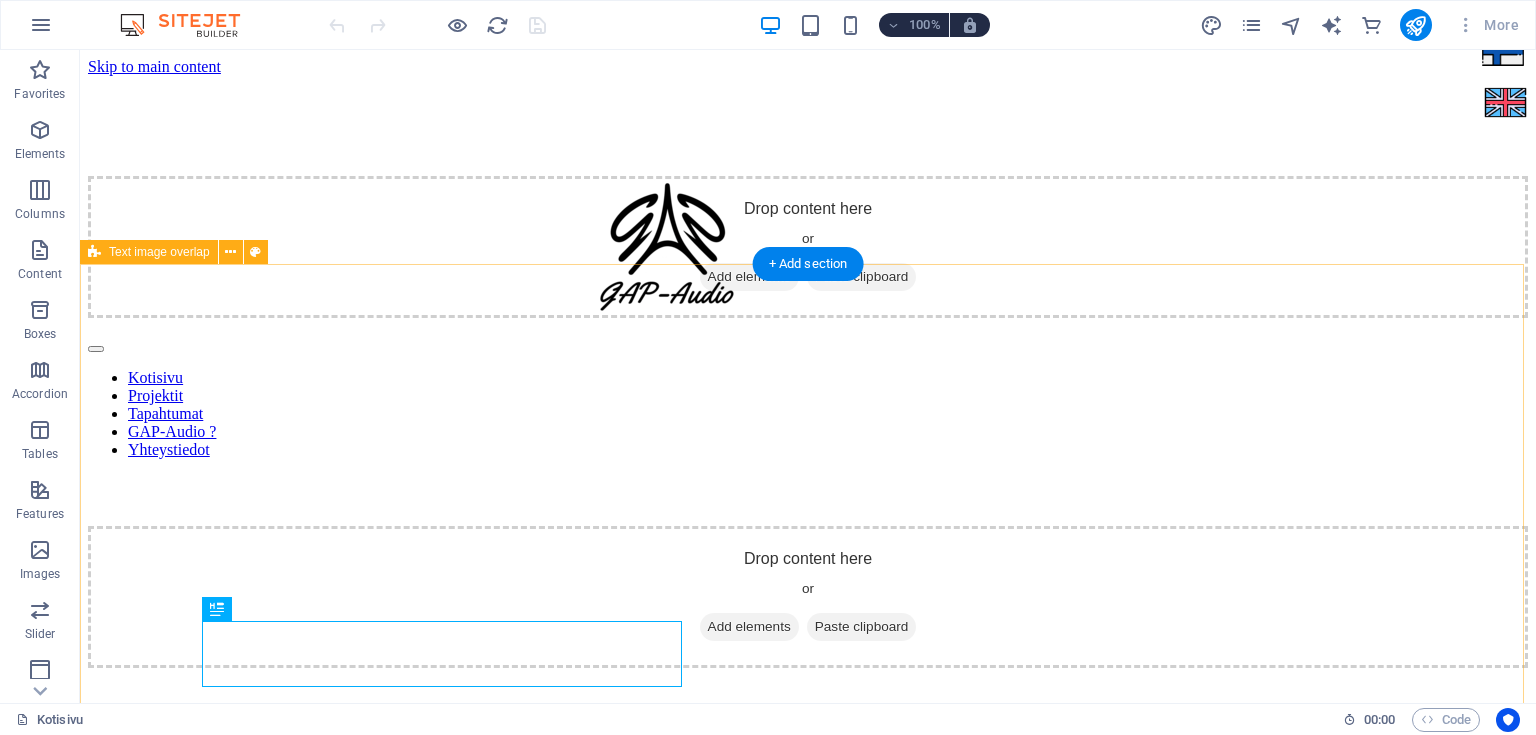 scroll, scrollTop: 791, scrollLeft: 0, axis: vertical 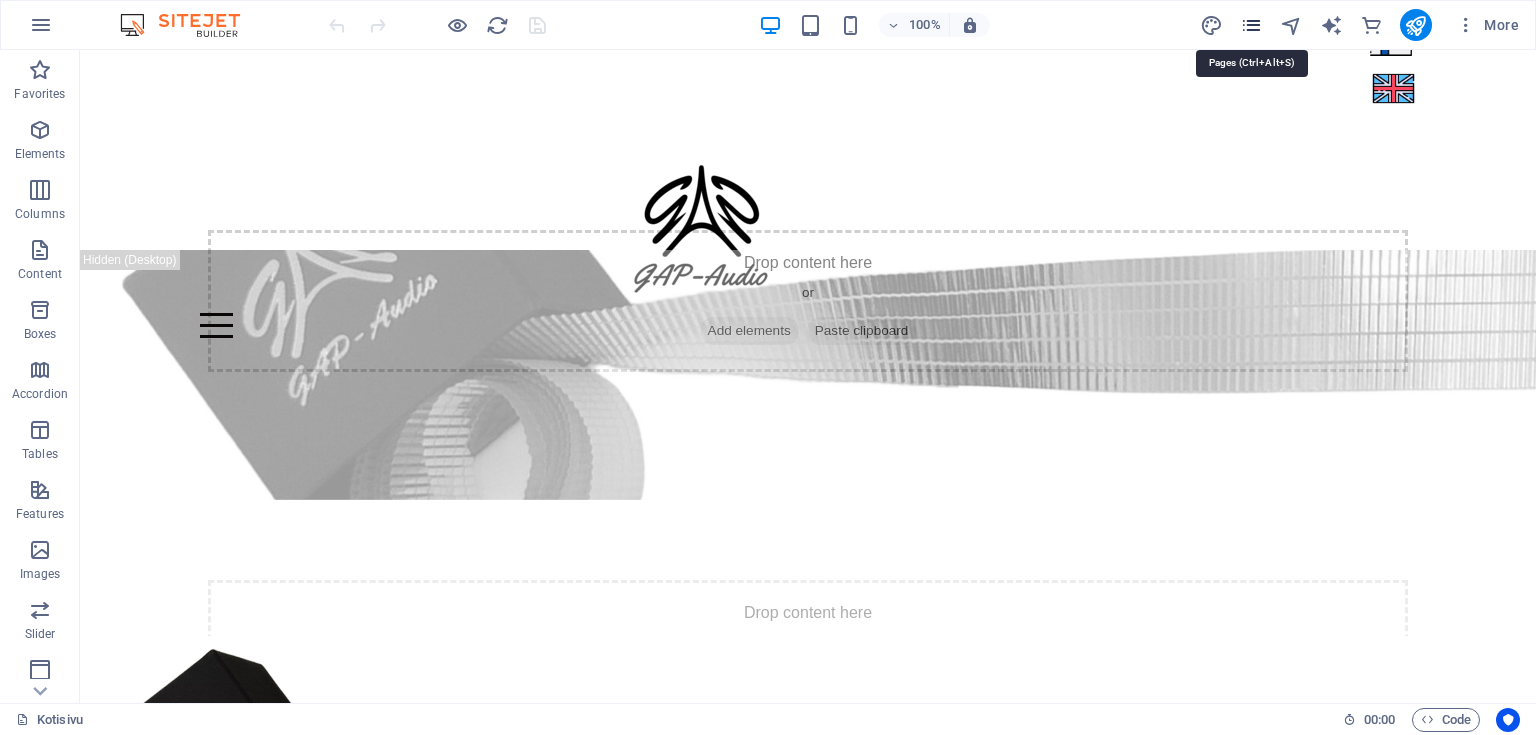 click at bounding box center (1251, 25) 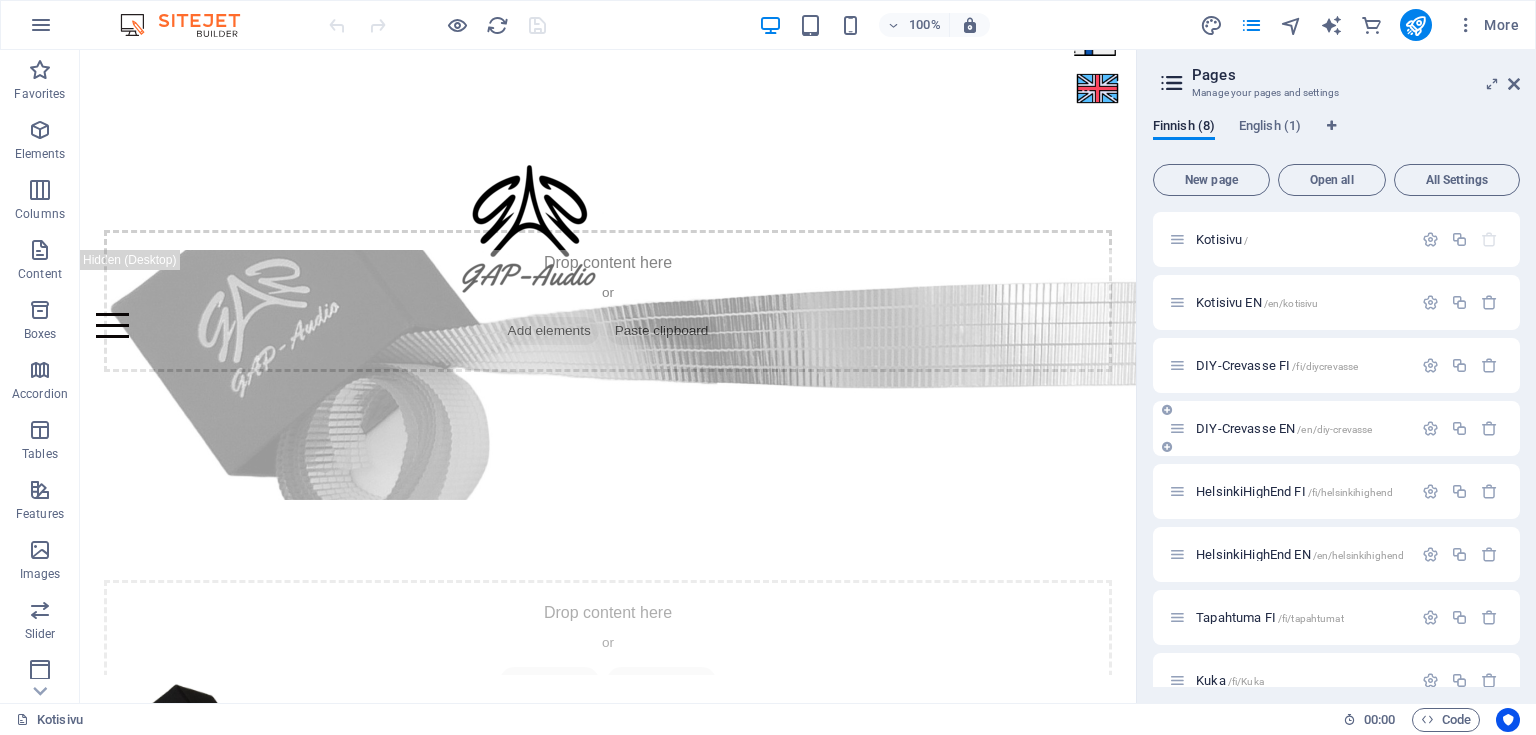 scroll, scrollTop: 28, scrollLeft: 0, axis: vertical 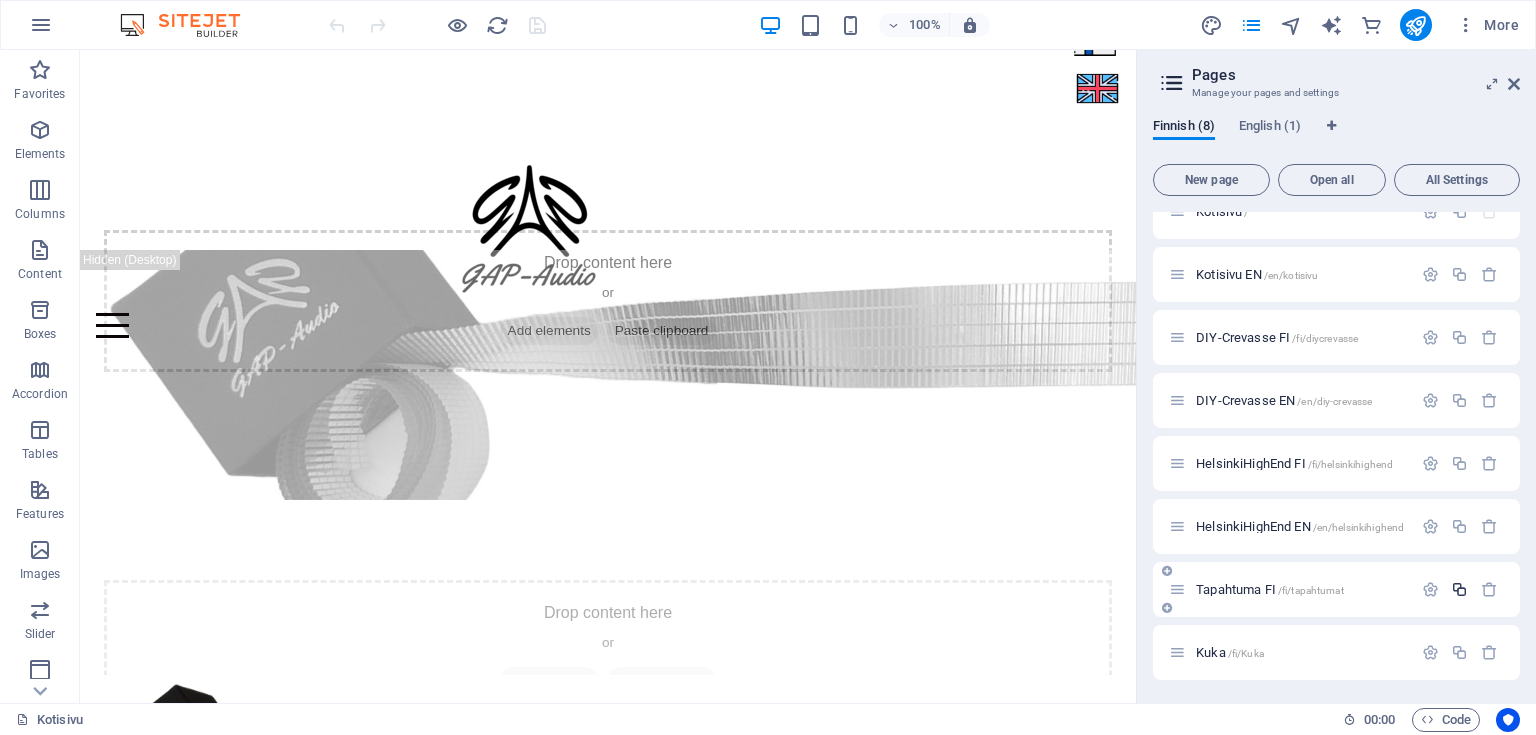 click at bounding box center [1459, 589] 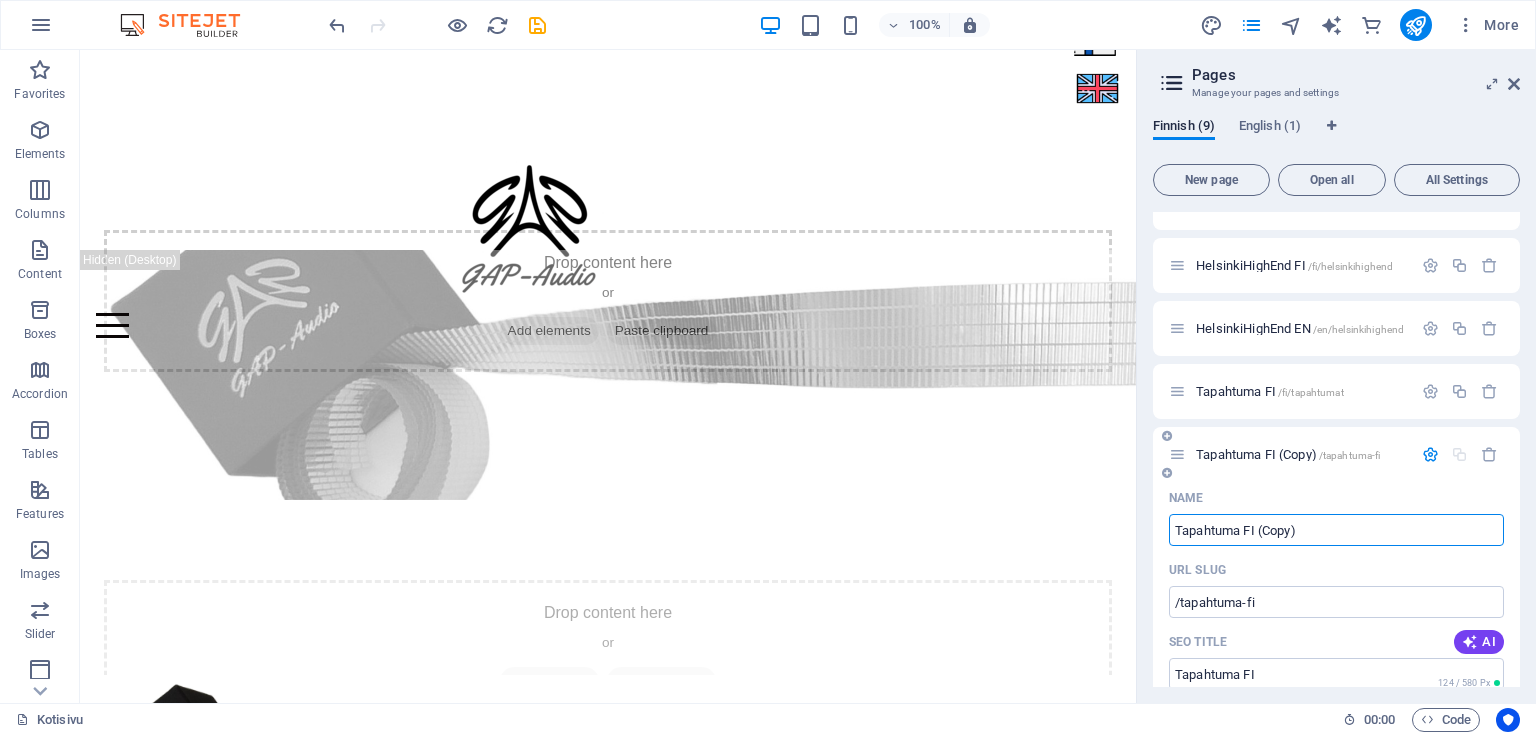 scroll, scrollTop: 306, scrollLeft: 0, axis: vertical 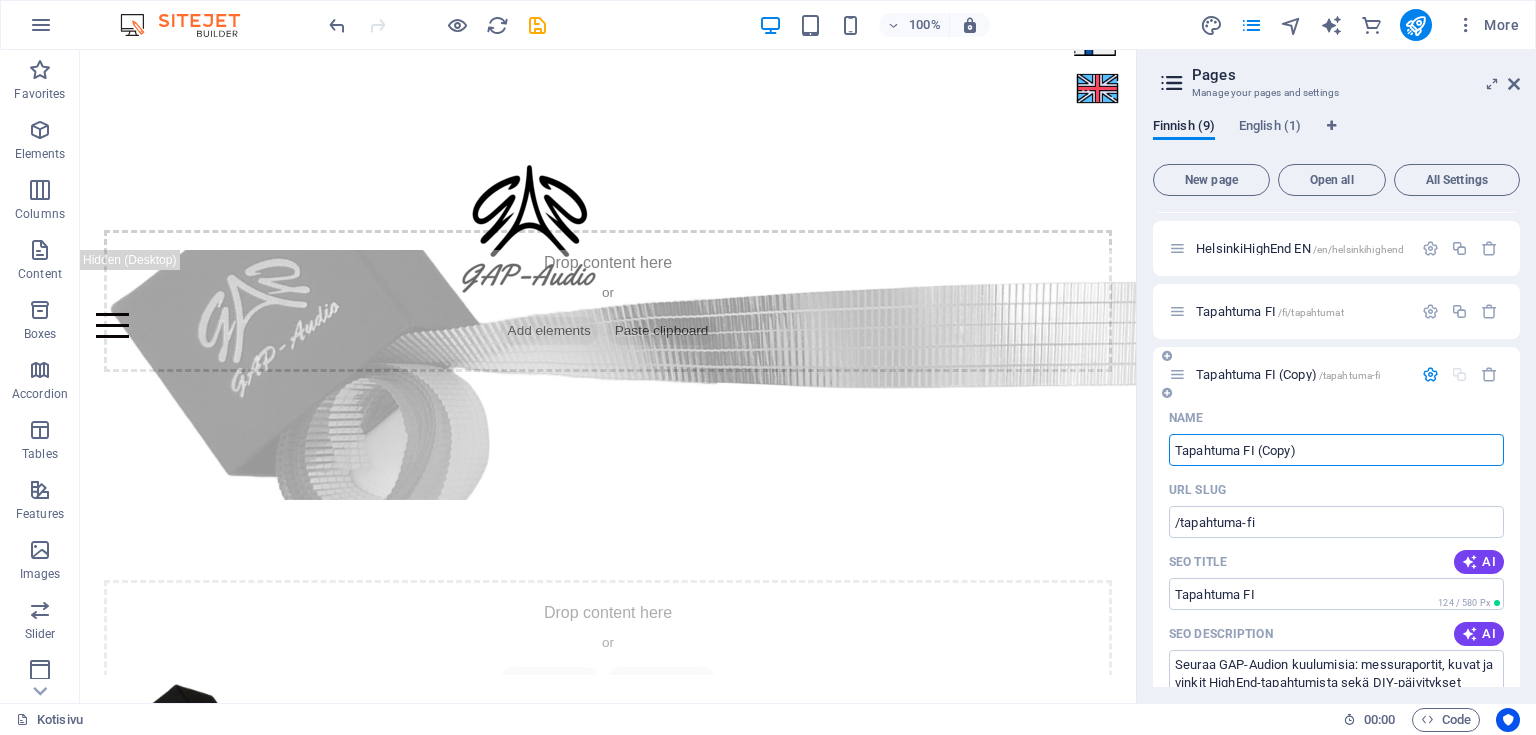 click on "Tapahtuma FI (Copy)" at bounding box center (1336, 450) 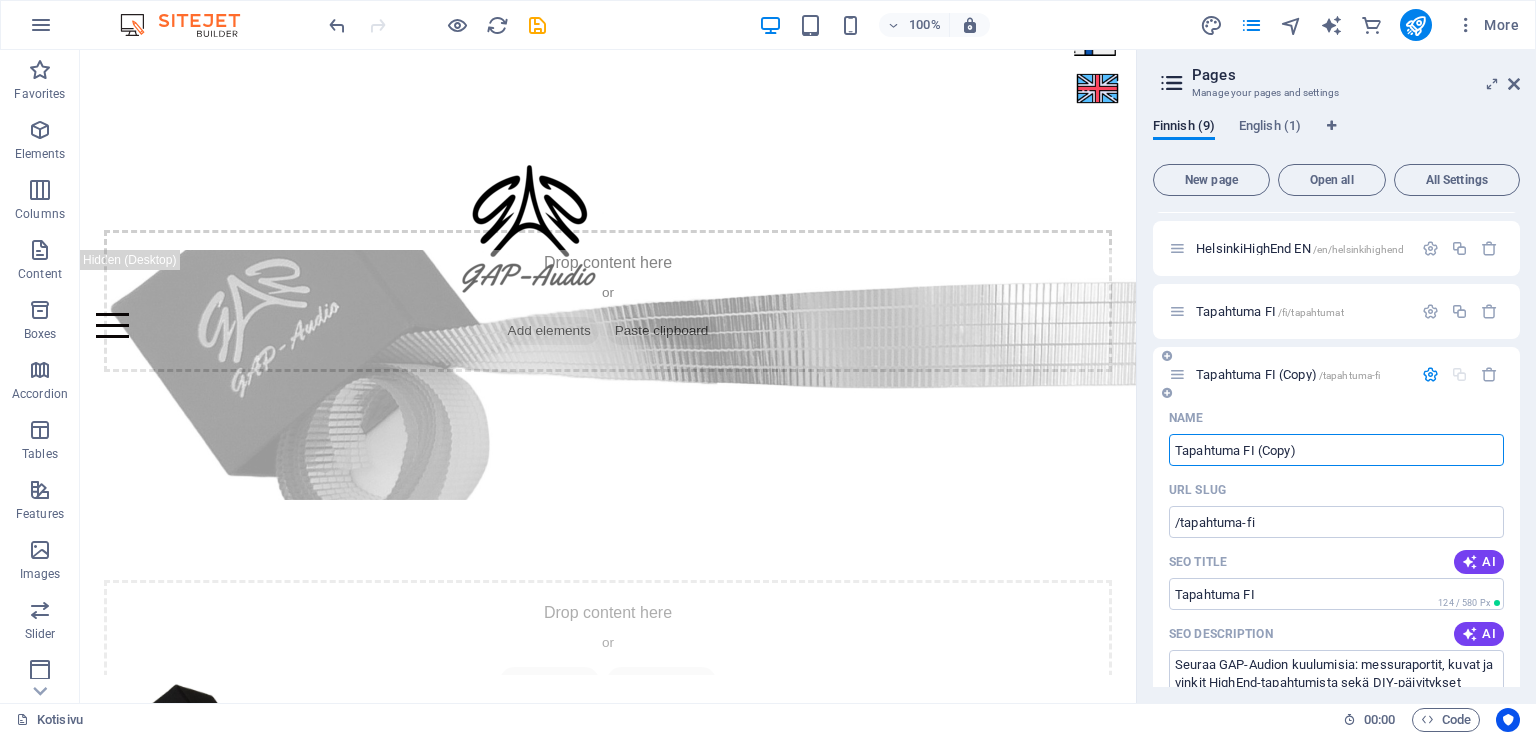 drag, startPoint x: 1304, startPoint y: 451, endPoint x: 1246, endPoint y: 458, distance: 58.420887 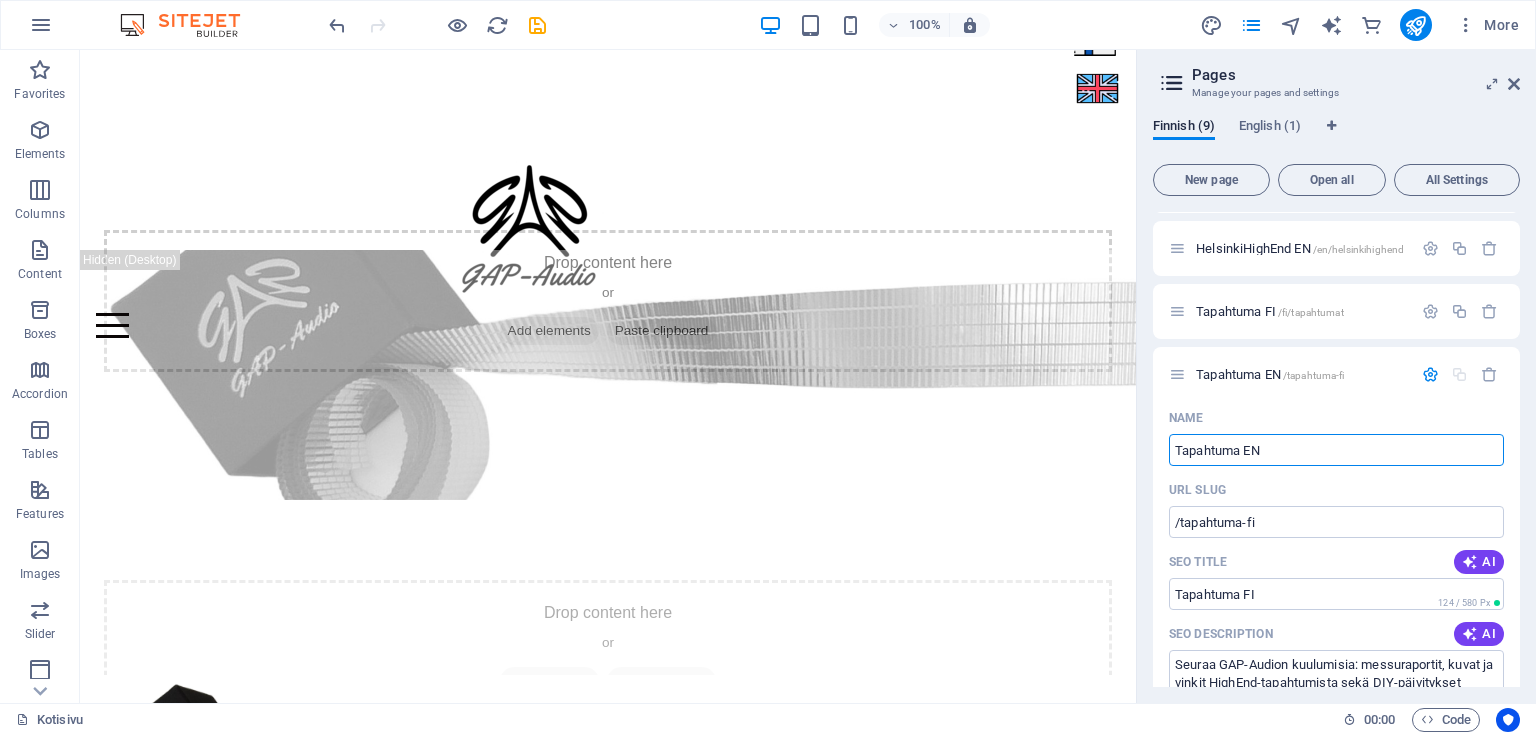 type on "Tapahtuma EN" 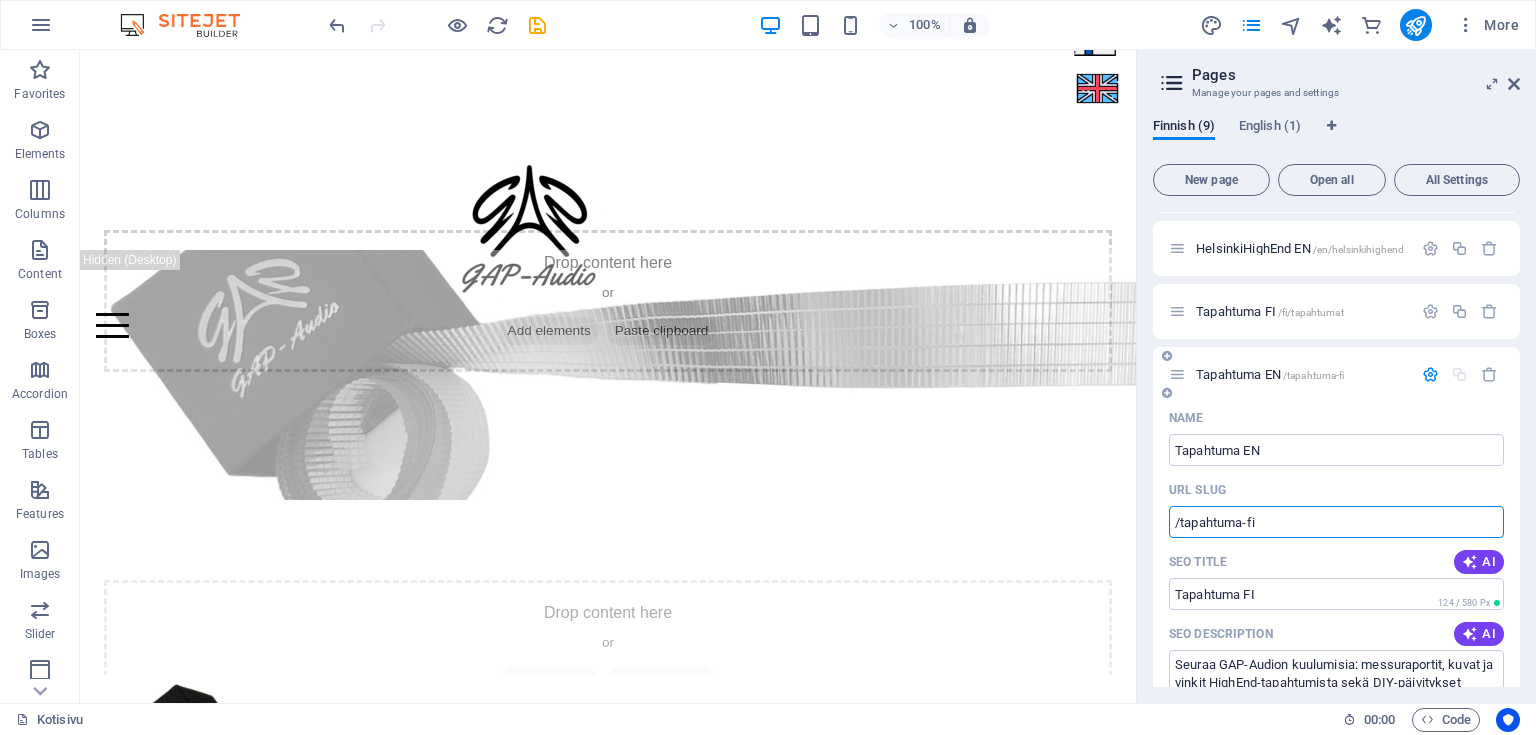 click on "/tapahtuma-fi" at bounding box center [1336, 522] 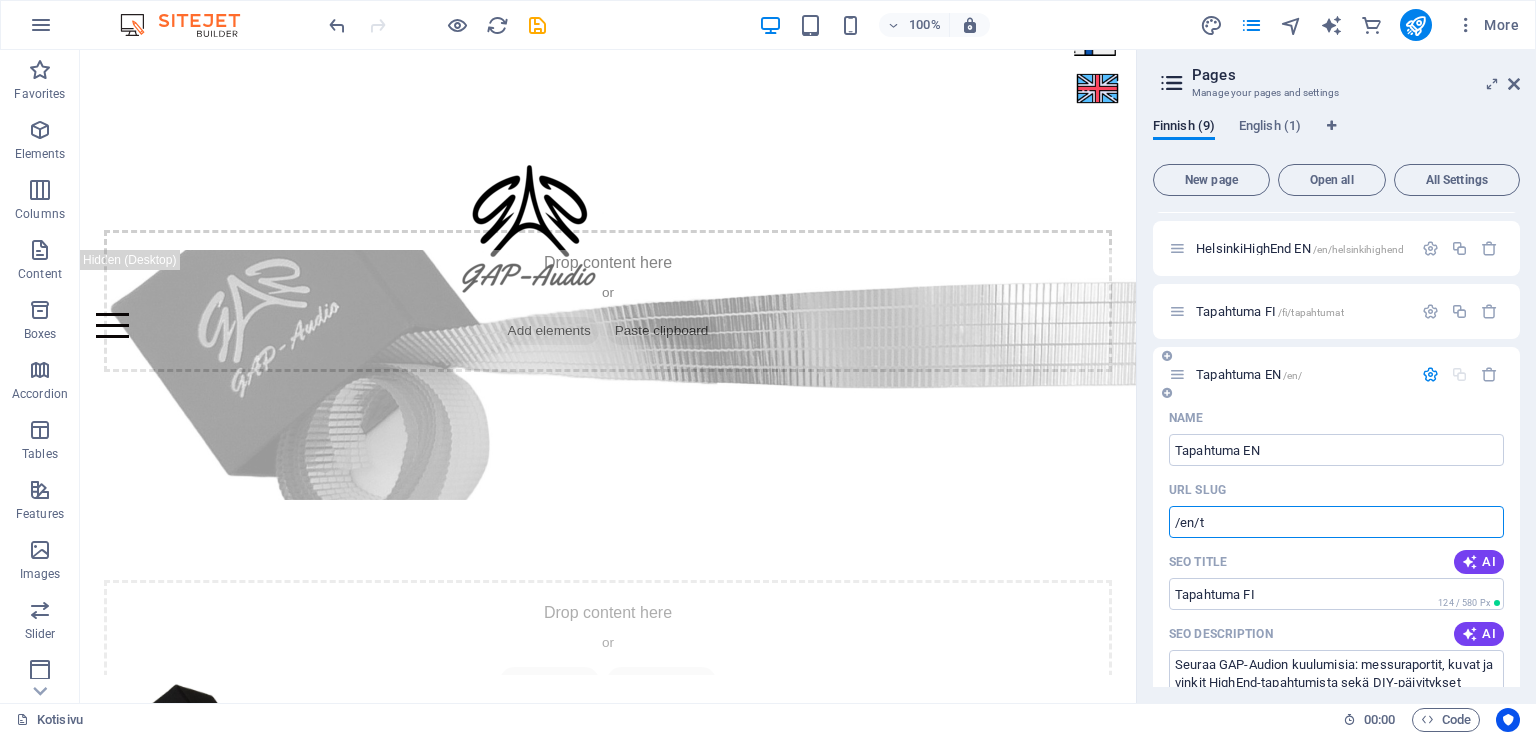 click on "/en/t" at bounding box center [1336, 522] 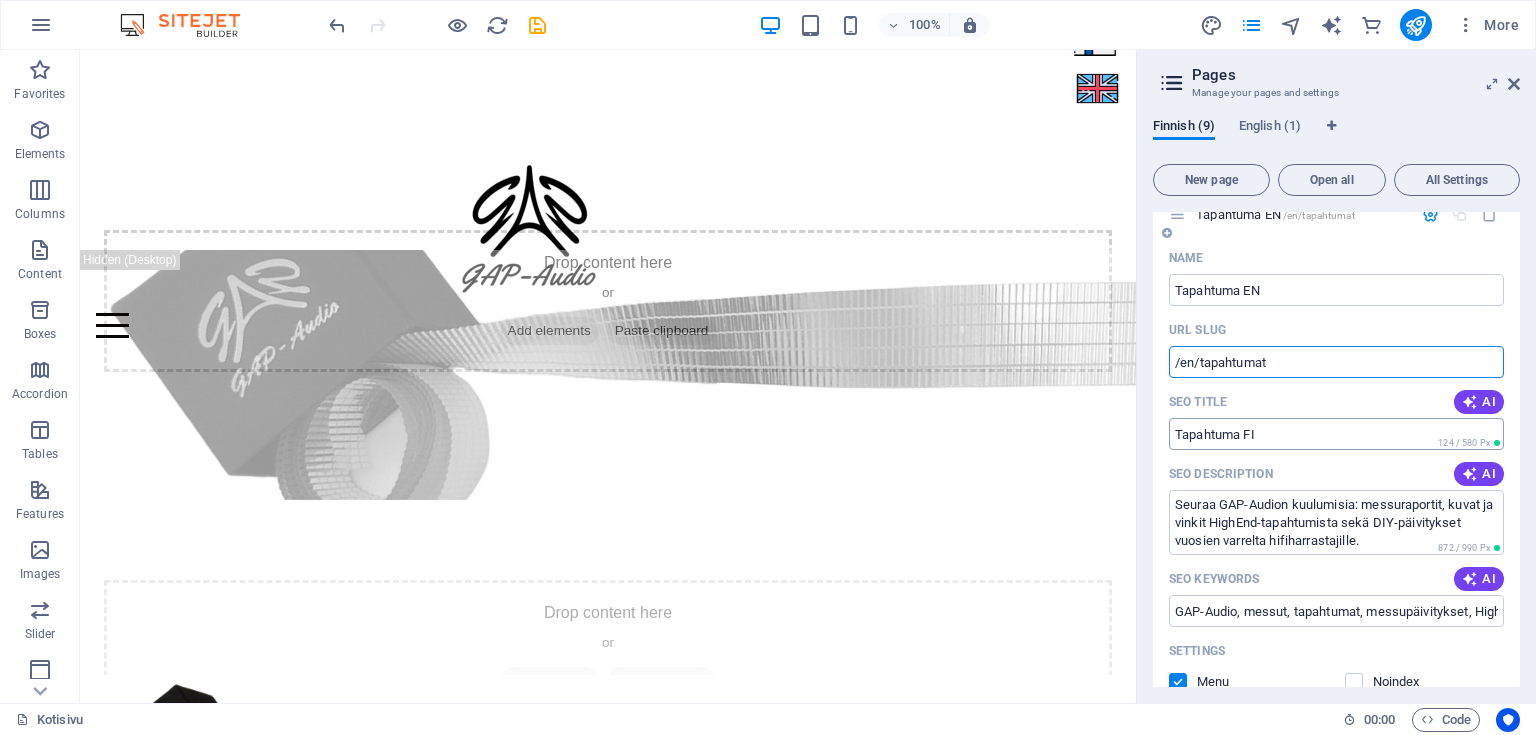 scroll, scrollTop: 386, scrollLeft: 0, axis: vertical 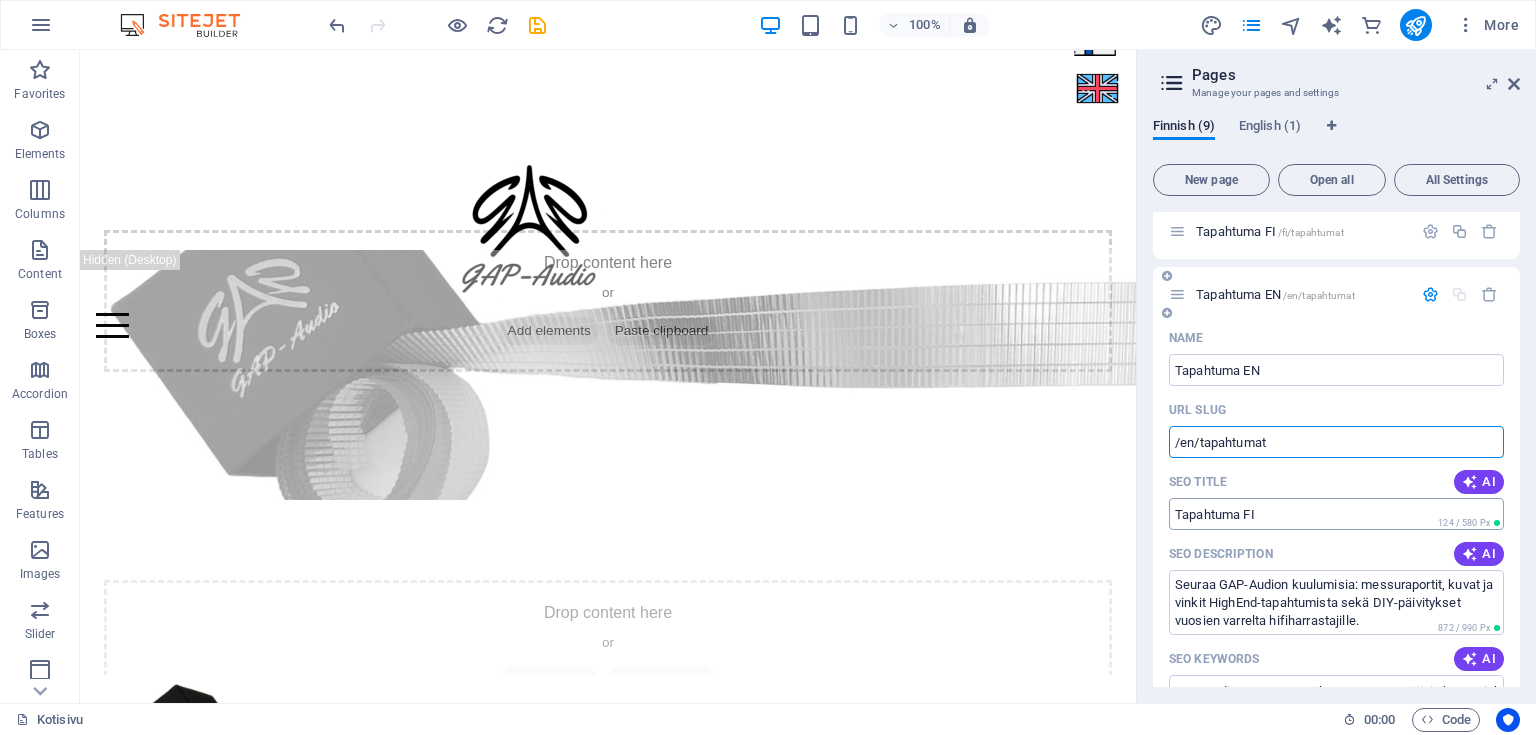 type on "/en/tapahtumat" 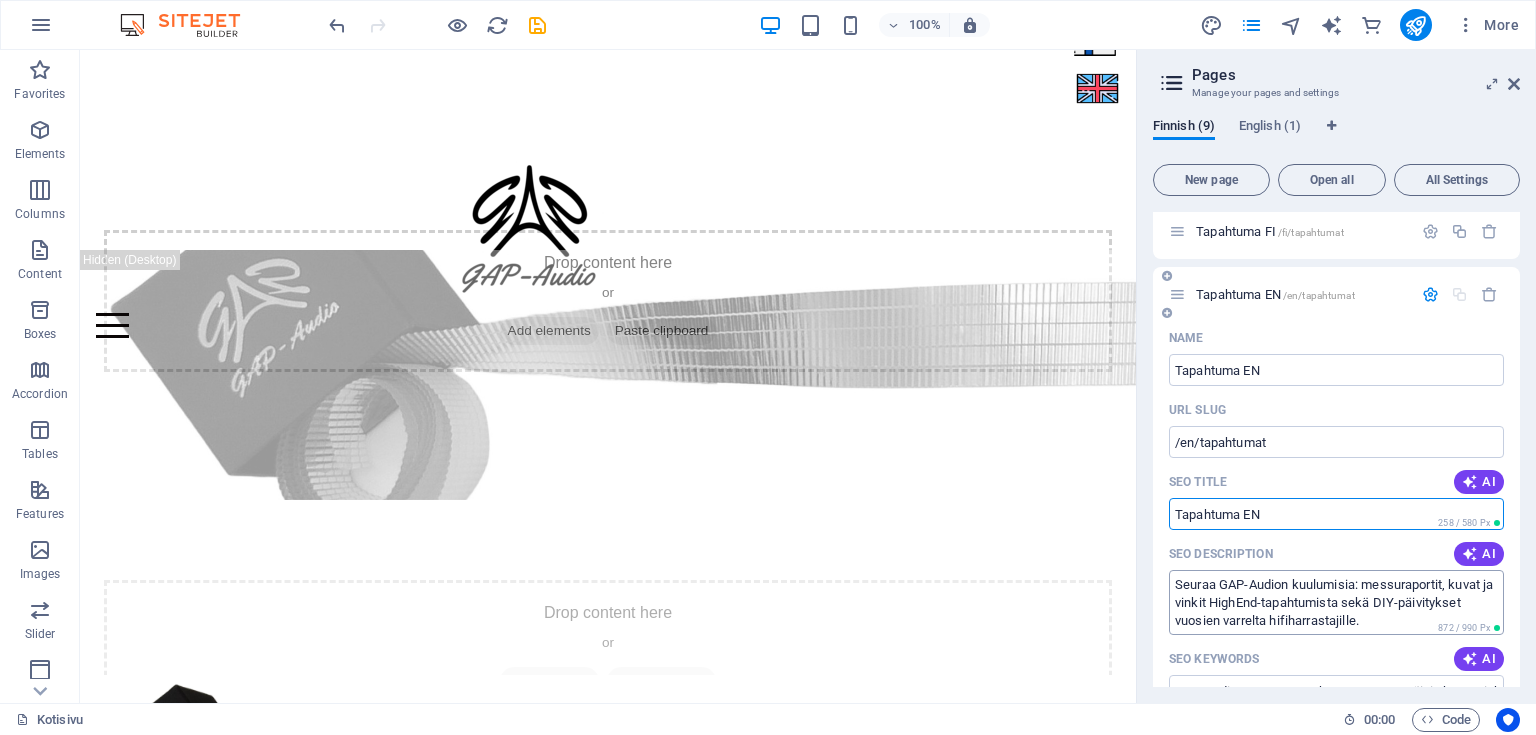 scroll, scrollTop: 546, scrollLeft: 0, axis: vertical 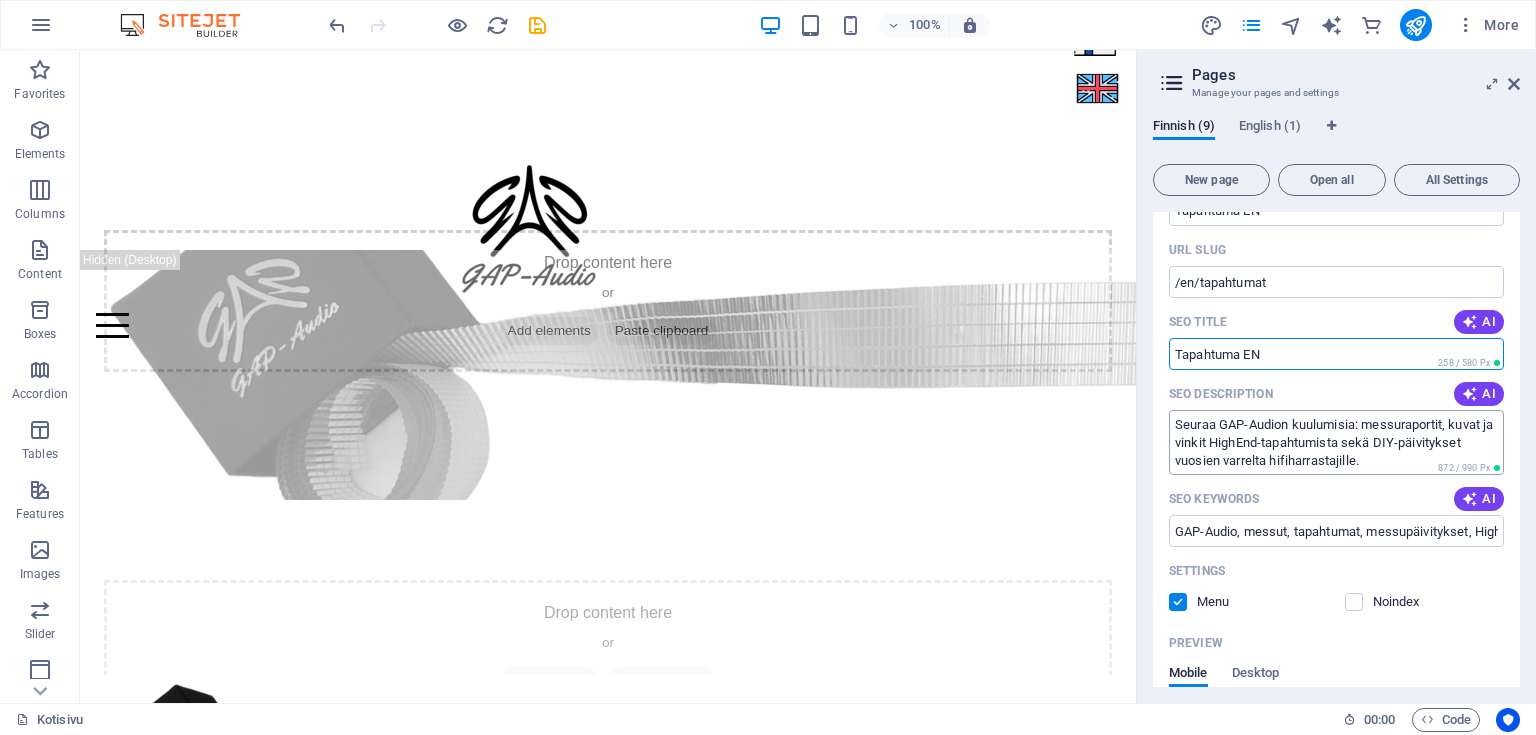type on "Tapahtuma EN" 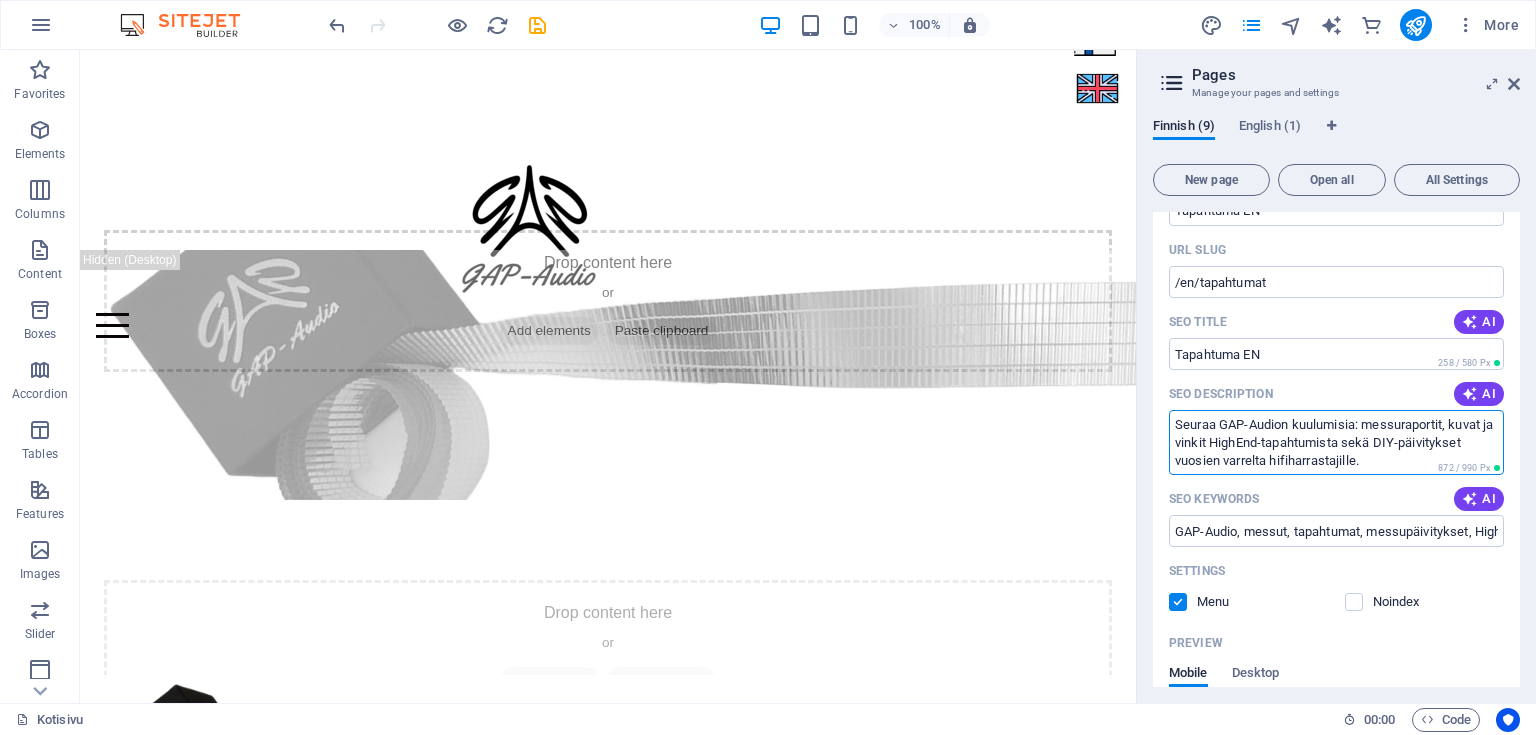 drag, startPoint x: 1372, startPoint y: 464, endPoint x: 1170, endPoint y: 427, distance: 205.36066 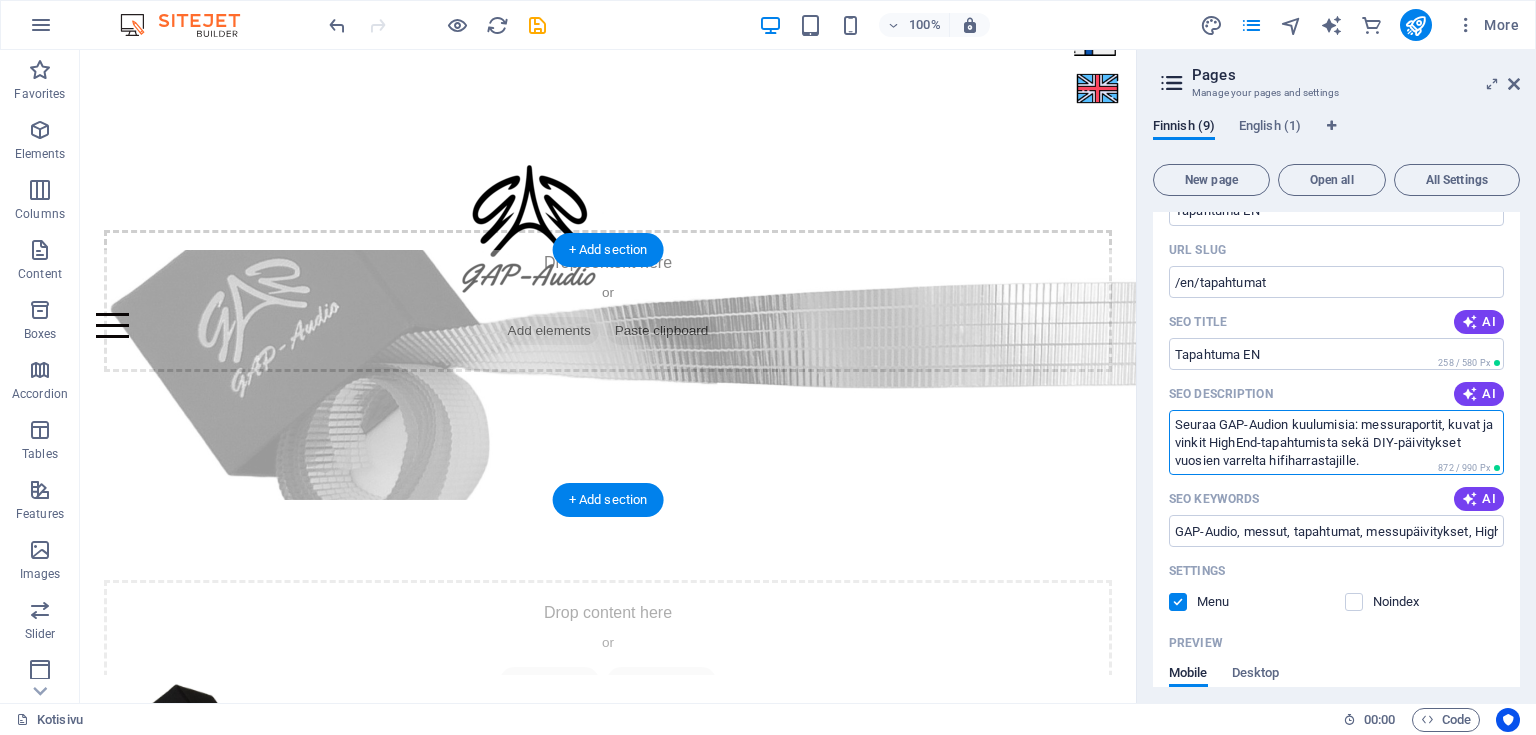 drag, startPoint x: 1448, startPoint y: 514, endPoint x: 1245, endPoint y: 466, distance: 208.5977 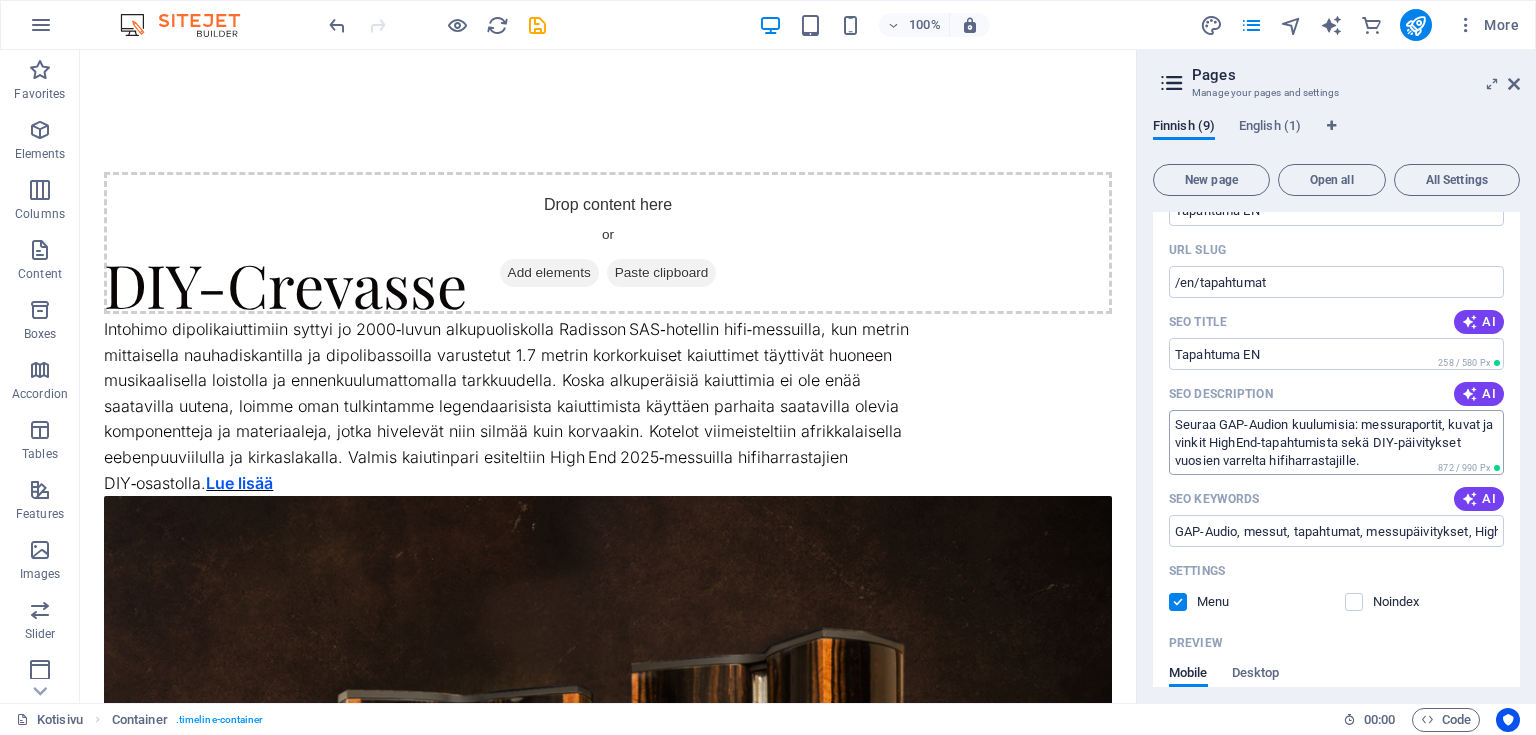 scroll, scrollTop: 2306, scrollLeft: 0, axis: vertical 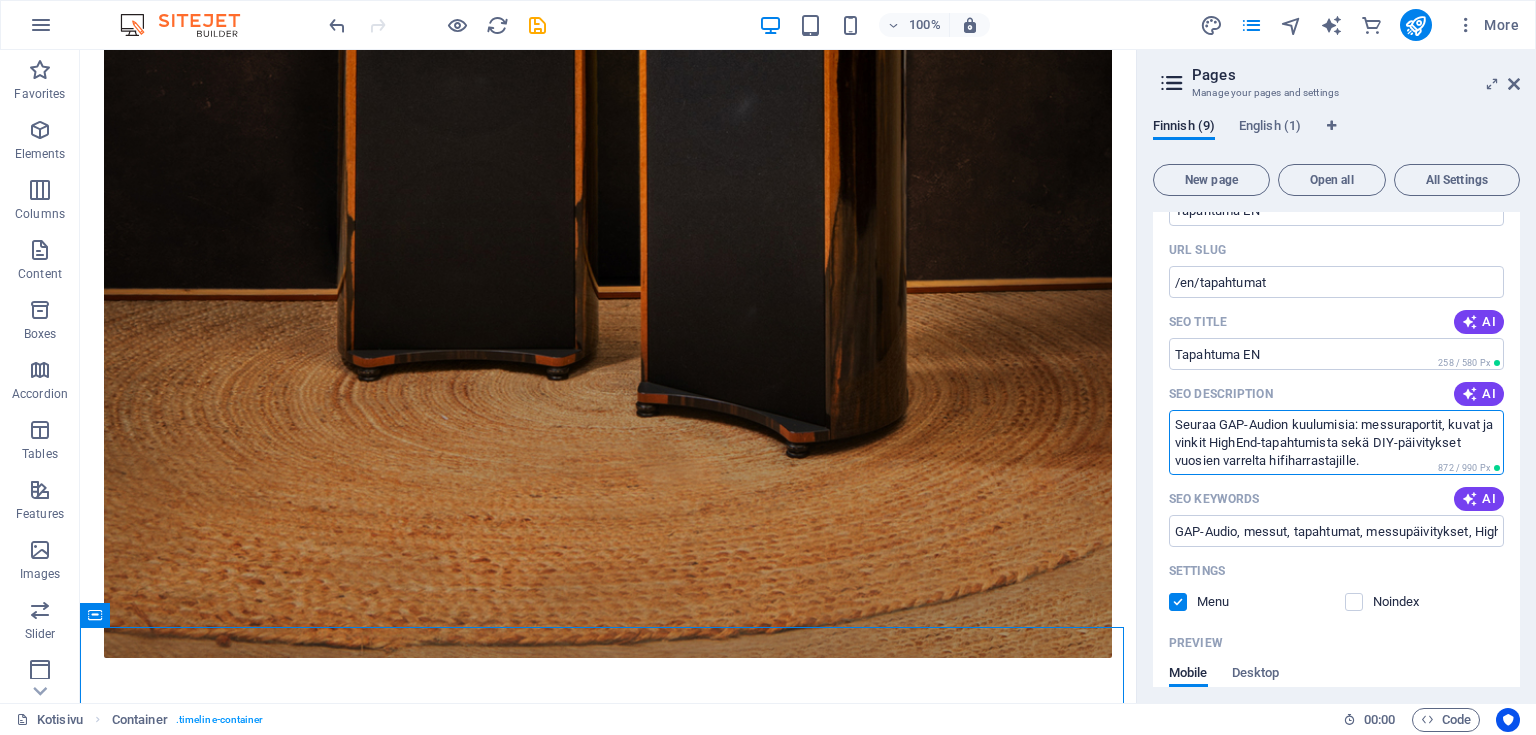 click on "Seuraa GAP-Audion kuulumisia: messuraportit, kuvat ja vinkit HighEnd-tapahtumista sekä DIY-päivitykset vuosien varrelta hifiharrastajille." at bounding box center (1336, 442) 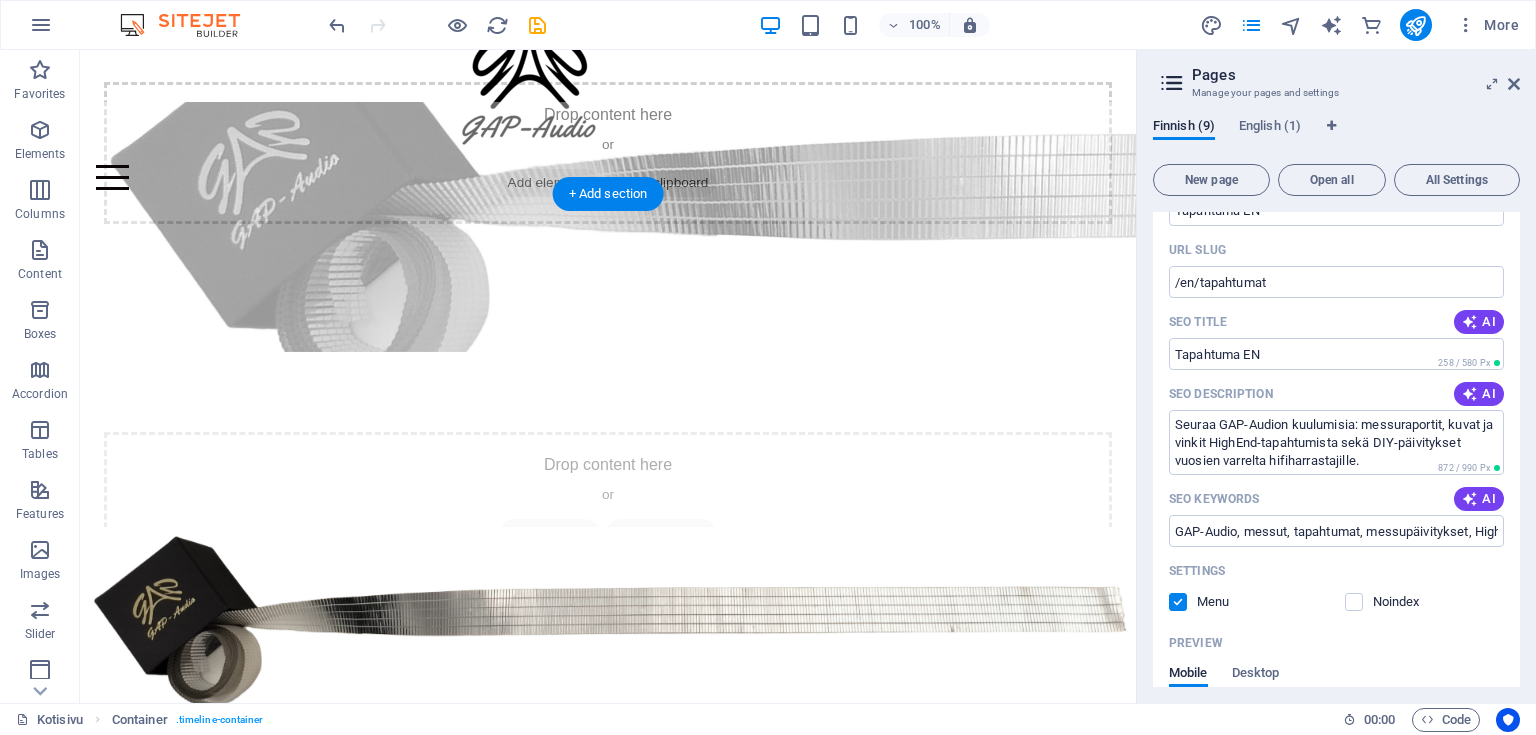 scroll, scrollTop: 0, scrollLeft: 0, axis: both 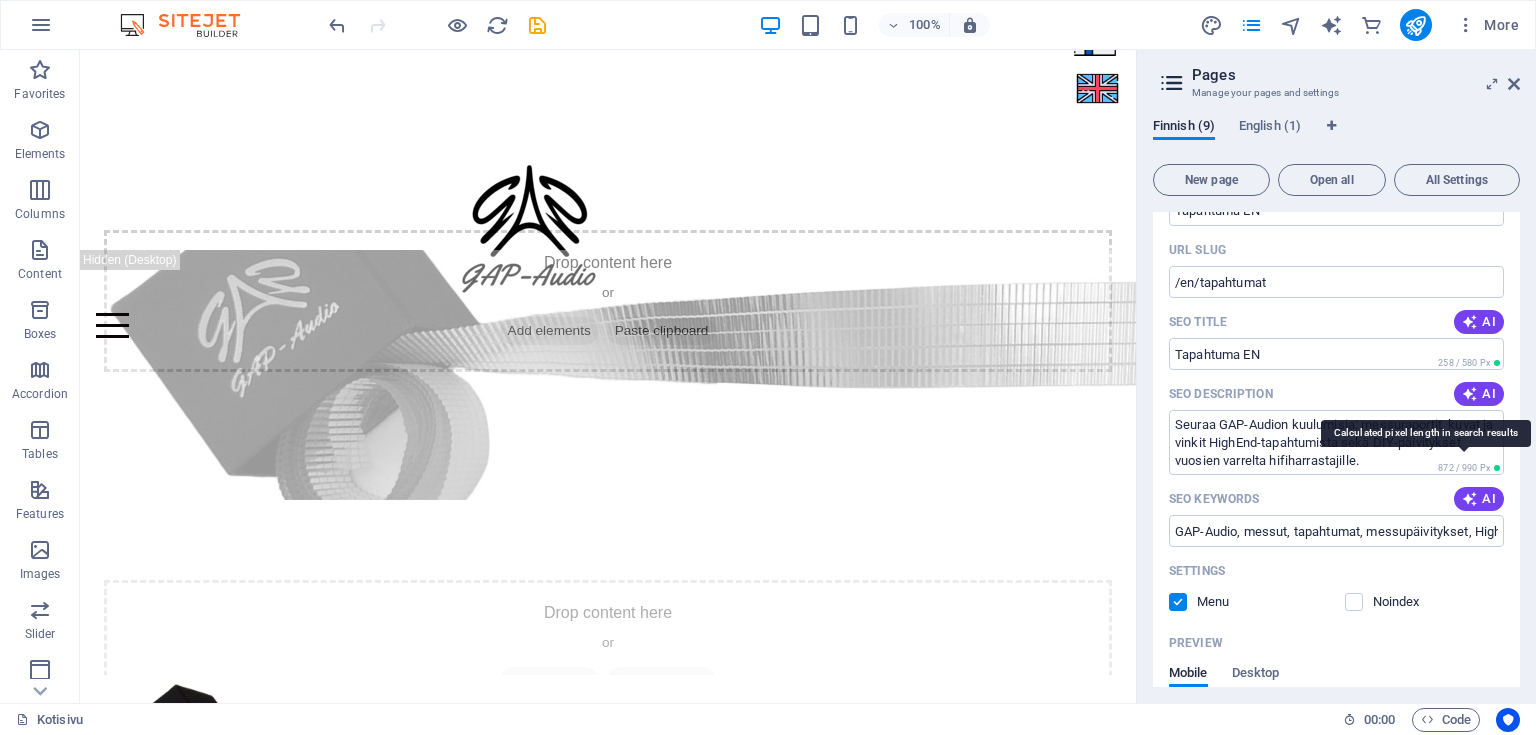 click on "872 / 990 Px" at bounding box center (1464, 468) 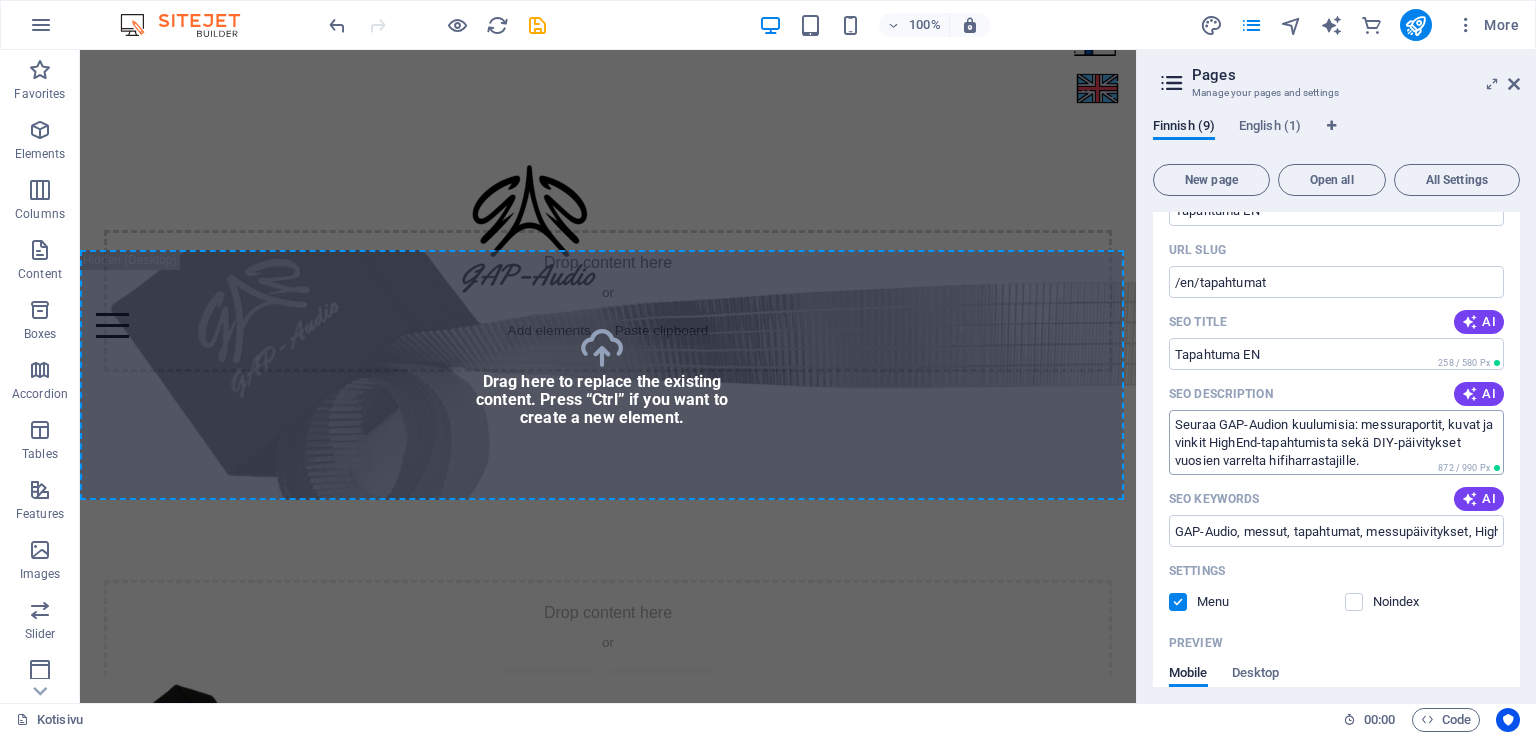 click on "Seuraa GAP-Audion kuulumisia: messuraportit, kuvat ja vinkit HighEnd-tapahtumista sekä DIY-päivitykset vuosien varrelta hifiharrastajille." at bounding box center (1336, 442) 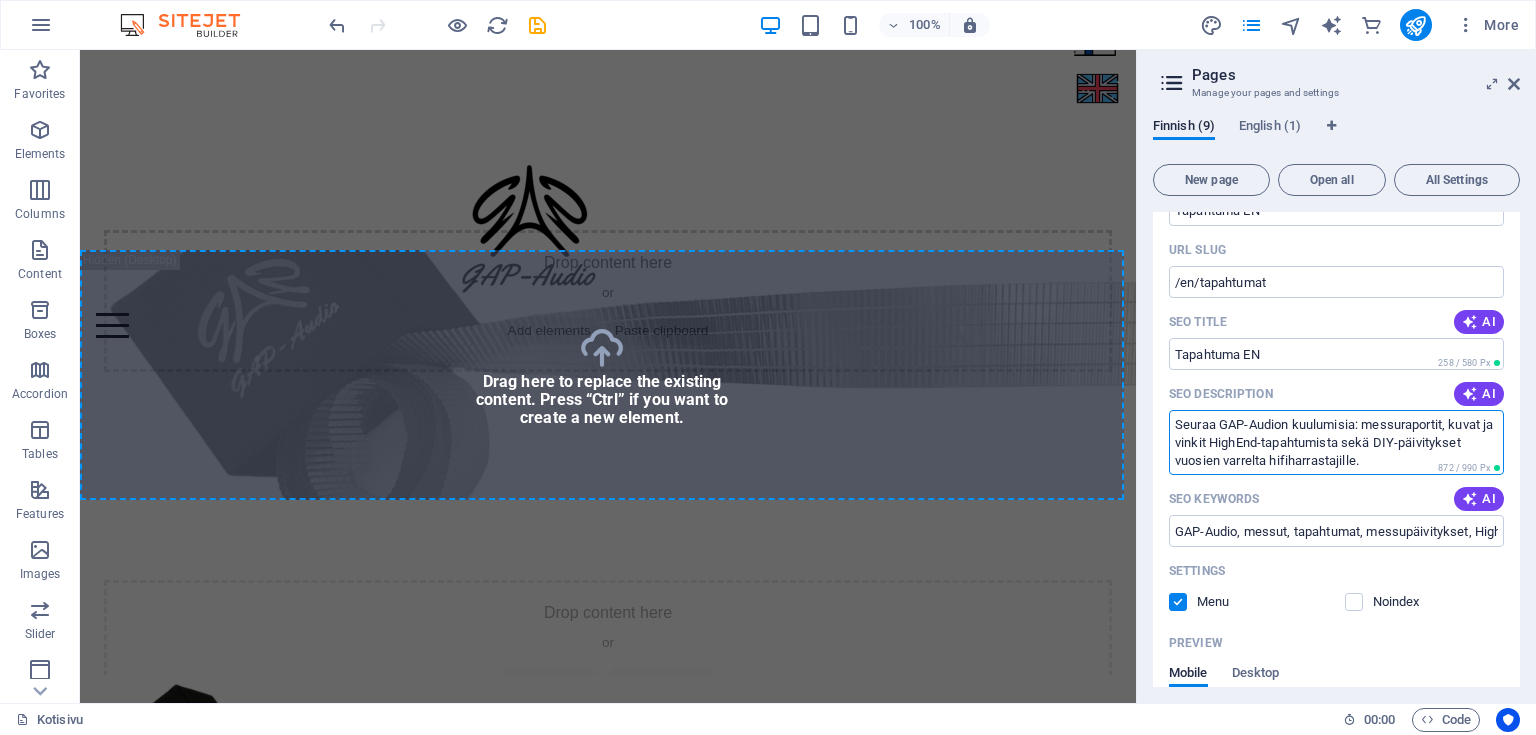 drag, startPoint x: 1392, startPoint y: 469, endPoint x: 1172, endPoint y: 424, distance: 224.55511 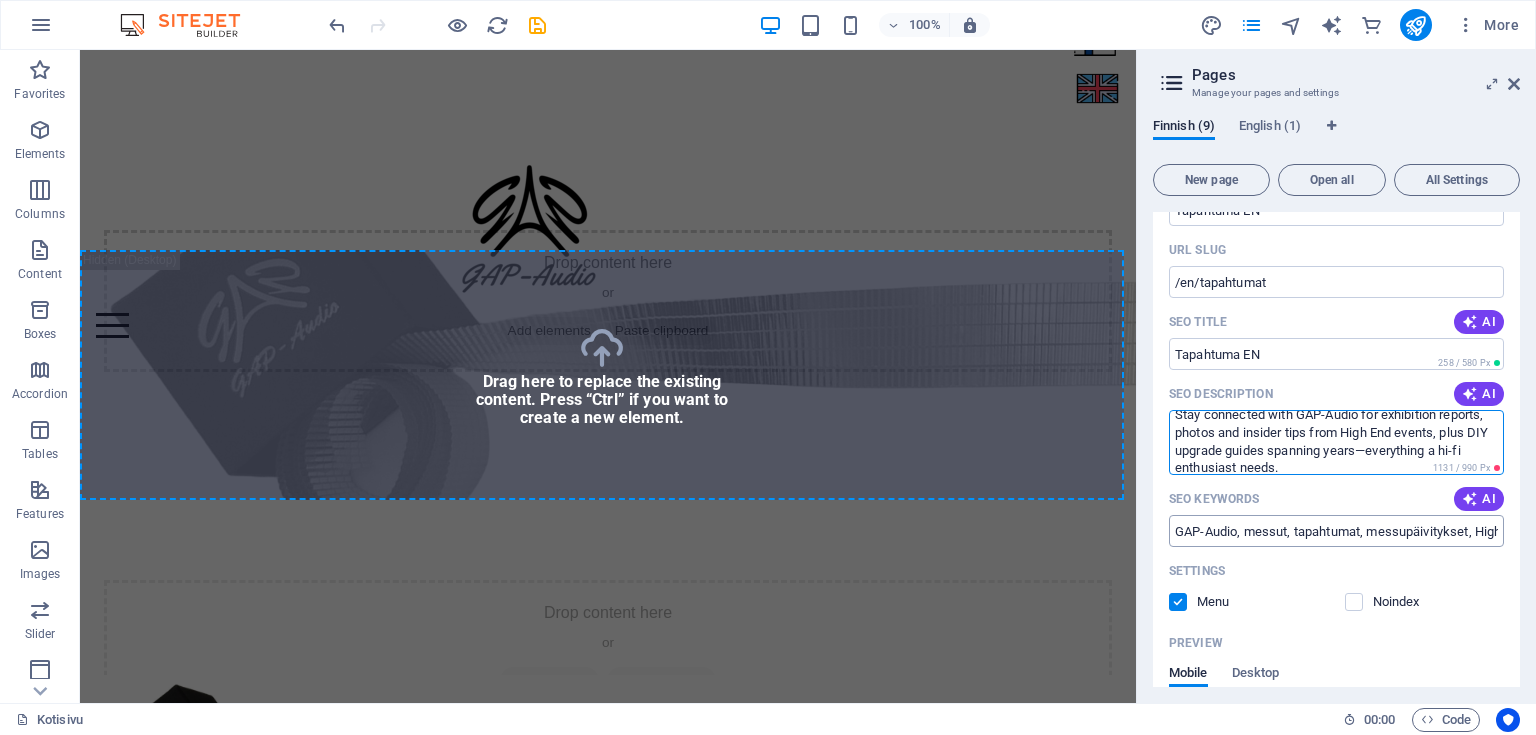 scroll, scrollTop: 0, scrollLeft: 0, axis: both 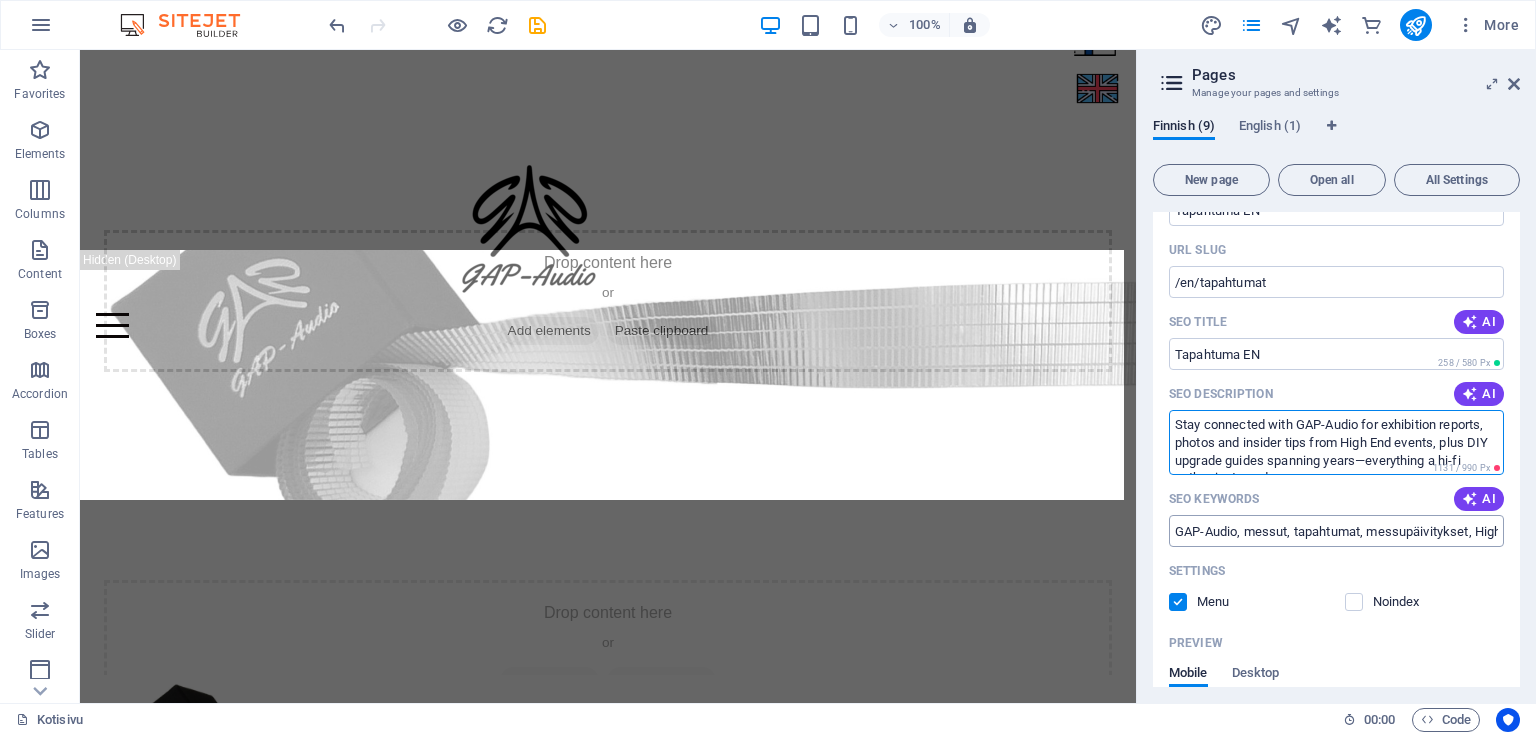 type on "Stay connected with GAP-Audio for exhibition reports, photos and insider tips from High End events, plus DIY upgrade guides spanning years—everything a hi-fi enthusiast needs." 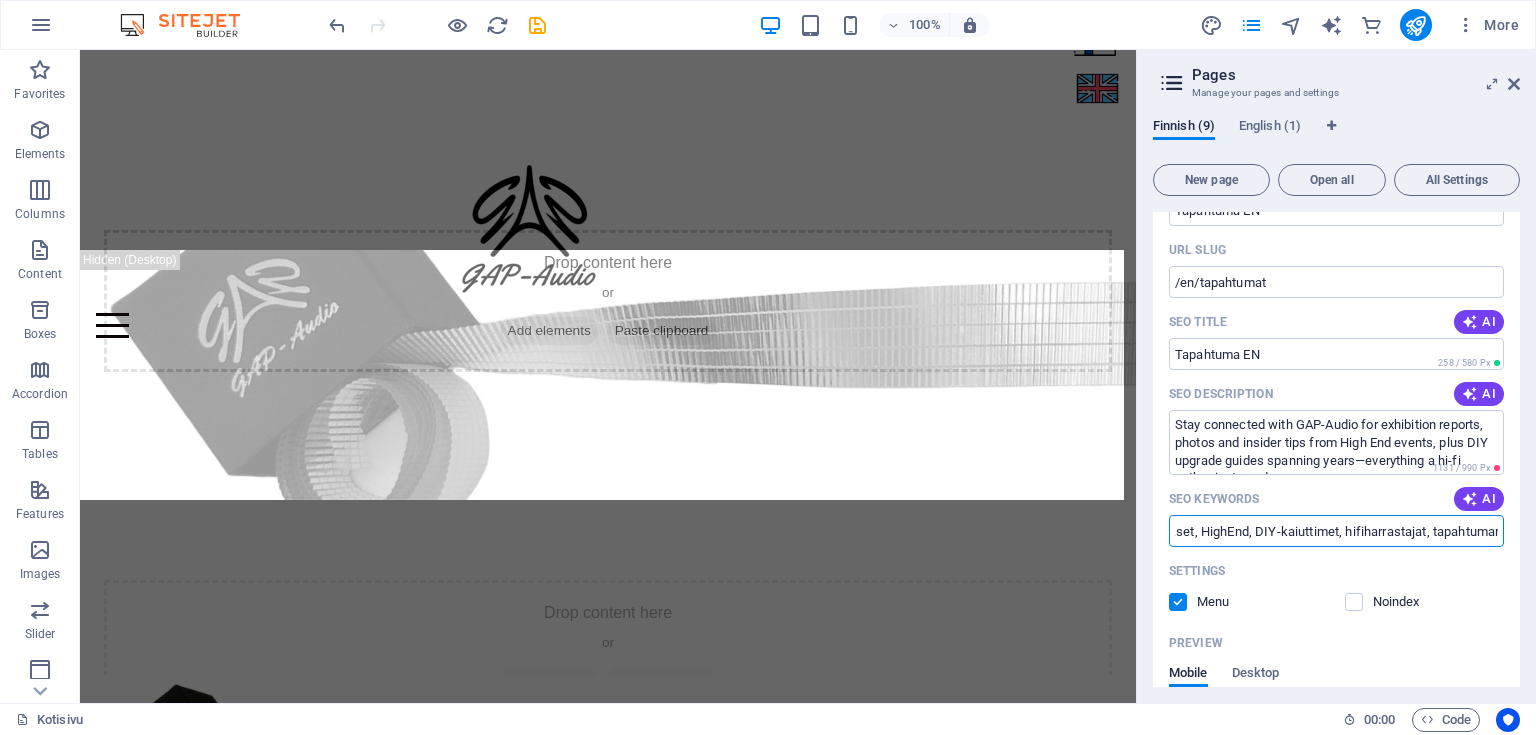 scroll, scrollTop: 0, scrollLeft: 325, axis: horizontal 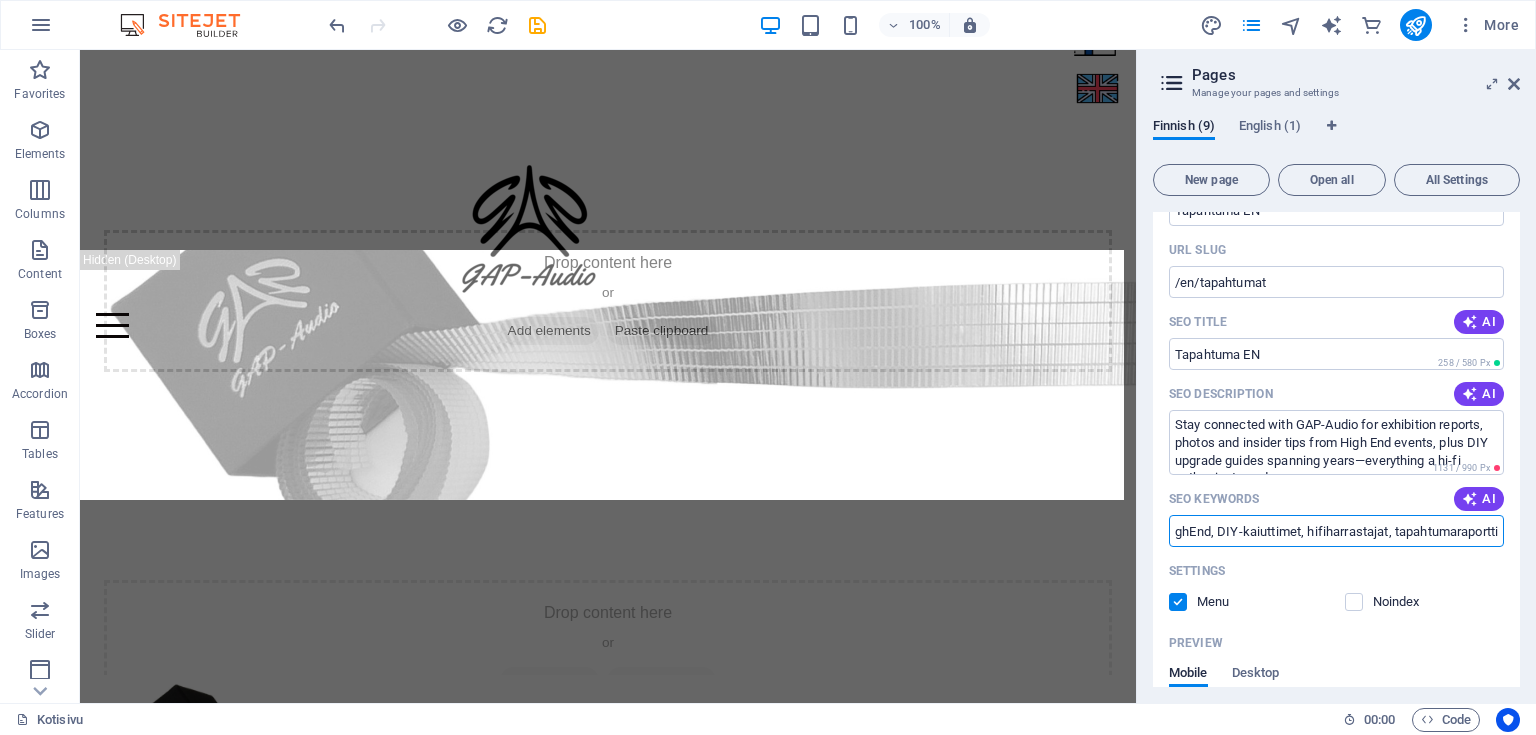 drag, startPoint x: 1173, startPoint y: 527, endPoint x: 1535, endPoint y: 542, distance: 362.31064 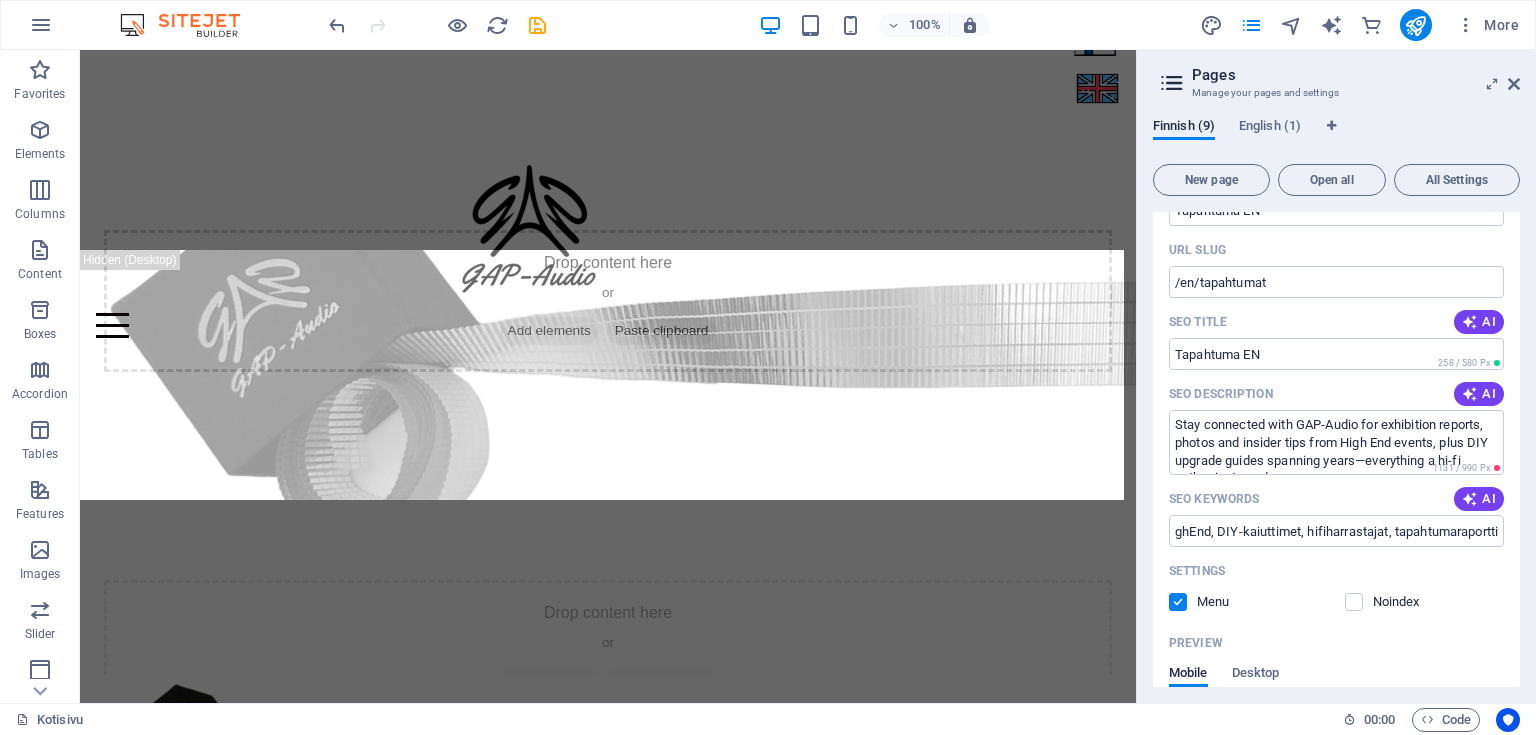 scroll, scrollTop: 0, scrollLeft: 0, axis: both 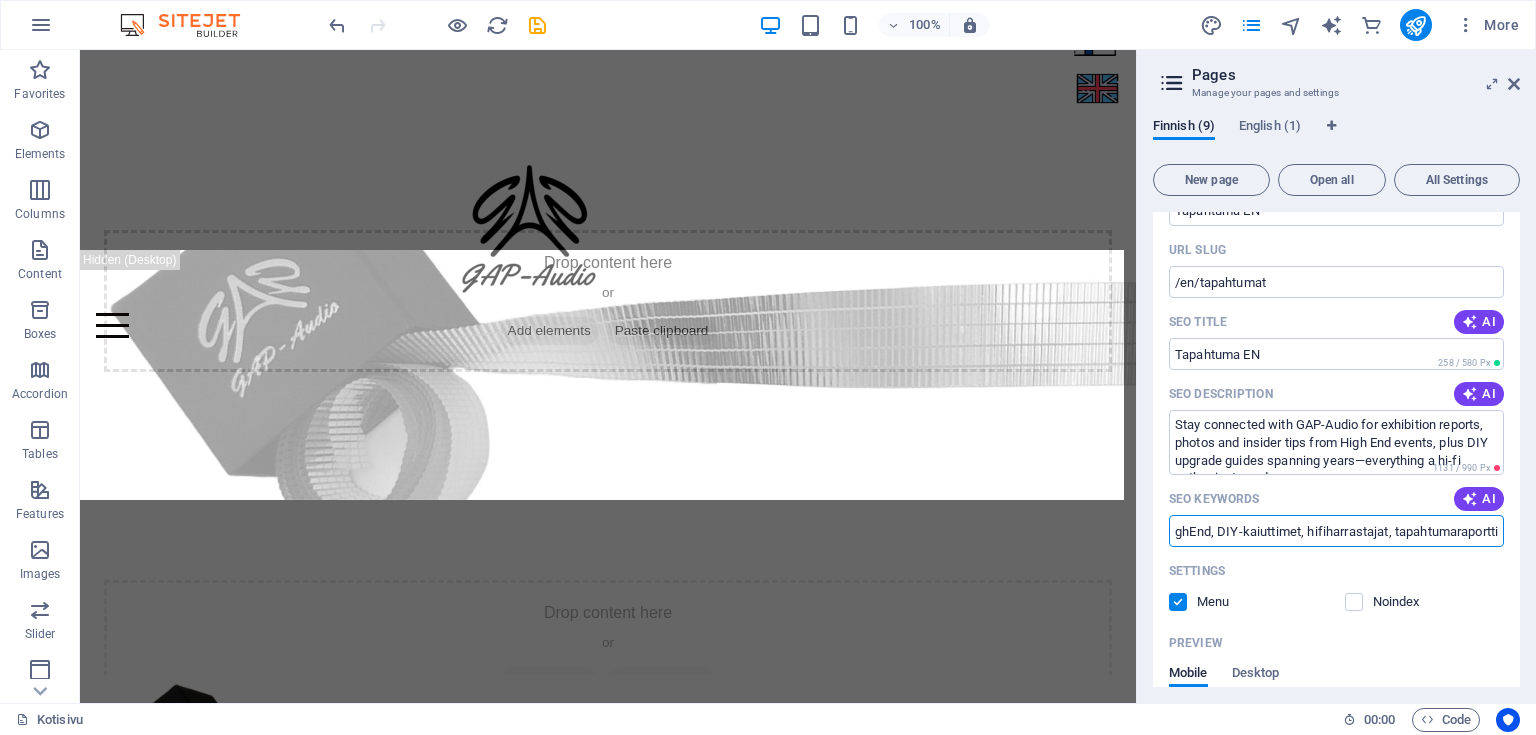 drag, startPoint x: 1171, startPoint y: 530, endPoint x: 1535, endPoint y: 552, distance: 364.6642 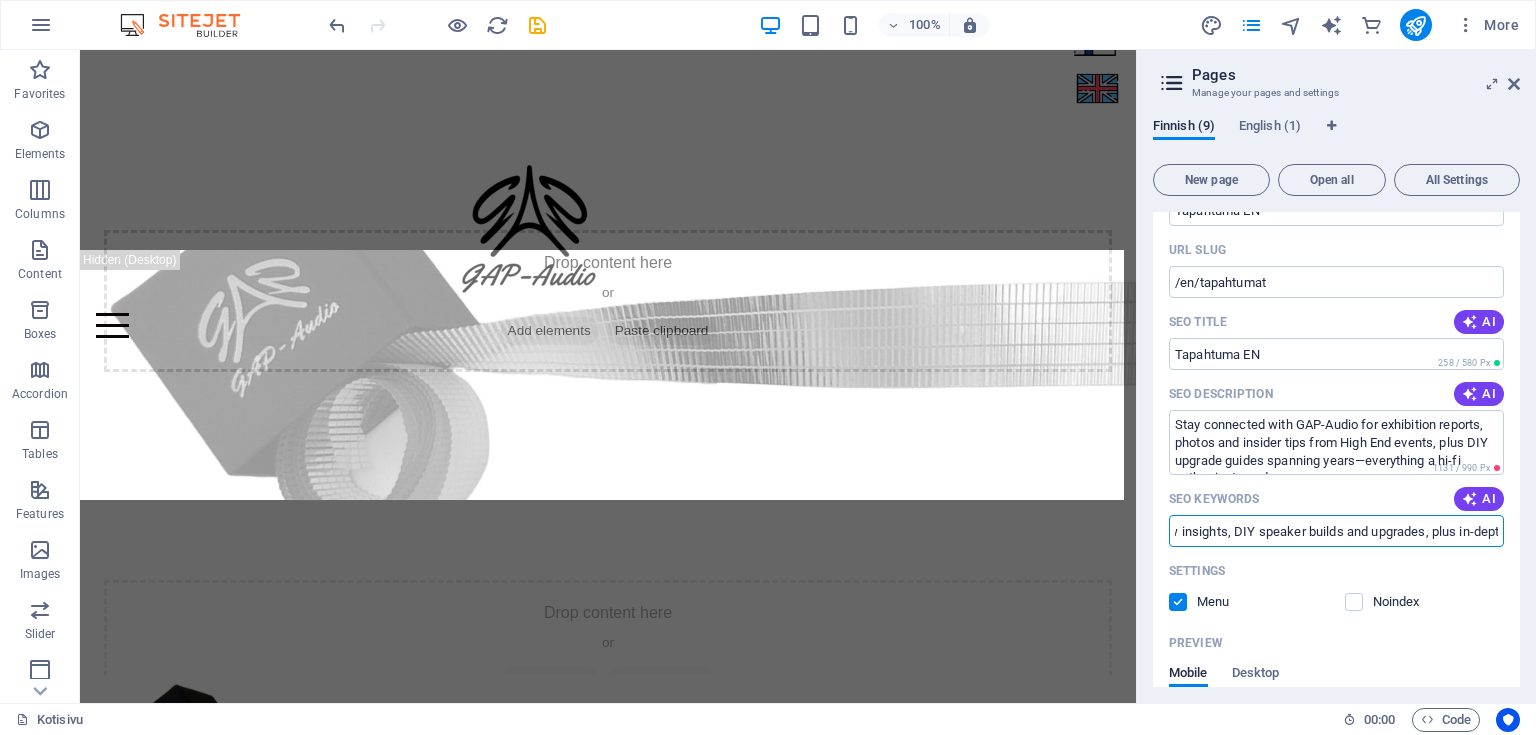 scroll, scrollTop: 0, scrollLeft: 516, axis: horizontal 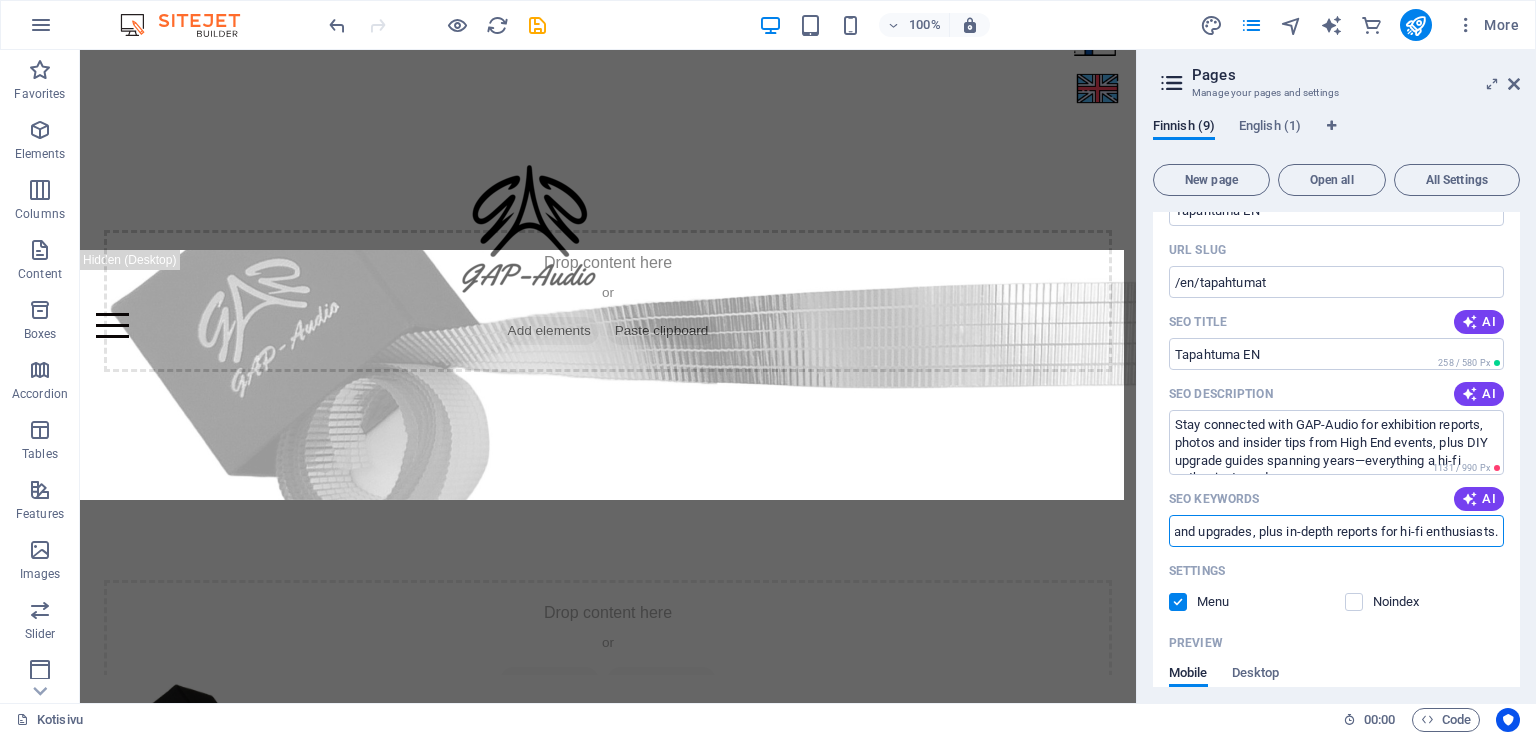 click on "Settings" at bounding box center (1336, 571) 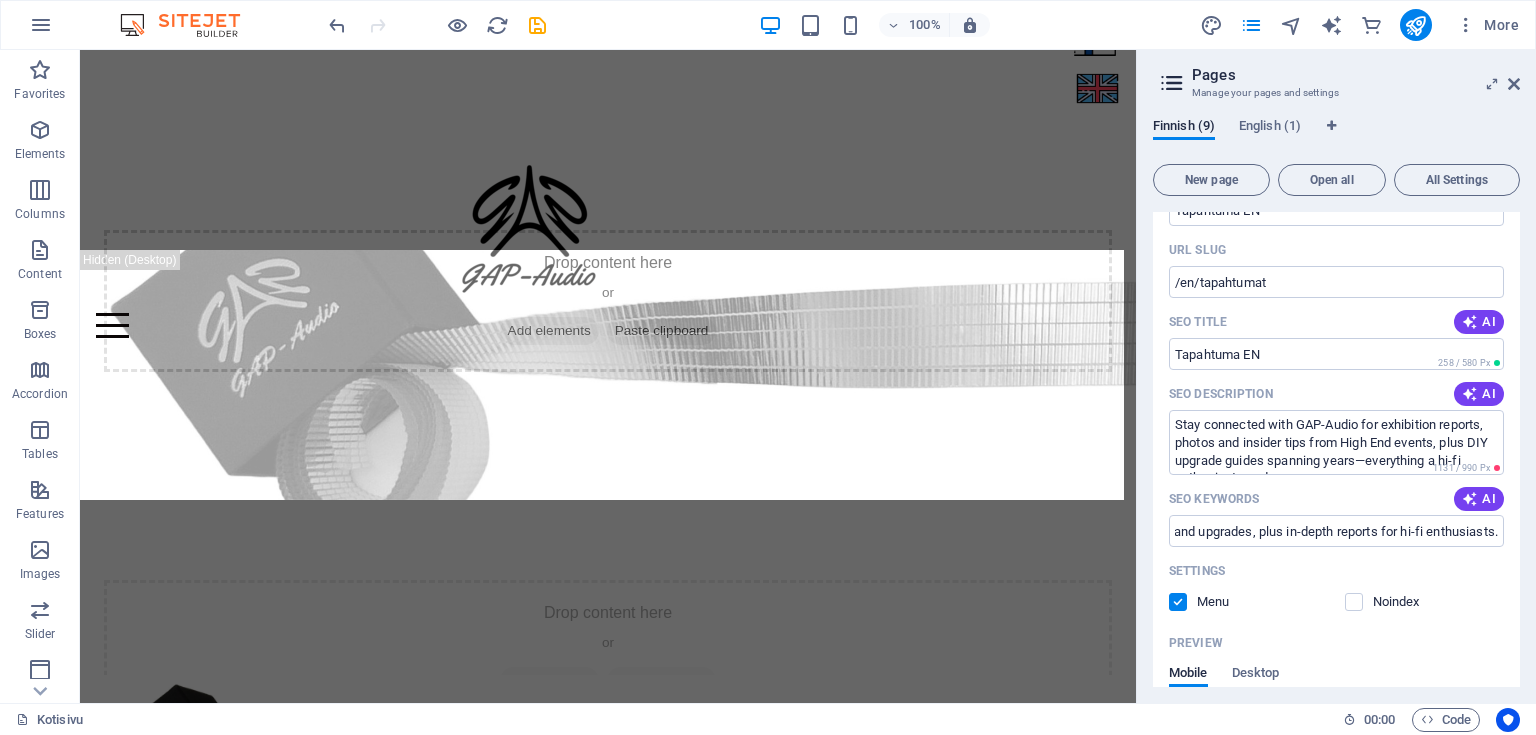 scroll, scrollTop: 0, scrollLeft: 0, axis: both 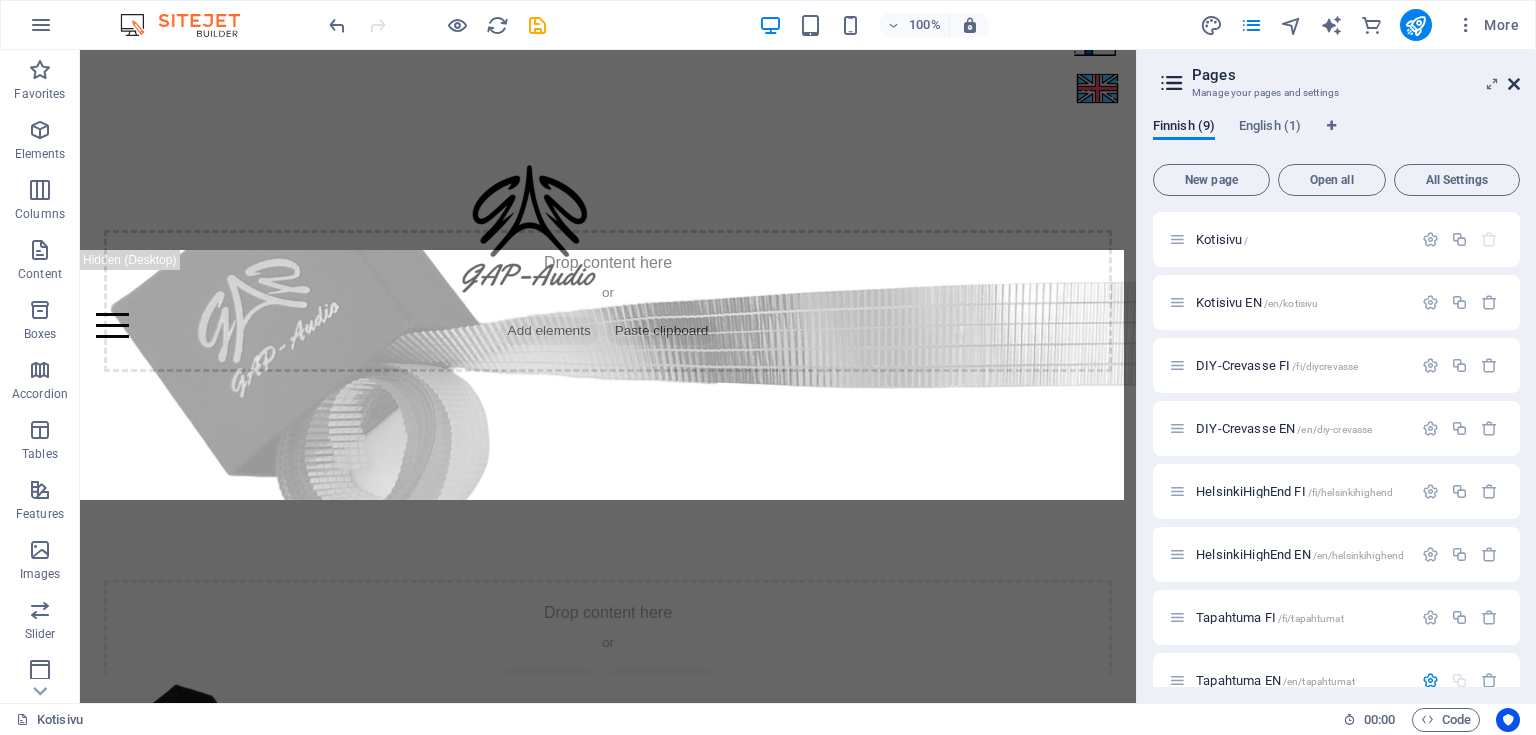 click at bounding box center [1514, 84] 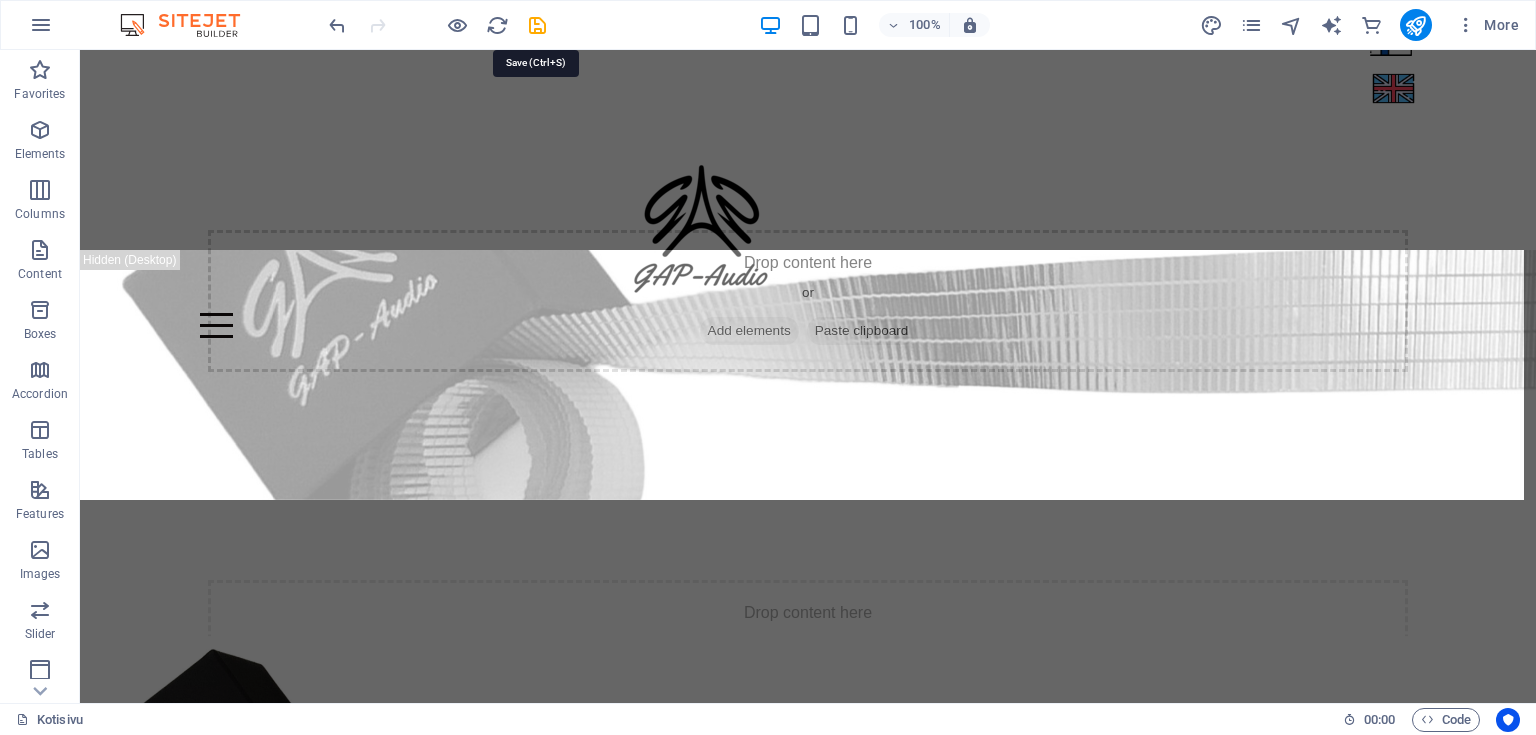 drag, startPoint x: 541, startPoint y: 21, endPoint x: 552, endPoint y: 24, distance: 11.401754 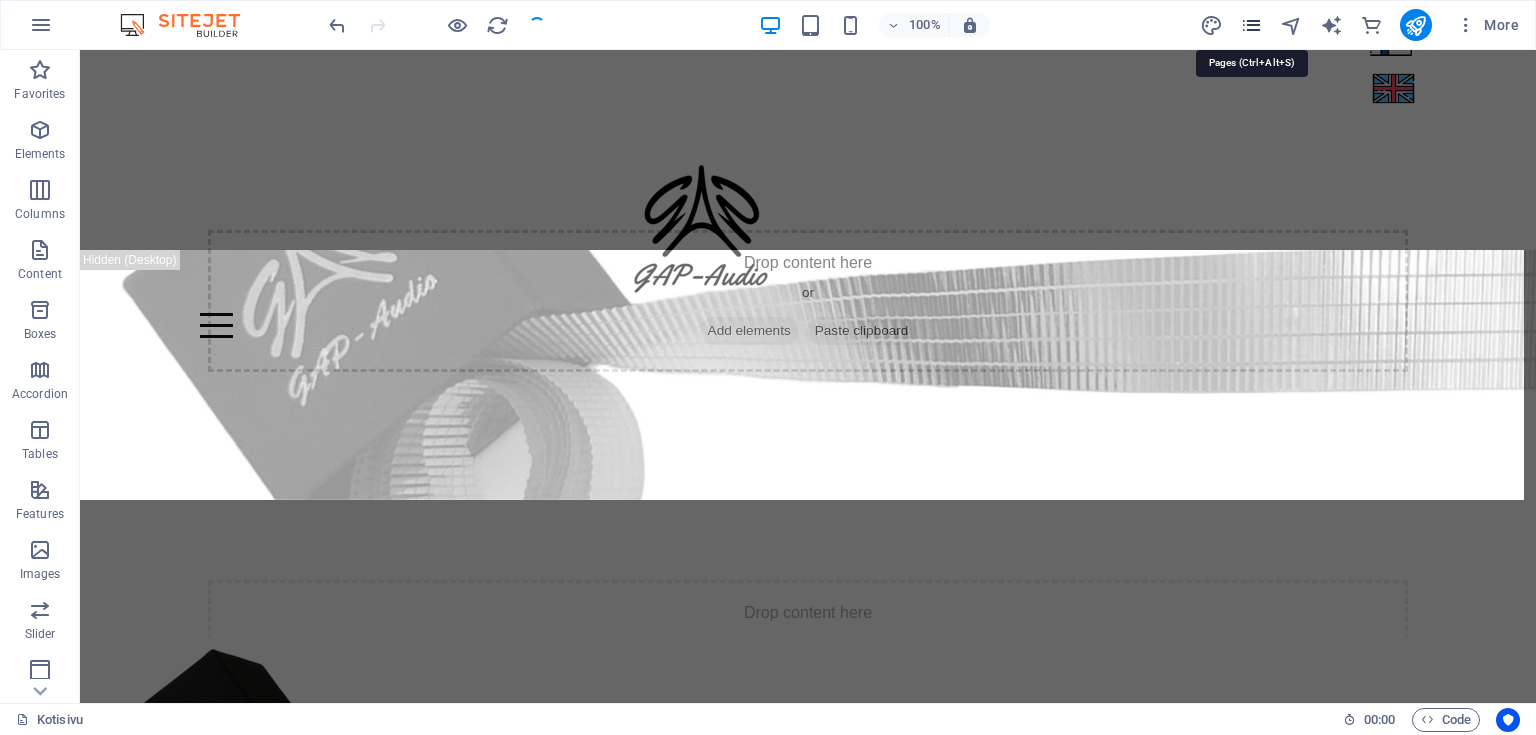click at bounding box center [1251, 25] 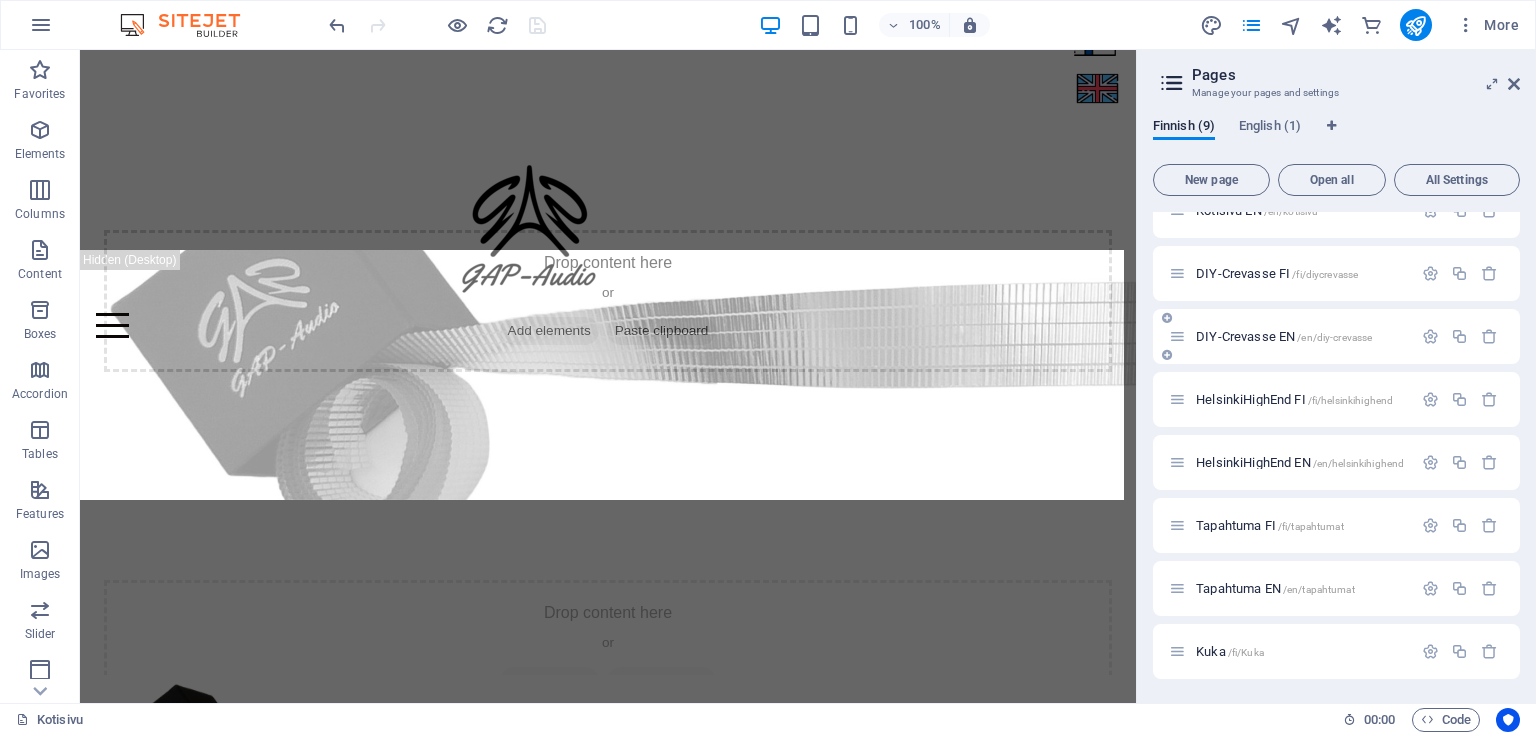 scroll, scrollTop: 75, scrollLeft: 0, axis: vertical 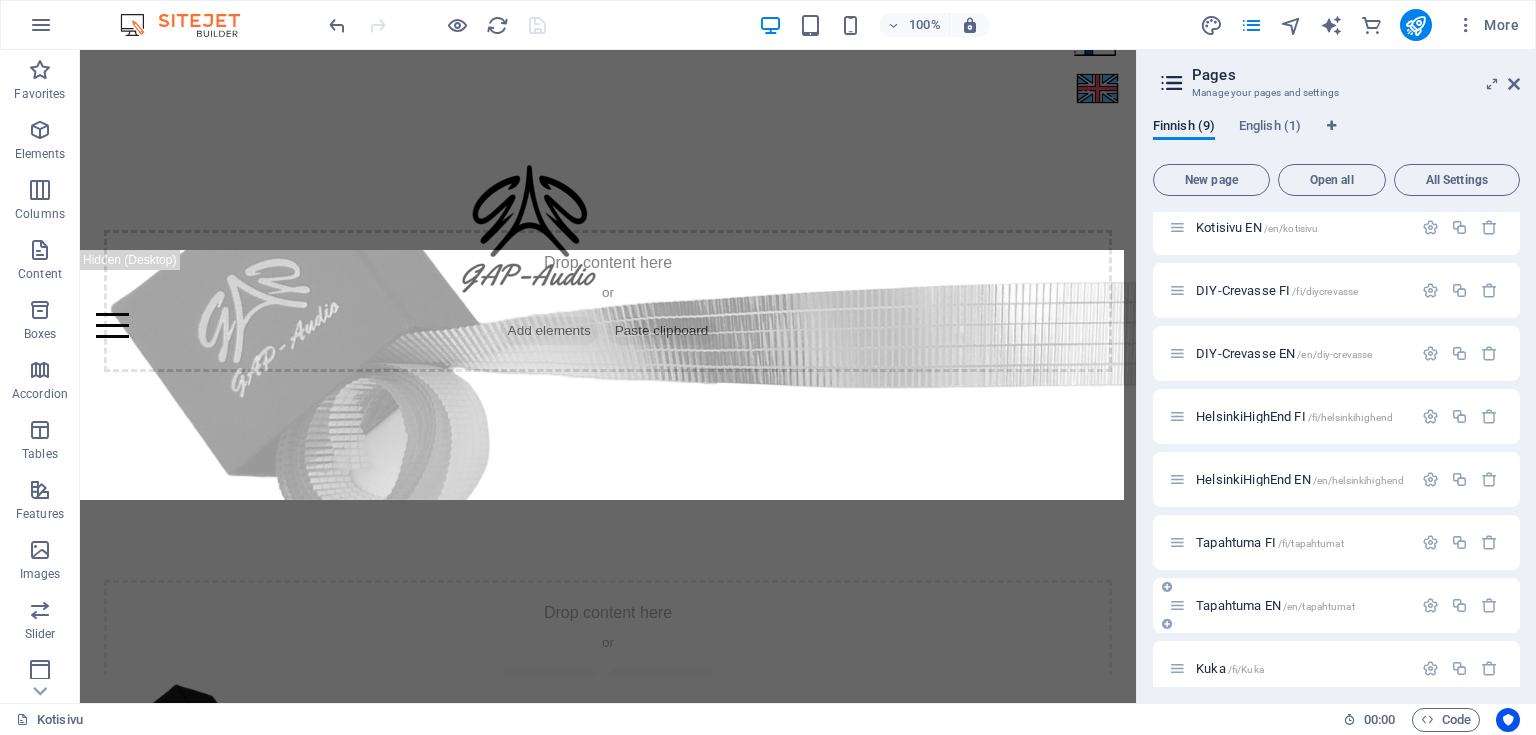 click on "Tapahtuma EN /[CITY]/tapahtumat" at bounding box center [1275, 605] 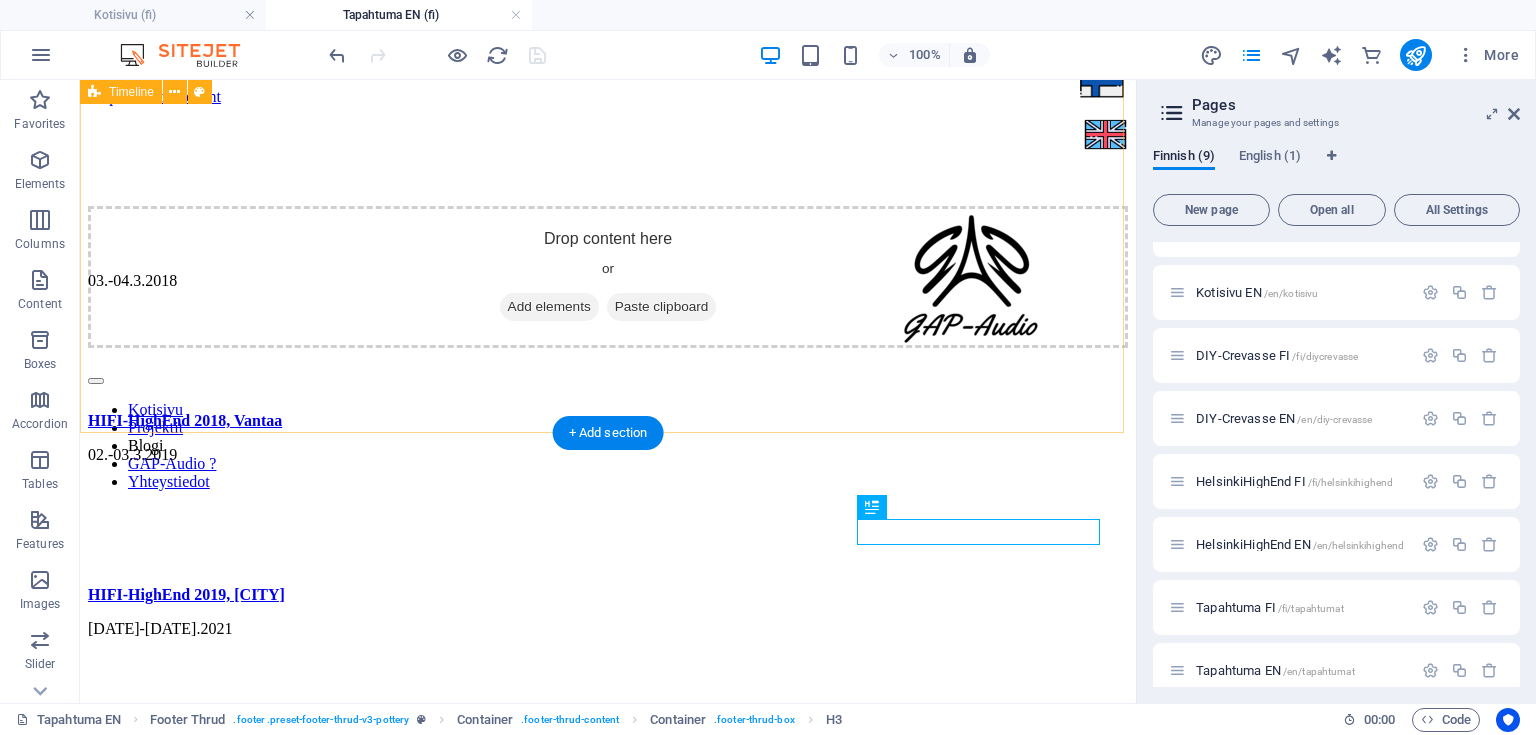 scroll, scrollTop: 1068, scrollLeft: 0, axis: vertical 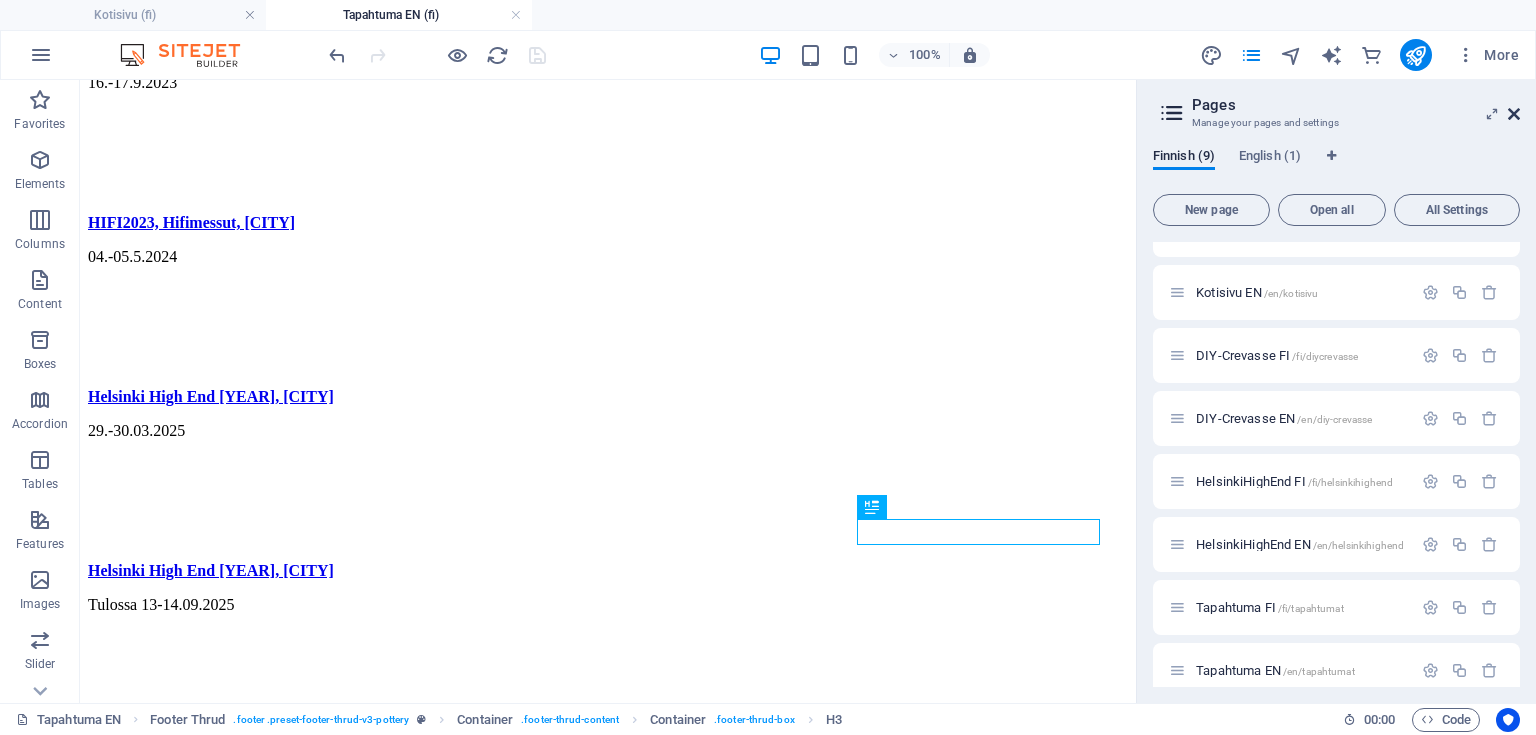 click at bounding box center [1514, 114] 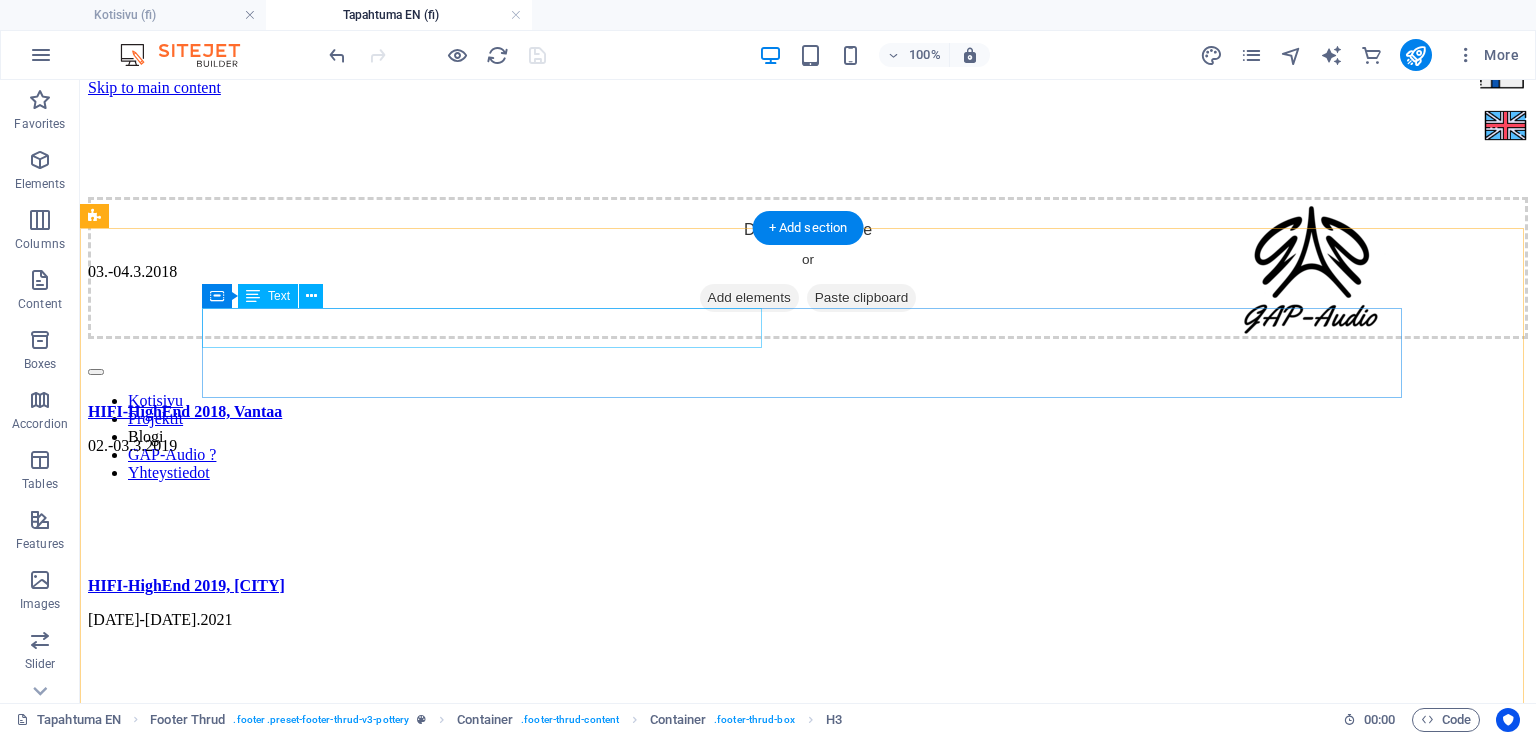 scroll, scrollTop: 0, scrollLeft: 0, axis: both 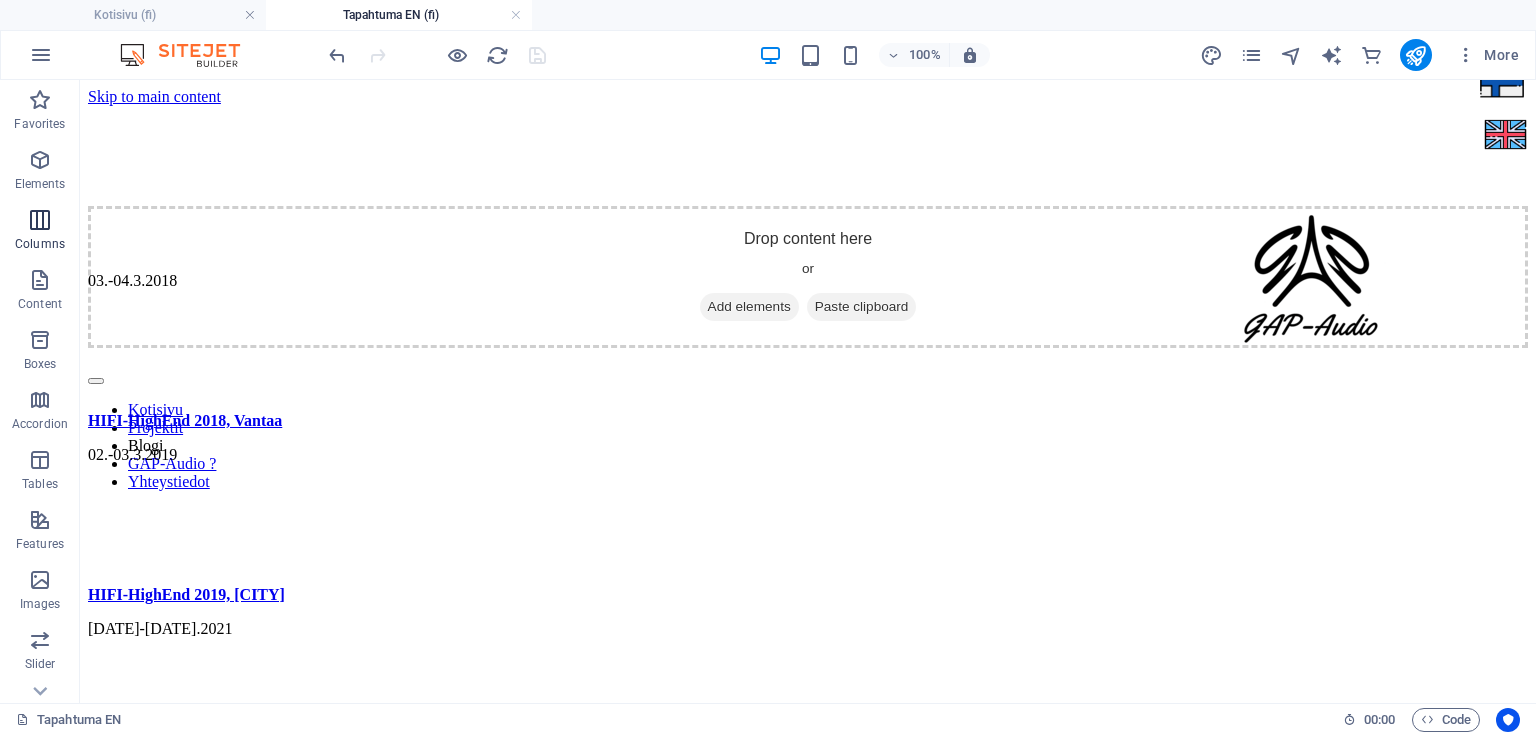 click at bounding box center [40, 220] 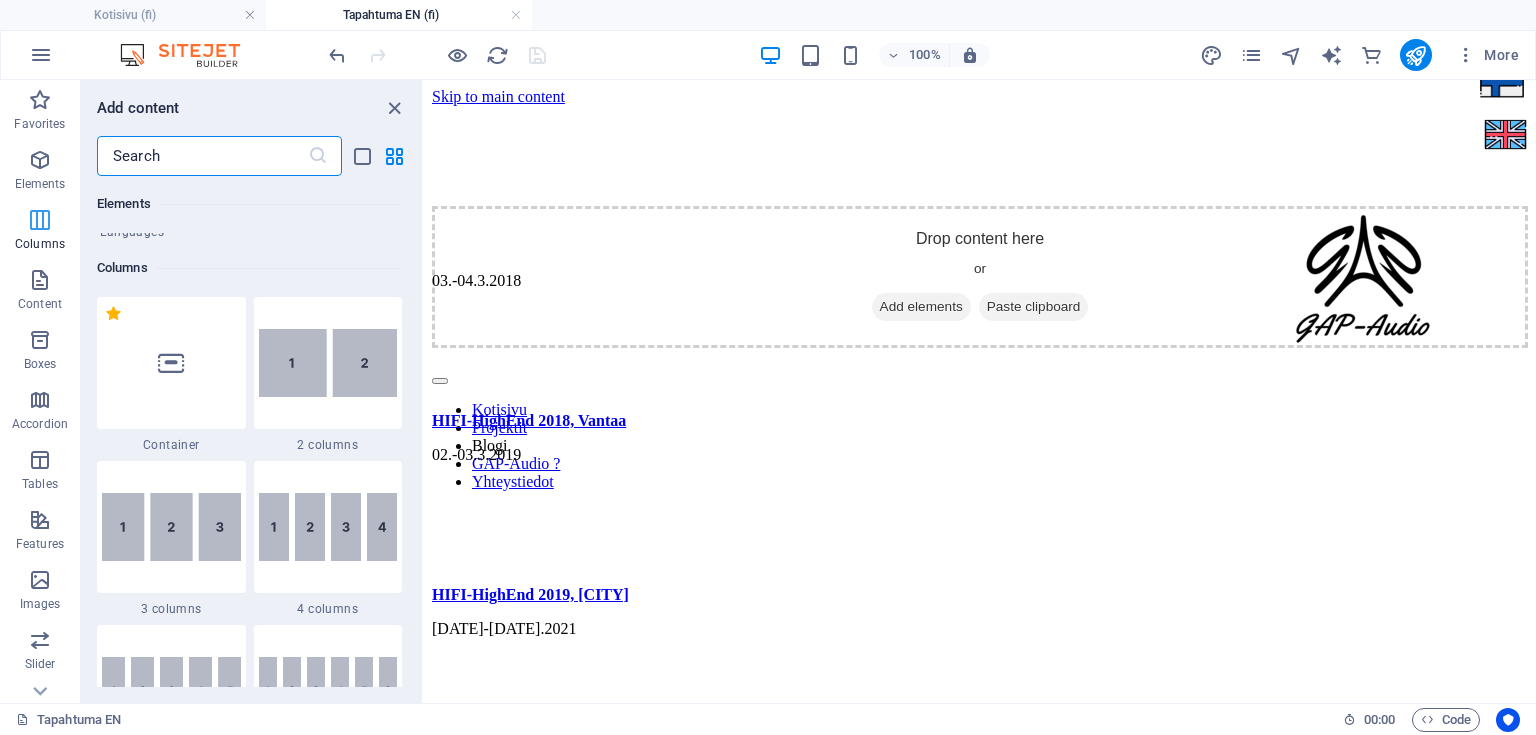 scroll, scrollTop: 990, scrollLeft: 0, axis: vertical 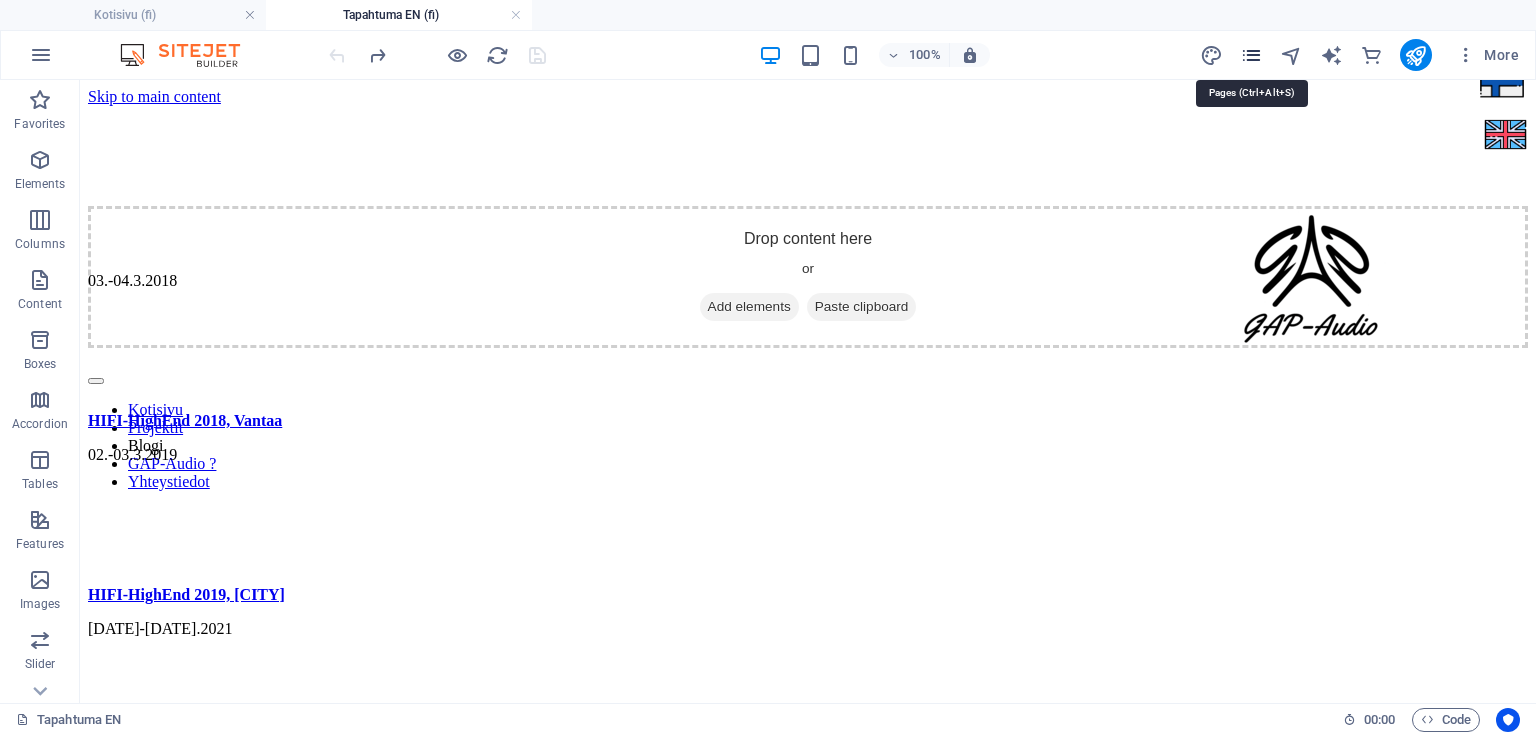 click at bounding box center [1251, 55] 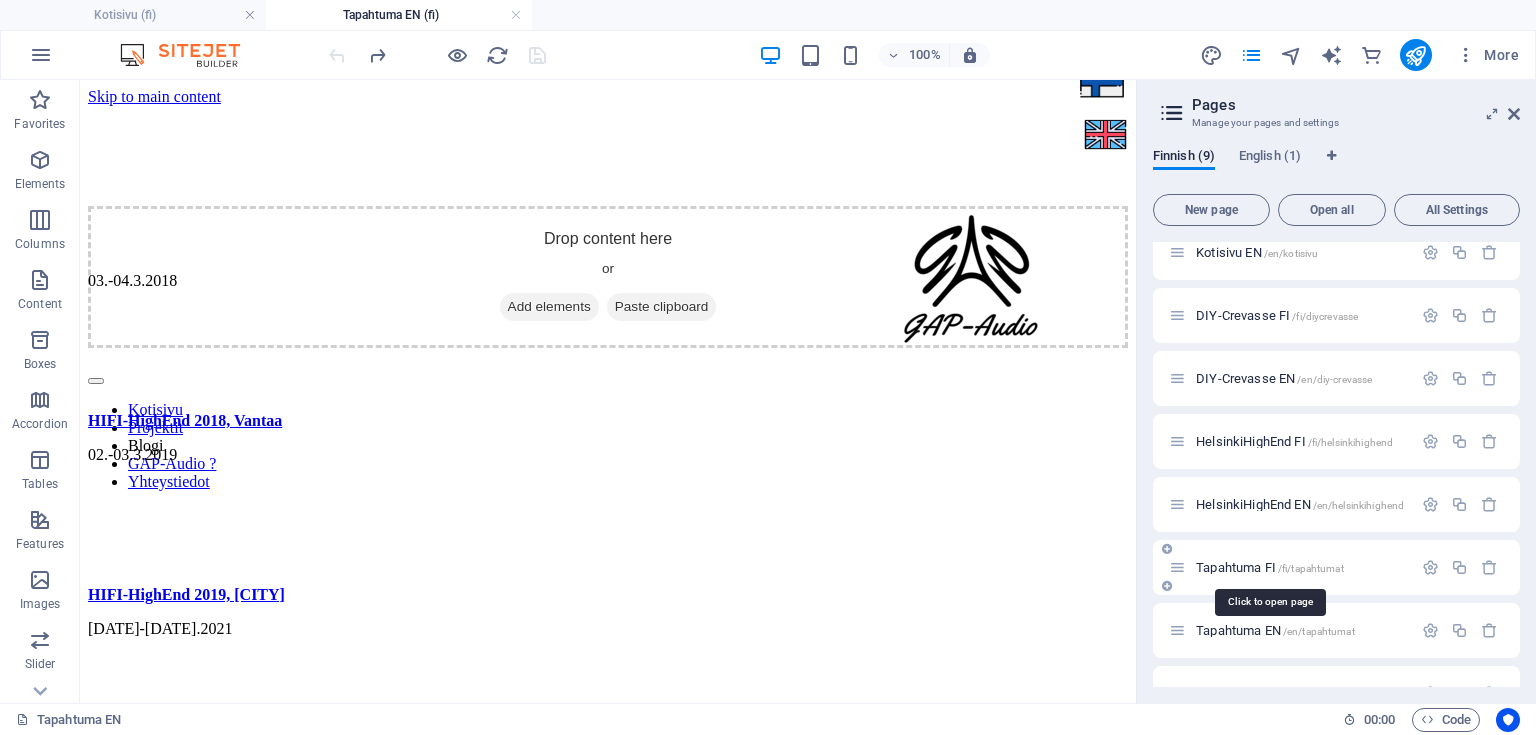 click on "Tapahtuma FI /fi/tapahtumat" at bounding box center (1270, 567) 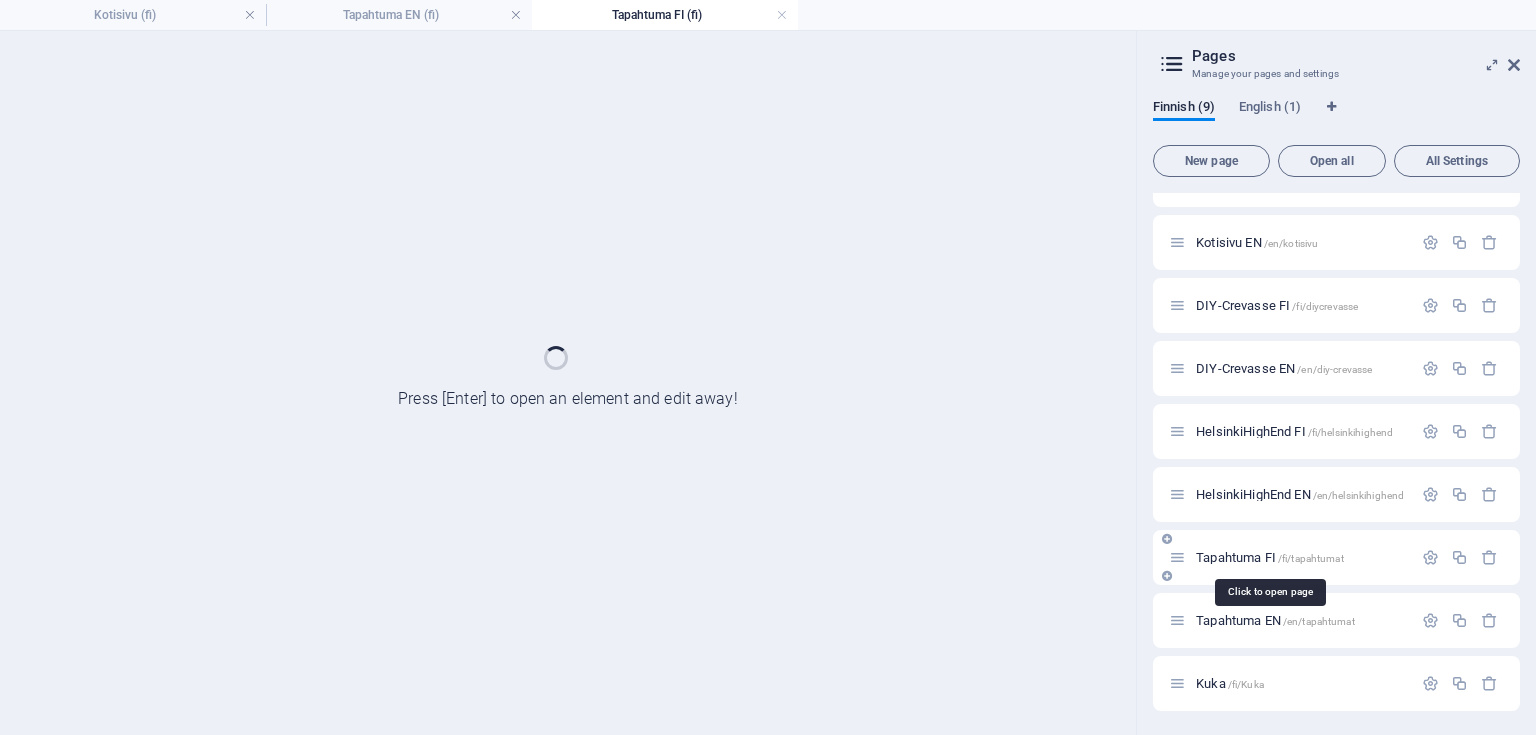 scroll, scrollTop: 40, scrollLeft: 0, axis: vertical 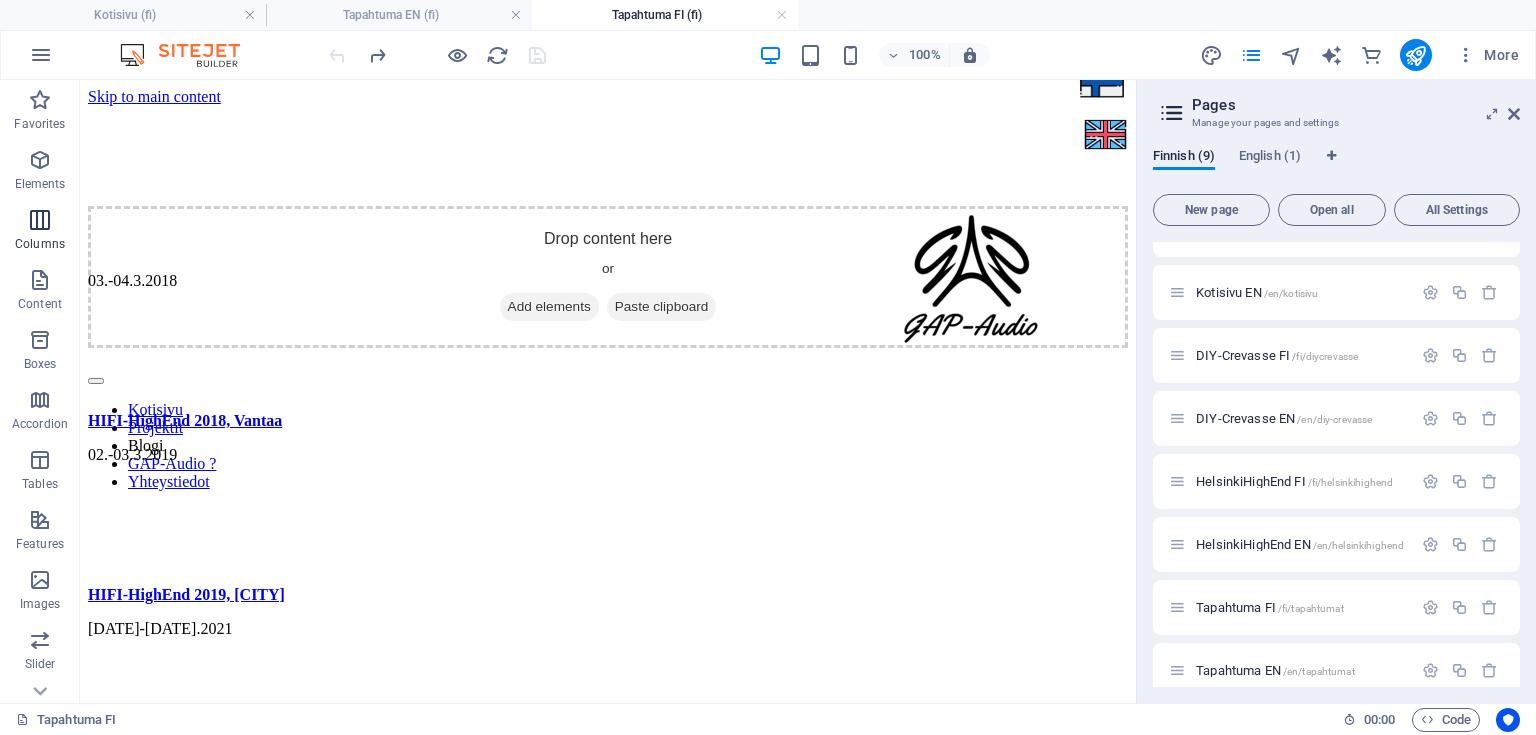 click at bounding box center (40, 220) 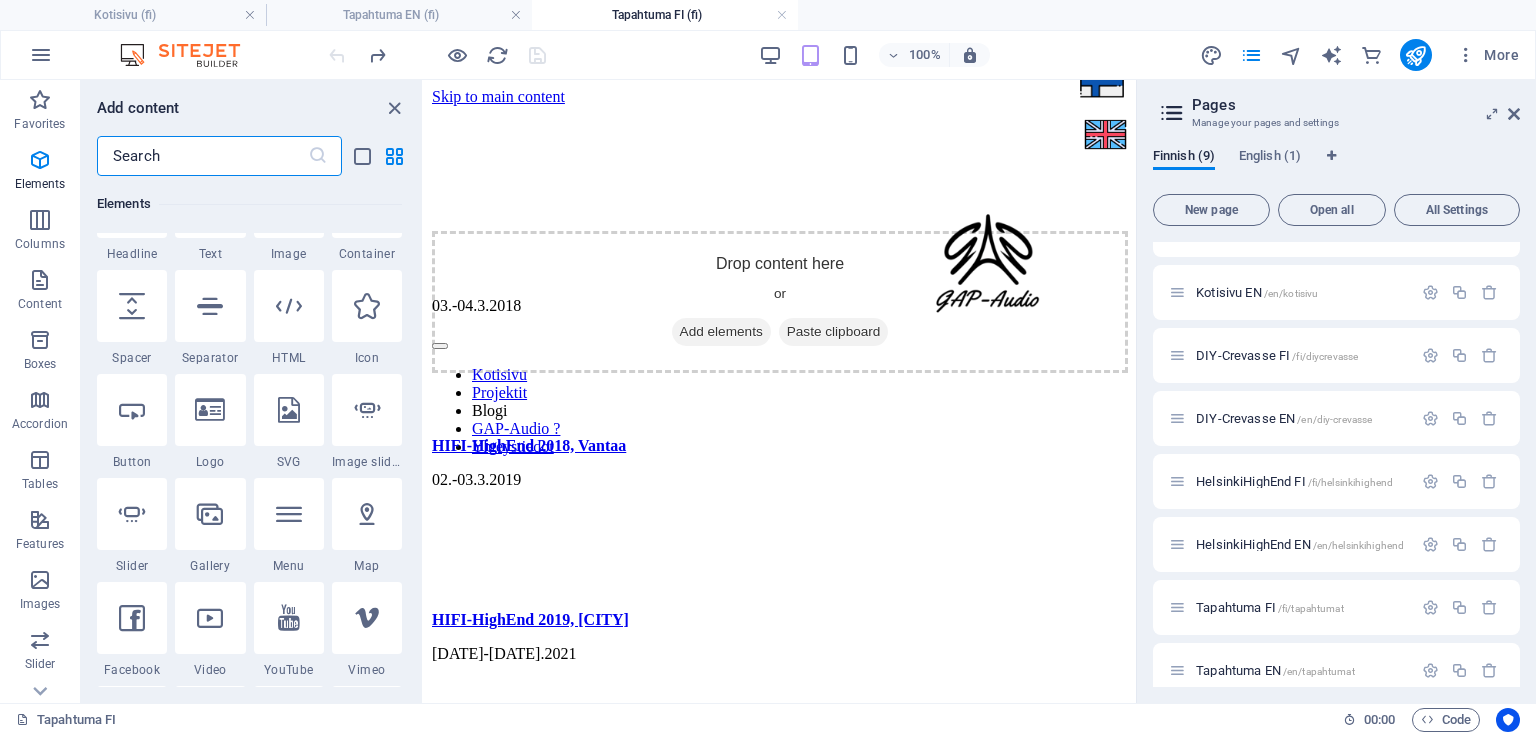 scroll, scrollTop: 990, scrollLeft: 0, axis: vertical 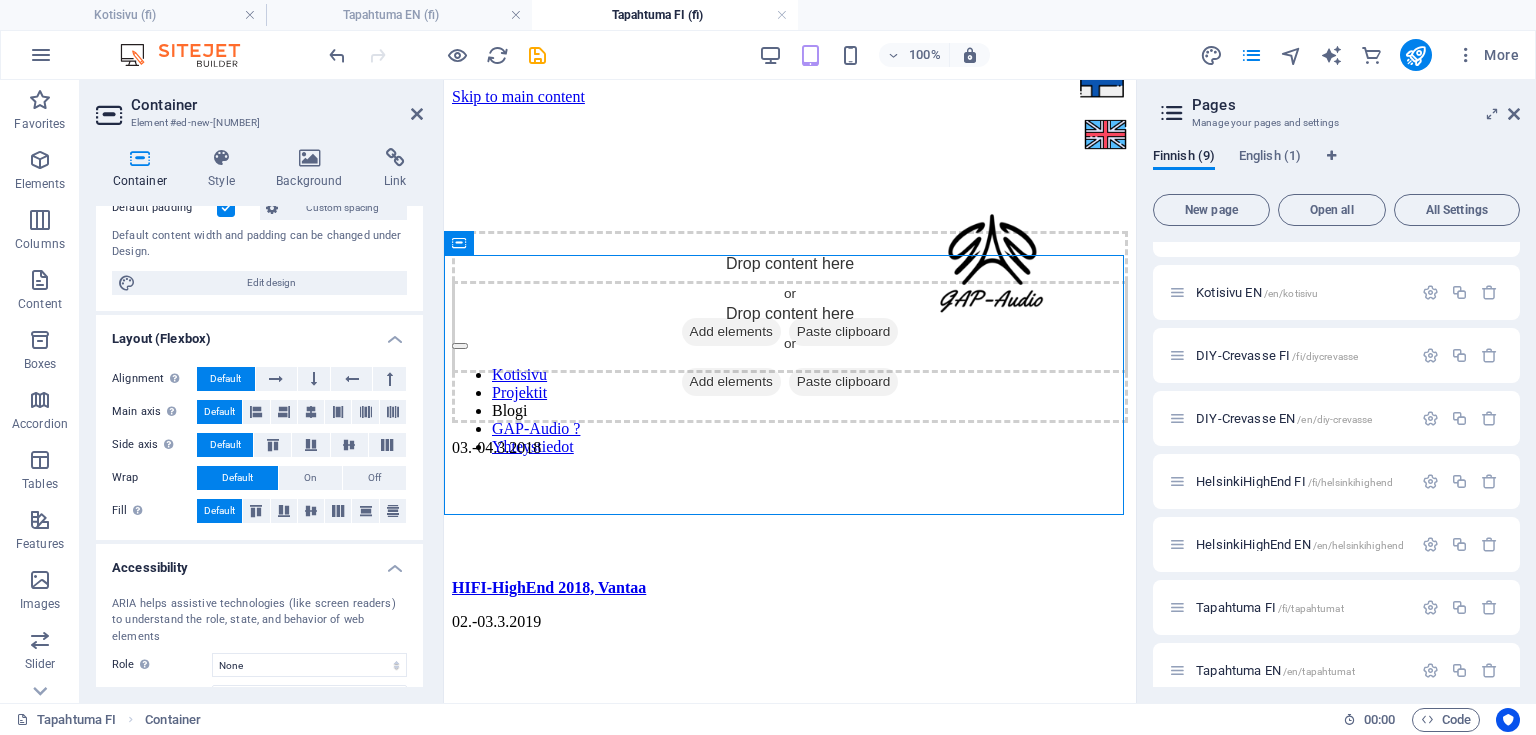 click on "Container Element #ed-new-242
Container Style Background Link Size Height Default px rem % vh vw Min. height None px rem % vh vw Width Default px rem % em vh vw Min. width None px rem % vh vw Content width Default Custom width Width Default px rem % em vh vw Min. width None px rem % vh vw Default padding Custom spacing Default content width and padding can be changed under Design. Edit design Layout (Flexbox) Alignment Determines the flex direction. Default Main axis Determine how elements should behave along the main axis inside this container (justify content). Default Side axis Control the vertical direction of the element inside of the container (align items). Default Wrap Default On Off Fill Controls the distances and direction of elements on the y-axis across several lines (align content). Default Accessibility ARIA helps assistive technologies (like screen readers) to understand the role, state, and behavior of web elements Role The ARIA role defines the purpose of an element.  None %" at bounding box center [262, 391] 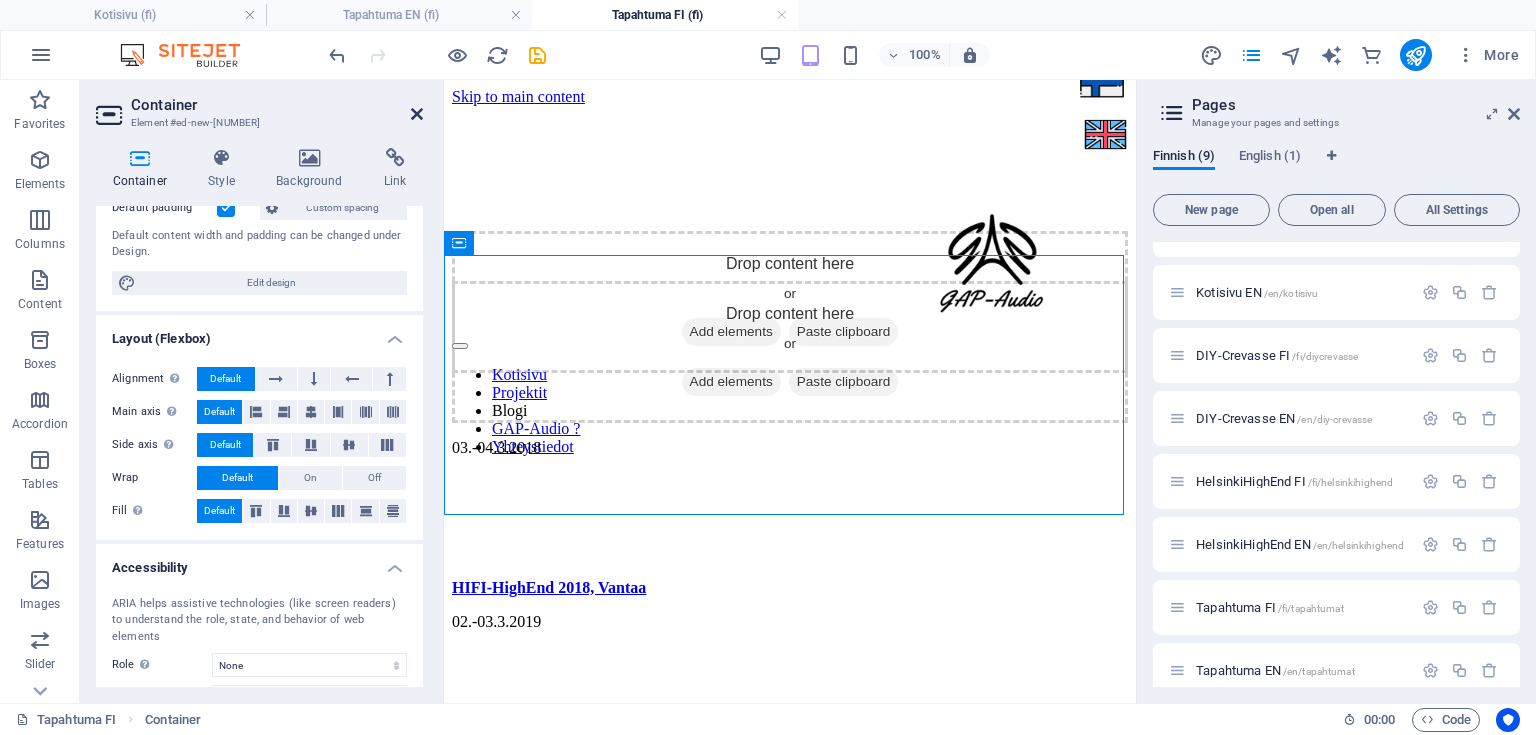 click at bounding box center (417, 114) 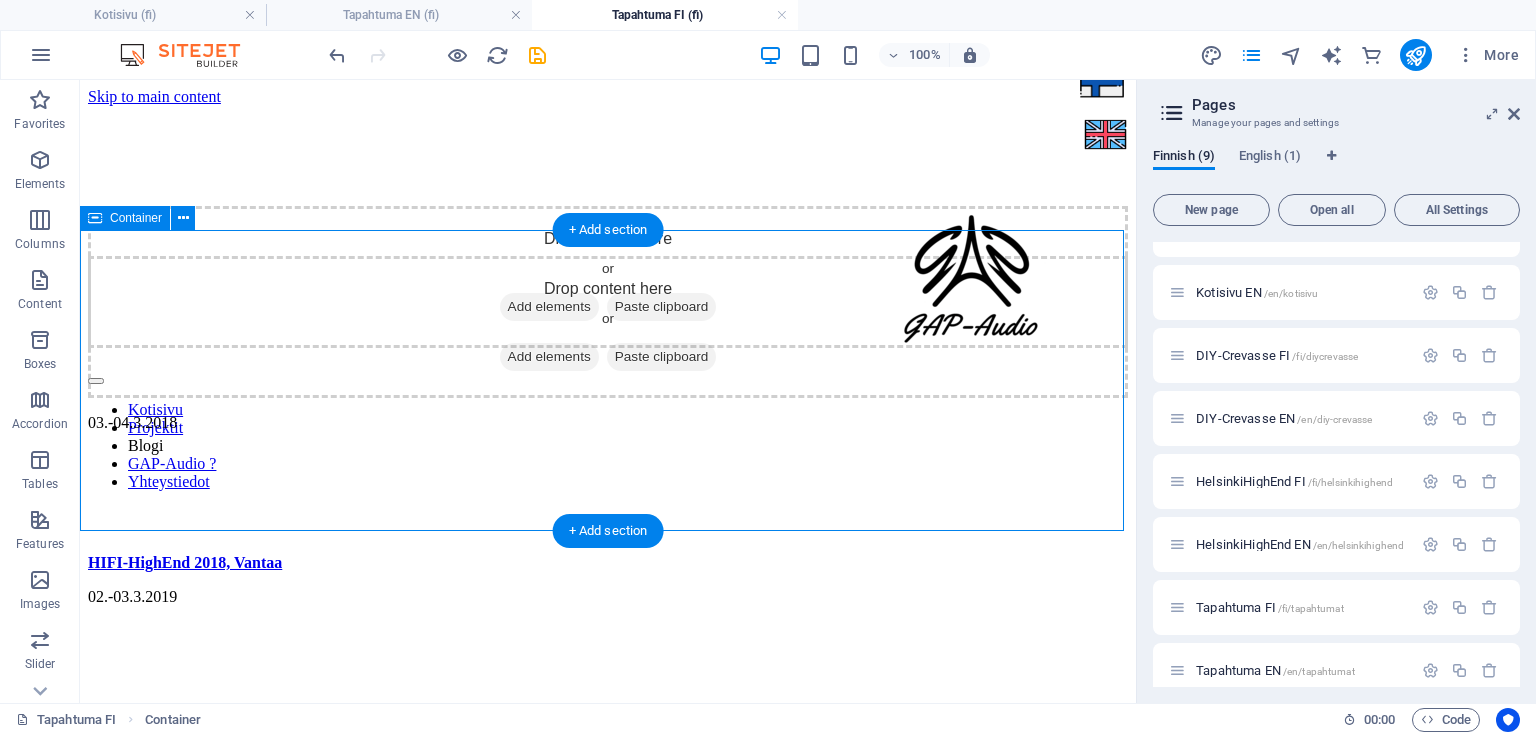 click on "Drop content here or  Add elements  Paste clipboard" at bounding box center (608, 327) 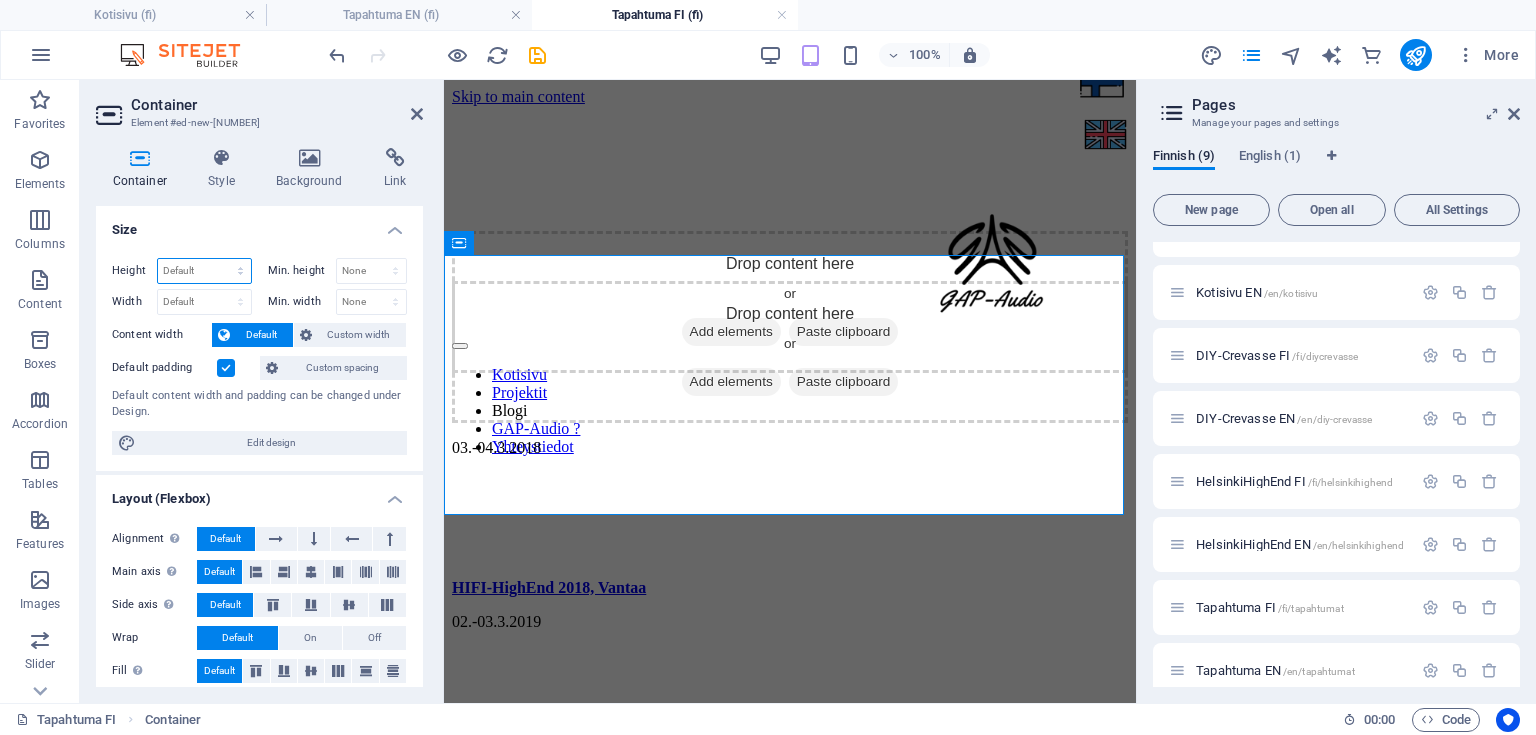 click on "Default px rem % vh vw" at bounding box center [204, 271] 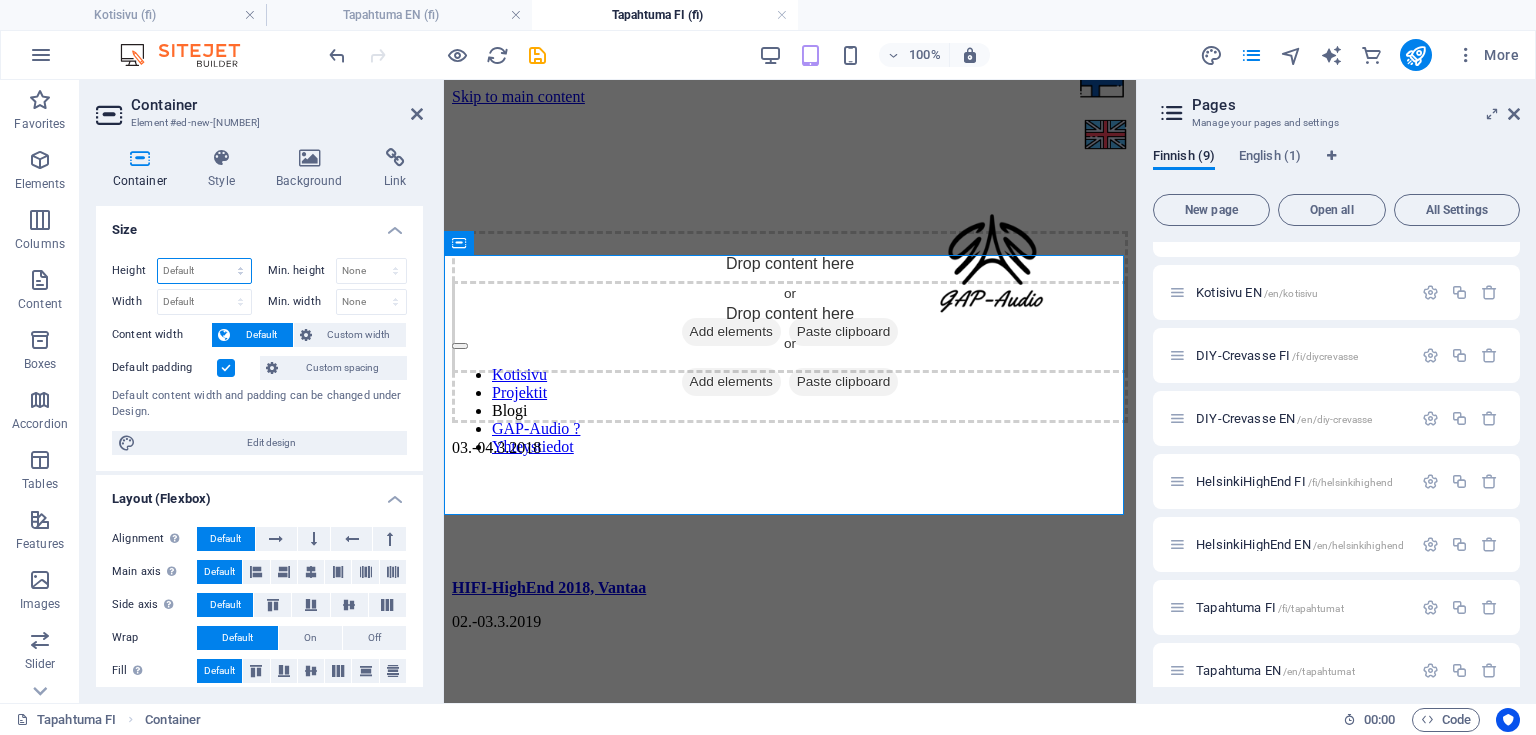 select on "px" 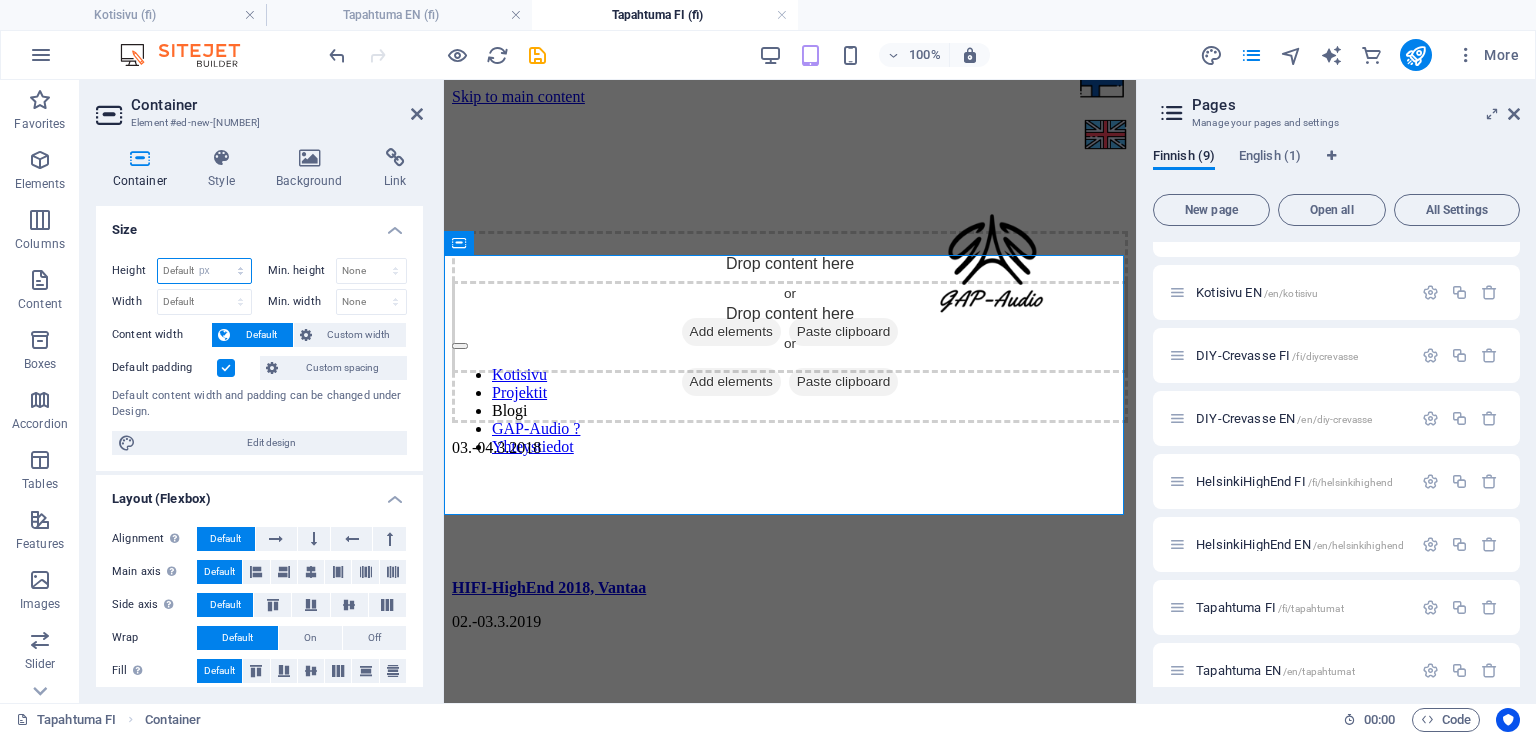 click on "Default px rem % vh vw" at bounding box center (204, 271) 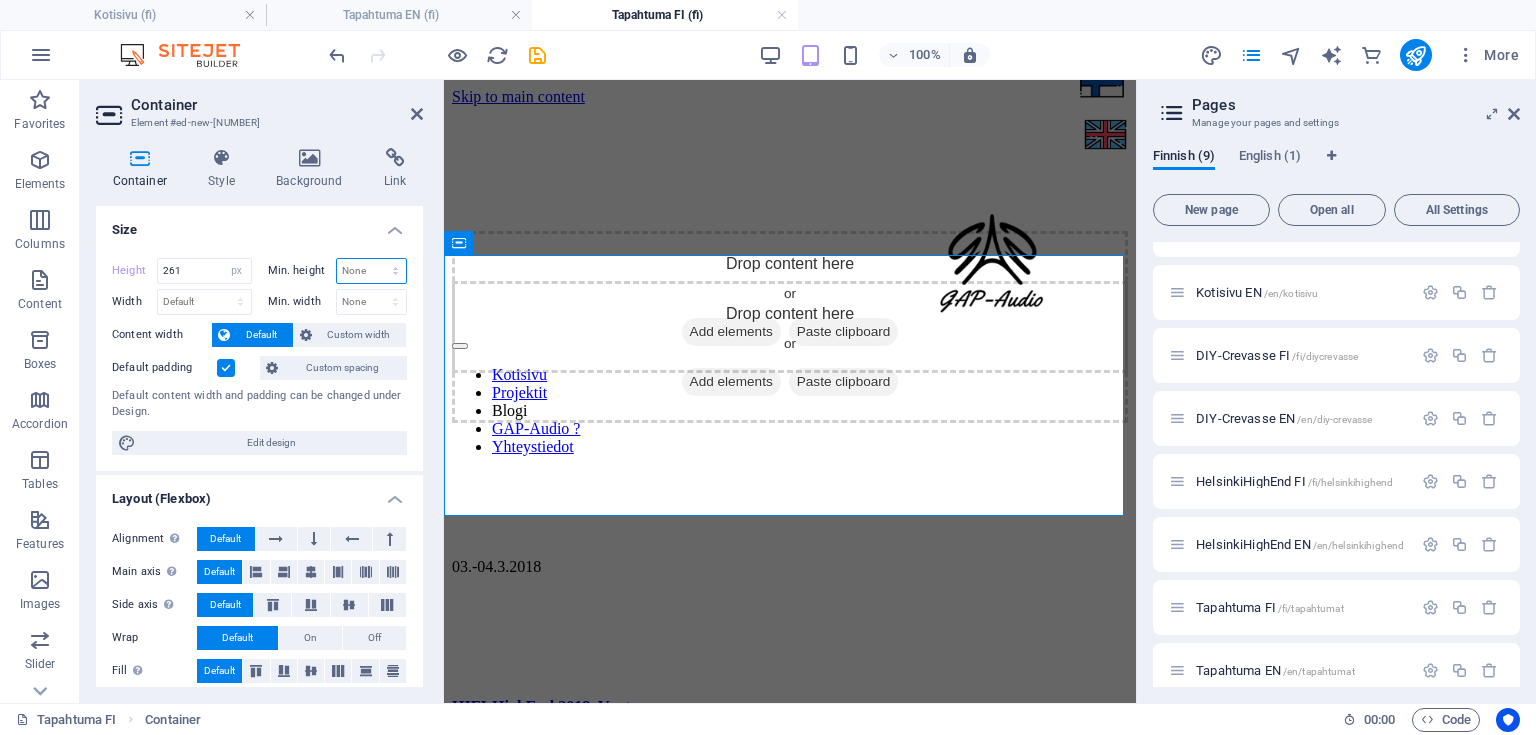 click on "None px rem % vh vw" at bounding box center [372, 271] 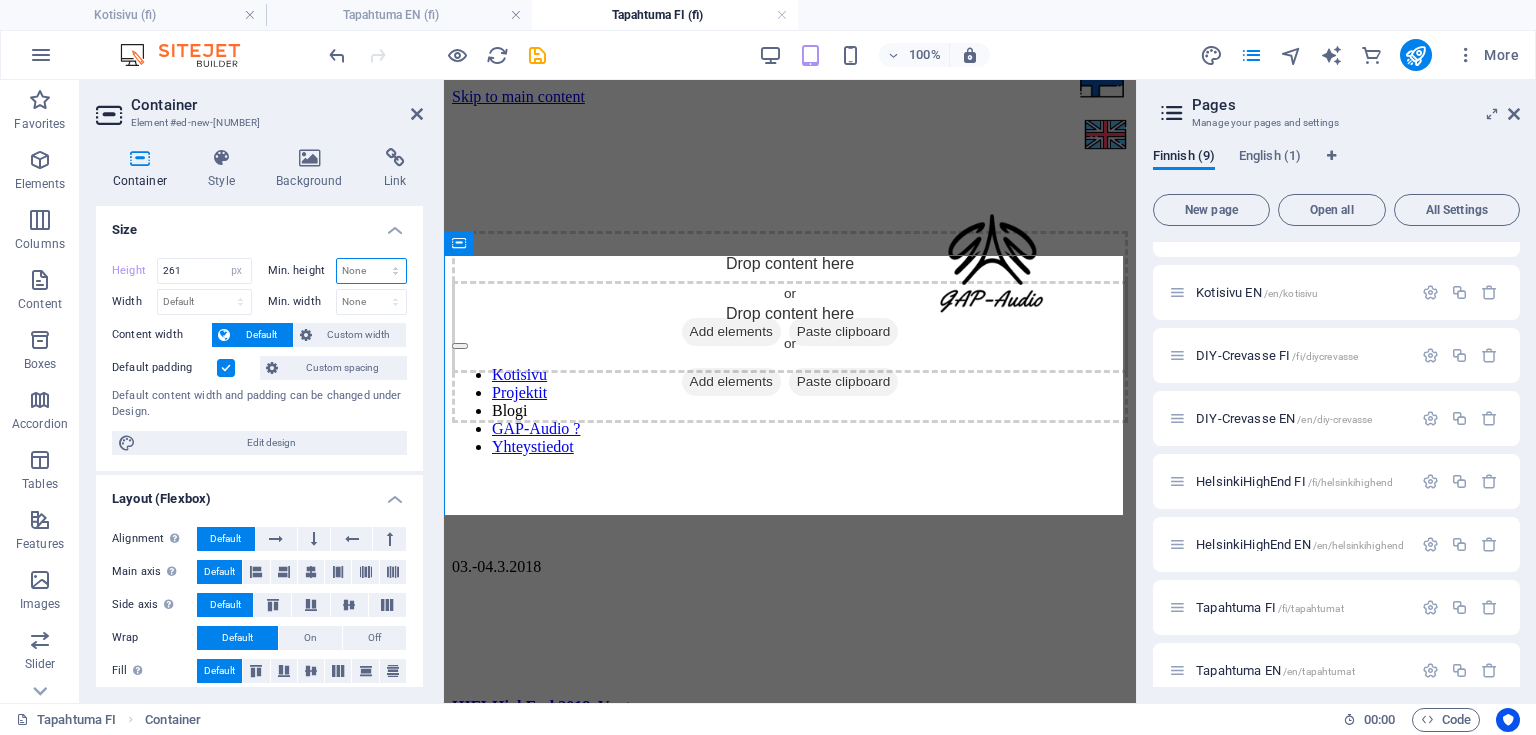 select on "px" 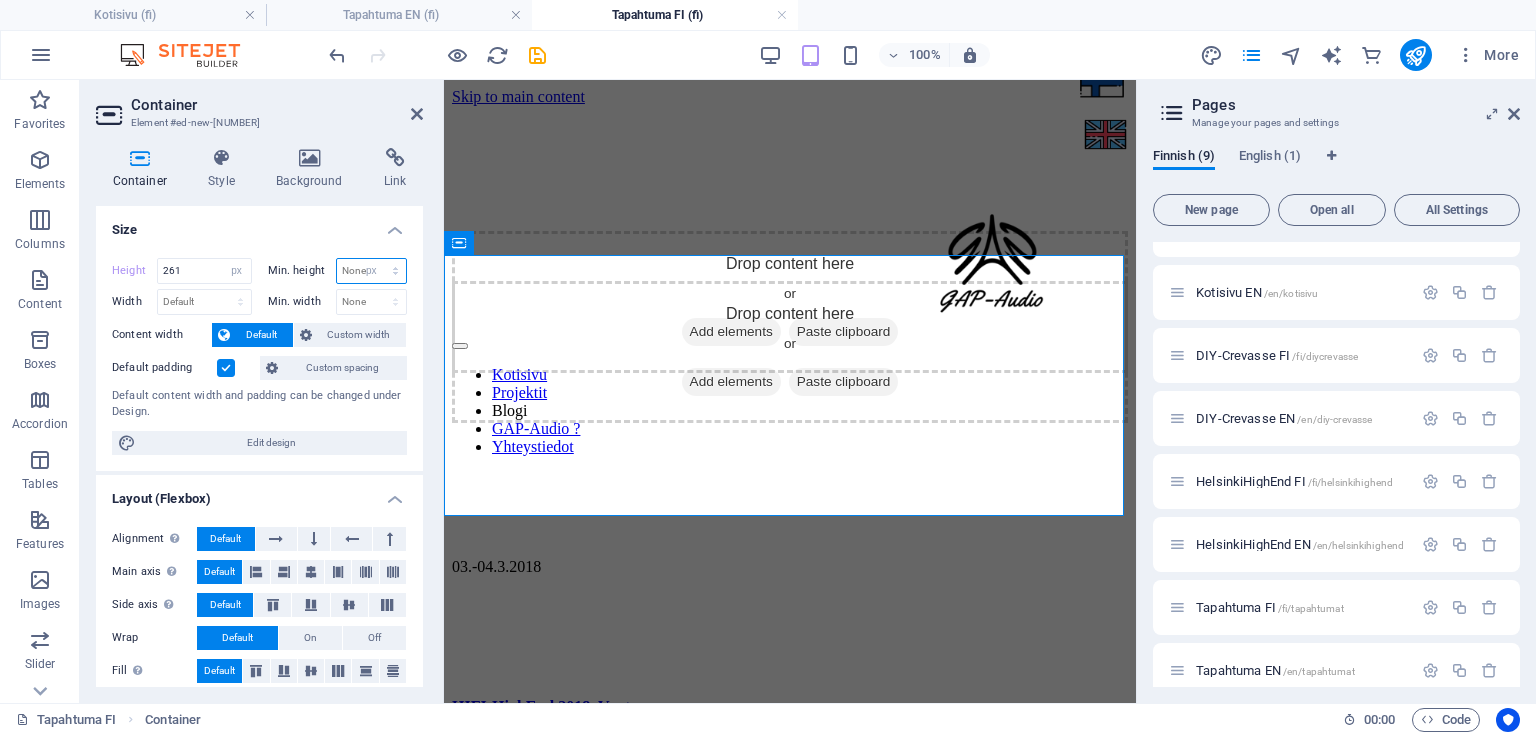 click on "None px rem % vh vw" at bounding box center [372, 271] 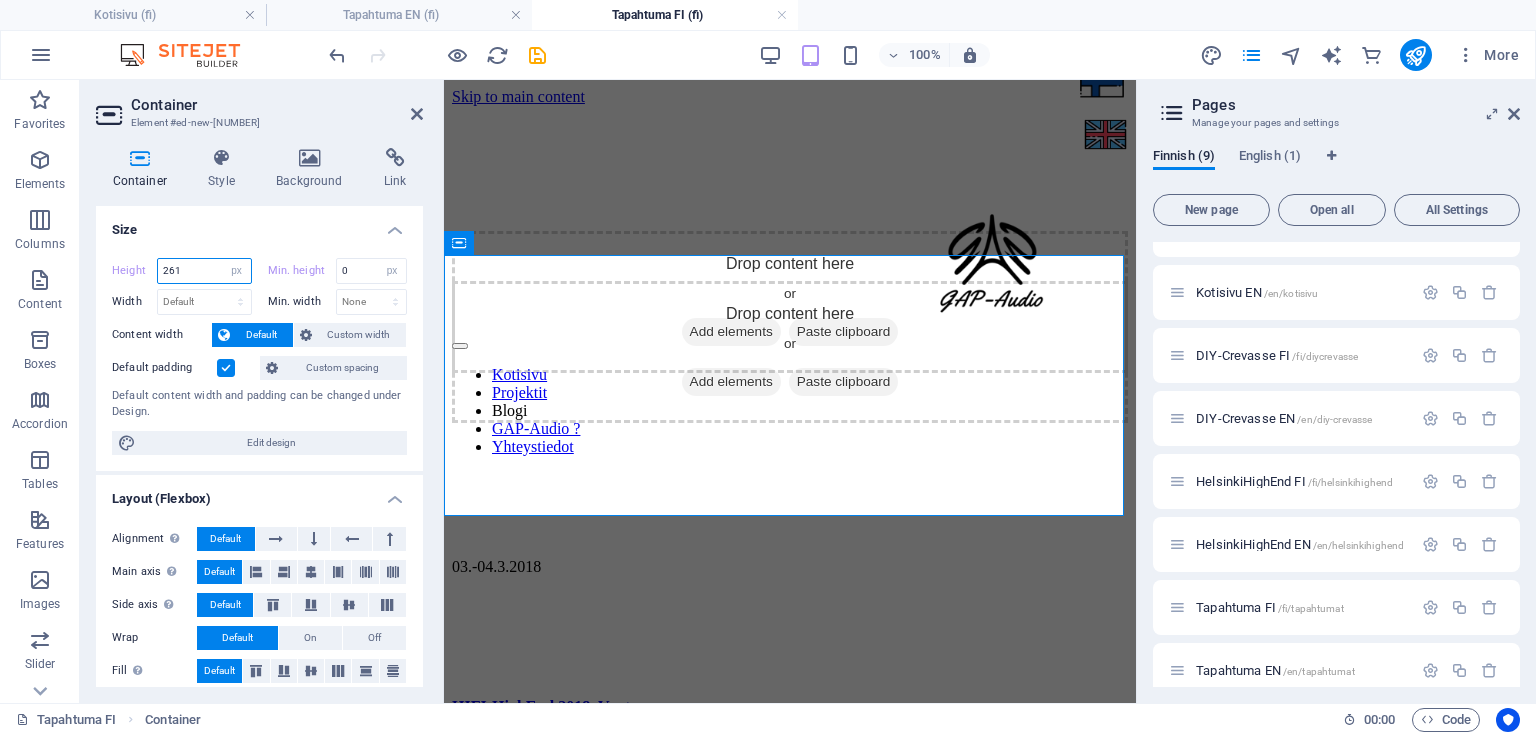 click on "261" at bounding box center (204, 271) 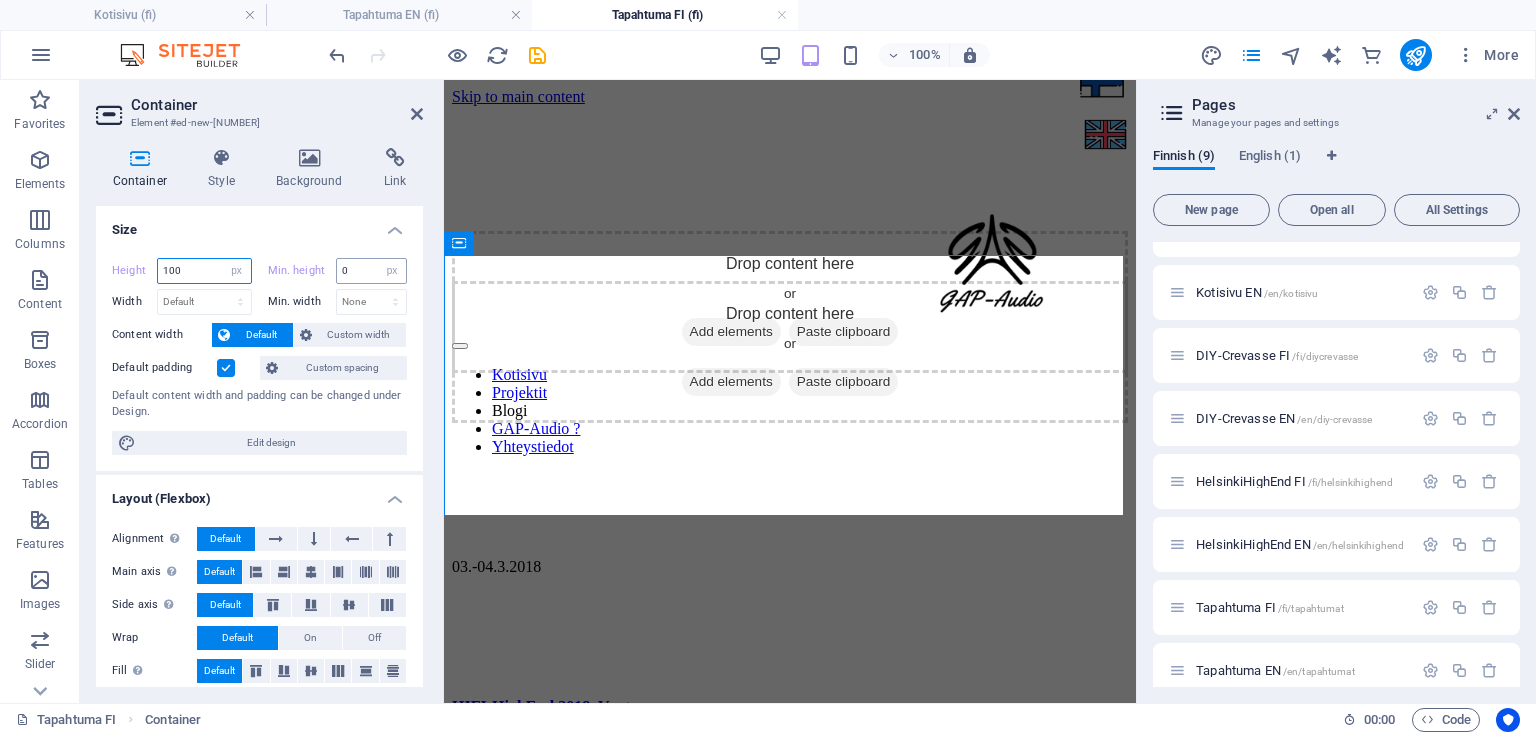 type on "100" 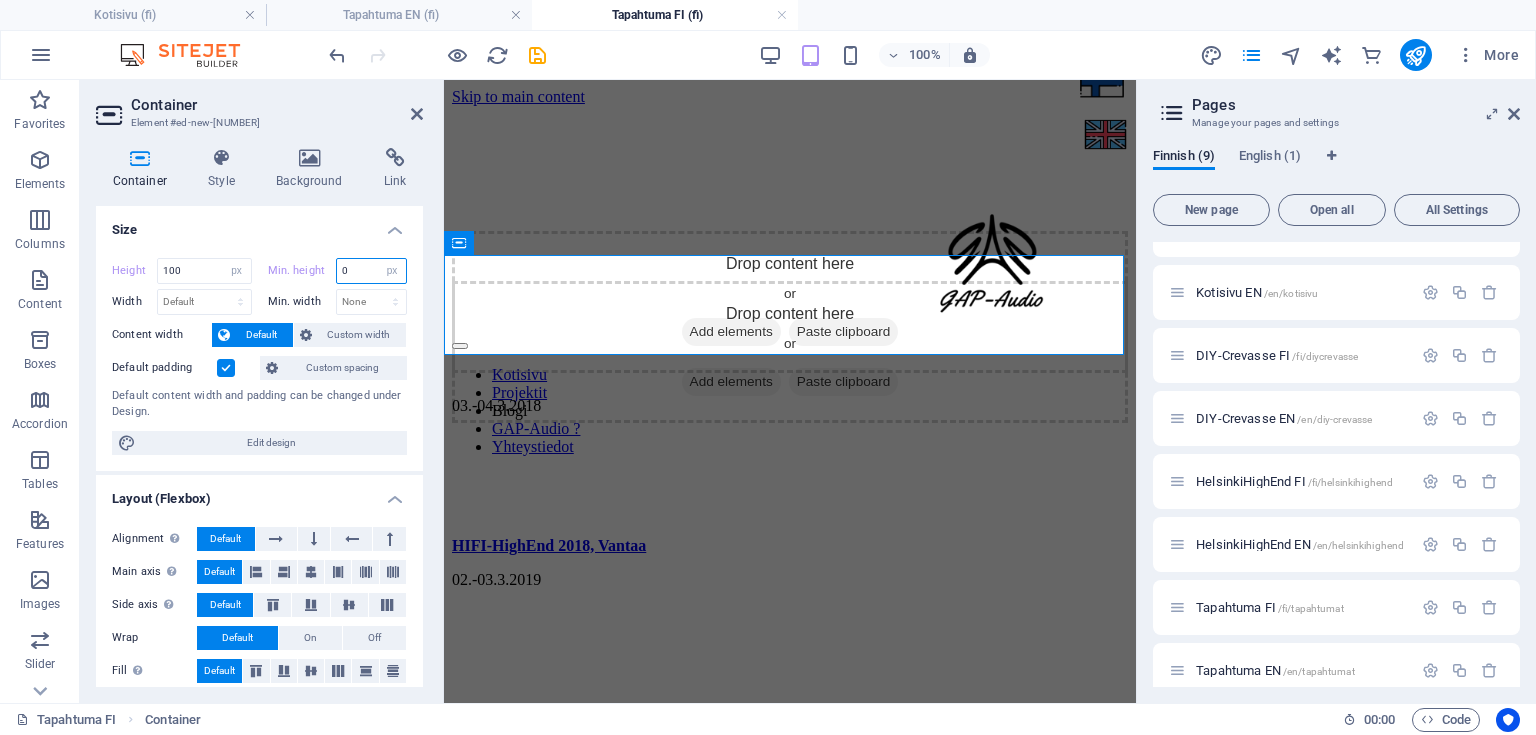 drag, startPoint x: 356, startPoint y: 275, endPoint x: 308, endPoint y: 273, distance: 48.04165 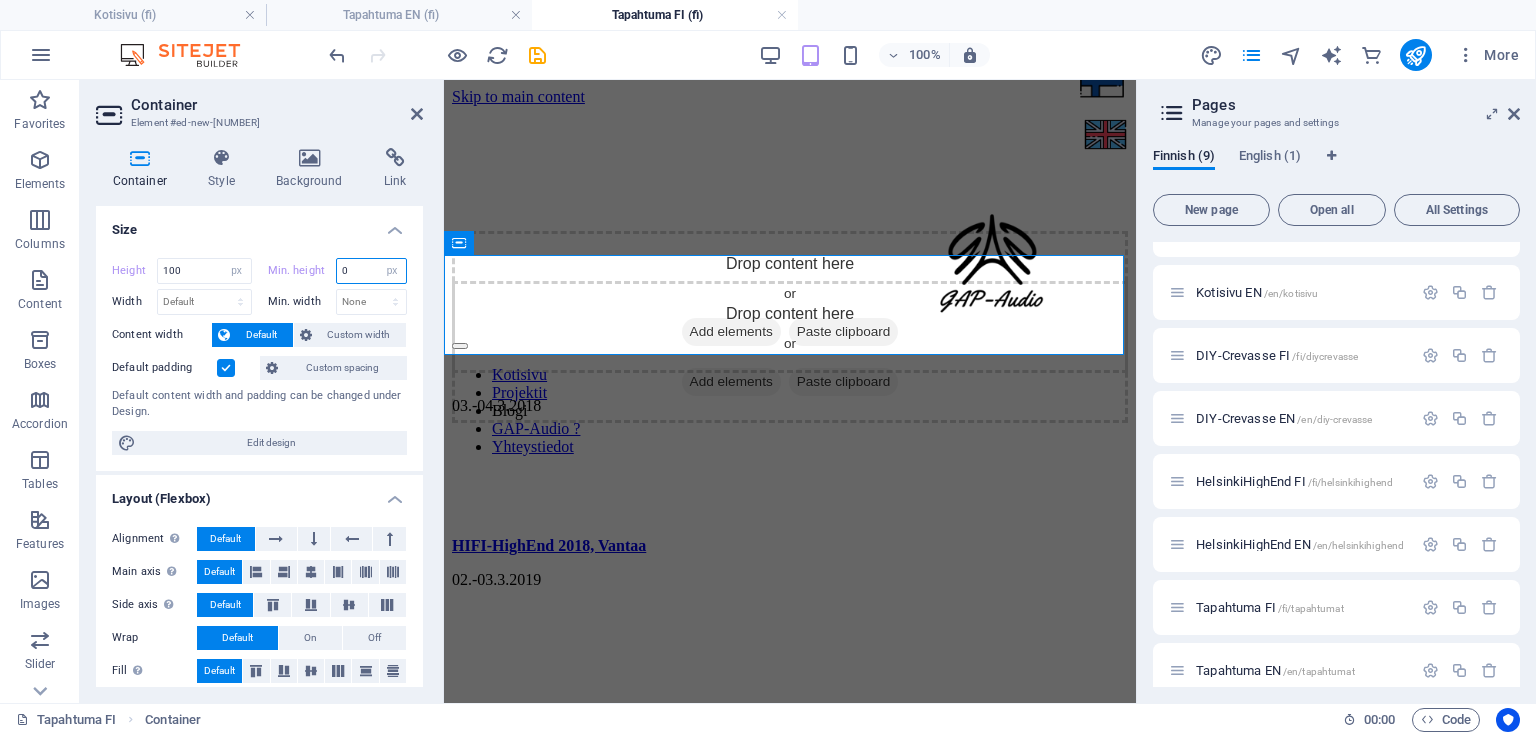 click on "Min. height 0 None px rem % vh vw" at bounding box center [338, 271] 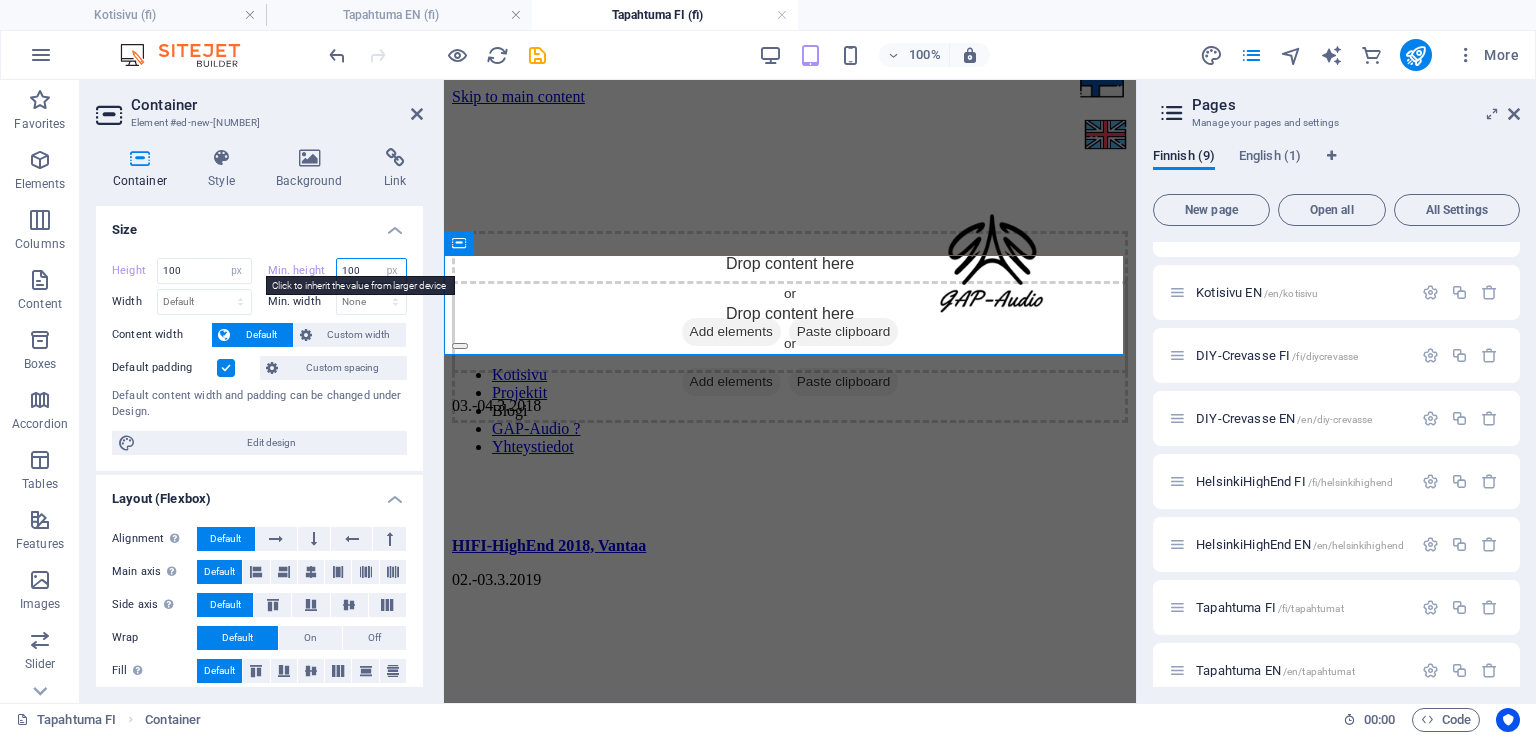 type on "100" 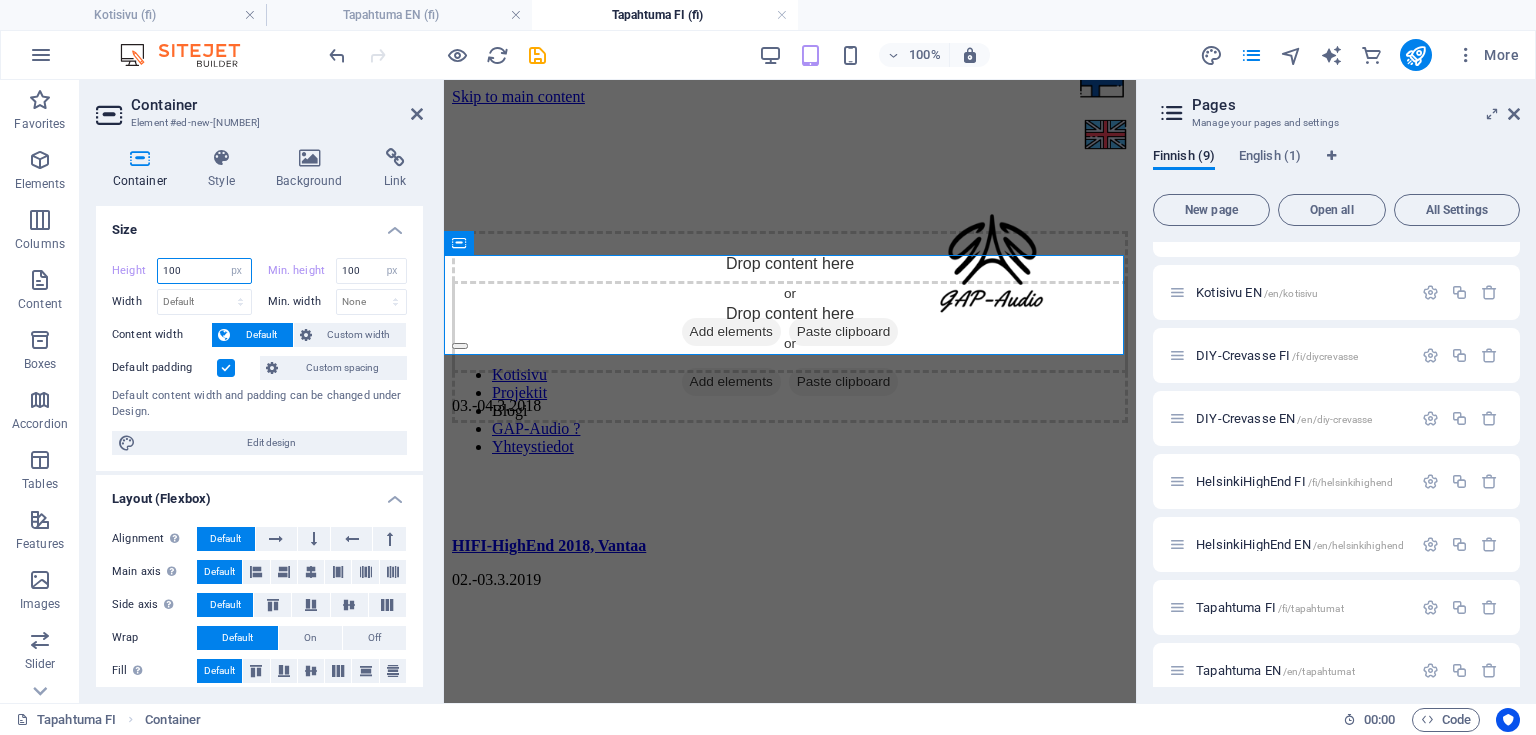 drag, startPoint x: 212, startPoint y: 266, endPoint x: 89, endPoint y: 270, distance: 123.065025 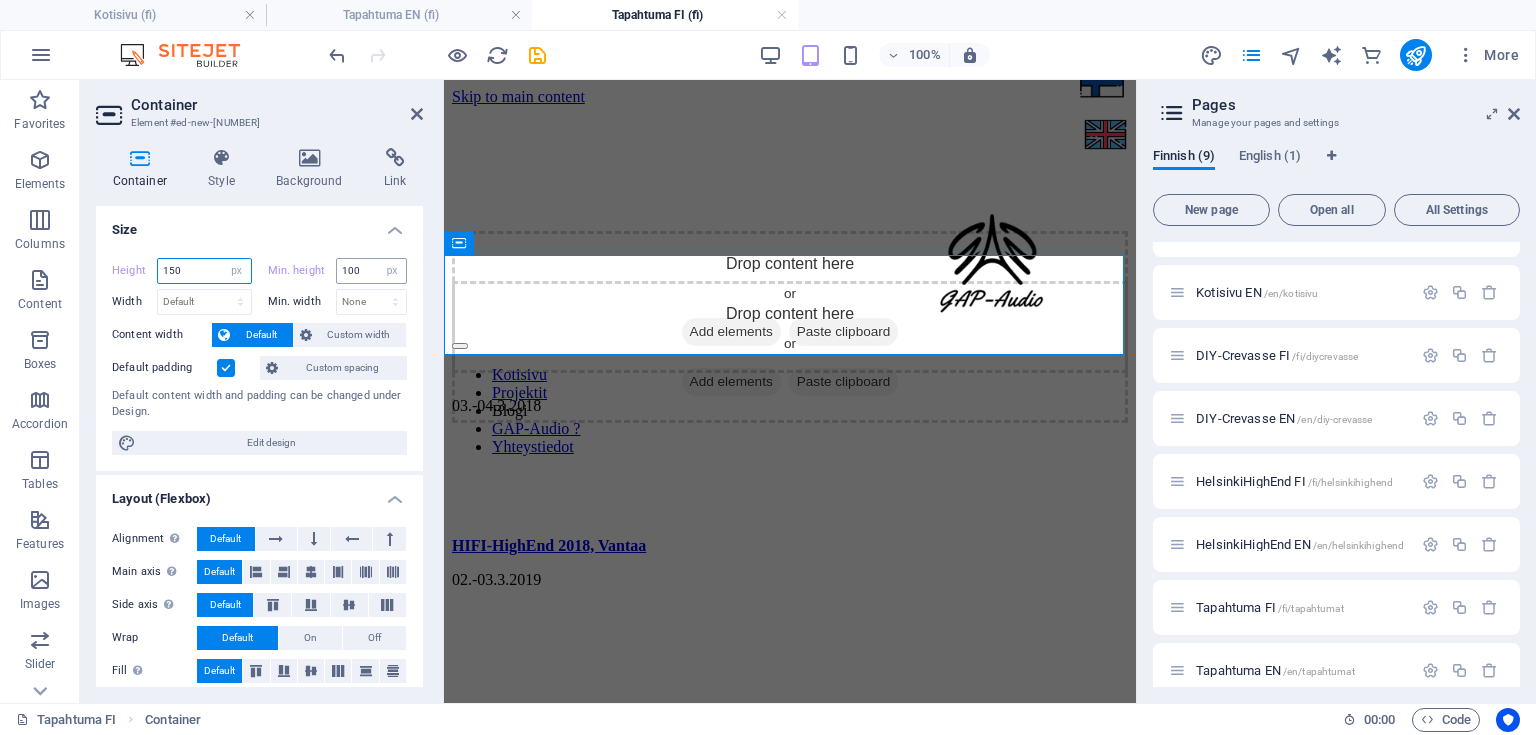 type on "150" 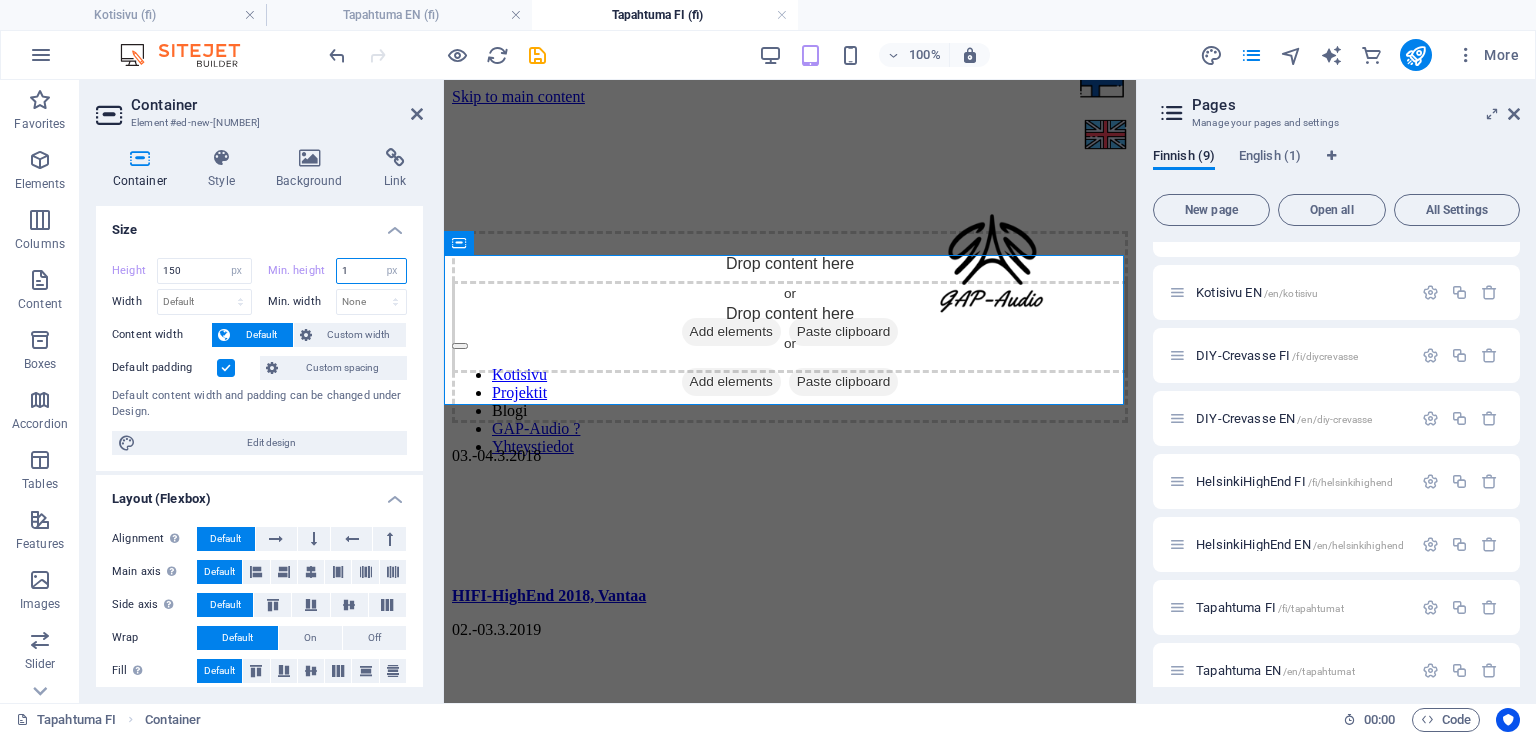 drag, startPoint x: 364, startPoint y: 264, endPoint x: 292, endPoint y: 272, distance: 72.443085 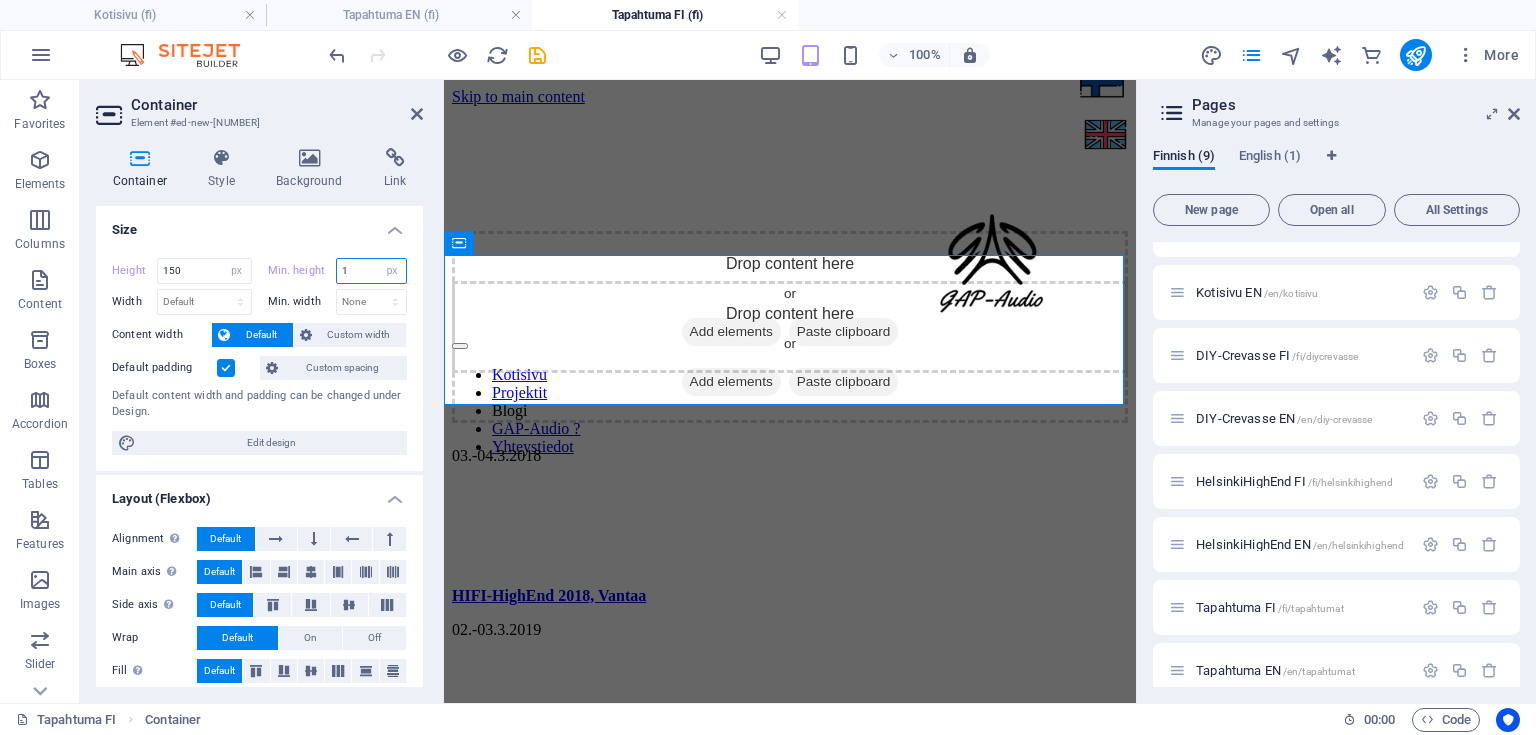 click on "Min. height 1 None px rem % vh vw" at bounding box center [338, 271] 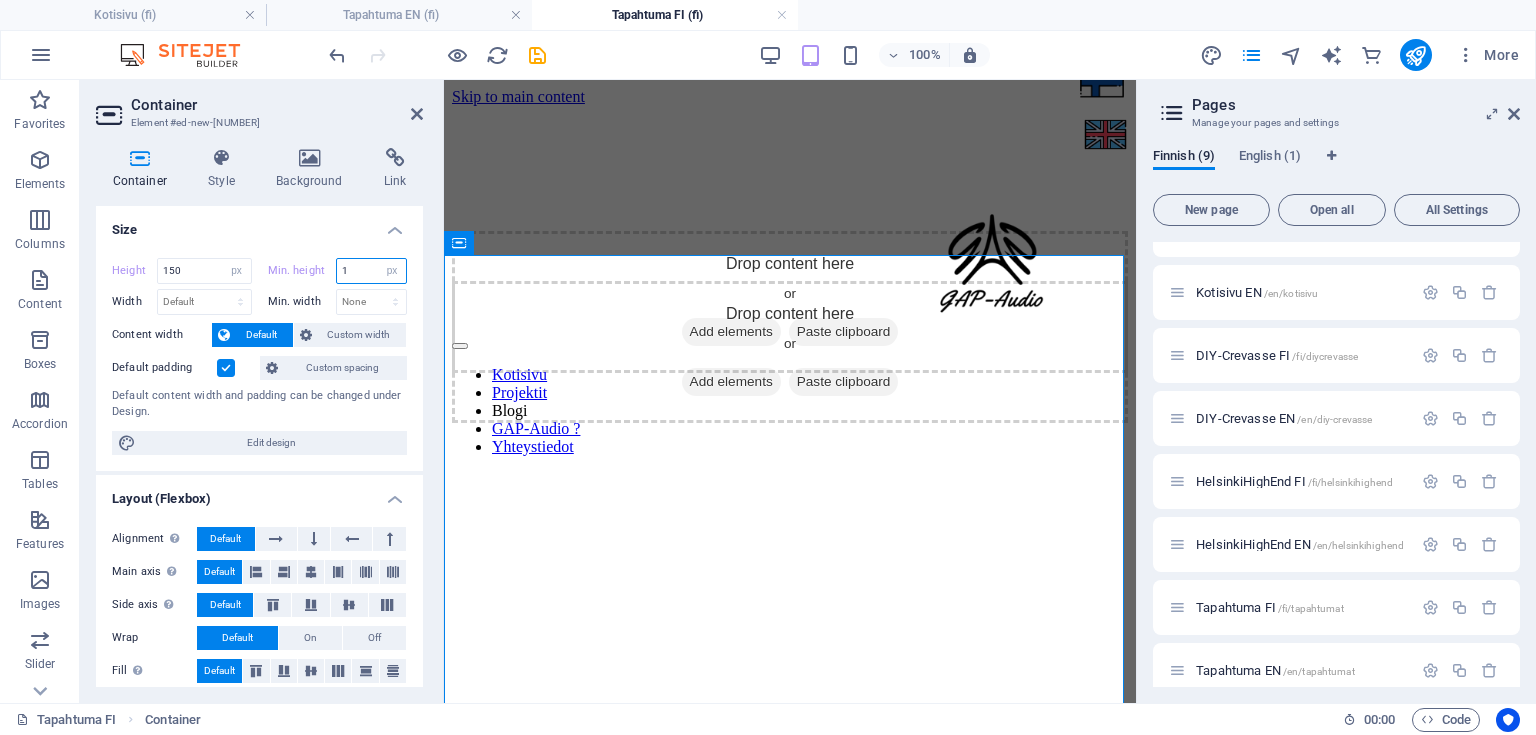 drag, startPoint x: 364, startPoint y: 269, endPoint x: 286, endPoint y: 275, distance: 78.23043 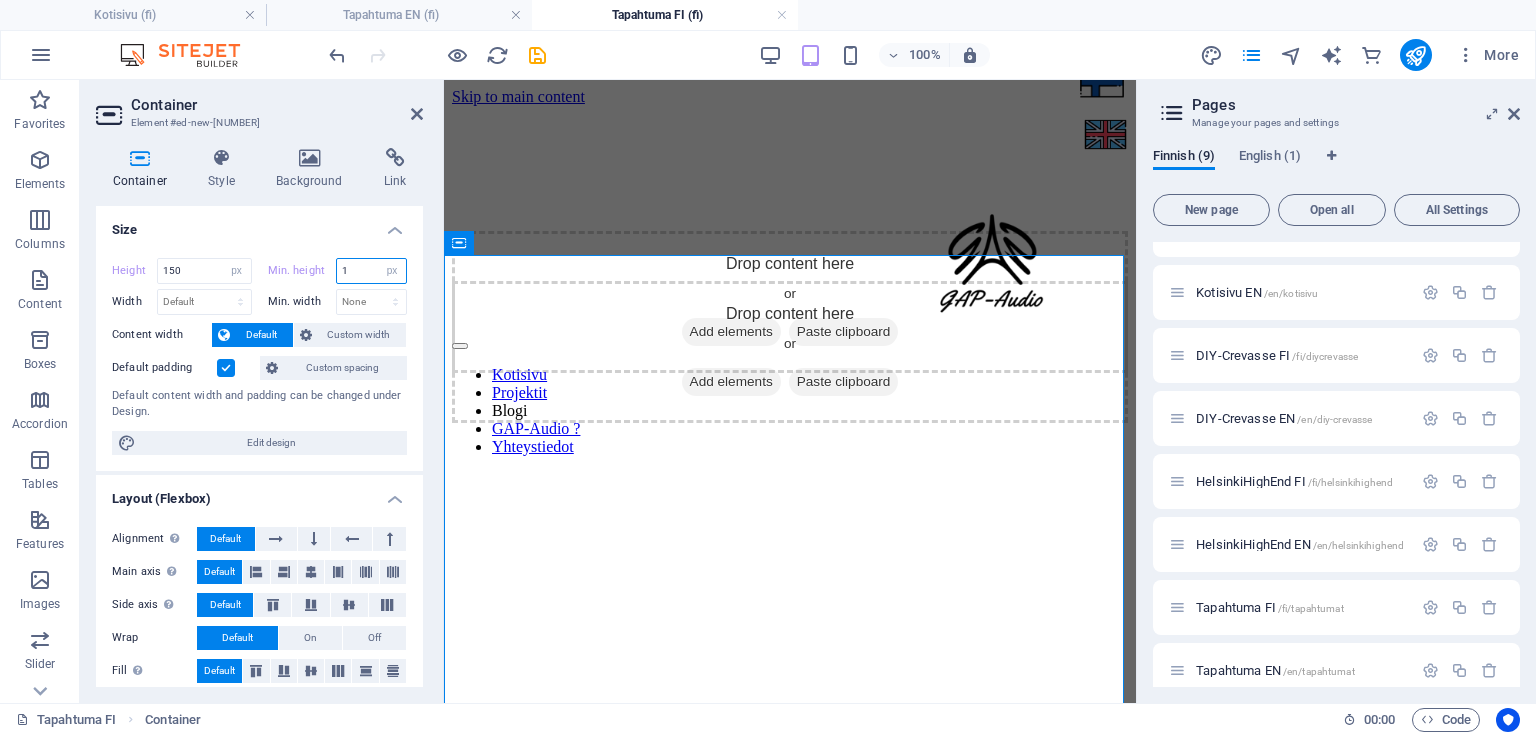click on "Min. height 1 None px rem % vh vw" at bounding box center [338, 271] 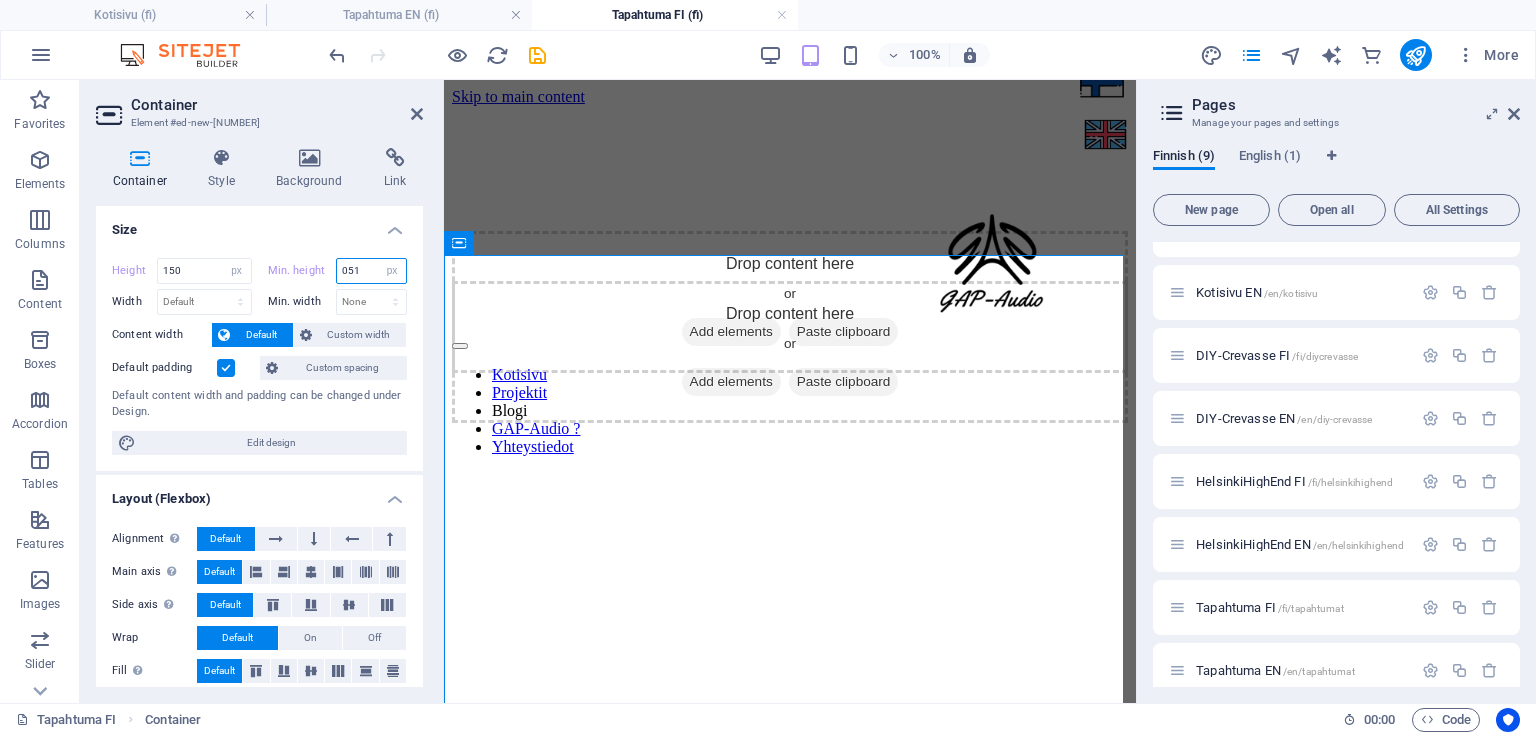 drag, startPoint x: 367, startPoint y: 275, endPoint x: 303, endPoint y: 268, distance: 64.381676 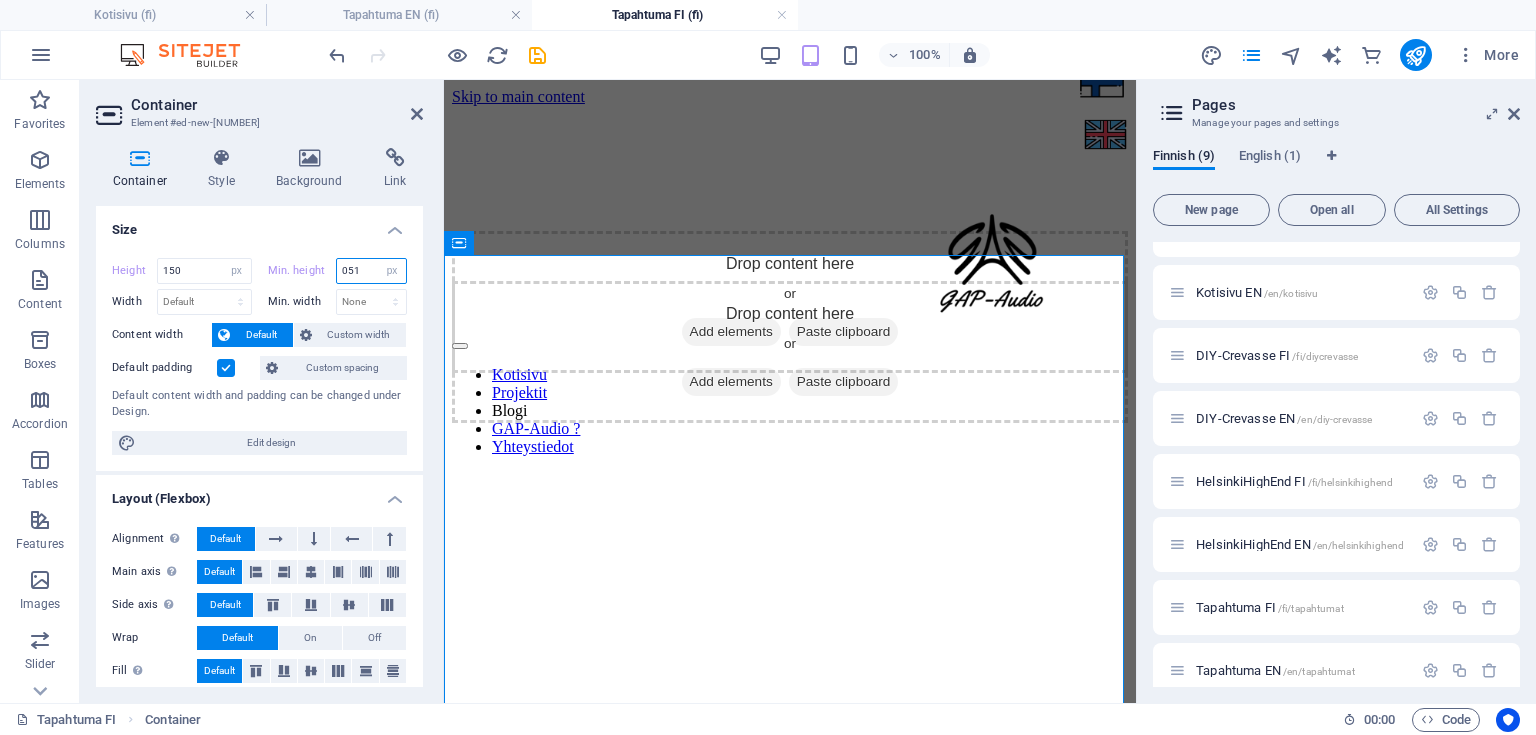 click on "Min. height 051 None px rem % vh vw" at bounding box center (338, 271) 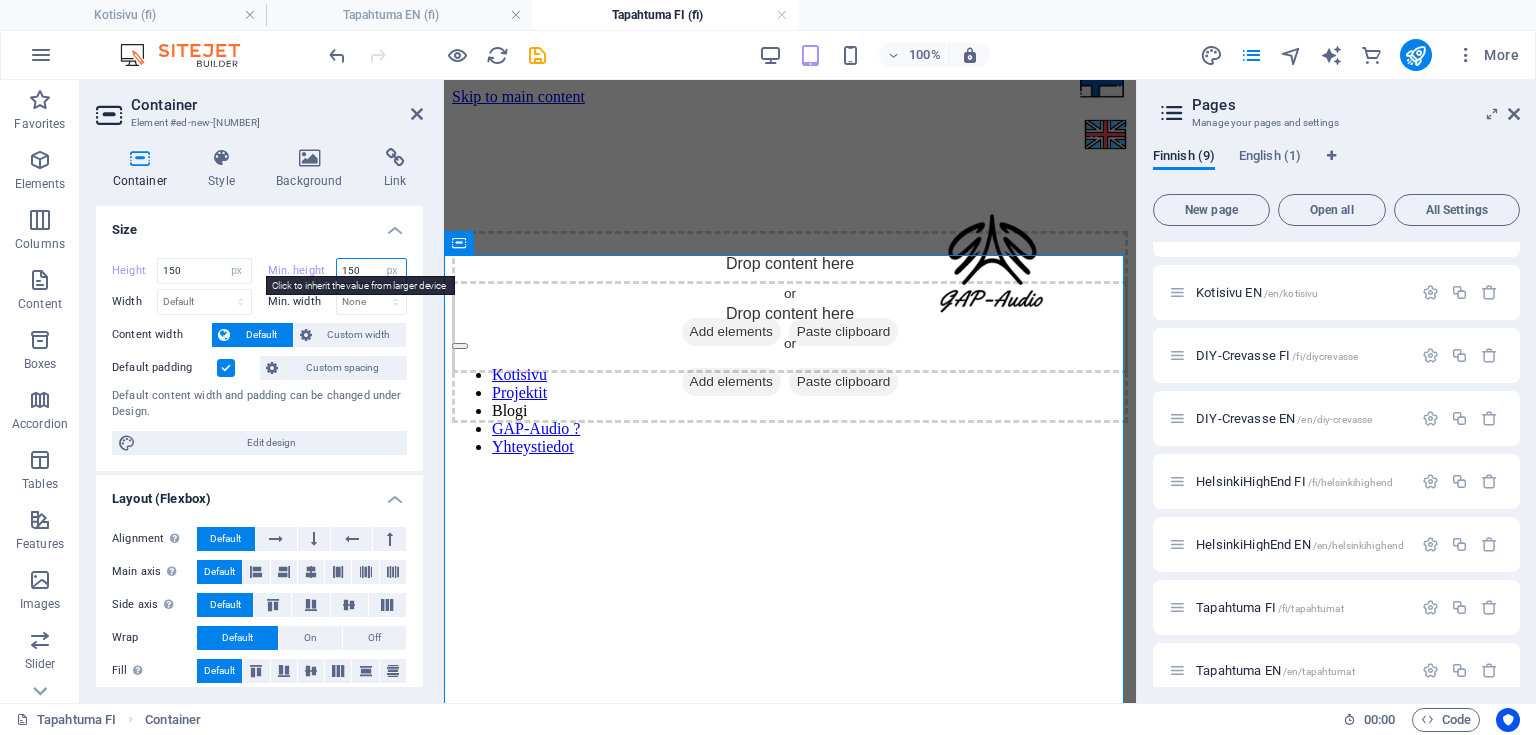 type on "150" 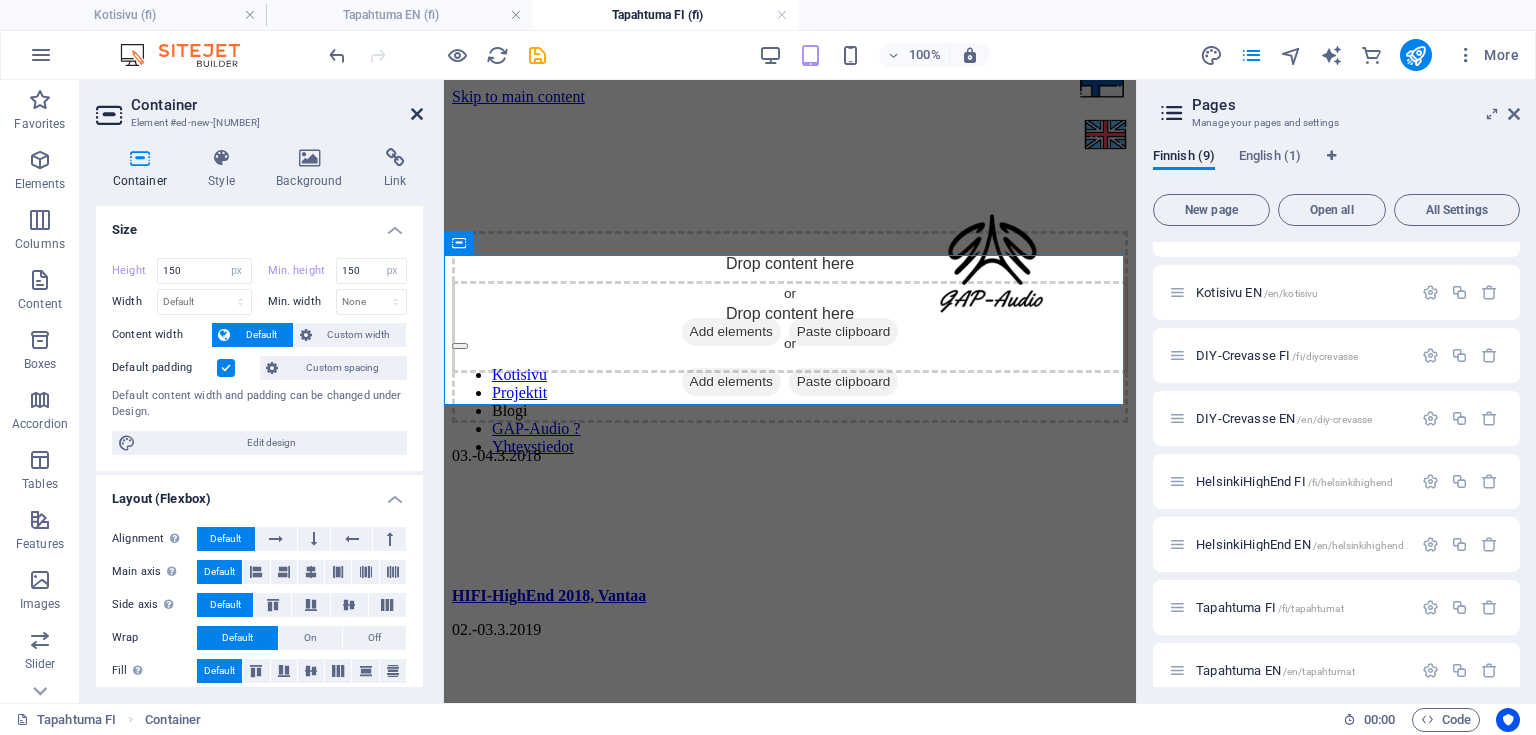 click at bounding box center [417, 114] 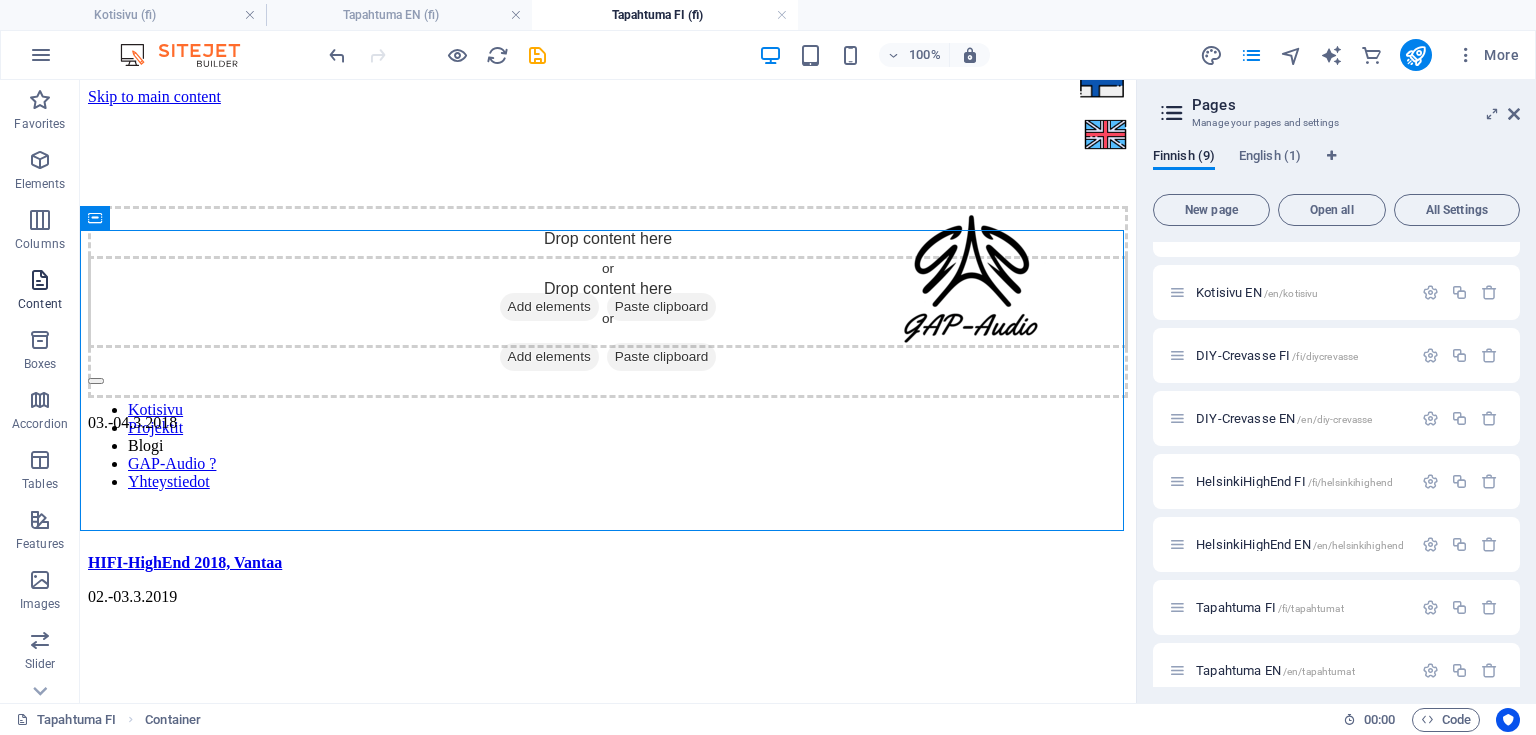 click at bounding box center (40, 280) 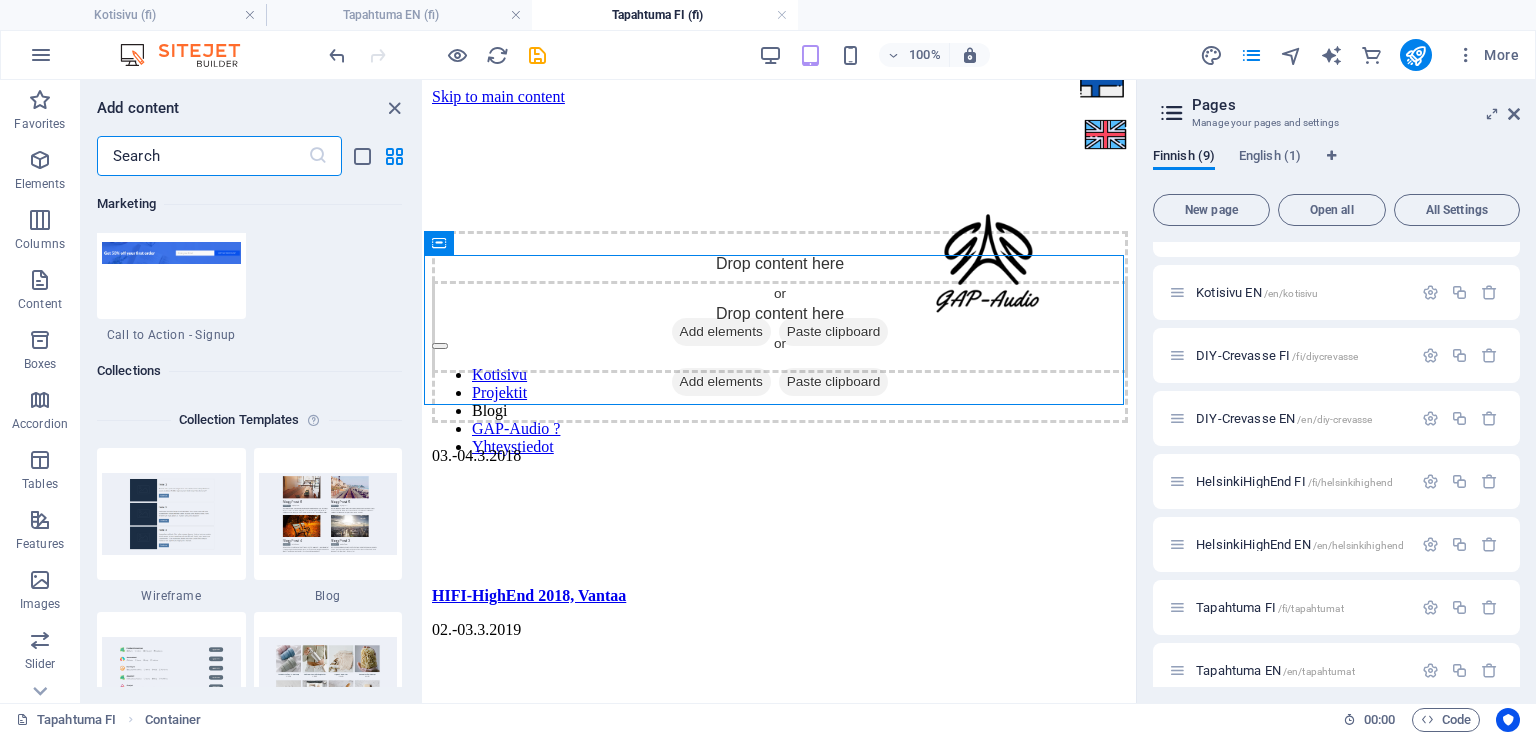 scroll, scrollTop: 18459, scrollLeft: 0, axis: vertical 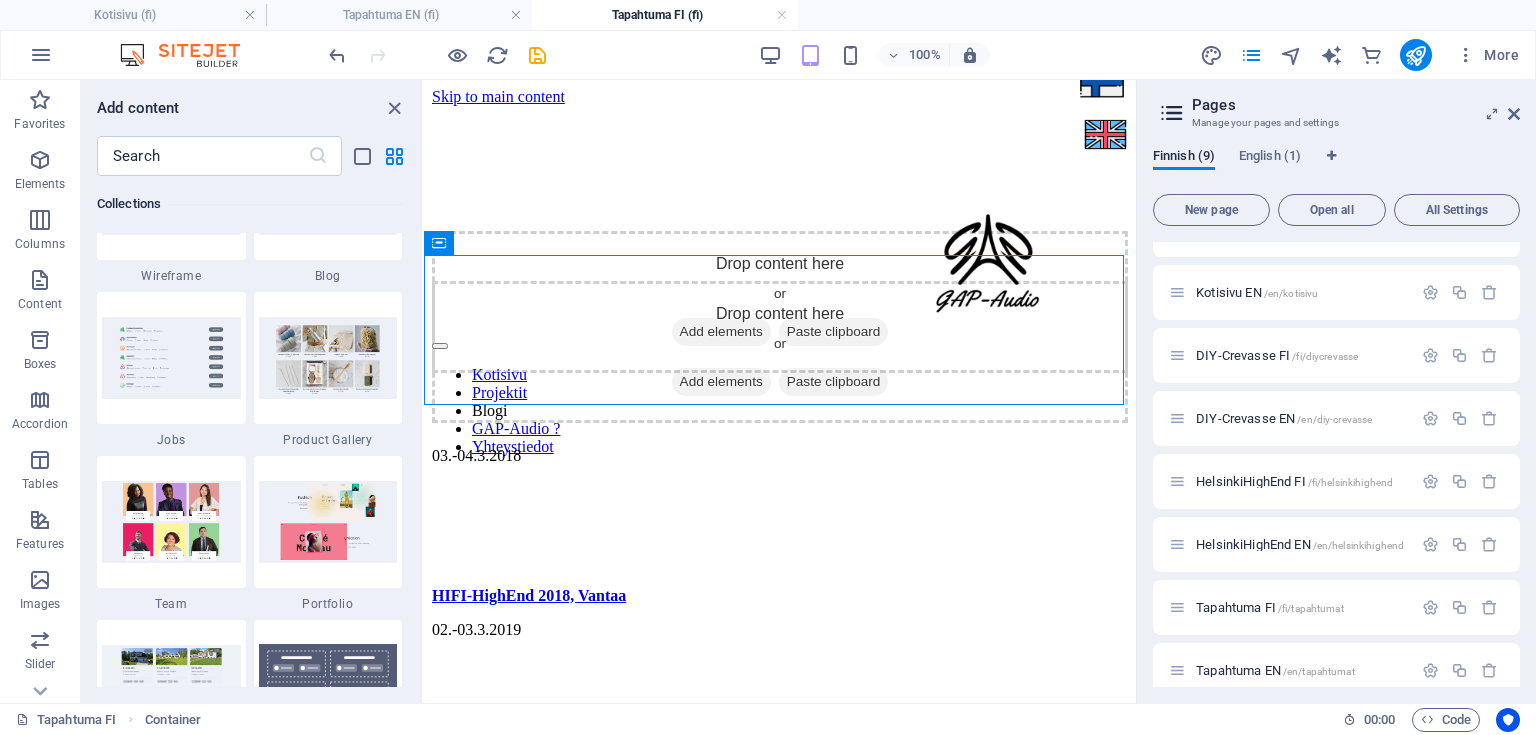drag, startPoint x: 416, startPoint y: 649, endPoint x: 419, endPoint y: 611, distance: 38.118237 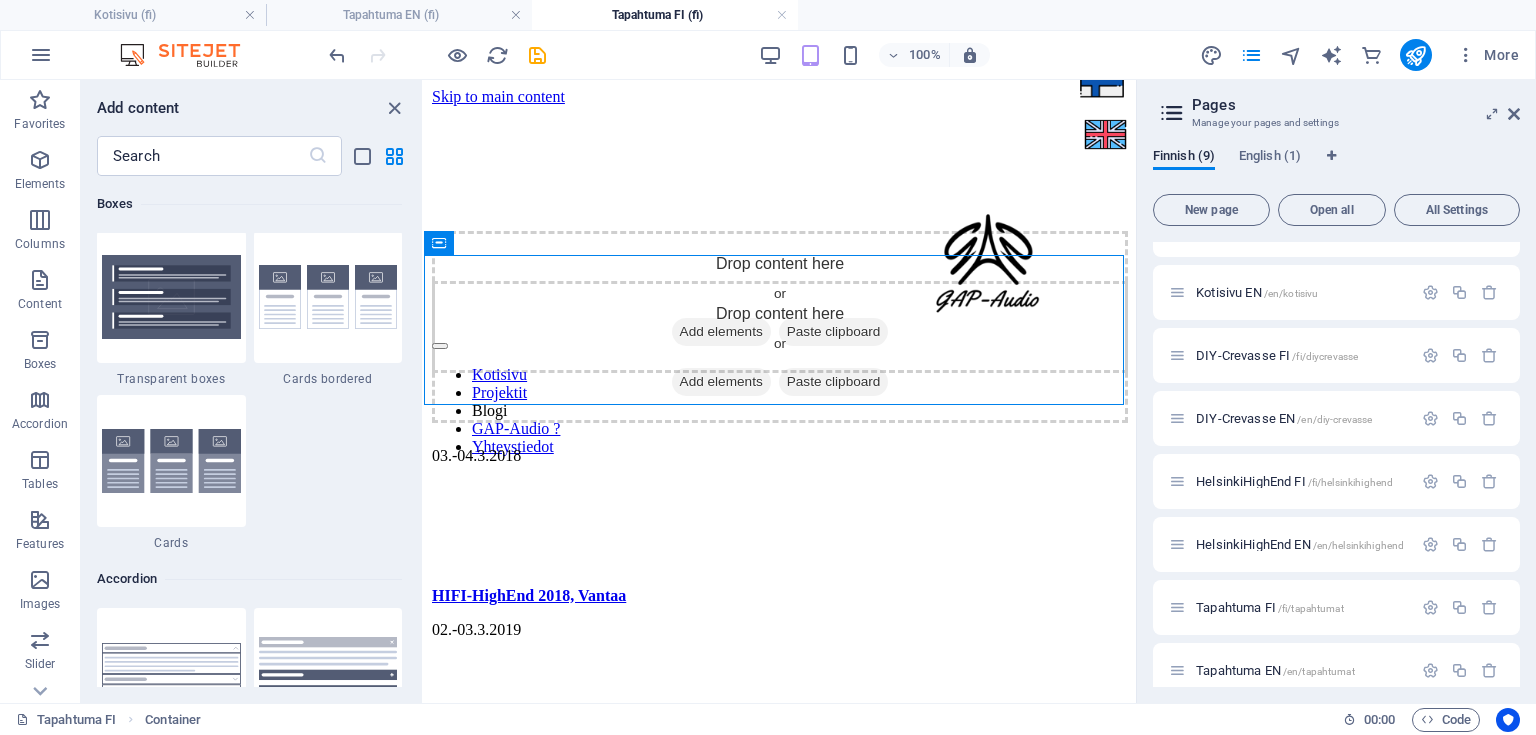 scroll, scrollTop: 3276, scrollLeft: 0, axis: vertical 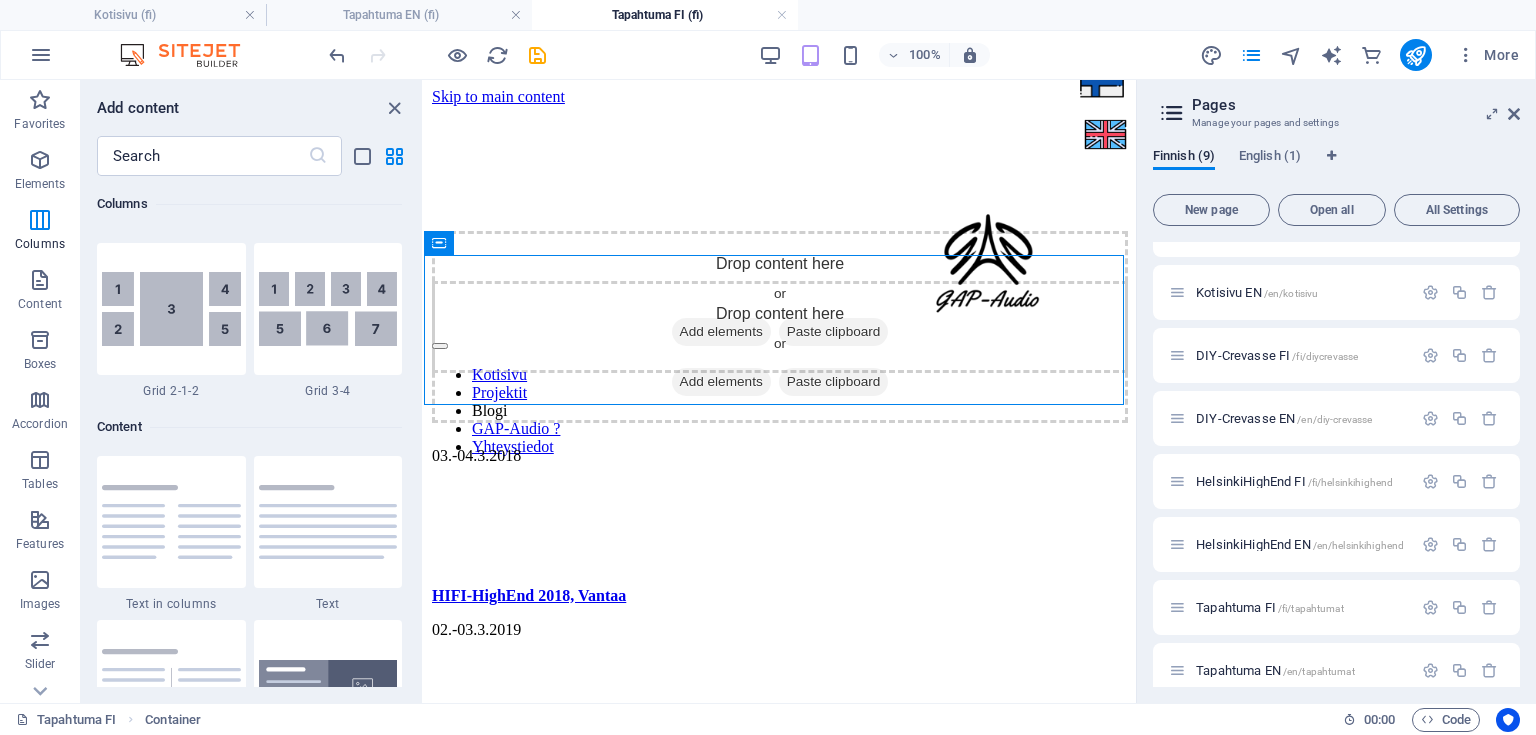 drag, startPoint x: 420, startPoint y: 641, endPoint x: 7, endPoint y: 180, distance: 618.9426 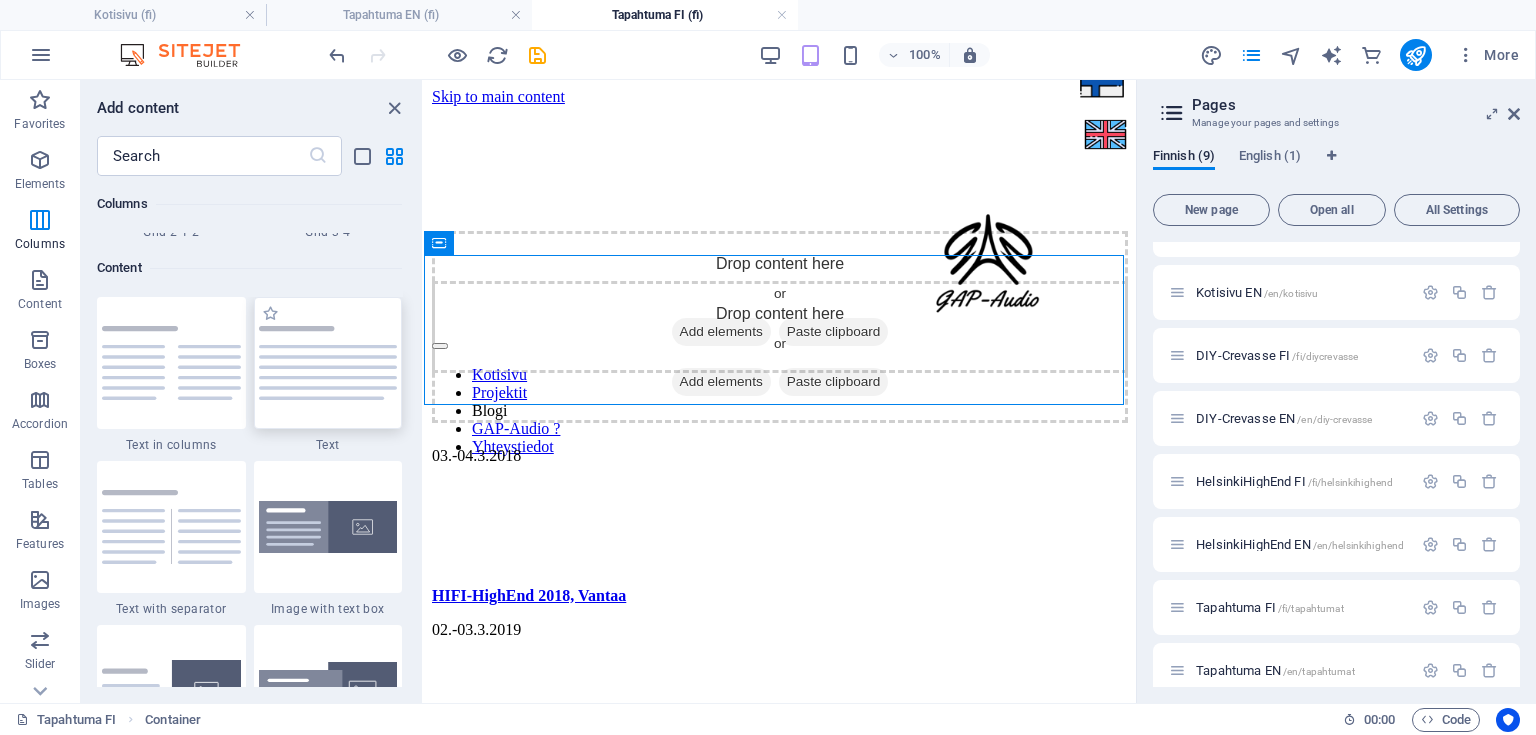 scroll, scrollTop: 3436, scrollLeft: 0, axis: vertical 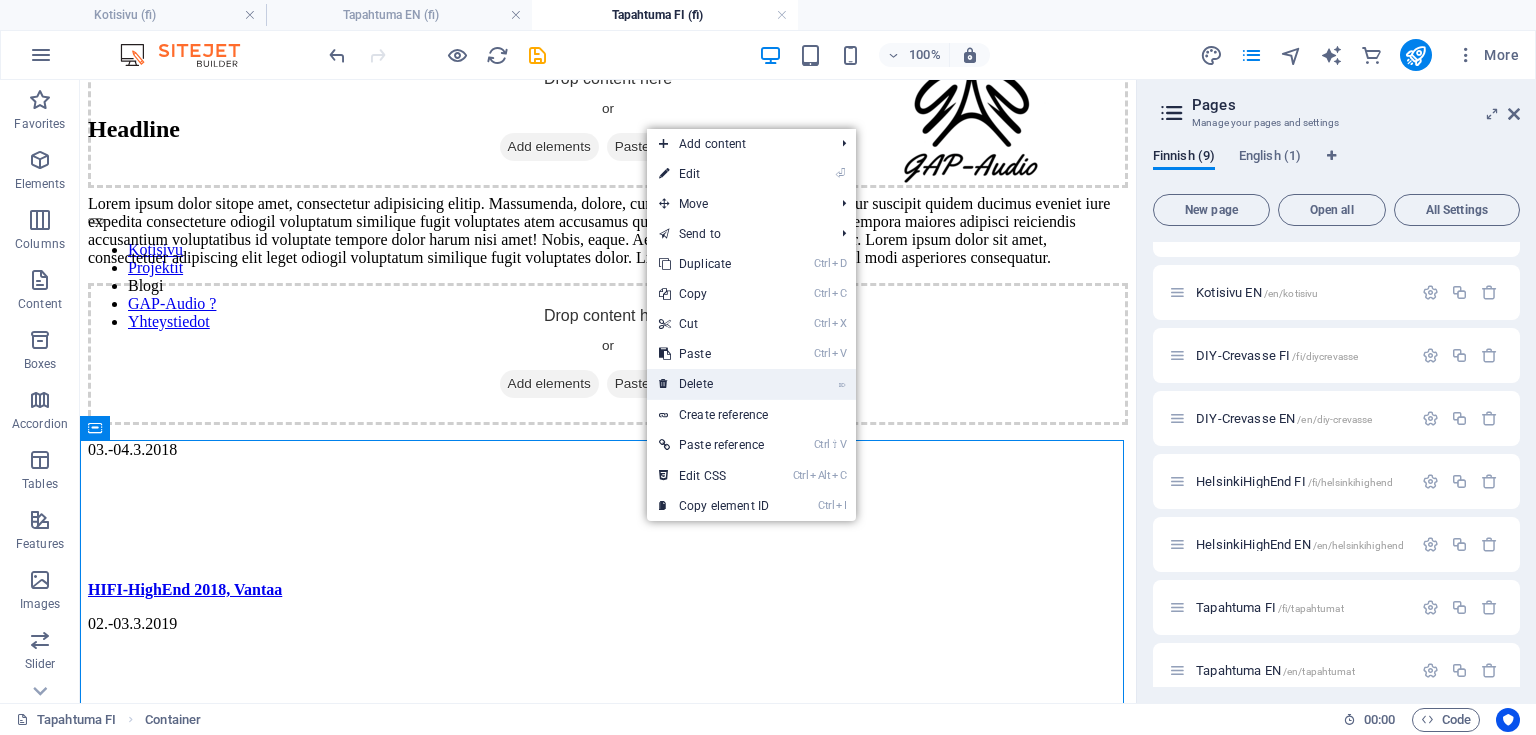 click on "⌦  Delete" at bounding box center (714, 384) 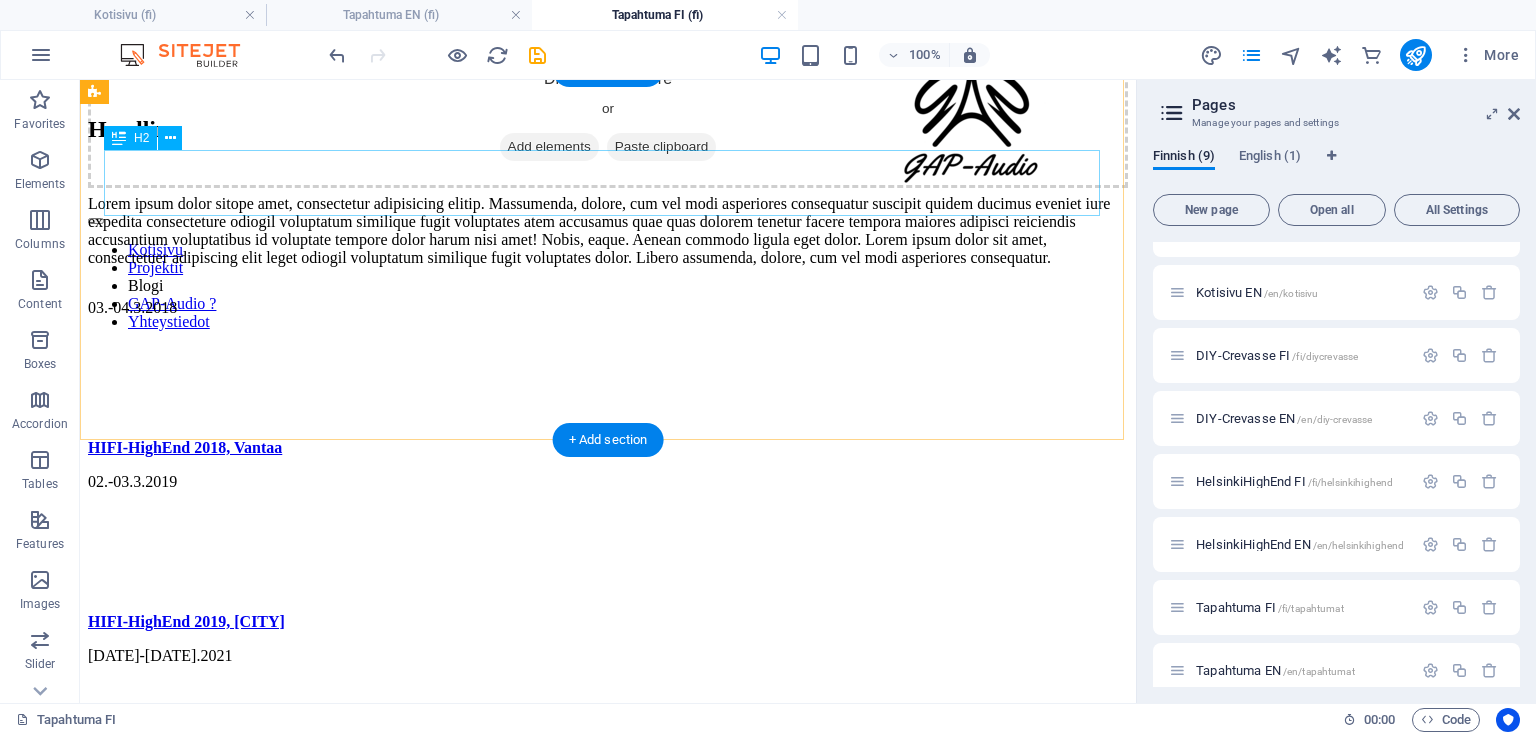 click on "Headline" at bounding box center [608, 129] 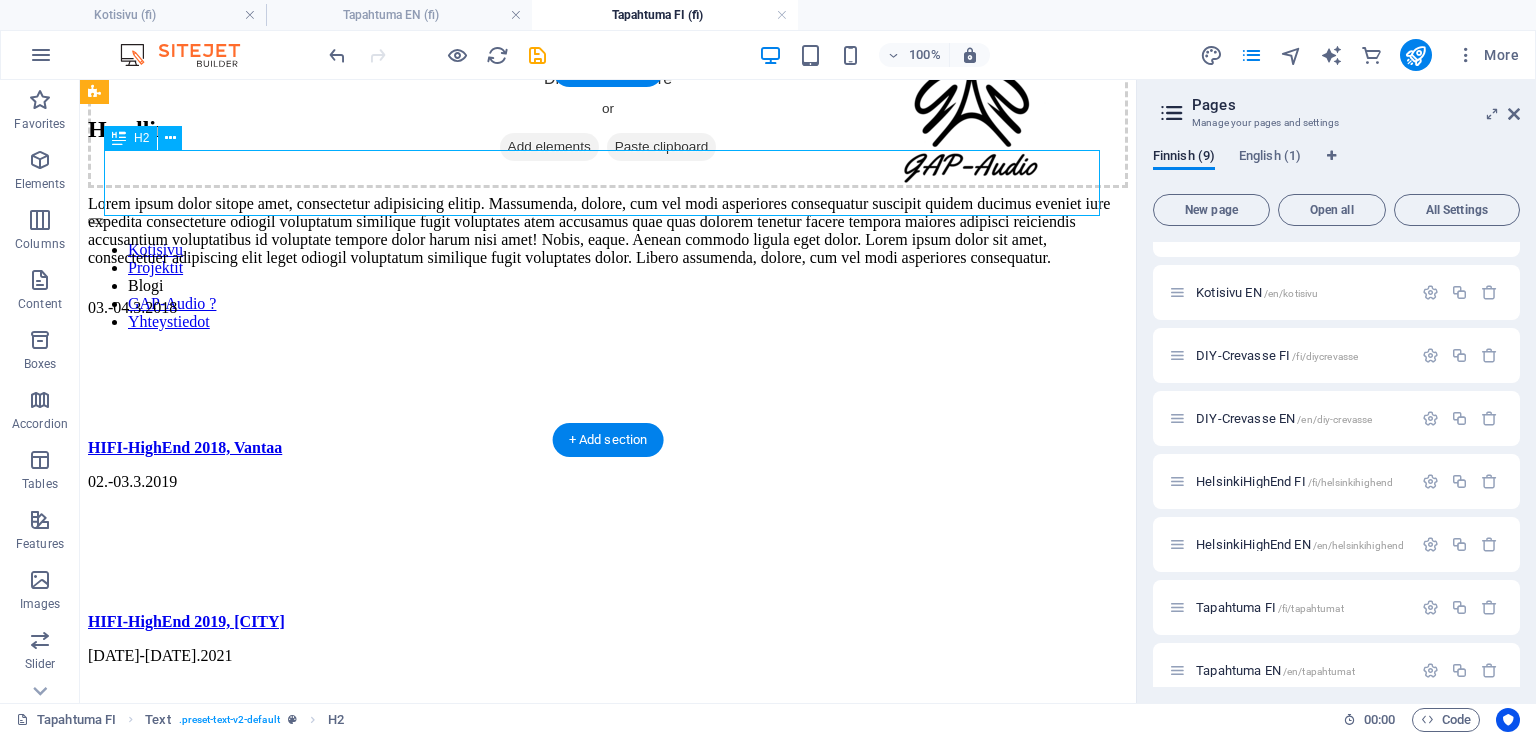 click on "Headline" at bounding box center (608, 129) 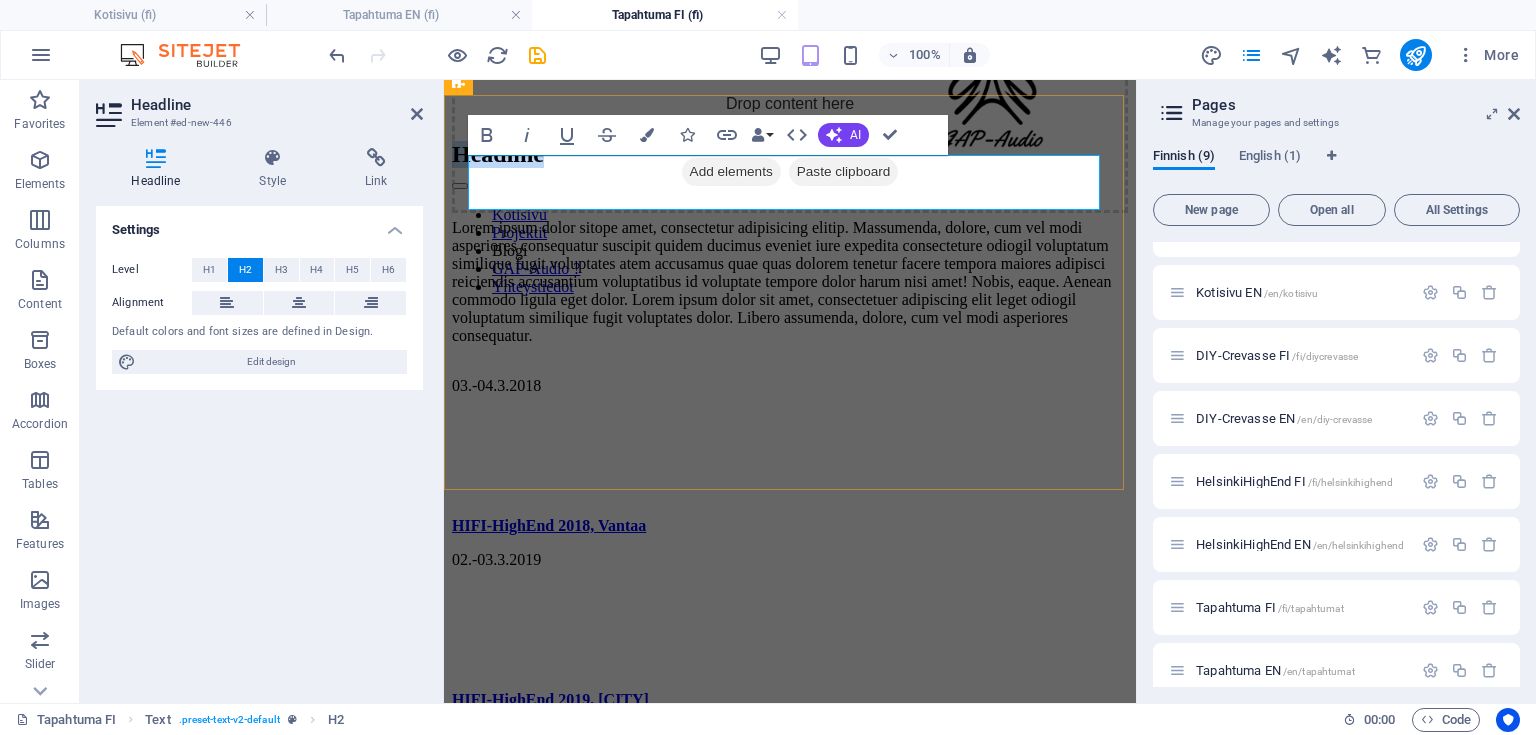 type 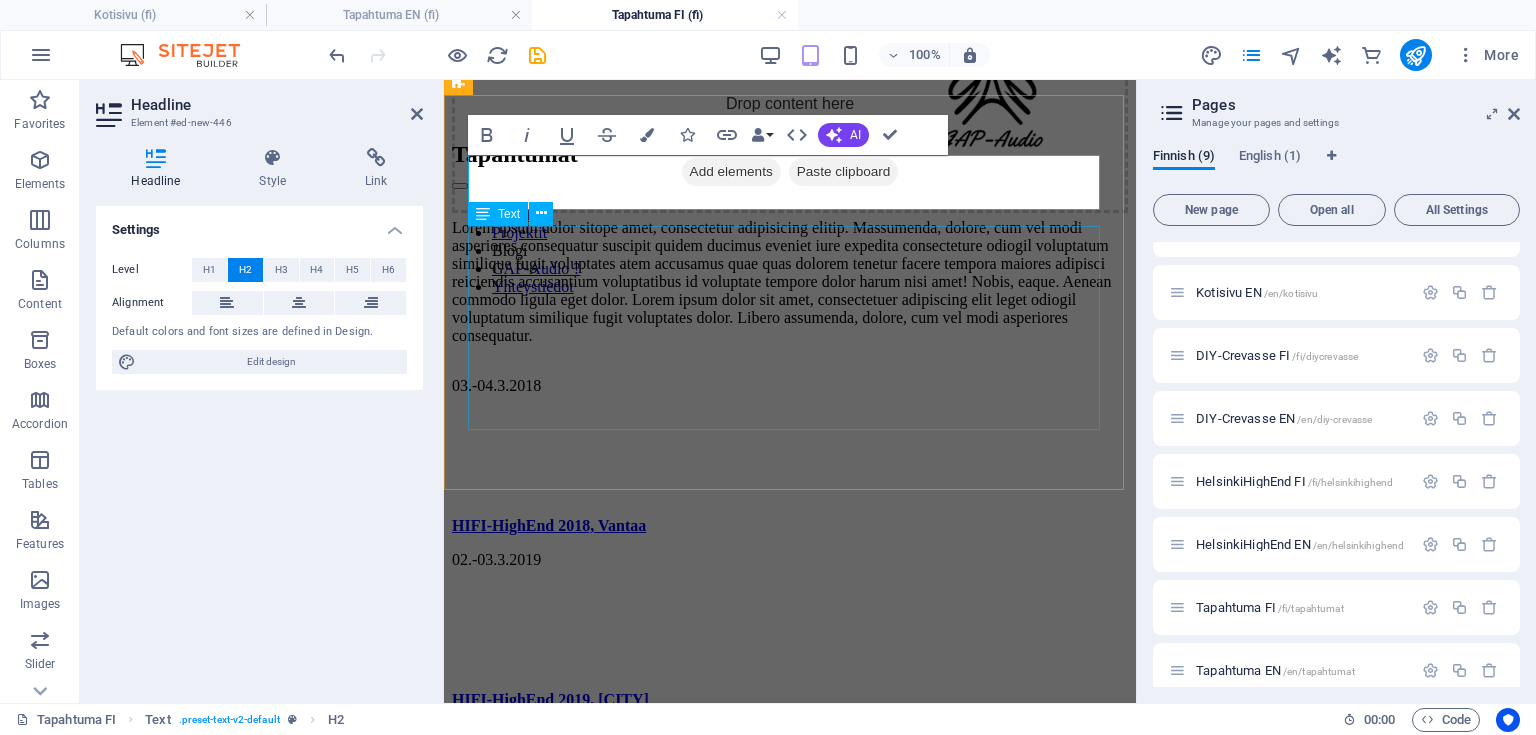 click on "Lorem ipsum dolor sitope amet, consectetur adipisicing elitip. Massumenda, dolore, cum vel modi asperiores consequatur suscipit quidem ducimus eveniet iure expedita consecteture odiogil voluptatum similique fugit voluptates atem accusamus quae quas dolorem tenetur facere tempora maiores adipisci reiciendis accusantium voluptatibus id voluptate tempore dolor harum nisi amet! Nobis, eaque. Aenean commodo ligula eget dolor. Lorem ipsum dolor sit amet, consectetuer adipiscing elit leget odiogil voluptatum similique fugit voluptates dolor. Libero assumenda, dolore, cum vel modi asperiores consequatur." at bounding box center [790, 282] 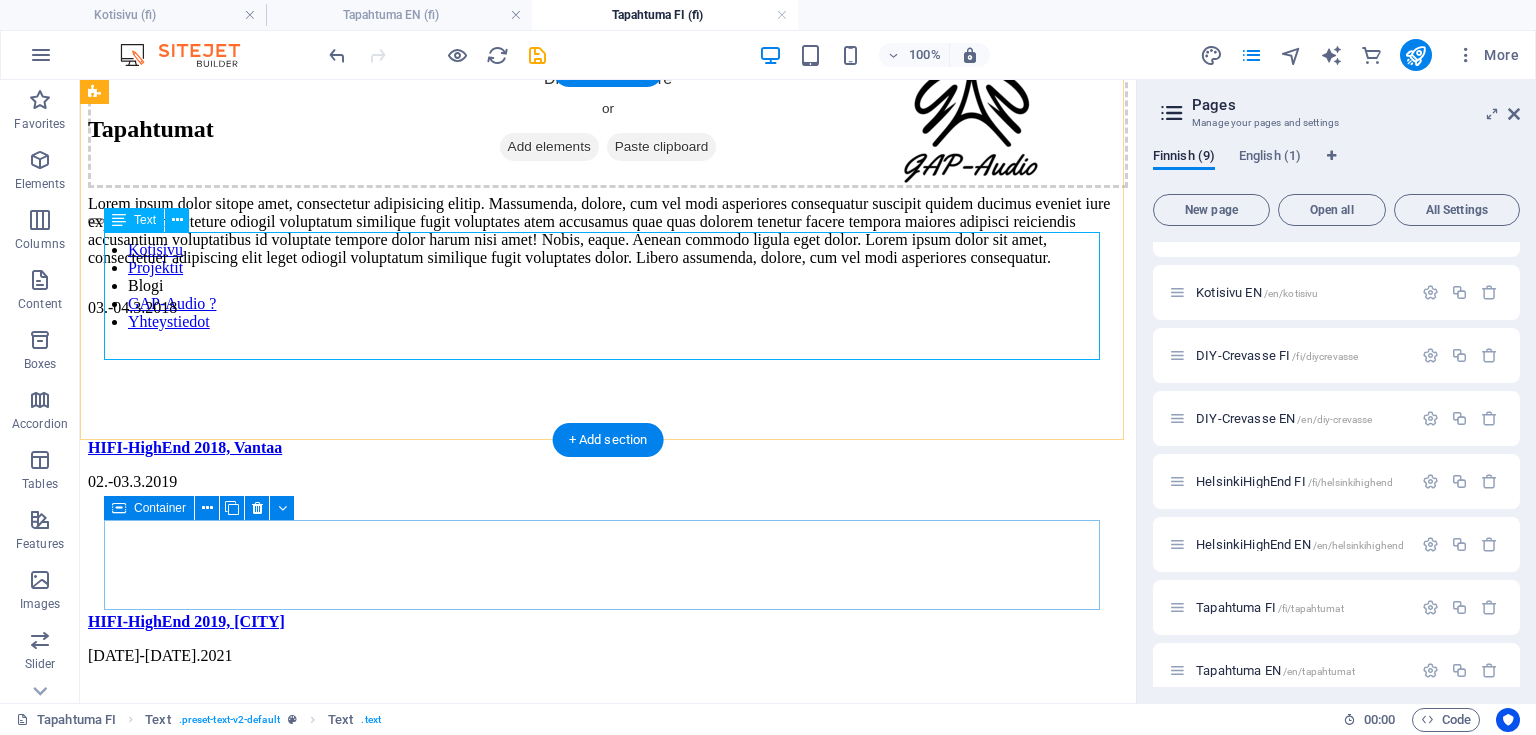 click on "Lorem ipsum dolor sitope amet, consectetur adipisicing elitip. Massumenda, dolore, cum vel modi asperiores consequatur suscipit quidem ducimus eveniet iure expedita consecteture odiogil voluptatum similique fugit voluptates atem accusamus quae quas dolorem tenetur facere tempora maiores adipisci reiciendis accusantium voluptatibus id voluptate tempore dolor harum nisi amet! Nobis, eaque. Aenean commodo ligula eget dolor. Lorem ipsum dolor sit amet, consectetuer adipiscing elit leget odiogil voluptatum similique fugit voluptates dolor. Libero assumenda, dolore, cum vel modi asperiores consequatur." at bounding box center [608, 231] 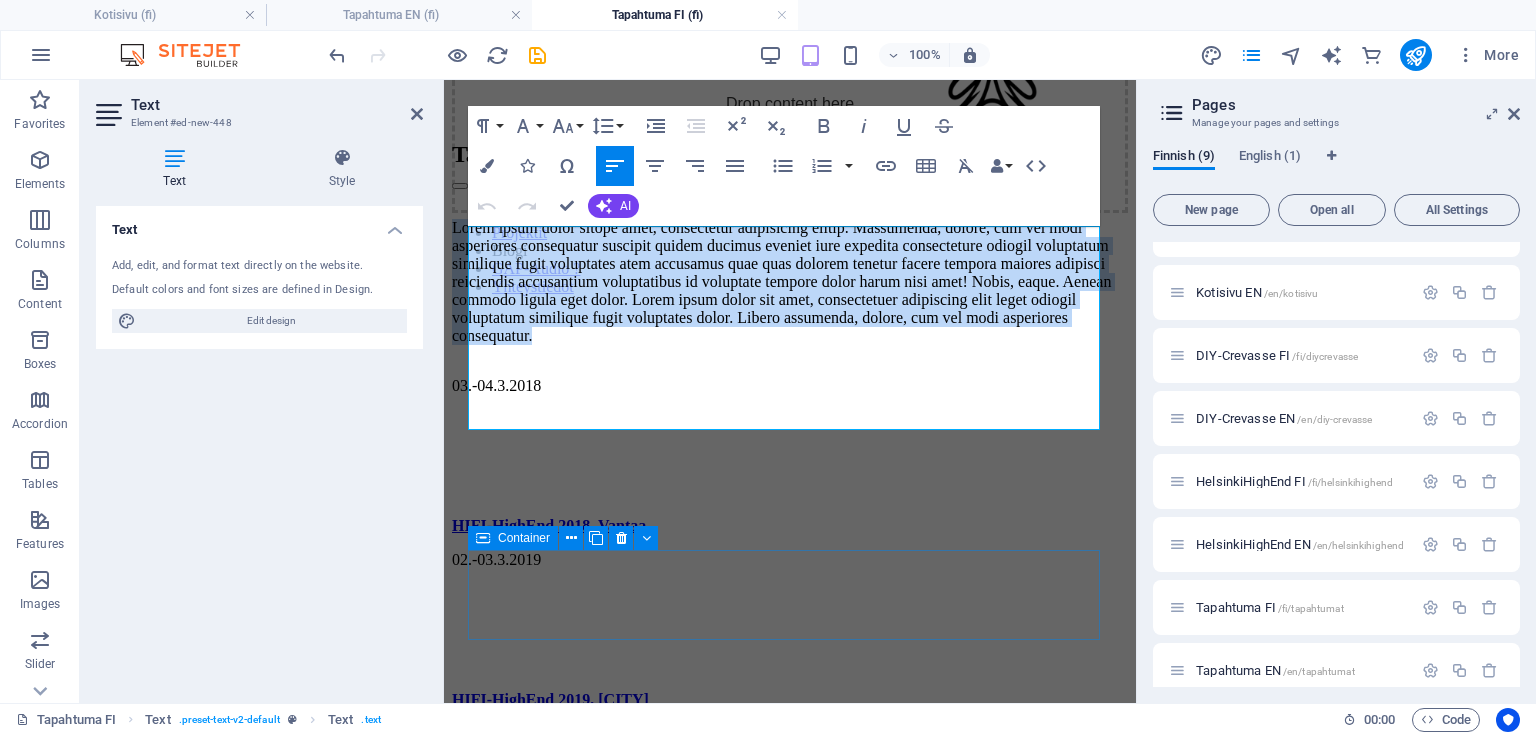 drag, startPoint x: 760, startPoint y: 422, endPoint x: 862, endPoint y: 312, distance: 150.01334 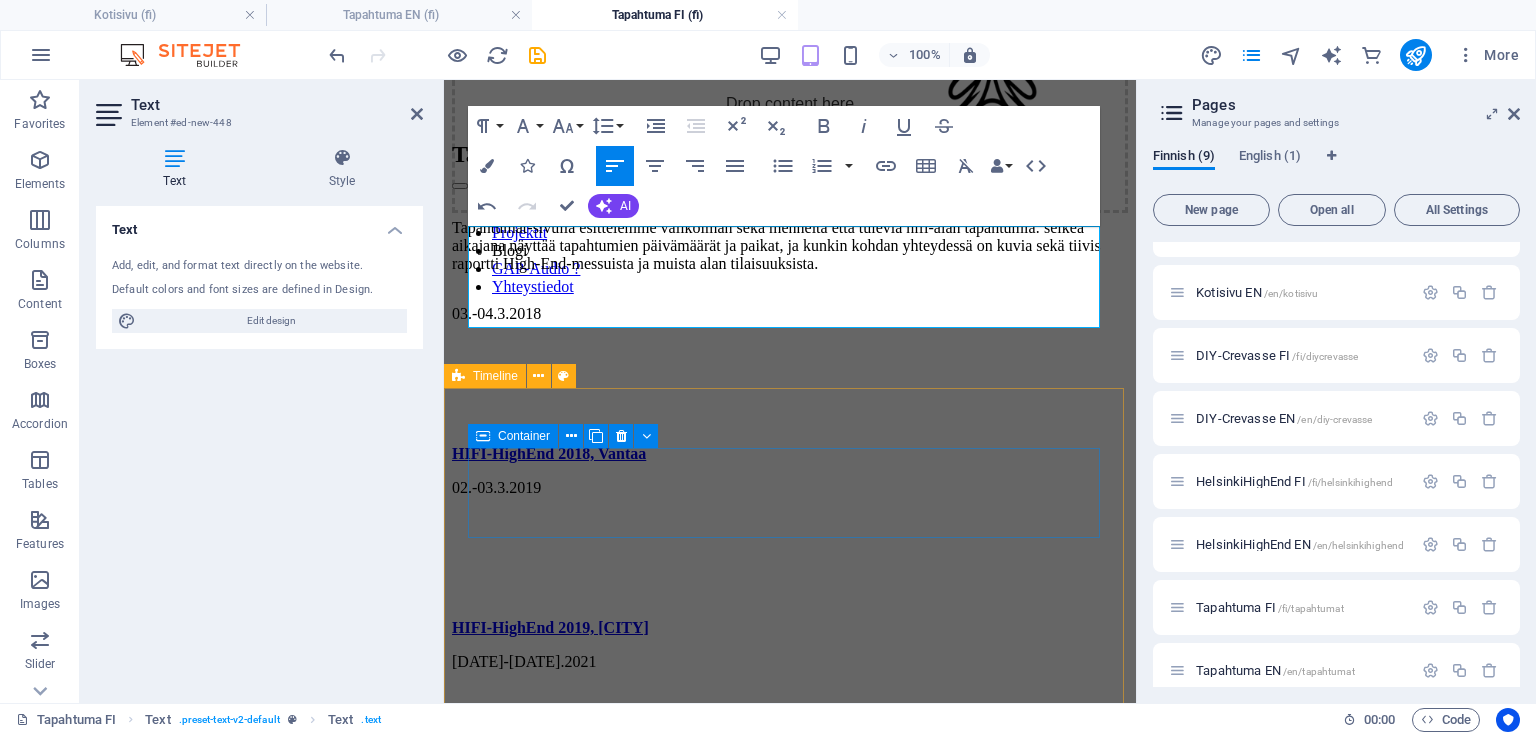 click on "Tapahtumat Tapahtumat-sivulla esittelemme valikoiman sekä menneitä että tulevia hifi-alan tapahtumia: selkeä aikajana näyttää tapahtumien päivämäärät ja paikat, ja kunkin kohdan yhteydessä on kuvia sekä tiivis raportti High-End-messuista ja muista alan tilaisuuksista." at bounding box center (790, 207) 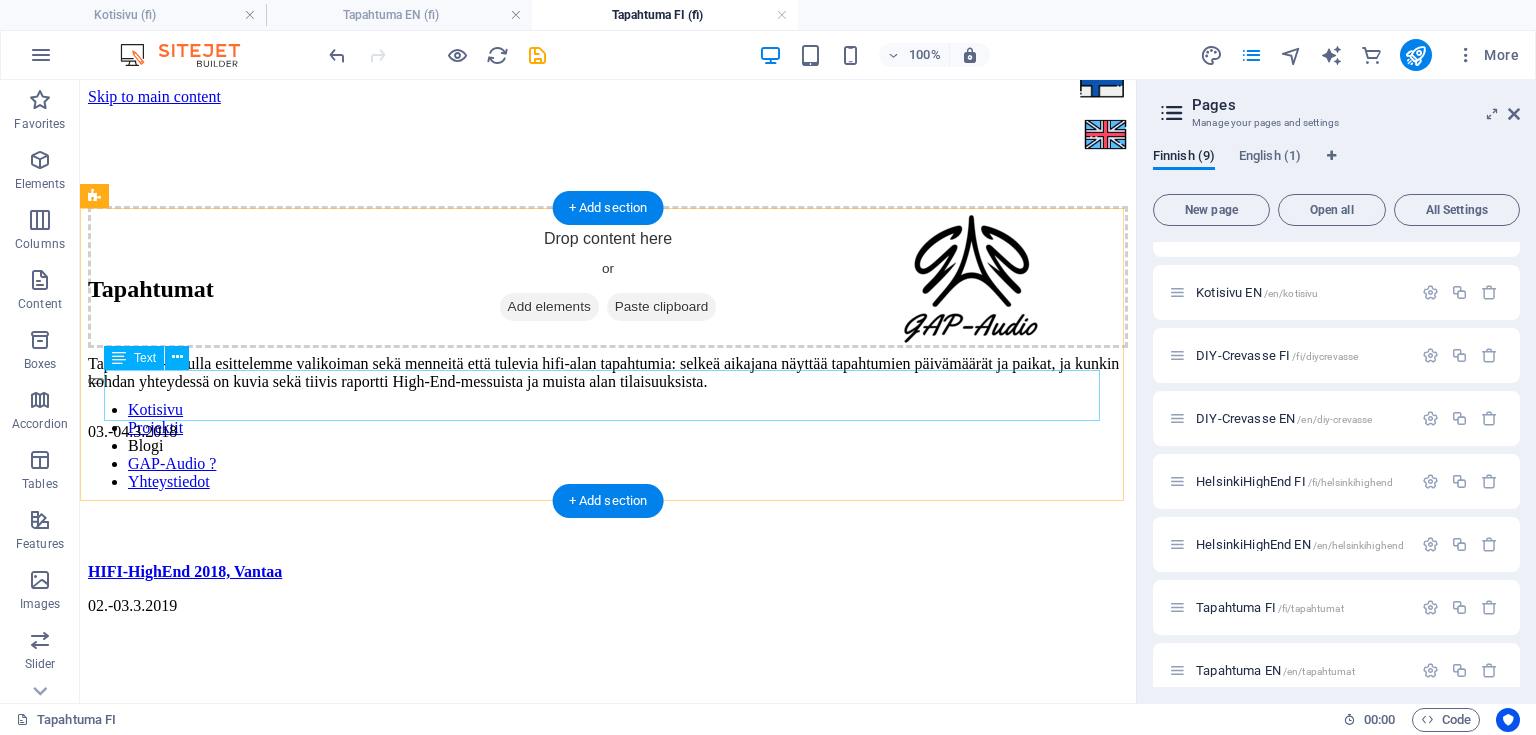 scroll, scrollTop: 80, scrollLeft: 0, axis: vertical 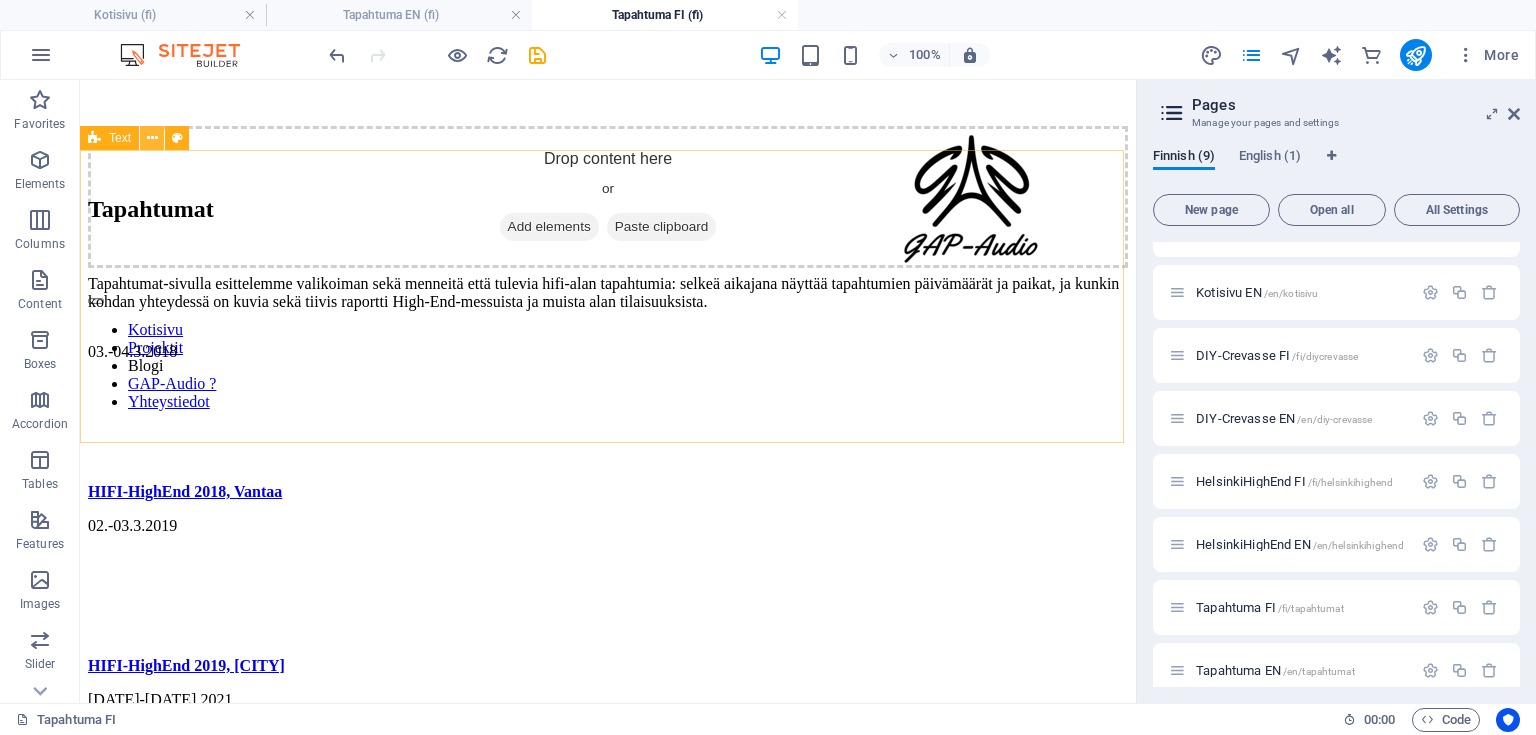 click at bounding box center [152, 138] 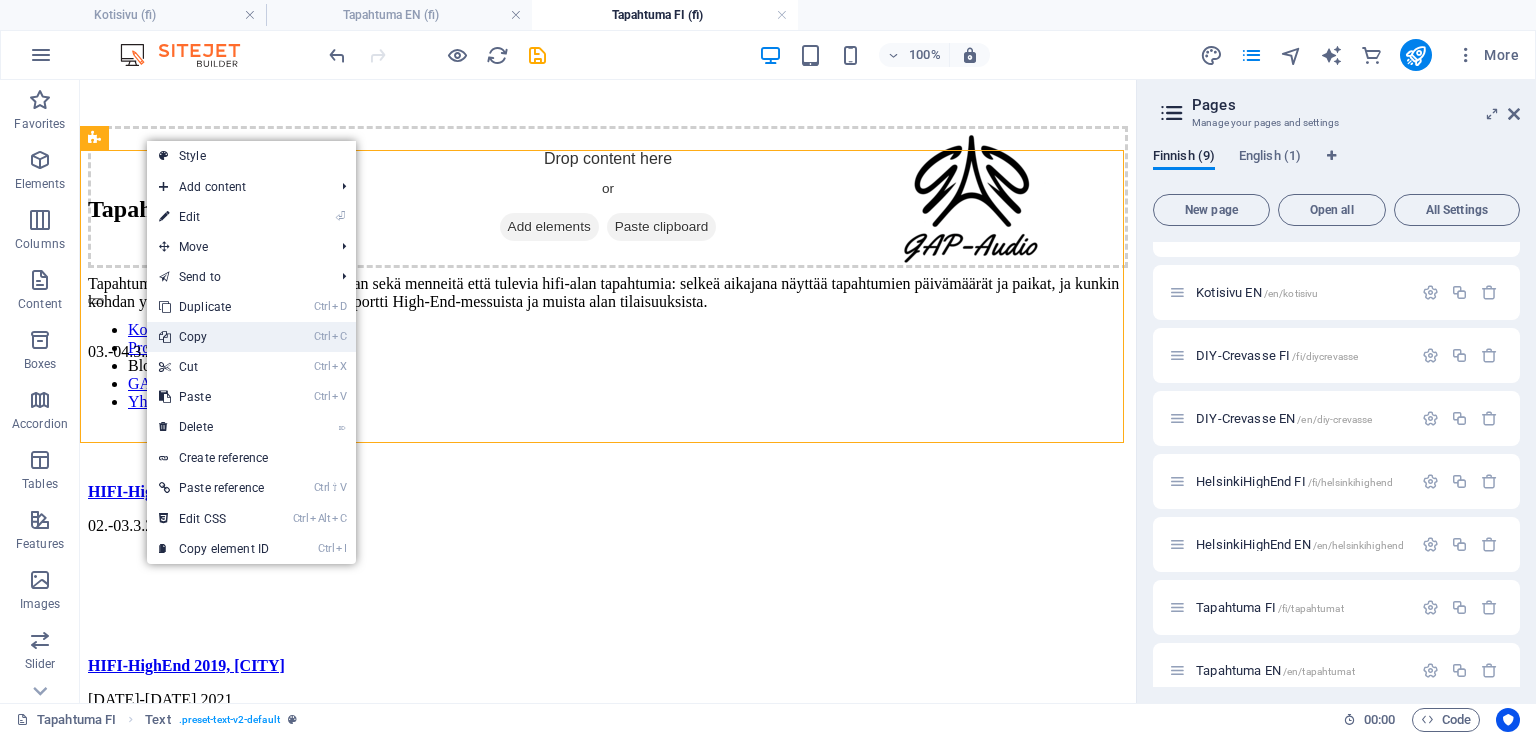 drag, startPoint x: 223, startPoint y: 342, endPoint x: 144, endPoint y: 261, distance: 113.14592 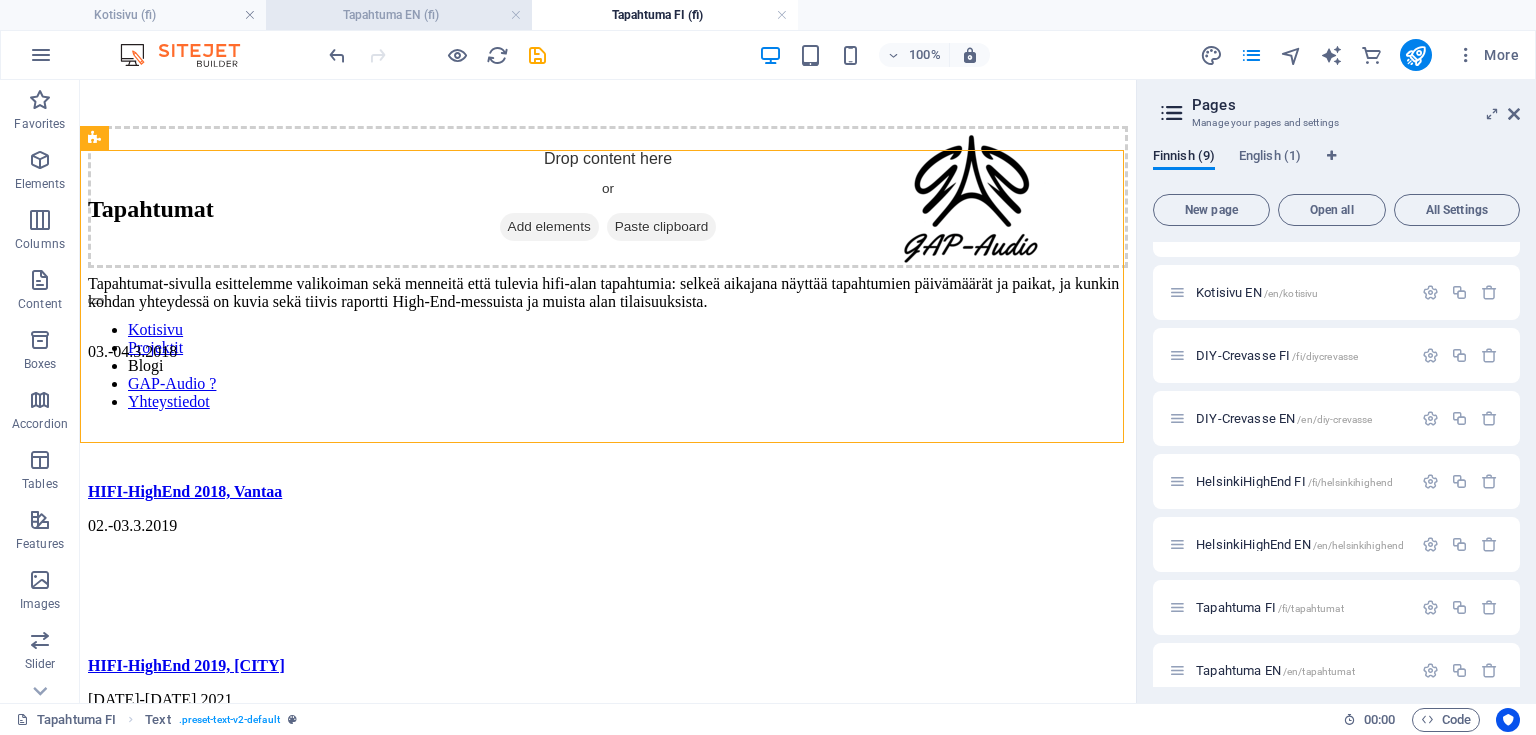 click on "Tapahtuma EN (fi)" at bounding box center [399, 15] 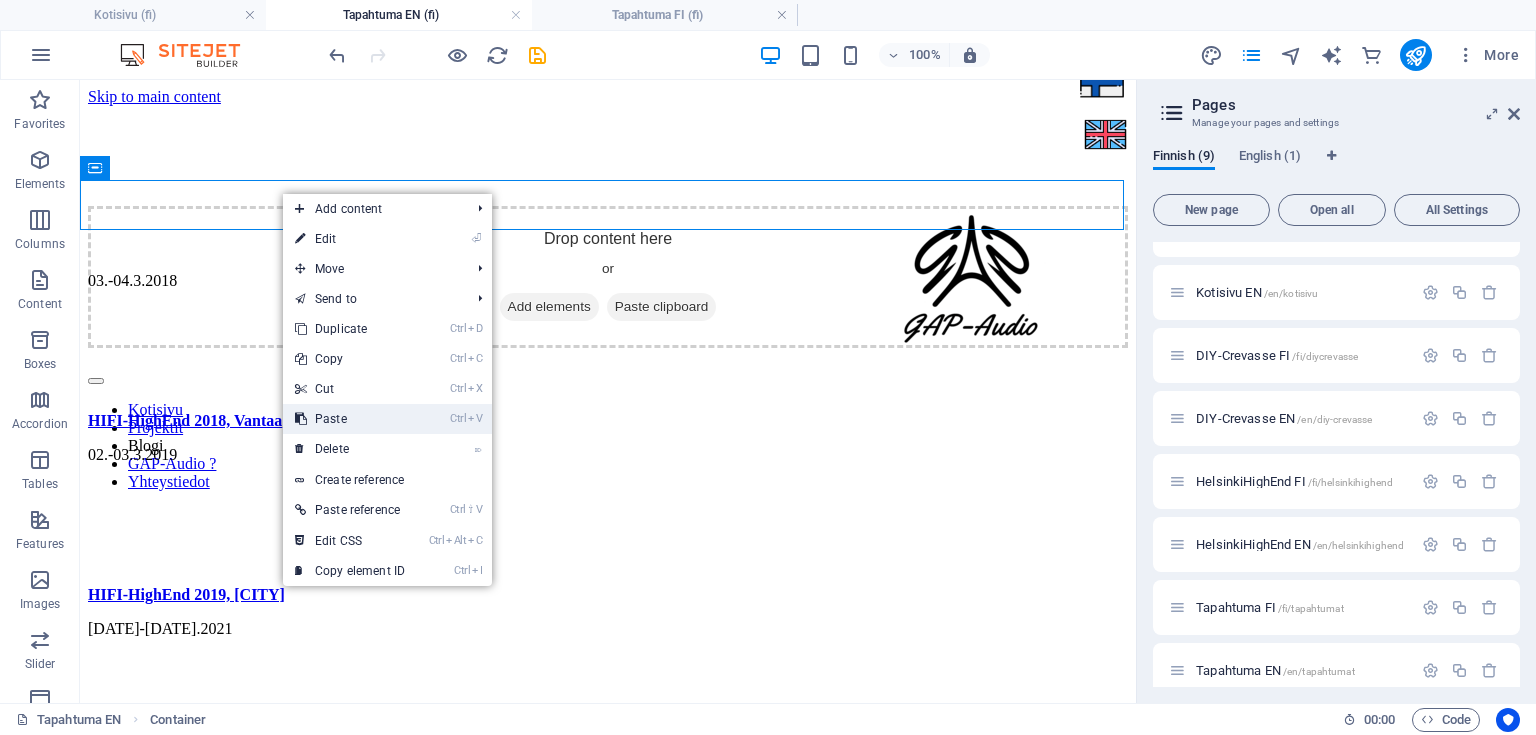 click on "Ctrl V  Paste" at bounding box center [350, 419] 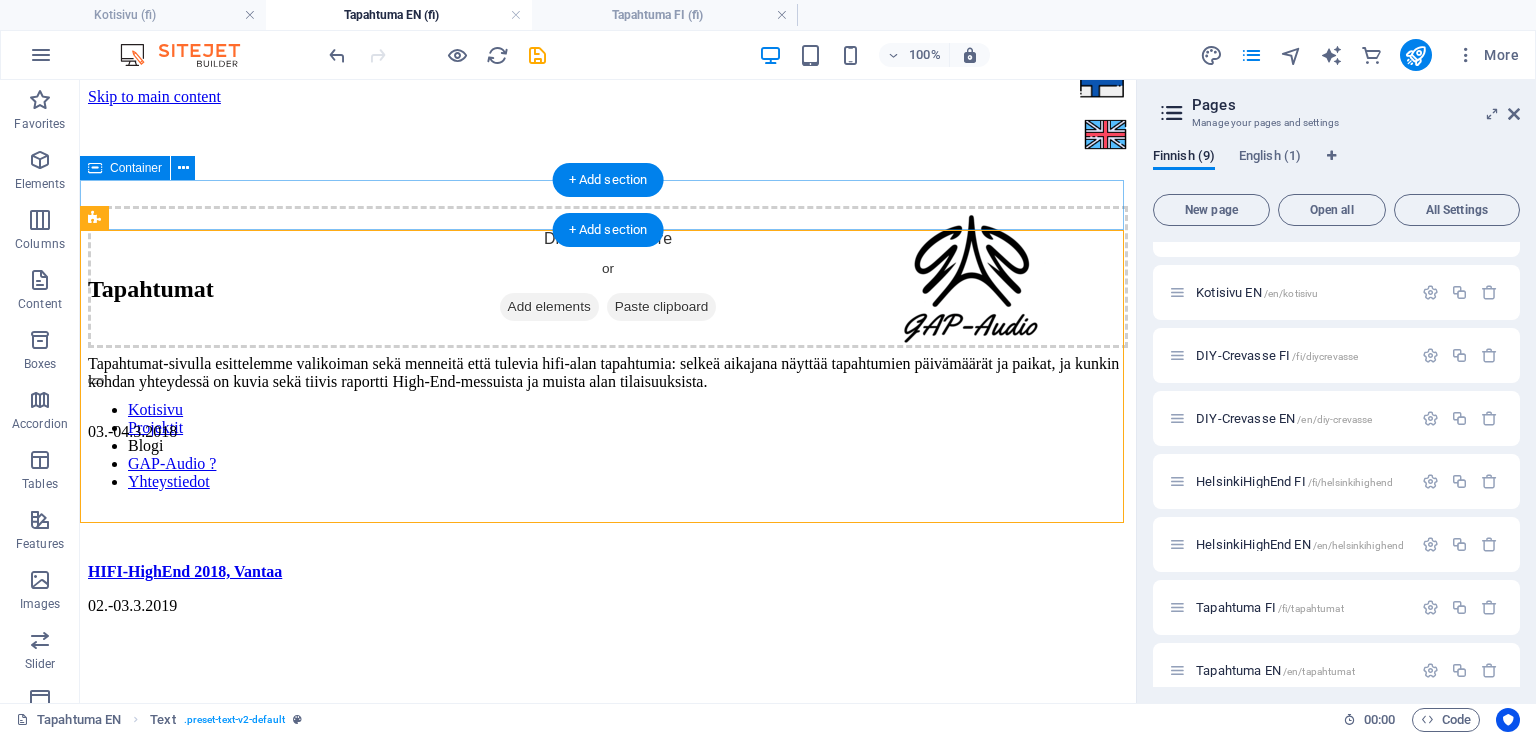 click on "Drop content here or  Add elements  Paste clipboard" at bounding box center (608, 231) 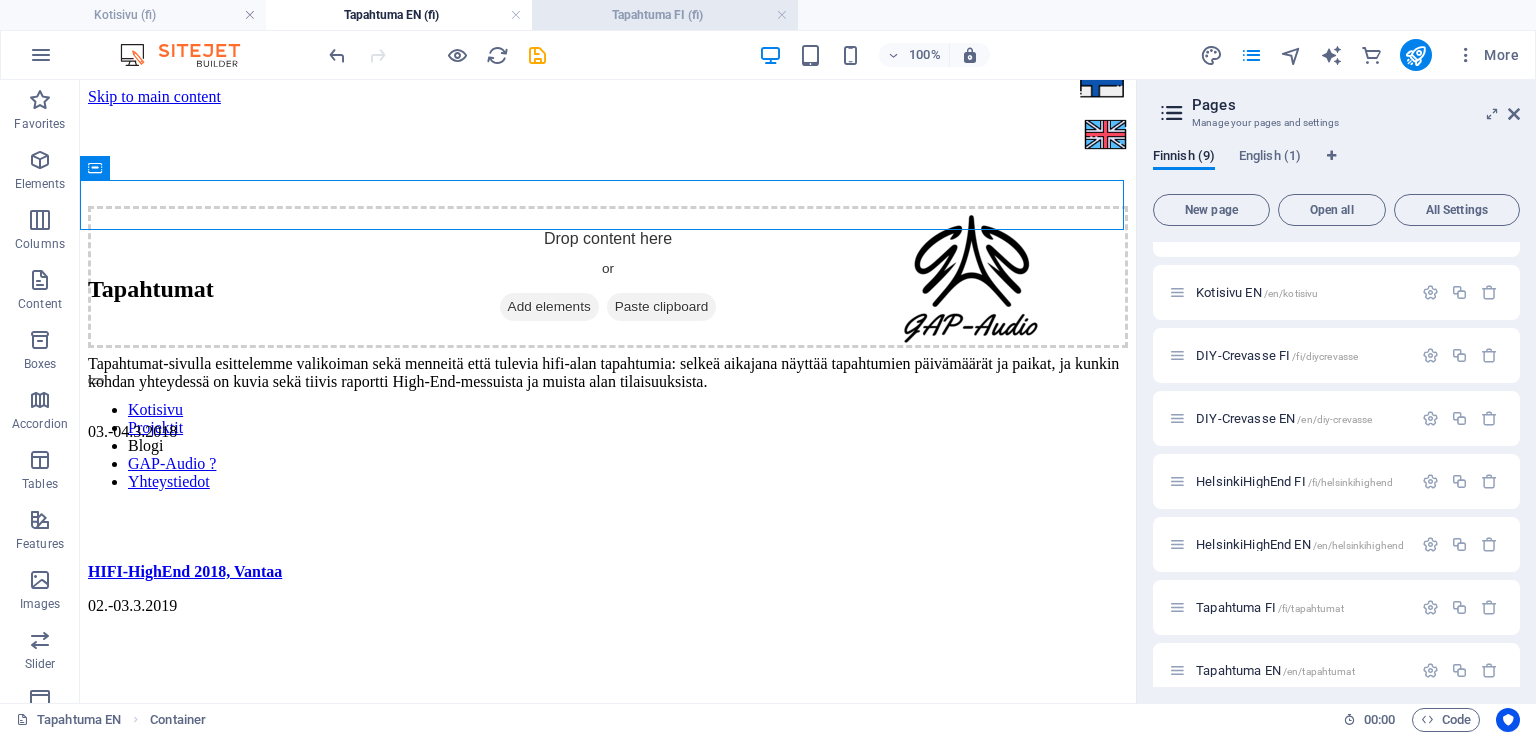 click on "Tapahtuma FI (fi)" at bounding box center [665, 15] 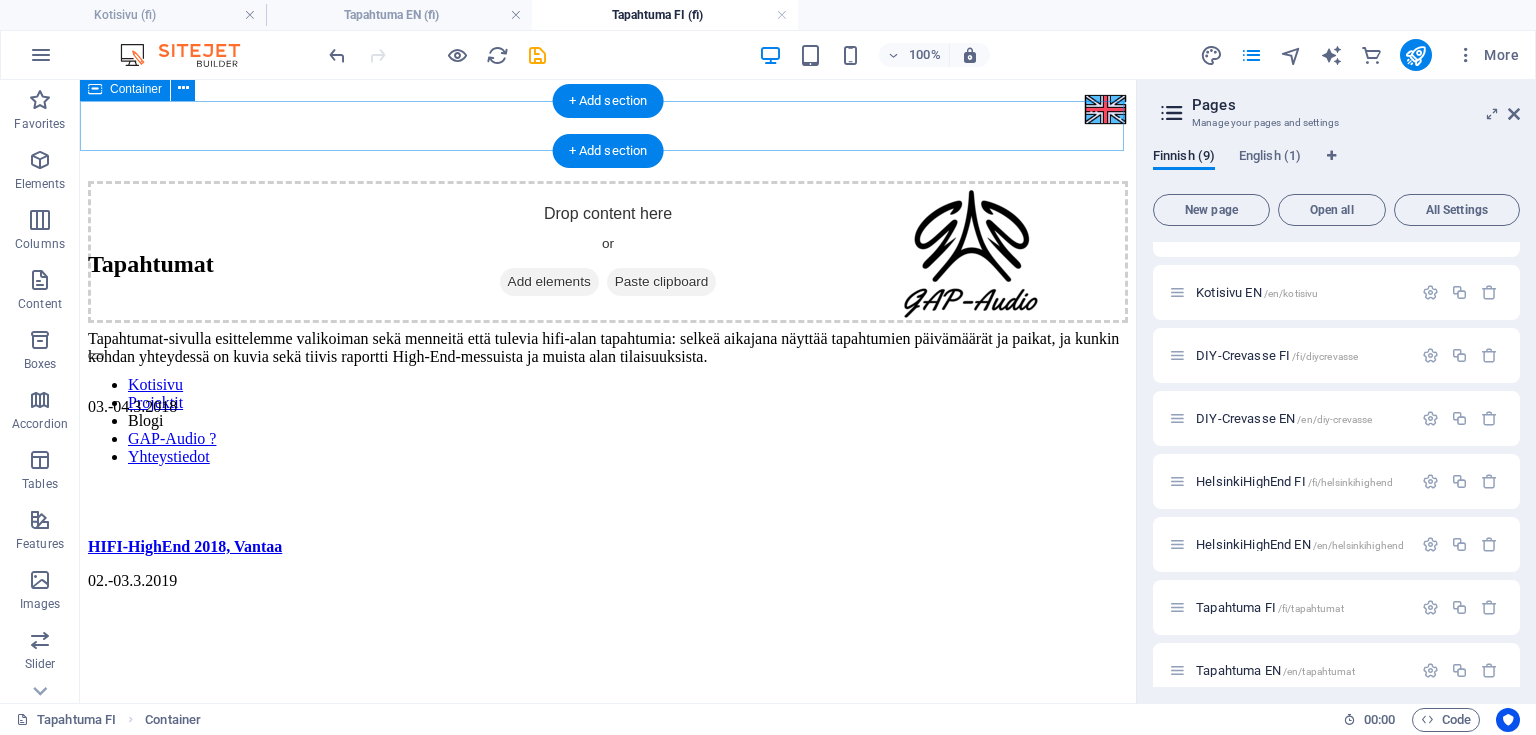 scroll, scrollTop: 0, scrollLeft: 0, axis: both 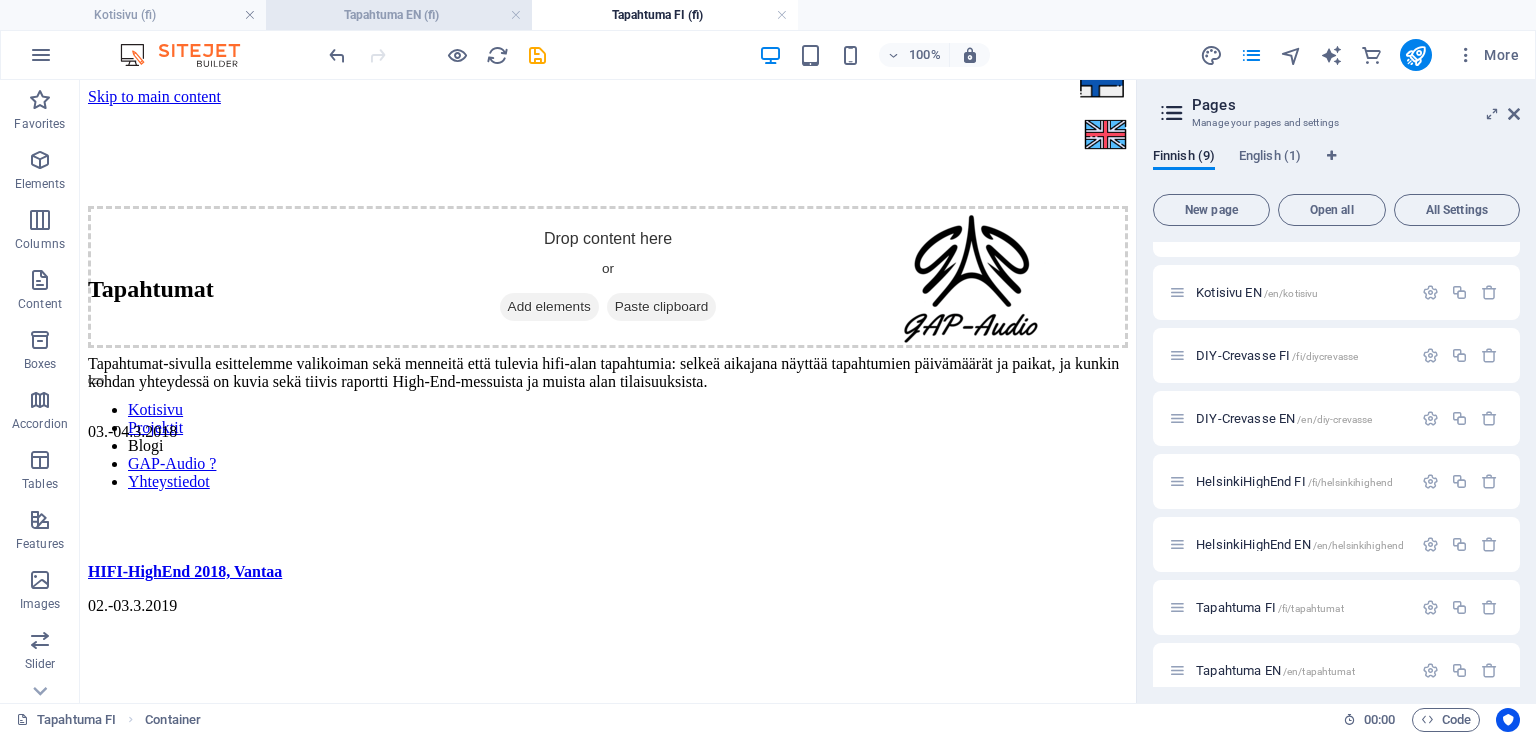 click on "Tapahtuma EN (fi)" at bounding box center [399, 15] 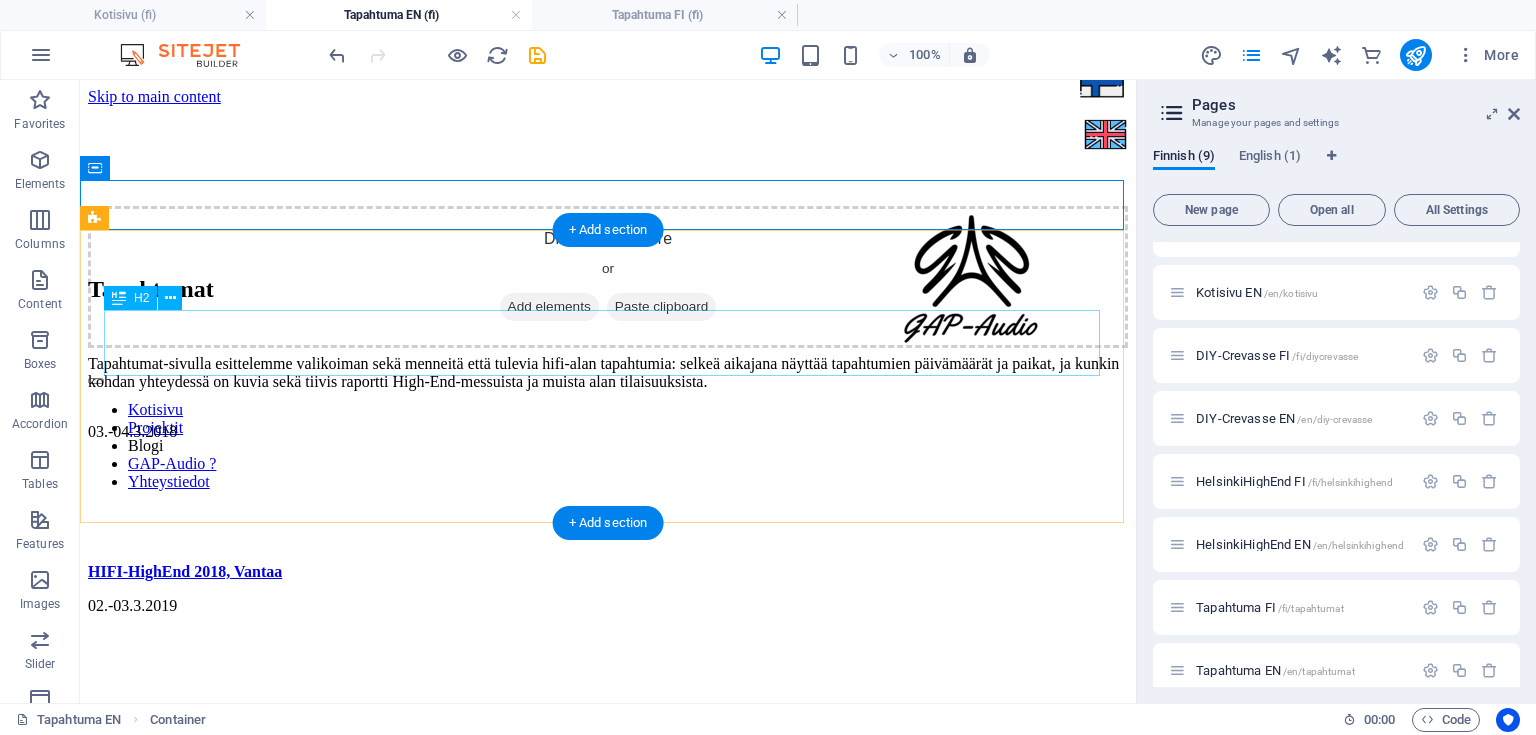 click on "Tapahtumat" at bounding box center [608, 289] 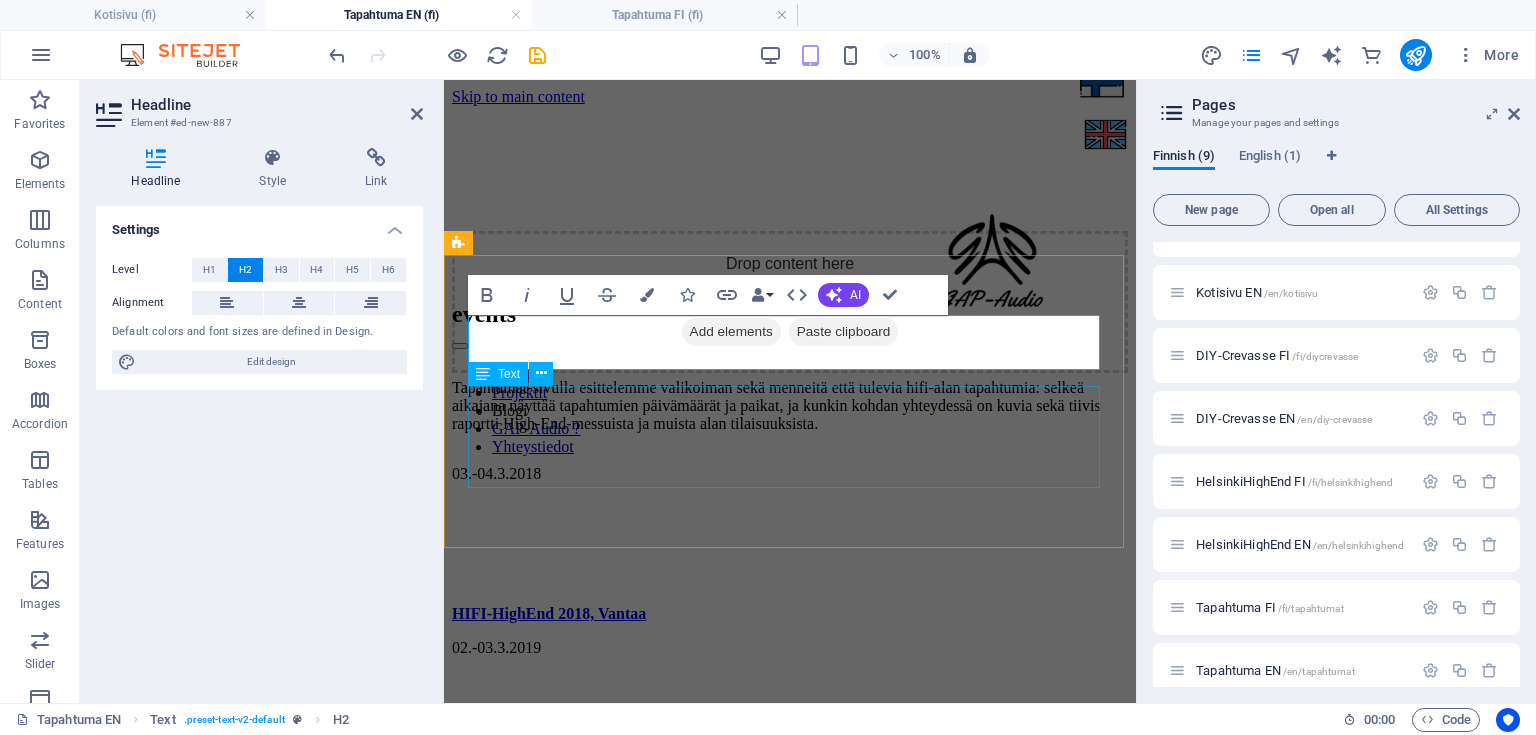click on "Tapahtumat-sivulla esittelemme valikoiman sekä menneitä että tulevia hifi-alan tapahtumia: selkeä aikajana näyttää tapahtumien päivämäärät ja paikat, ja kunkin kohdan yhteydessä on kuvia sekä tiivis raportti High-End-messuista ja muista alan tilaisuuksista." at bounding box center (790, 406) 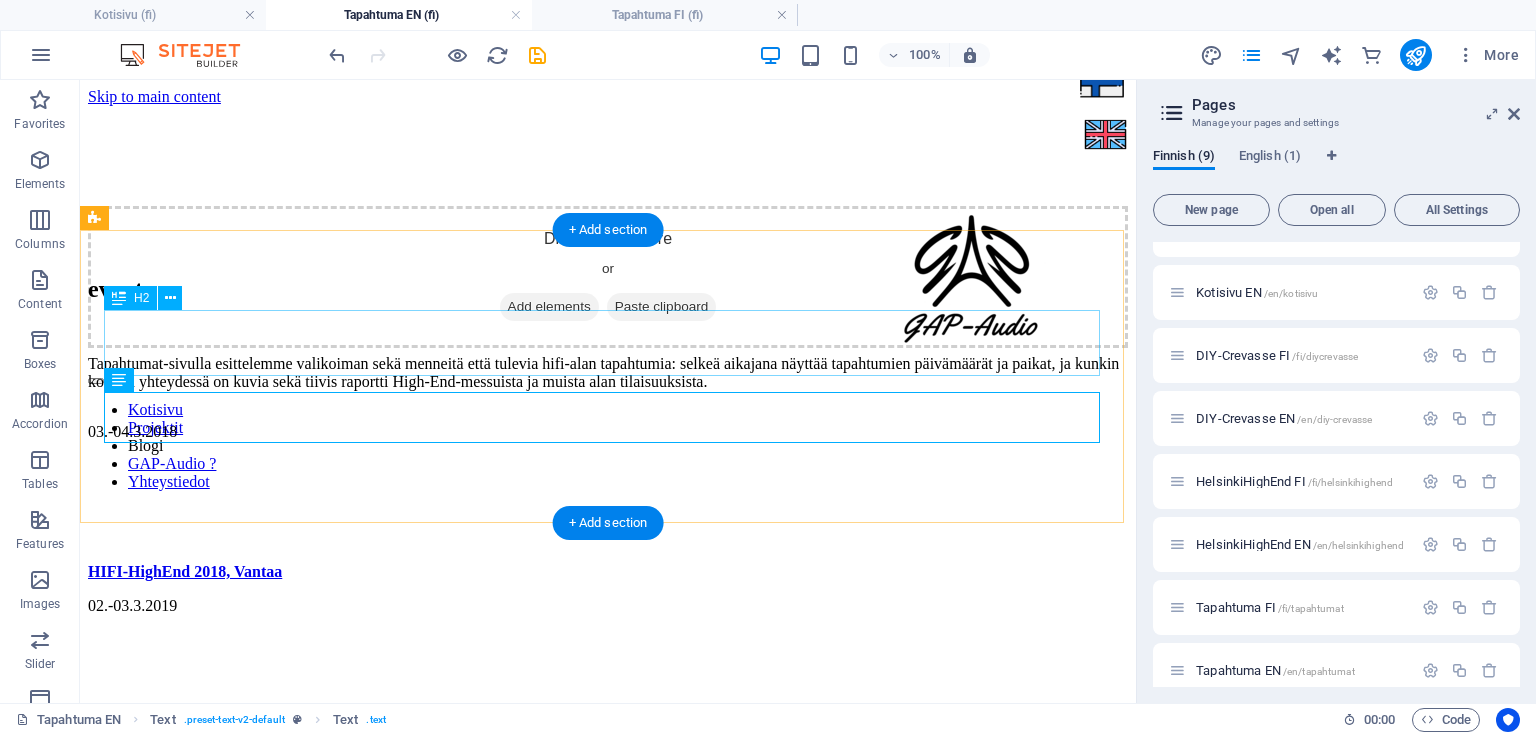 click on "events" at bounding box center [608, 289] 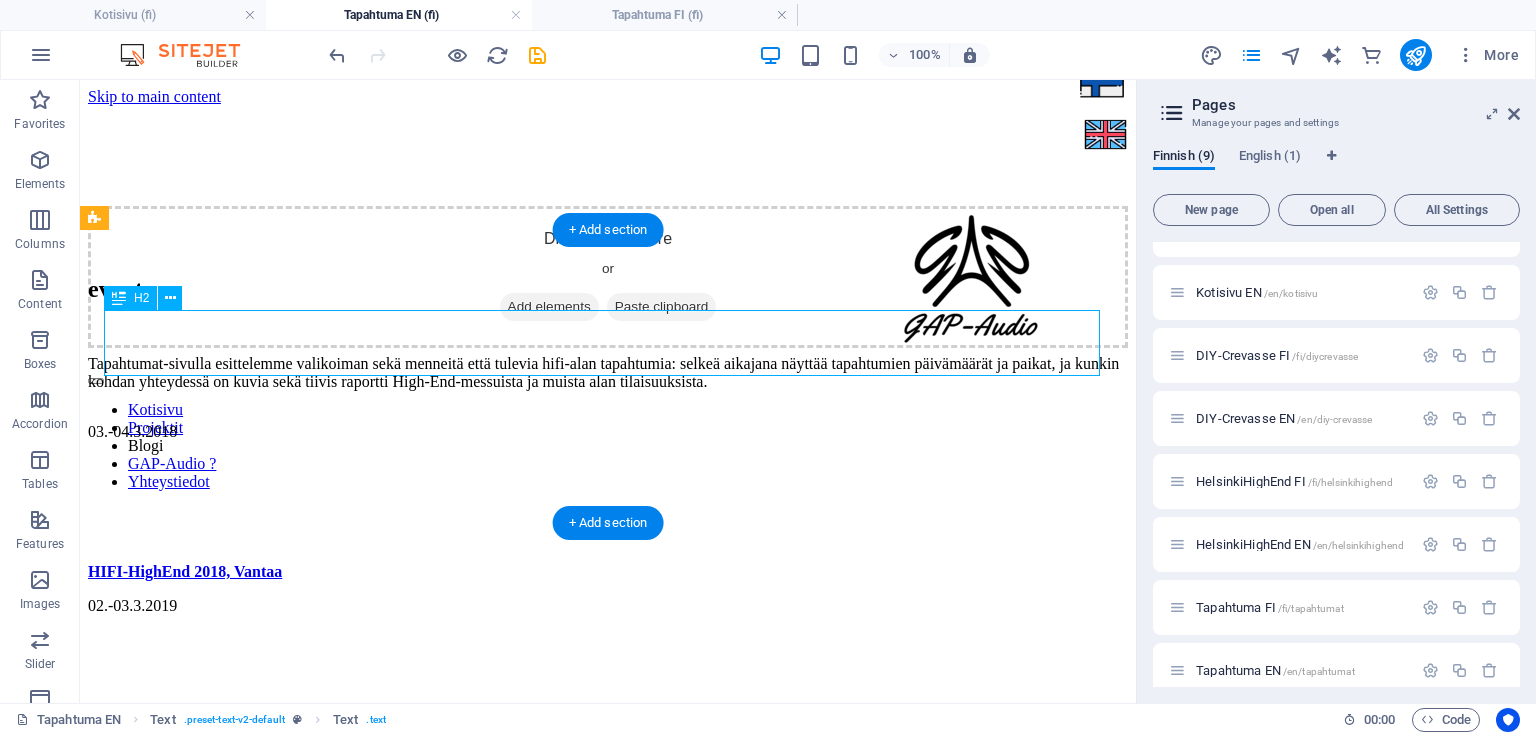 click on "events" at bounding box center [608, 289] 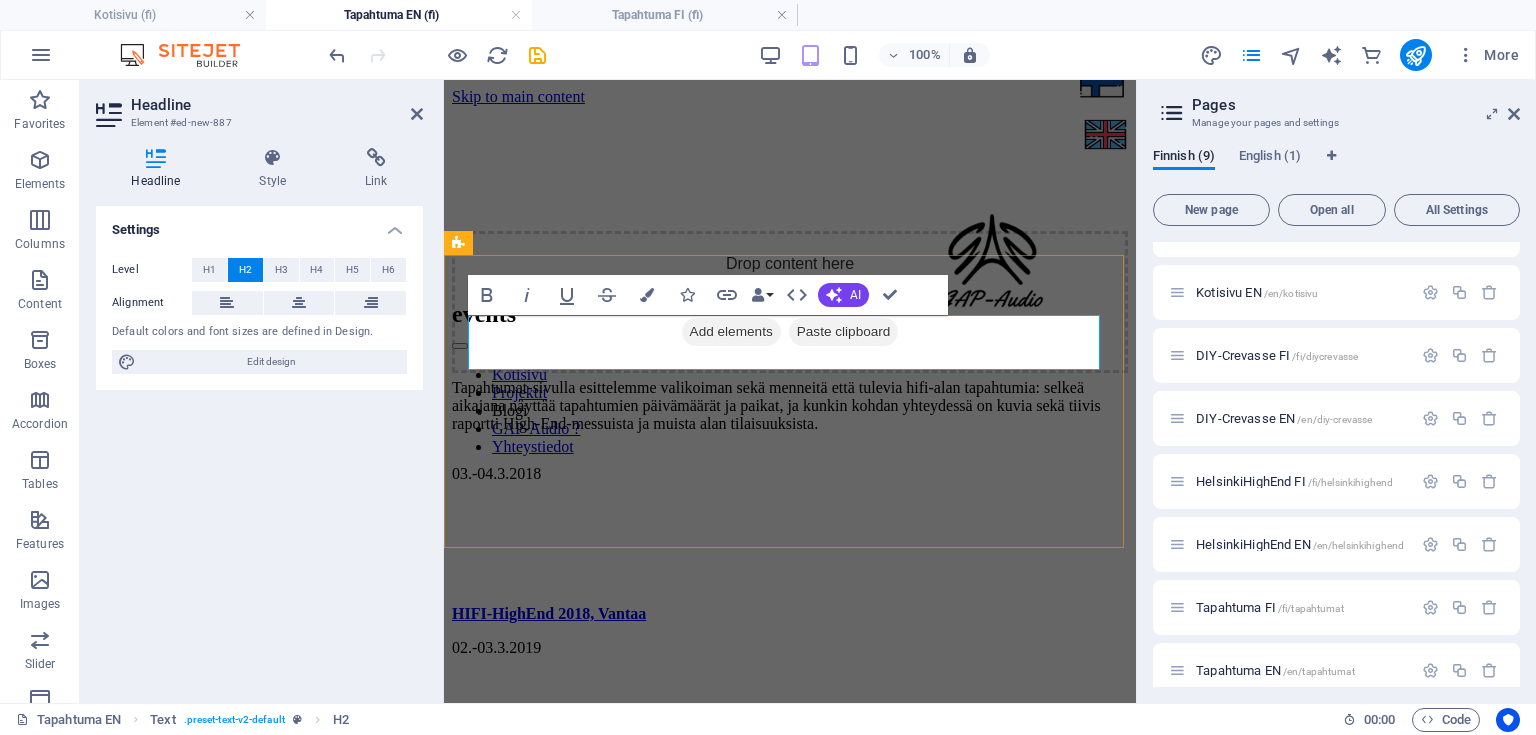 click on "events" at bounding box center [790, 314] 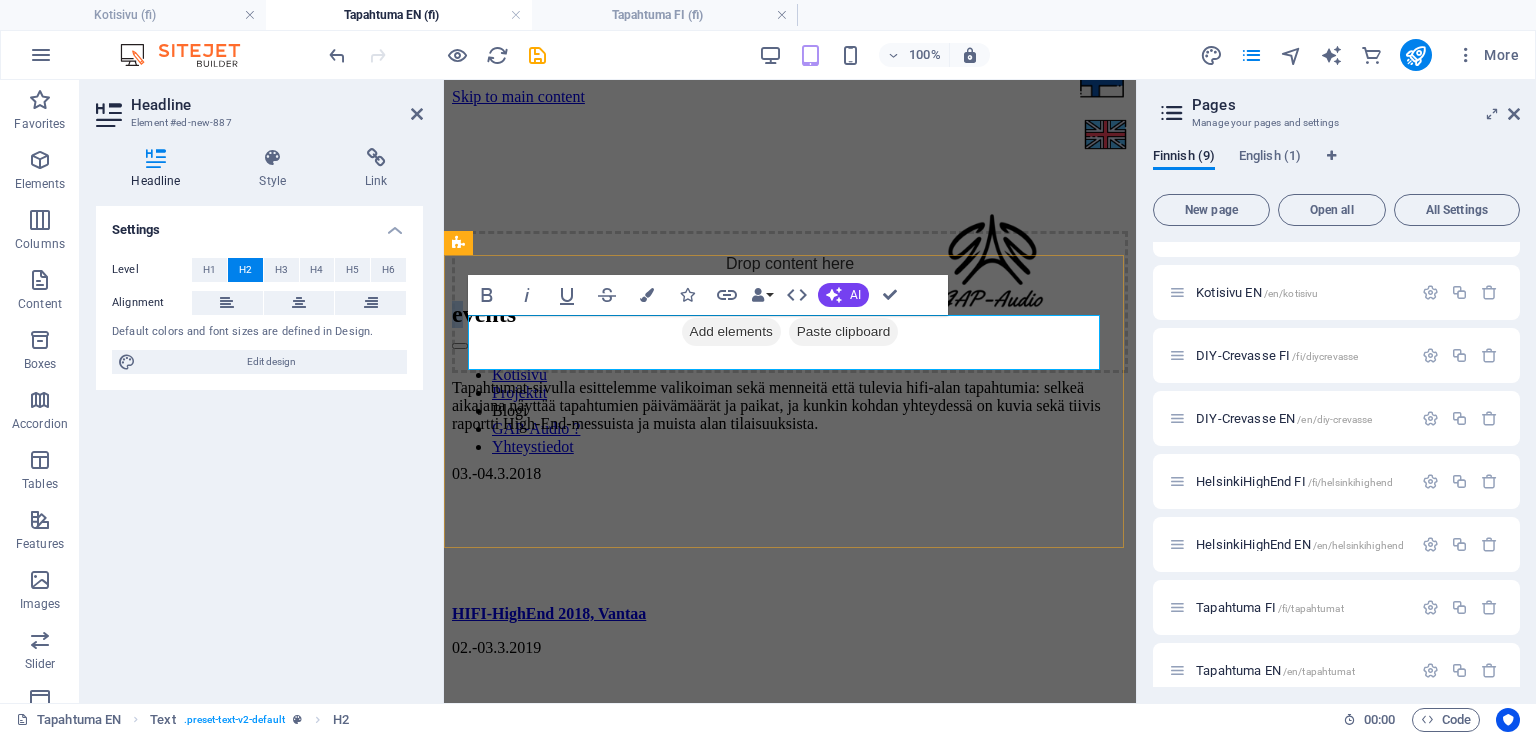 drag, startPoint x: 488, startPoint y: 344, endPoint x: 472, endPoint y: 342, distance: 16.124516 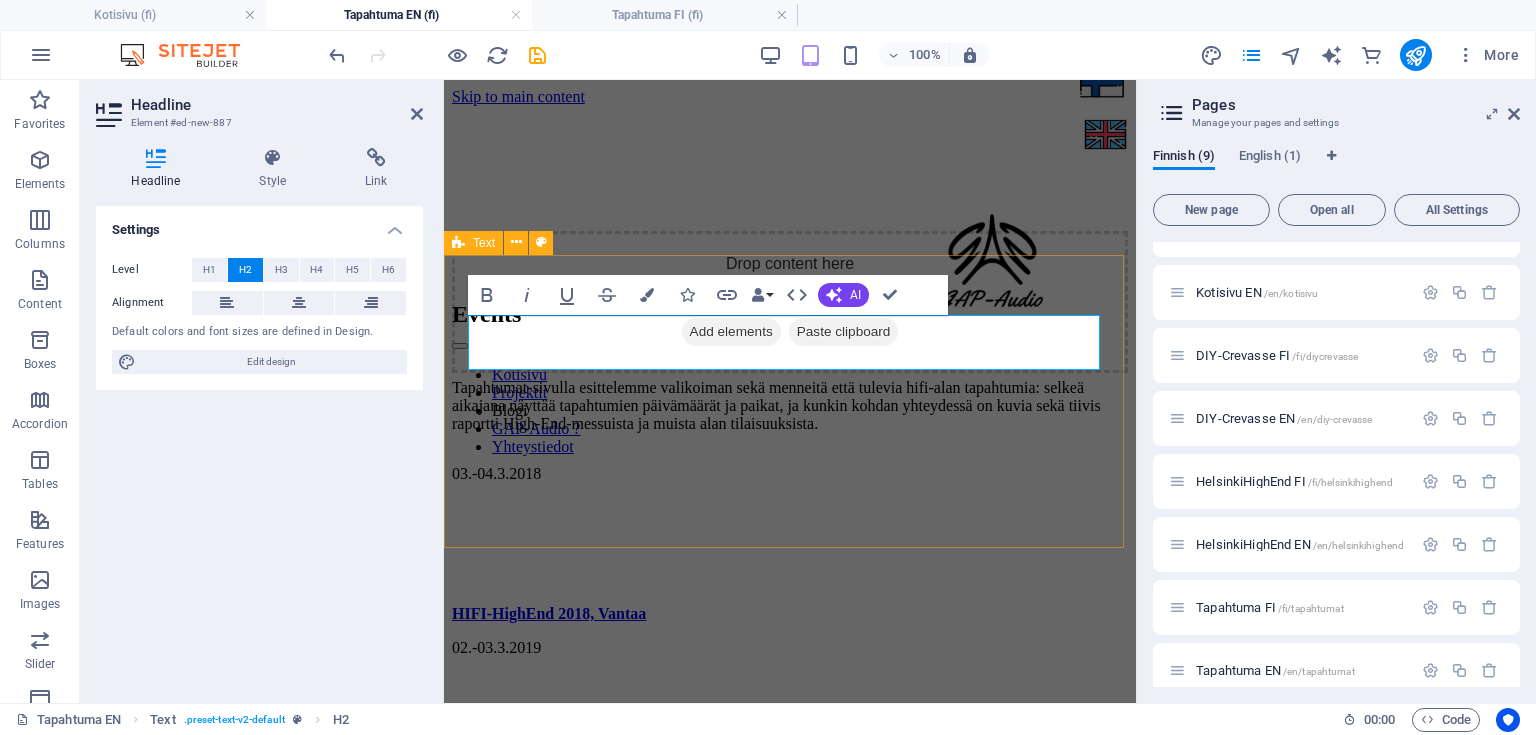click on "Events Tapahtumat-sivulla esittelemme valikoiman sekä menneitä että tulevia hifi-alan tapahtumia: selkeä aikajana näyttää tapahtumien päivämäärät ja paikat, ja kunkin kohdan yhteydessä on kuvia sekä tiivis raportti High-End-messuista ja muista alan tilaisuuksista." at bounding box center (790, 367) 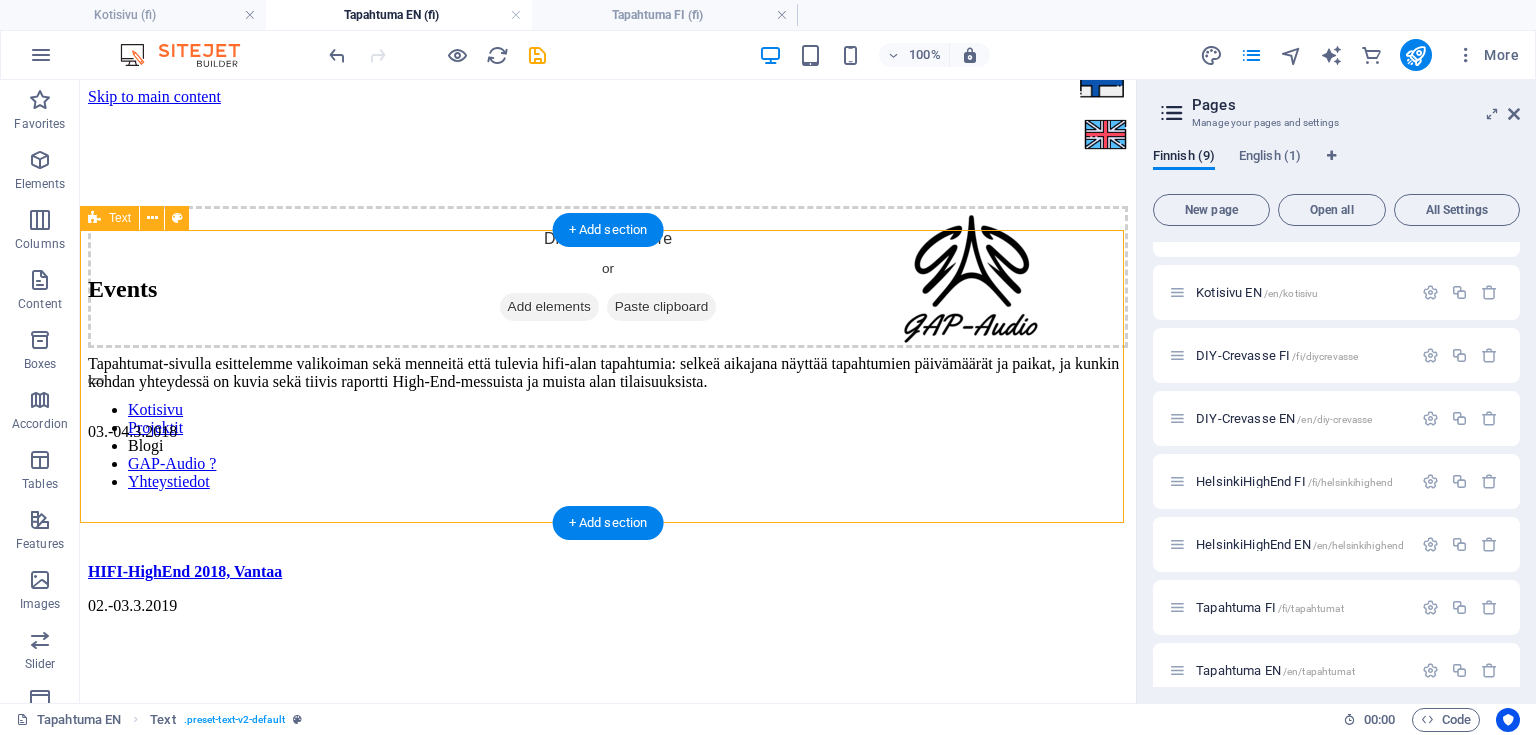 click on "Events Tapahtumat-sivulla esittelemme valikoiman sekä menneitä että tulevia hifi-alan tapahtumia: selkeä aikajana näyttää tapahtumien päivämäärät ja paikat, ja kunkin kohdan yhteydessä on kuvia sekä tiivis raportti High-End-messuista ja muista alan tilaisuuksista." at bounding box center (608, 333) 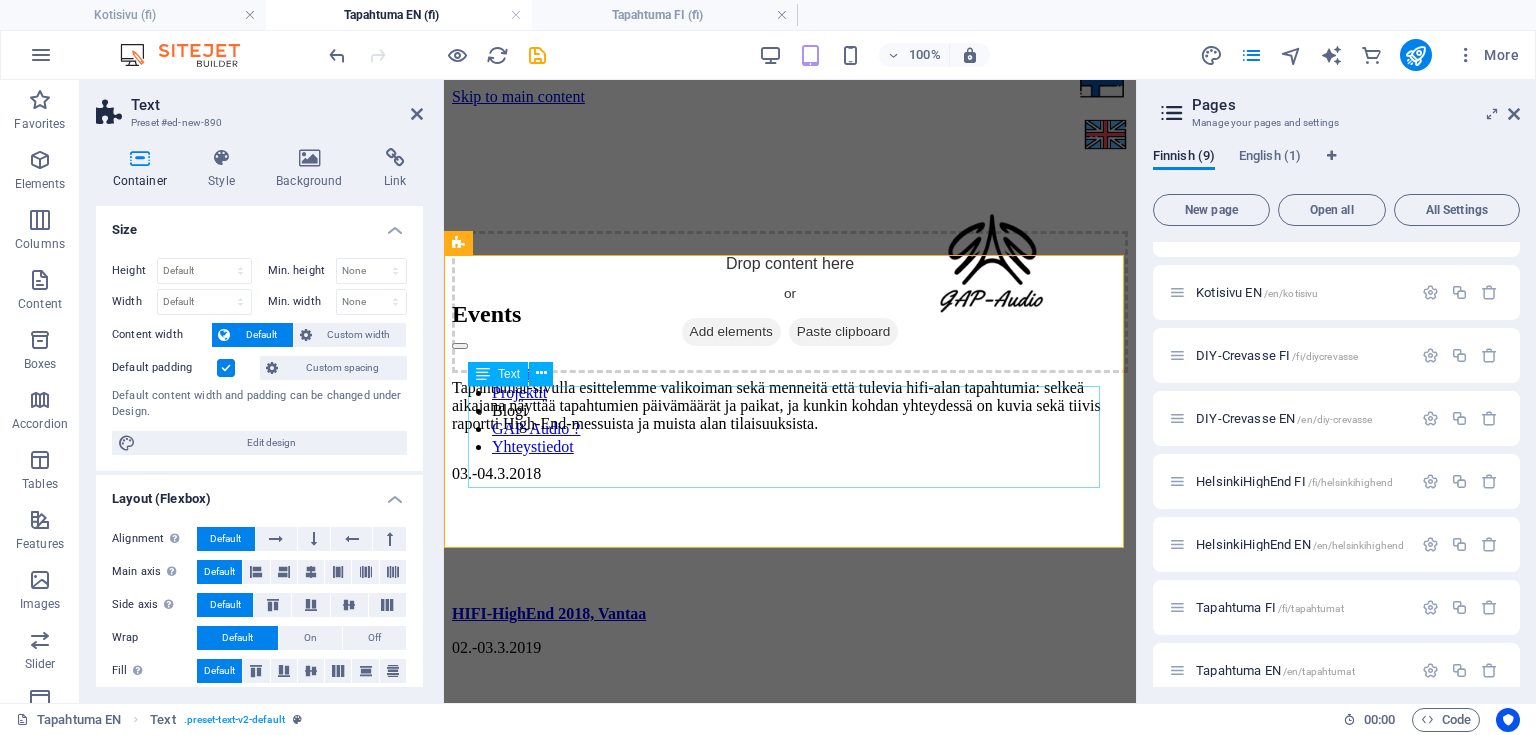 click on "Tapahtumat-sivulla esittelemme valikoiman sekä menneitä että tulevia hifi-alan tapahtumia: selkeä aikajana näyttää tapahtumien päivämäärät ja paikat, ja kunkin kohdan yhteydessä on kuvia sekä tiivis raportti High-End-messuista ja muista alan tilaisuuksista." at bounding box center [790, 406] 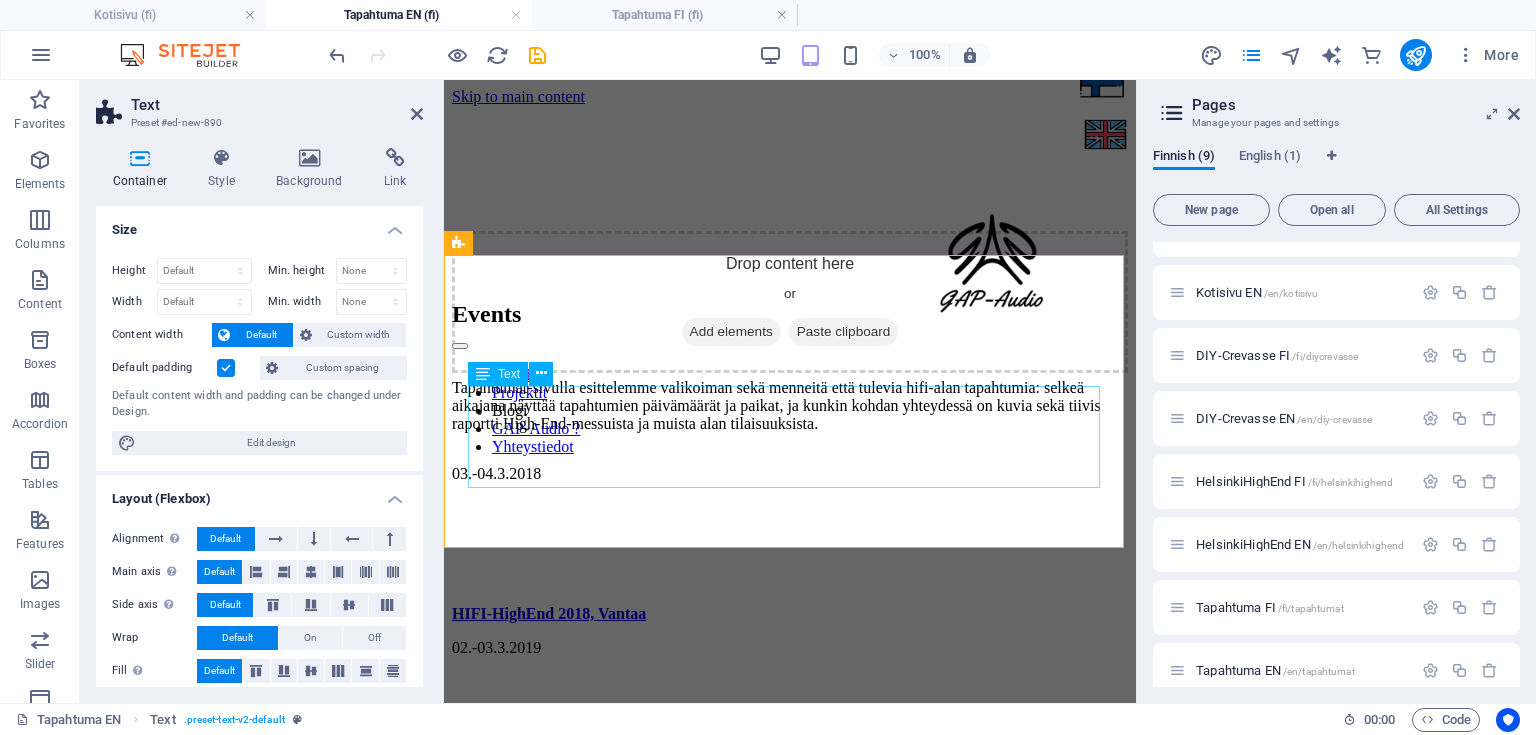 click on "Tapahtumat-sivulla esittelemme valikoiman sekä menneitä että tulevia hifi-alan tapahtumia: selkeä aikajana näyttää tapahtumien päivämäärät ja paikat, ja kunkin kohdan yhteydessä on kuvia sekä tiivis raportti High-End-messuista ja muista alan tilaisuuksista." at bounding box center (790, 406) 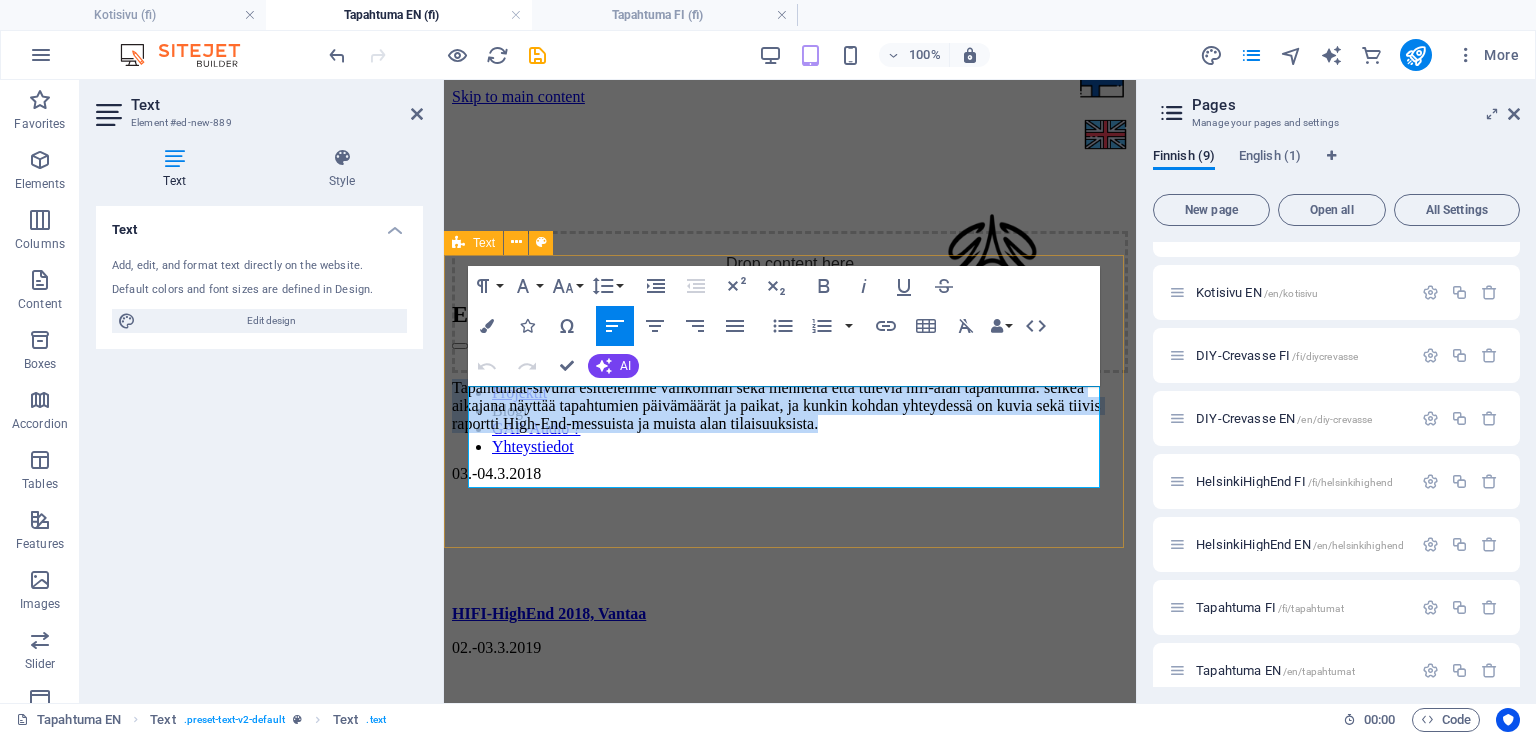 drag, startPoint x: 588, startPoint y: 480, endPoint x: 465, endPoint y: 403, distance: 145.11375 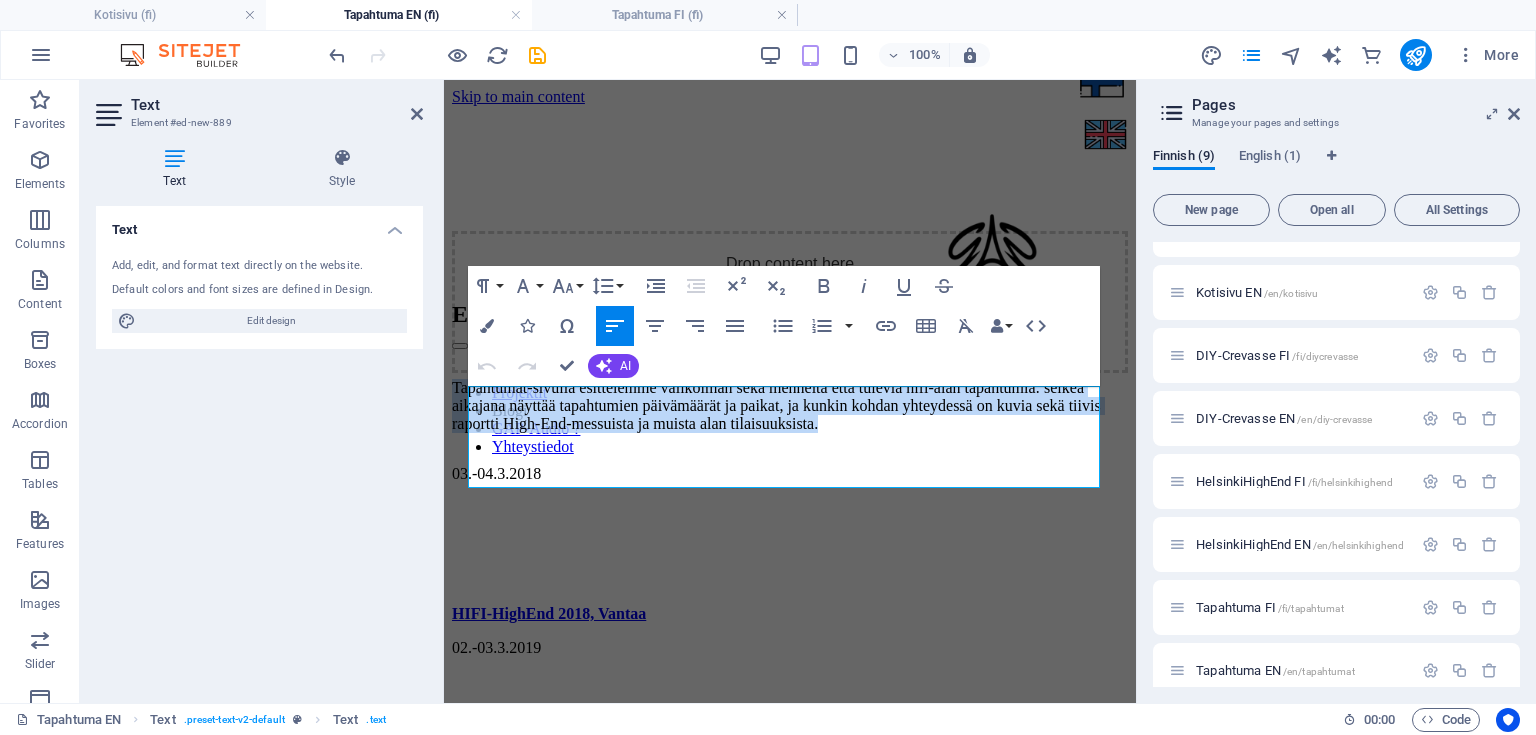 copy on "Tapahtumat-sivulla esittelemme valikoiman sekä menneitä että tulevia hifi-alan tapahtumia: selkeä aikajana näyttää tapahtumien päivämäärät ja paikat, ja kunkin kohdan yhteydessä on kuvia sekä tiivis raportti High-End-messuista ja muista alan tilaisuuksista." 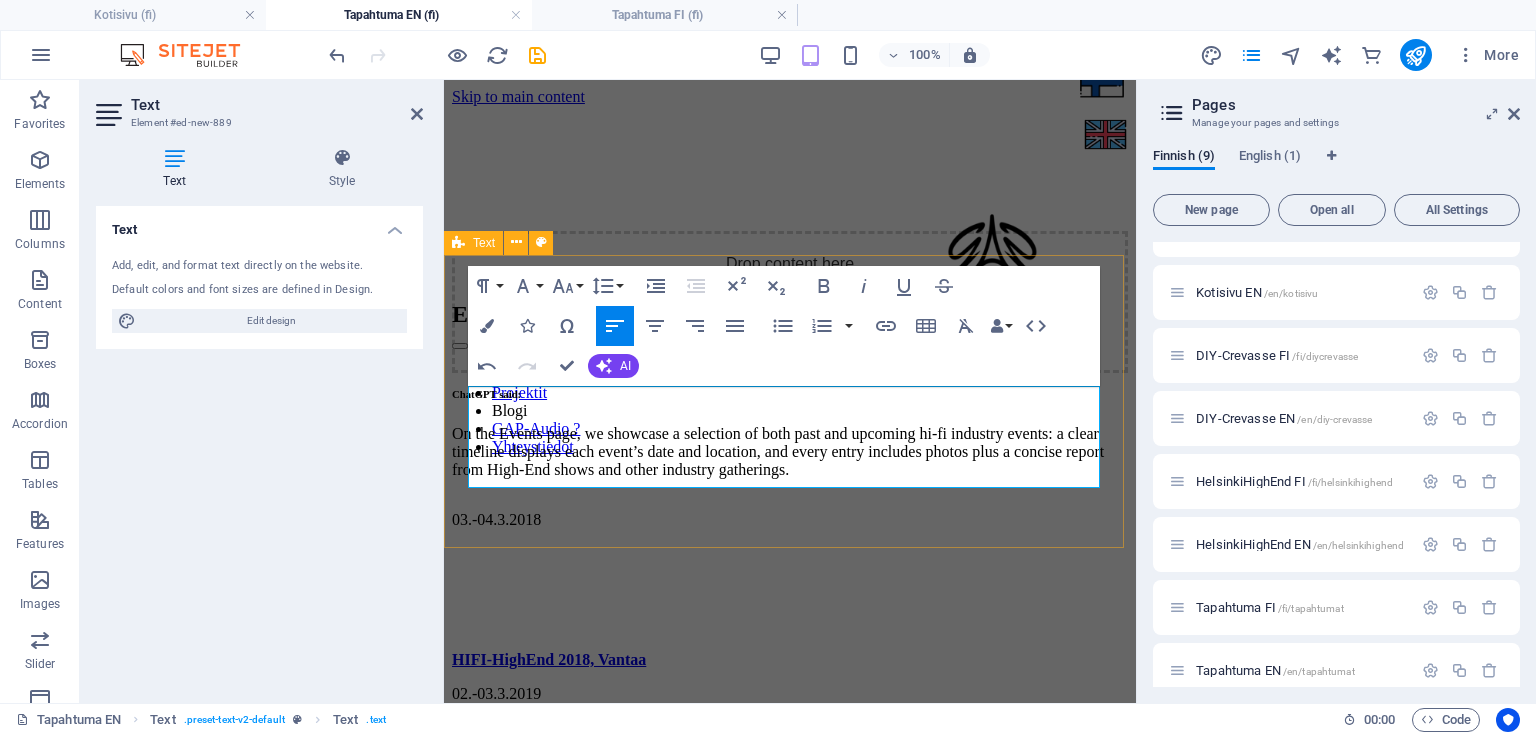 click on "ChatGPT said: On the Events page, we showcase a selection of both past and upcoming hi-fi industry events: a clear timeline displays each event’s date and location, and every entry includes photos plus a concise report from High-End shows and other industry gatherings." at bounding box center (790, 390) 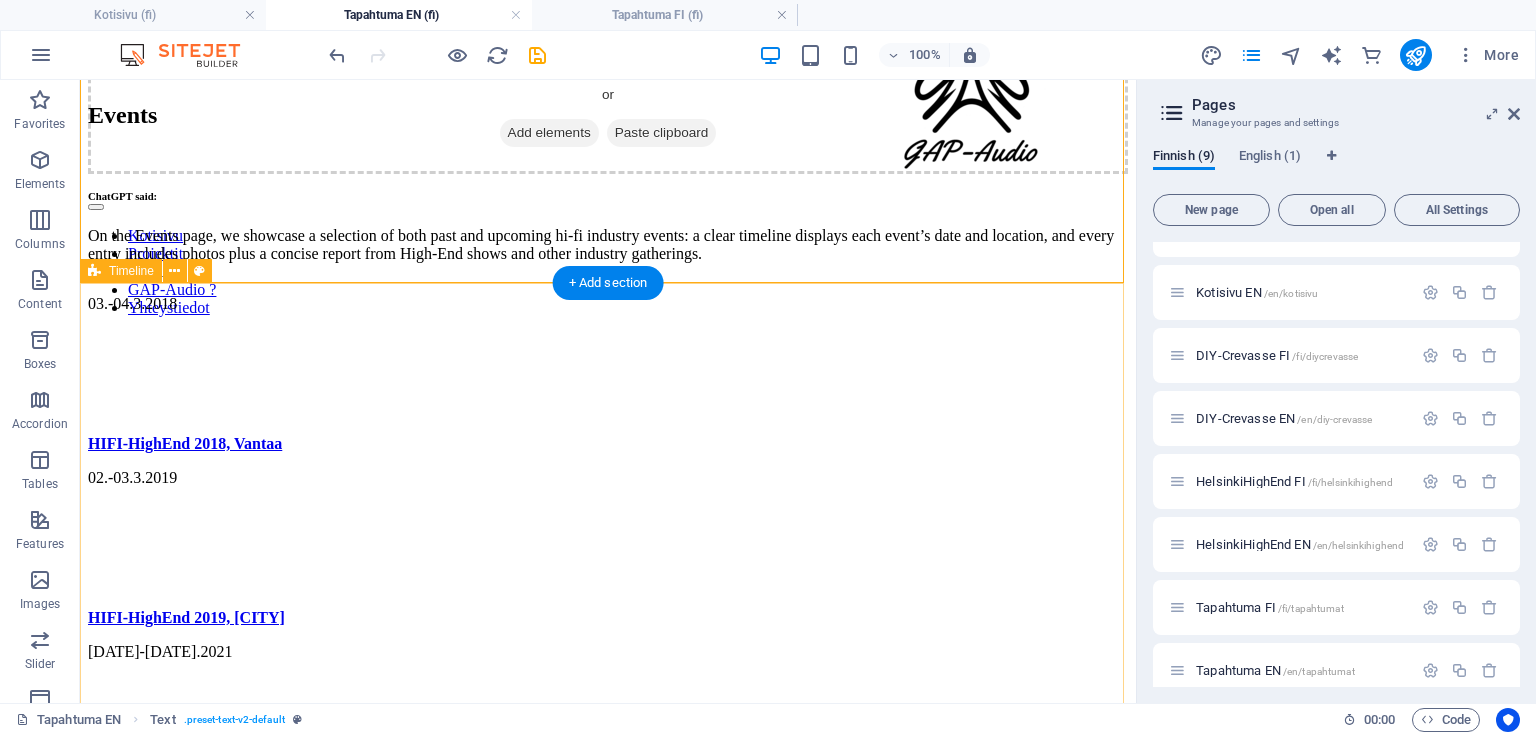 scroll, scrollTop: 80, scrollLeft: 0, axis: vertical 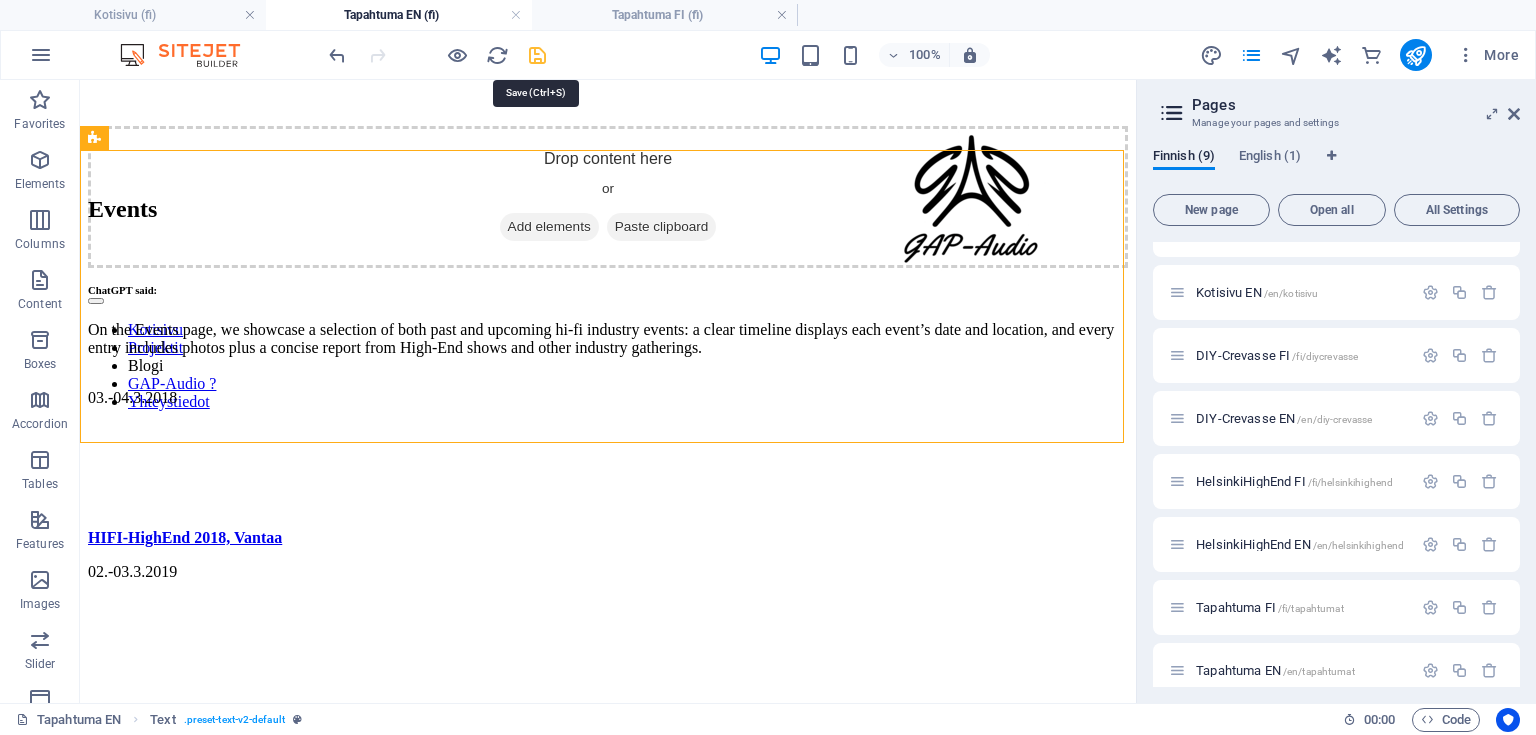 click at bounding box center [537, 55] 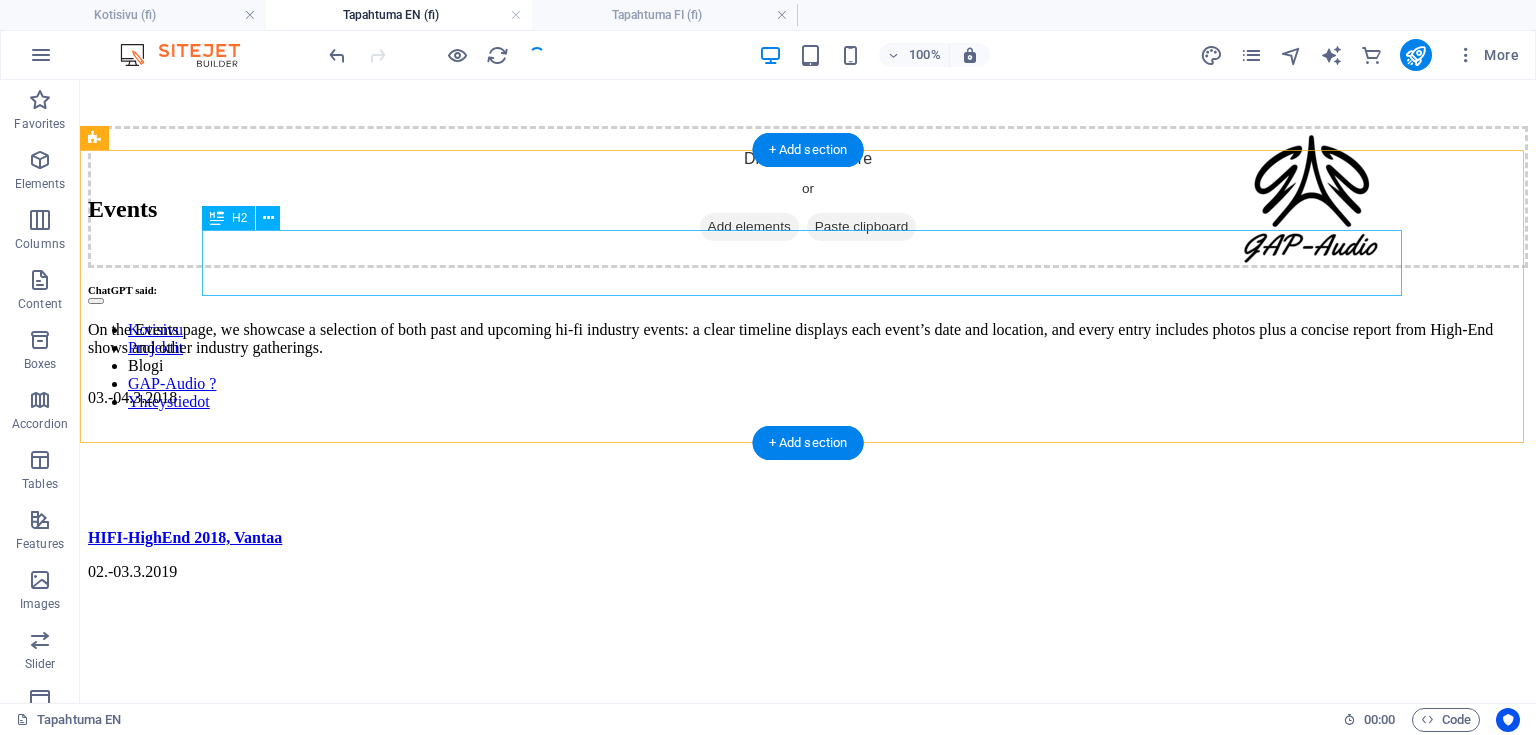 click on "Events" at bounding box center [808, 209] 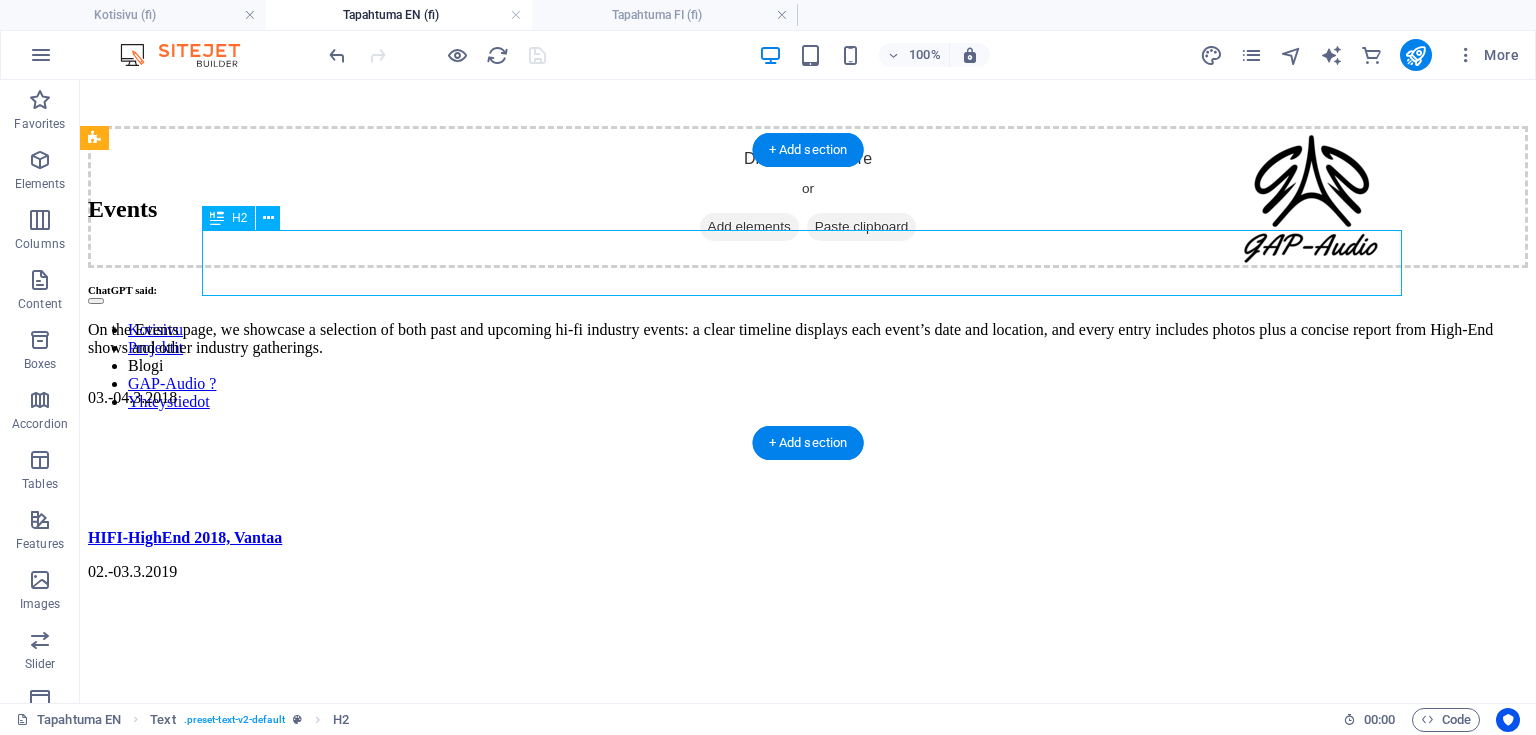 click on "Events" at bounding box center (808, 209) 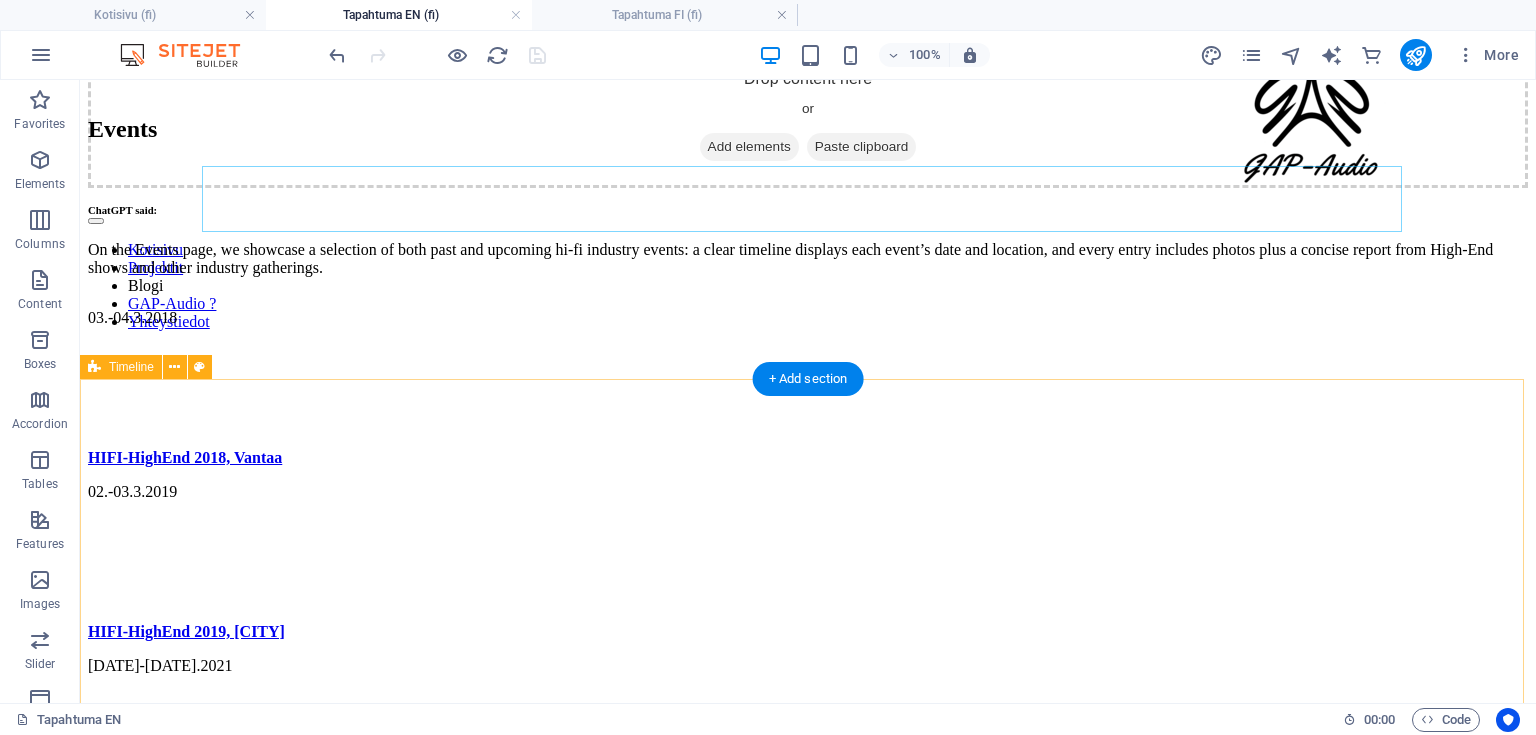 scroll, scrollTop: 0, scrollLeft: 0, axis: both 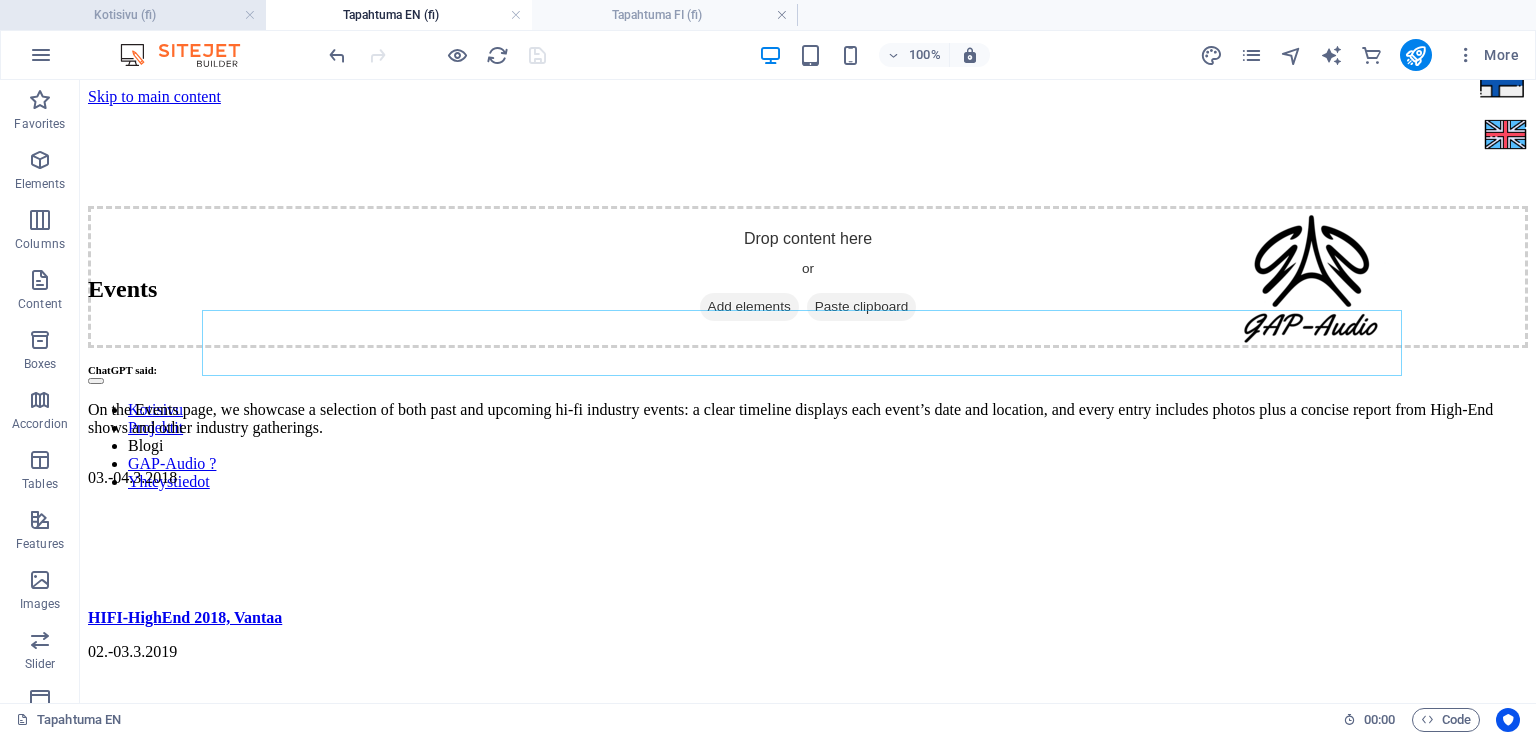 click on "Kotisivu (fi)" at bounding box center (133, 15) 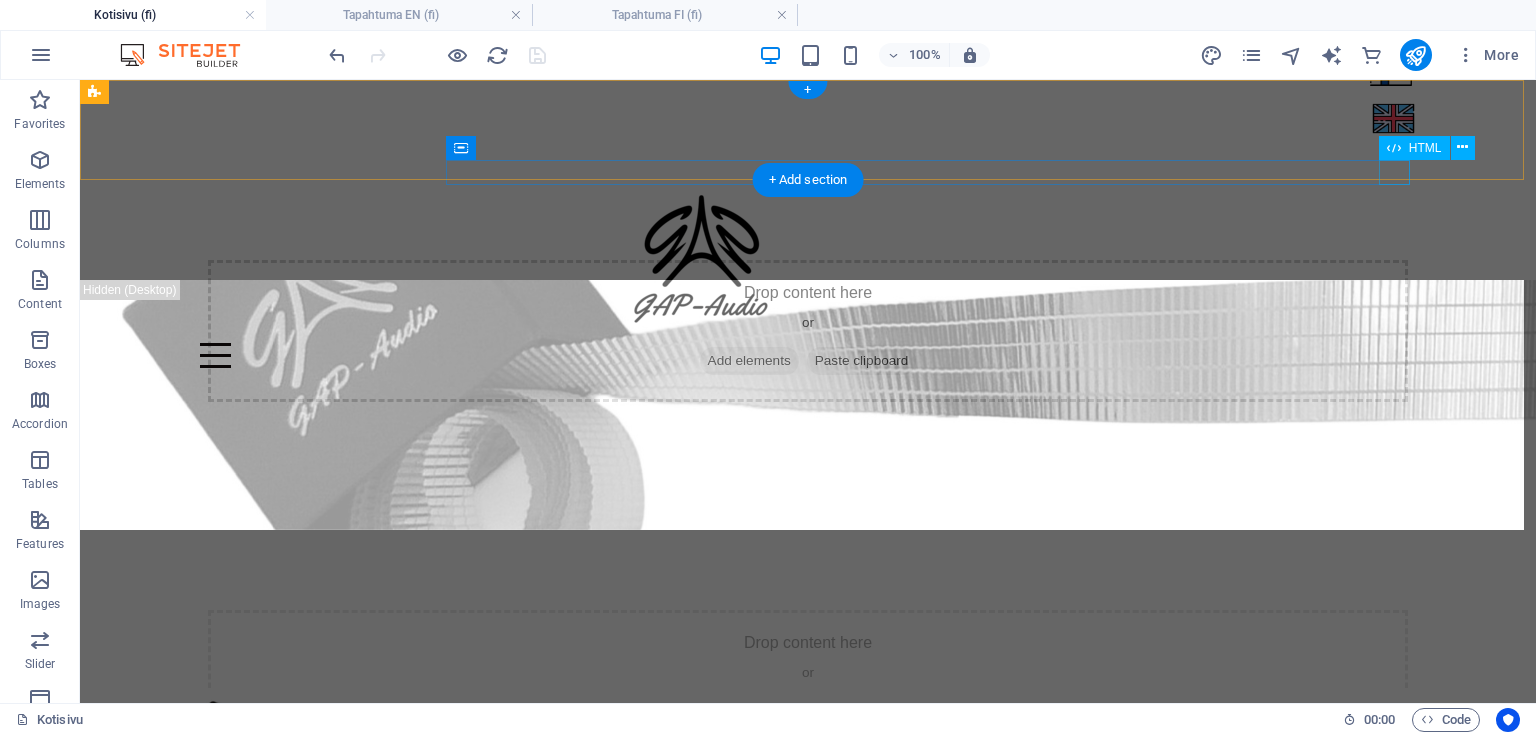 click at bounding box center (808, 355) 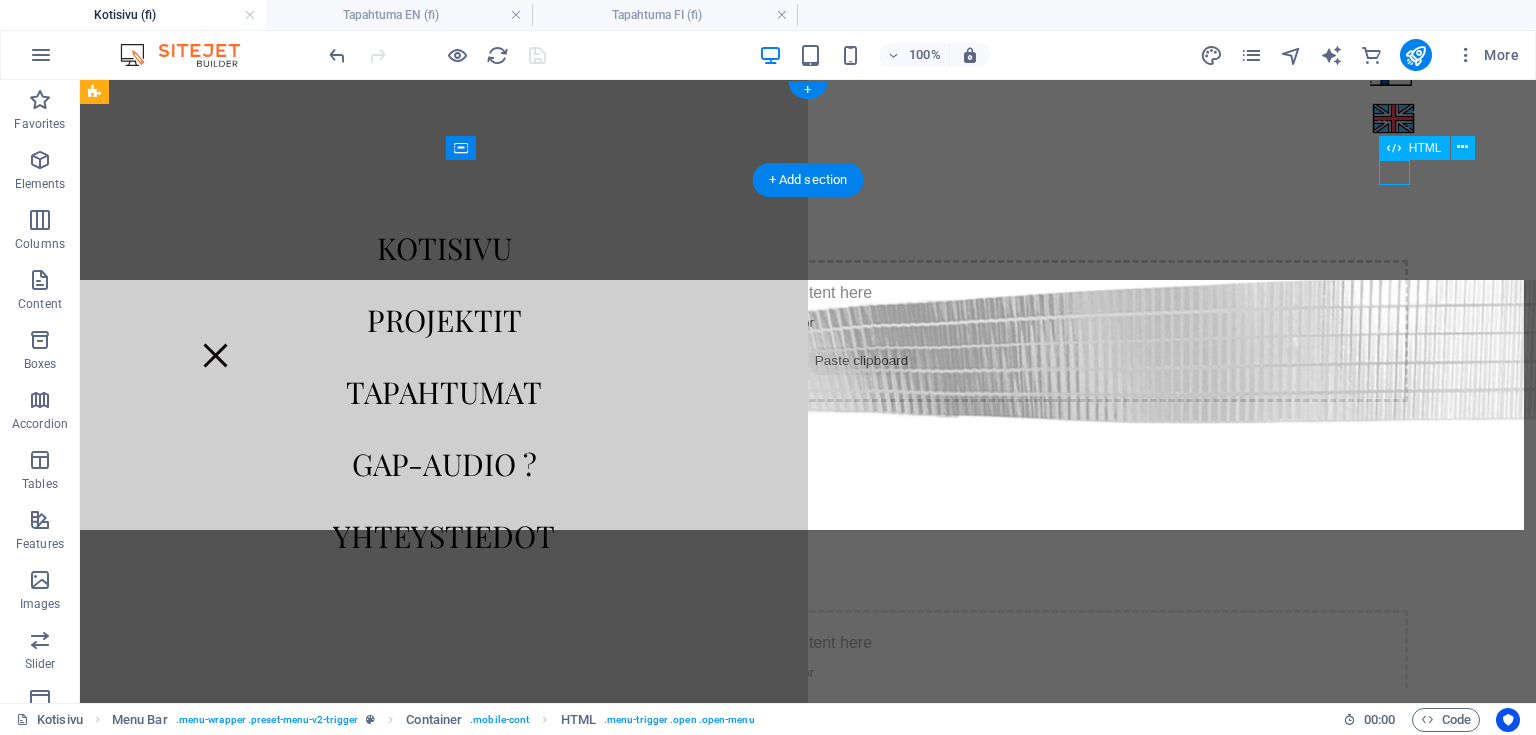 click at bounding box center (215, 355) 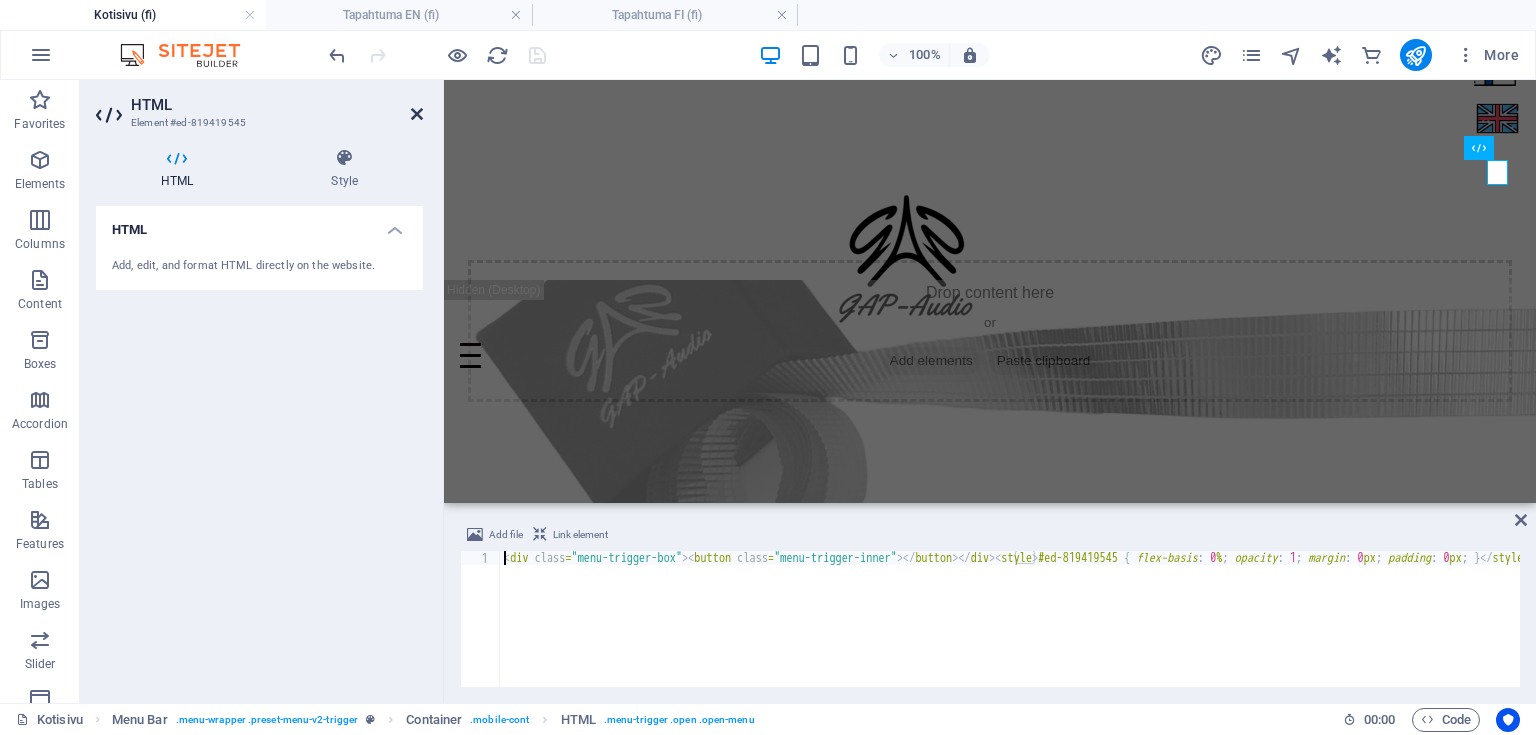 click at bounding box center [417, 114] 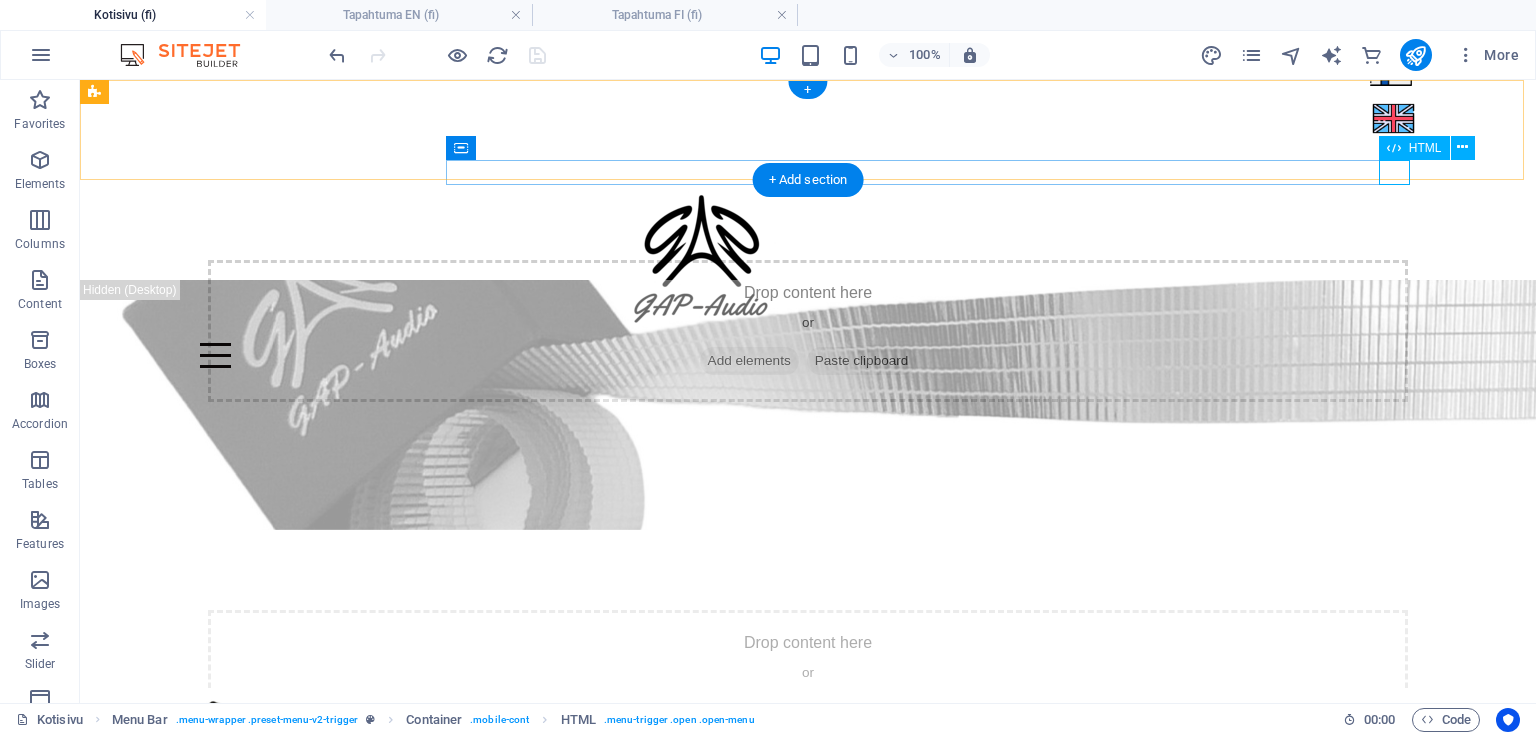 click at bounding box center [808, 355] 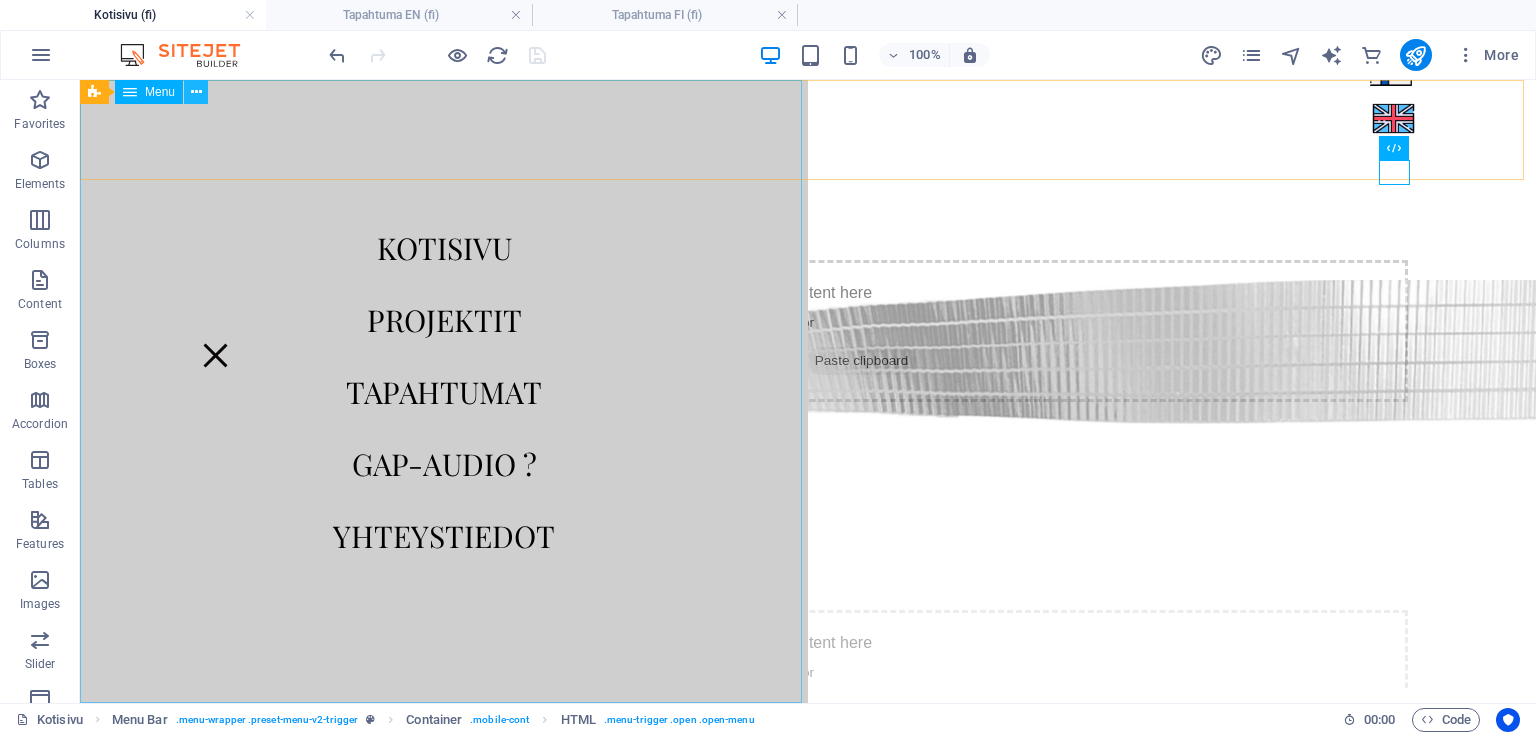 click at bounding box center [196, 92] 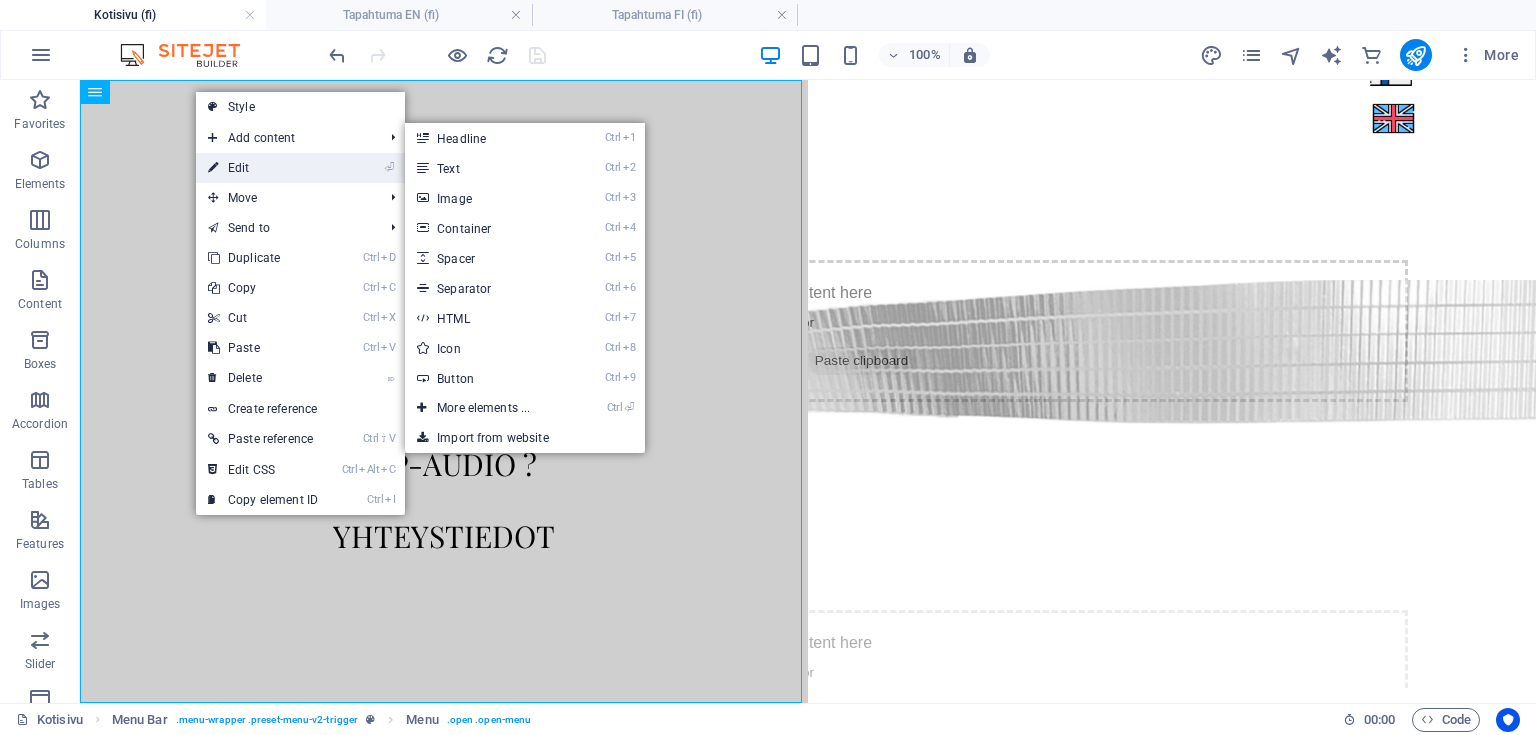click on "⏎  Edit" at bounding box center (263, 168) 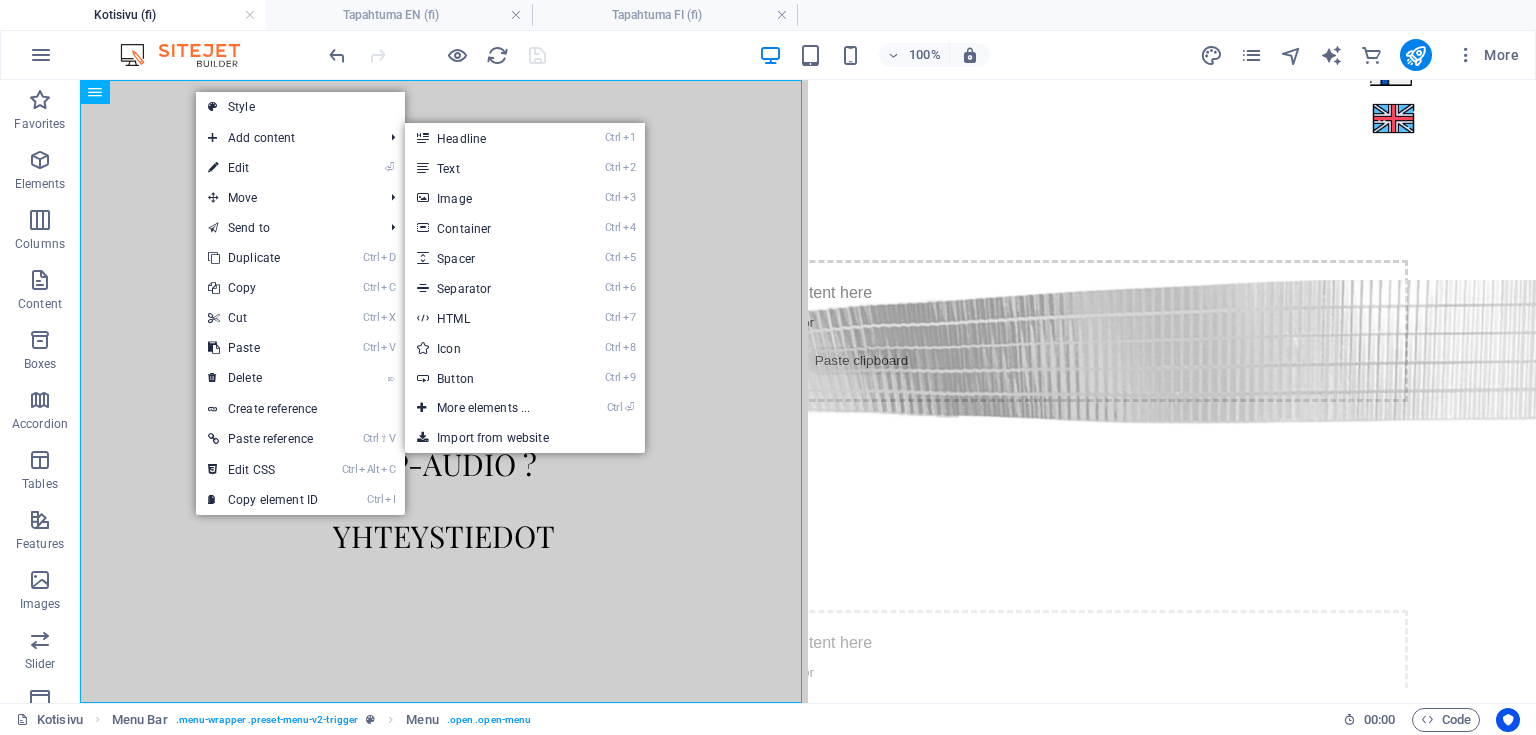 select on "6" 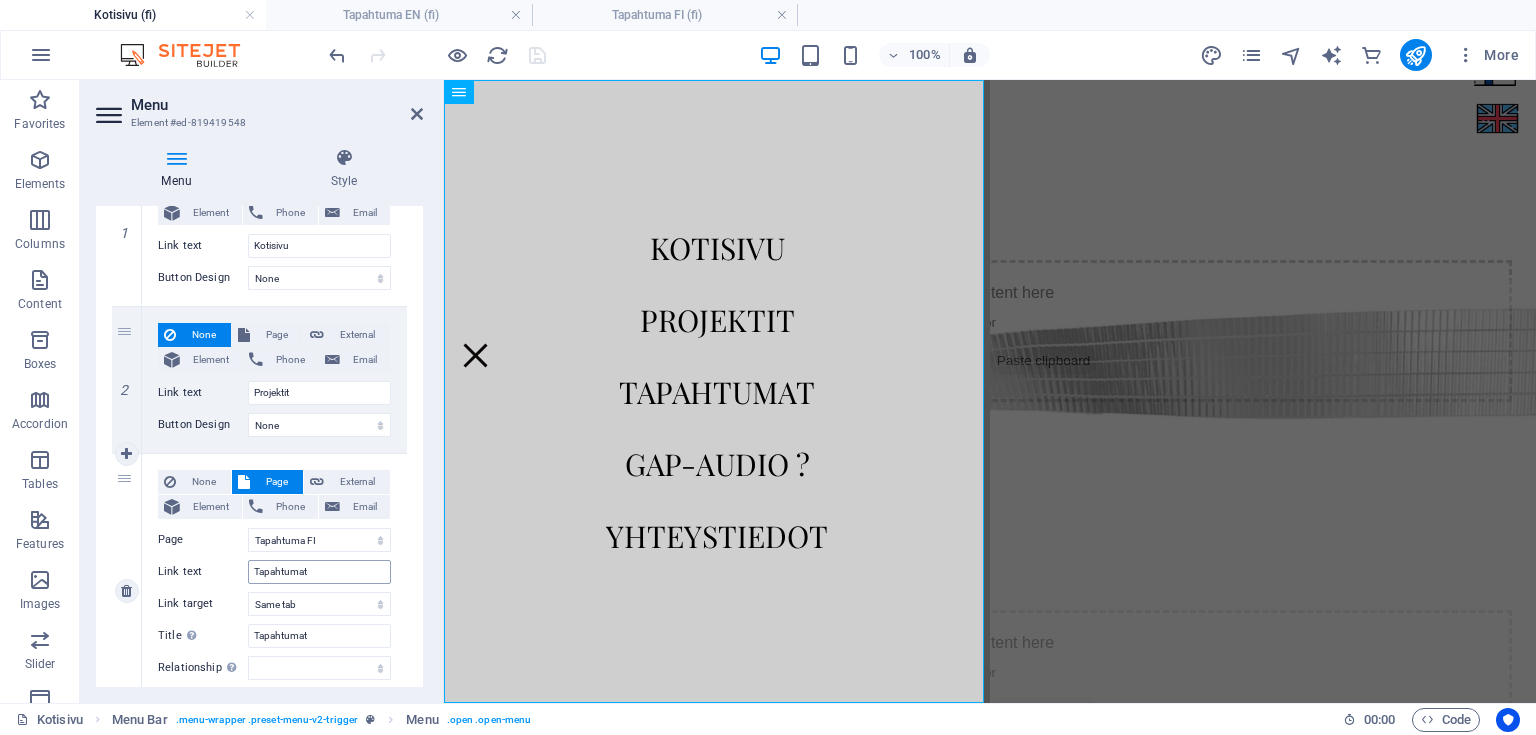 scroll, scrollTop: 320, scrollLeft: 0, axis: vertical 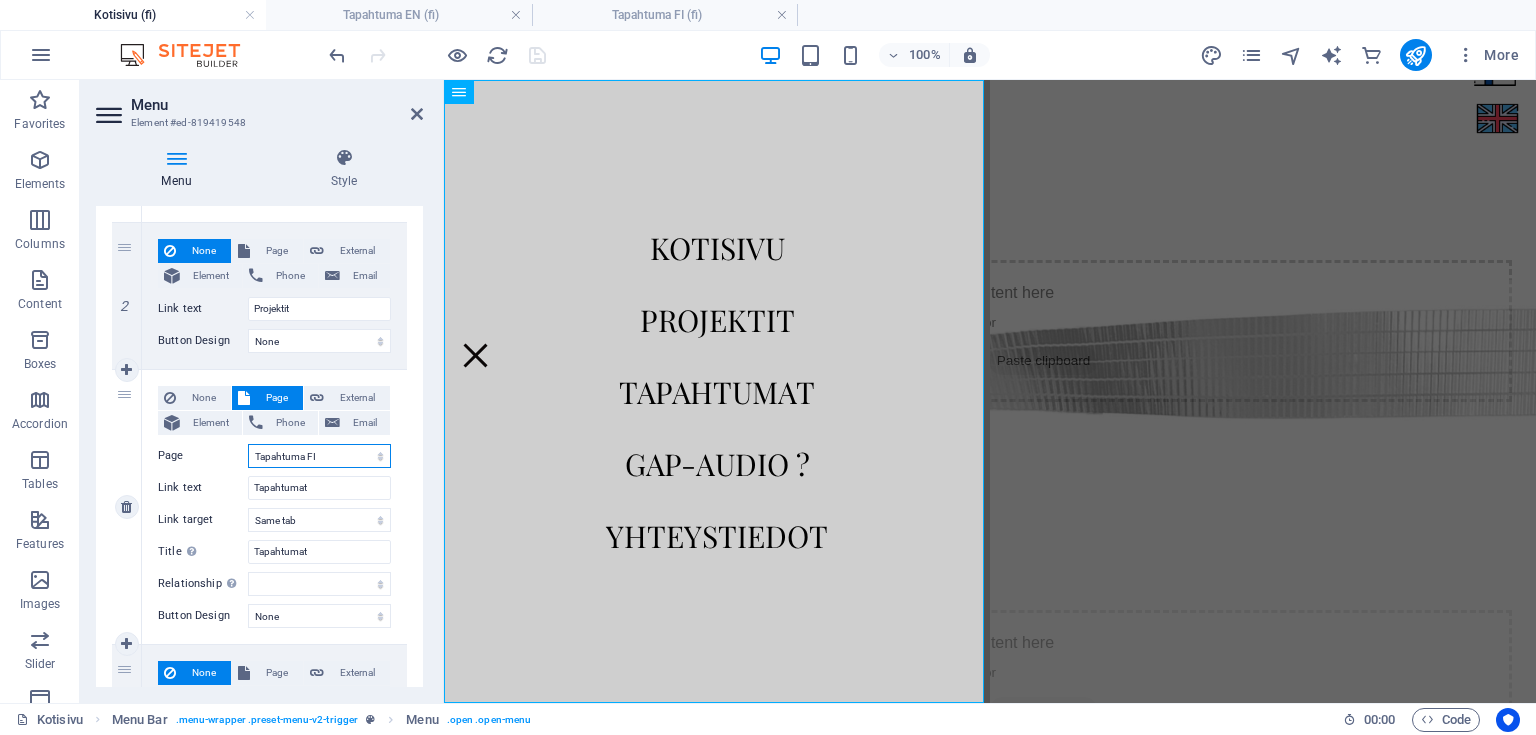 click on "Kotisivu Kotisivu EN DIY-Crevasse FI DIY-Crevasse EN HelsinkiHighEnd FI HelsinkiHighEnd EN Tapahtuma FI Tapahtuma EN Kuka Homepage" at bounding box center (319, 456) 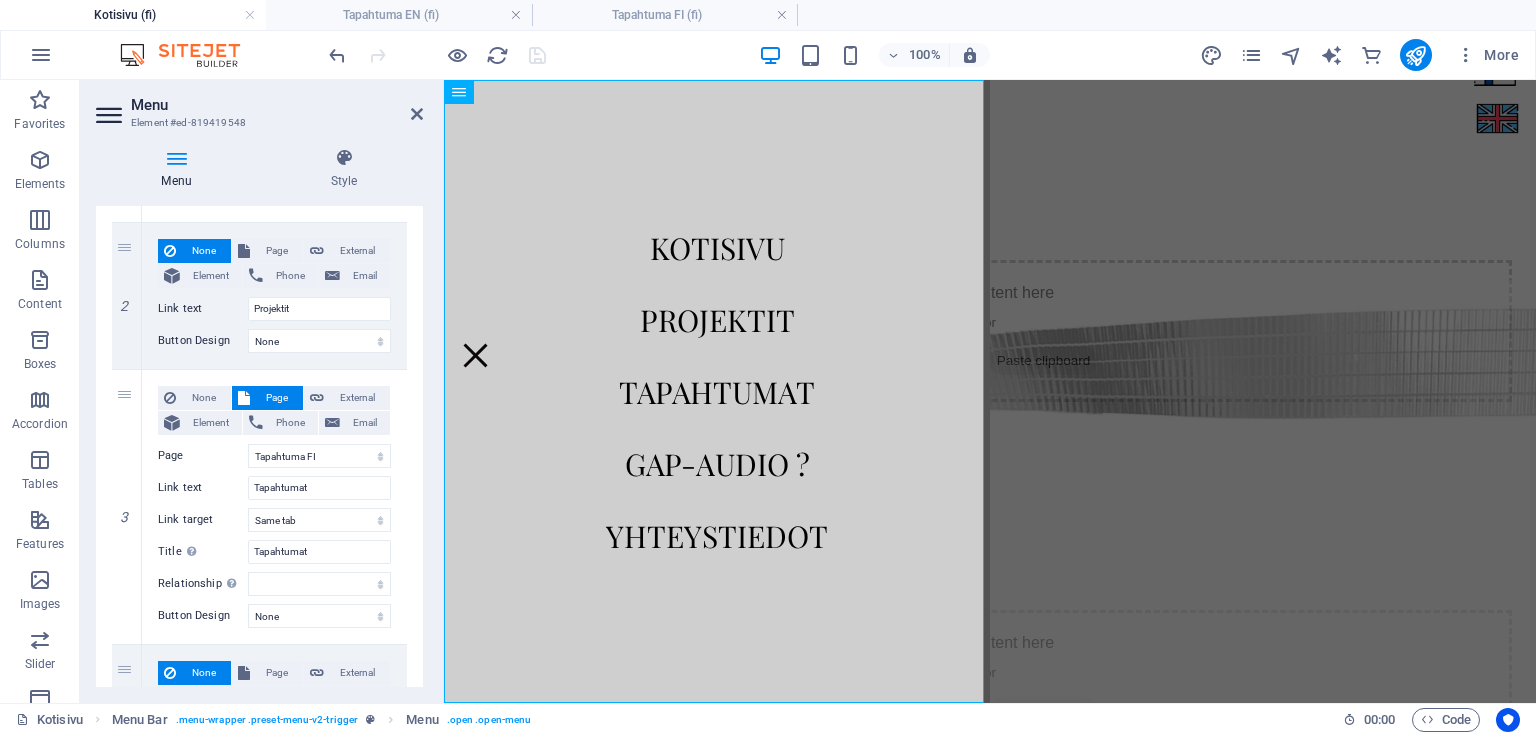click on "Menu Element #ed-819419548" at bounding box center [259, 106] 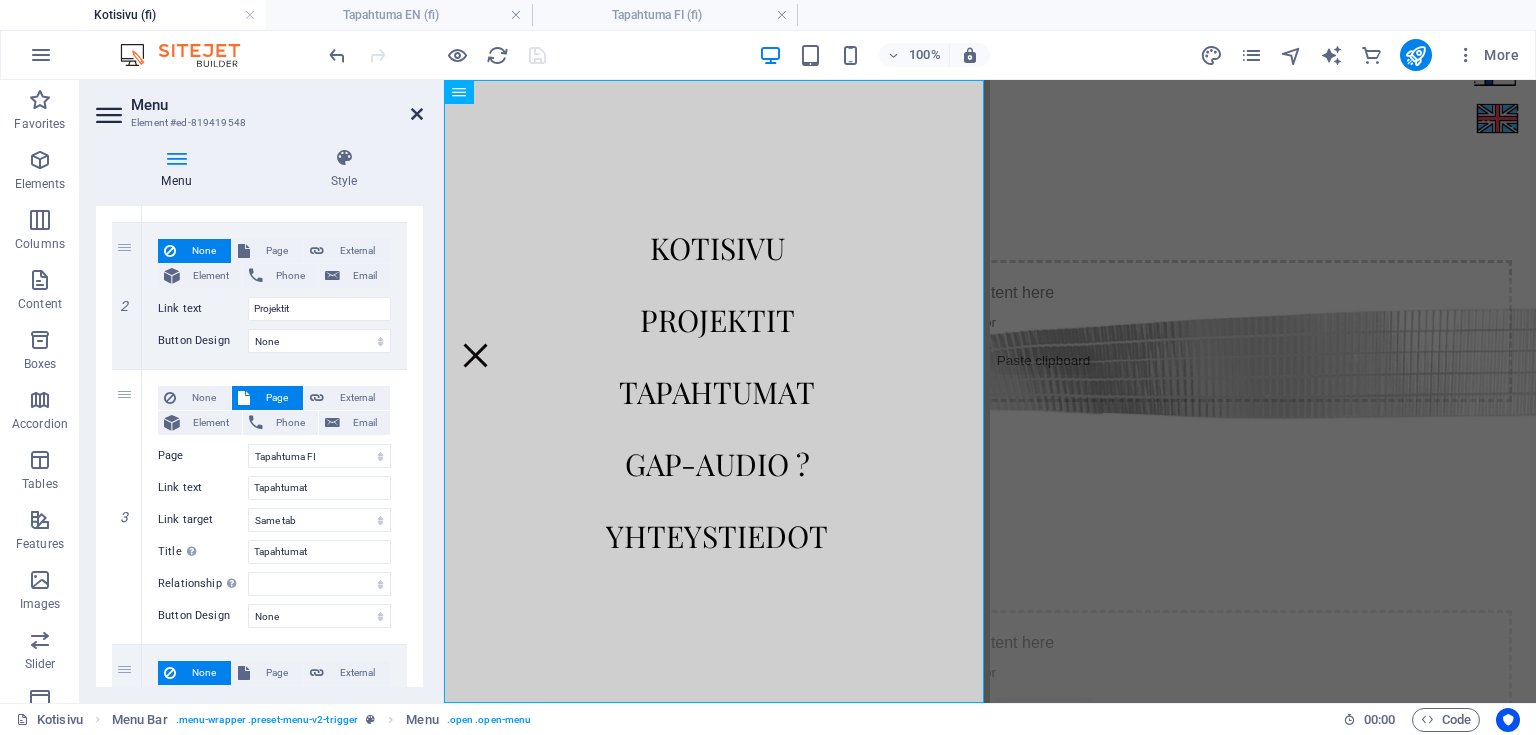 click at bounding box center (417, 114) 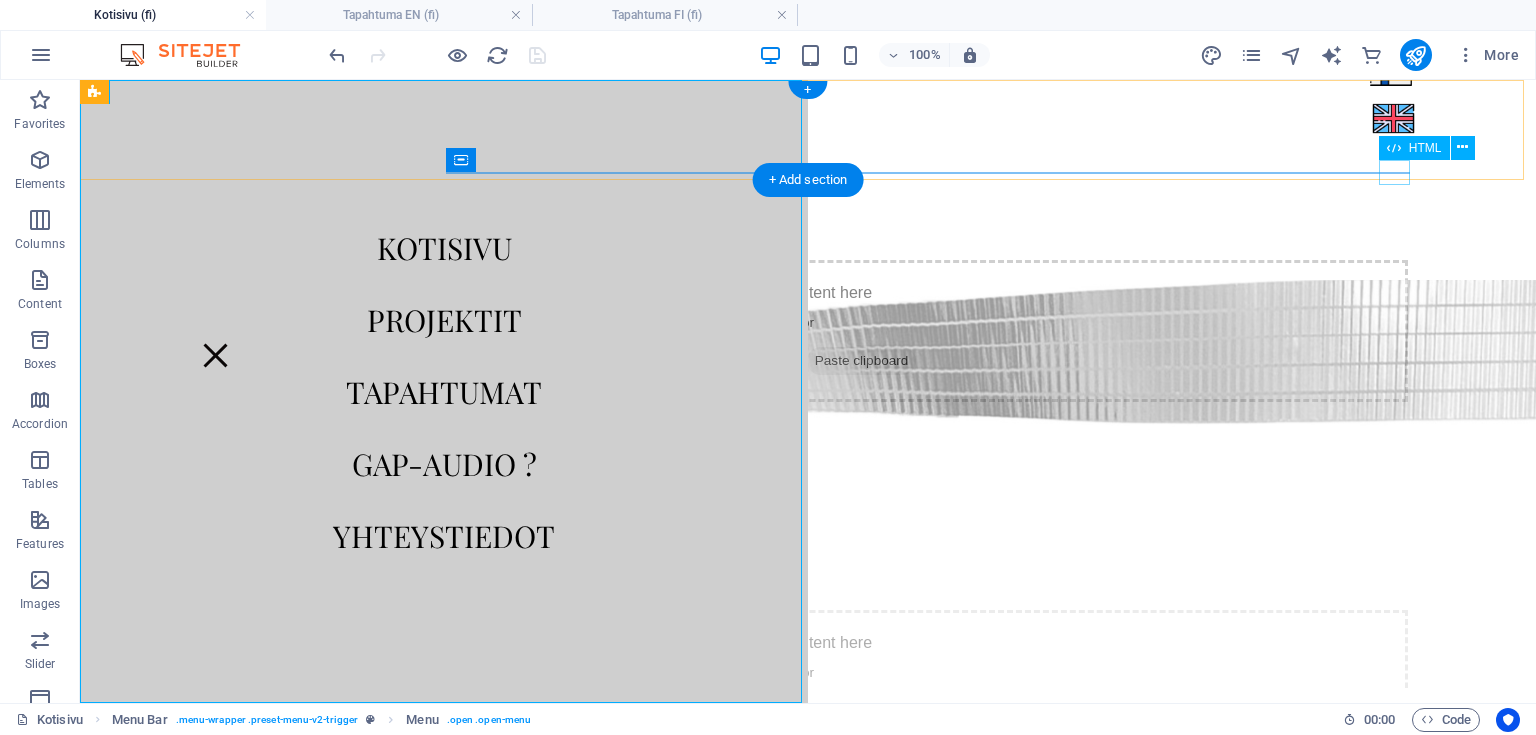 click at bounding box center (215, 355) 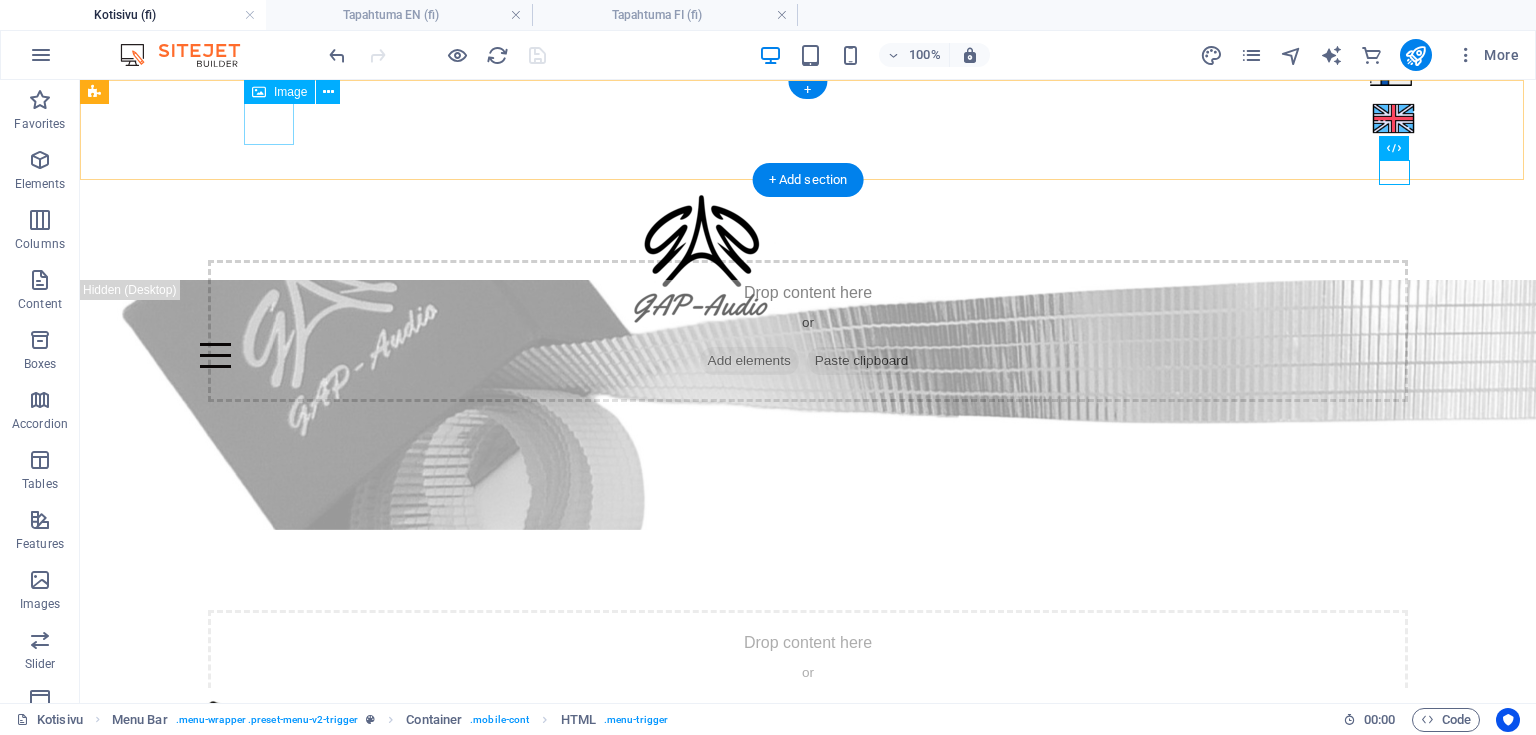 click at bounding box center [808, 118] 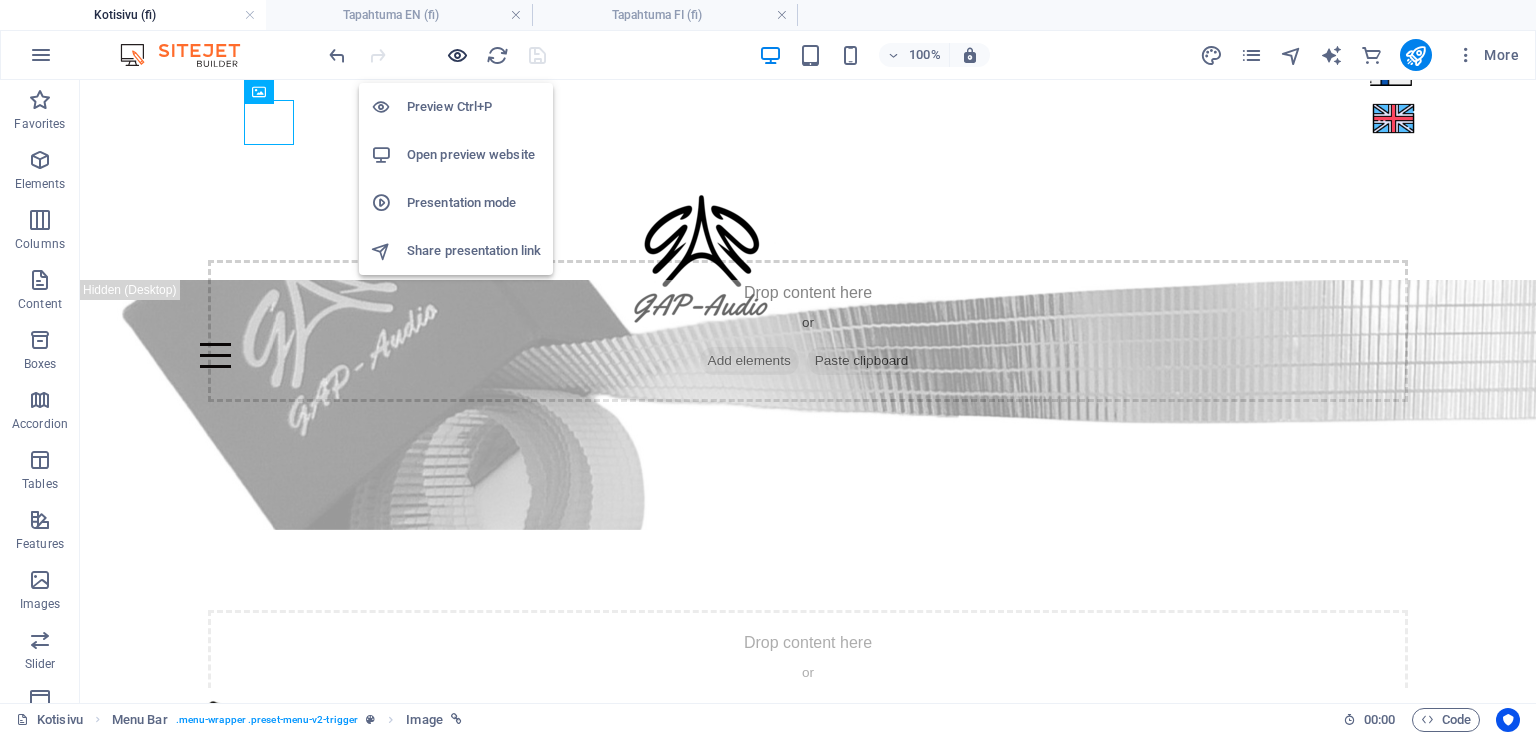 click at bounding box center [457, 55] 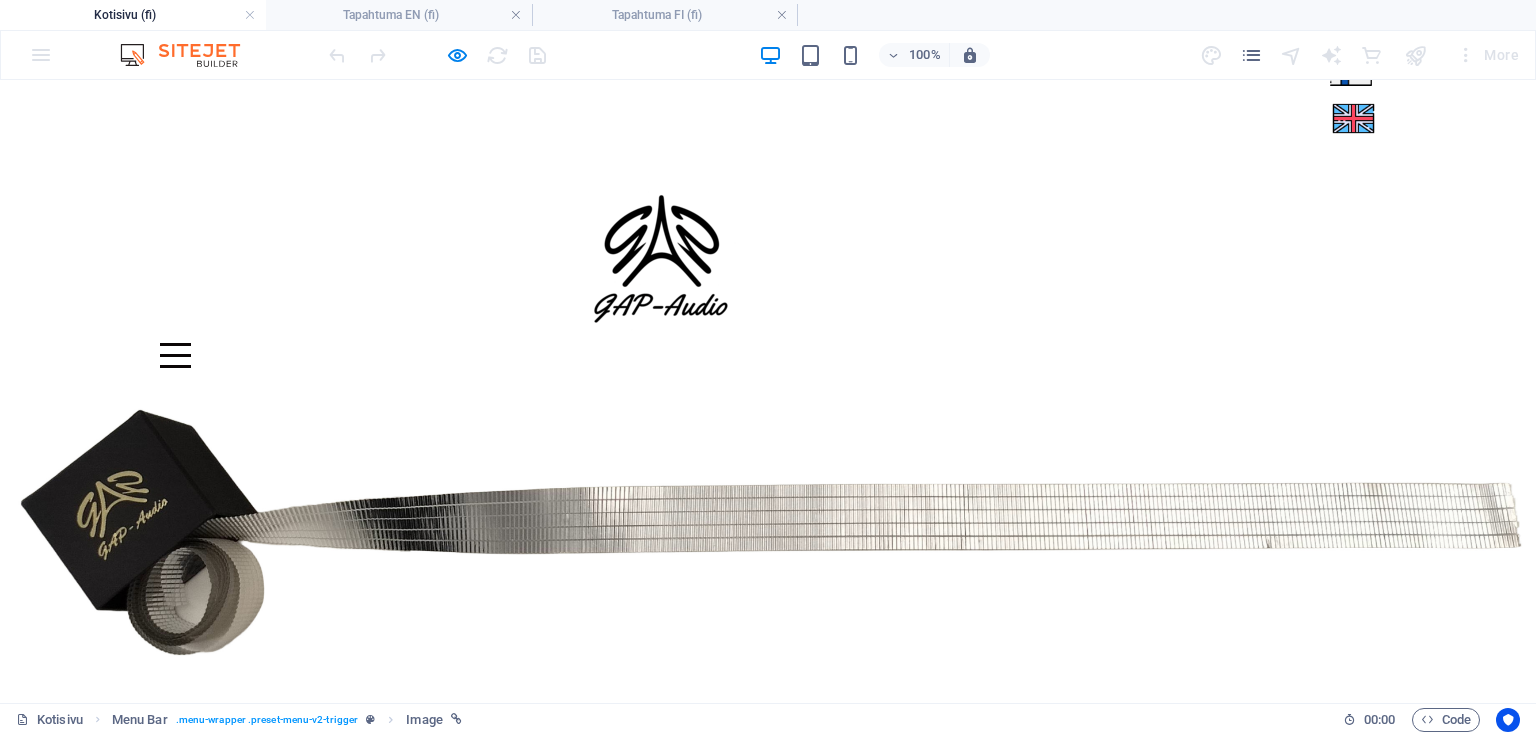 click at bounding box center [1353, 118] 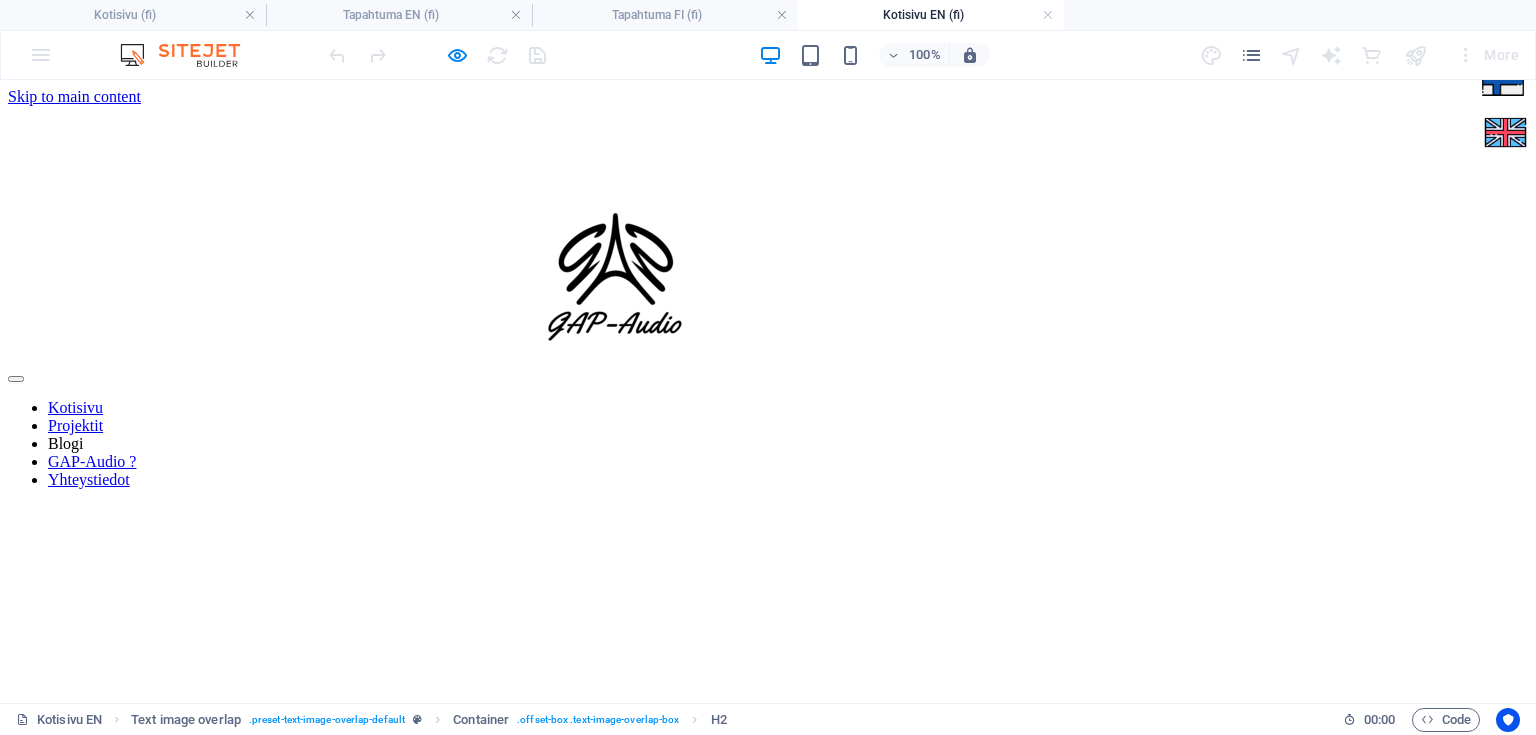 scroll, scrollTop: 531, scrollLeft: 0, axis: vertical 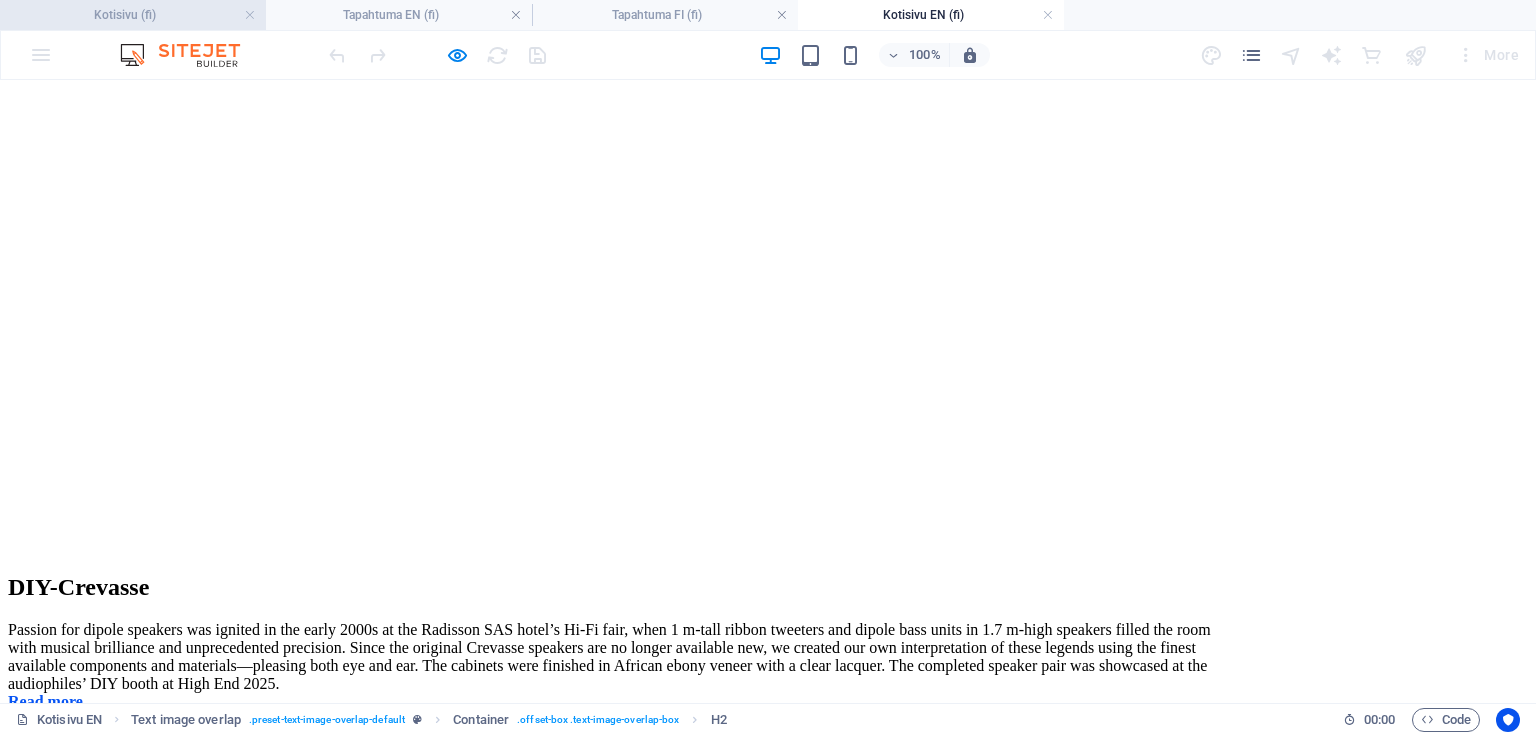 click on "Kotisivu (fi)" at bounding box center [133, 15] 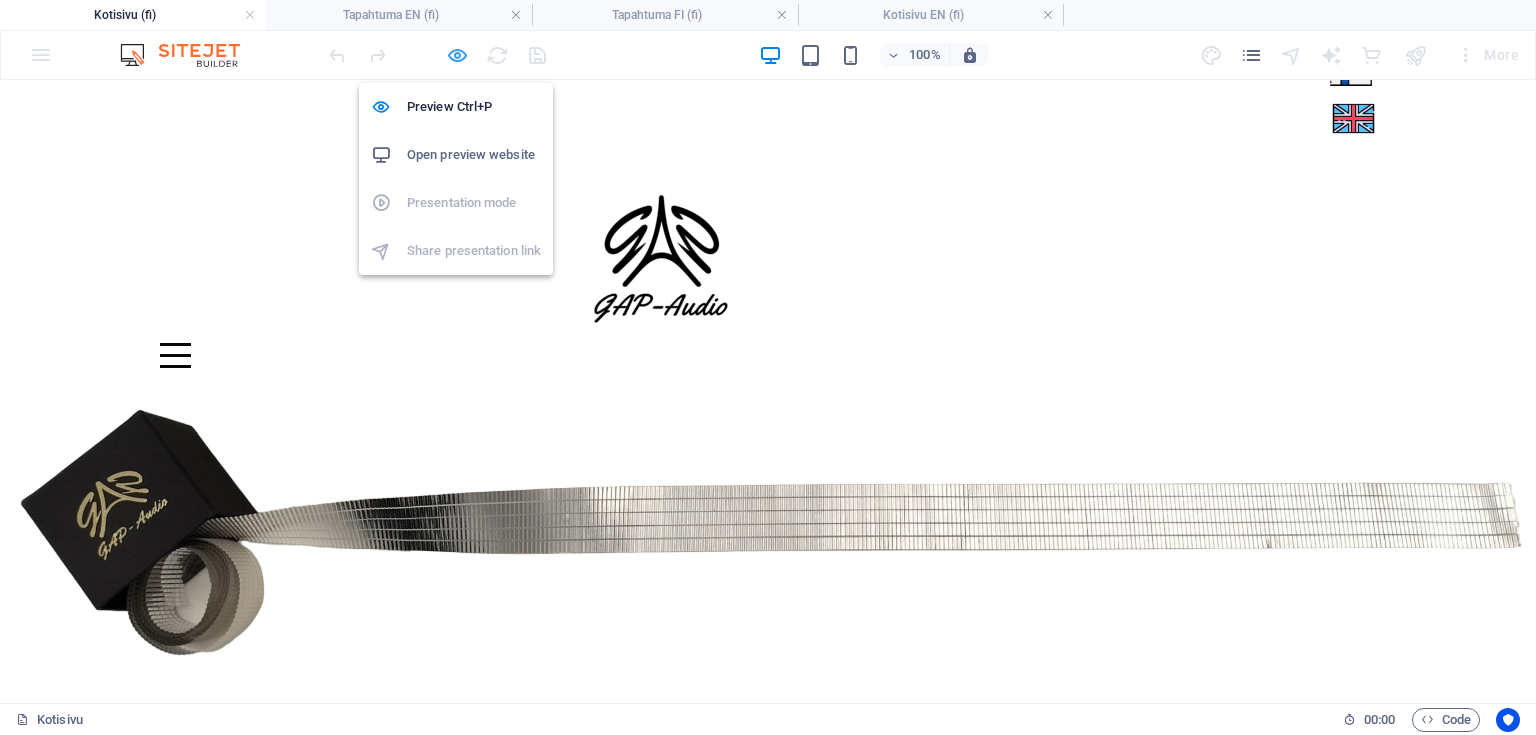 click at bounding box center [457, 55] 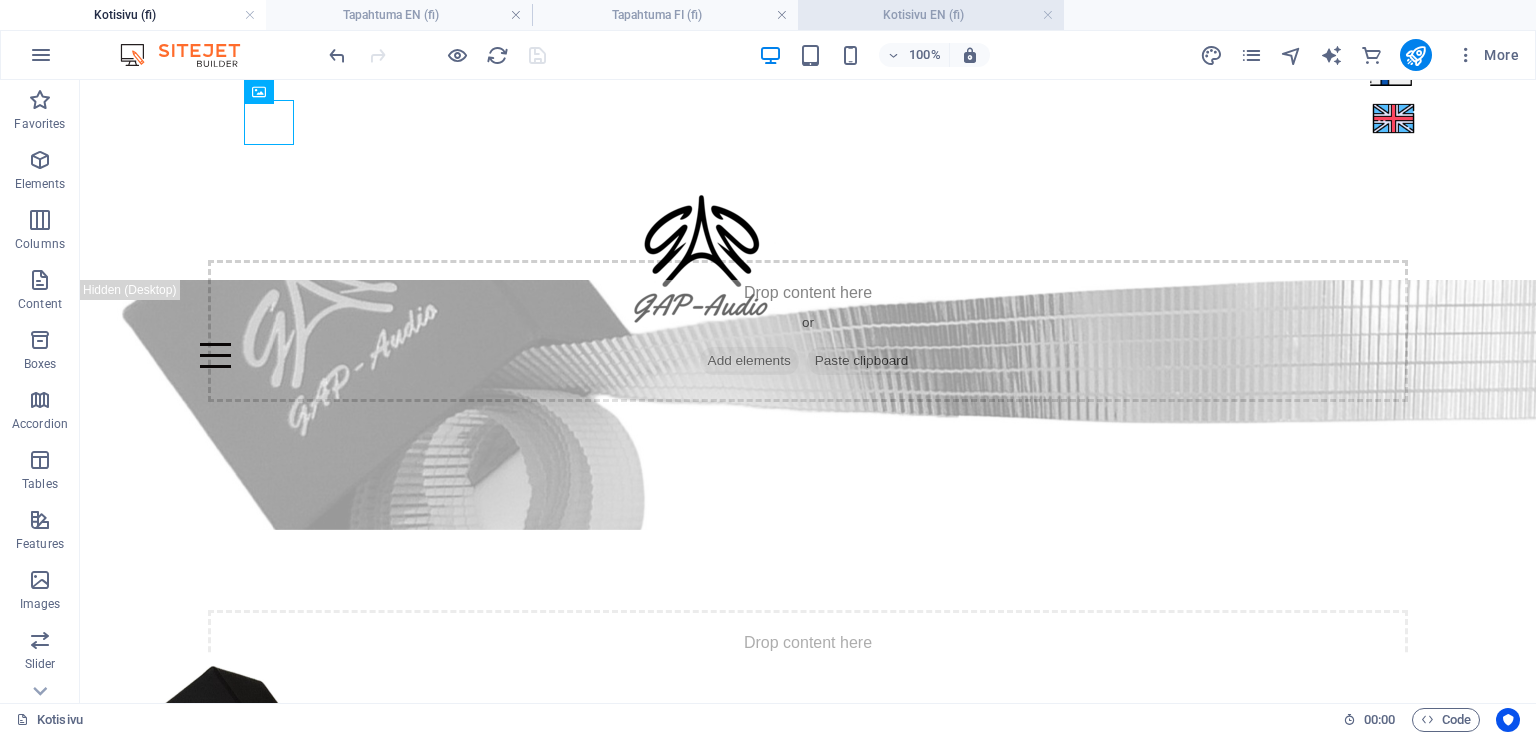 click on "Kotisivu EN (fi)" at bounding box center [931, 15] 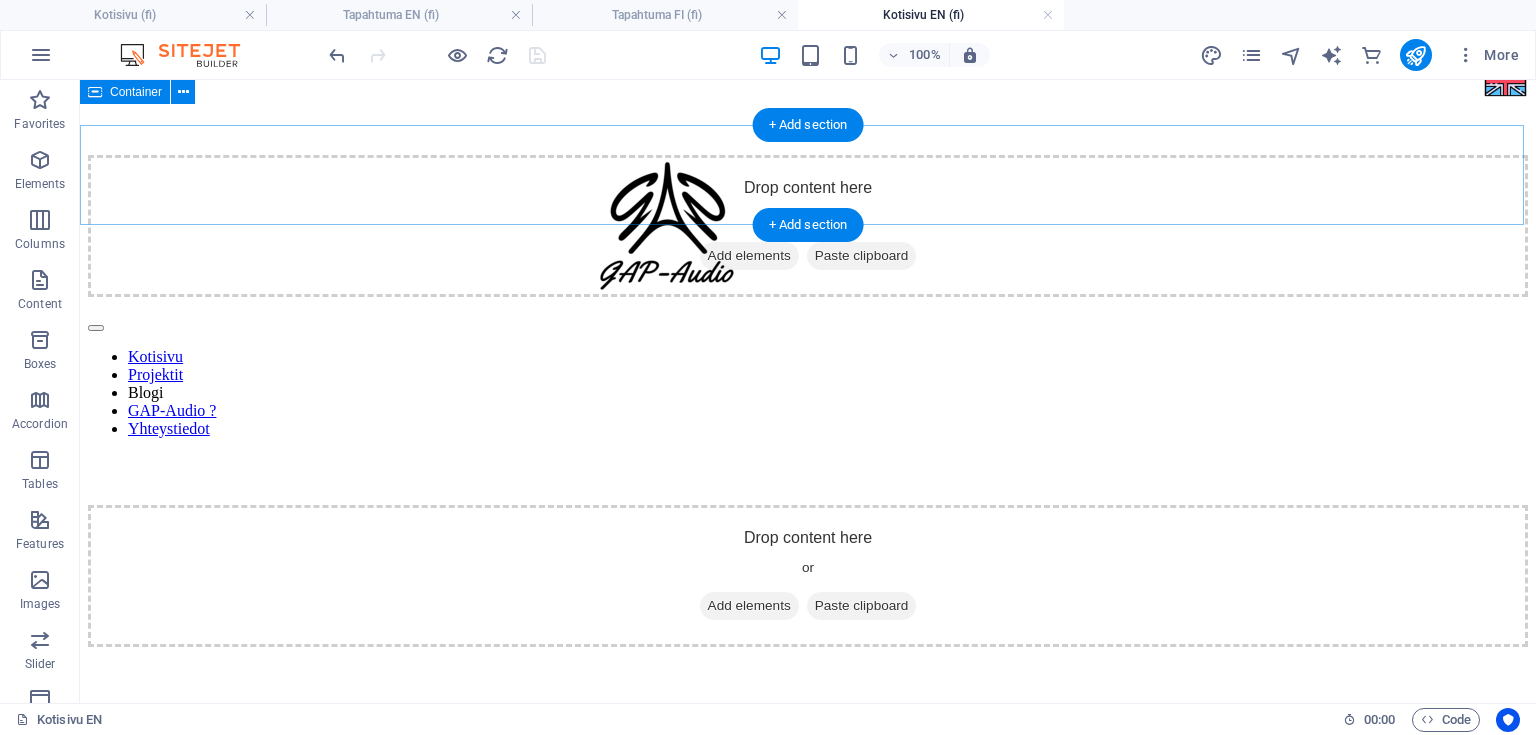 scroll, scrollTop: 0, scrollLeft: 0, axis: both 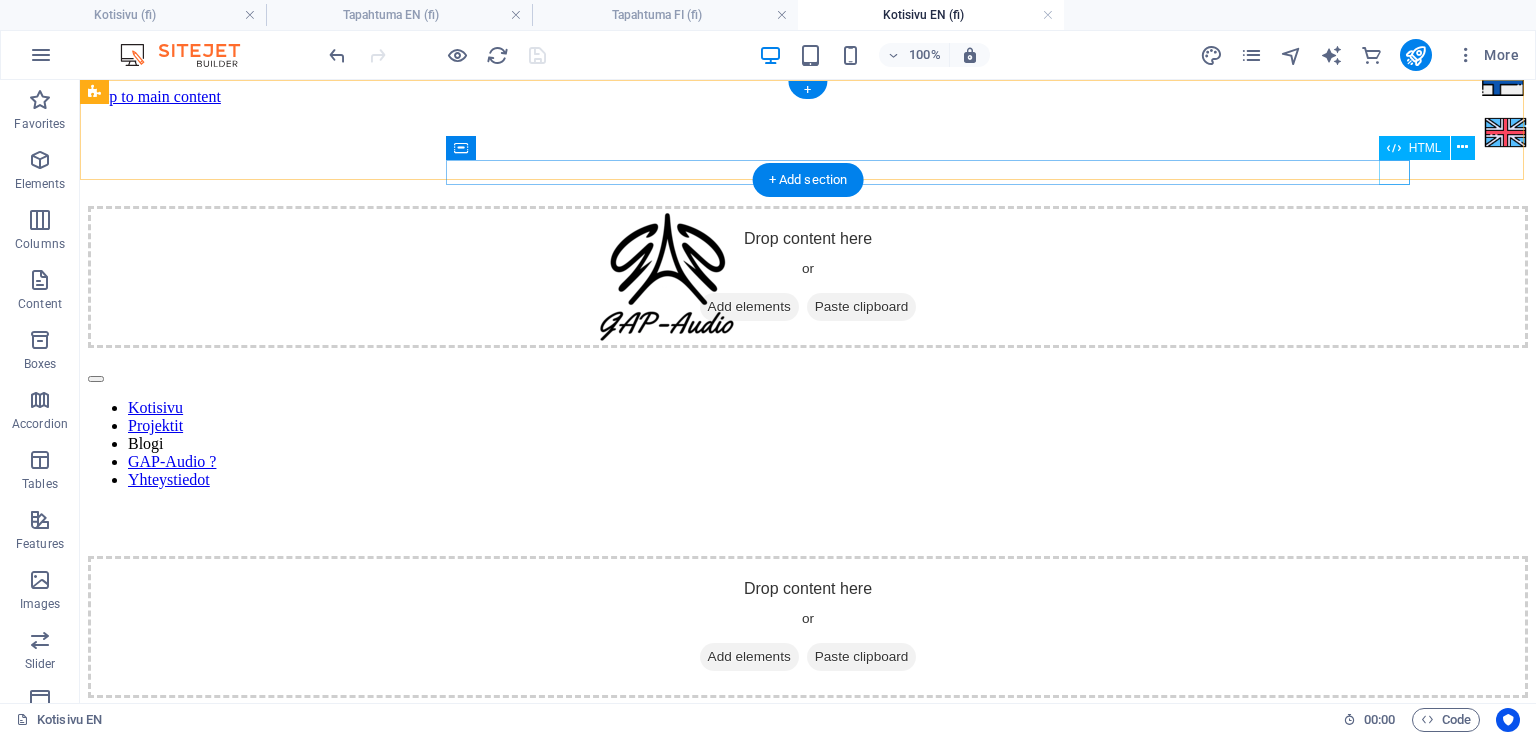 click at bounding box center [808, 374] 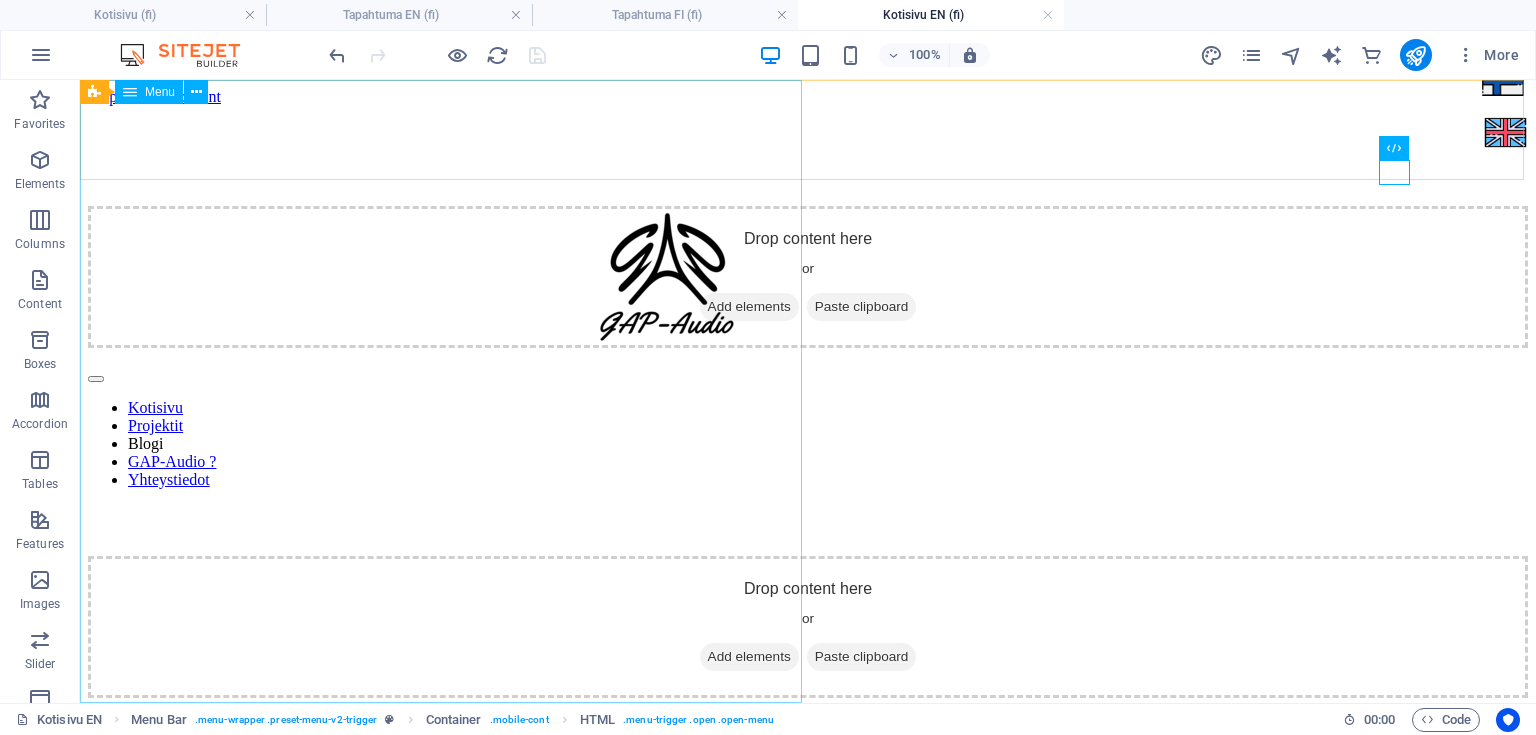 click on "Menu" at bounding box center [149, 92] 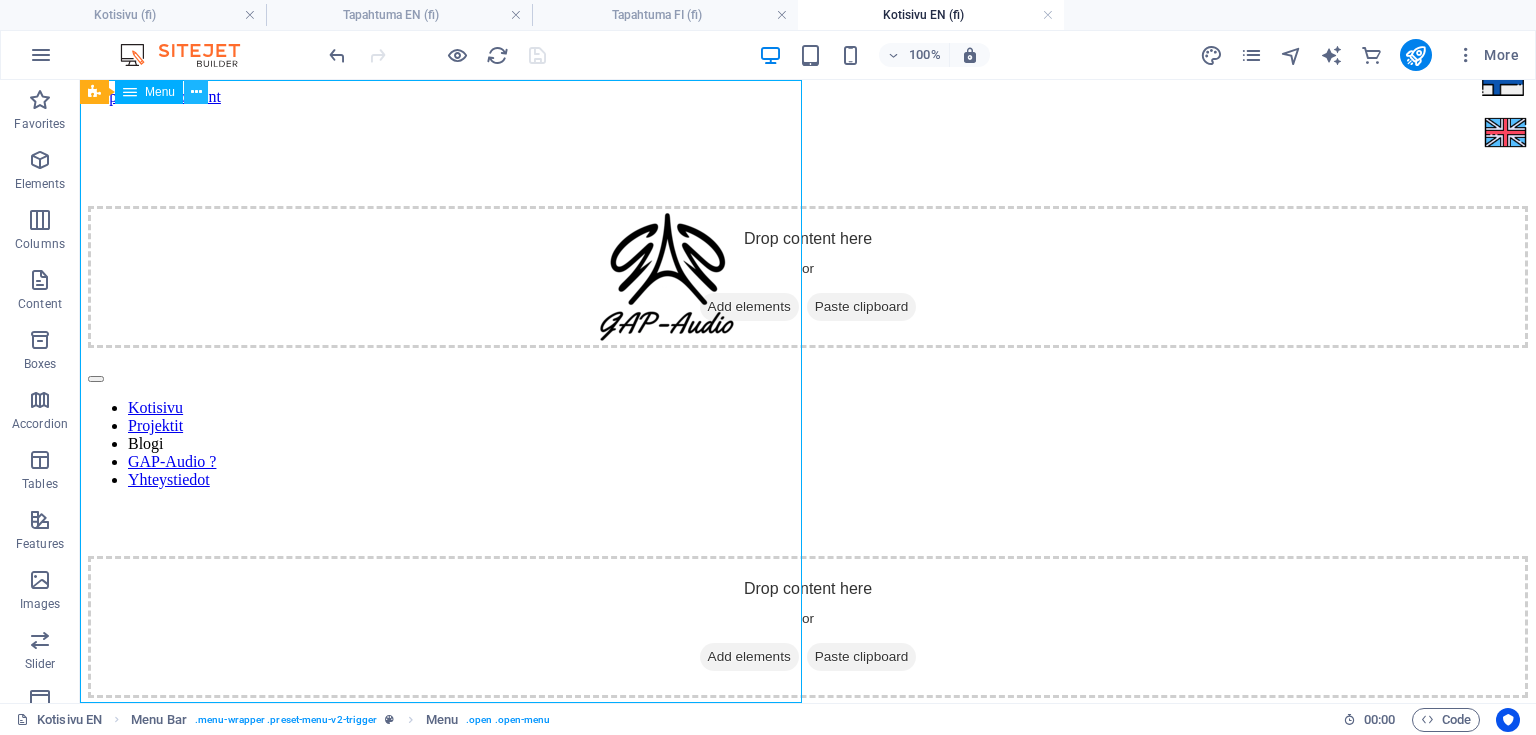 click at bounding box center [196, 92] 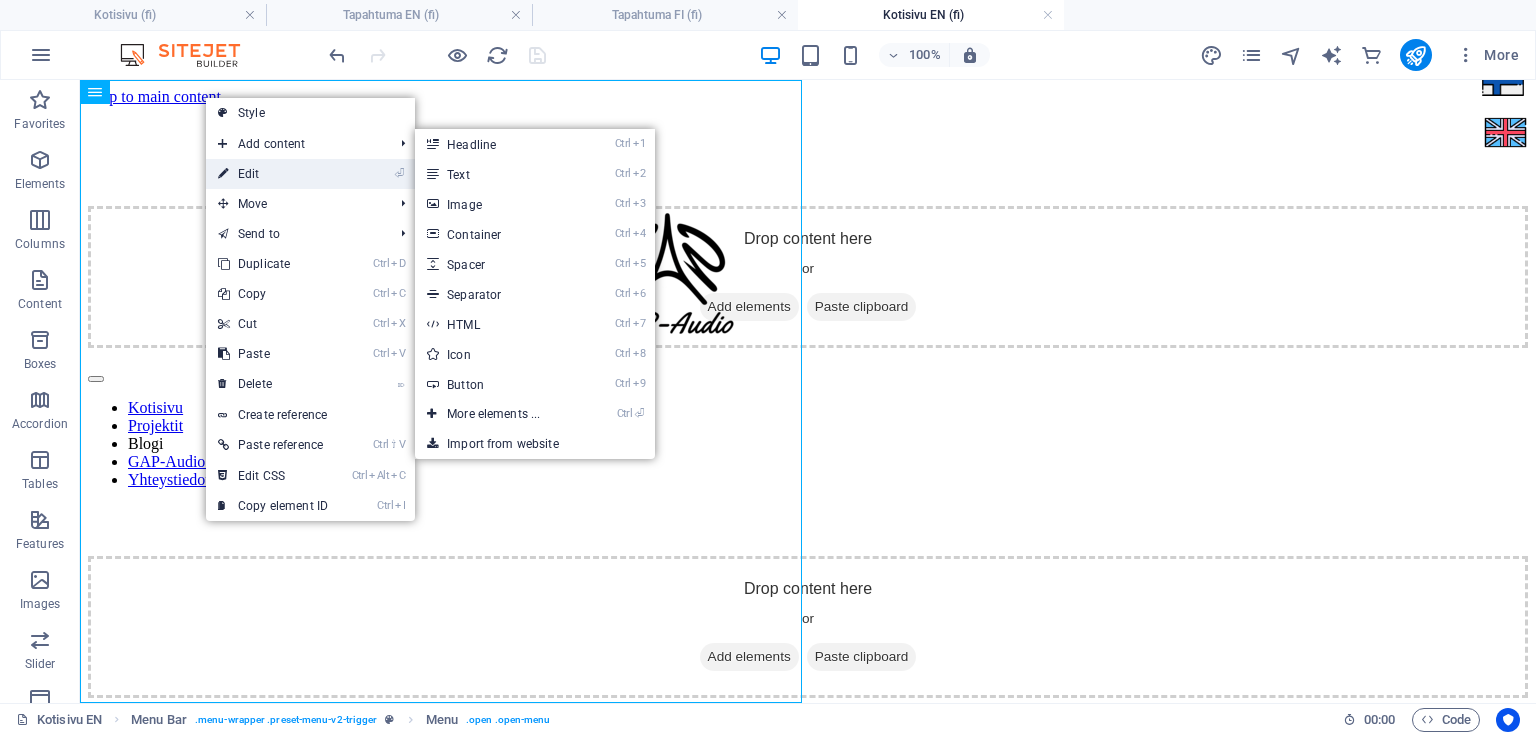 click on "⏎  Edit" at bounding box center (273, 174) 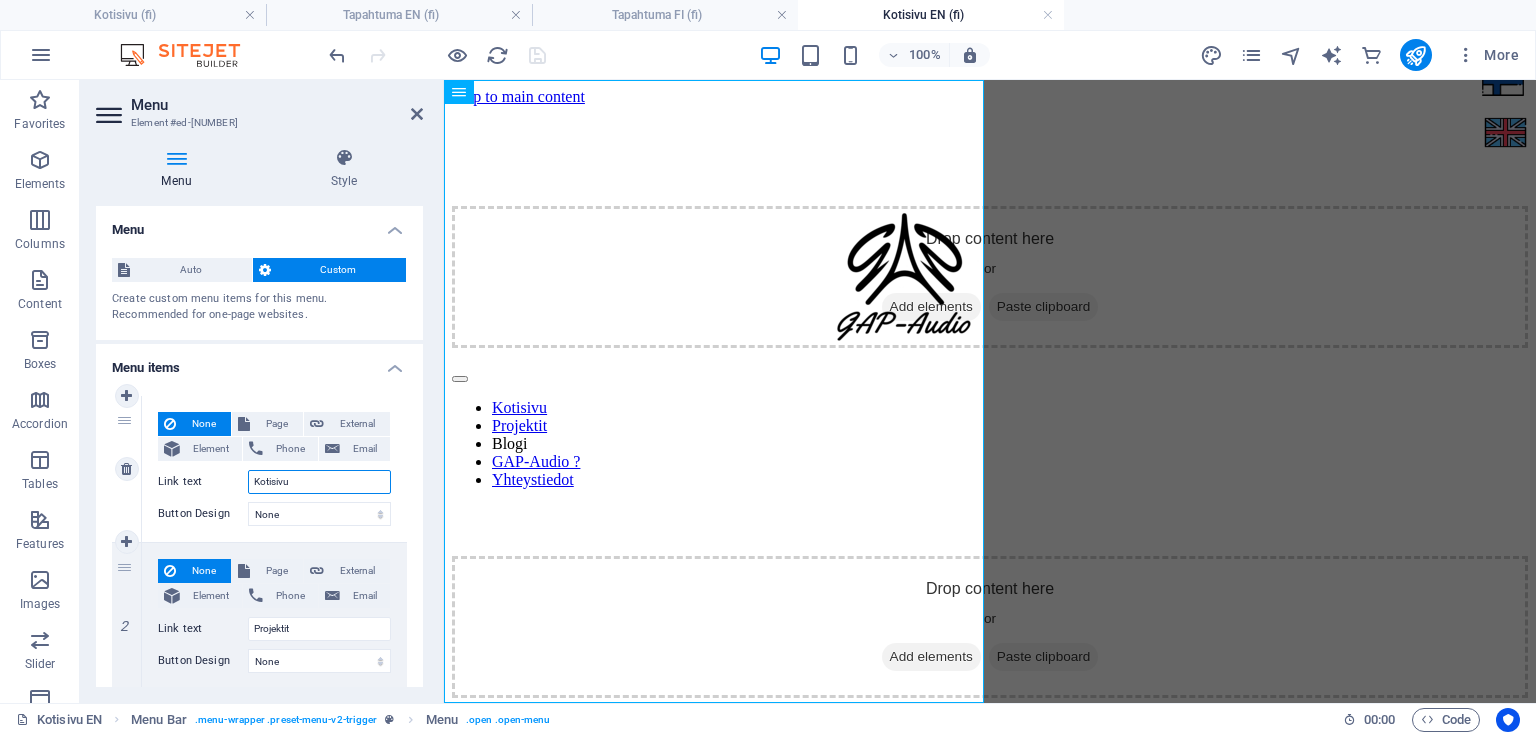 drag, startPoint x: 300, startPoint y: 485, endPoint x: 195, endPoint y: 497, distance: 105.68349 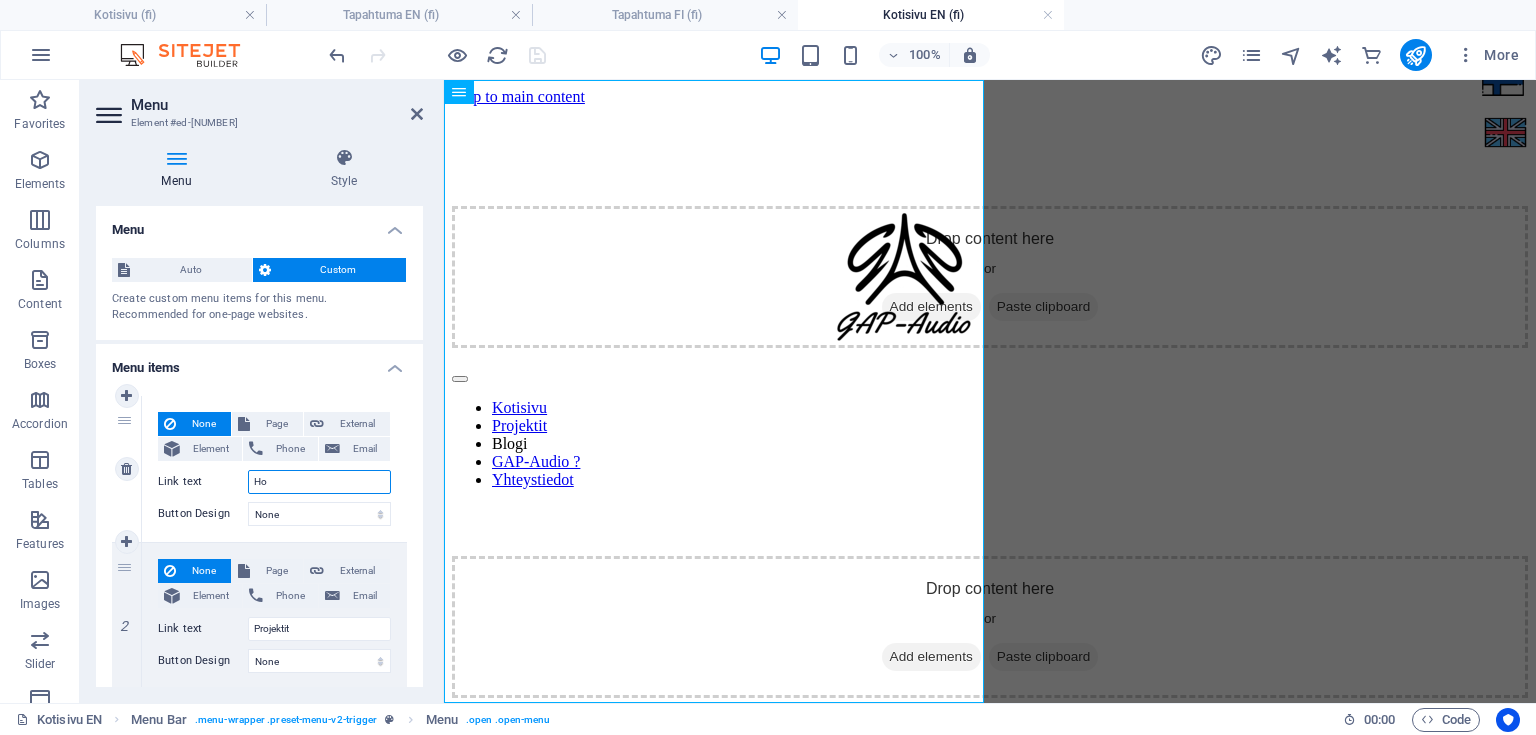 type on "Hom" 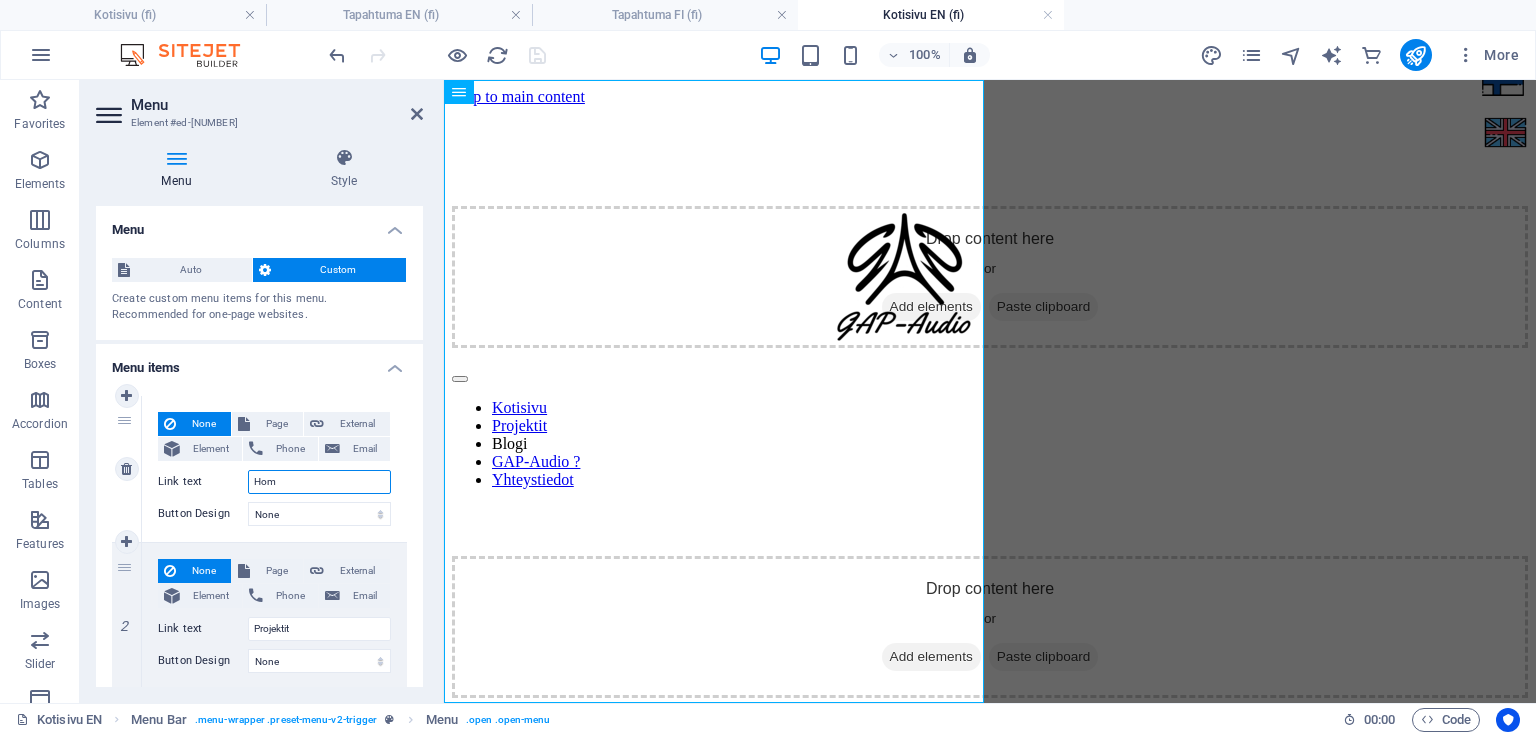 select 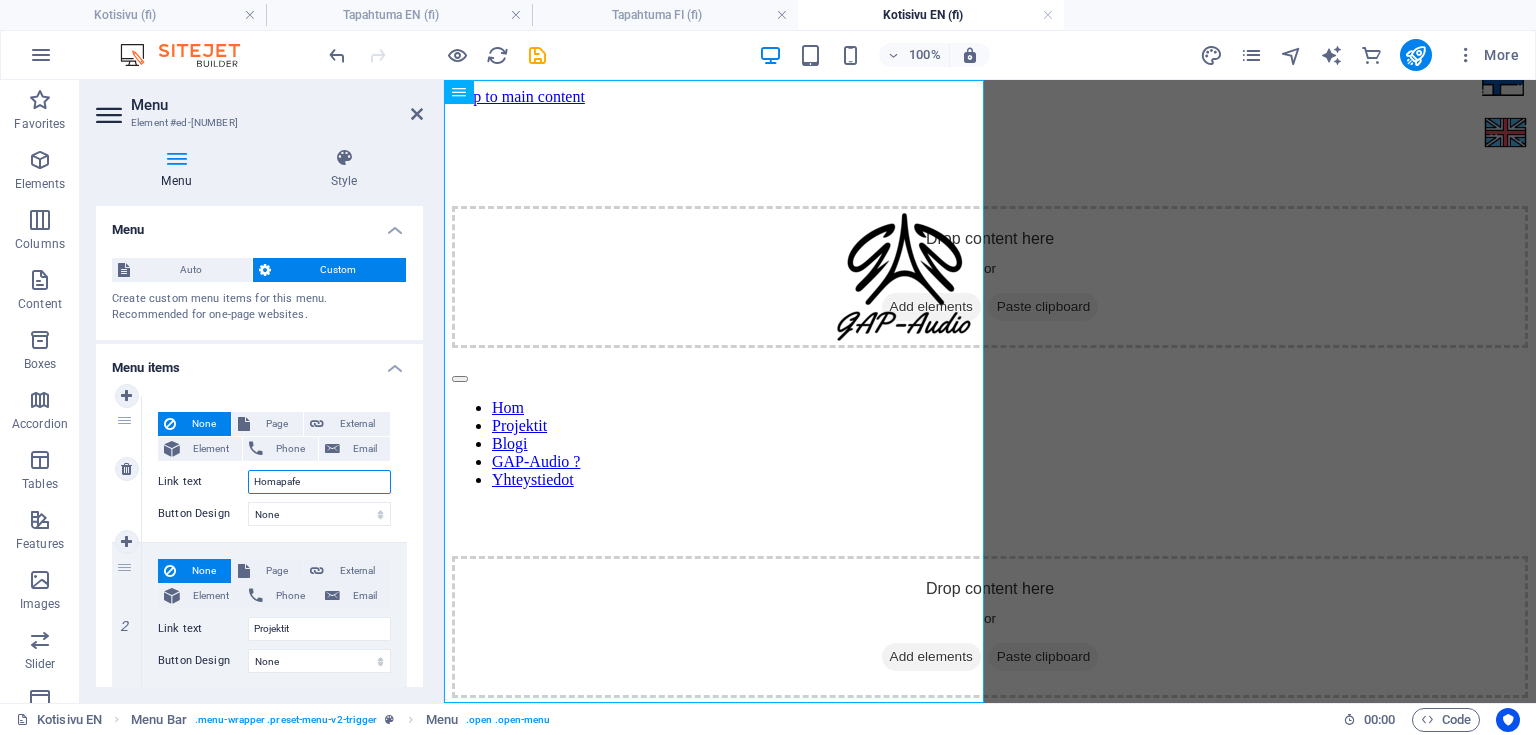 type on "Homapaf" 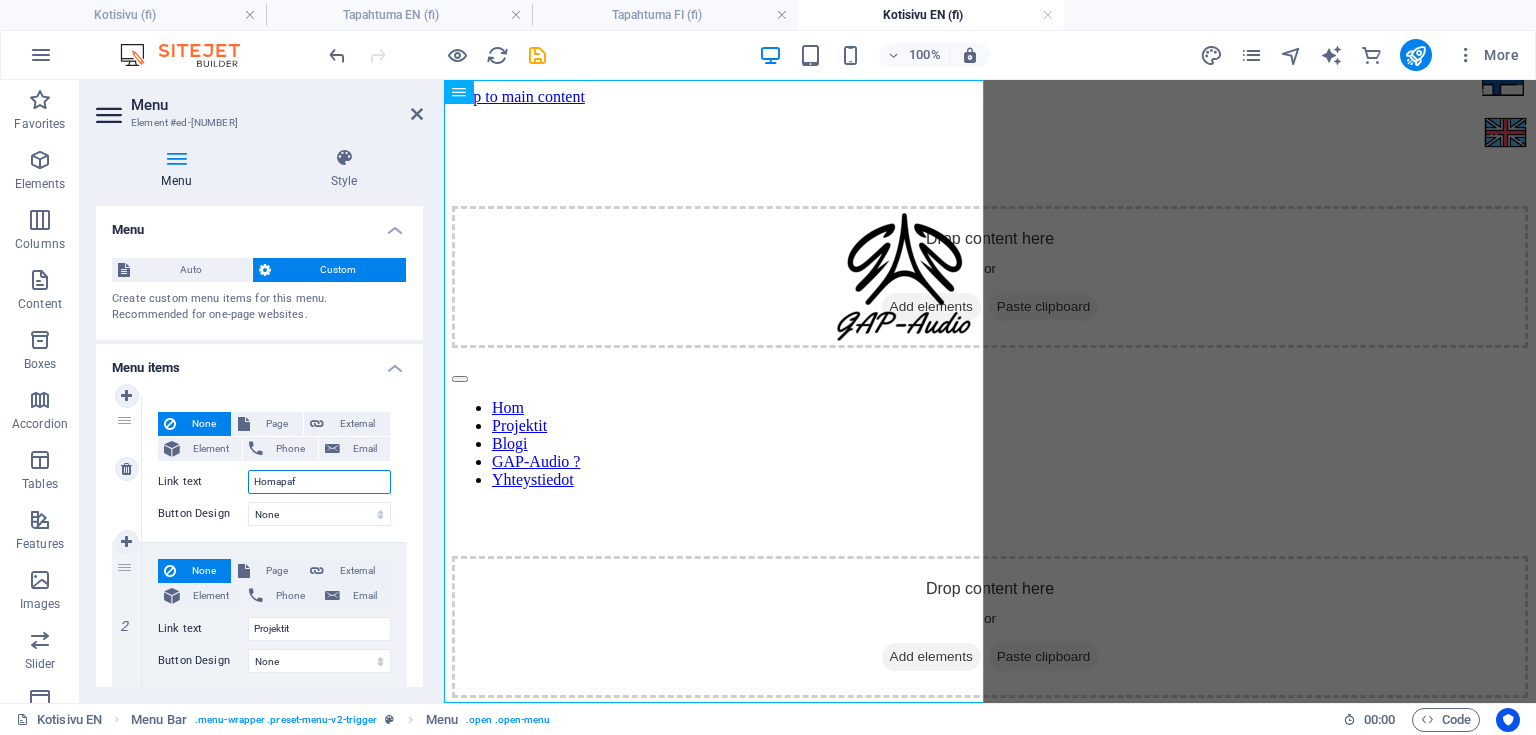 select 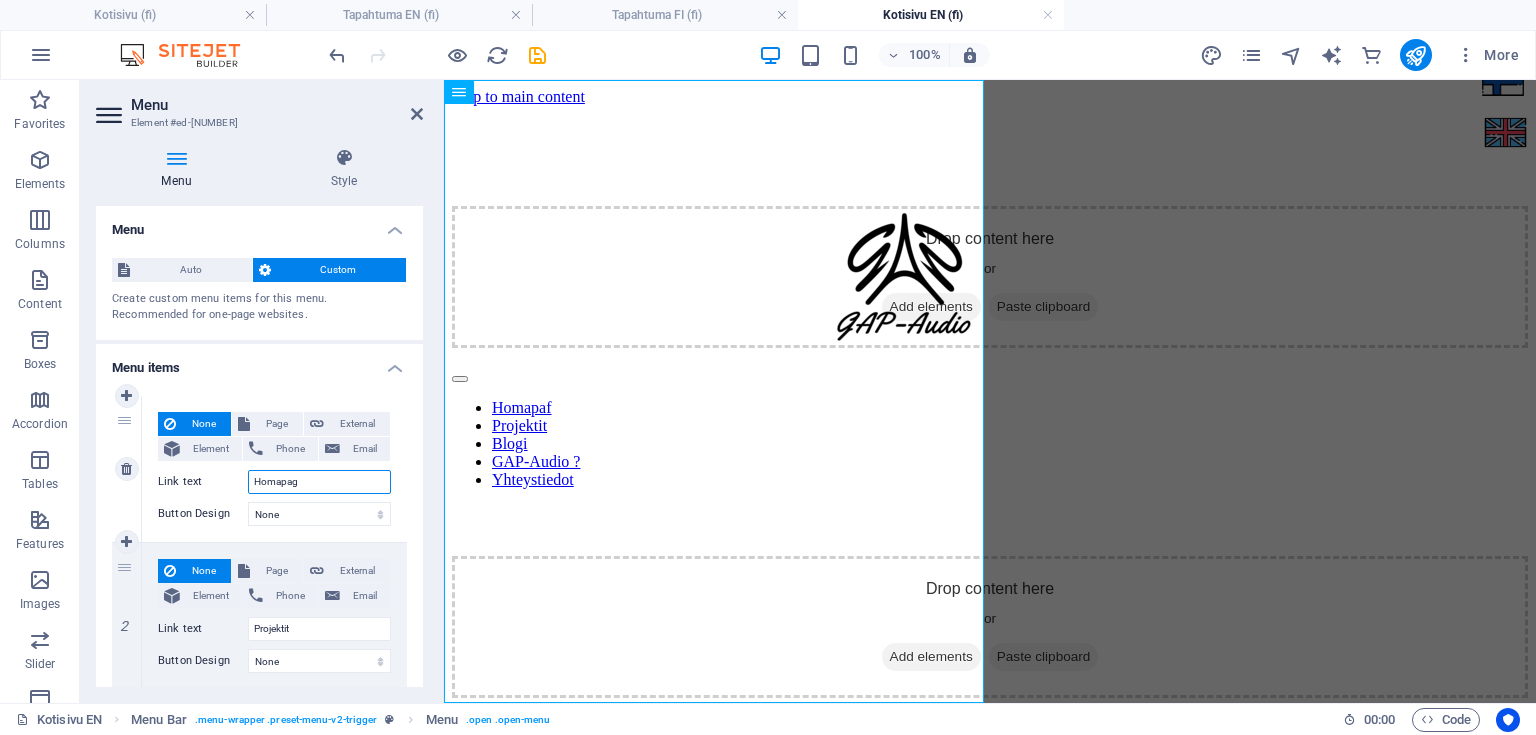type on "Homapage" 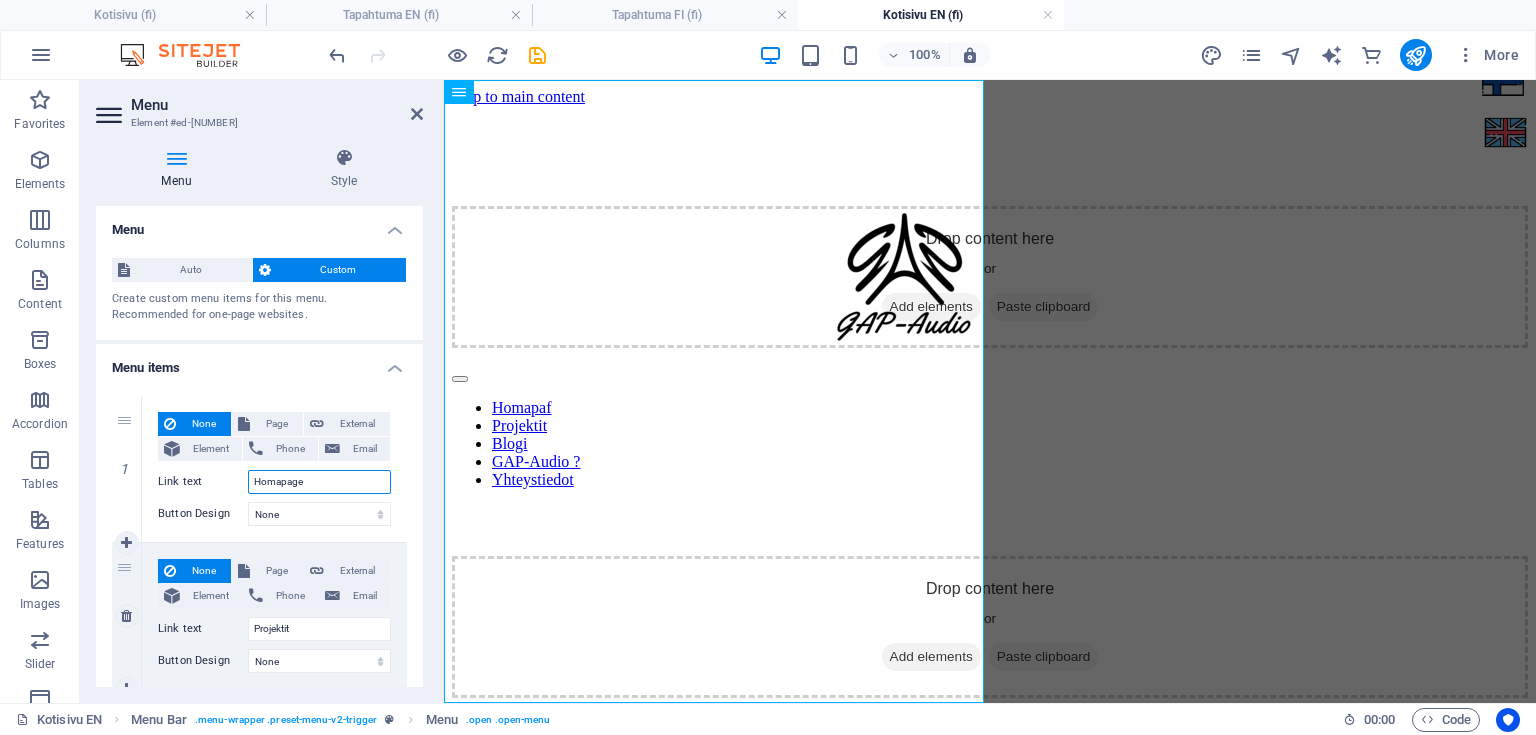 select 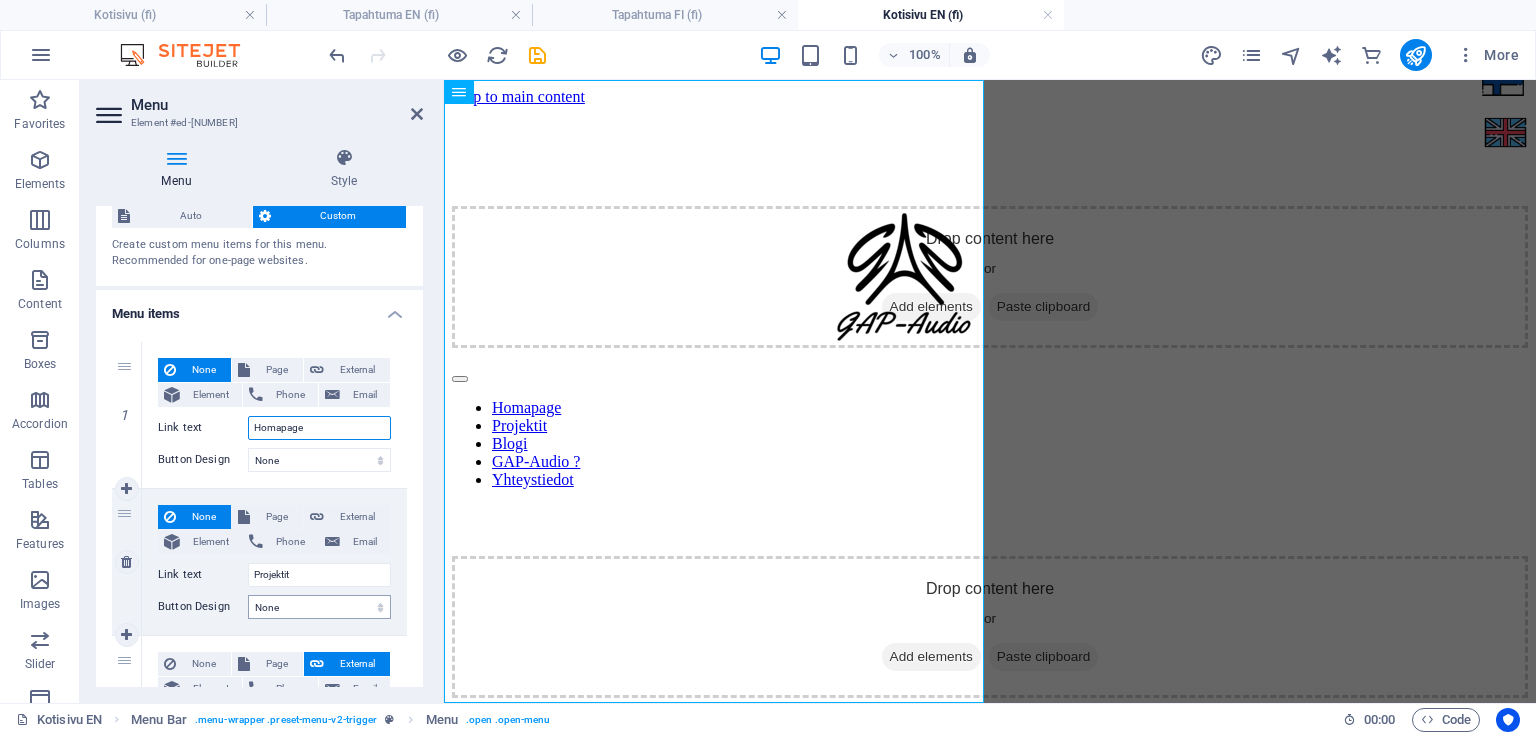 scroll, scrollTop: 80, scrollLeft: 0, axis: vertical 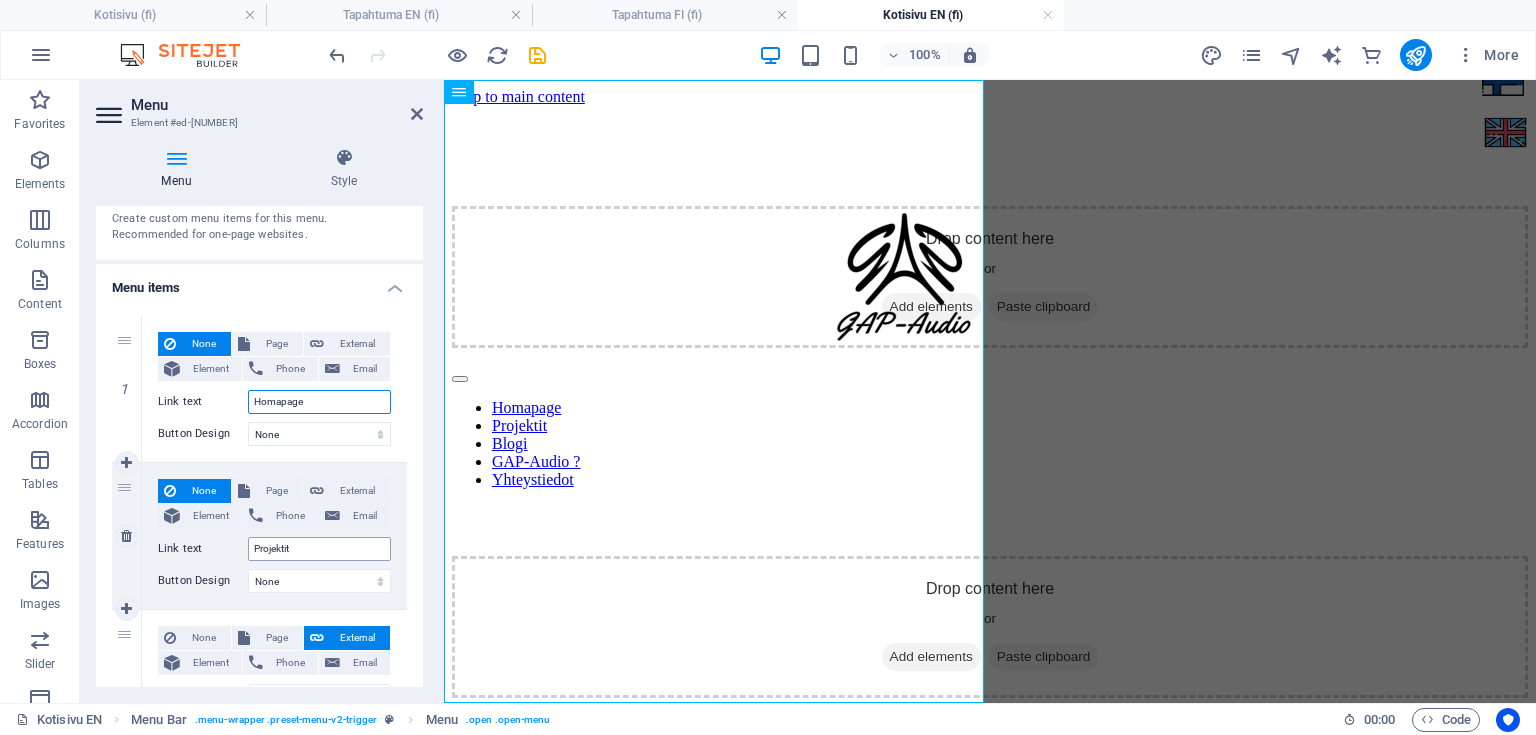type on "Homapage" 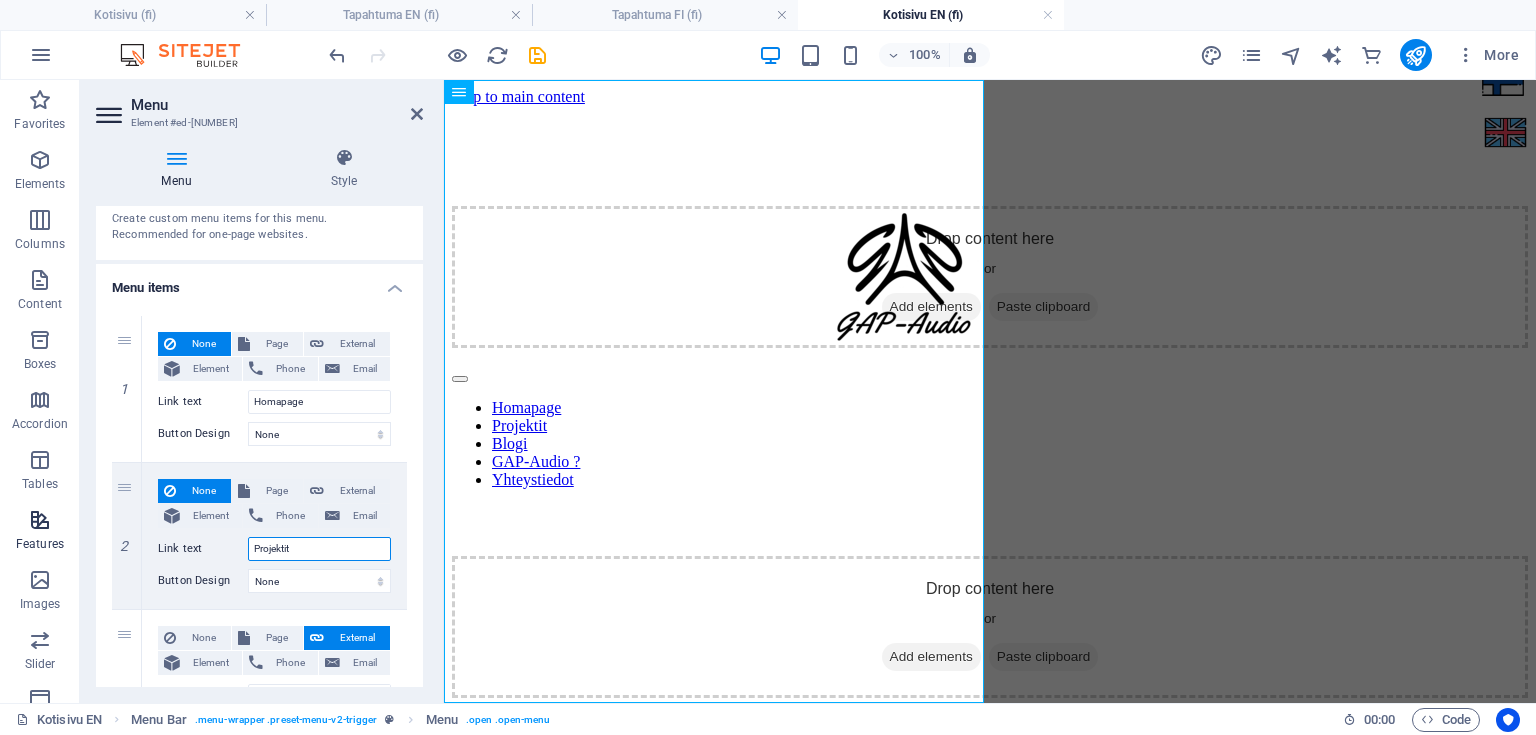 drag, startPoint x: 292, startPoint y: 551, endPoint x: 45, endPoint y: 548, distance: 247.01822 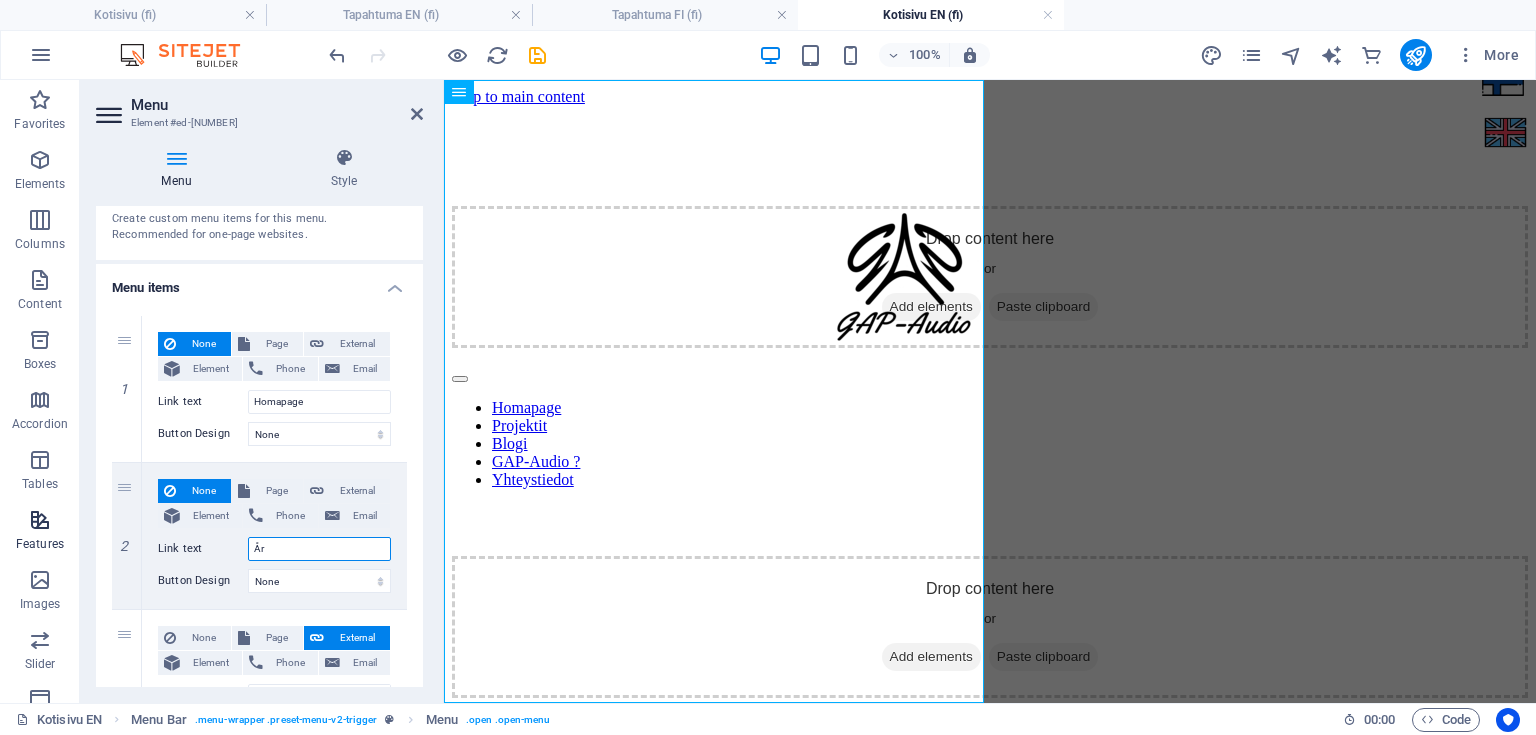 type on "Å" 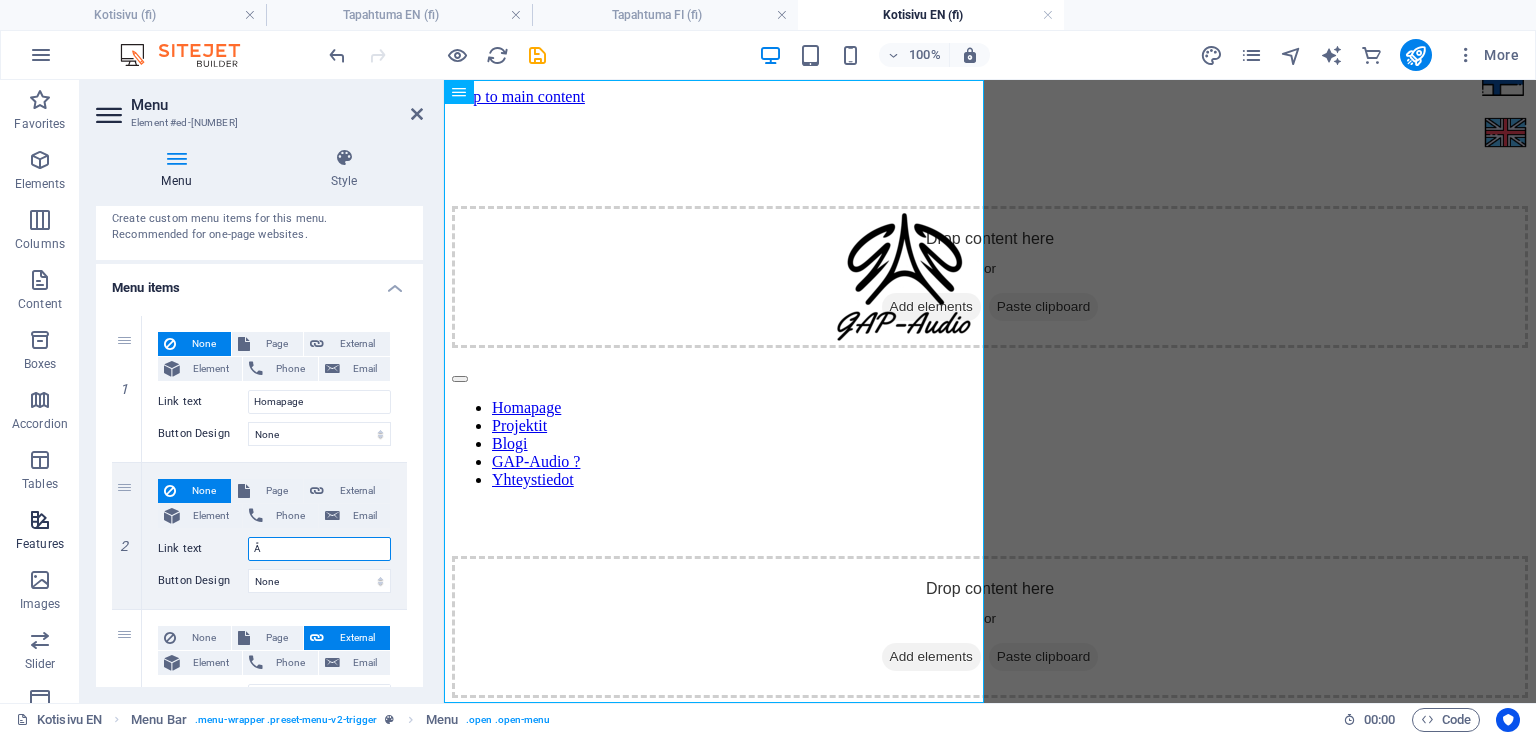 type 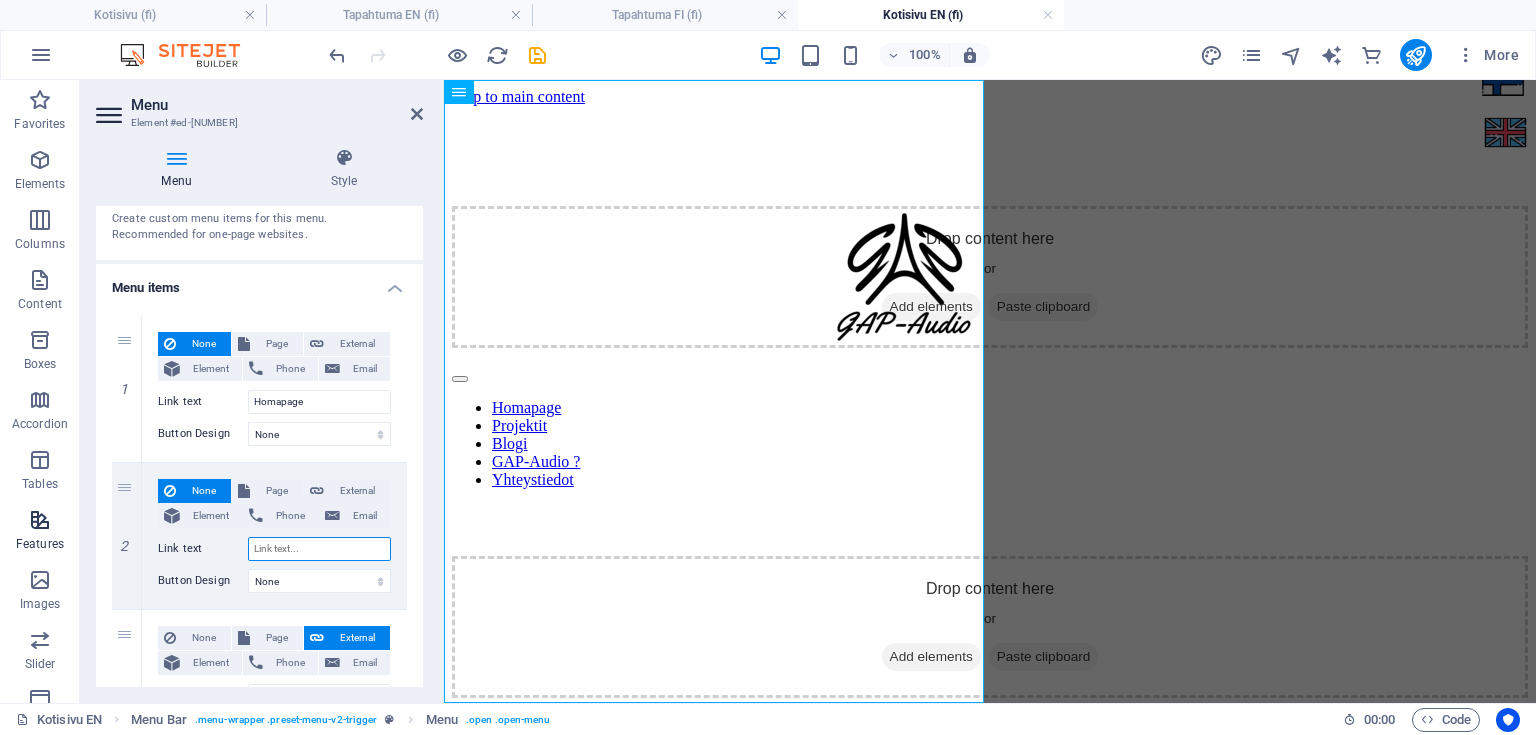 select 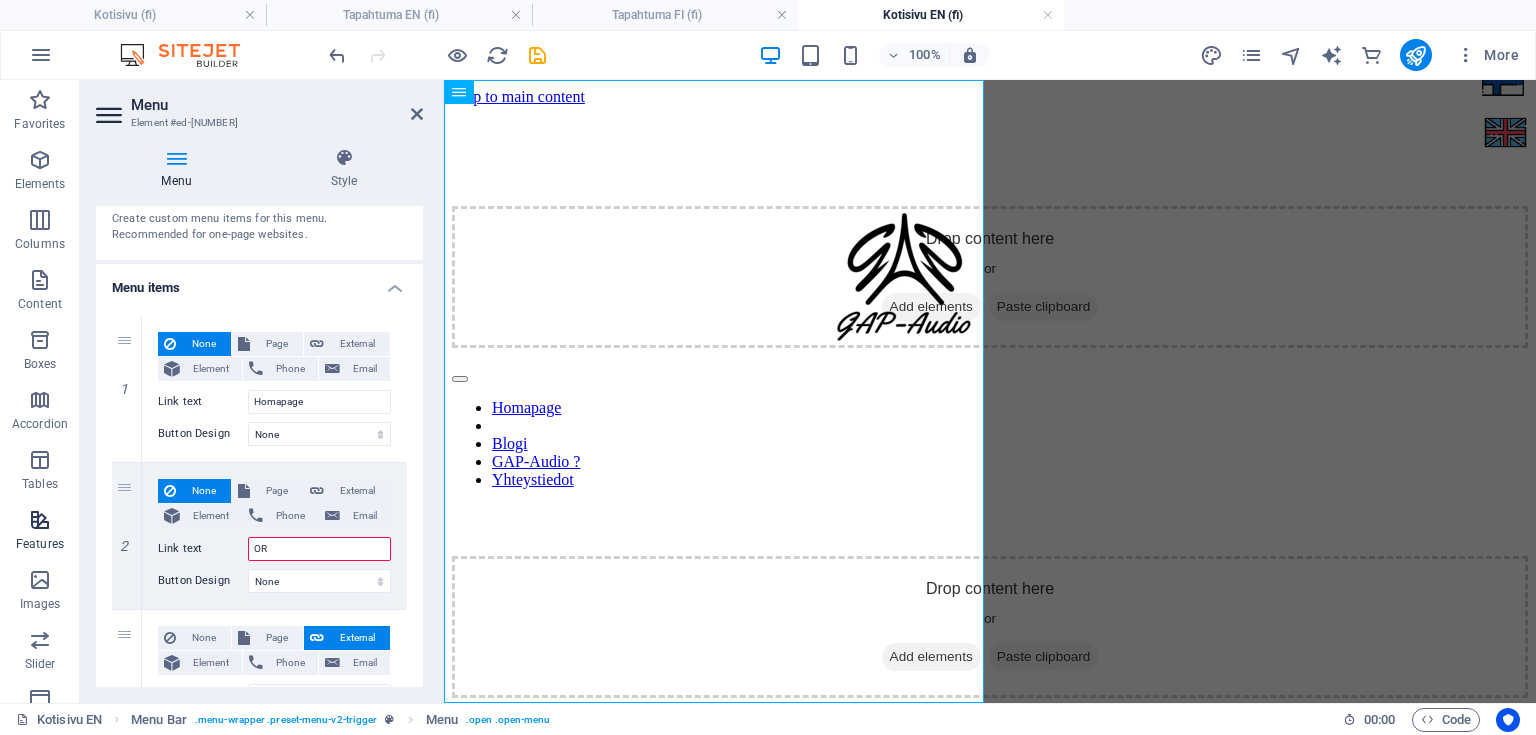 type on "O" 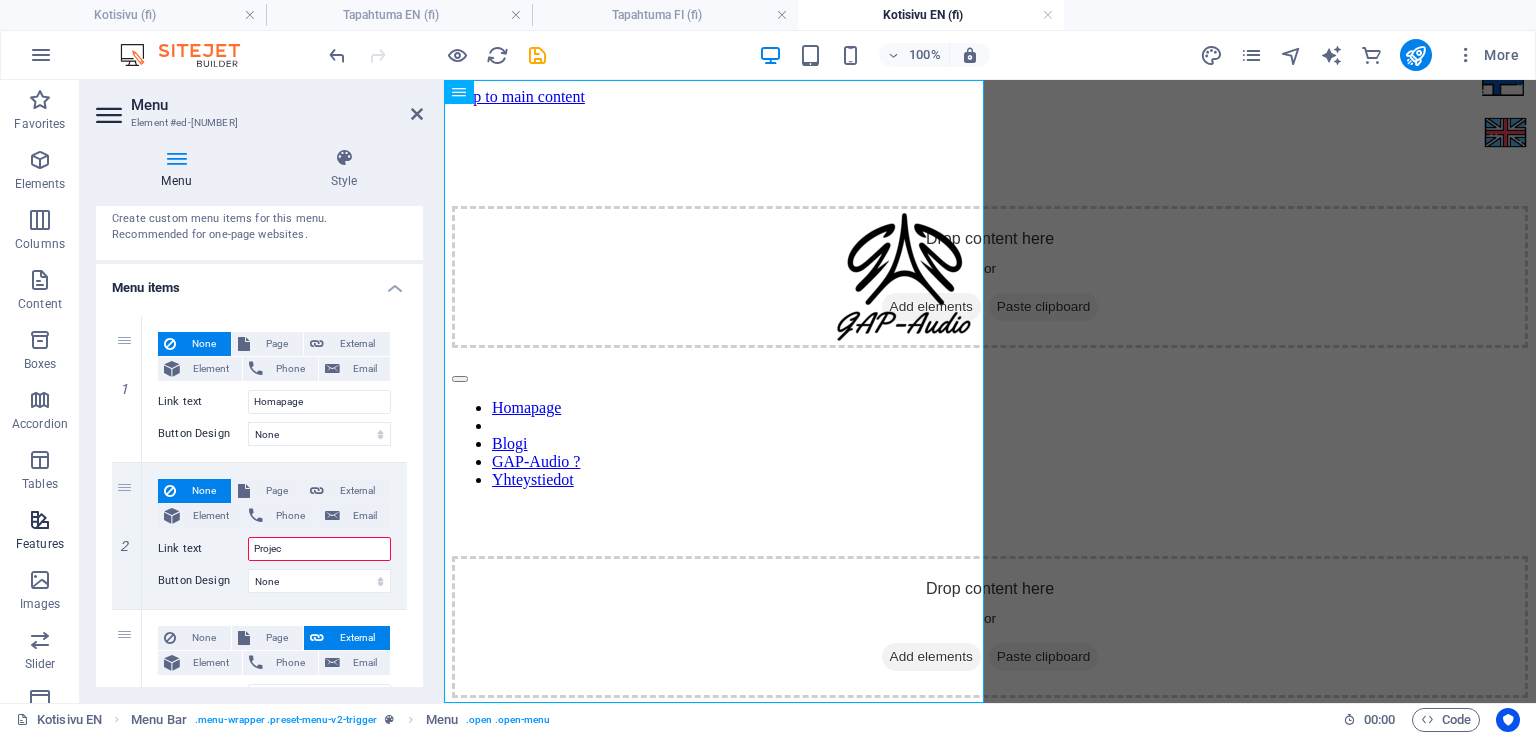 type on "Project" 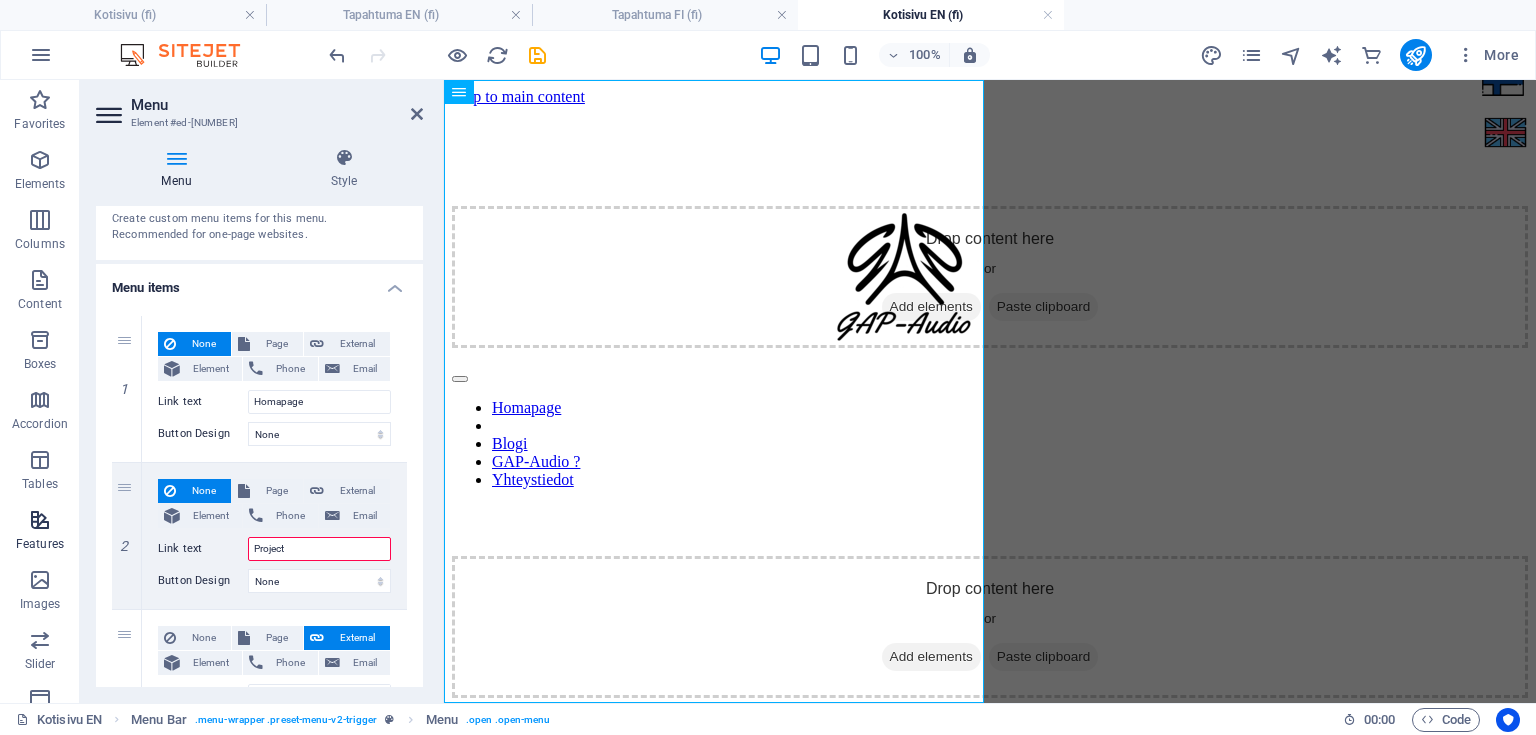 select 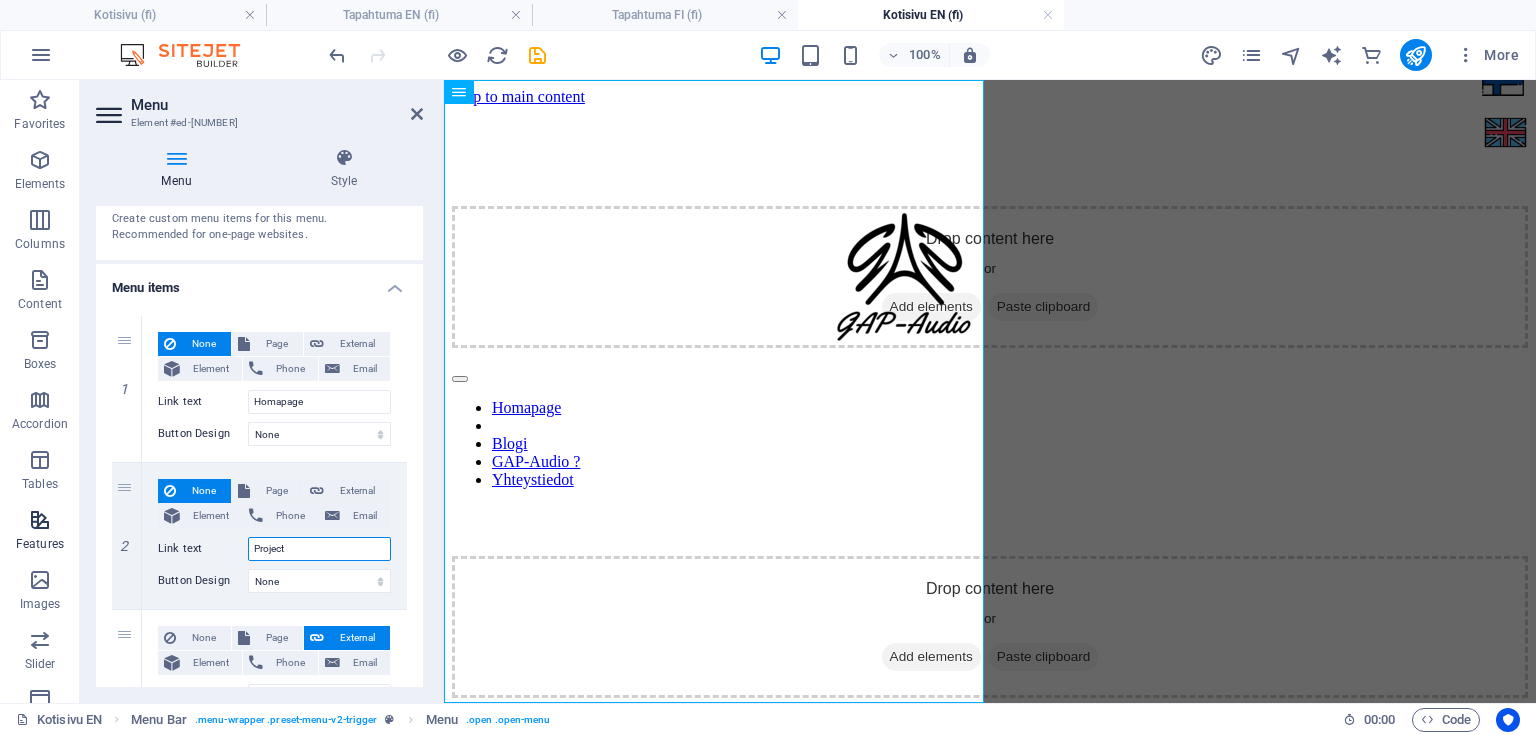 type on "Projects" 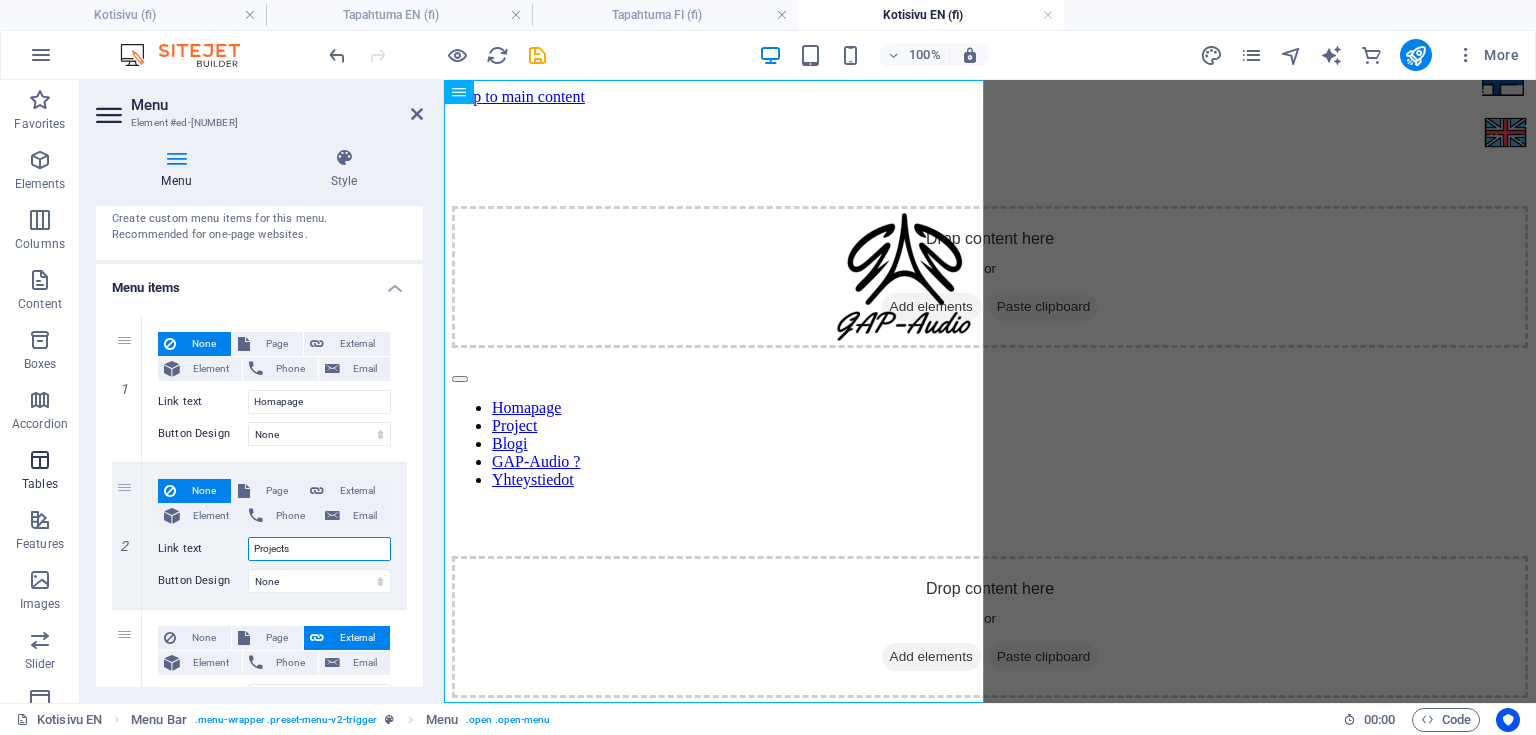 select 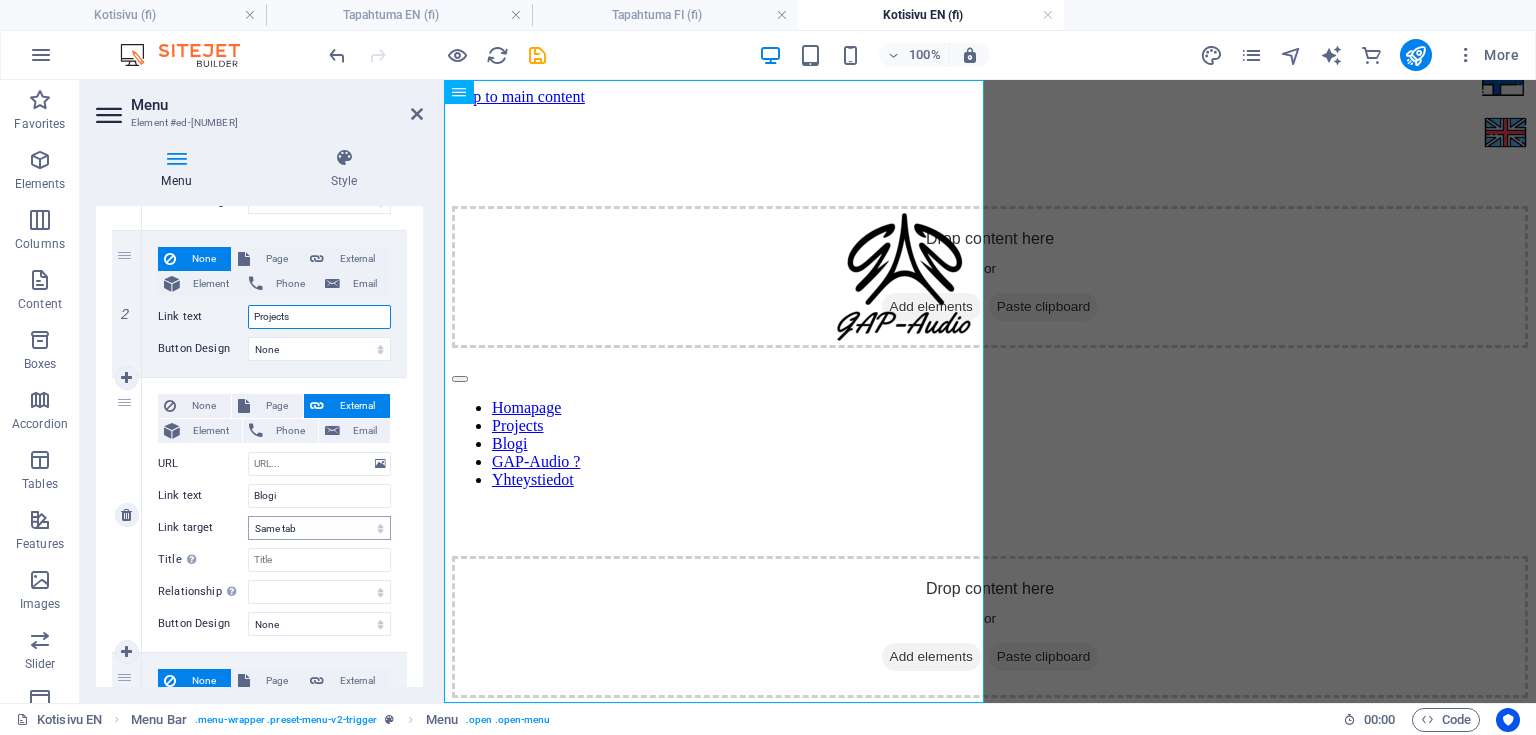 scroll, scrollTop: 320, scrollLeft: 0, axis: vertical 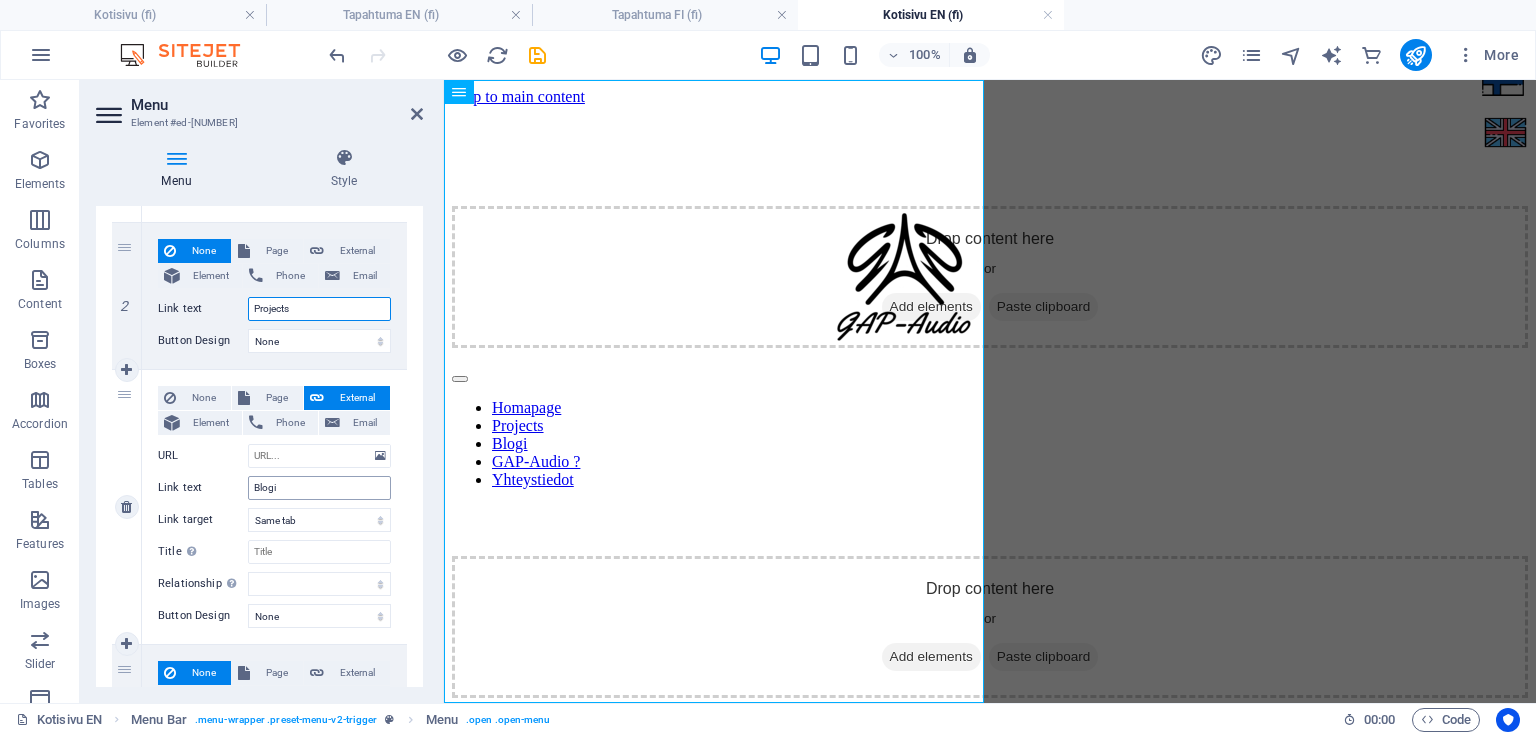 type on "Projects" 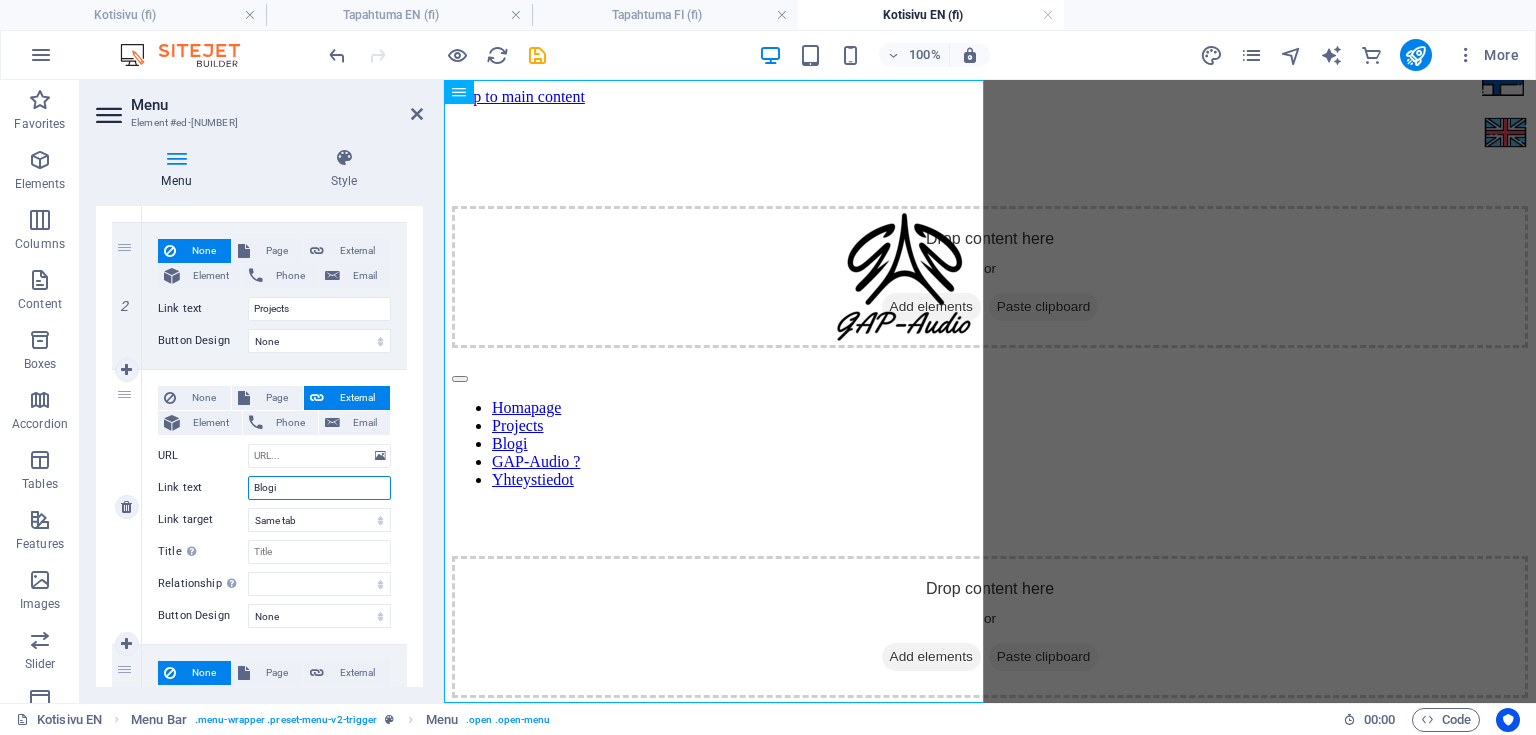 drag, startPoint x: 301, startPoint y: 486, endPoint x: 238, endPoint y: 493, distance: 63.387695 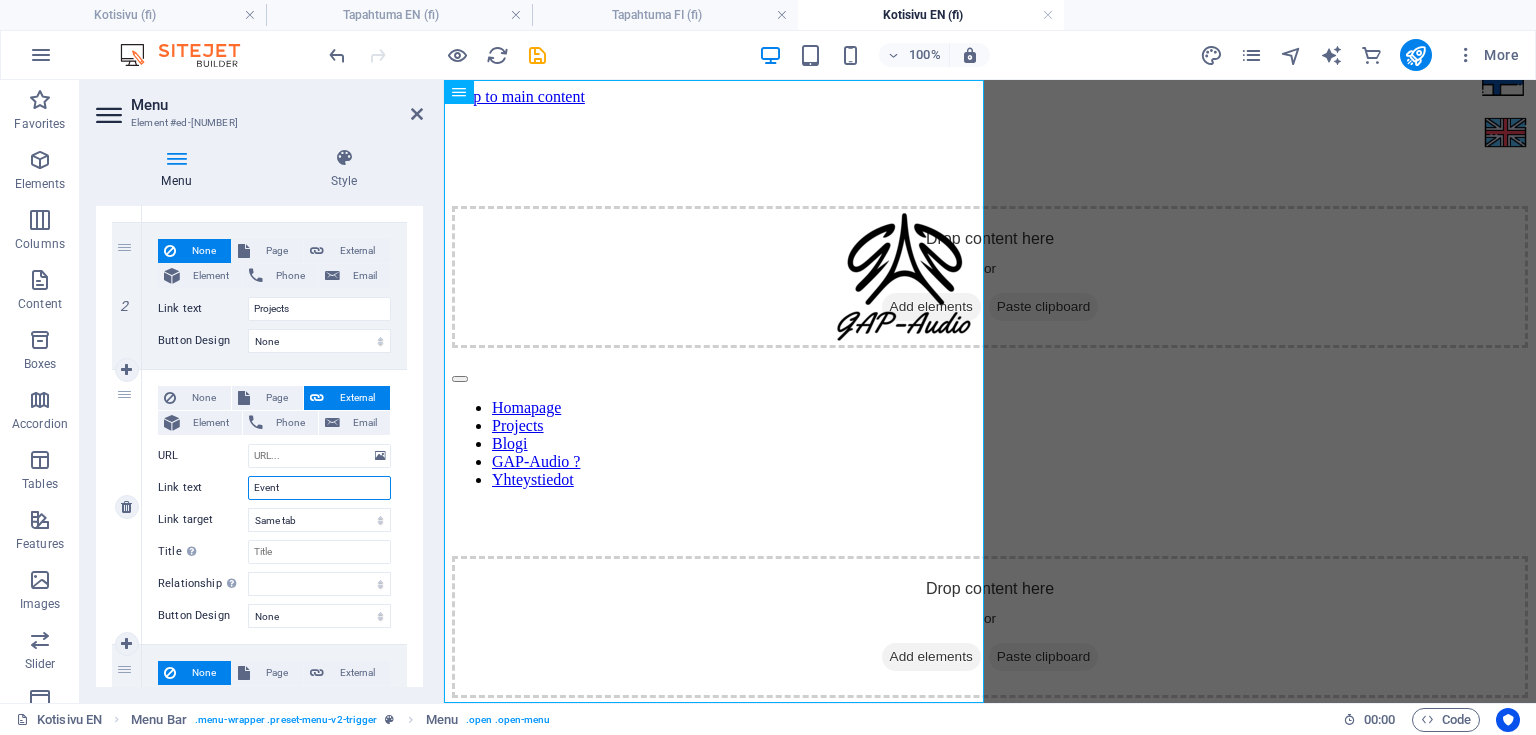 type on "Events" 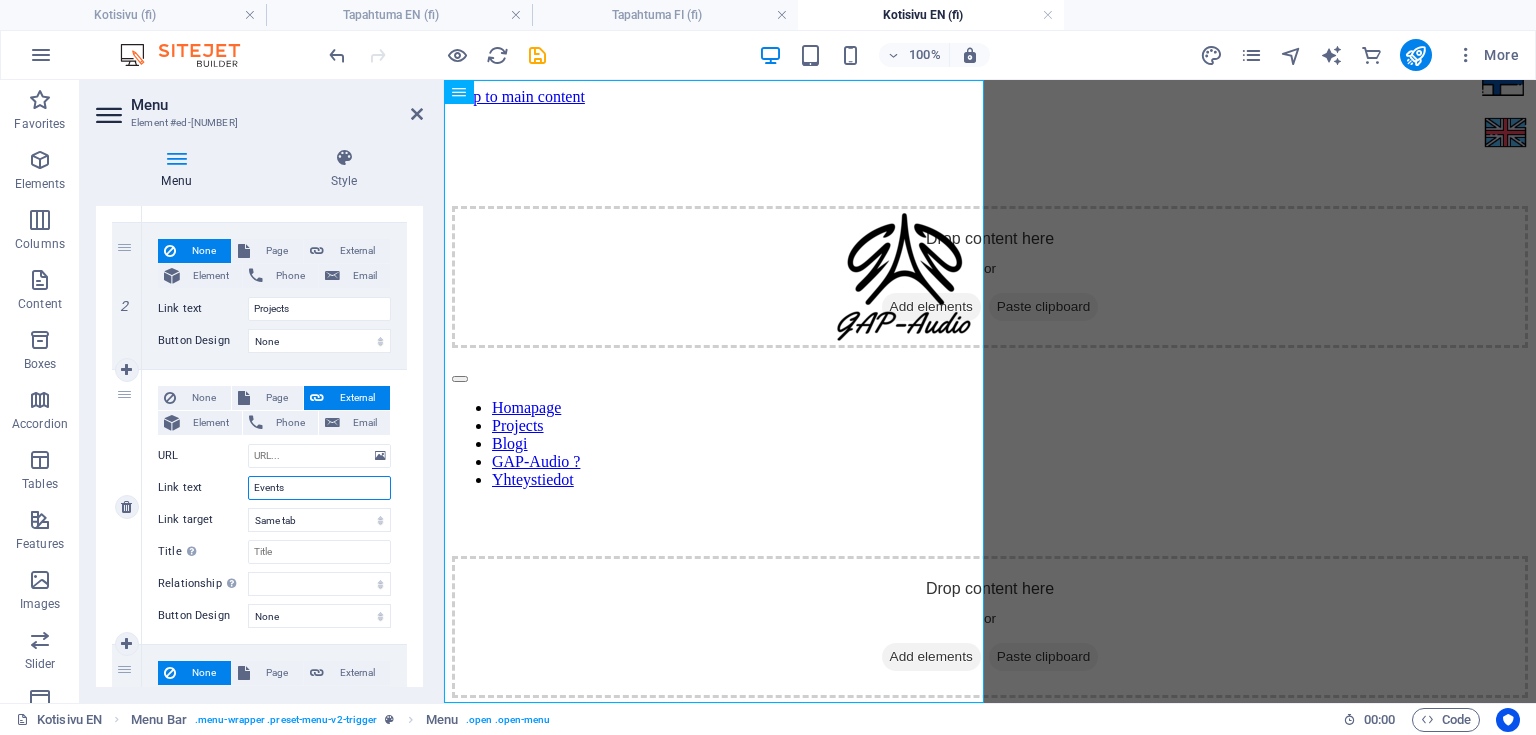 select 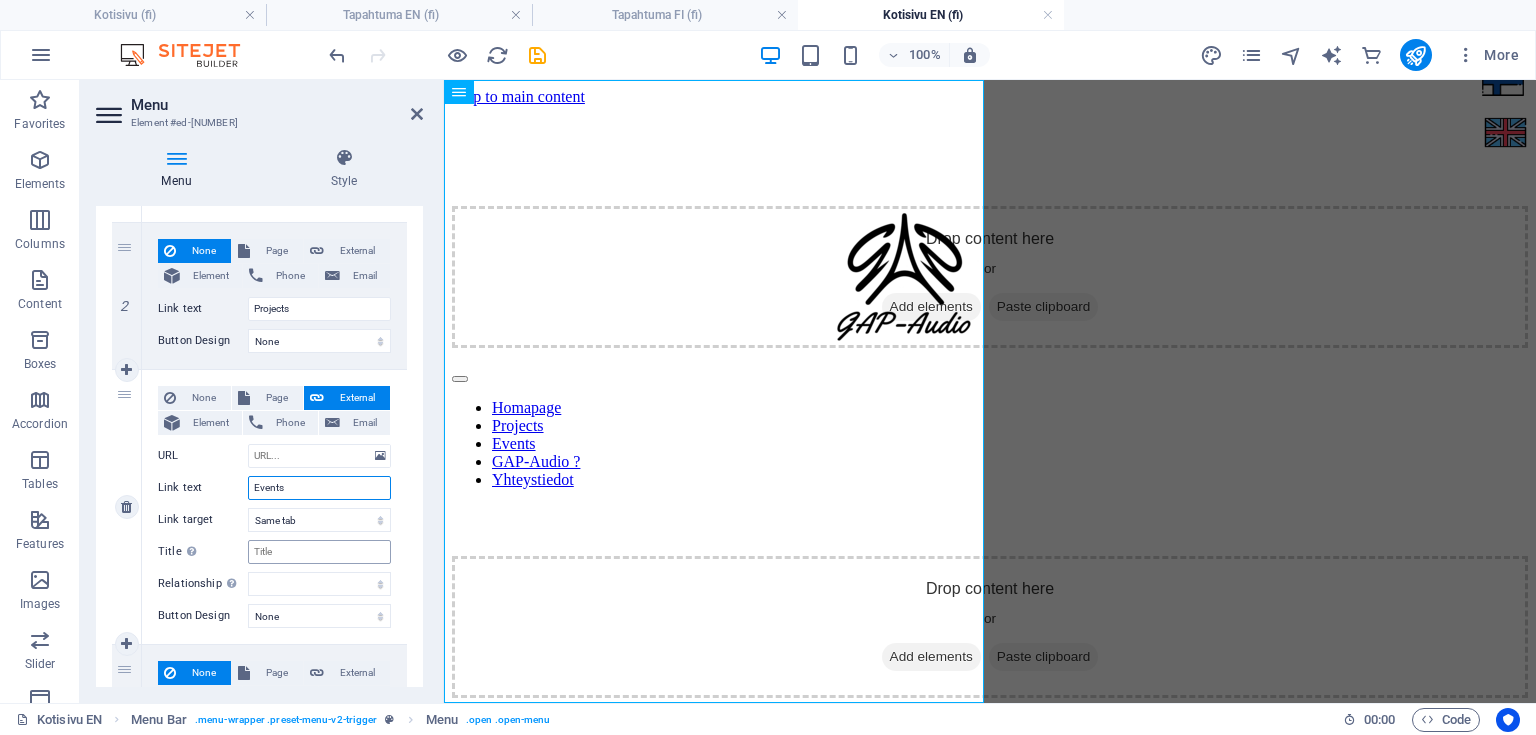 type on "Events" 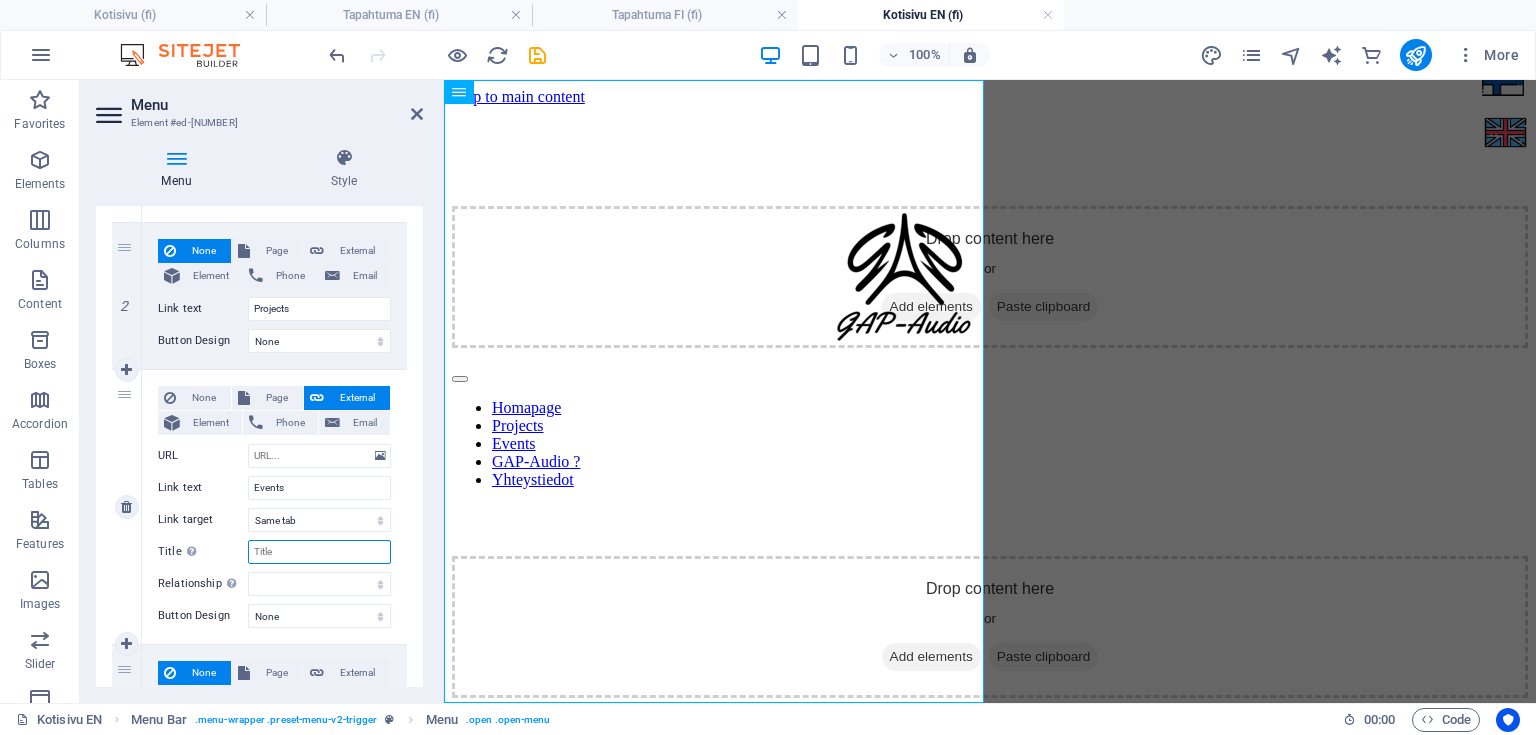 click on "Title Additional link description, should not be the same as the link text. The title is most often shown as a tooltip text when the mouse moves over the element. Leave empty if uncertain." at bounding box center [319, 552] 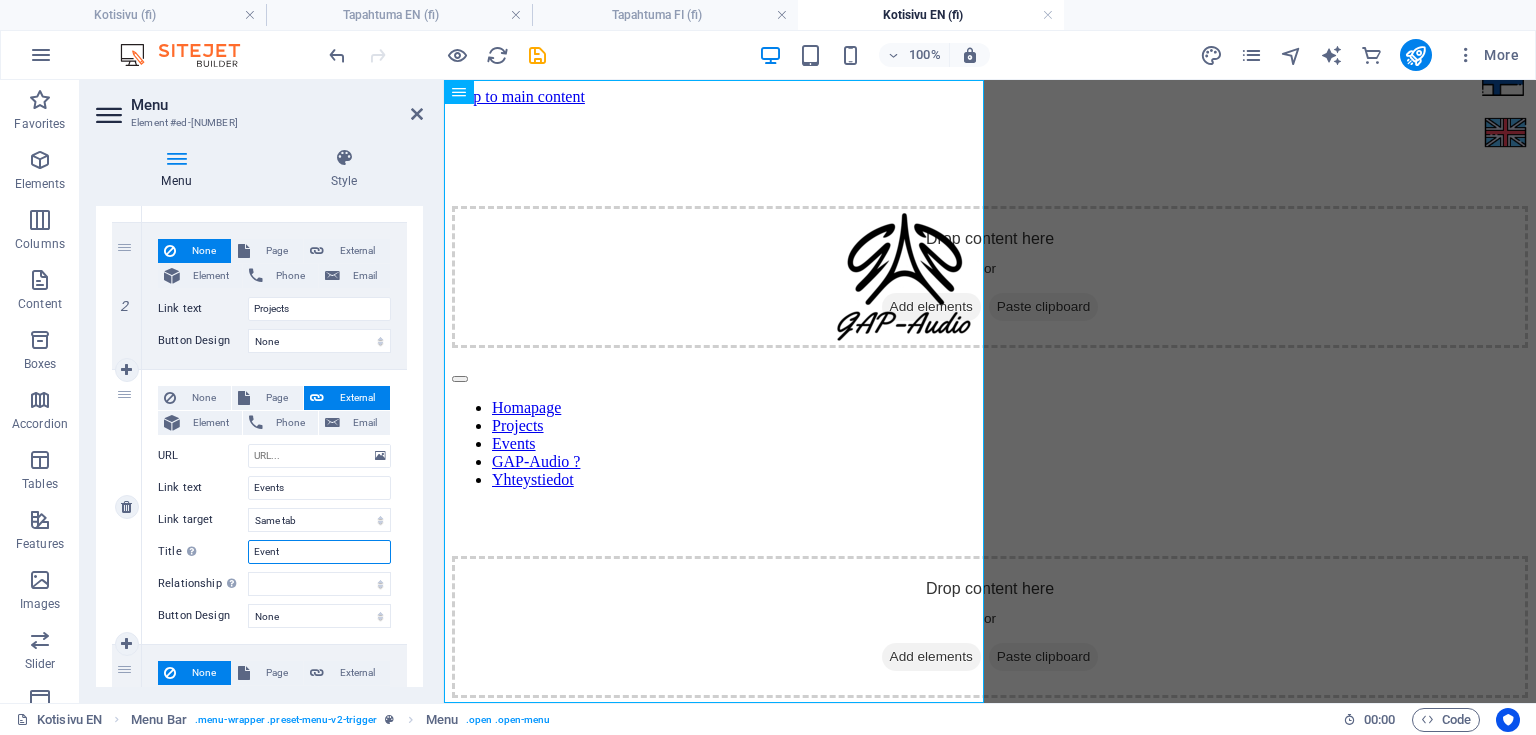 type on "Events" 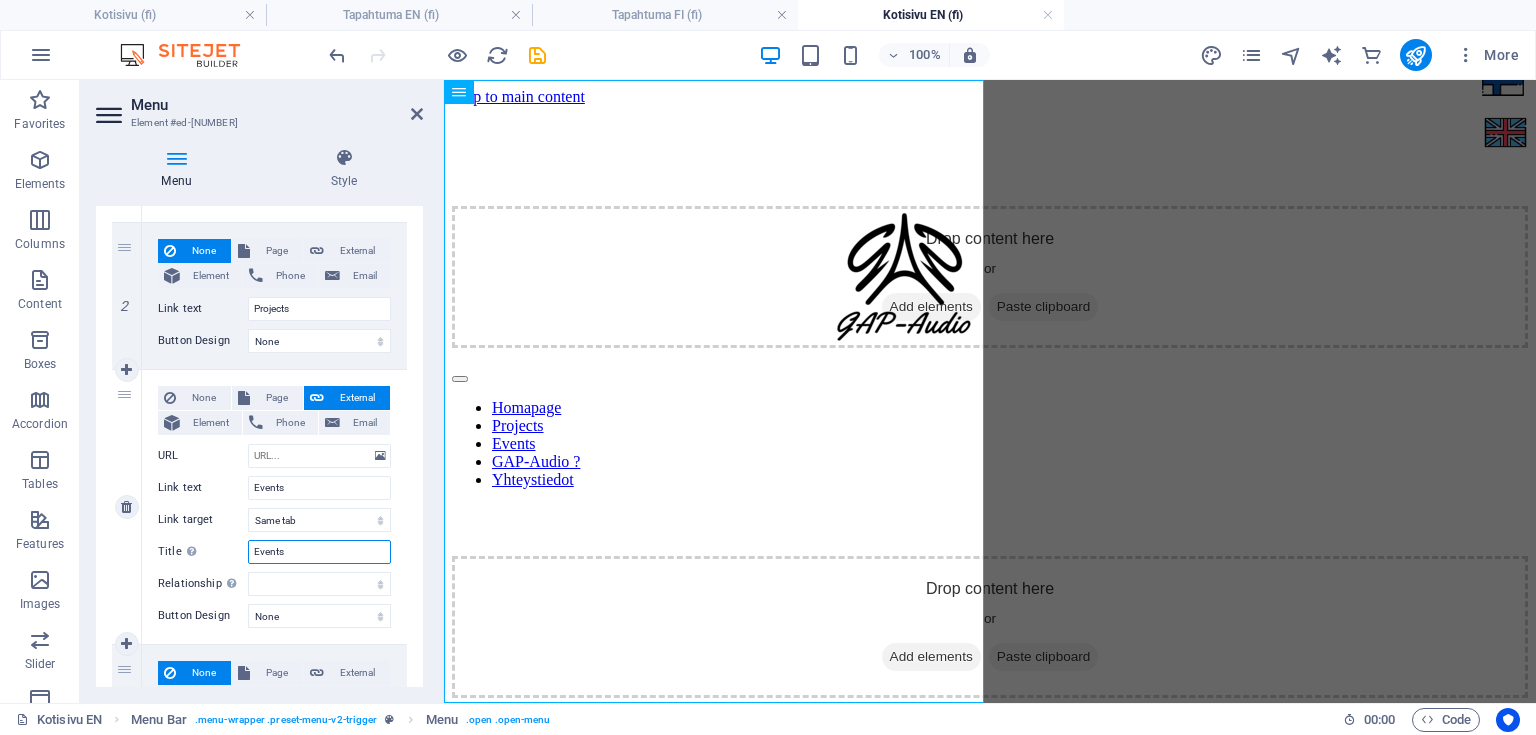 select 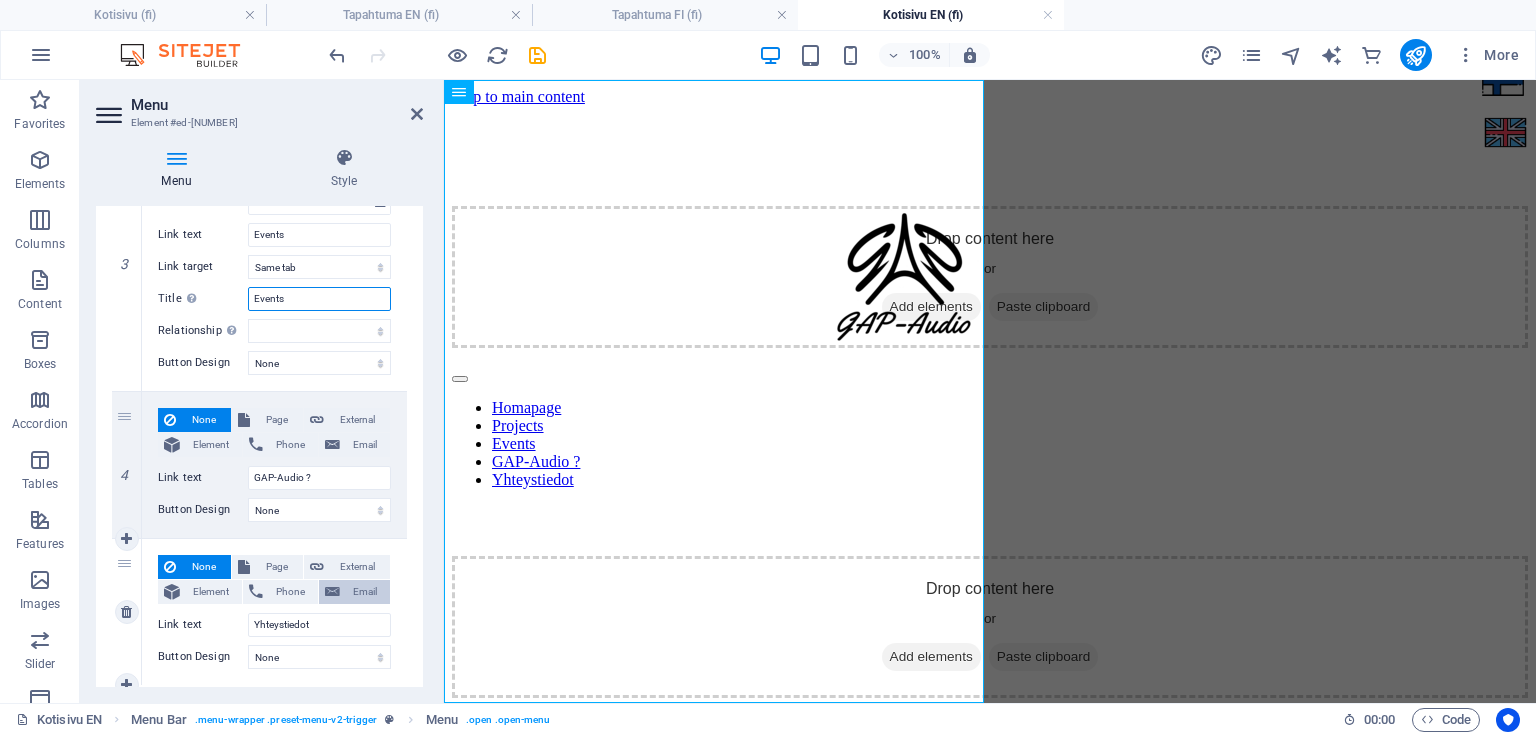 scroll, scrollTop: 585, scrollLeft: 0, axis: vertical 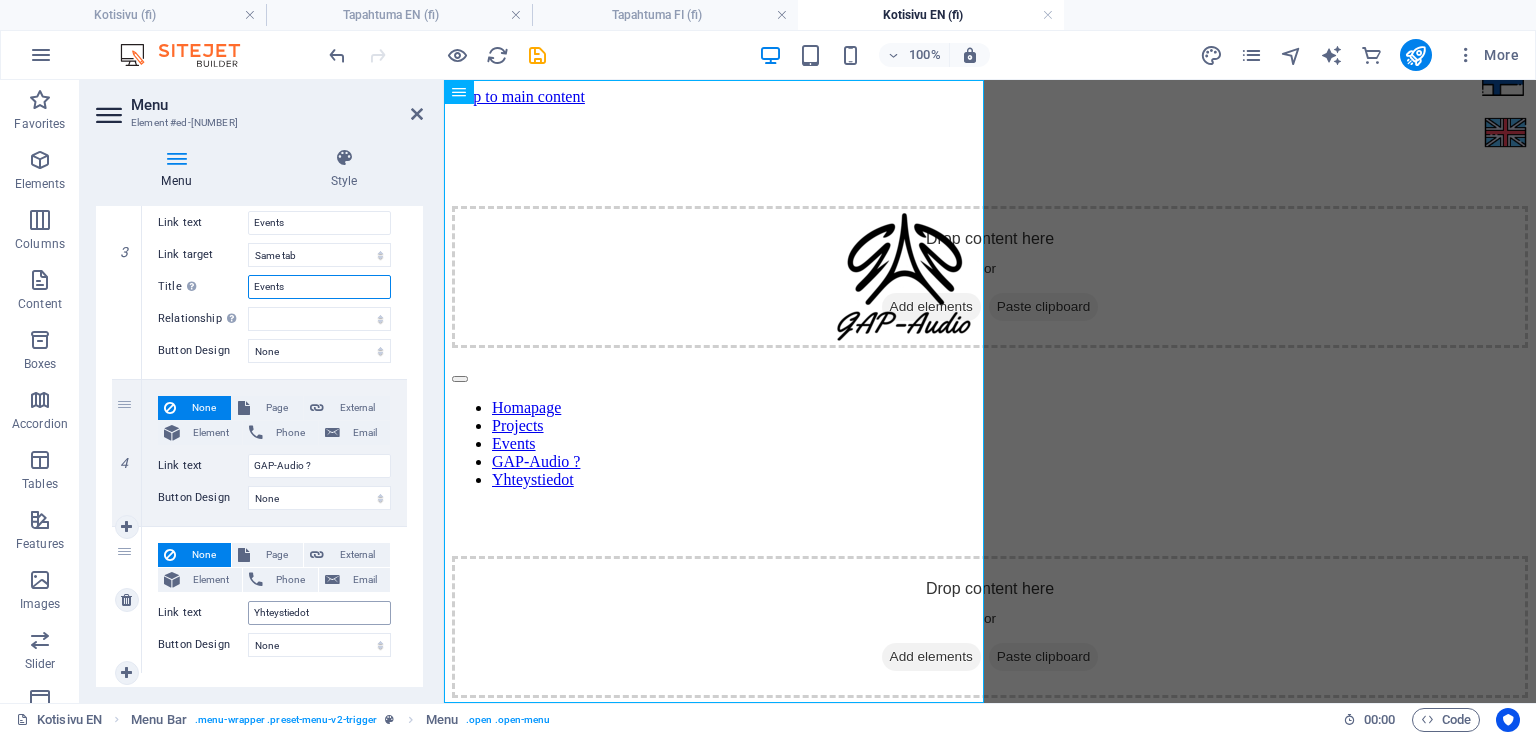 type on "Events" 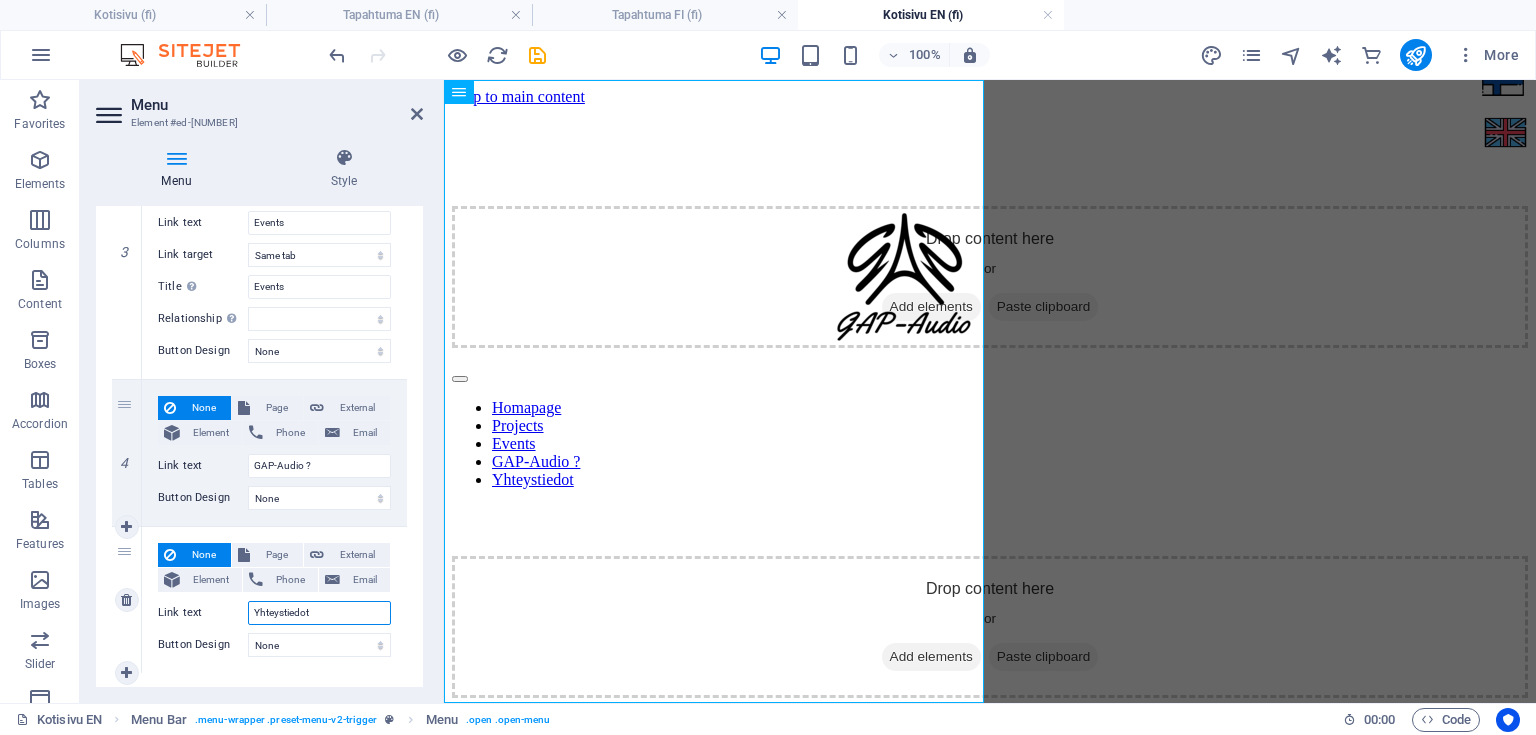 drag, startPoint x: 335, startPoint y: 612, endPoint x: 168, endPoint y: 617, distance: 167.07483 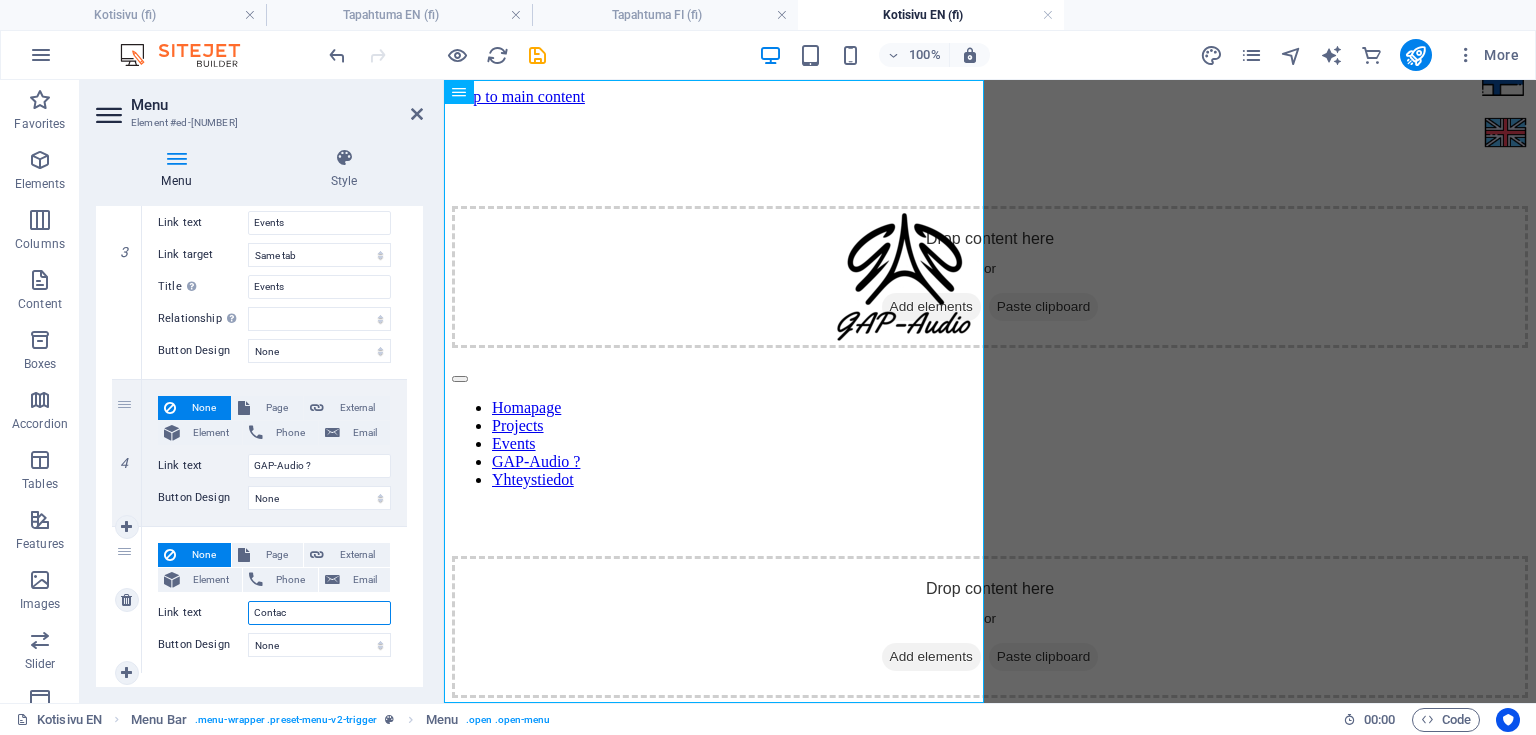 type on "Contact" 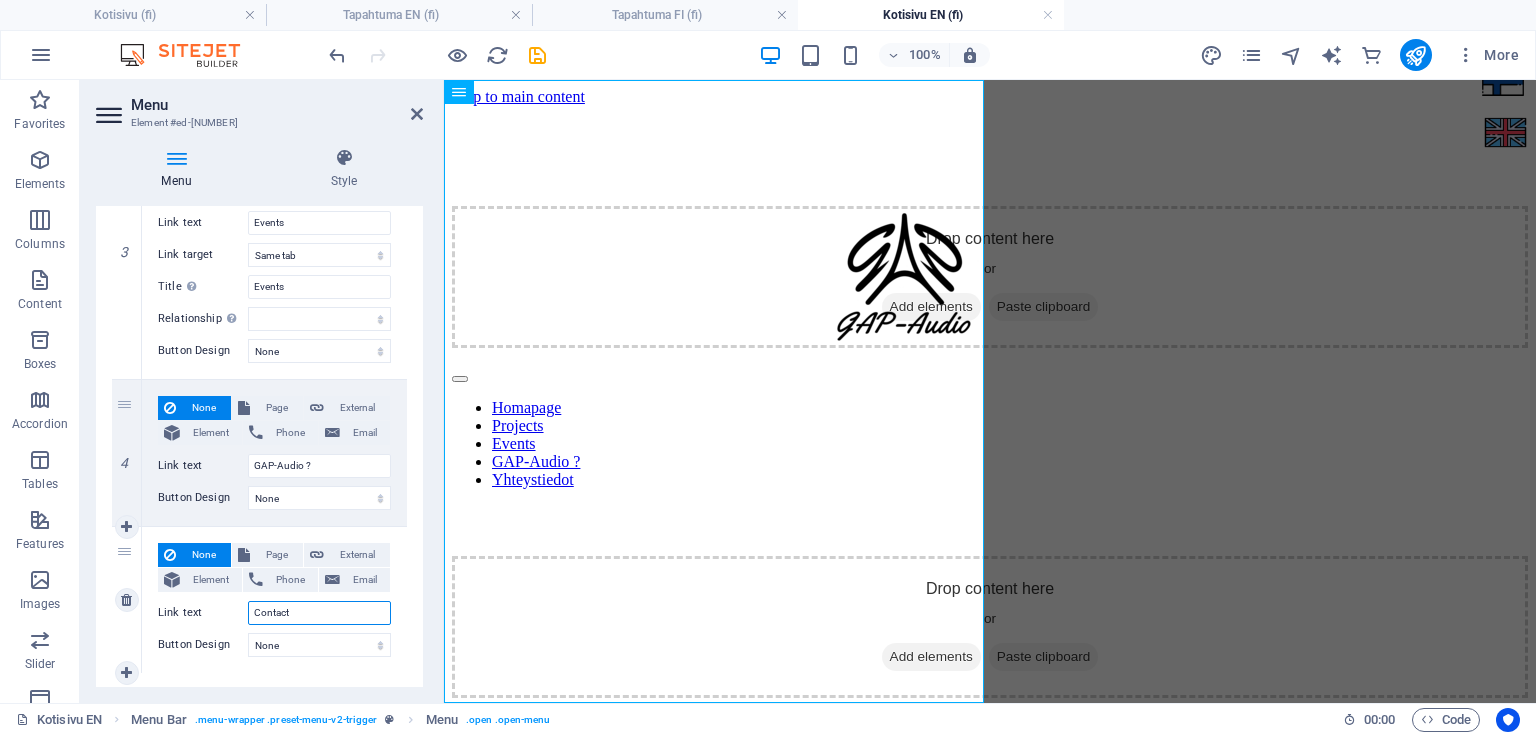 select 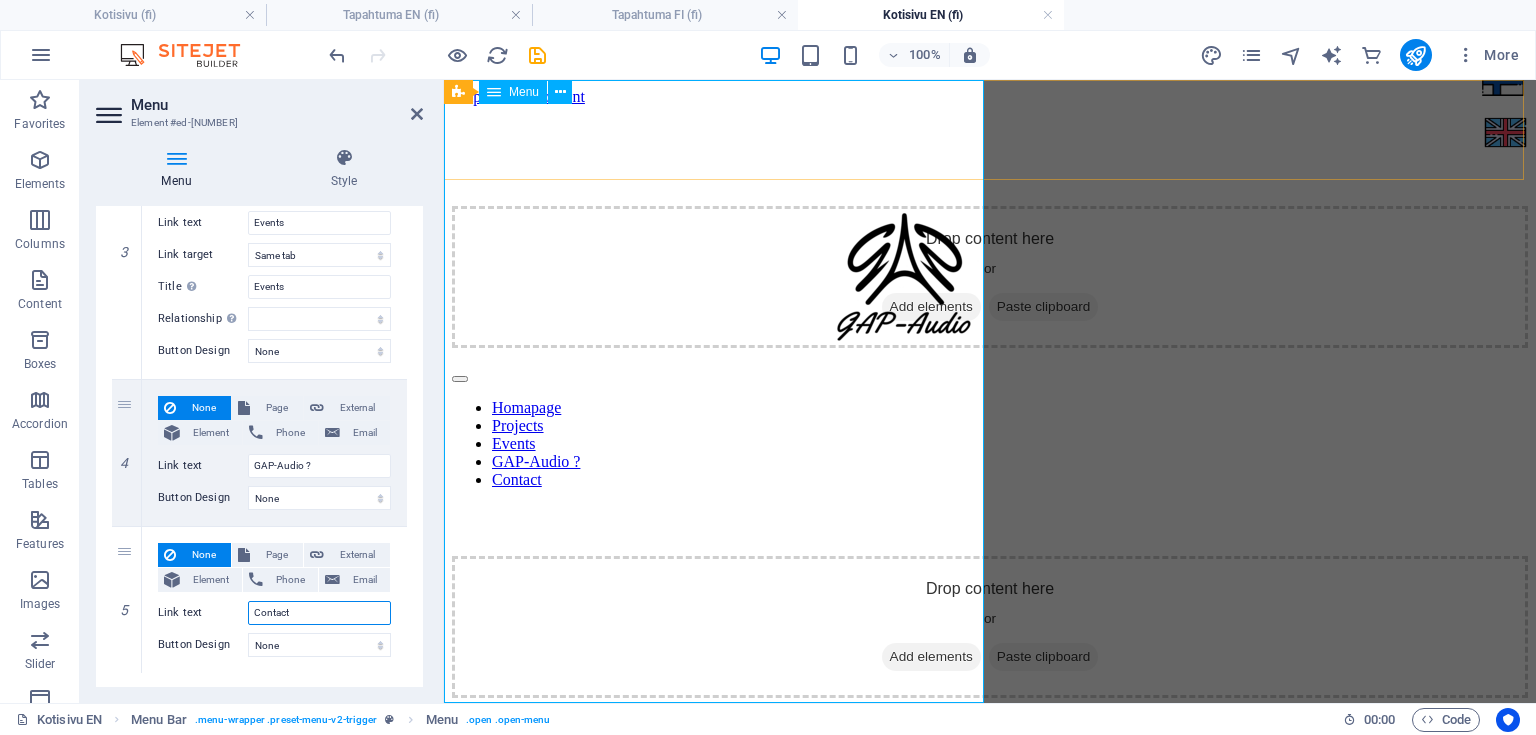 type on "Contact" 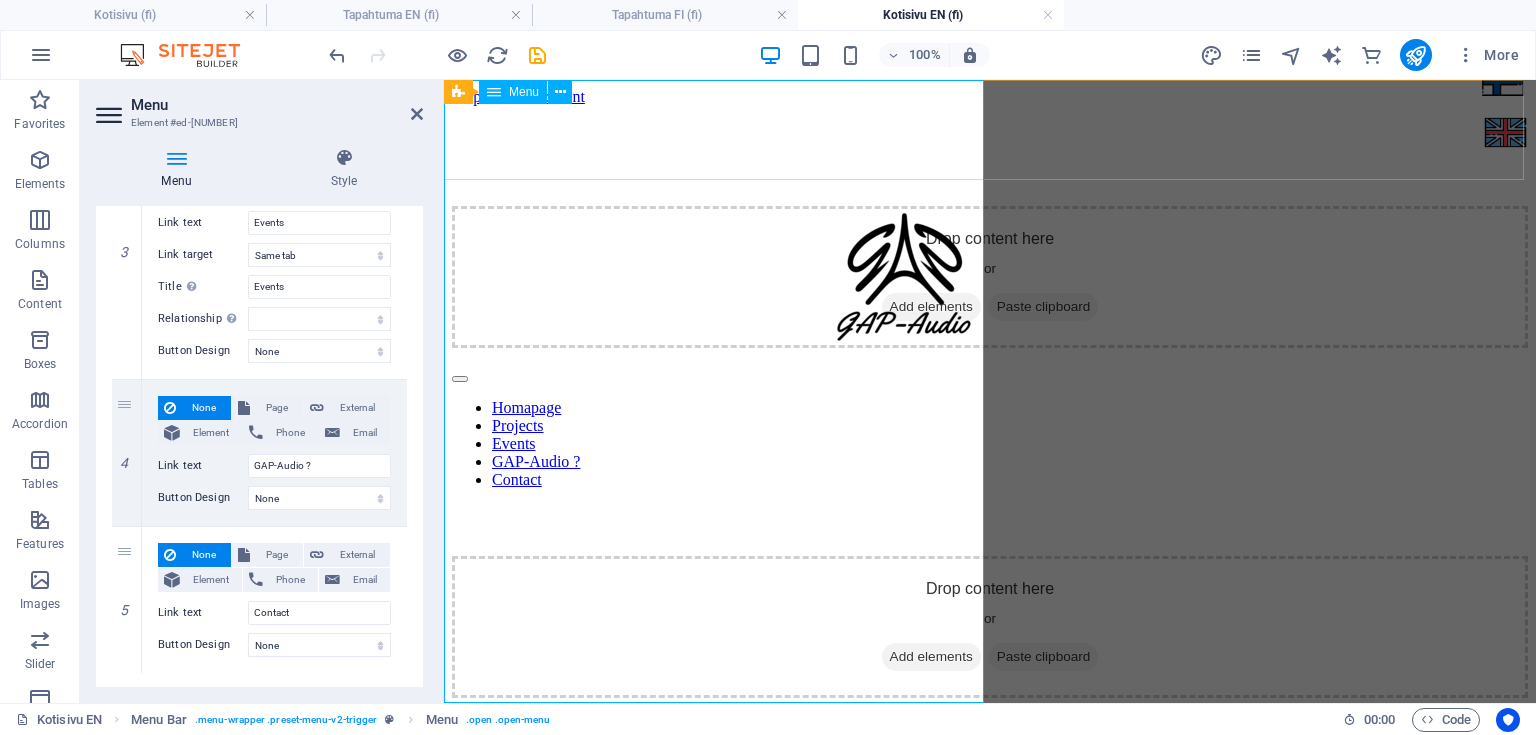 click on "Homapage Projects Events GAP-Audio ? Contact" at bounding box center [990, 444] 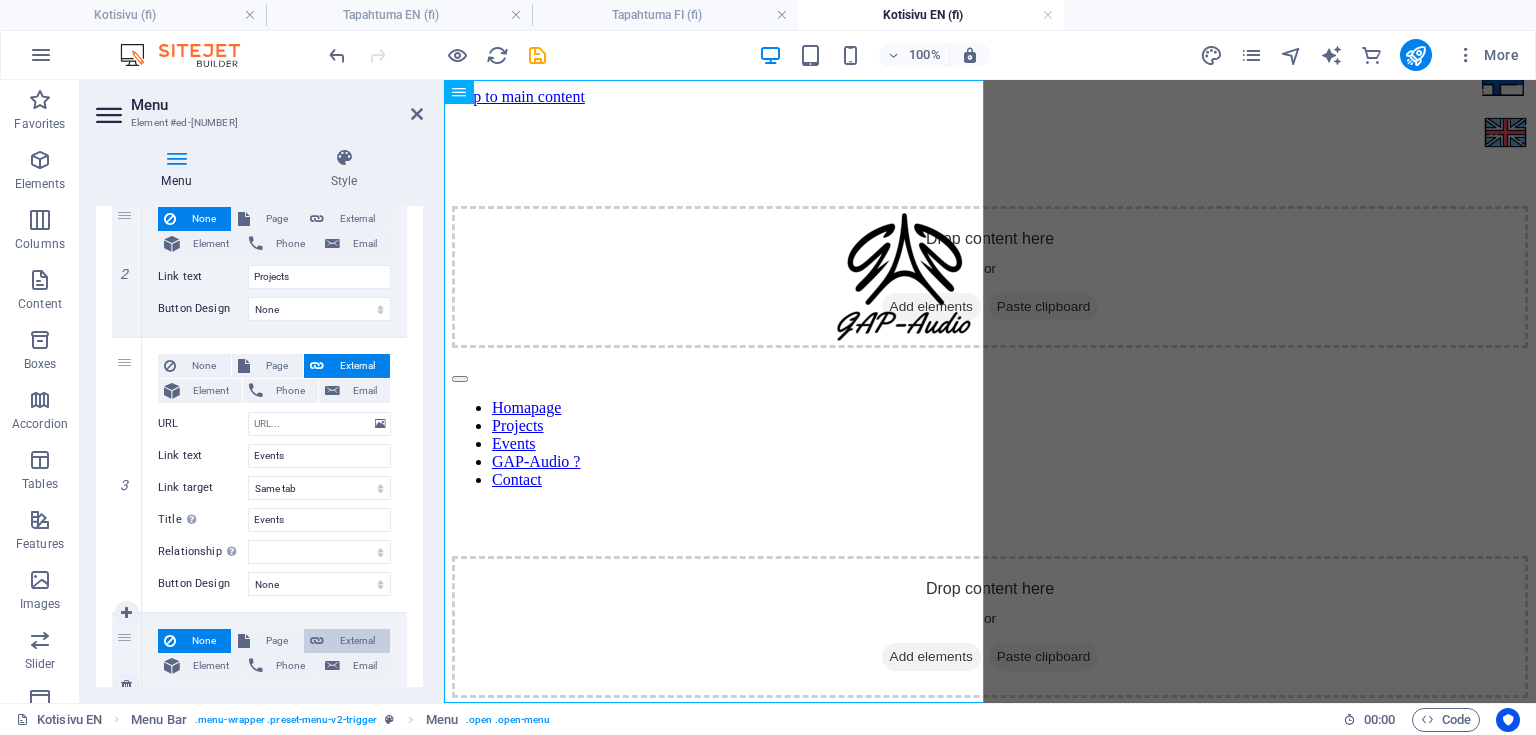 scroll, scrollTop: 345, scrollLeft: 0, axis: vertical 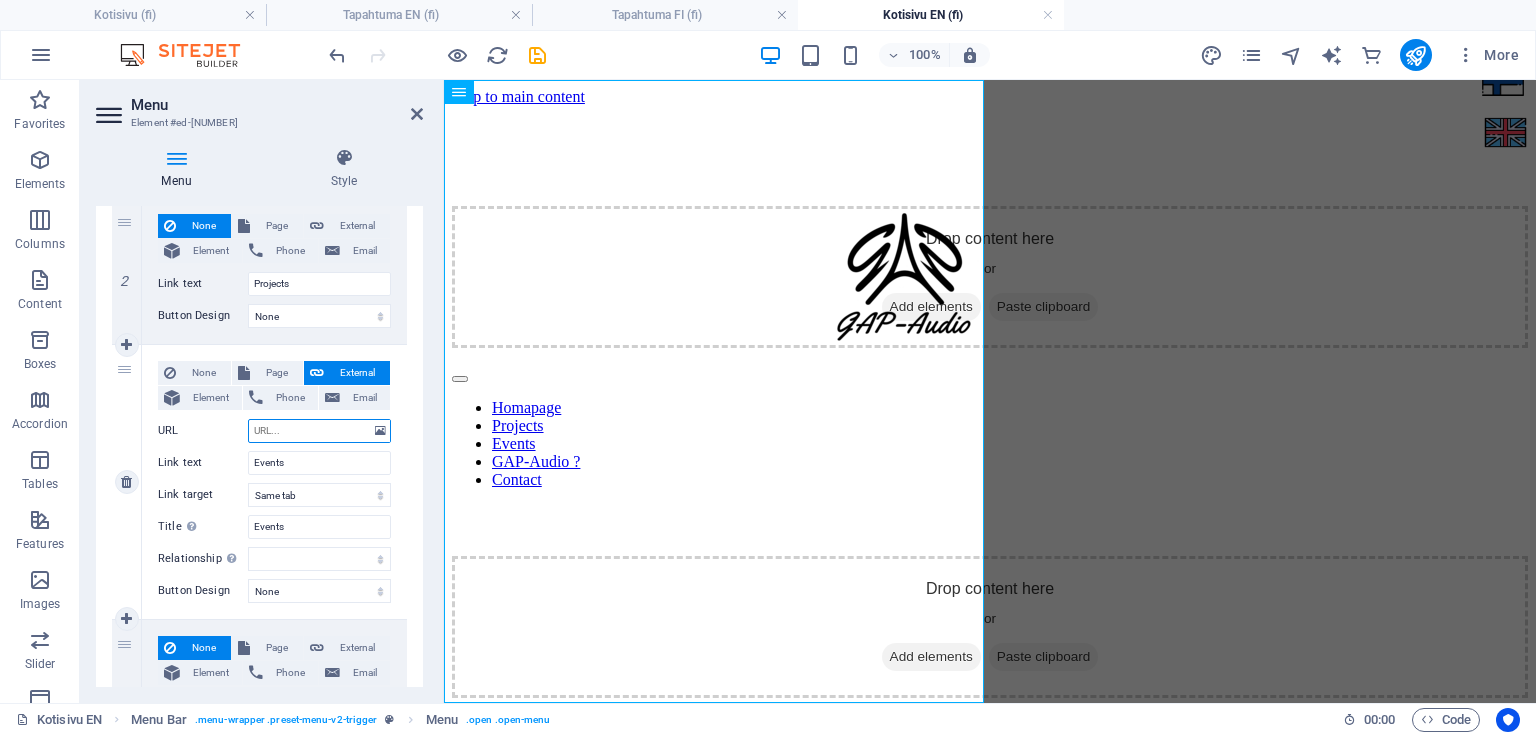 click on "URL" at bounding box center [319, 431] 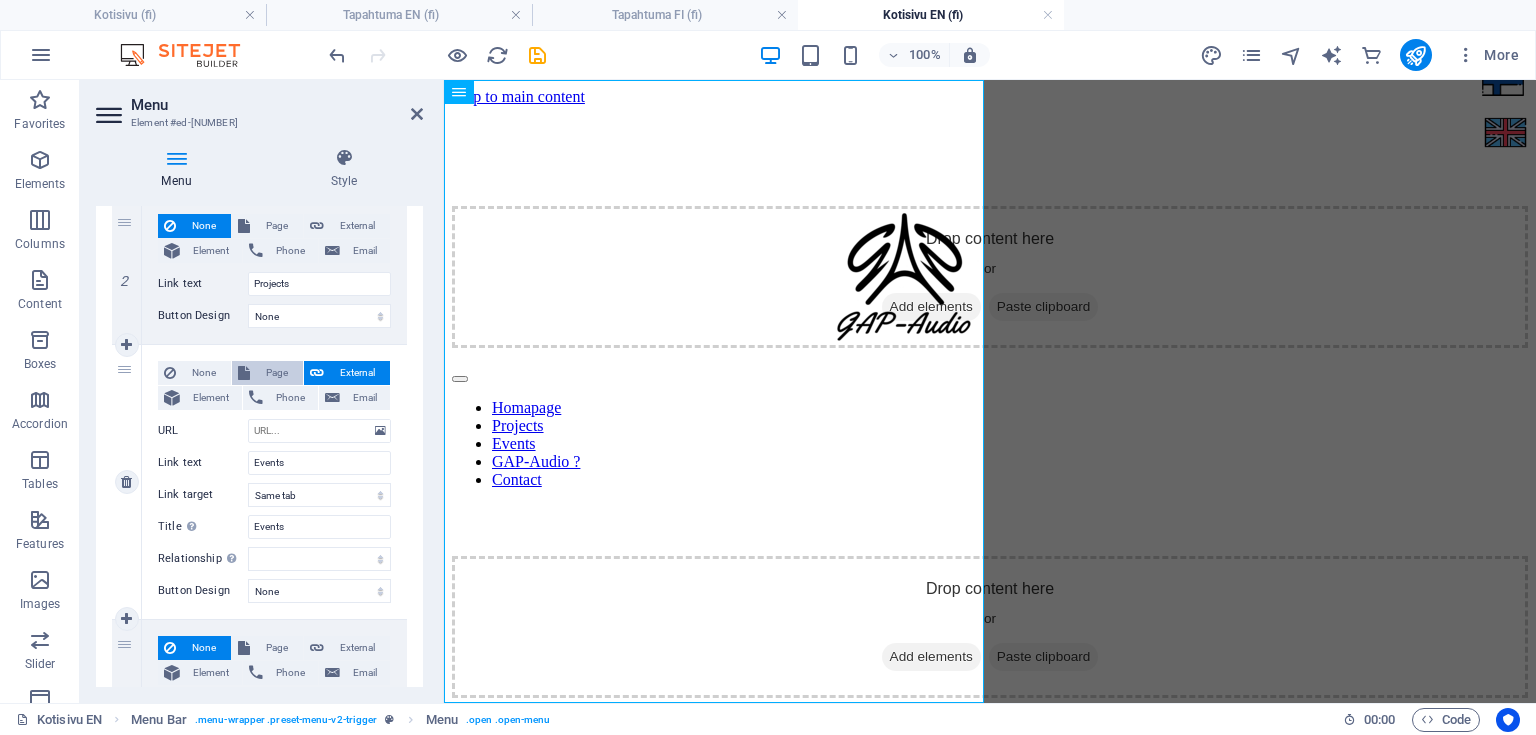 click on "Page" at bounding box center (276, 373) 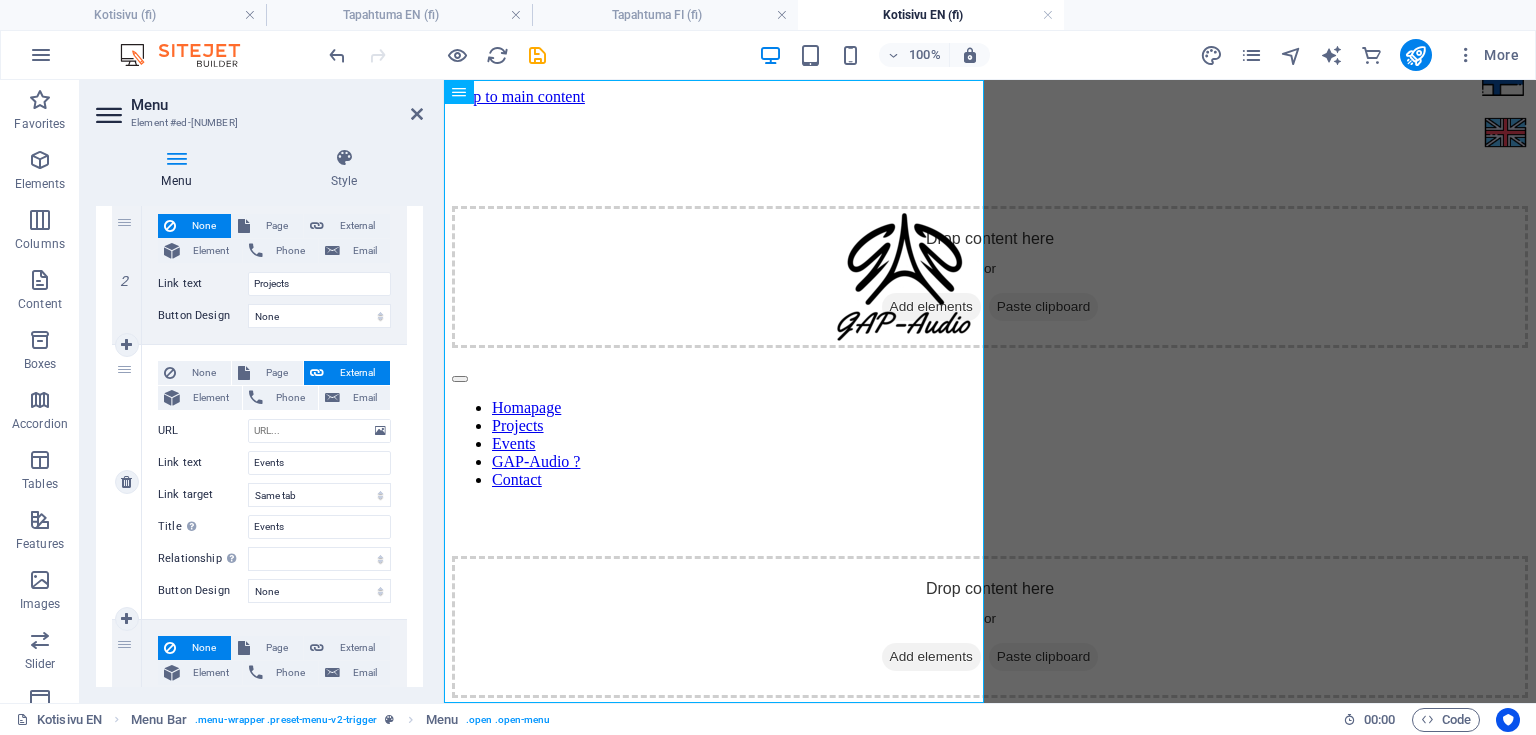 select 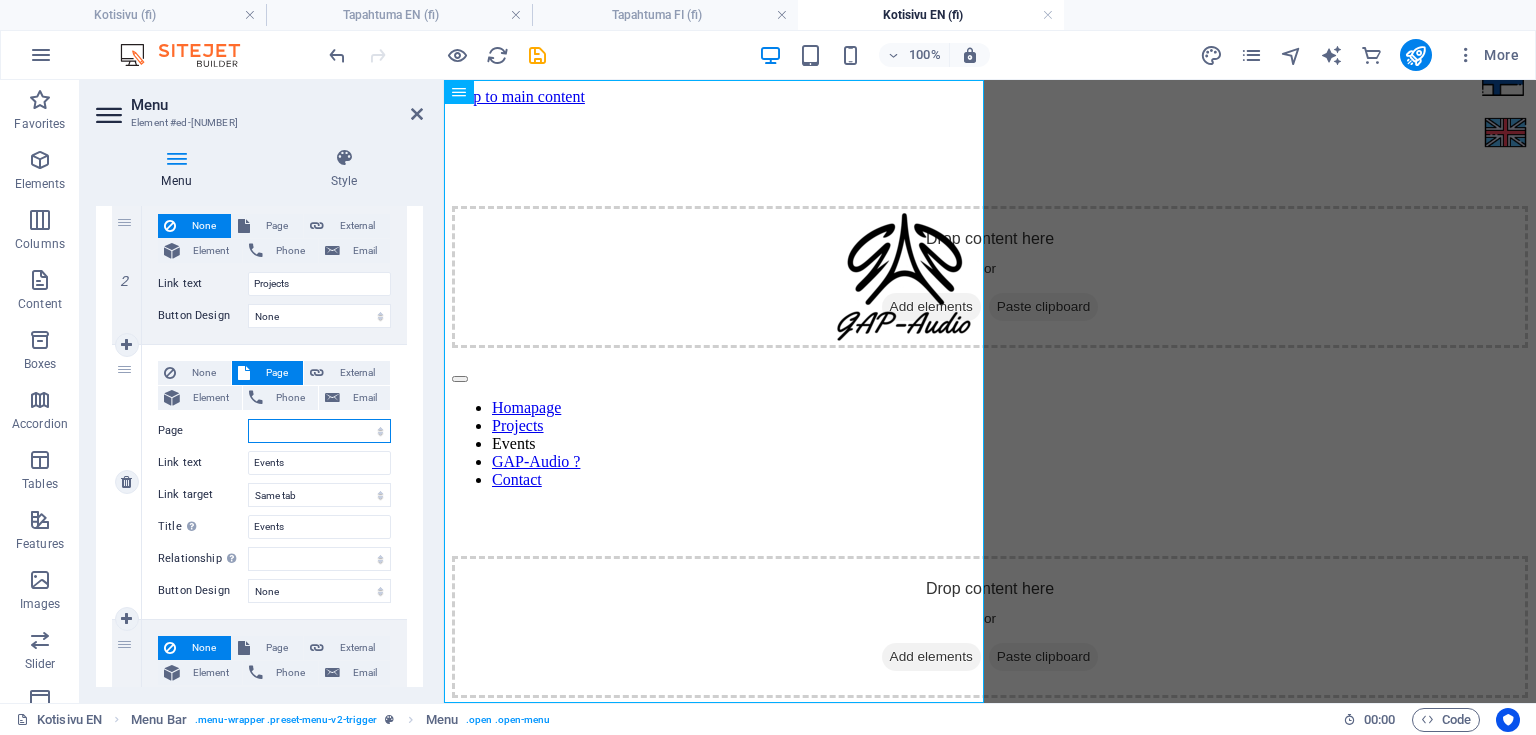 click on "Kotisivu Kotisivu EN DIY-Crevasse FI DIY-Crevasse EN HelsinkiHighEnd FI HelsinkiHighEnd EN Tapahtuma FI Tapahtuma EN Kuka Homepage" at bounding box center [319, 431] 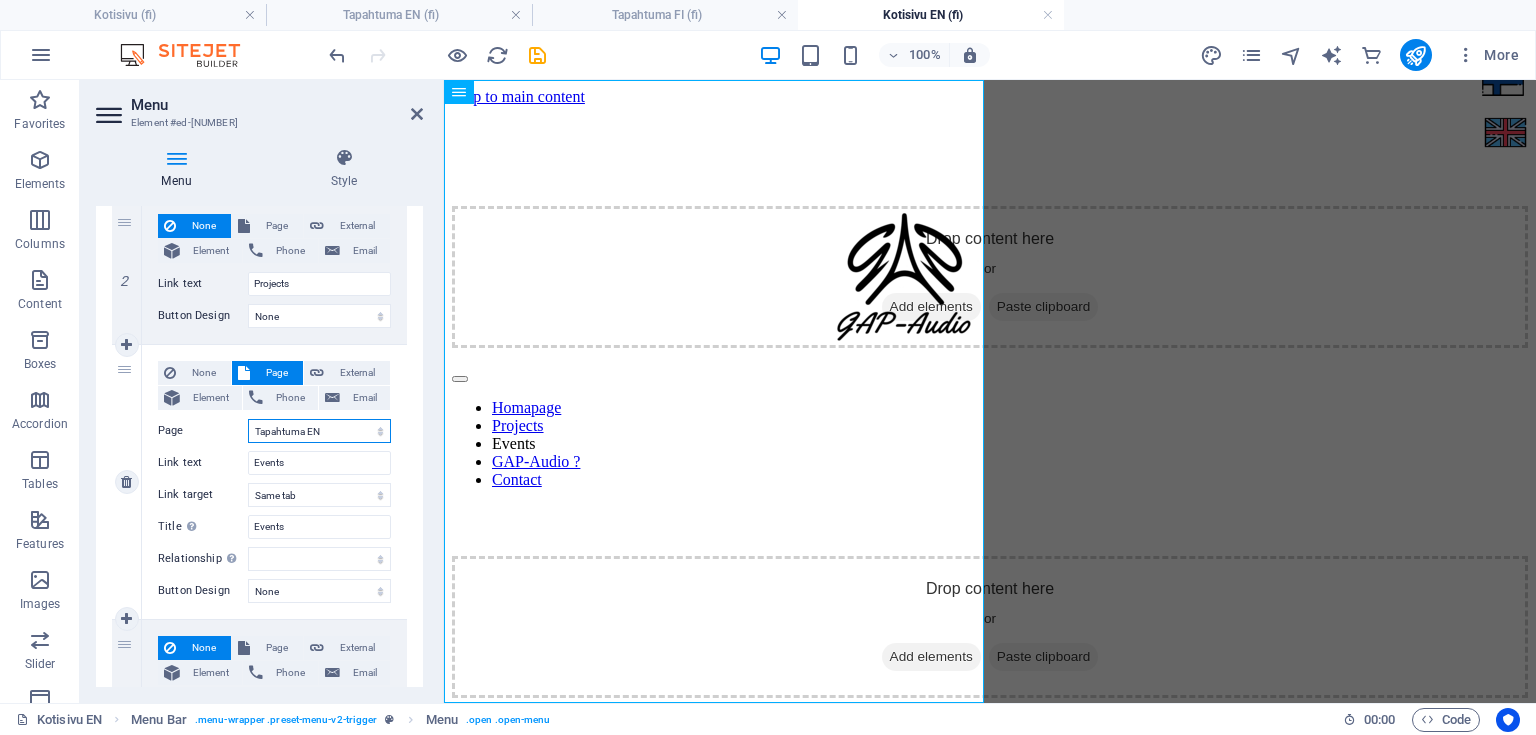 click on "Kotisivu Kotisivu EN DIY-Crevasse FI DIY-Crevasse EN HelsinkiHighEnd FI HelsinkiHighEnd EN Tapahtuma FI Tapahtuma EN Kuka Homepage" at bounding box center (319, 431) 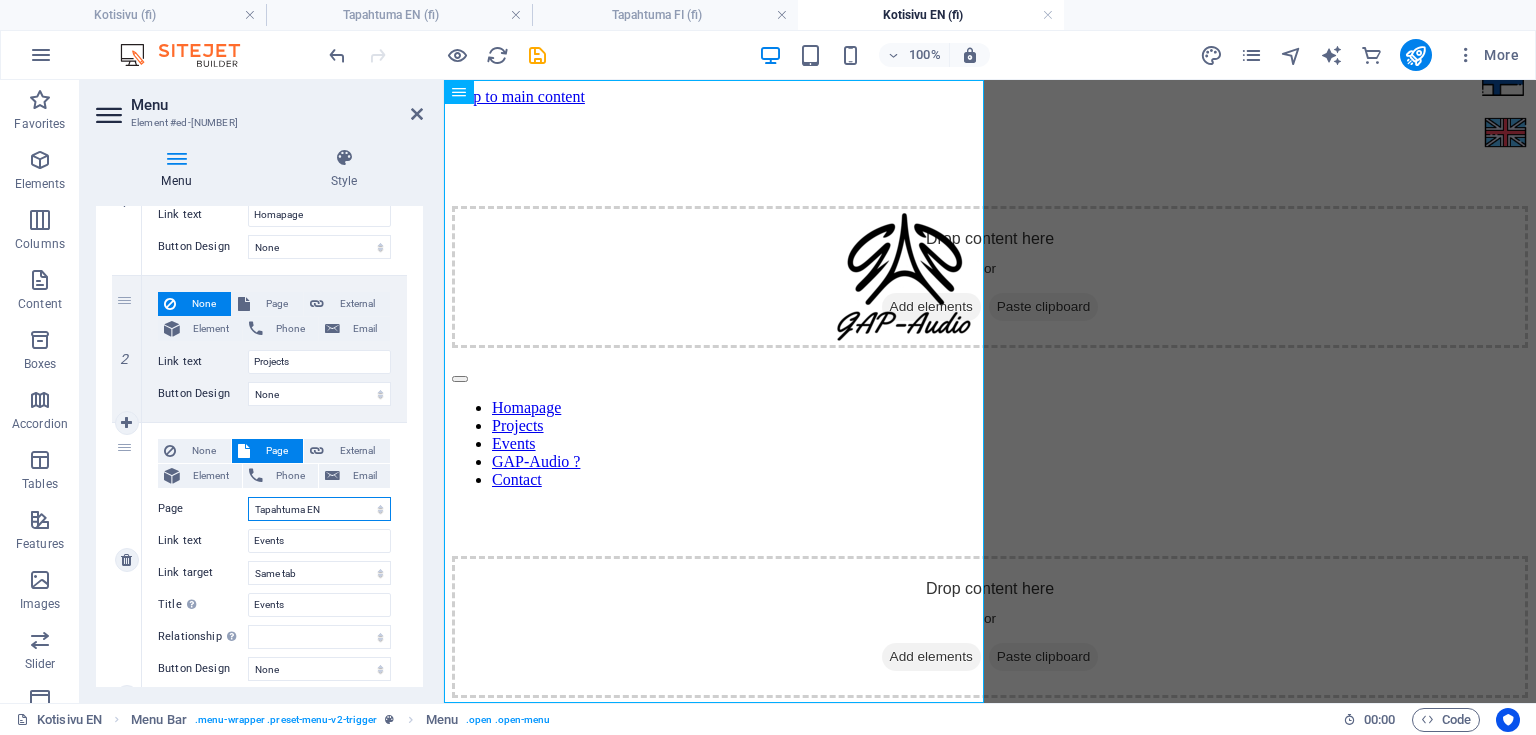 scroll, scrollTop: 185, scrollLeft: 0, axis: vertical 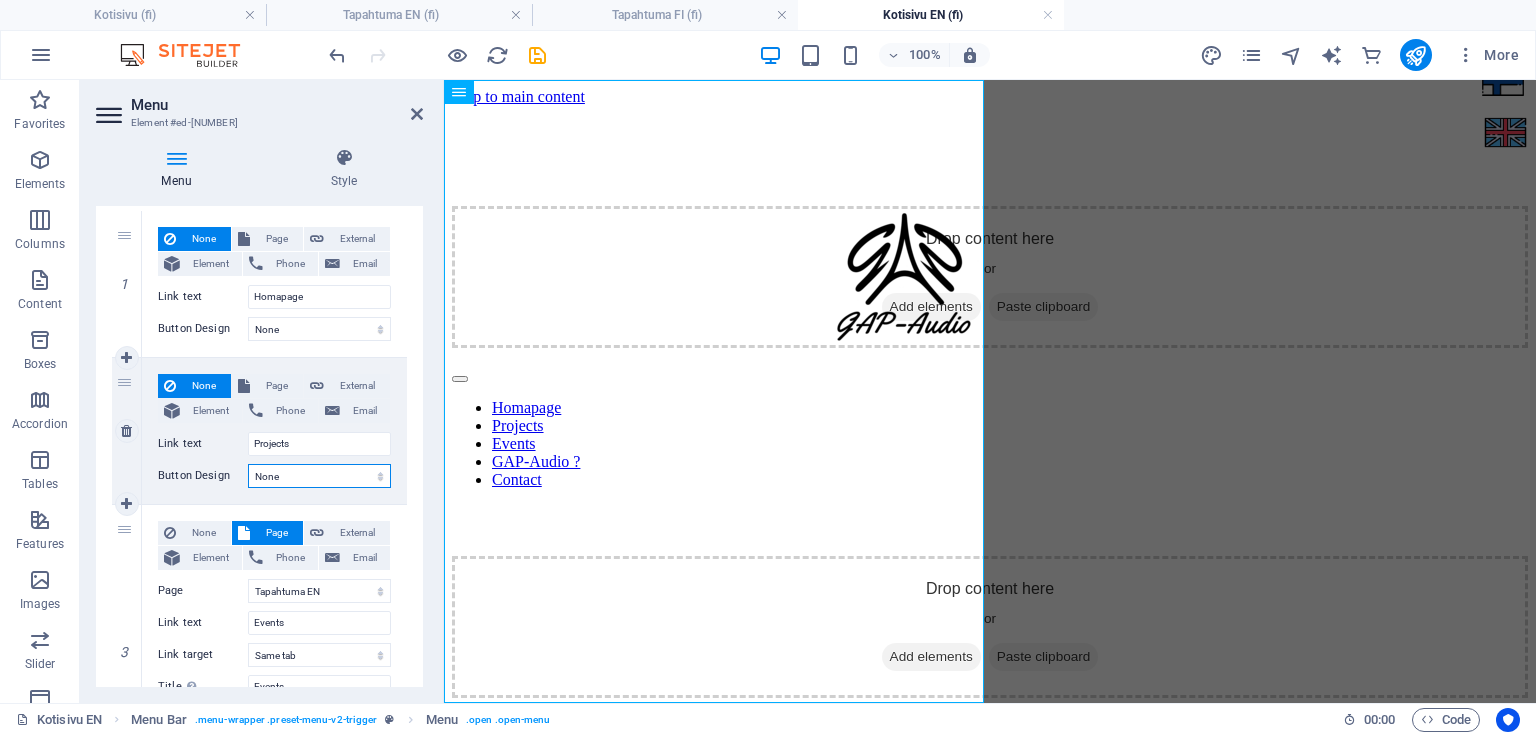 click on "None Default Primary Secondary" at bounding box center [319, 476] 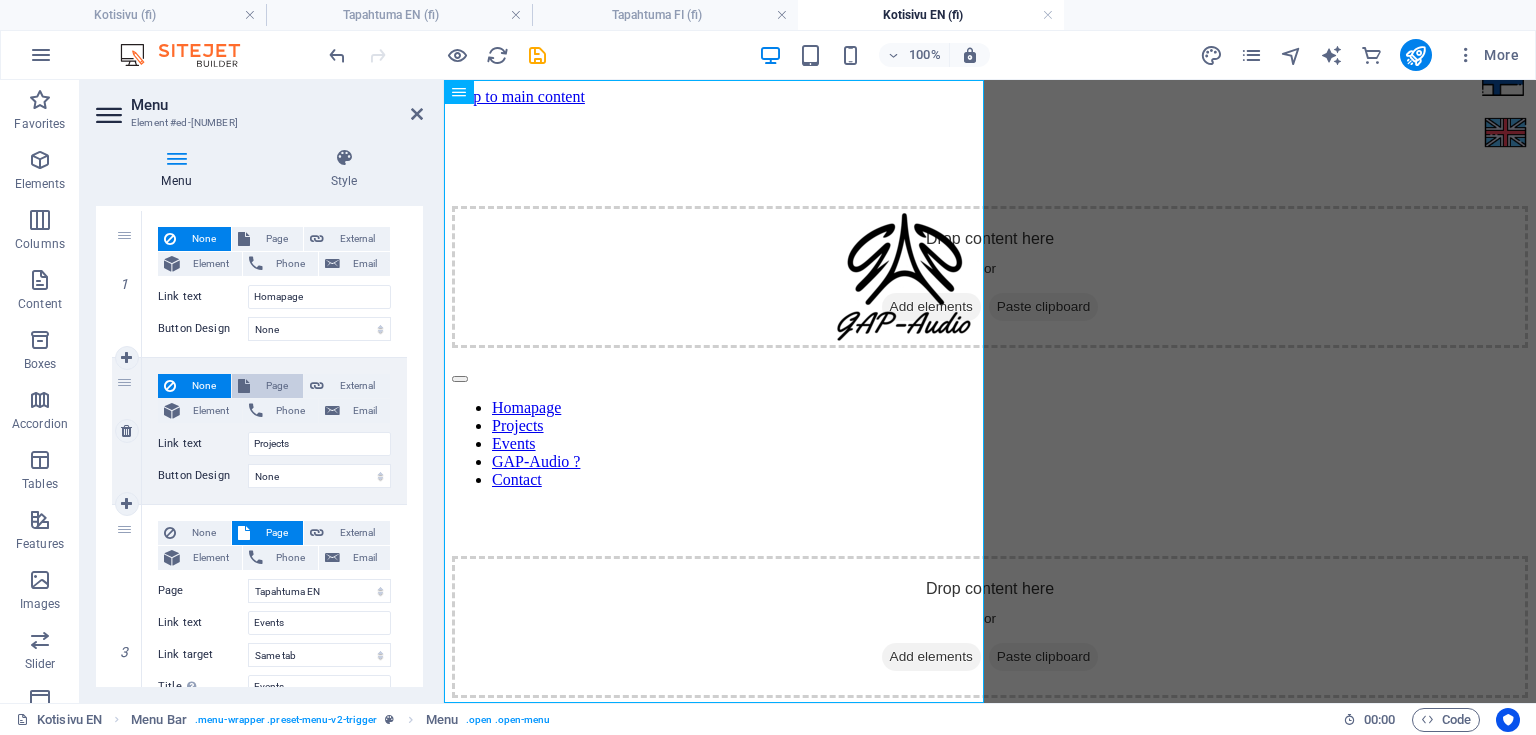 click on "Page" at bounding box center [276, 386] 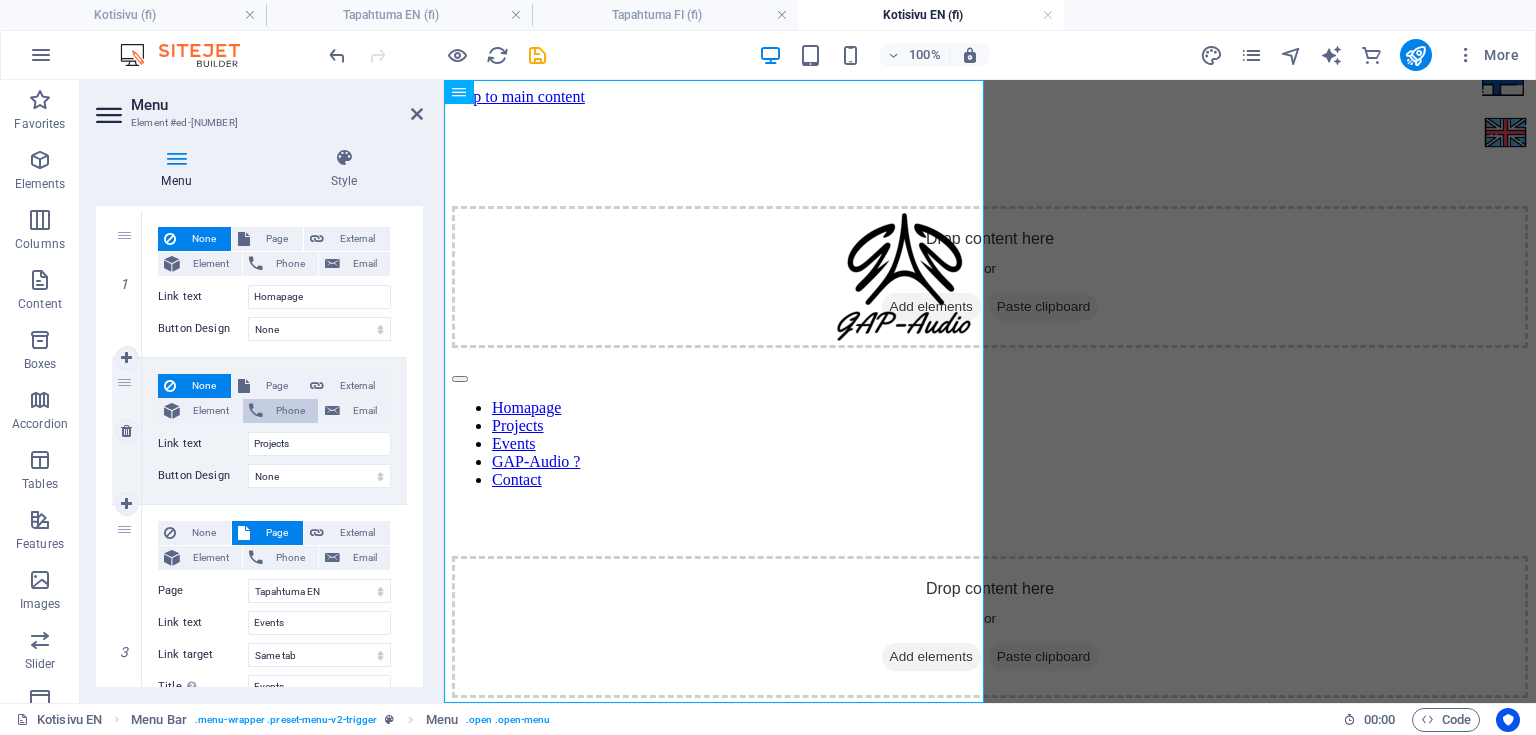 select 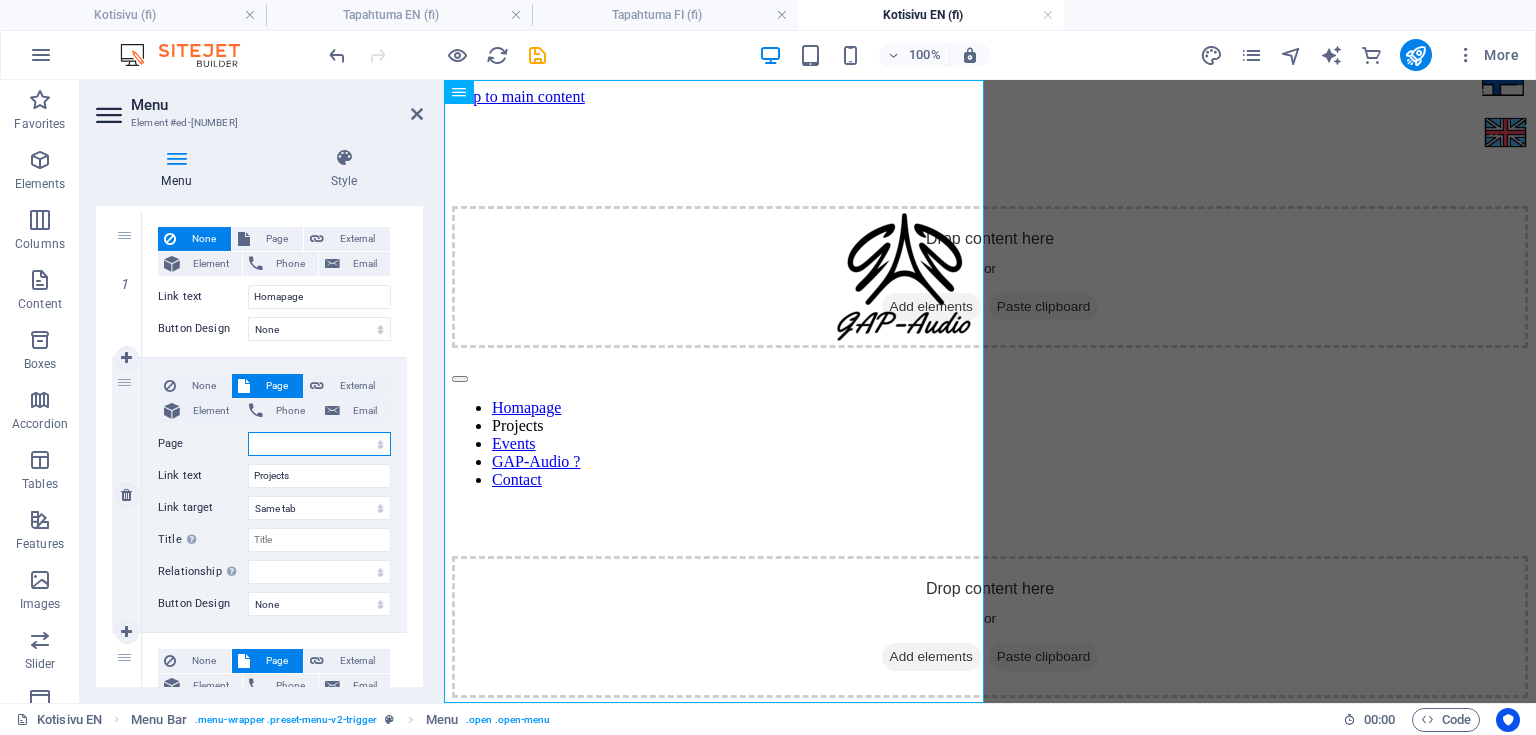 click on "Kotisivu Kotisivu EN DIY-Crevasse FI DIY-Crevasse EN HelsinkiHighEnd FI HelsinkiHighEnd EN Tapahtuma FI Tapahtuma EN Kuka Homepage" at bounding box center (319, 444) 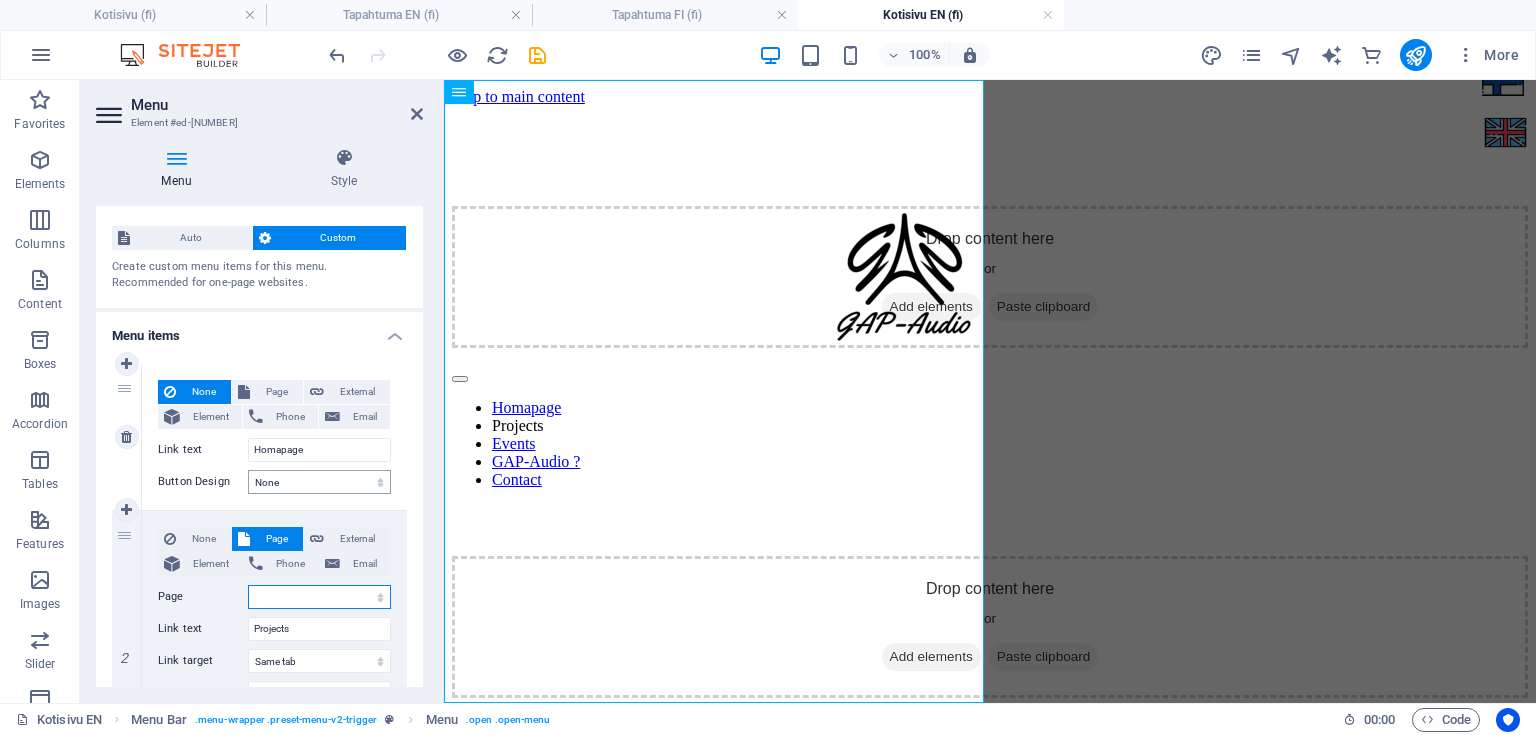 scroll, scrollTop: 25, scrollLeft: 0, axis: vertical 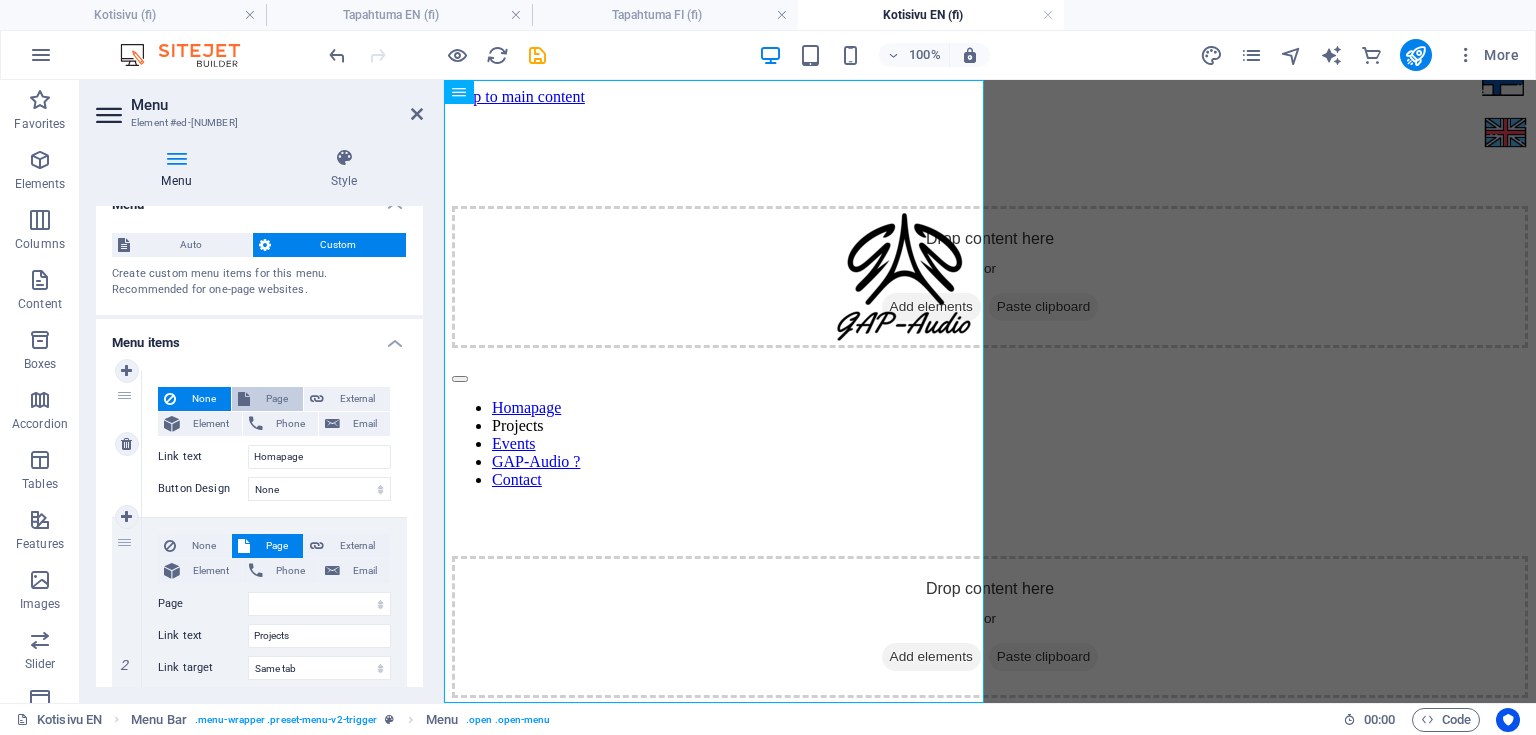click on "Page" at bounding box center (276, 399) 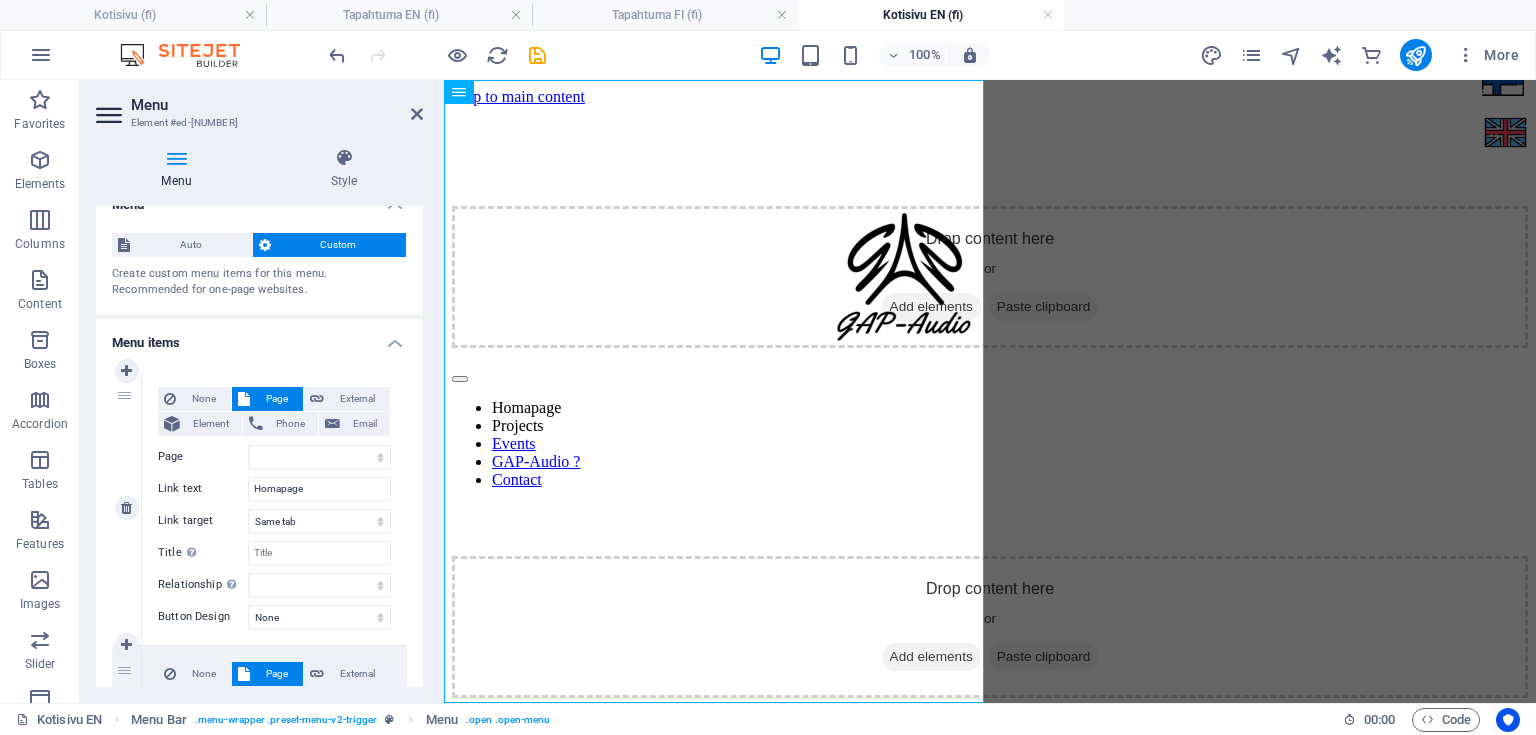 click on "None Page External Element Phone Email Page Kotisivu Kotisivu EN DIY-Crevasse FI DIY-Crevasse EN HelsinkiHighEnd FI HelsinkiHighEnd EN Tapahtuma FI Tapahtuma EN Kuka Homepage Element
URL Phone Email Link text Homapage Link target New tab Same tab Overlay Title Additional link description, should not be the same as the link text. The title is most often shown as a tooltip text when the mouse moves over the element. Leave empty if uncertain. Relationship Sets the  relationship of this link to the link target . For example, the value "nofollow" instructs search engines not to follow the link. Can be left empty. alternate author bookmark external help license next nofollow noreferrer noopener prev search tag" at bounding box center [274, 492] 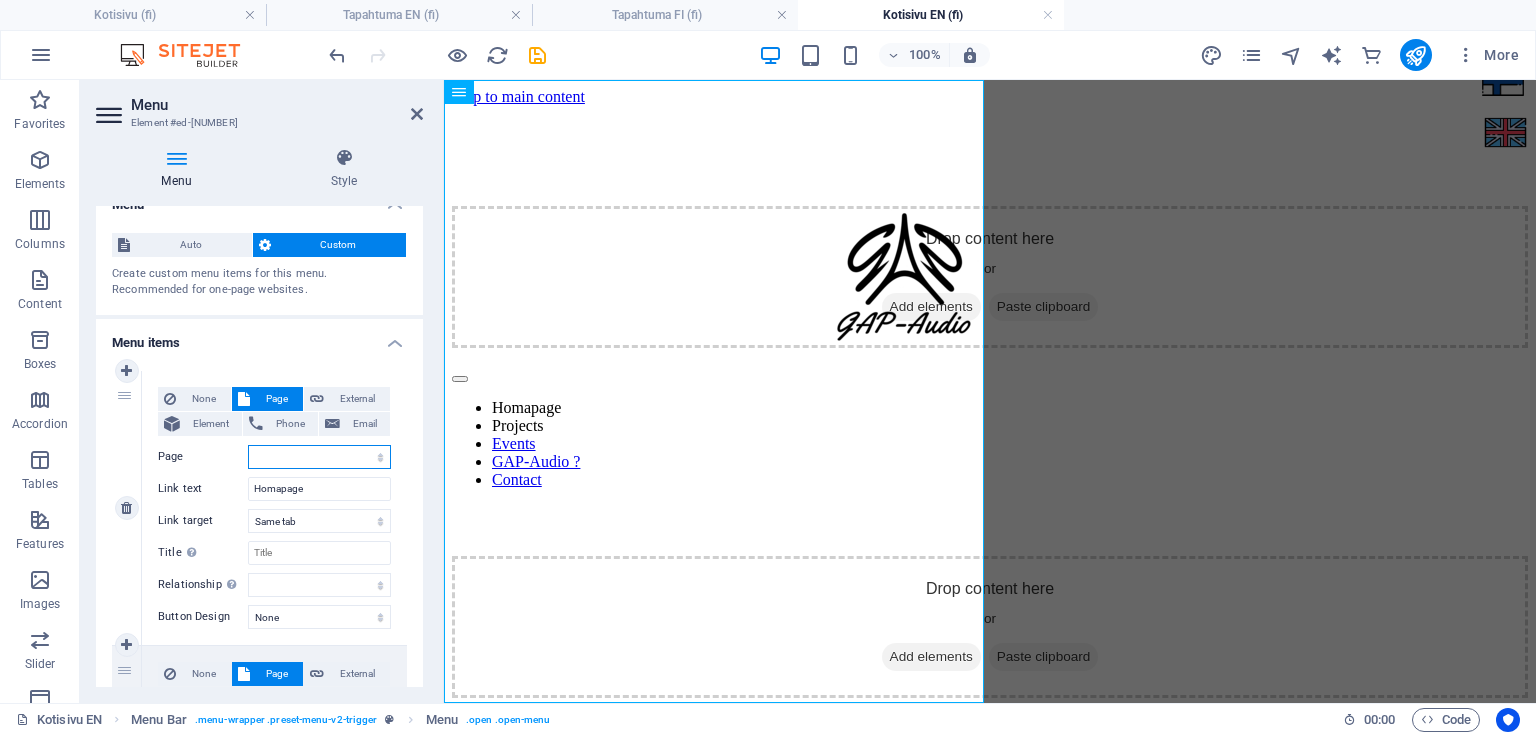 click on "Kotisivu Kotisivu EN DIY-Crevasse FI DIY-Crevasse EN HelsinkiHighEnd FI HelsinkiHighEnd EN Tapahtuma FI Tapahtuma EN Kuka Homepage" at bounding box center (319, 457) 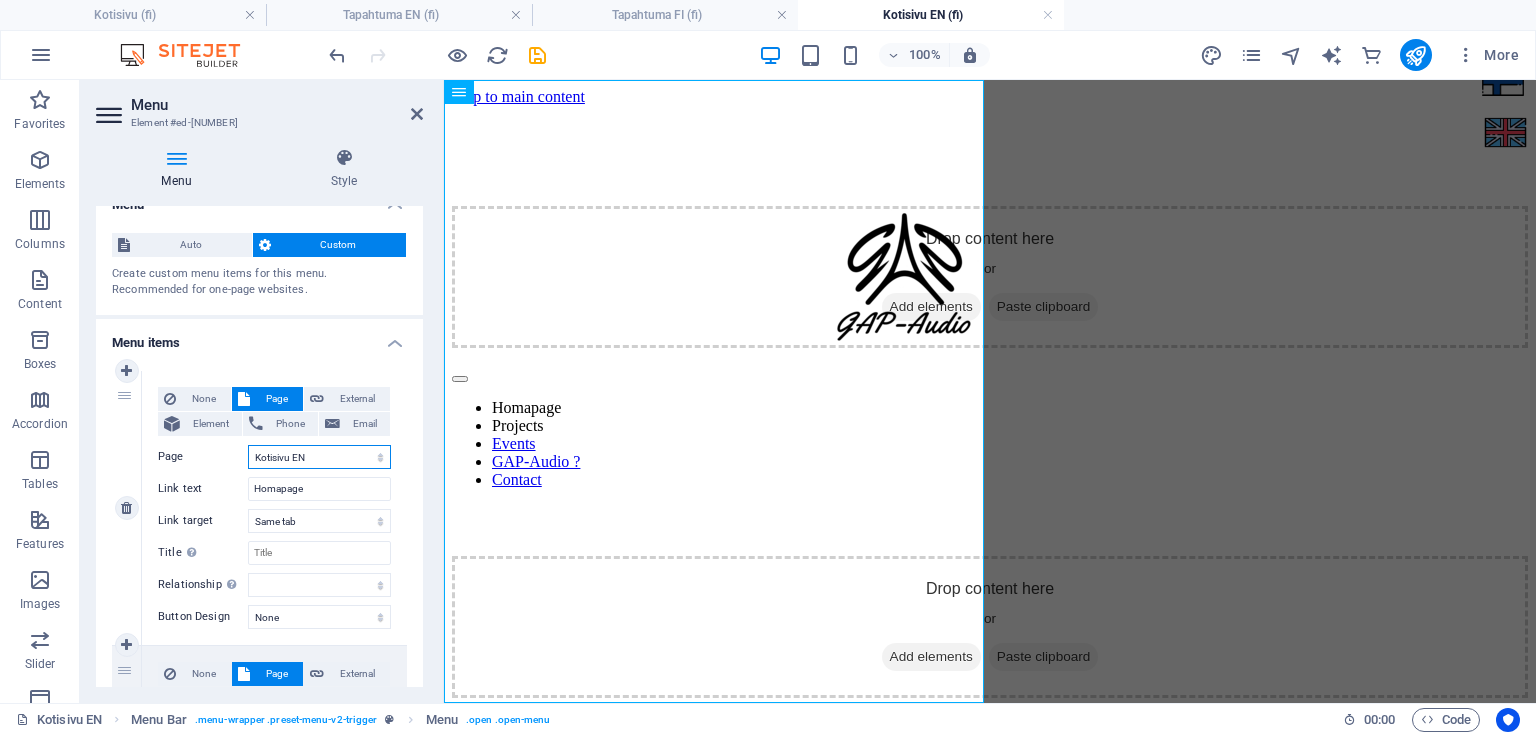 click on "Kotisivu Kotisivu EN DIY-Crevasse FI DIY-Crevasse EN HelsinkiHighEnd FI HelsinkiHighEnd EN Tapahtuma FI Tapahtuma EN Kuka Homepage" at bounding box center [319, 457] 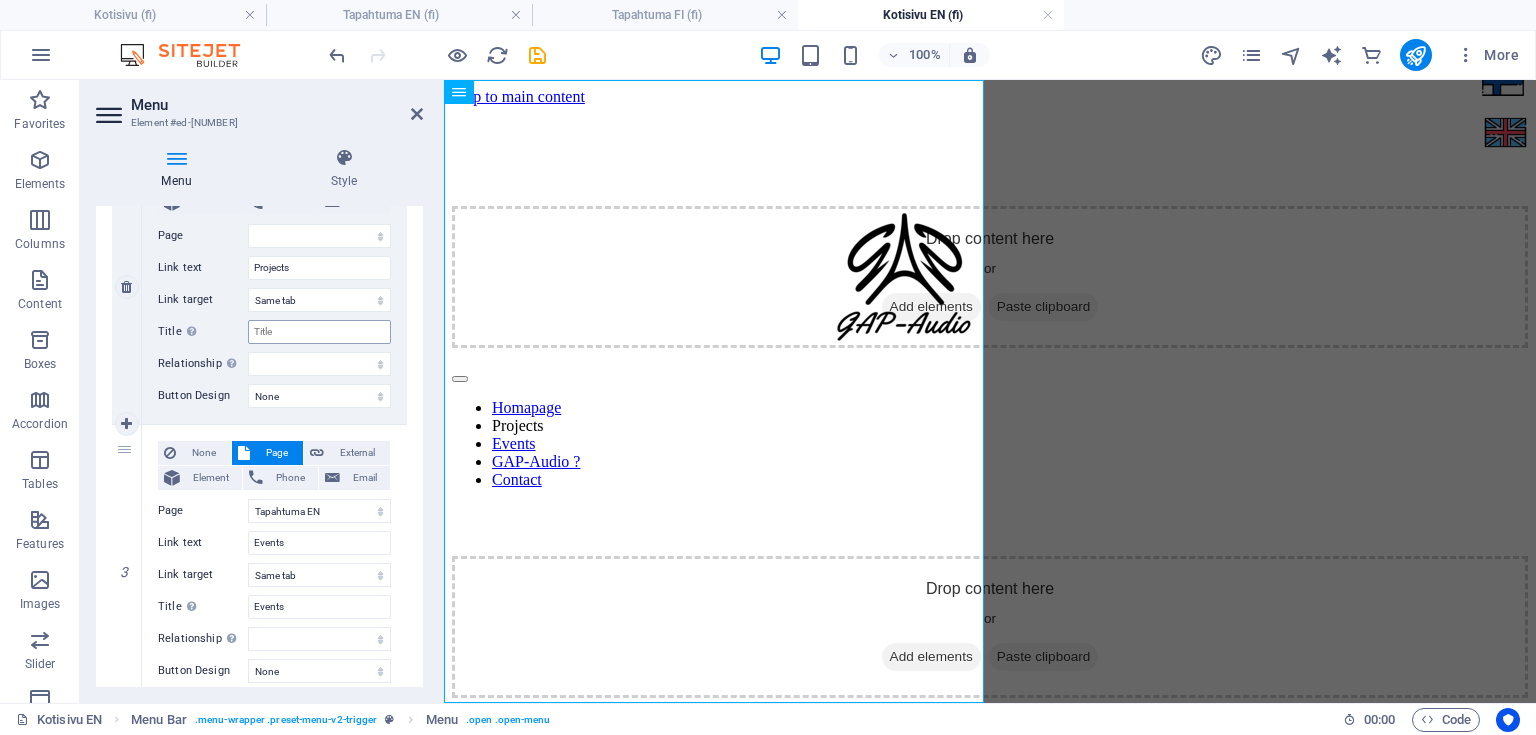 scroll, scrollTop: 361, scrollLeft: 0, axis: vertical 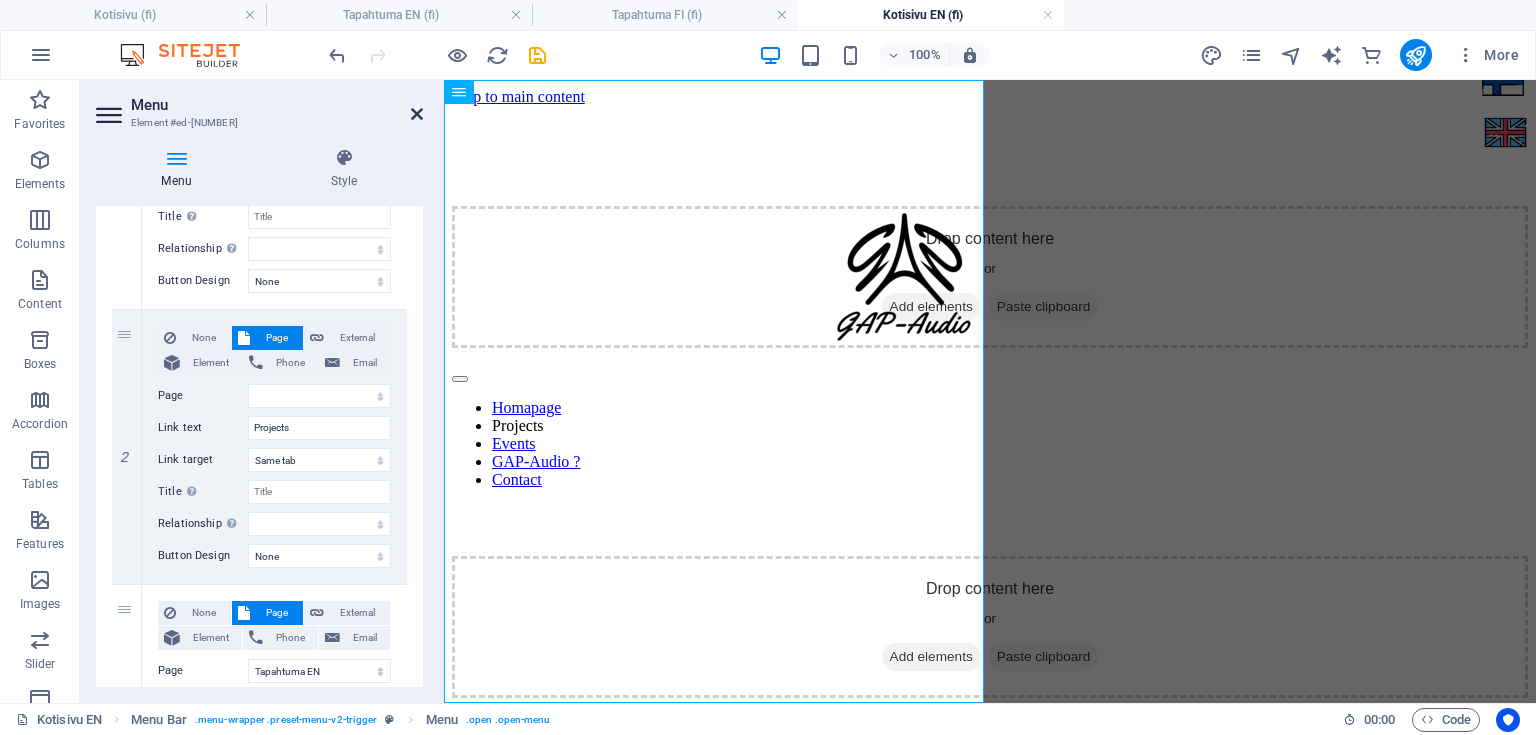 click at bounding box center (417, 114) 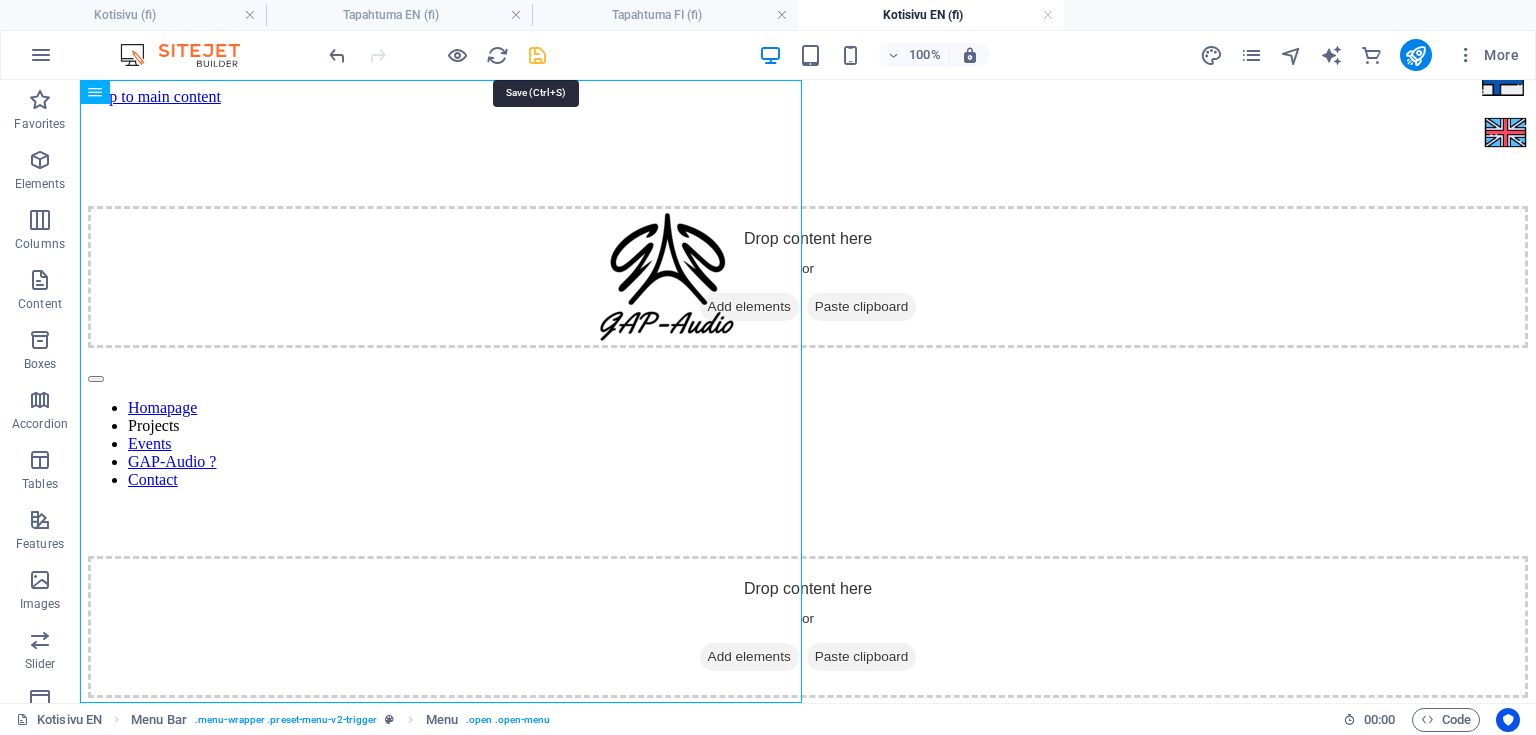 click at bounding box center (537, 55) 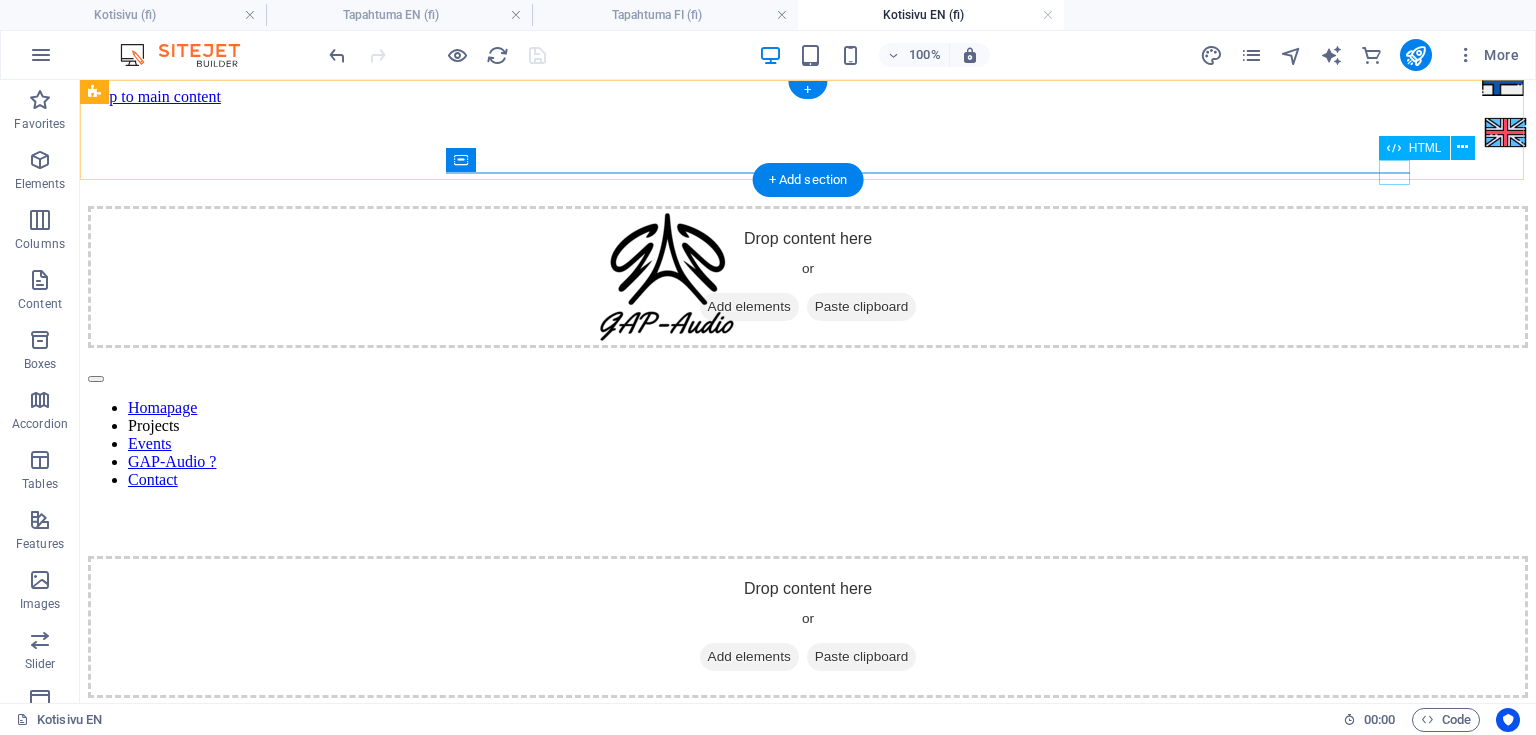 click at bounding box center (808, 374) 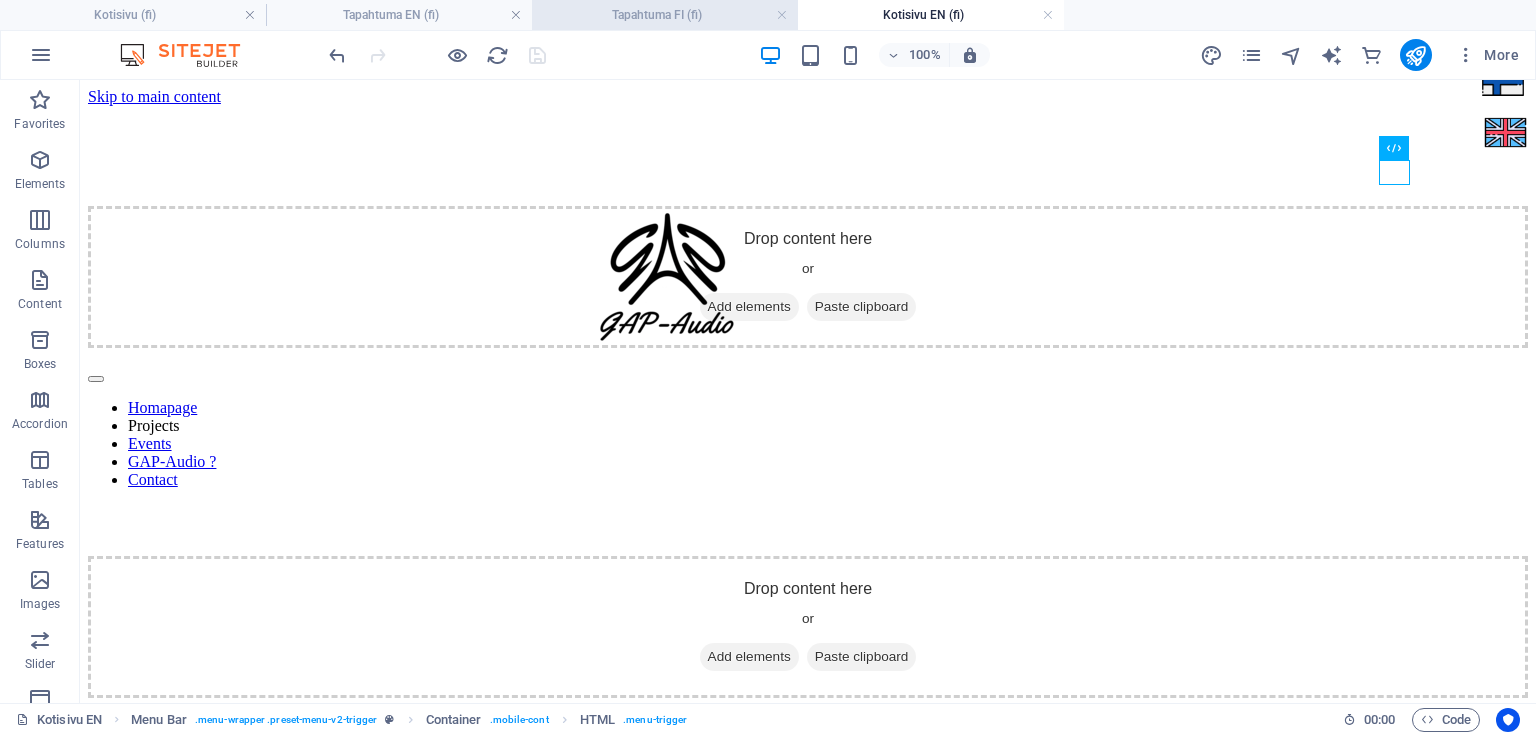 click on "Tapahtuma FI (fi)" at bounding box center (665, 15) 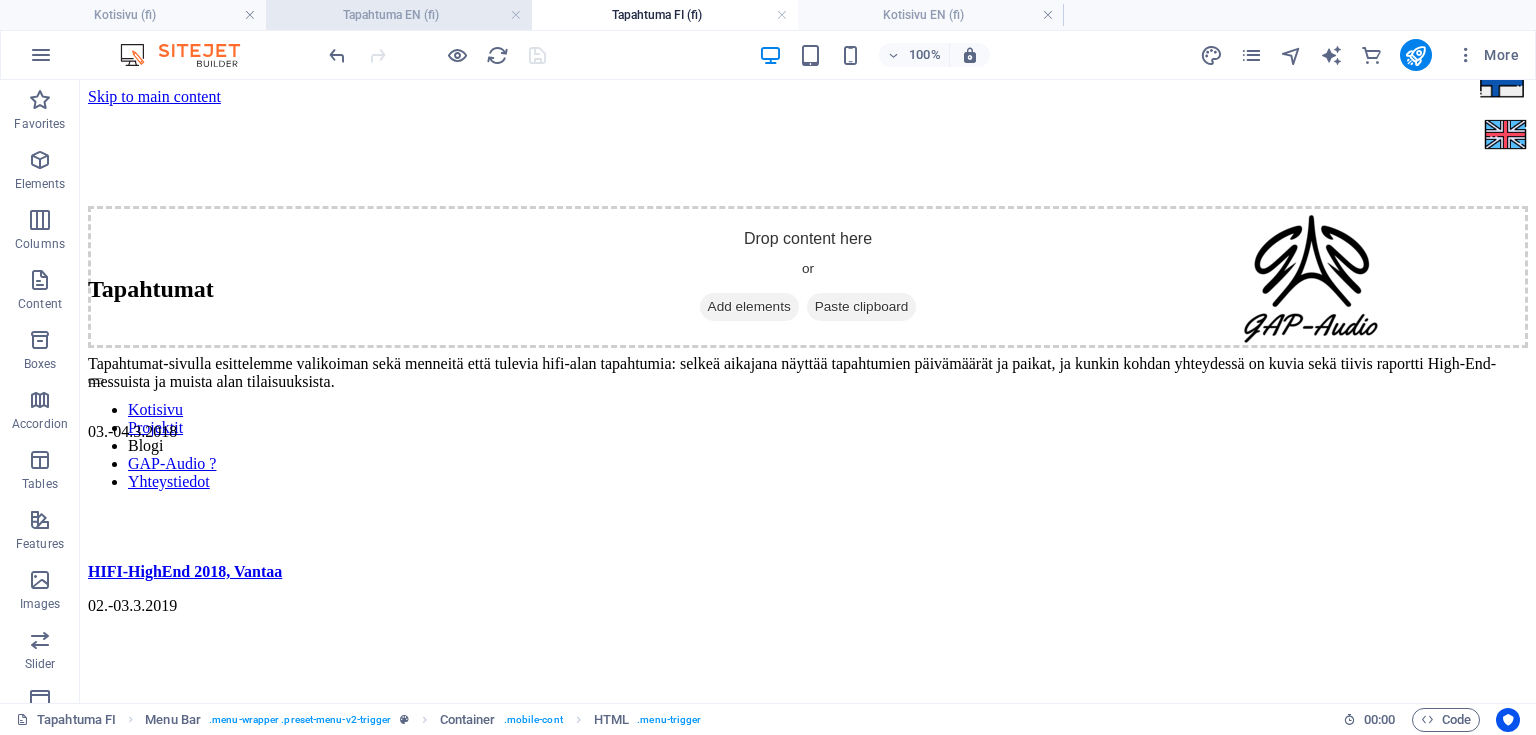 click on "Tapahtuma EN (fi)" at bounding box center [399, 15] 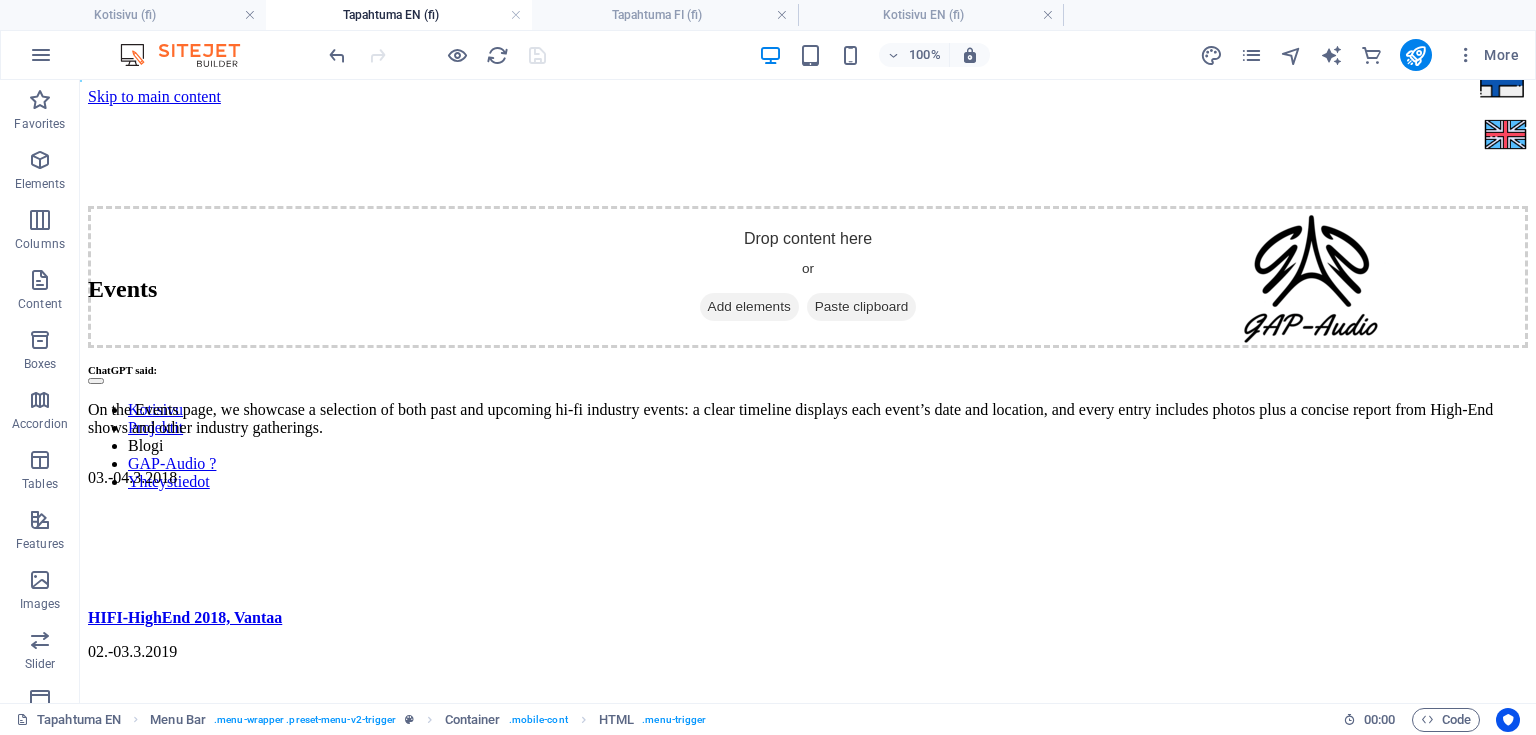 click on "Tapahtuma EN (fi)" at bounding box center (399, 15) 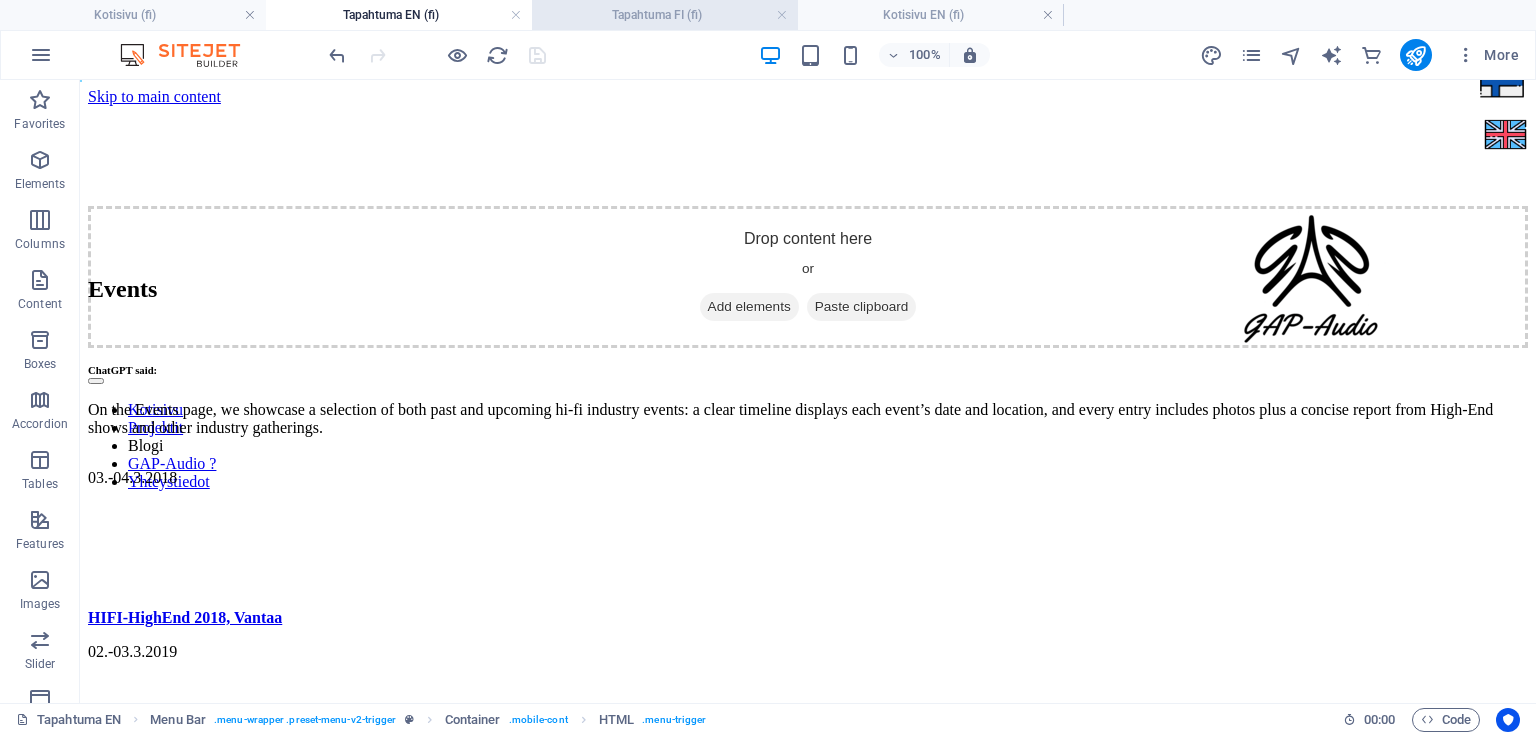 click on "Tapahtuma FI (fi)" at bounding box center (665, 15) 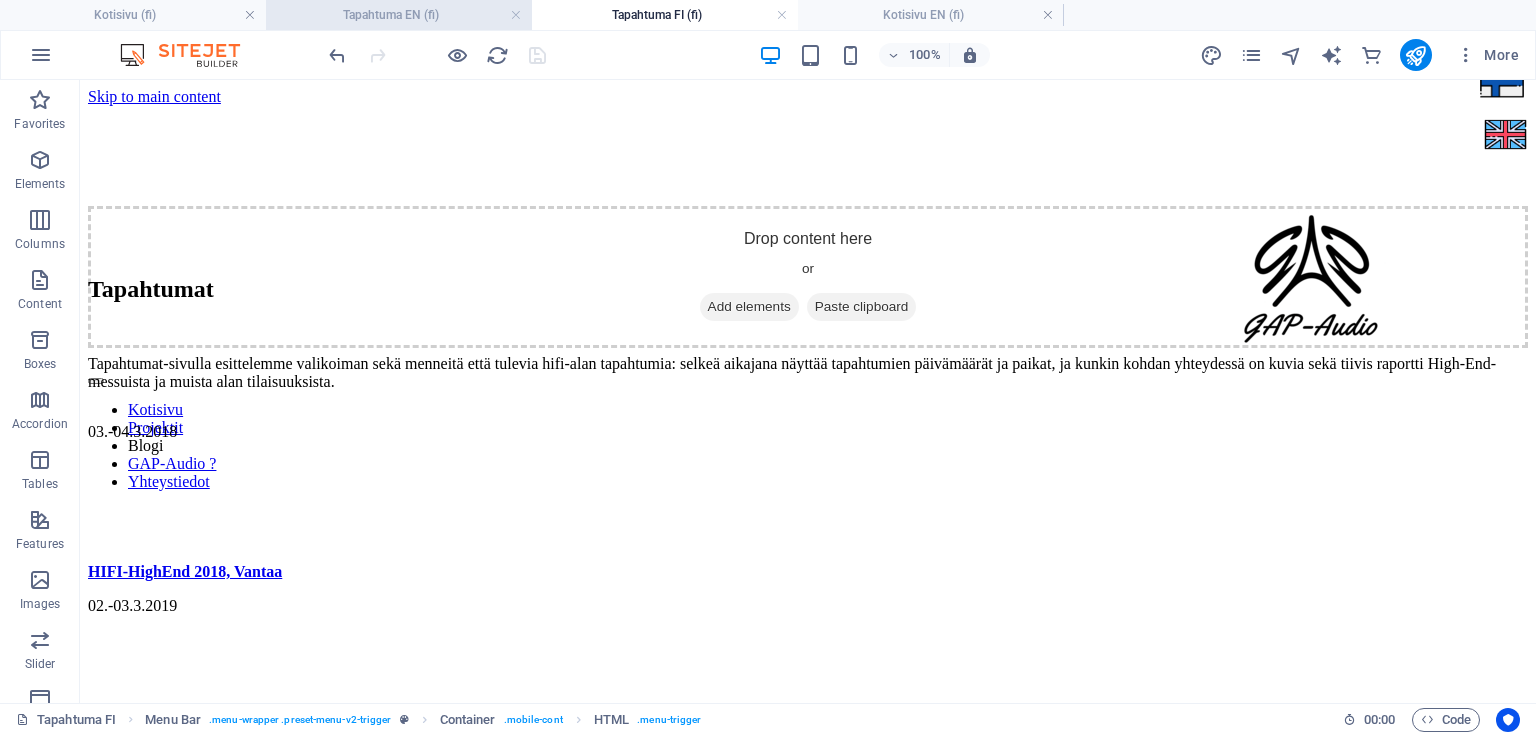 click on "Tapahtuma EN (fi)" at bounding box center [399, 15] 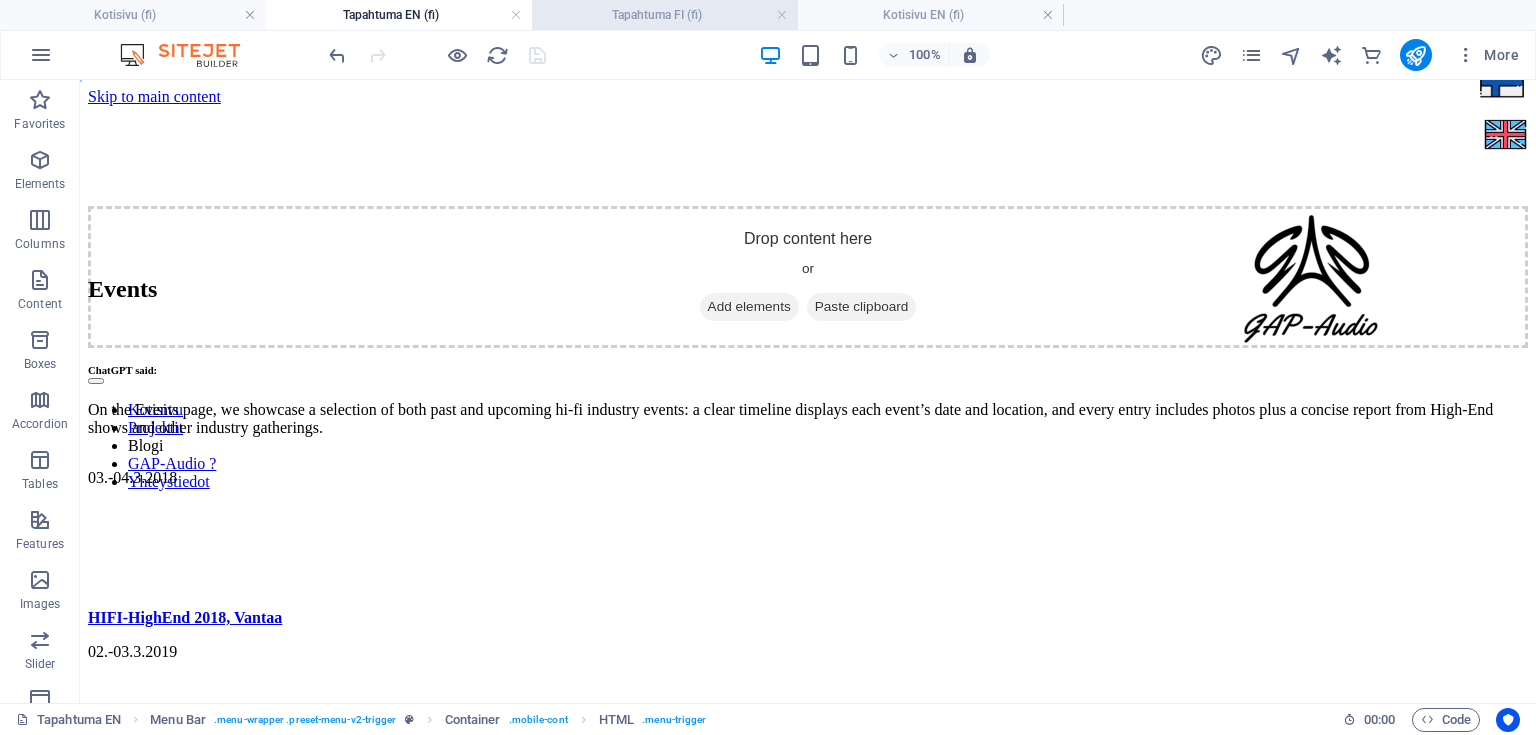 click on "Tapahtuma FI (fi)" at bounding box center (665, 15) 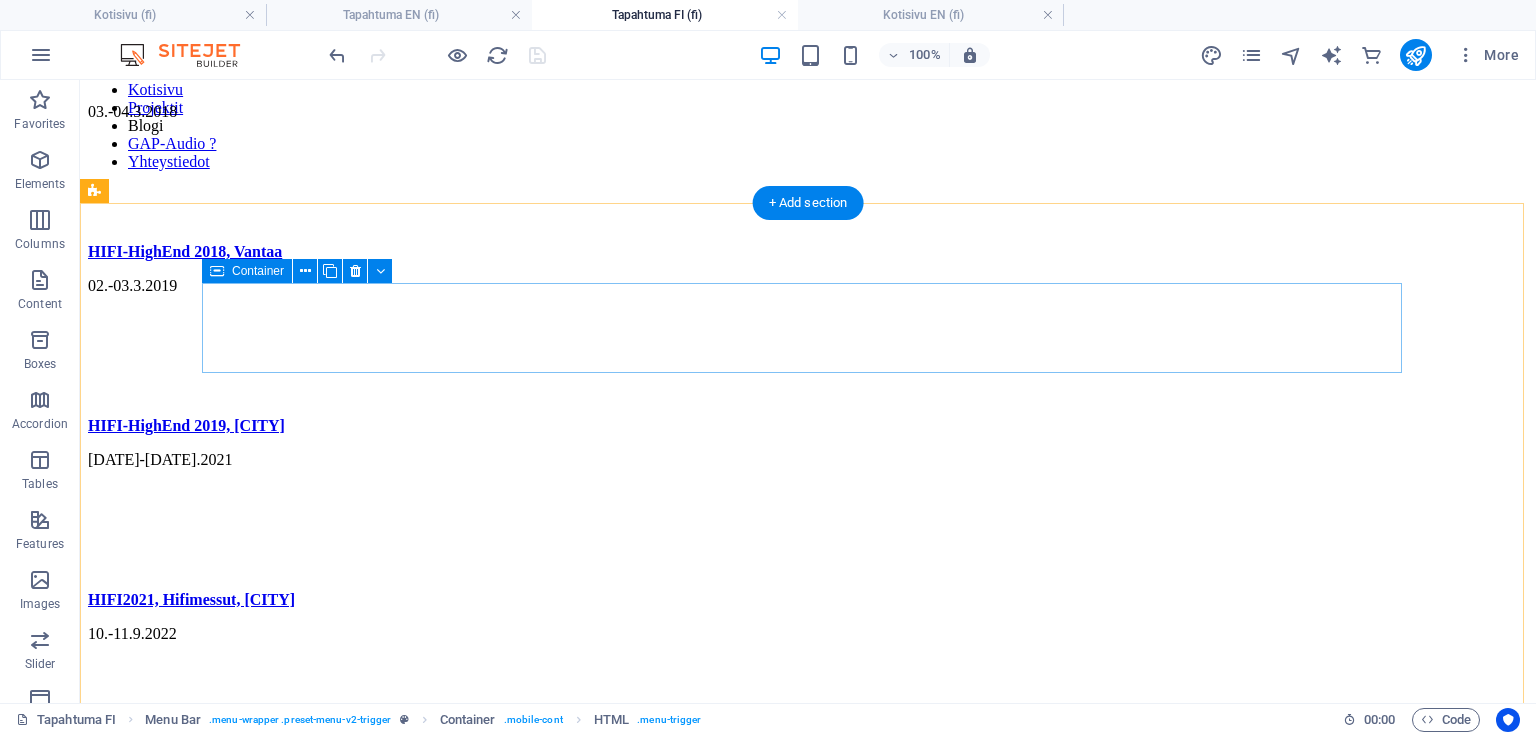 scroll, scrollTop: 0, scrollLeft: 0, axis: both 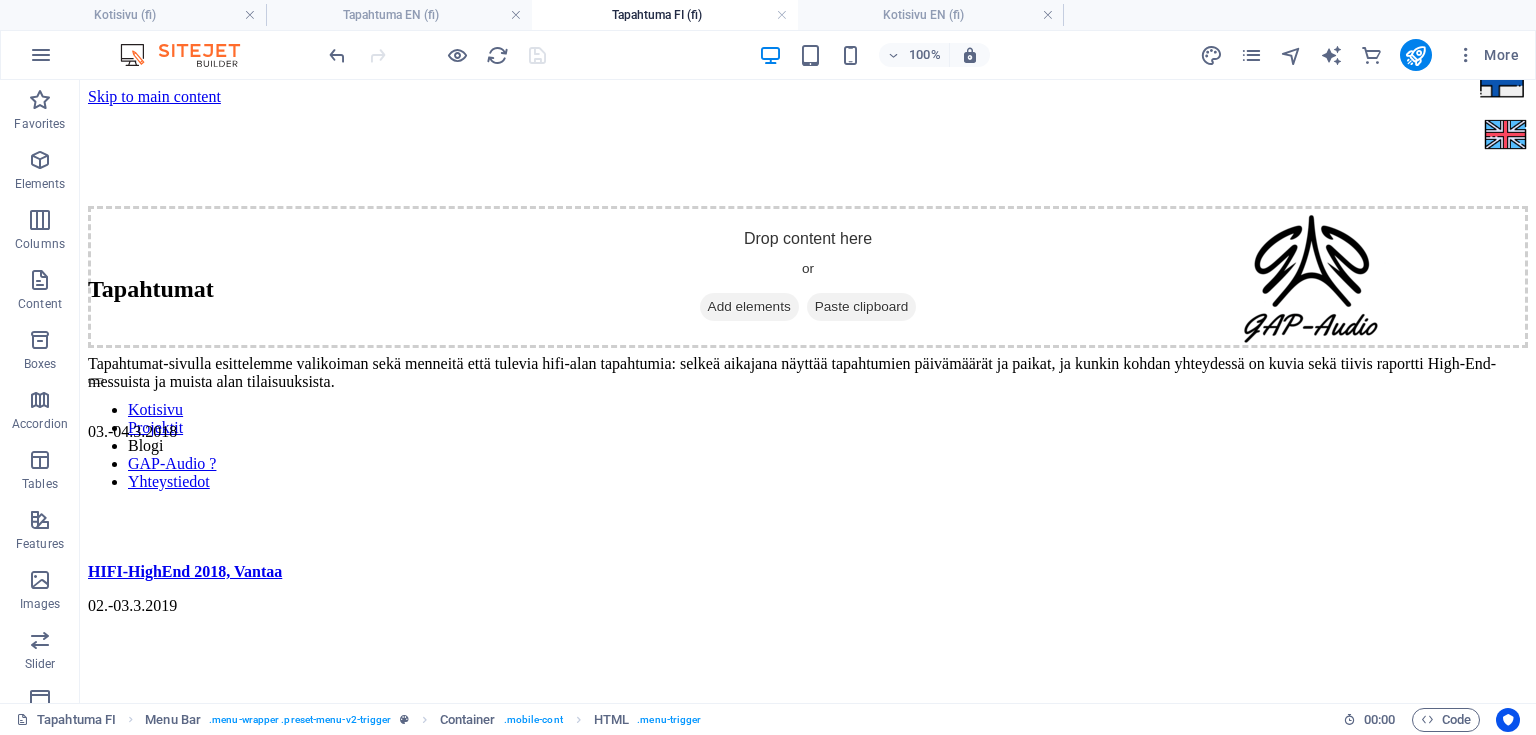 click on "More" at bounding box center [1363, 55] 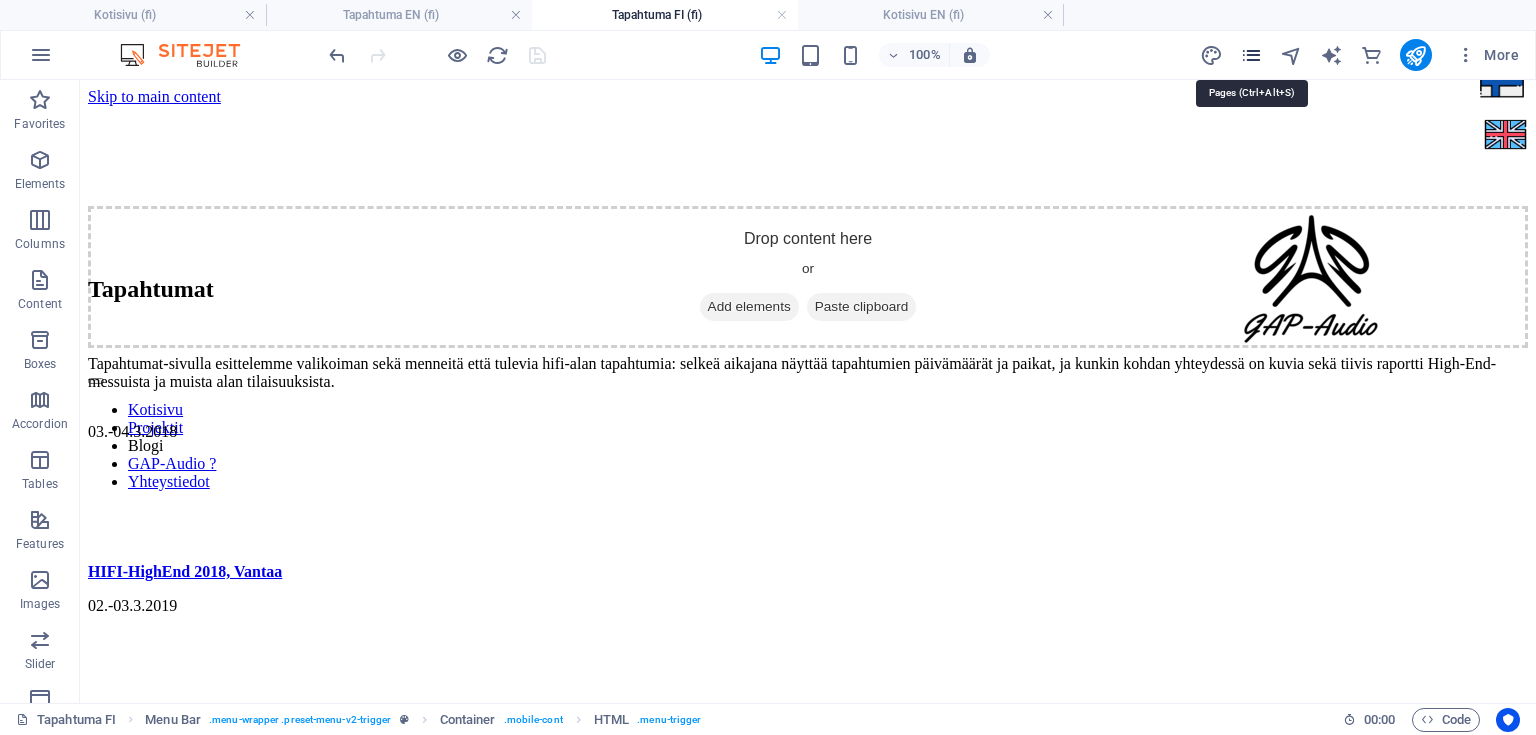click at bounding box center [1251, 55] 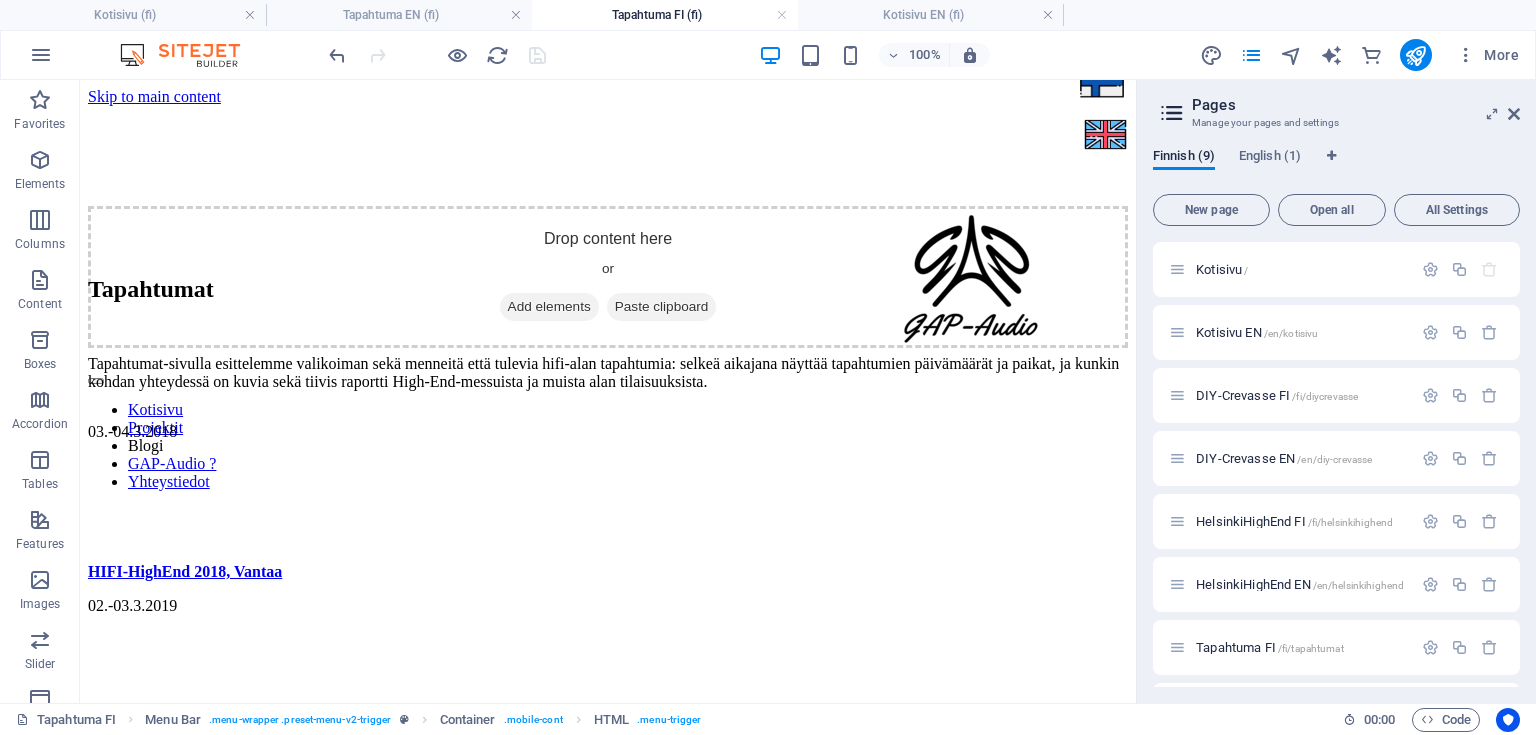 scroll, scrollTop: 121, scrollLeft: 0, axis: vertical 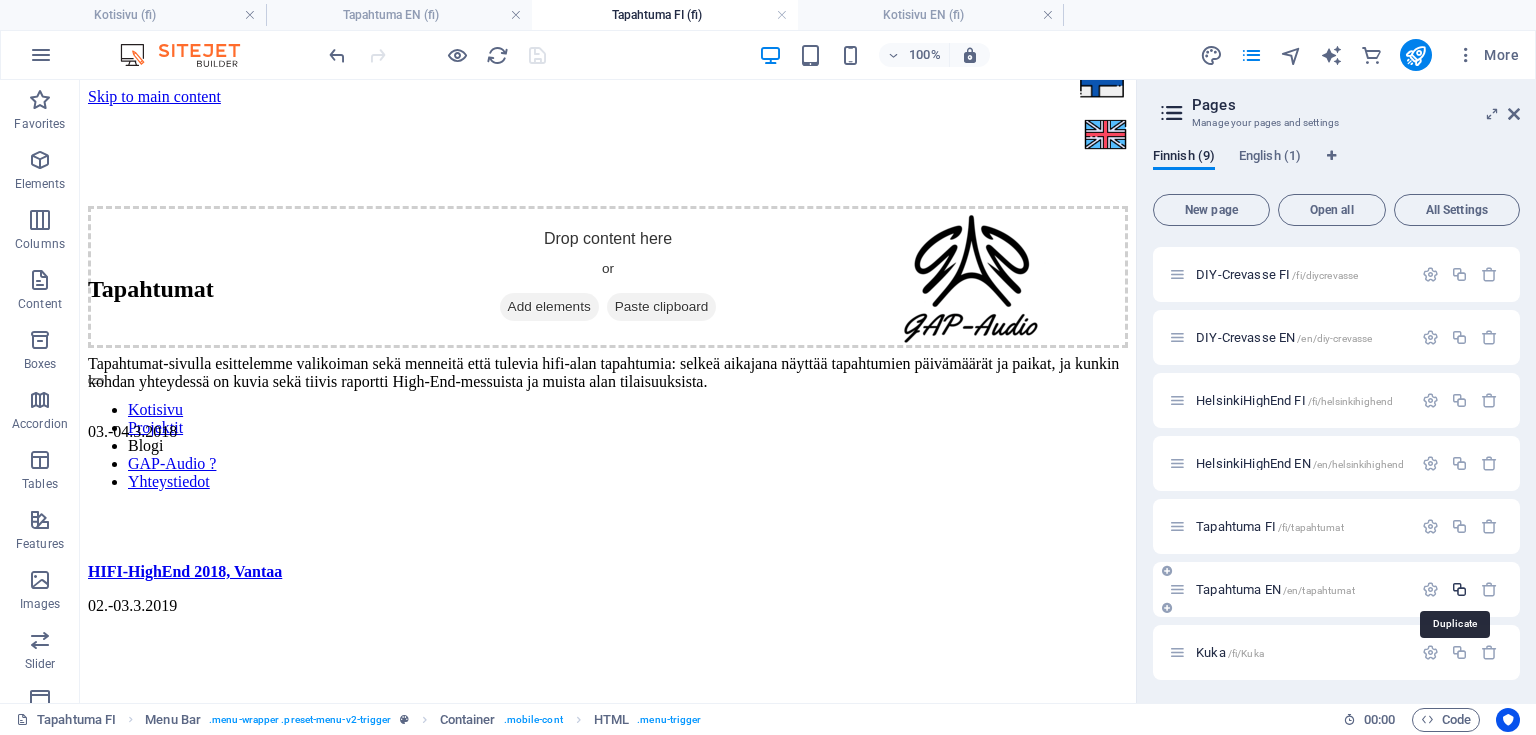 click at bounding box center [1459, 589] 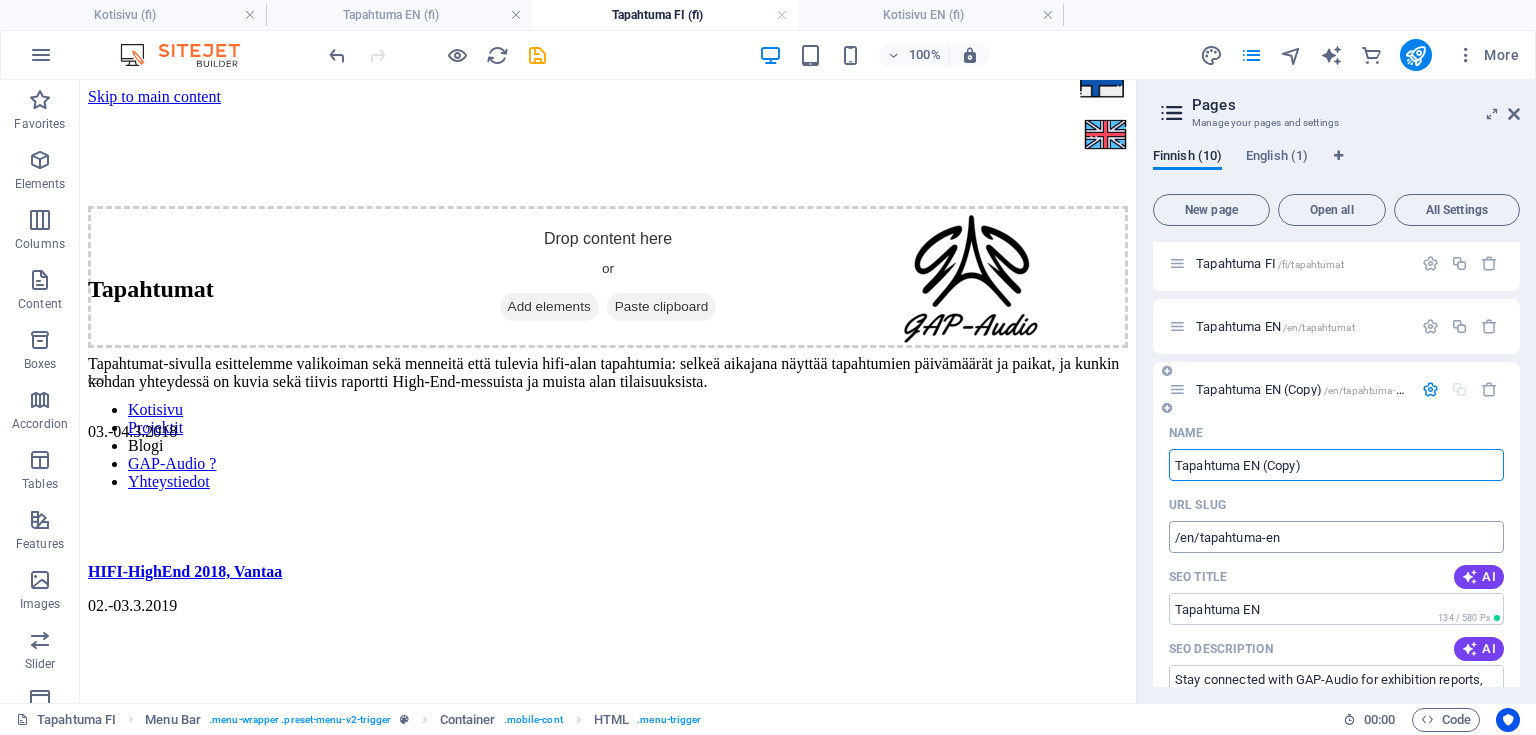scroll, scrollTop: 464, scrollLeft: 0, axis: vertical 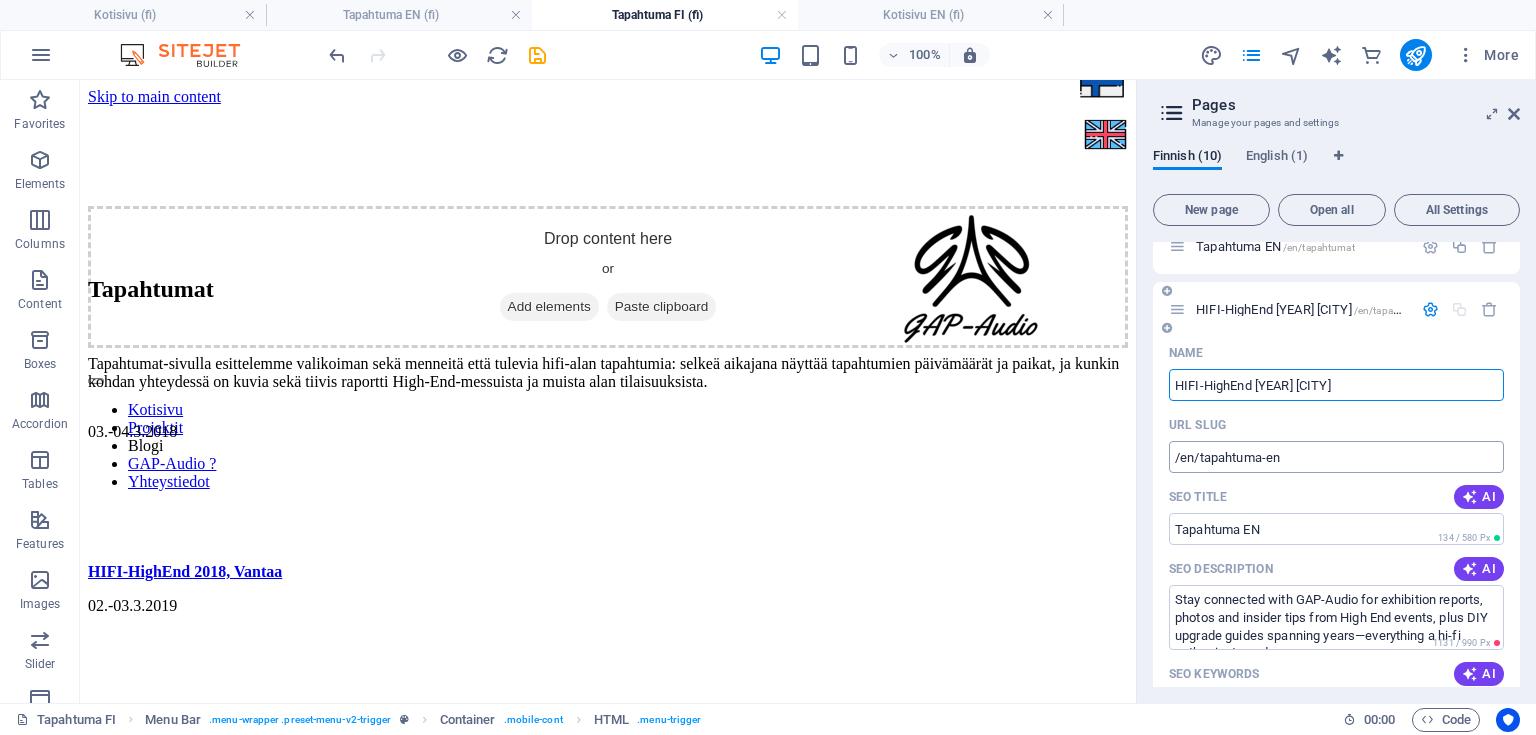 type on "HIFI-HighEnd [YEAR] [CITY]" 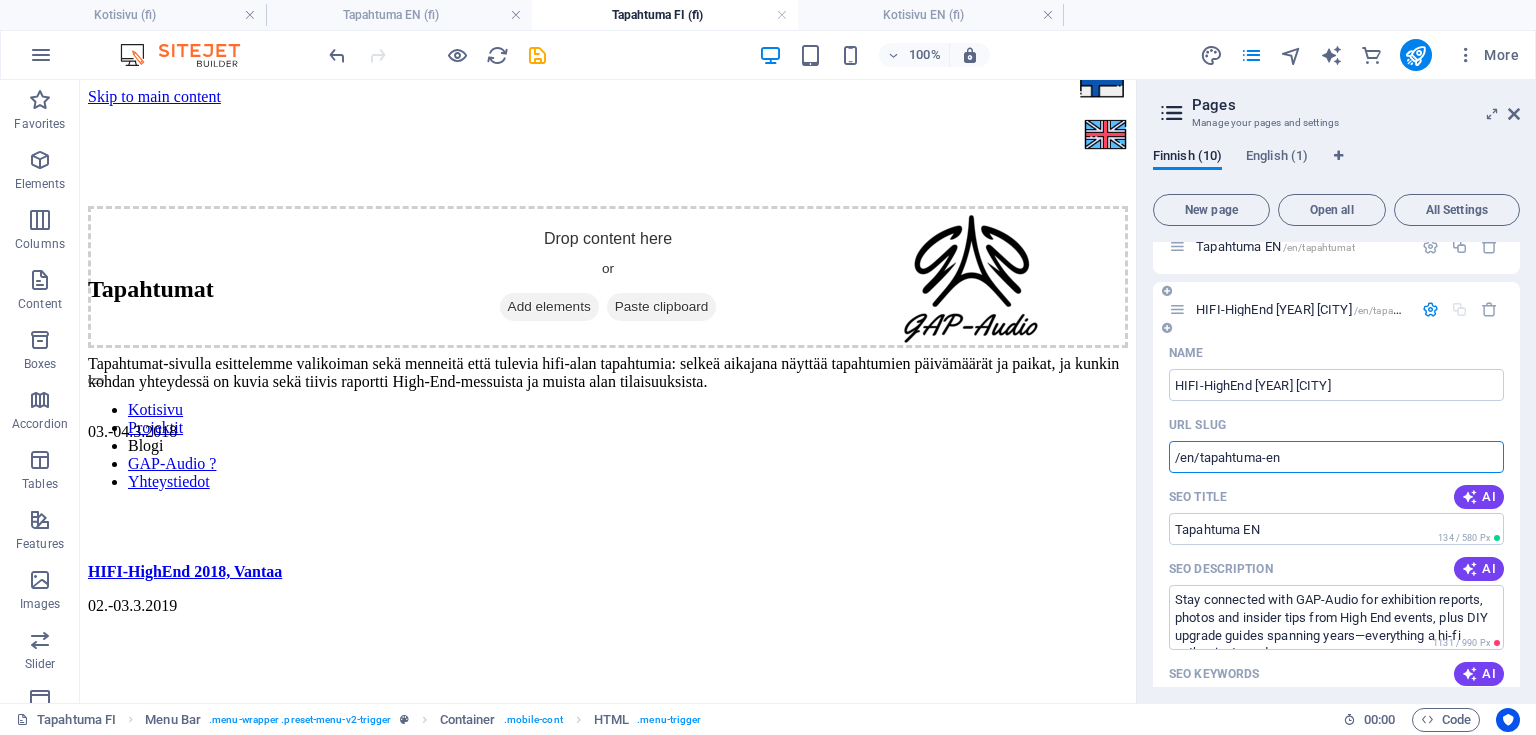 drag, startPoint x: 1285, startPoint y: 456, endPoint x: 1177, endPoint y: 458, distance: 108.01852 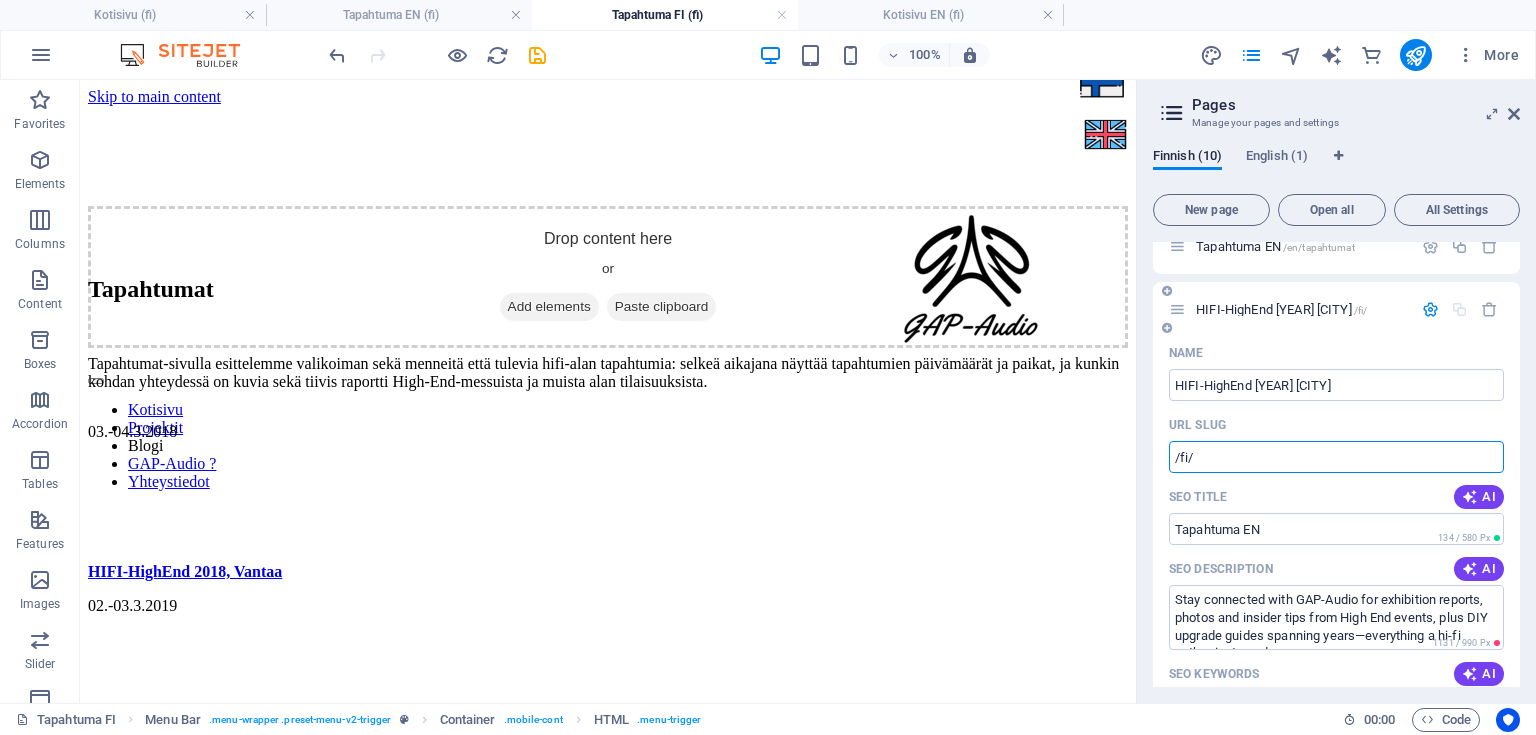 click on "/fi/" at bounding box center [1336, 457] 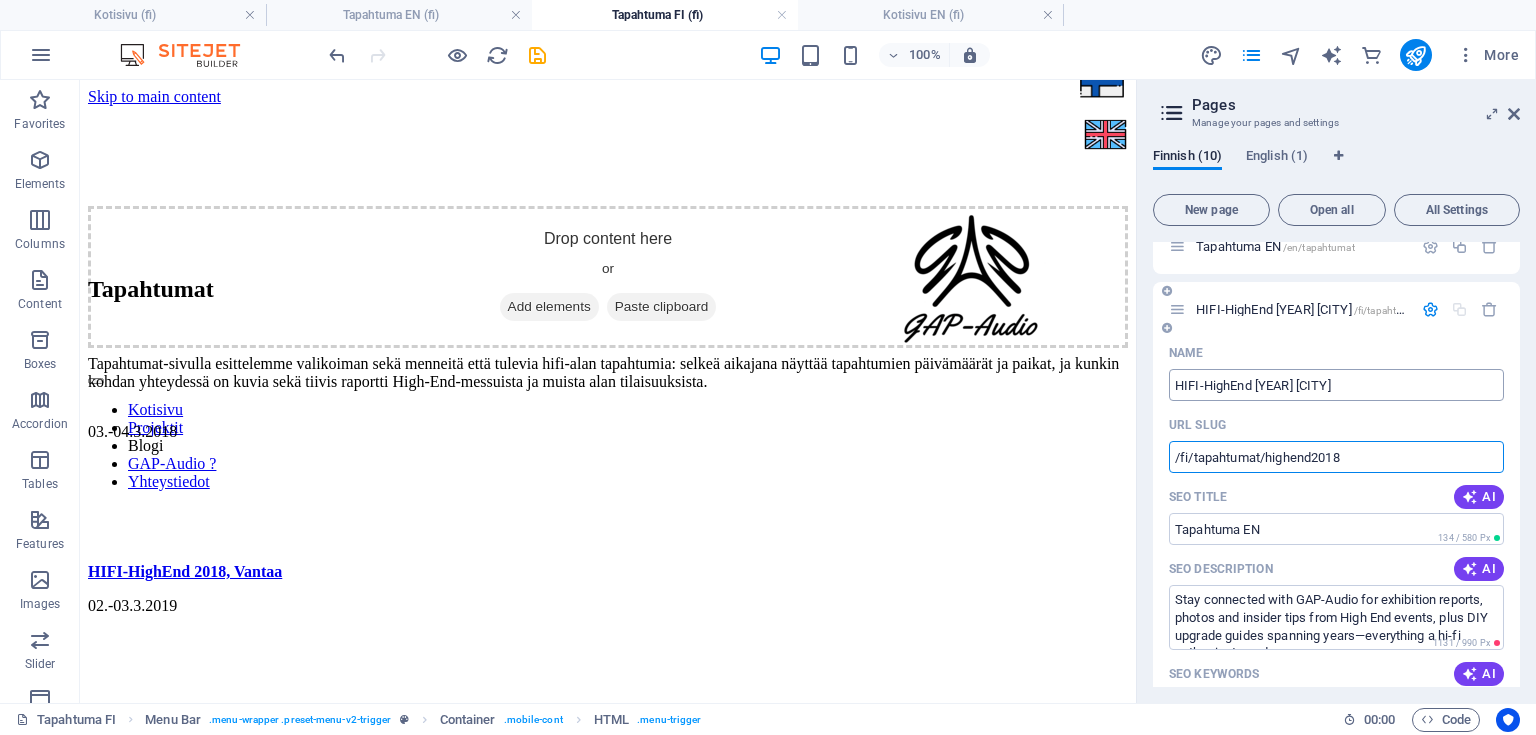 type on "/fi/tapahtumat/highend2018" 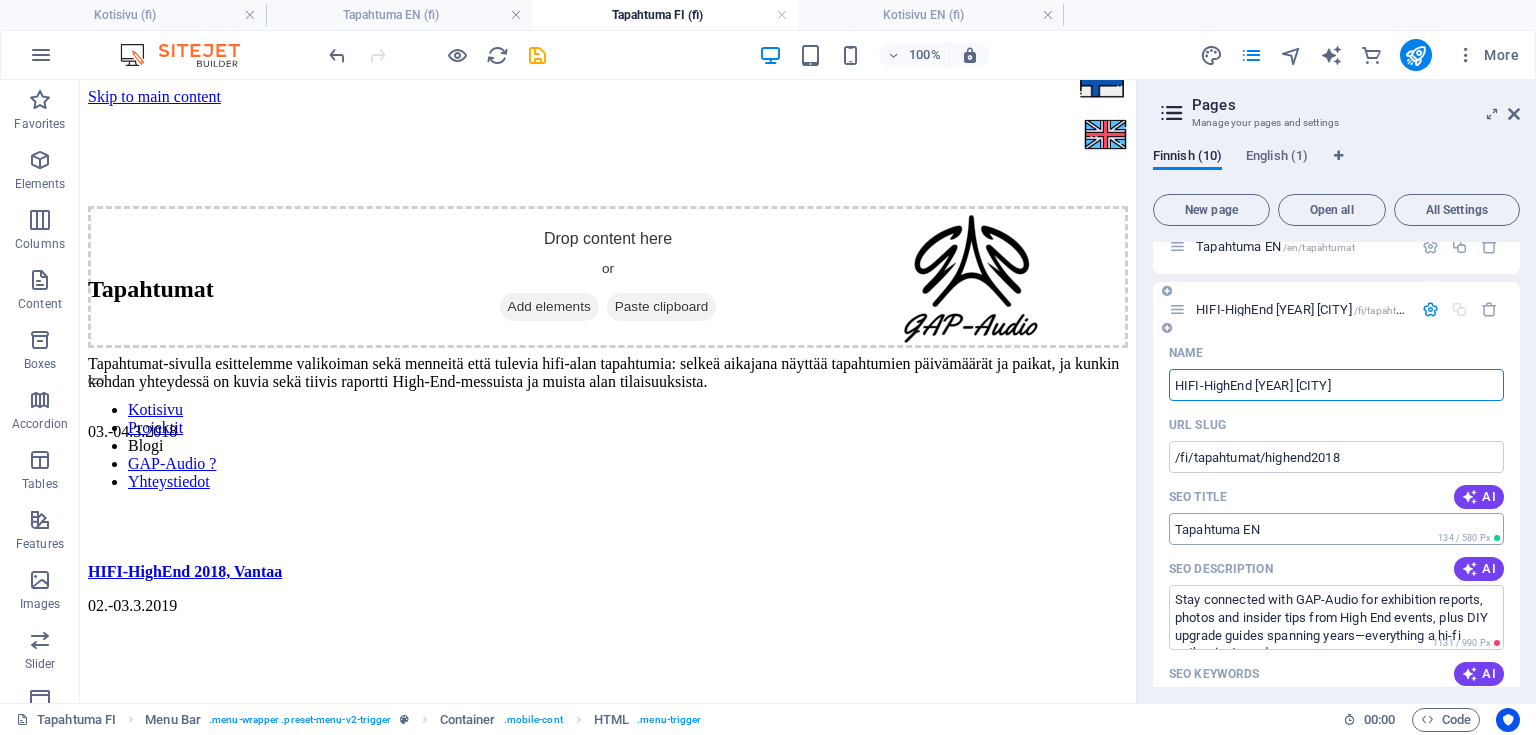 click on "Tapahtuma EN" at bounding box center (1336, 529) 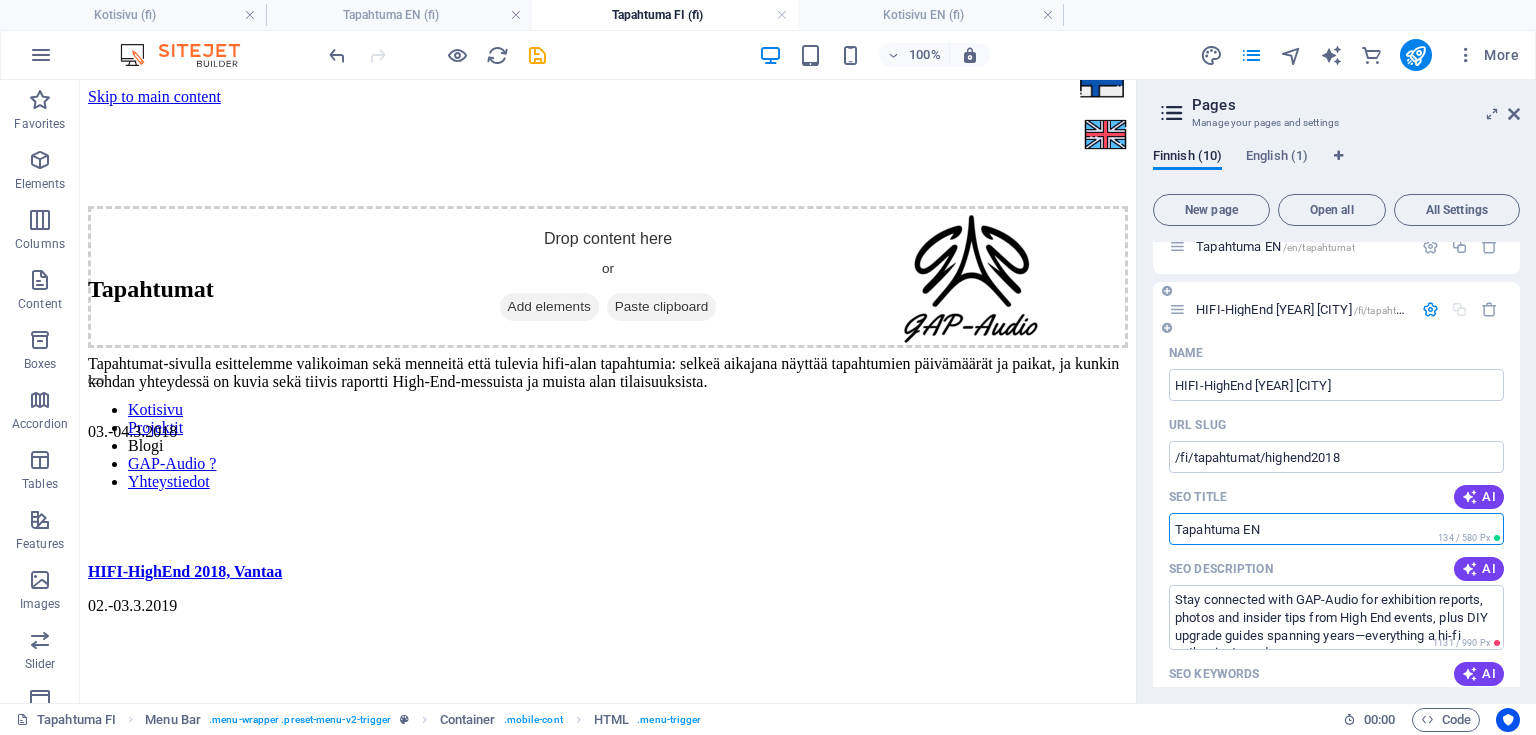 drag, startPoint x: 1314, startPoint y: 535, endPoint x: 1188, endPoint y: 532, distance: 126.035706 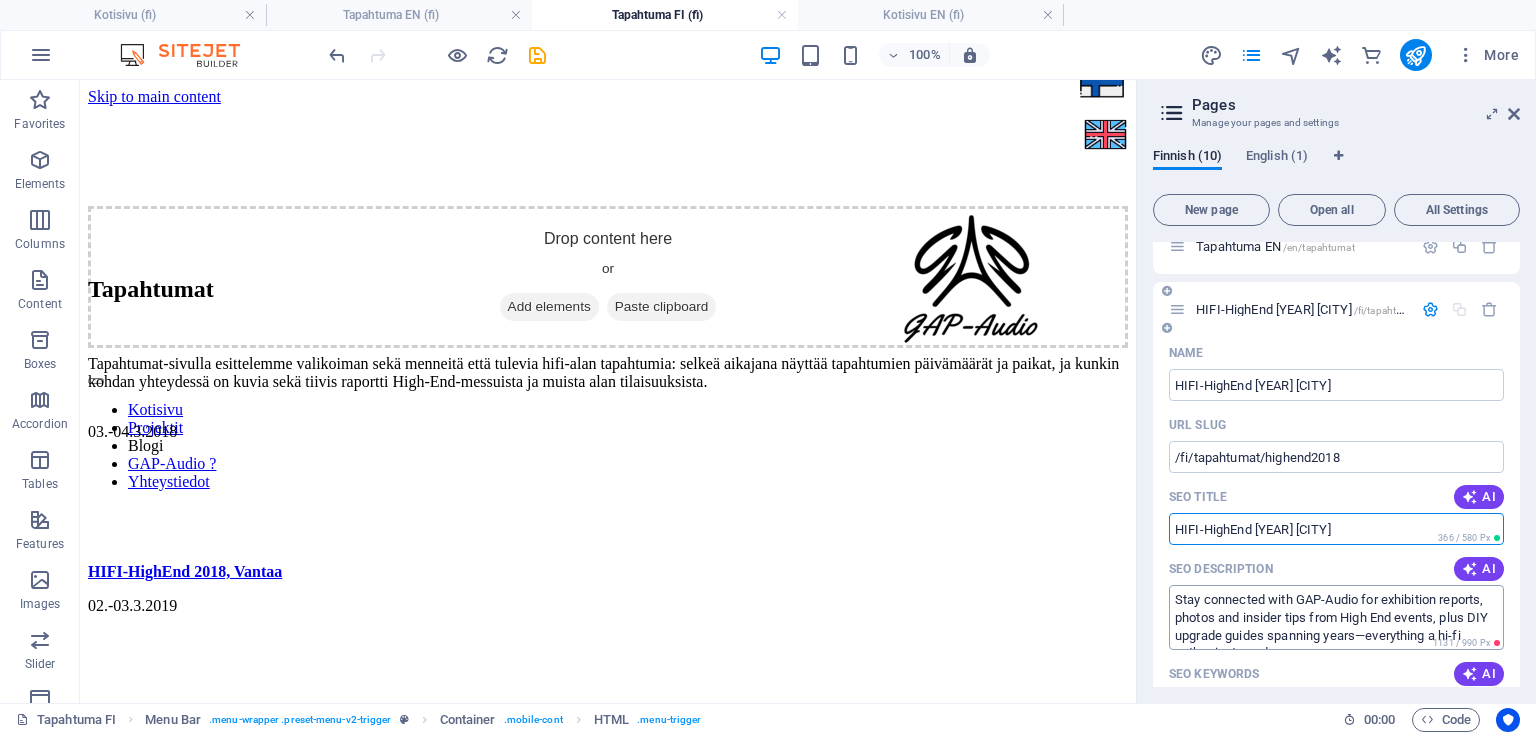 type on "HIFI-HighEnd [YEAR] [CITY]" 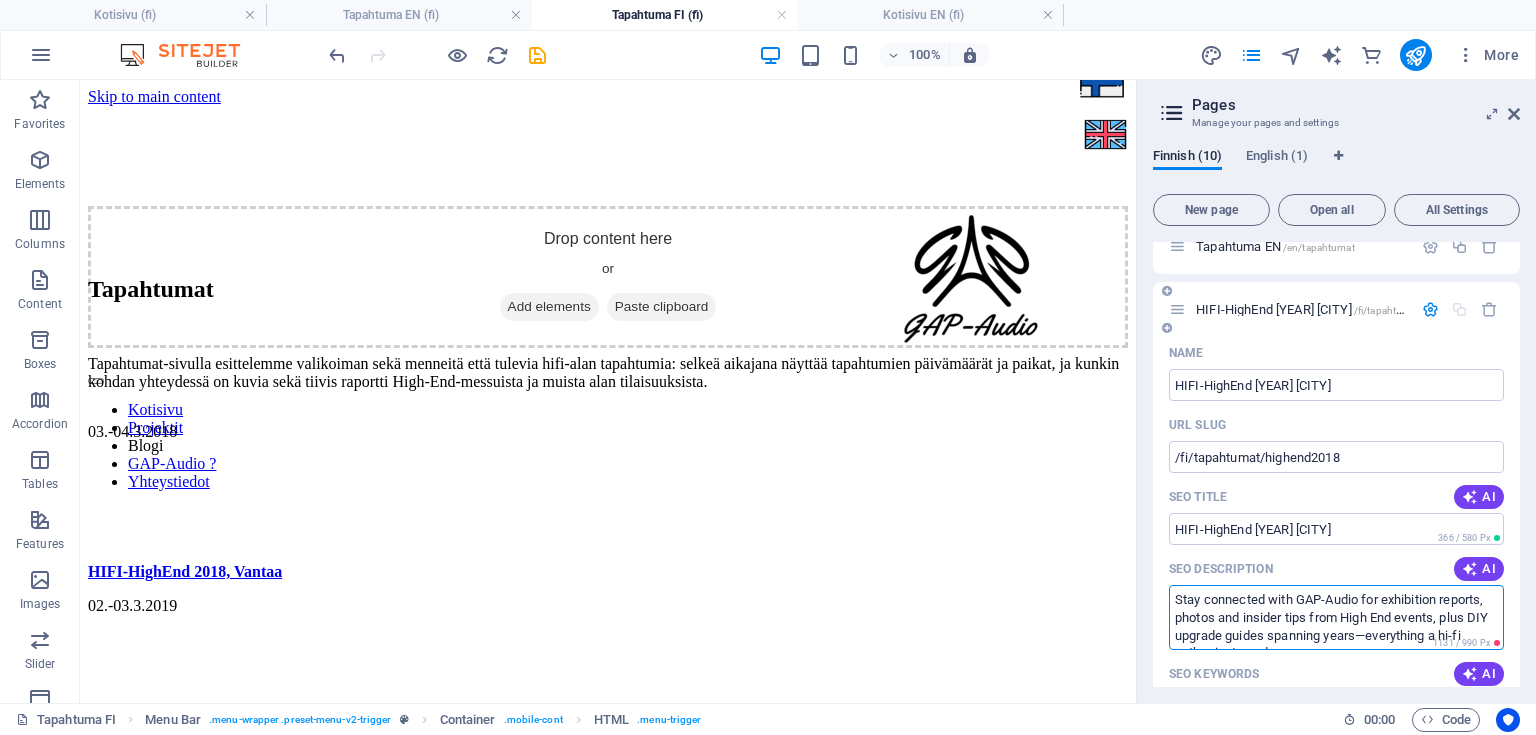 scroll, scrollTop: 17, scrollLeft: 0, axis: vertical 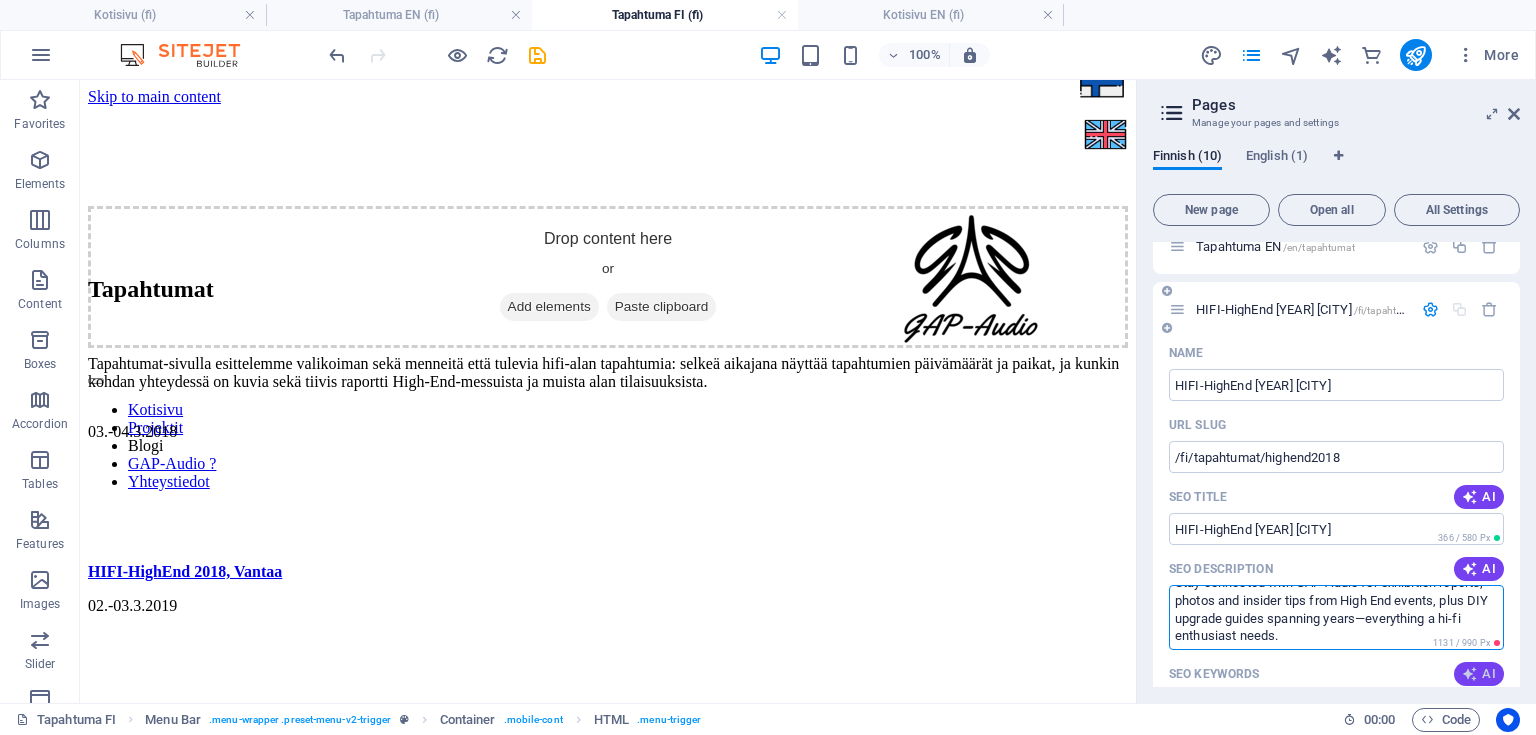 drag, startPoint x: 1174, startPoint y: 597, endPoint x: 1463, endPoint y: 661, distance: 296.00168 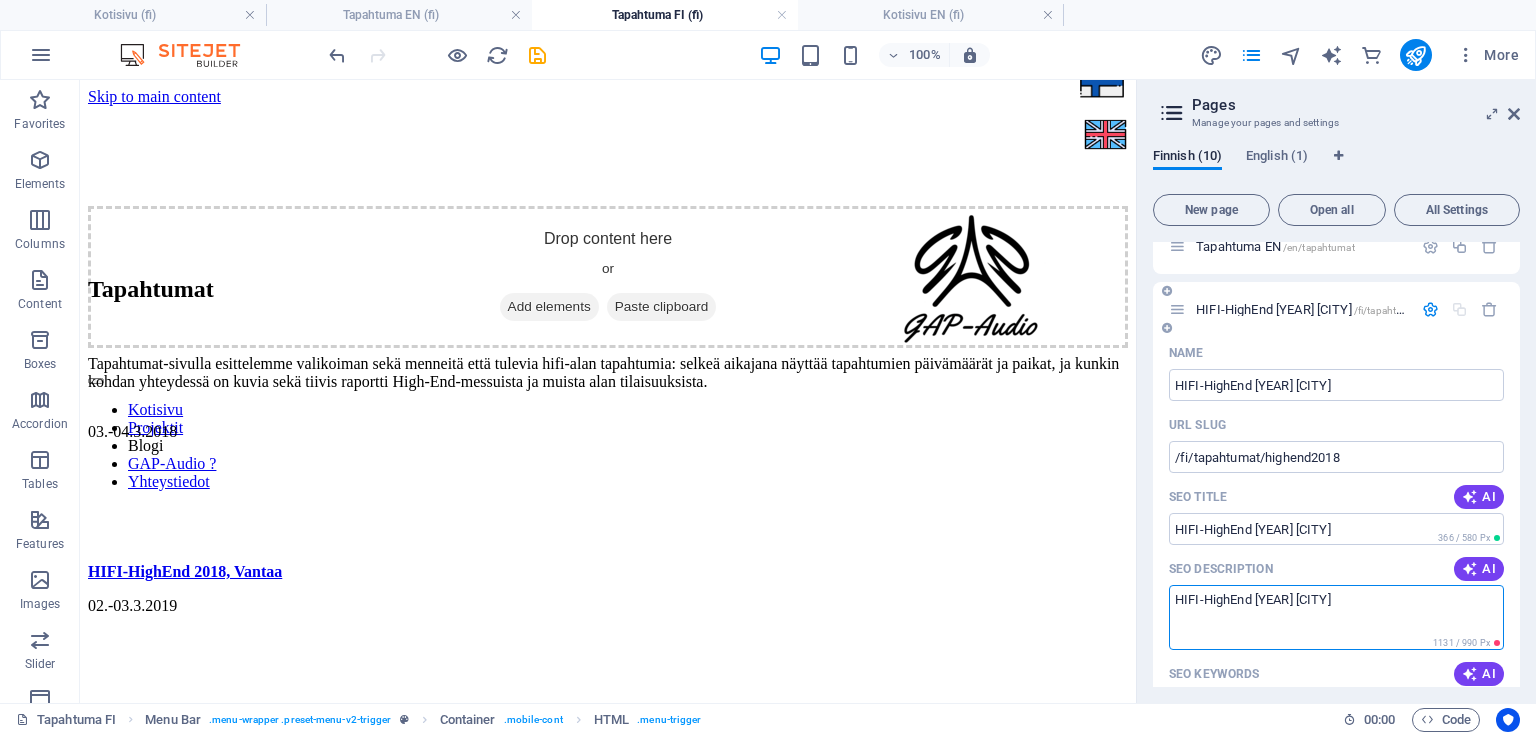 scroll, scrollTop: 0, scrollLeft: 0, axis: both 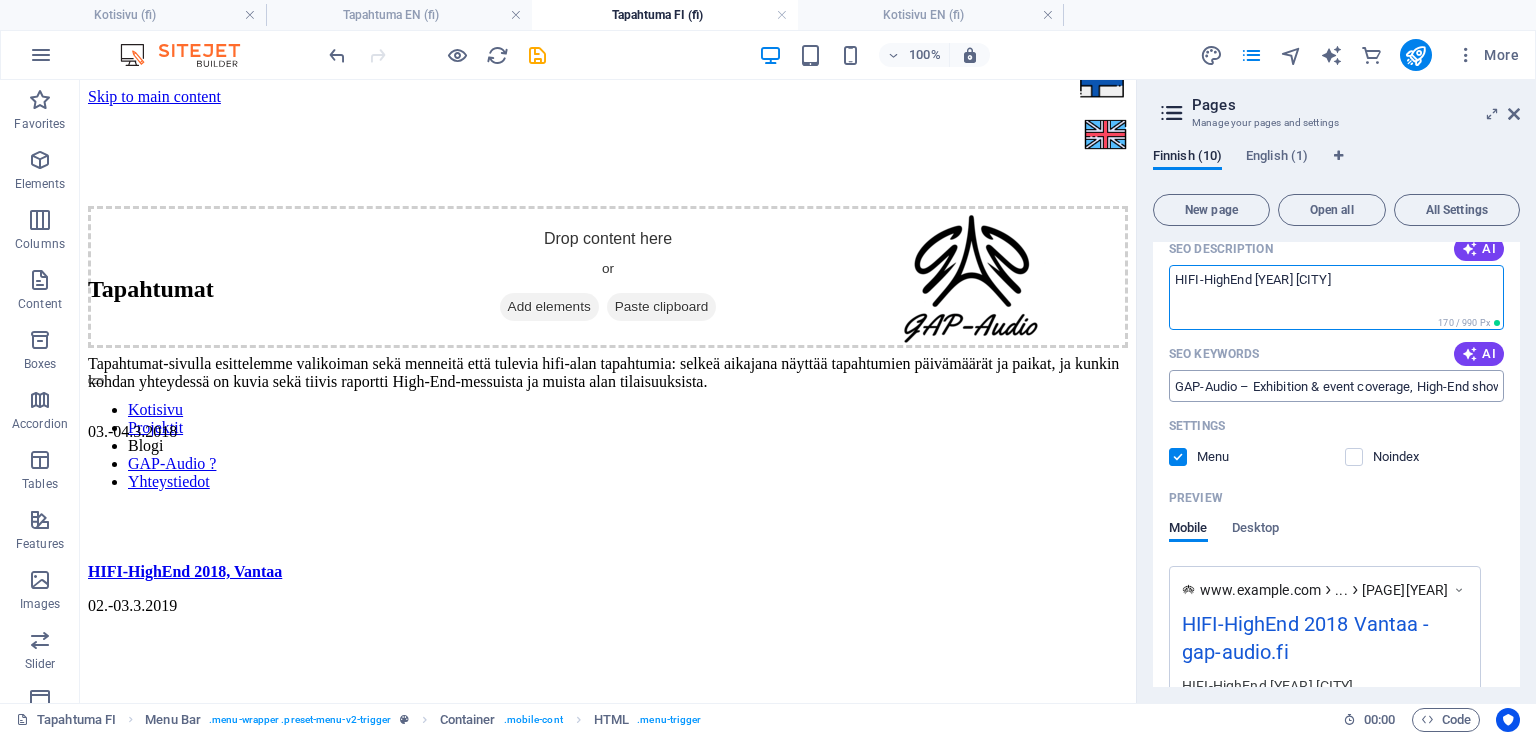 type on "HIFI-HighEnd [YEAR] [CITY]" 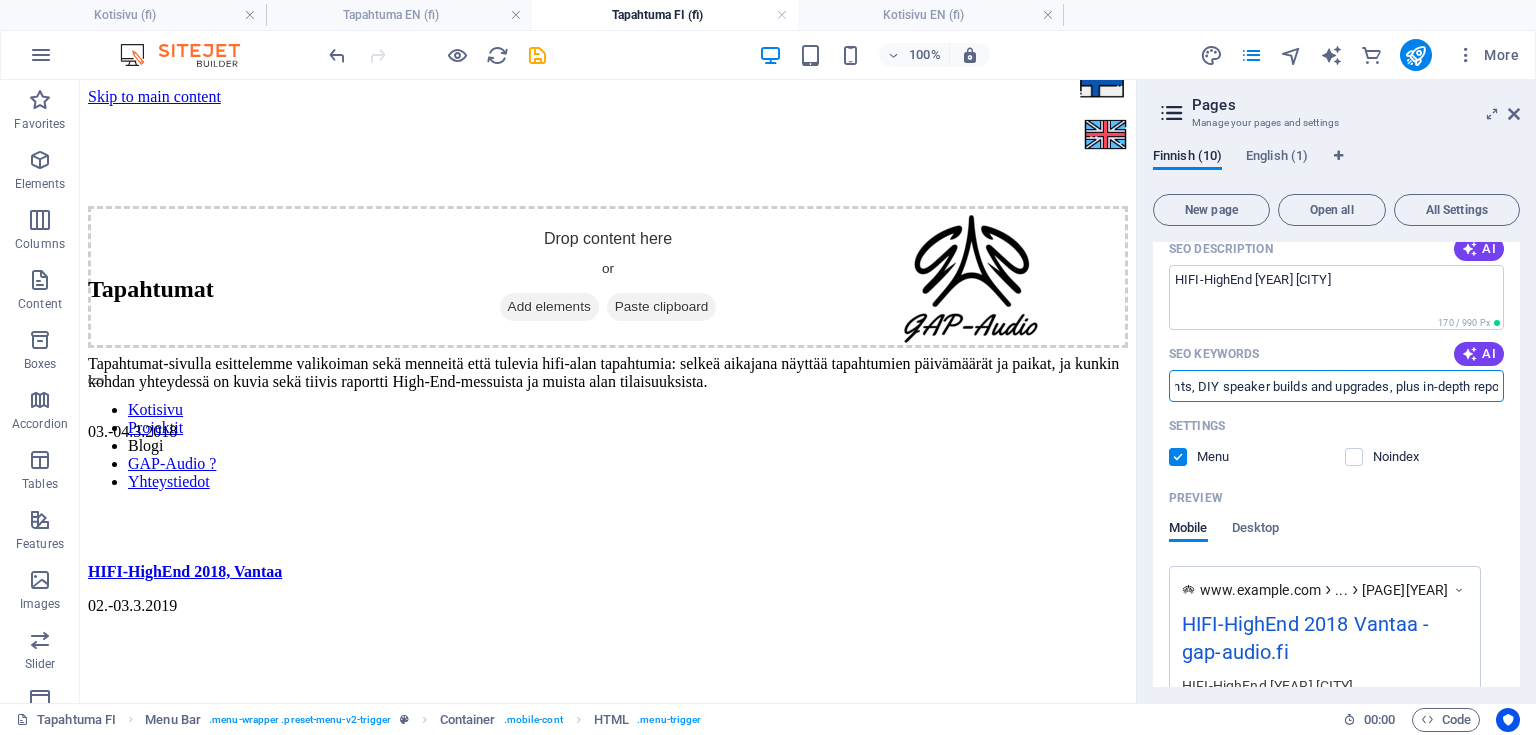 scroll, scrollTop: 0, scrollLeft: 516, axis: horizontal 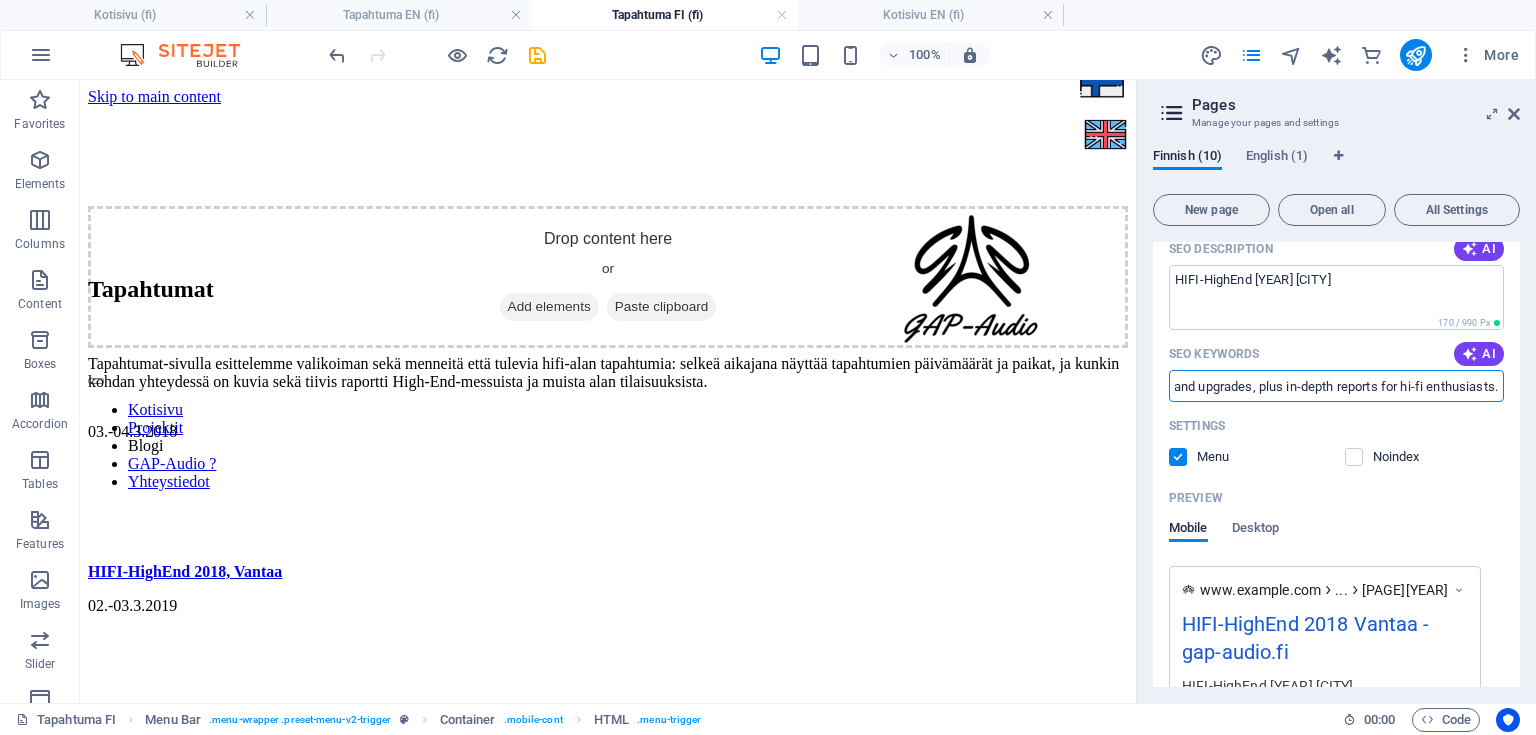 drag, startPoint x: 1177, startPoint y: 388, endPoint x: 1535, endPoint y: 396, distance: 358.0894 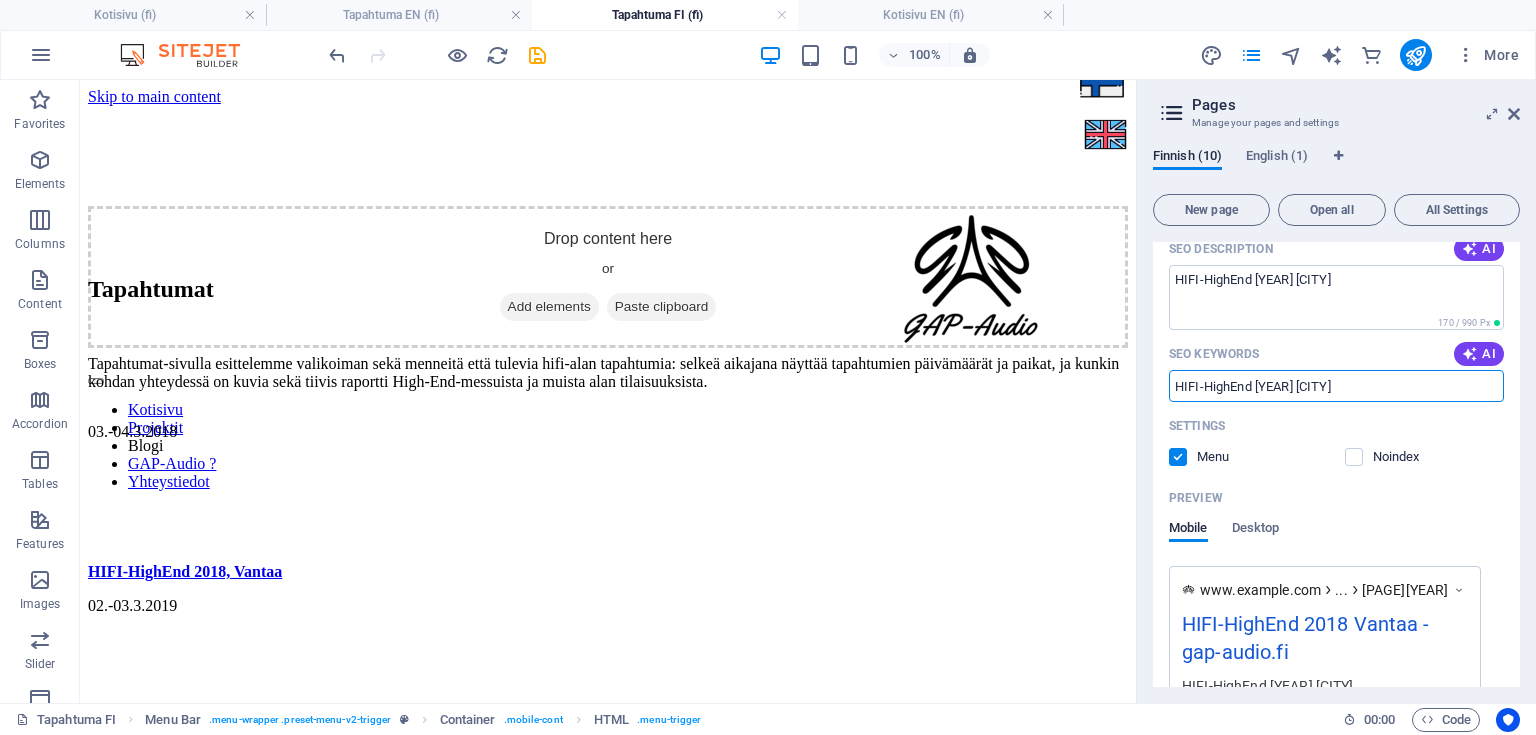 scroll, scrollTop: 0, scrollLeft: 0, axis: both 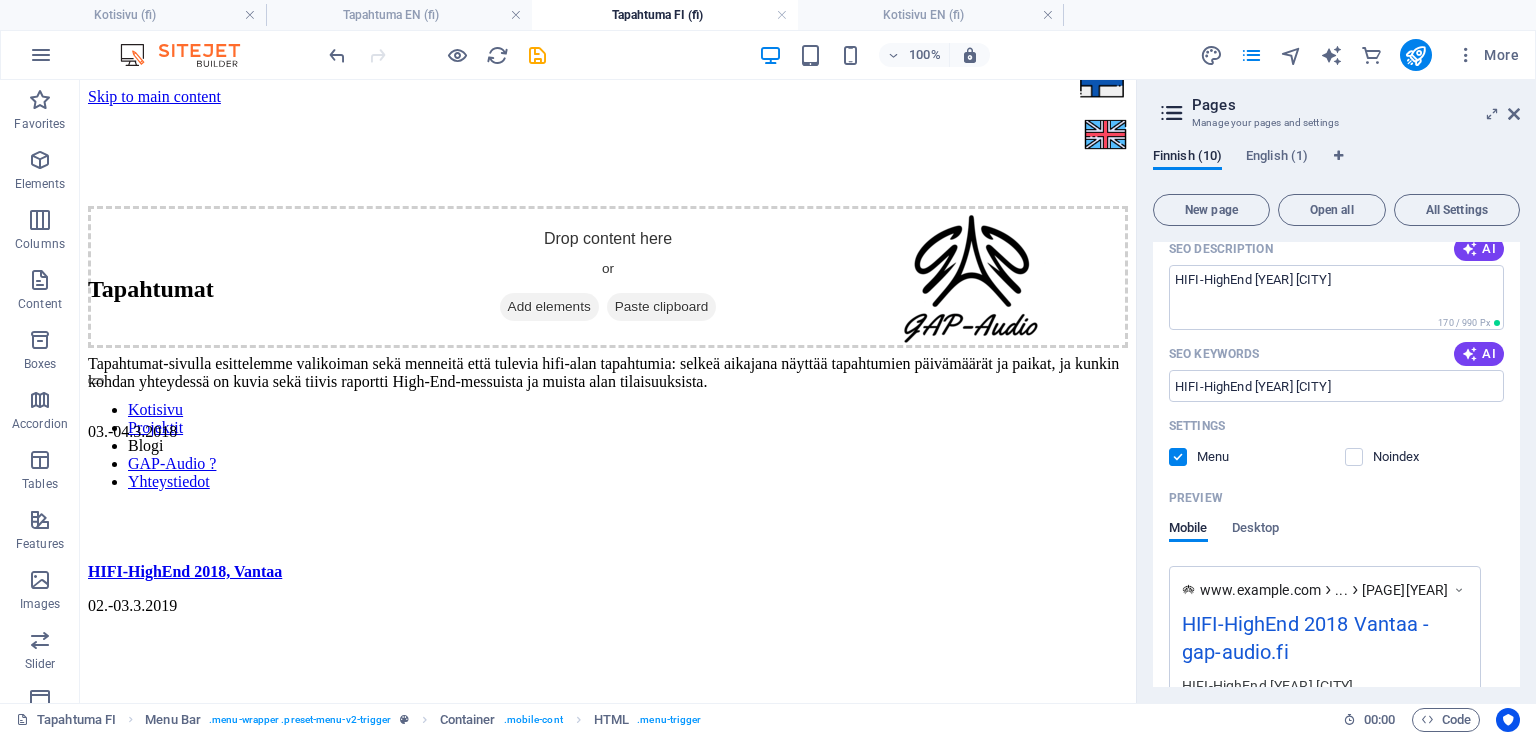 click on "Settings" at bounding box center (1336, 426) 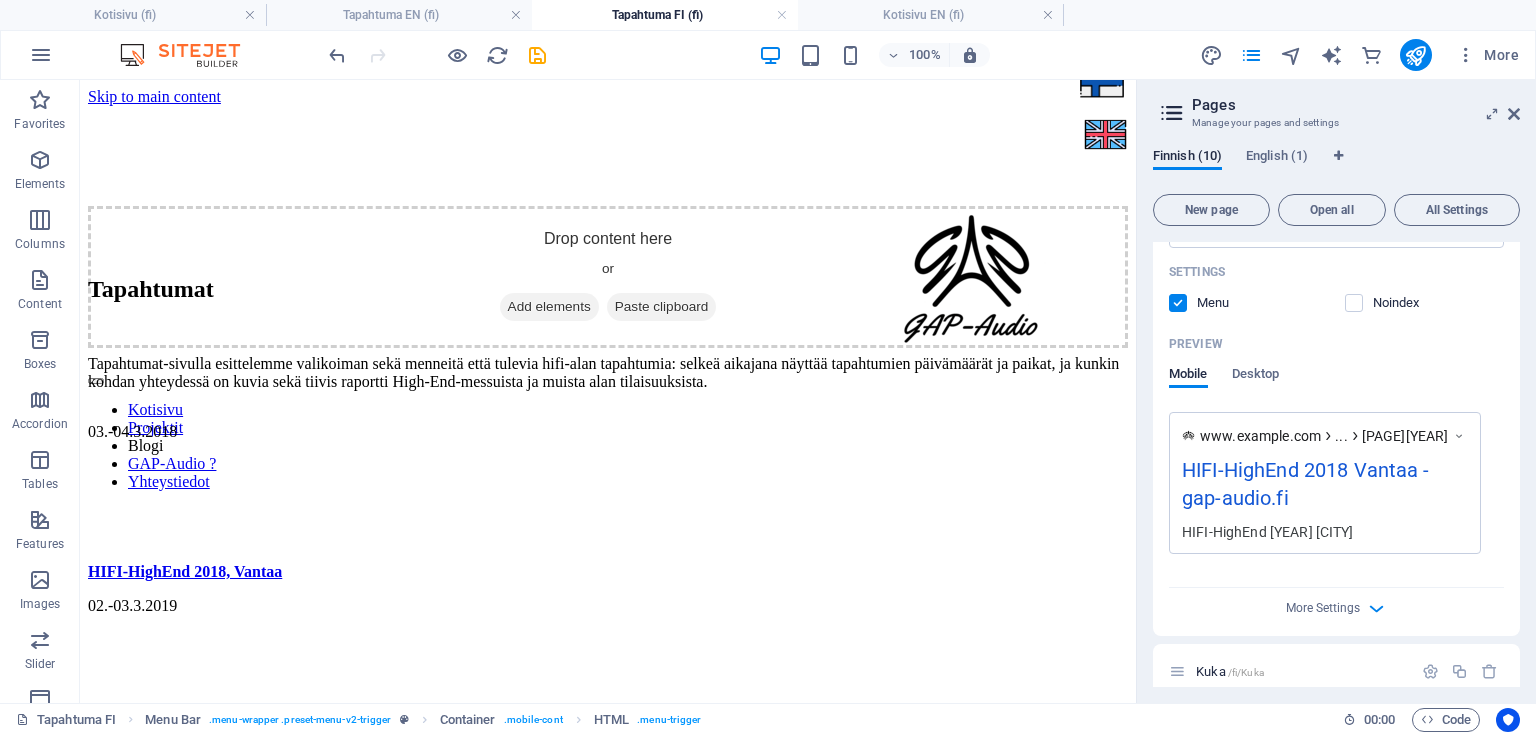 scroll, scrollTop: 944, scrollLeft: 0, axis: vertical 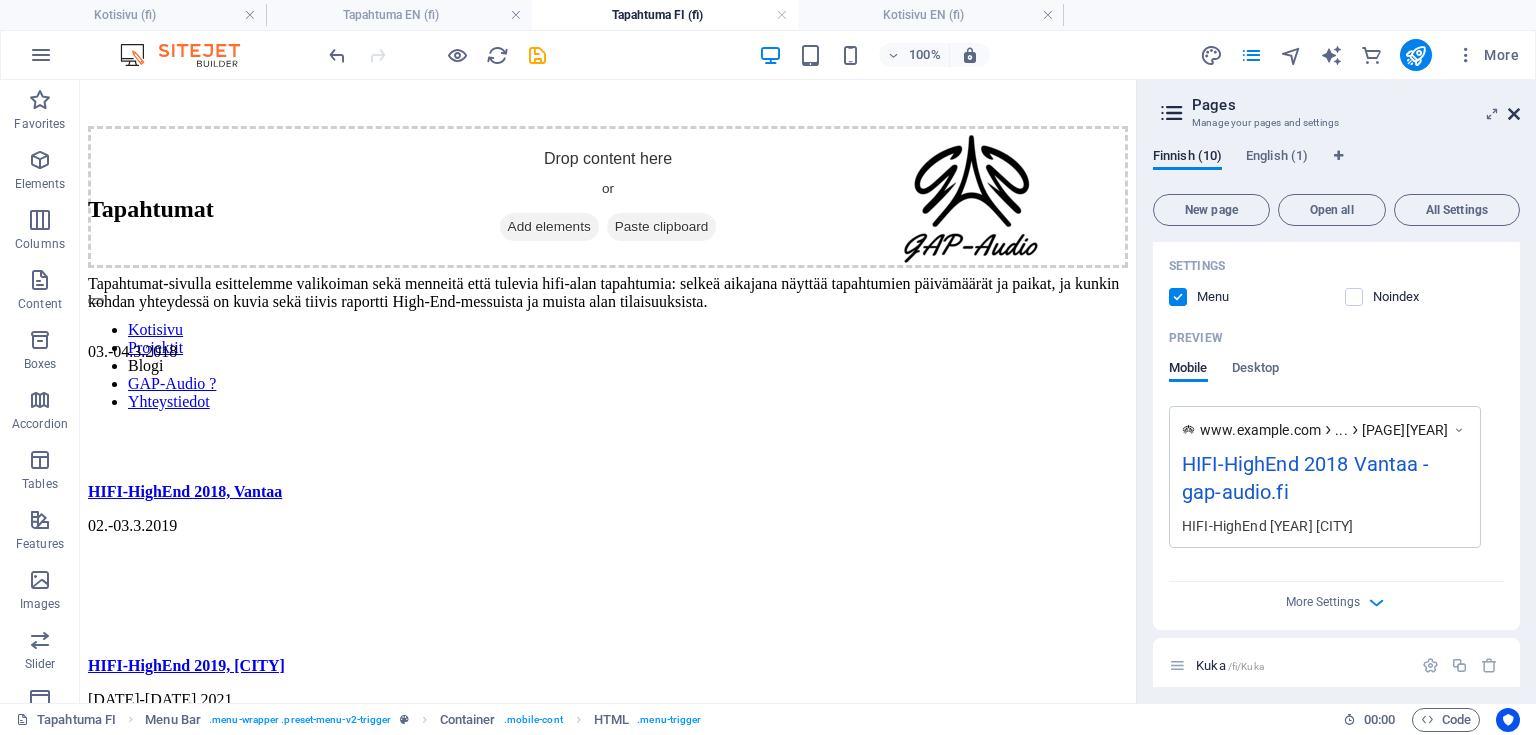 drag, startPoint x: 1511, startPoint y: 115, endPoint x: 1409, endPoint y: 60, distance: 115.88356 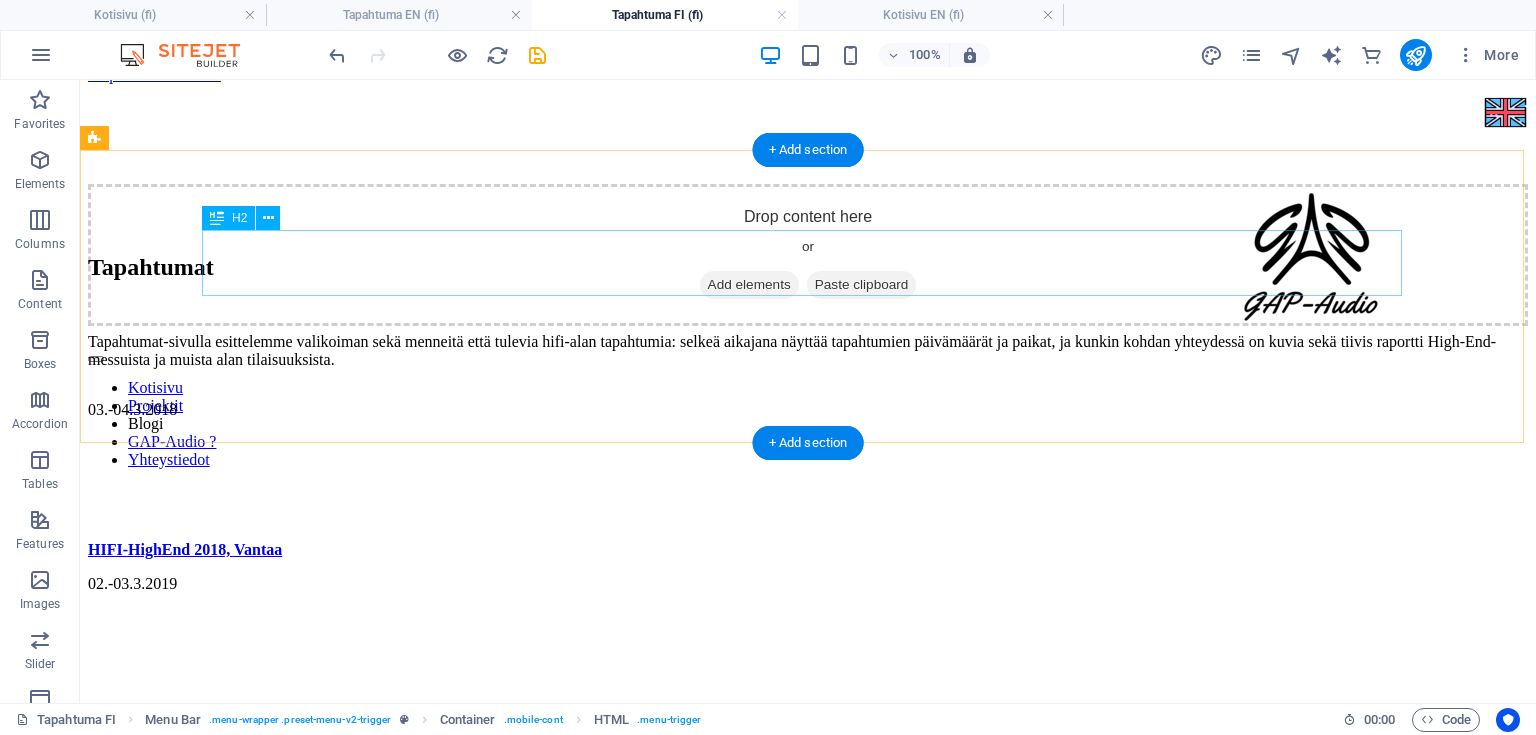 scroll, scrollTop: 0, scrollLeft: 0, axis: both 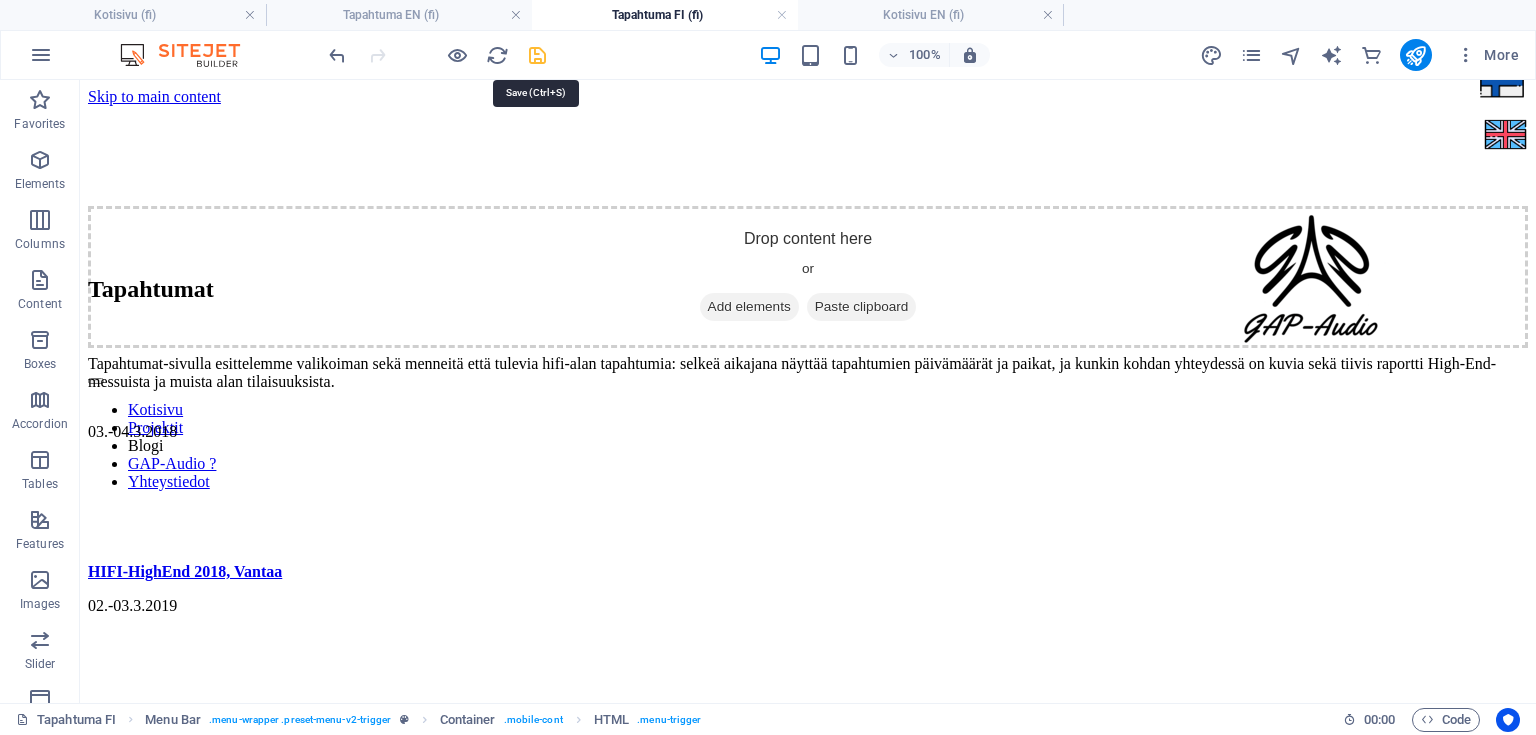 click at bounding box center (537, 55) 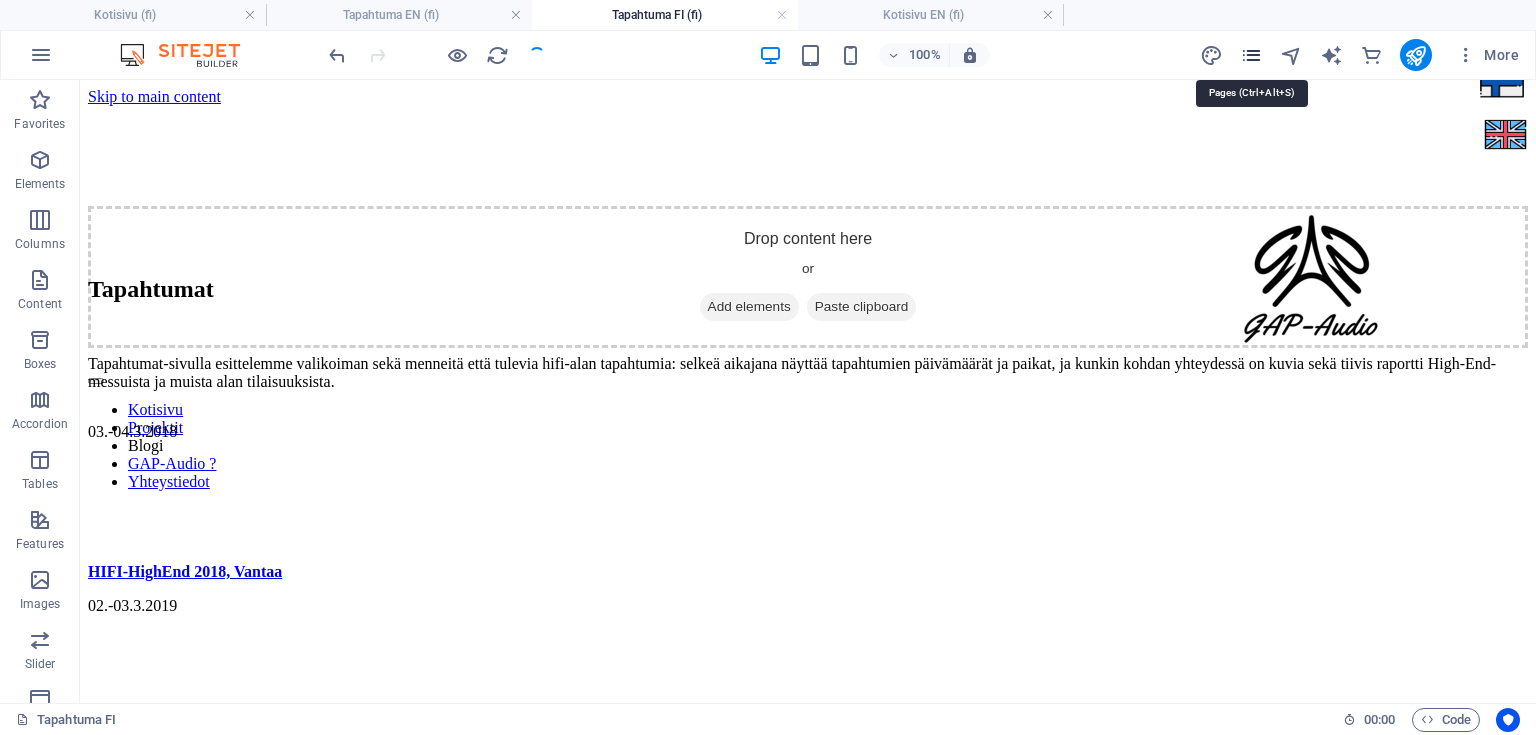 click at bounding box center [1251, 55] 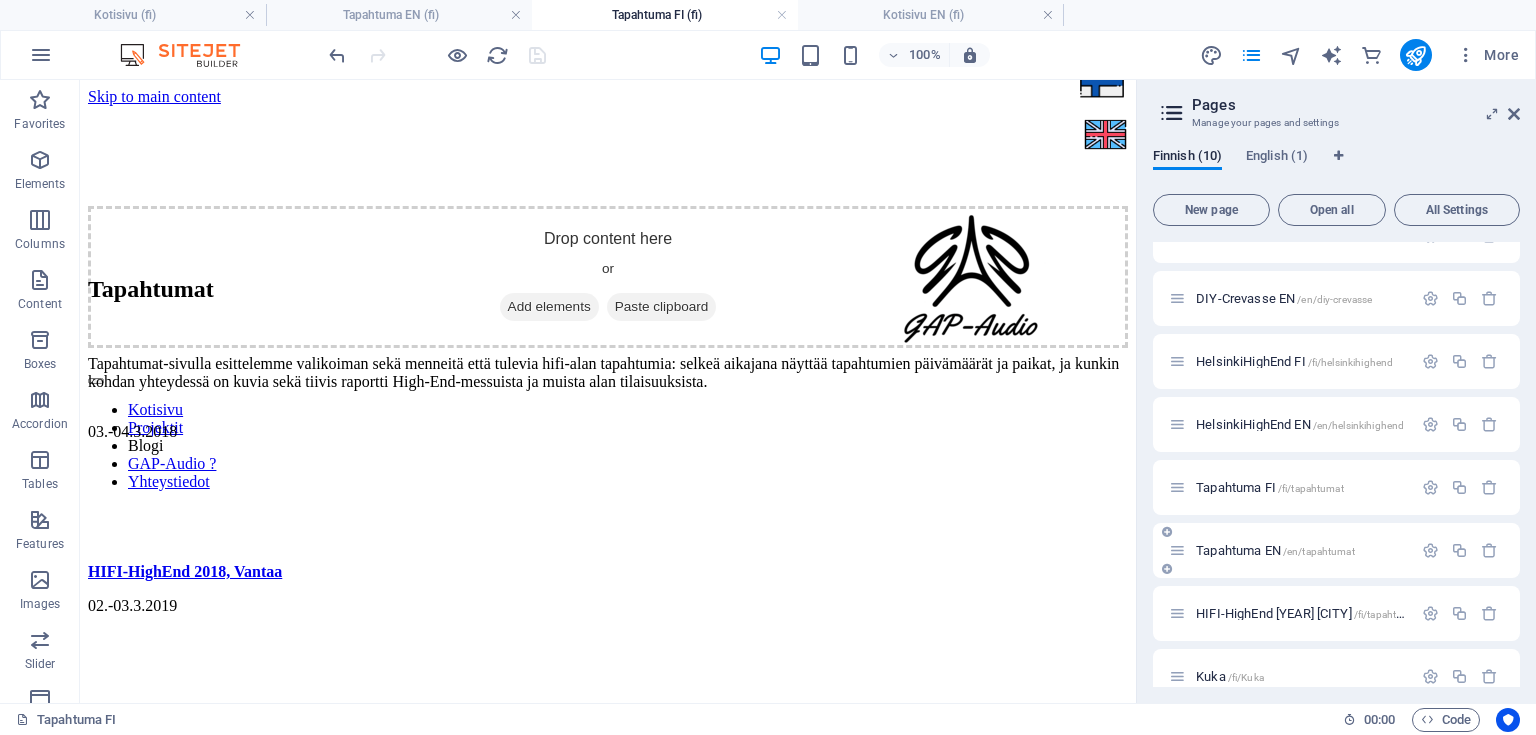 scroll, scrollTop: 184, scrollLeft: 0, axis: vertical 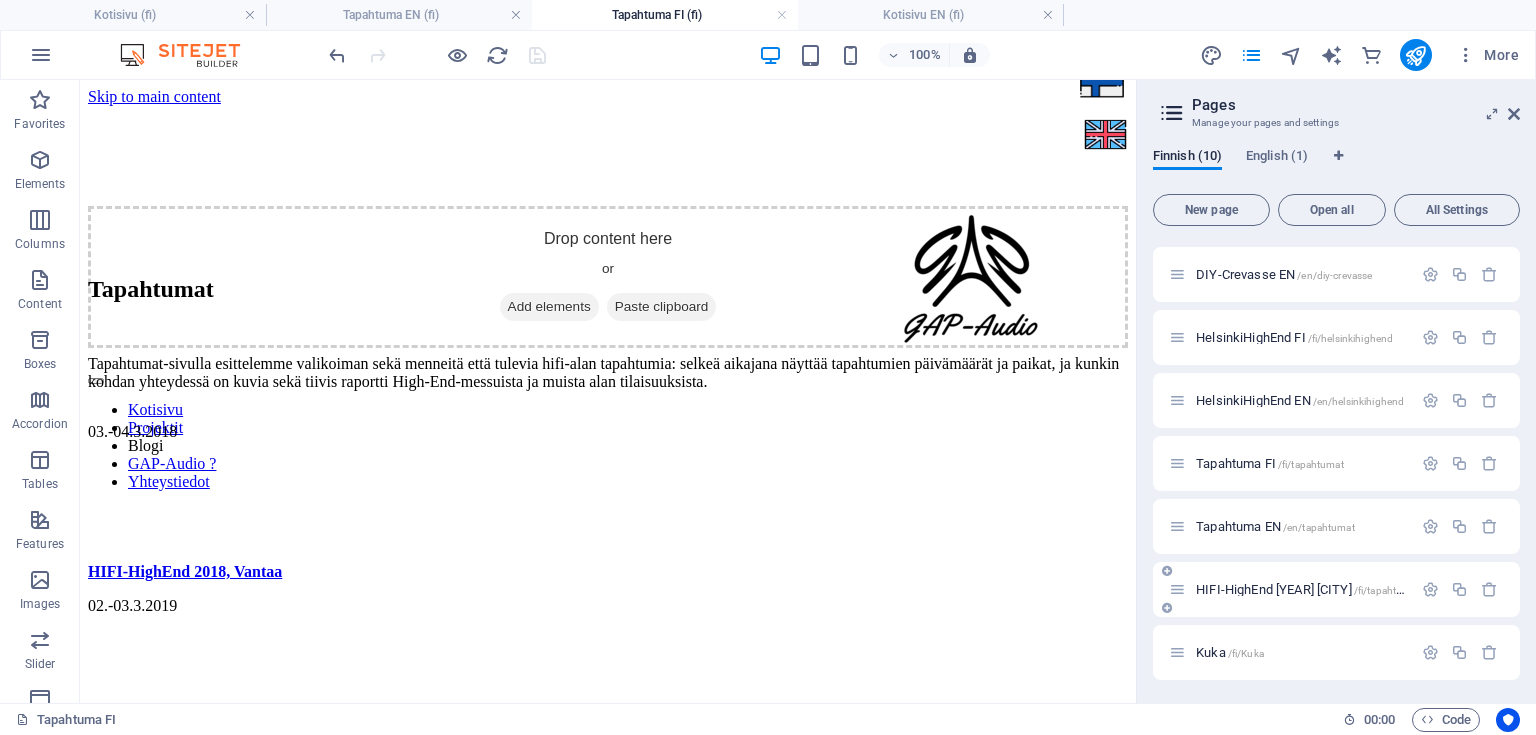 click on "HIFI-HighEnd [YEAR] [CITY] /fi/tapahtumat/[PAGE][YEAR]" at bounding box center [1341, 589] 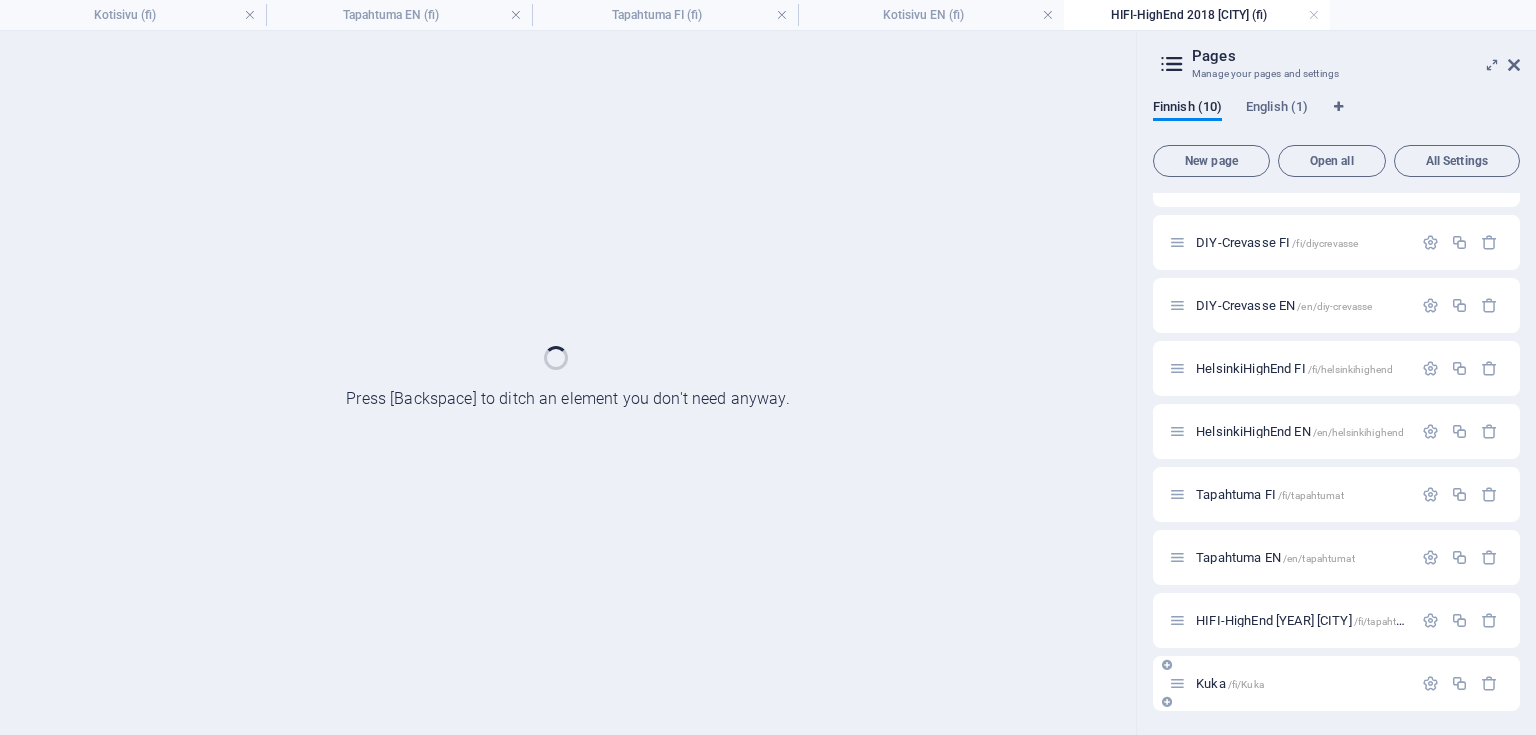 scroll, scrollTop: 104, scrollLeft: 0, axis: vertical 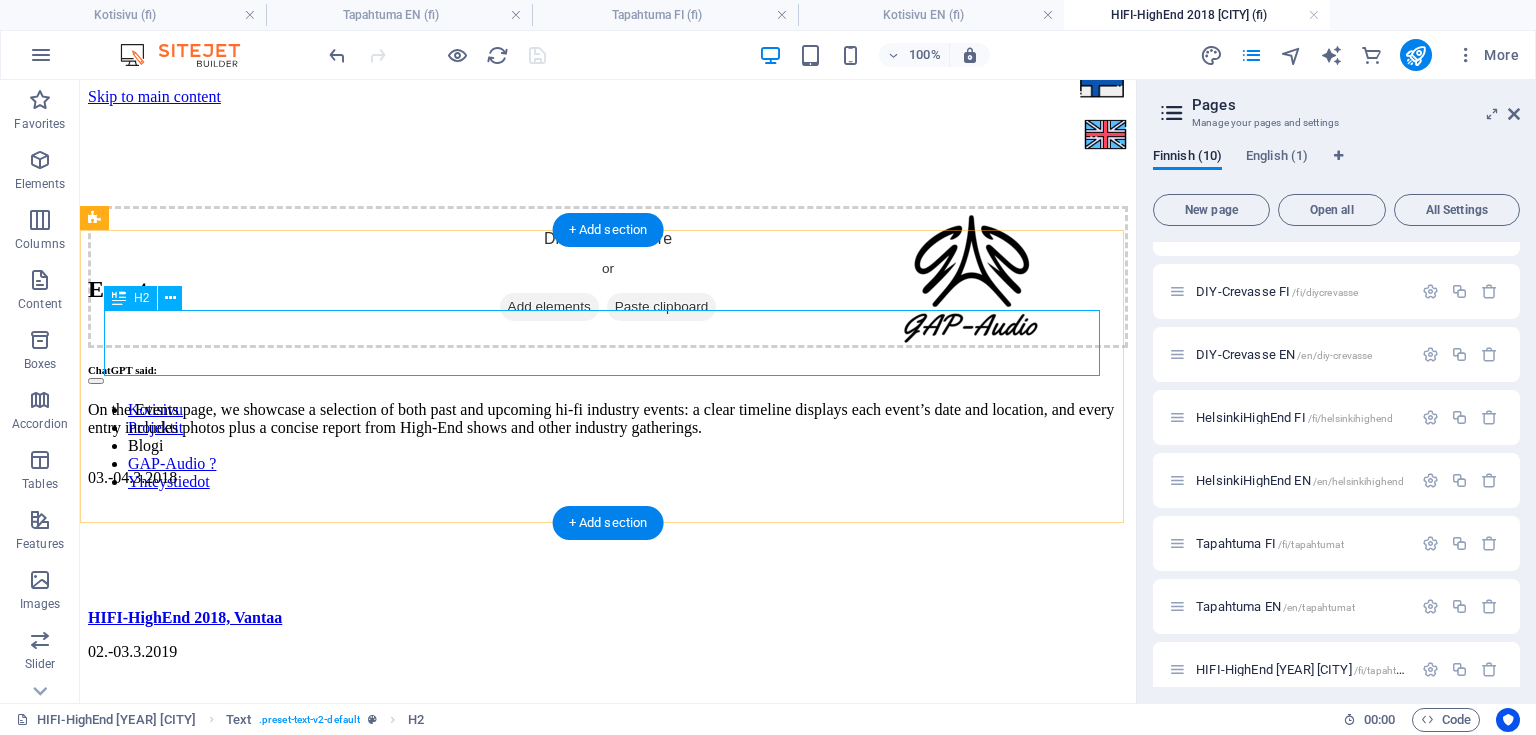 click on "Events" at bounding box center [608, 289] 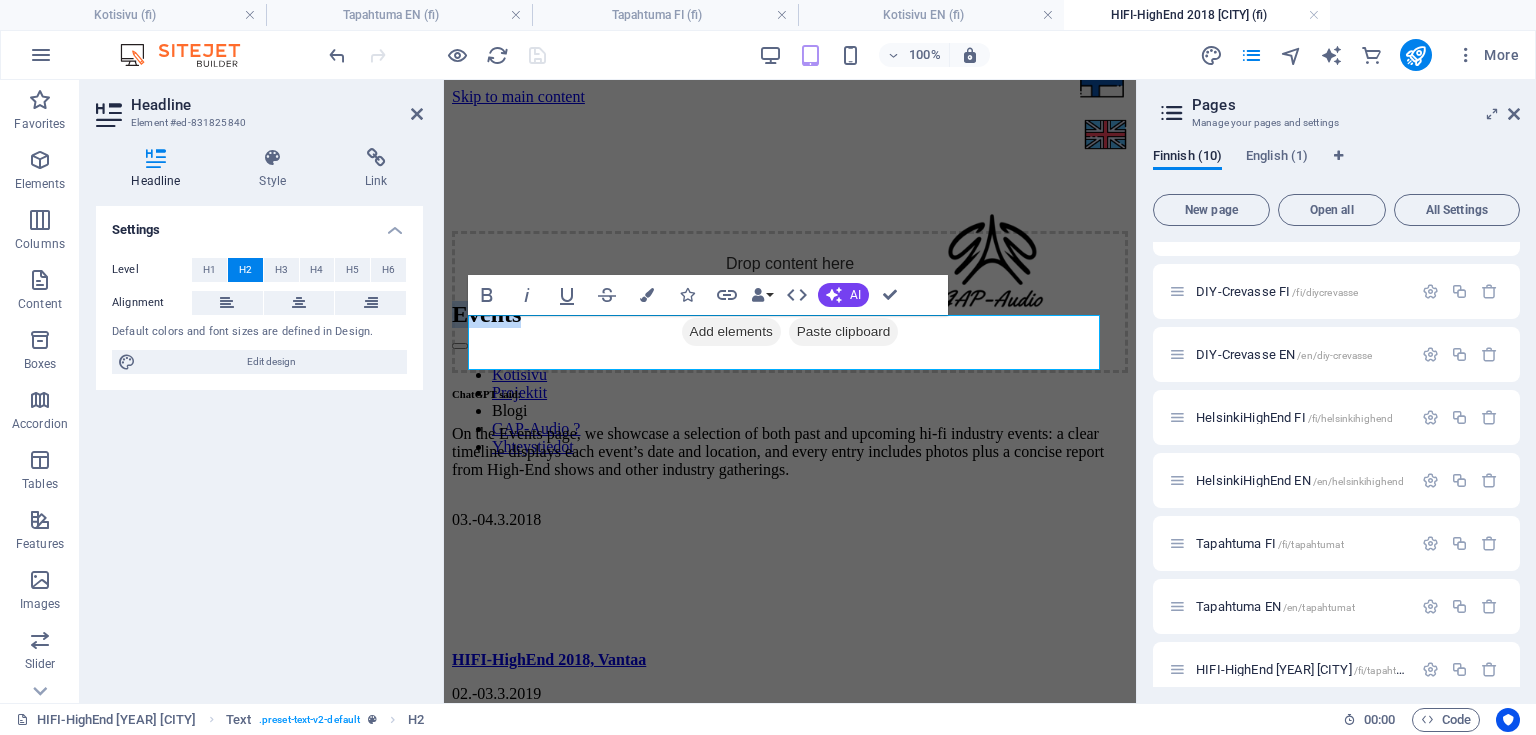 type 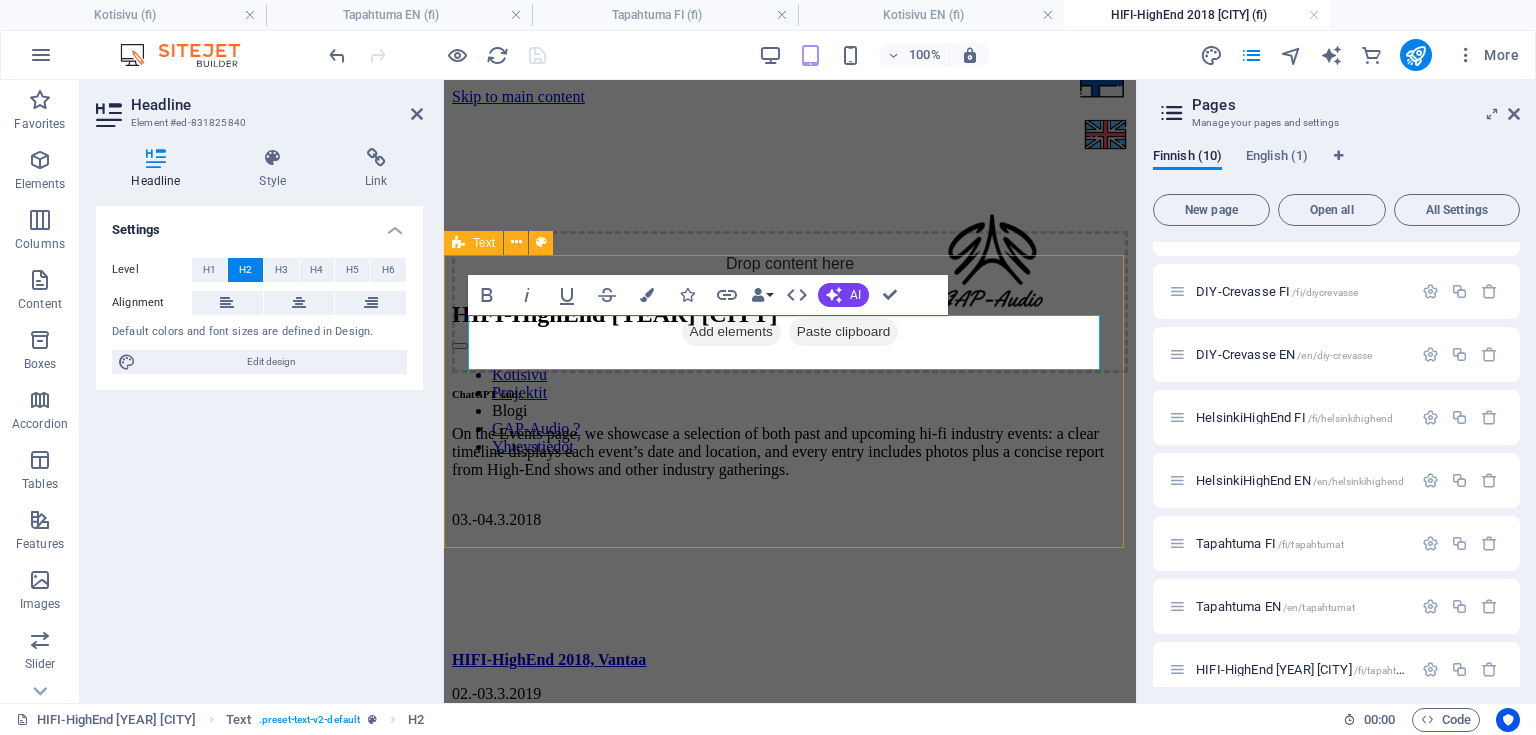 click on "HIFI-HighEnd 2018 Vantaa ChatGPT said: On the Events page, we showcase a selection of both past and upcoming hi-fi industry events: a clear timeline displays each event’s date and location, and every entry includes photos plus a concise report from High-End shows and other industry gatherings." at bounding box center (790, 390) 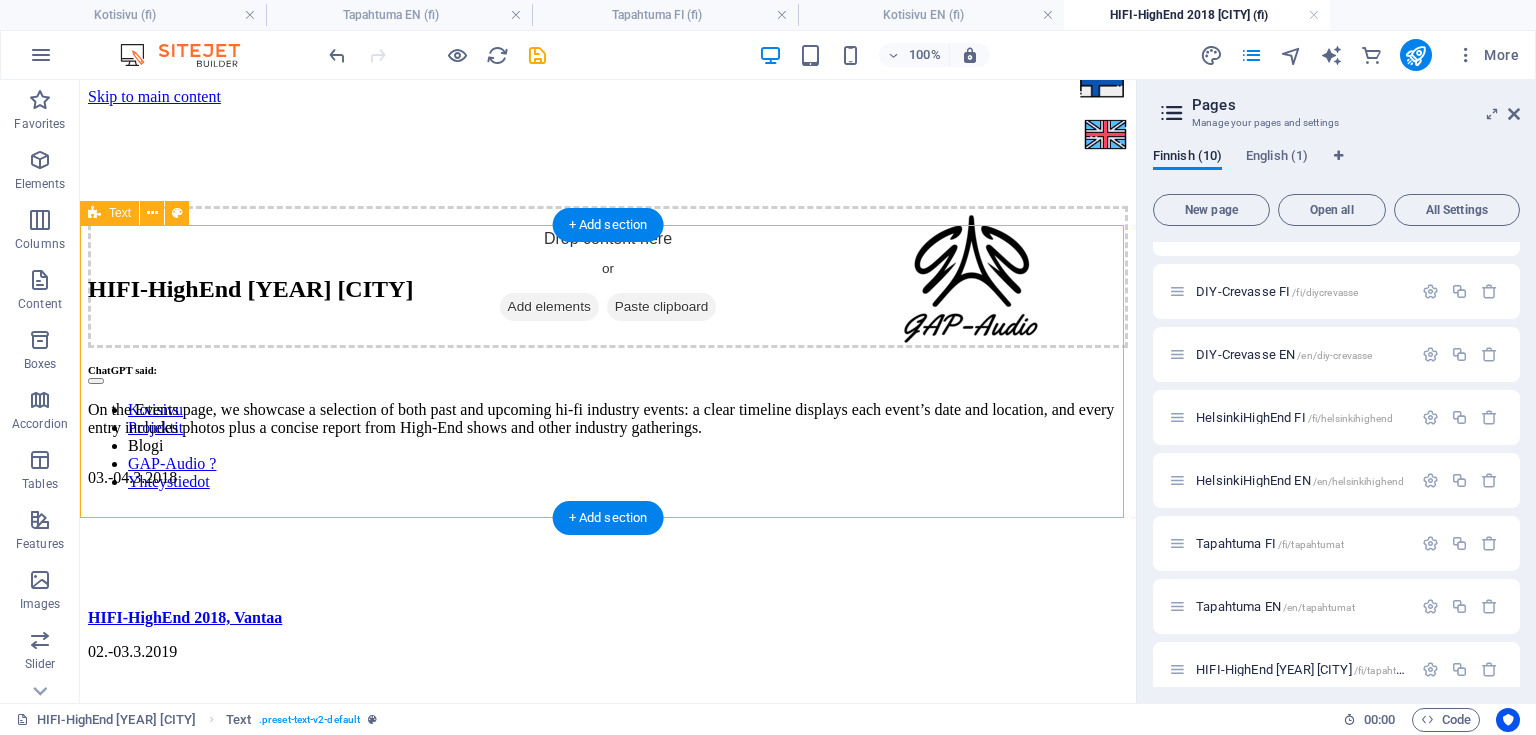 scroll, scrollTop: 160, scrollLeft: 0, axis: vertical 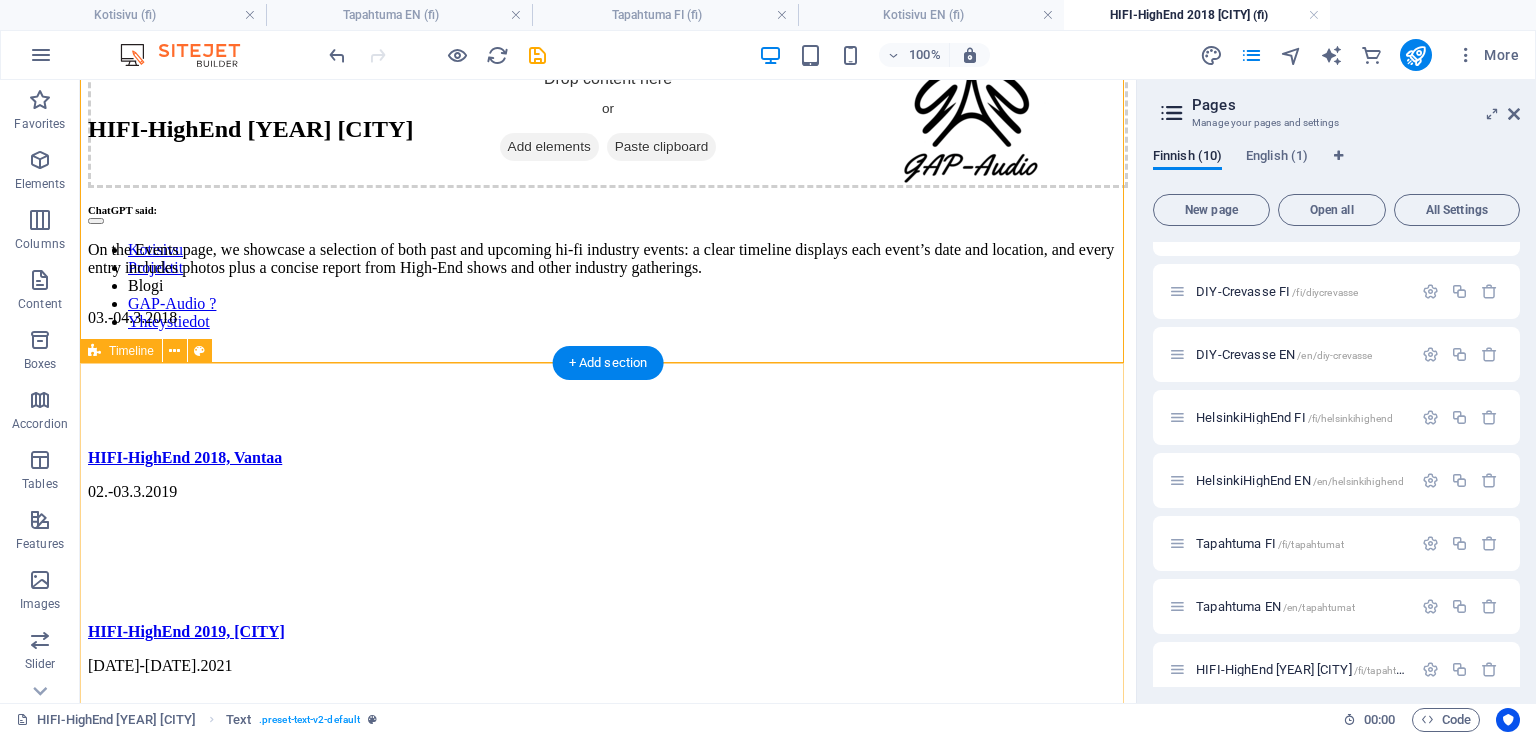 click on "03.-04.3.2018 HIFI-HighEnd 2018, Vantaa 02.-03.3.2019 HIFI-HighEnd 2019, Vantaa 30.-21.10.2021 HIFI2021, Hifimessut, Helsinki 10.-11.9.2022 HIFI2022, Hifimessut, Helsinki 16.-17.9.2023 HIFI2023, Hifimessut, Helsinki 16.-17.9.2023 HIFI2023, Hifimessut, Helsinki 04.-05.5.2024 Helsinki HighEnd 2024, Vuosaari 29.-30.03.2025 Helsinki HighEnd 2025, Vuosaari Tulossa 13-14.09.2025 HIFI2025, Hifimessut, Helsinki Tulossa 04-07.06.2026 Vienna, HighEnd 04.-07.6.2026" at bounding box center [608, 1171] 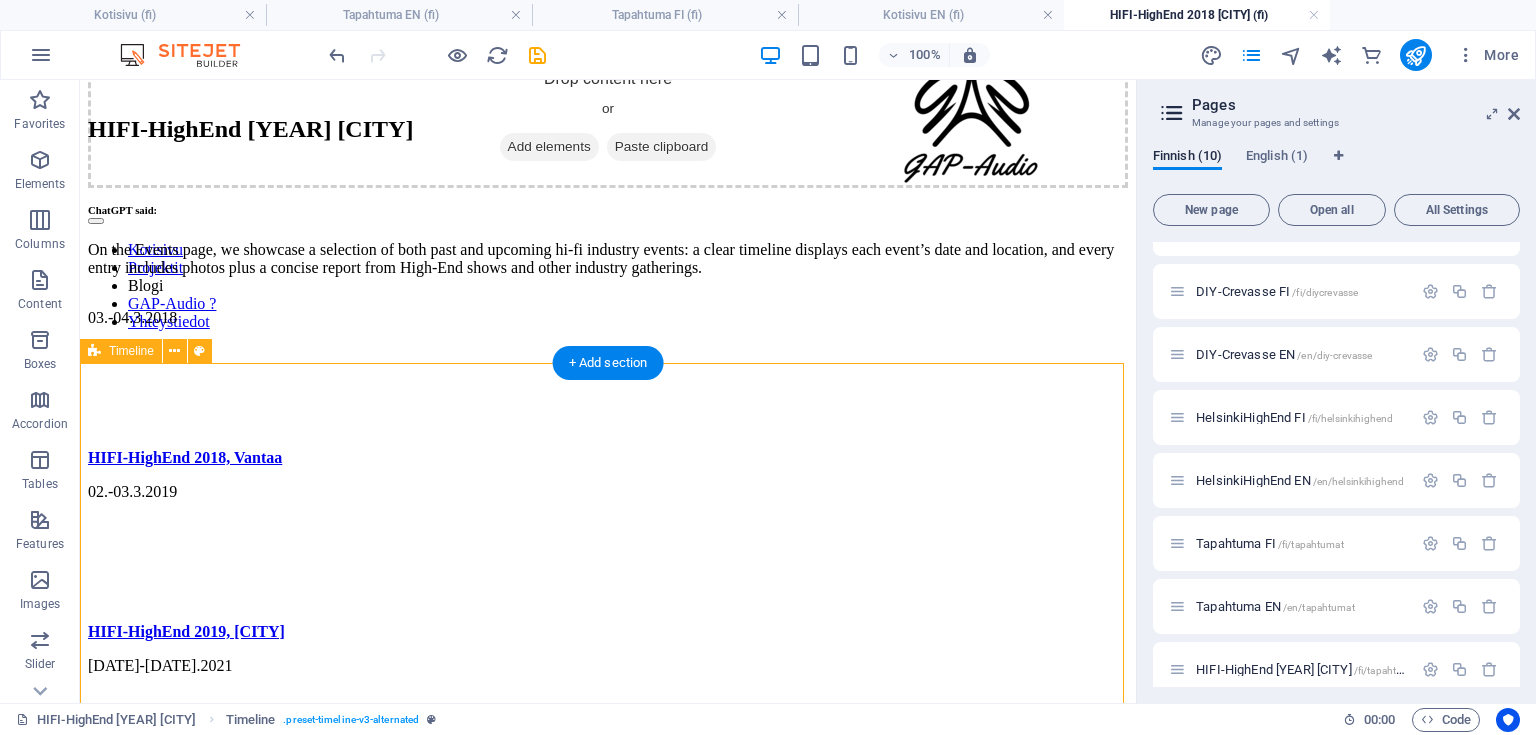 drag, startPoint x: 158, startPoint y: 462, endPoint x: 117, endPoint y: 390, distance: 82.85529 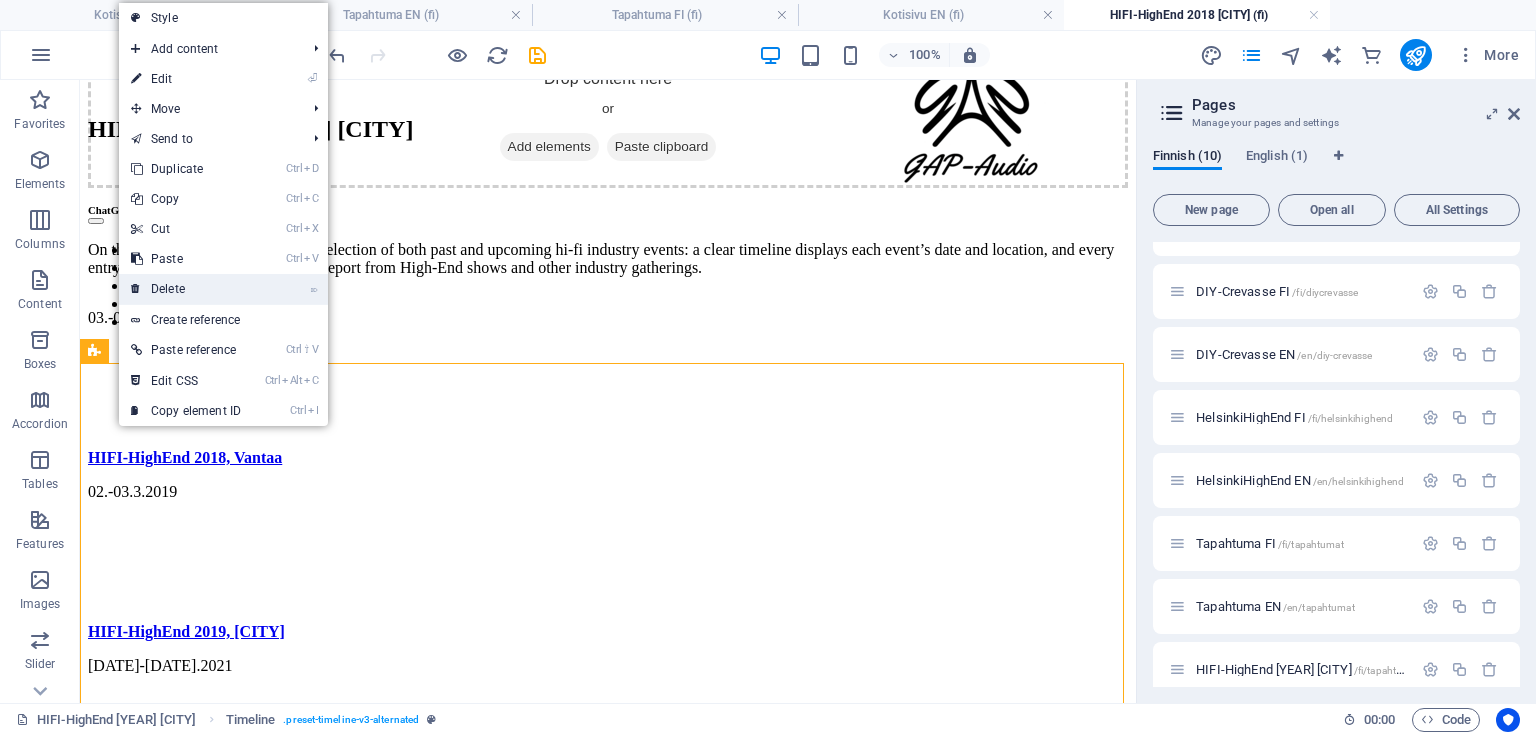 click on "⌦  Delete" at bounding box center (186, 289) 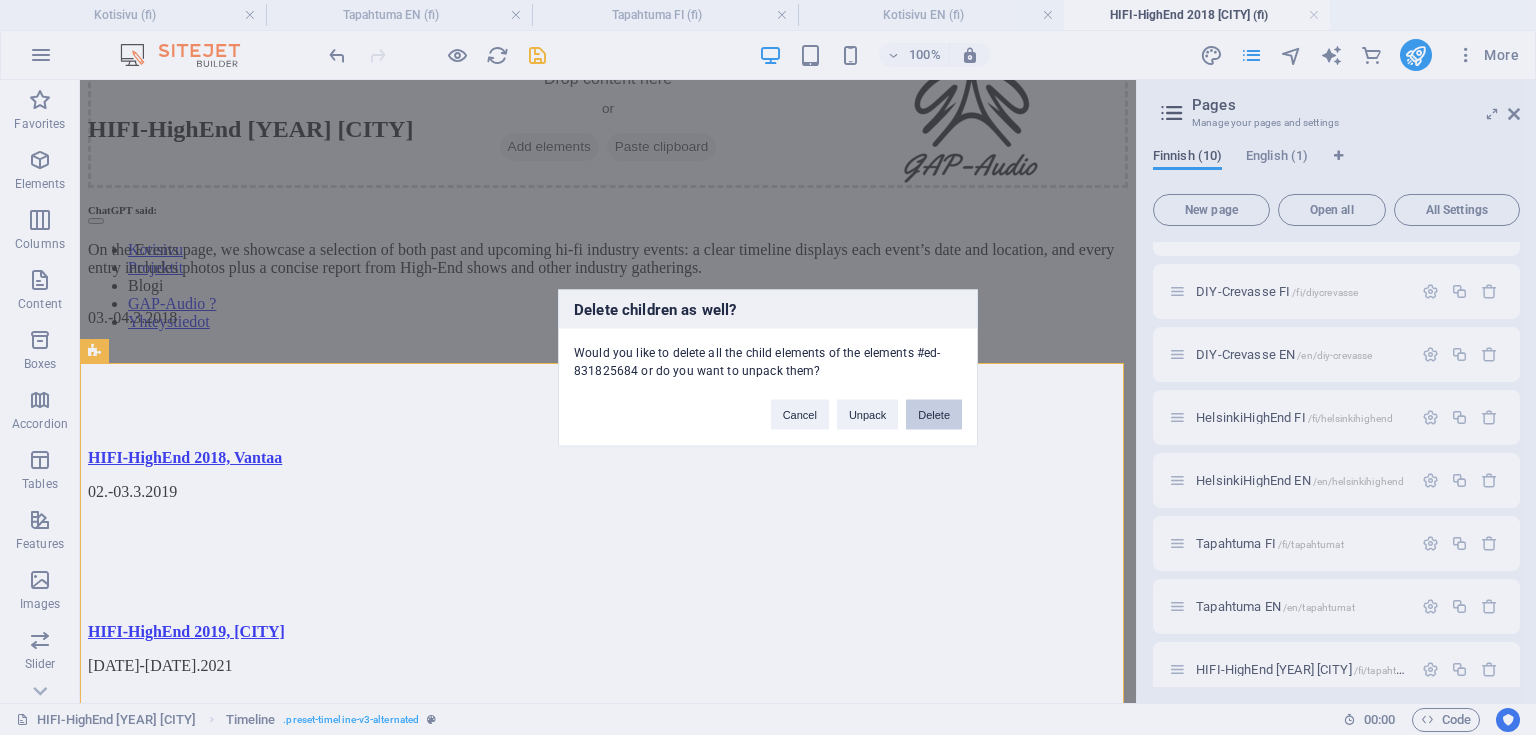 click on "Delete" at bounding box center (934, 414) 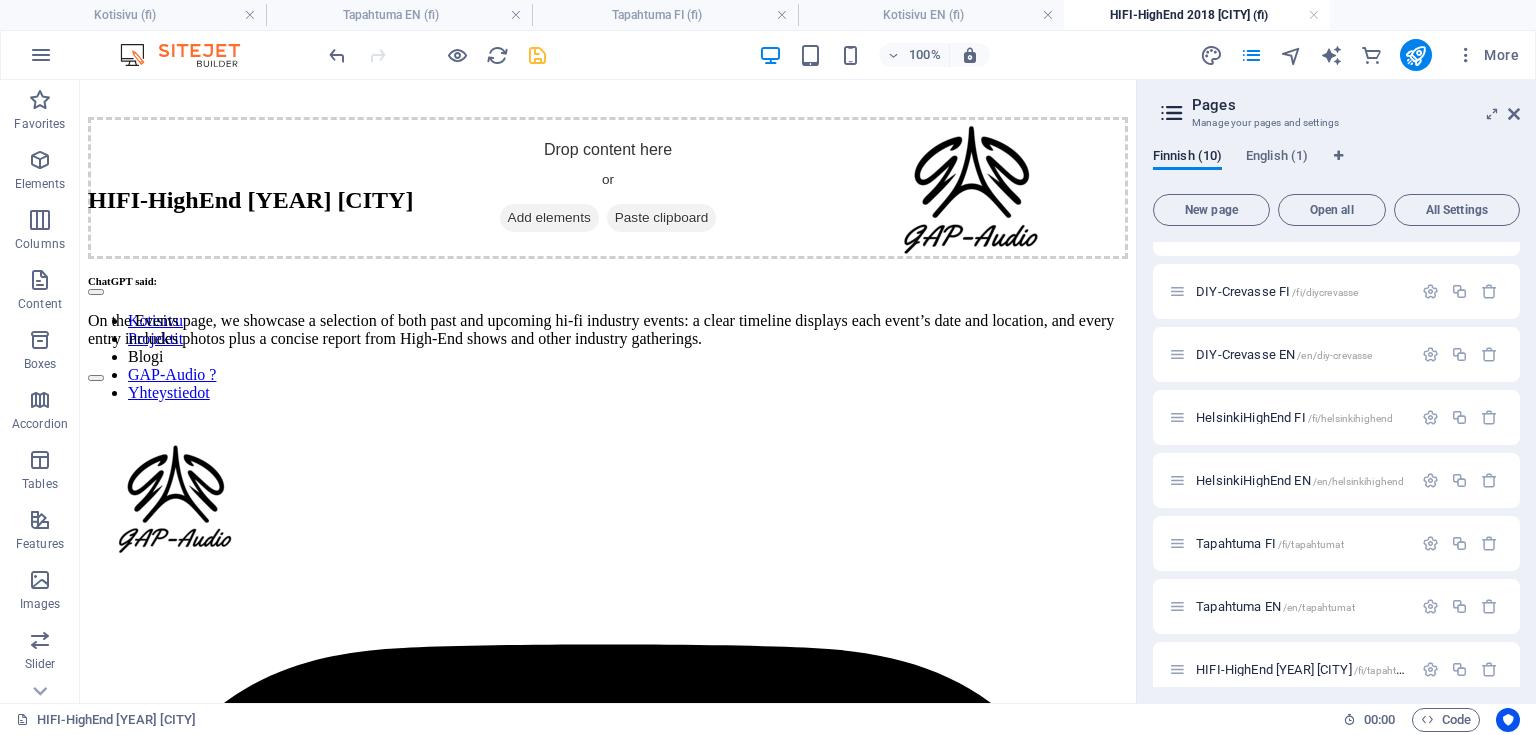 click at bounding box center (537, 55) 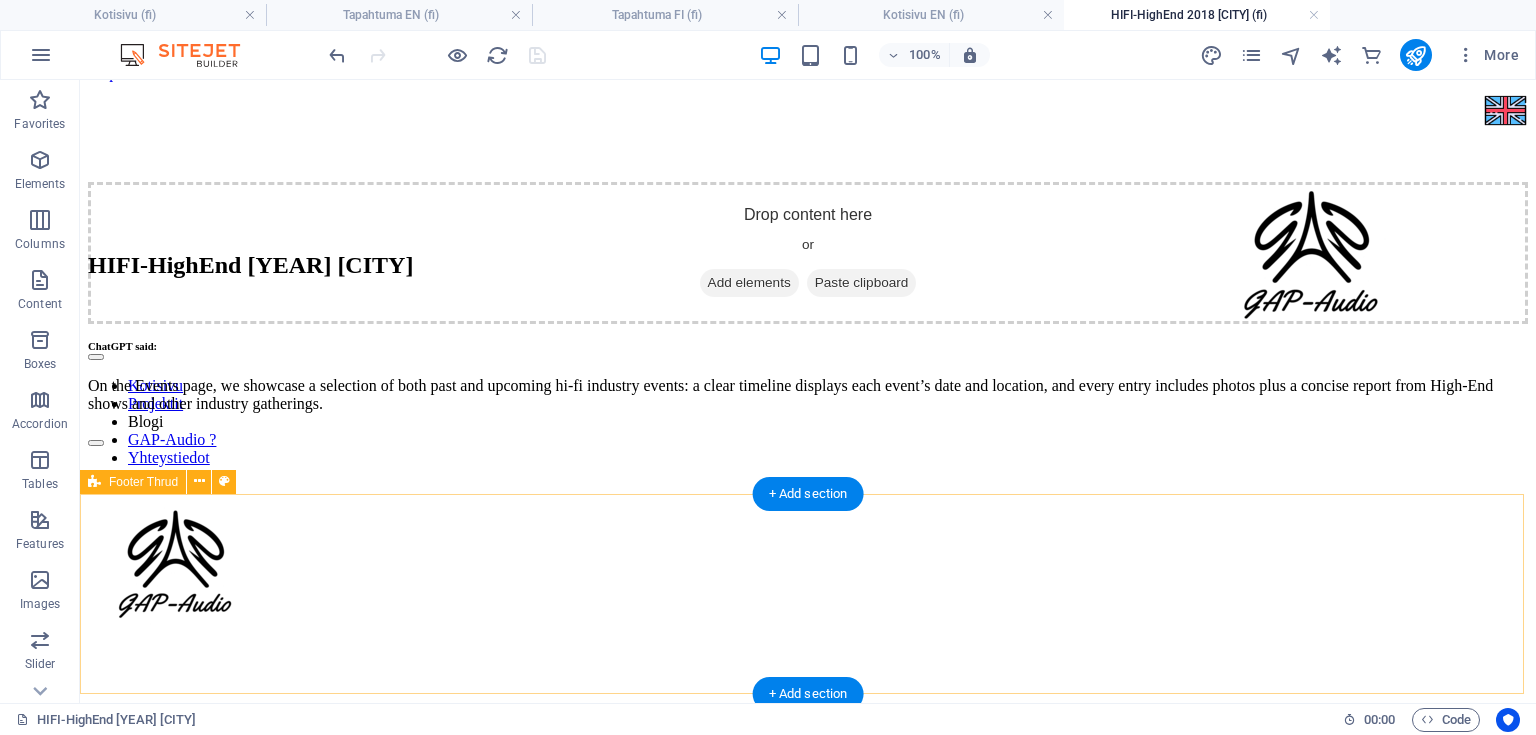scroll, scrollTop: 0, scrollLeft: 0, axis: both 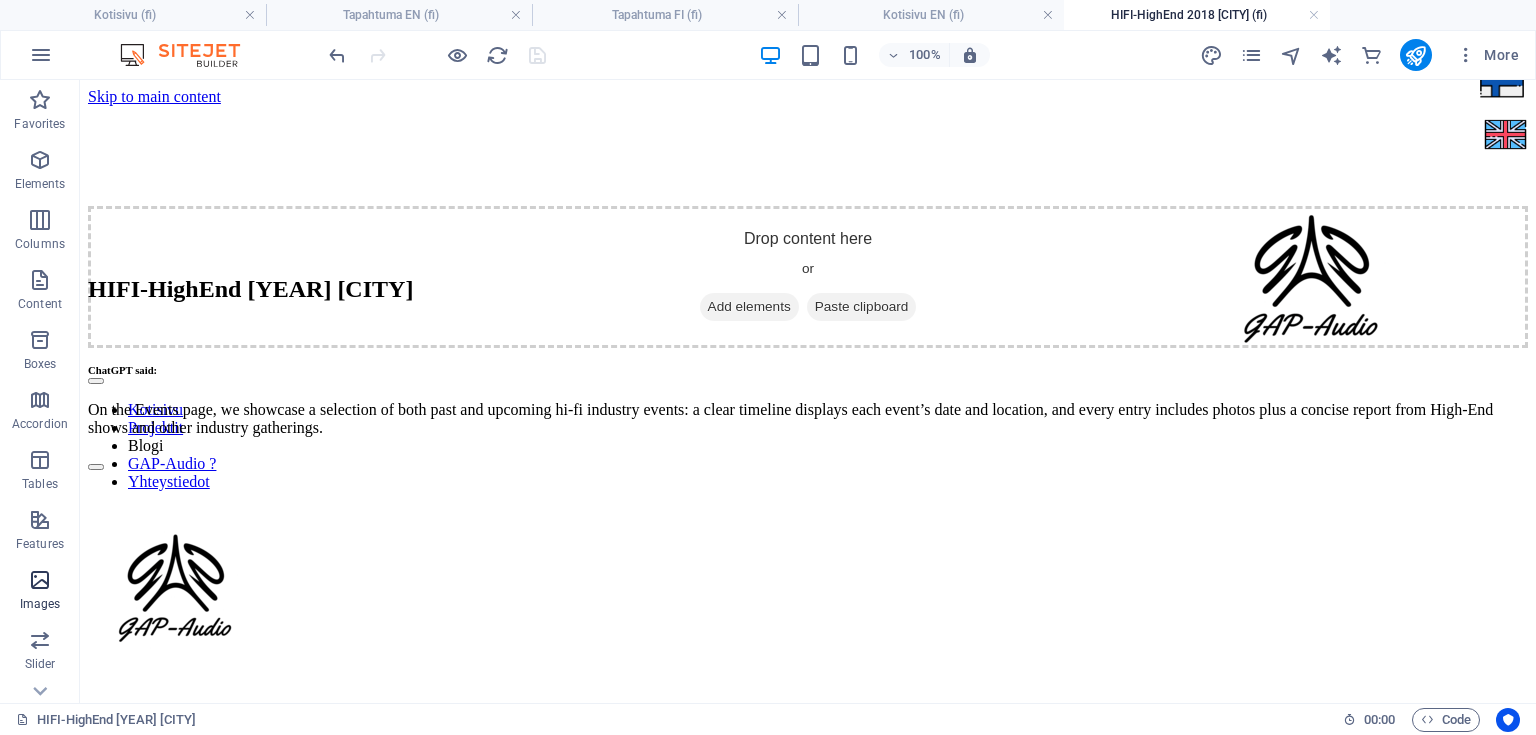 click on "Images" at bounding box center [40, 604] 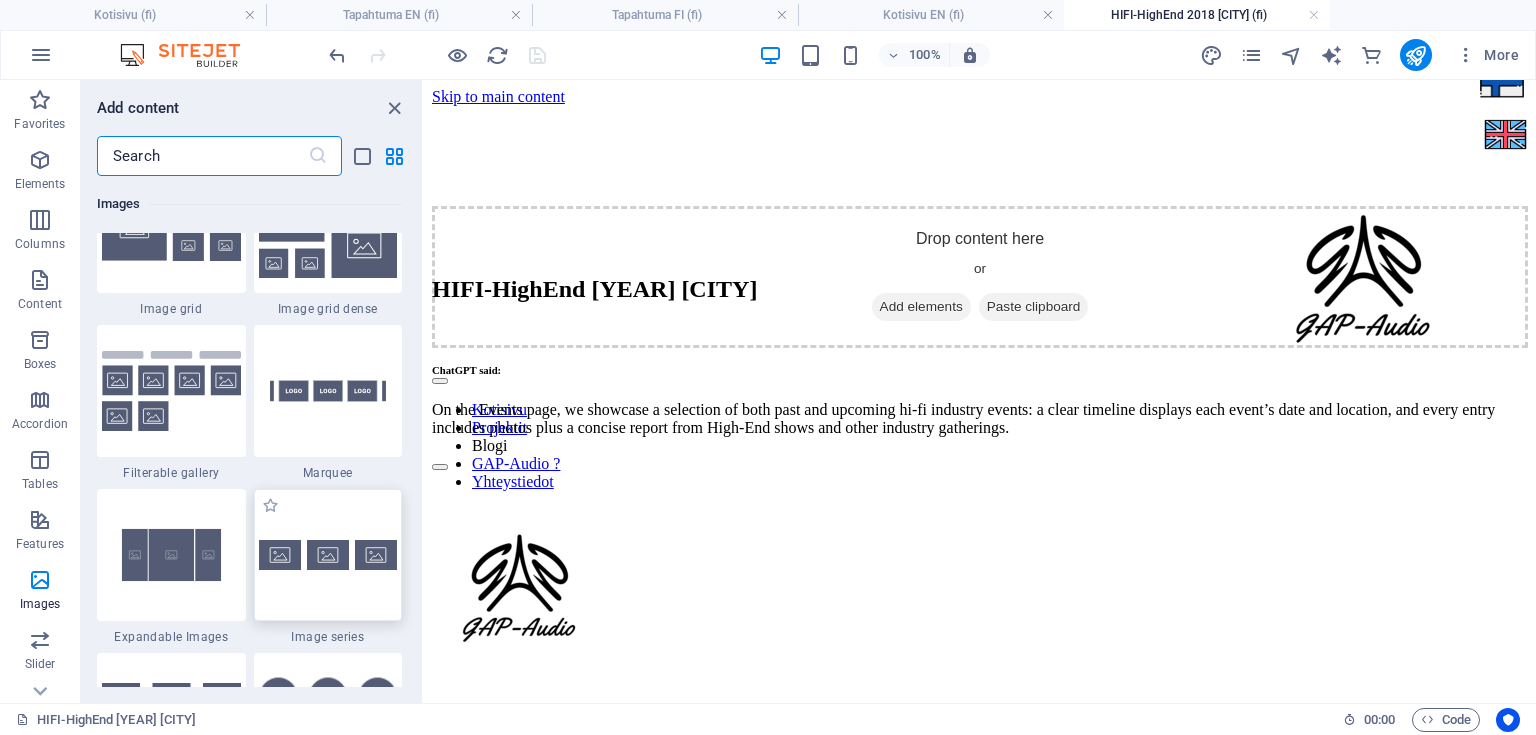 scroll, scrollTop: 10540, scrollLeft: 0, axis: vertical 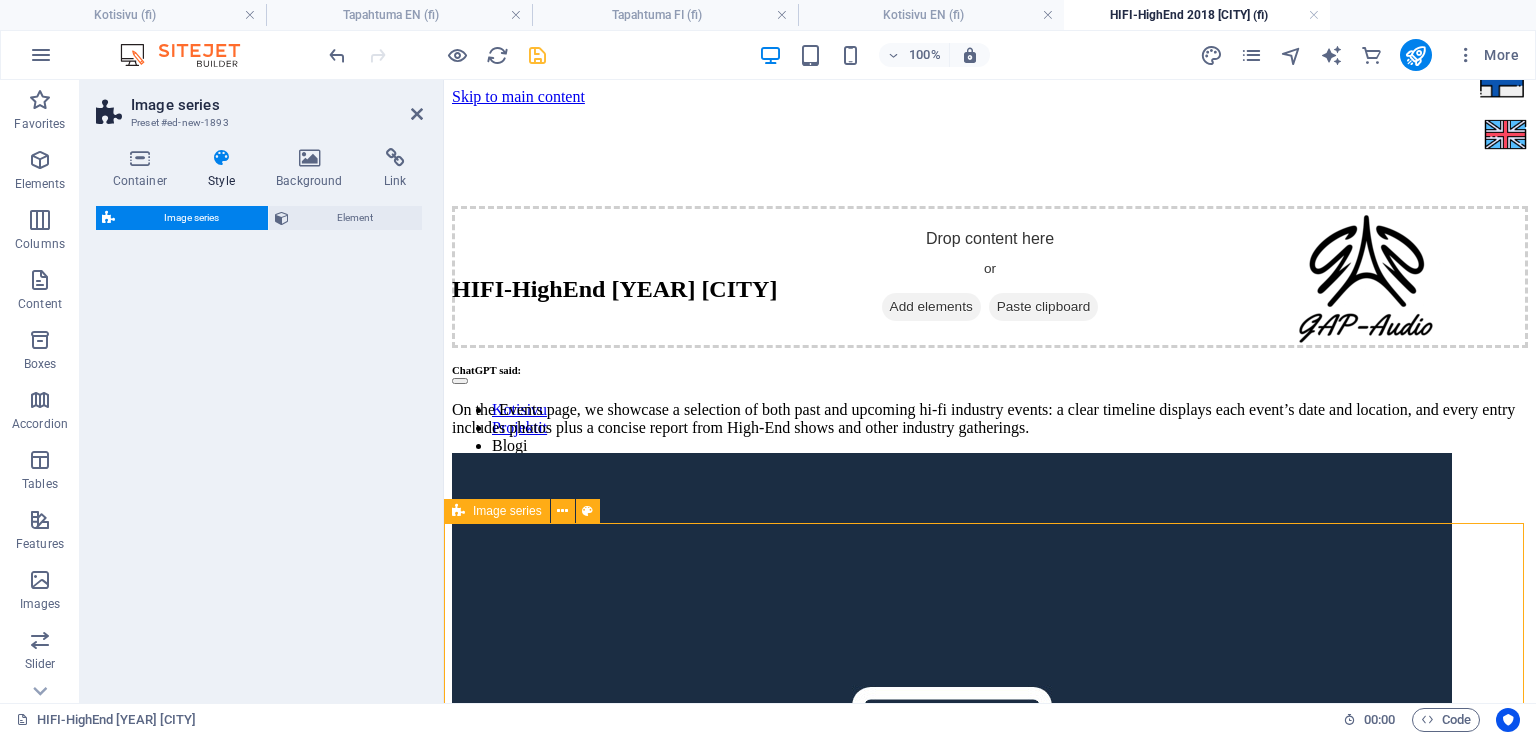 select on "rem" 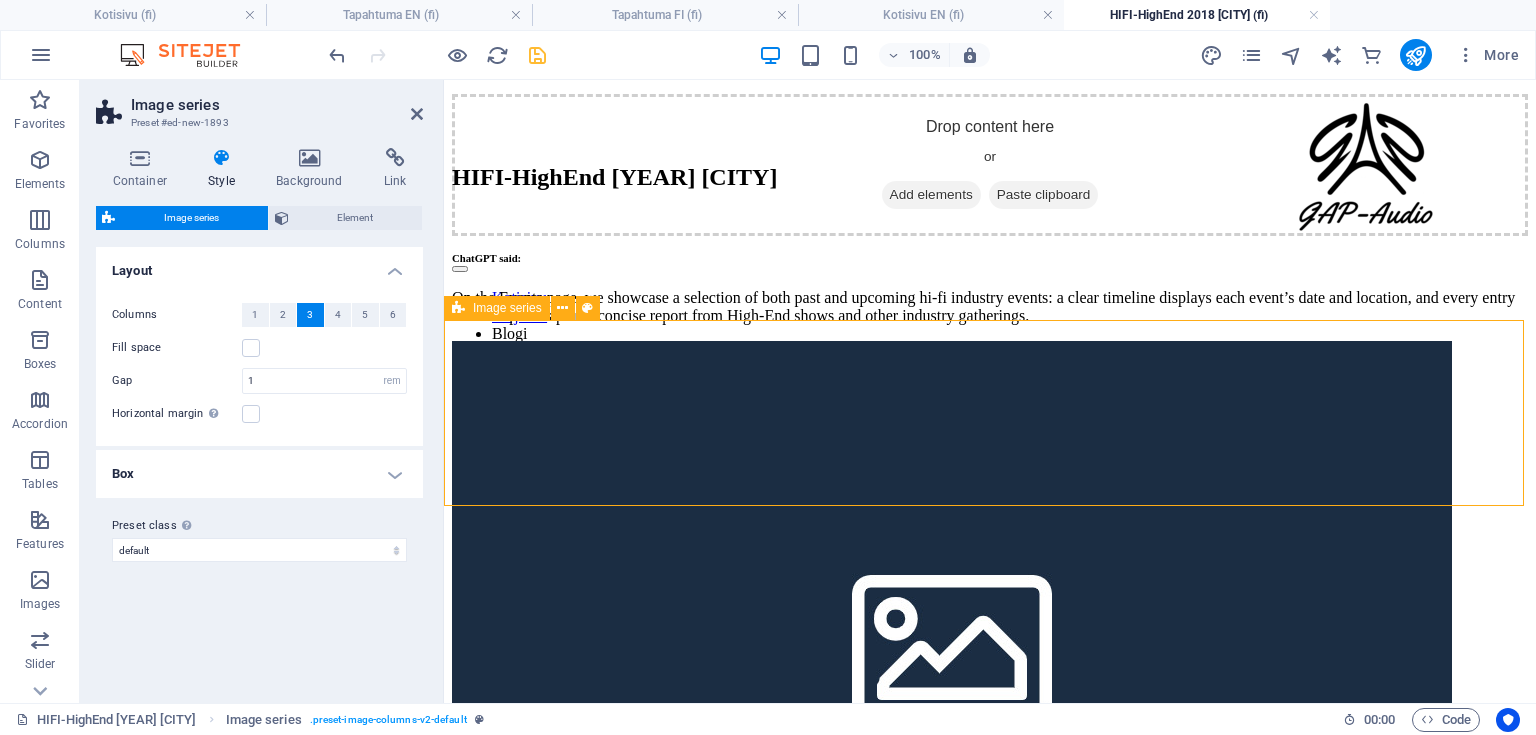 scroll, scrollTop: 240, scrollLeft: 0, axis: vertical 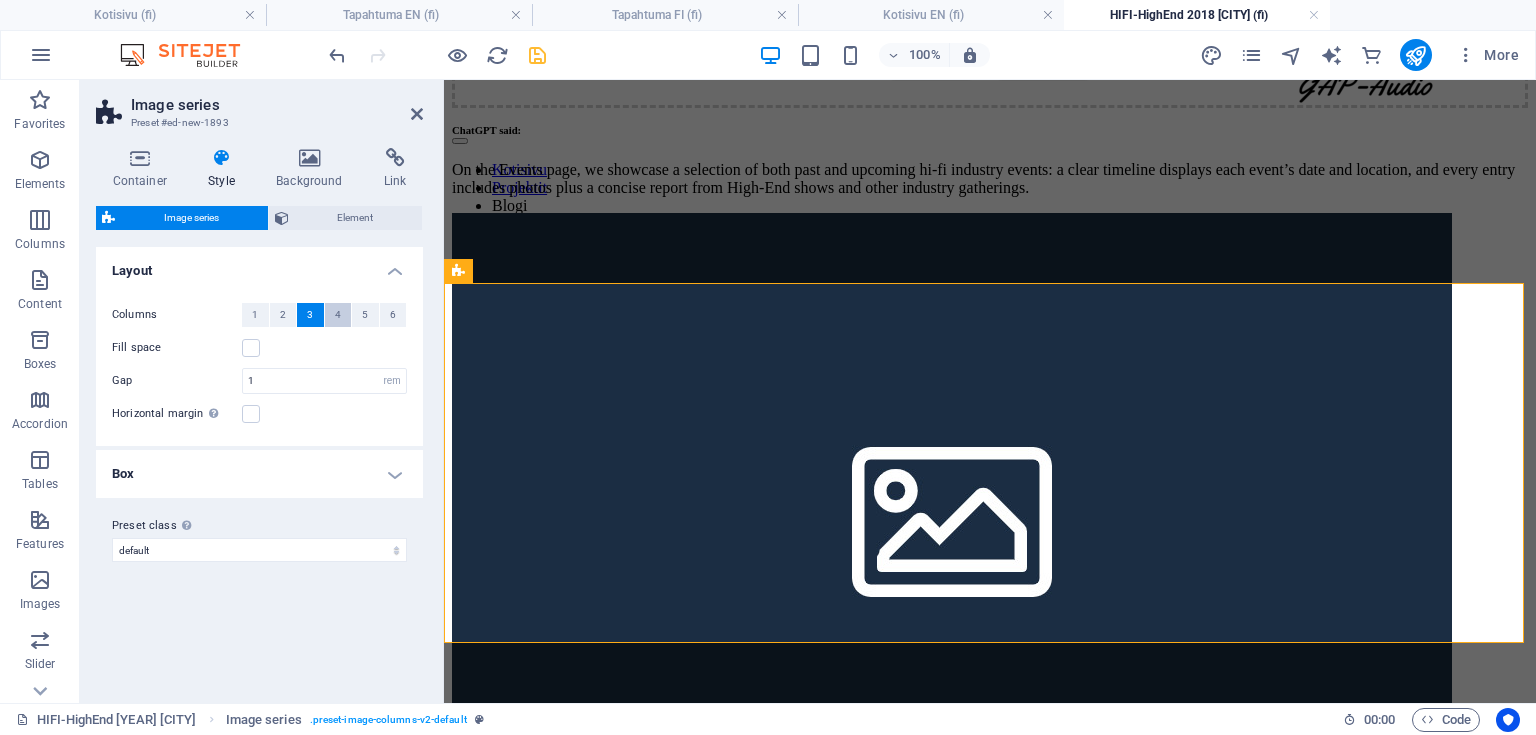 click on "4" at bounding box center [338, 315] 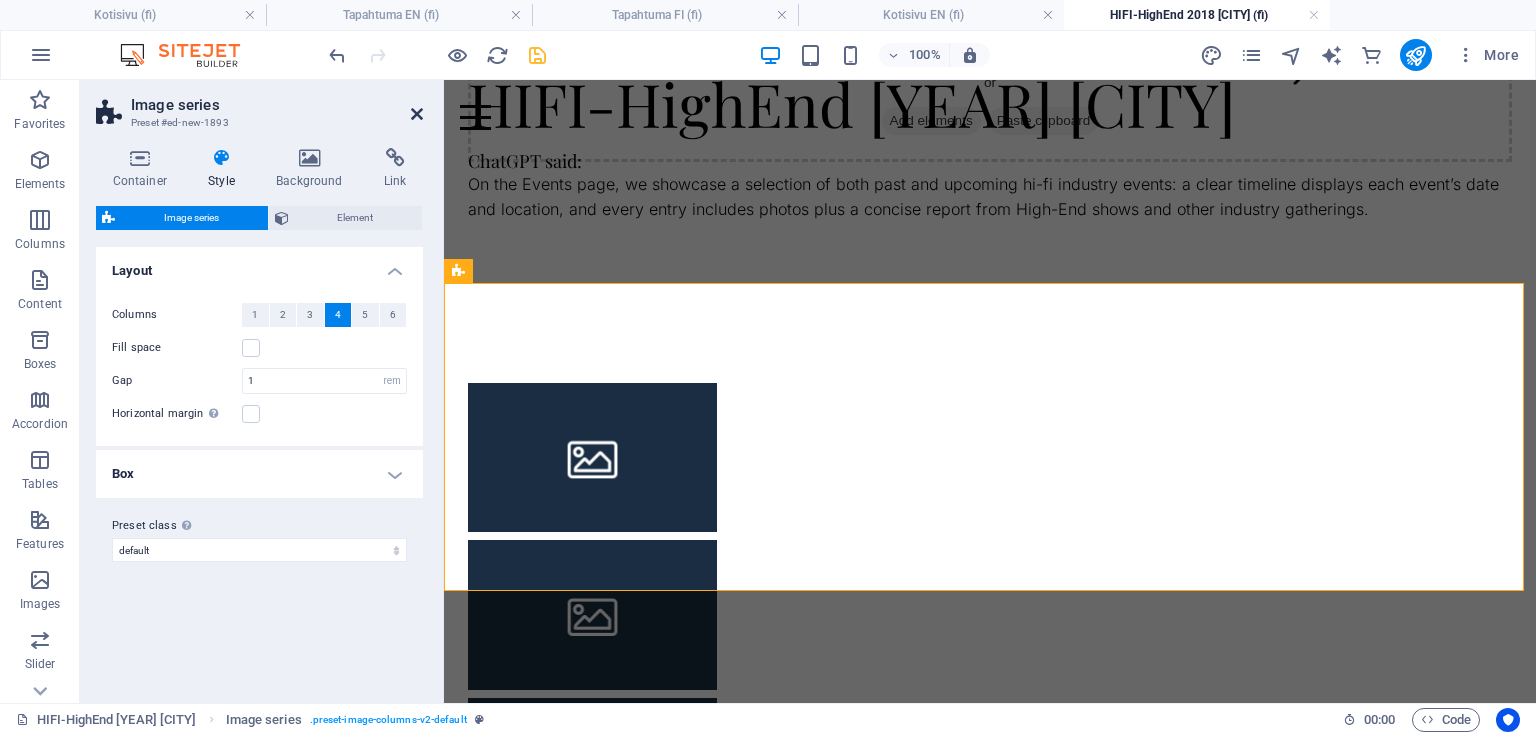 click at bounding box center (417, 114) 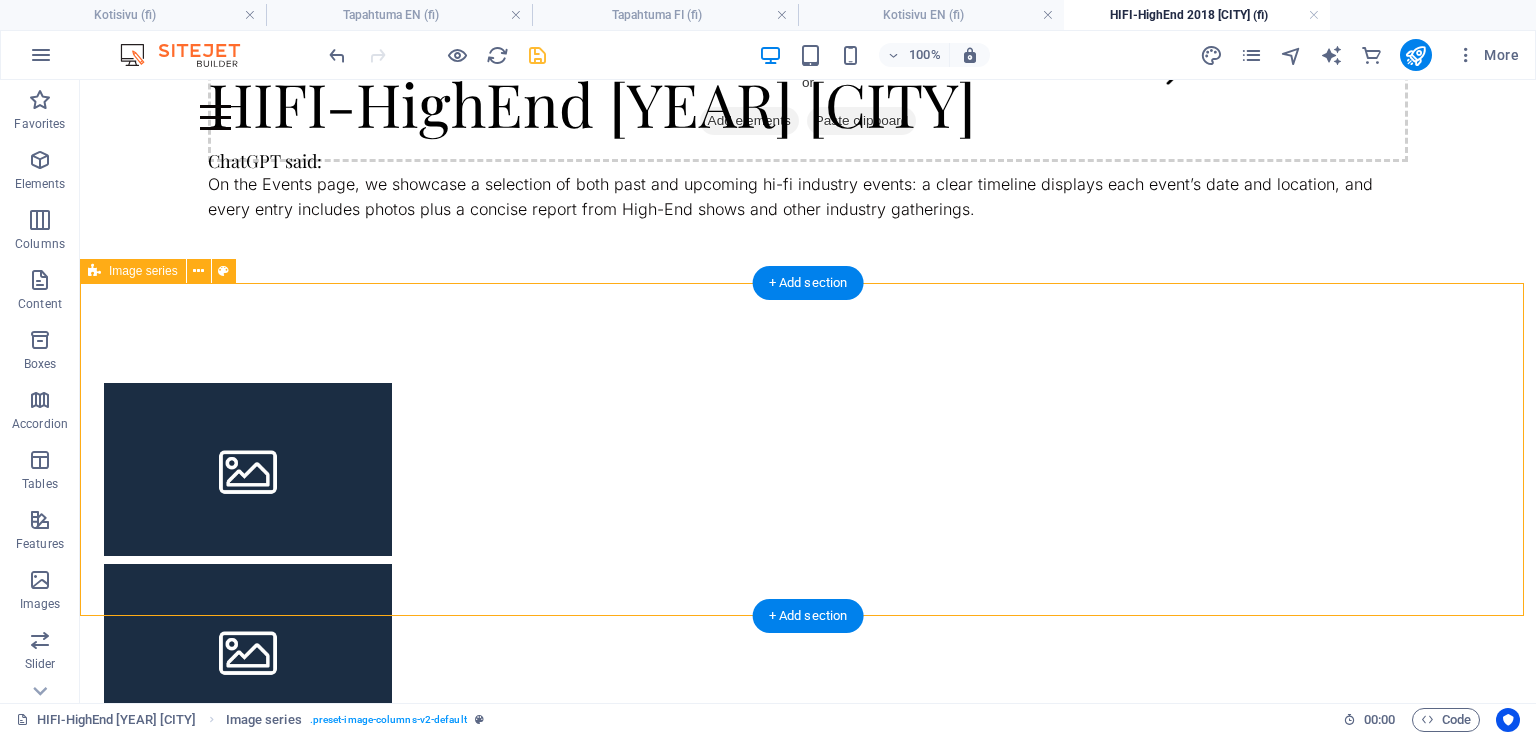 click at bounding box center [808, 650] 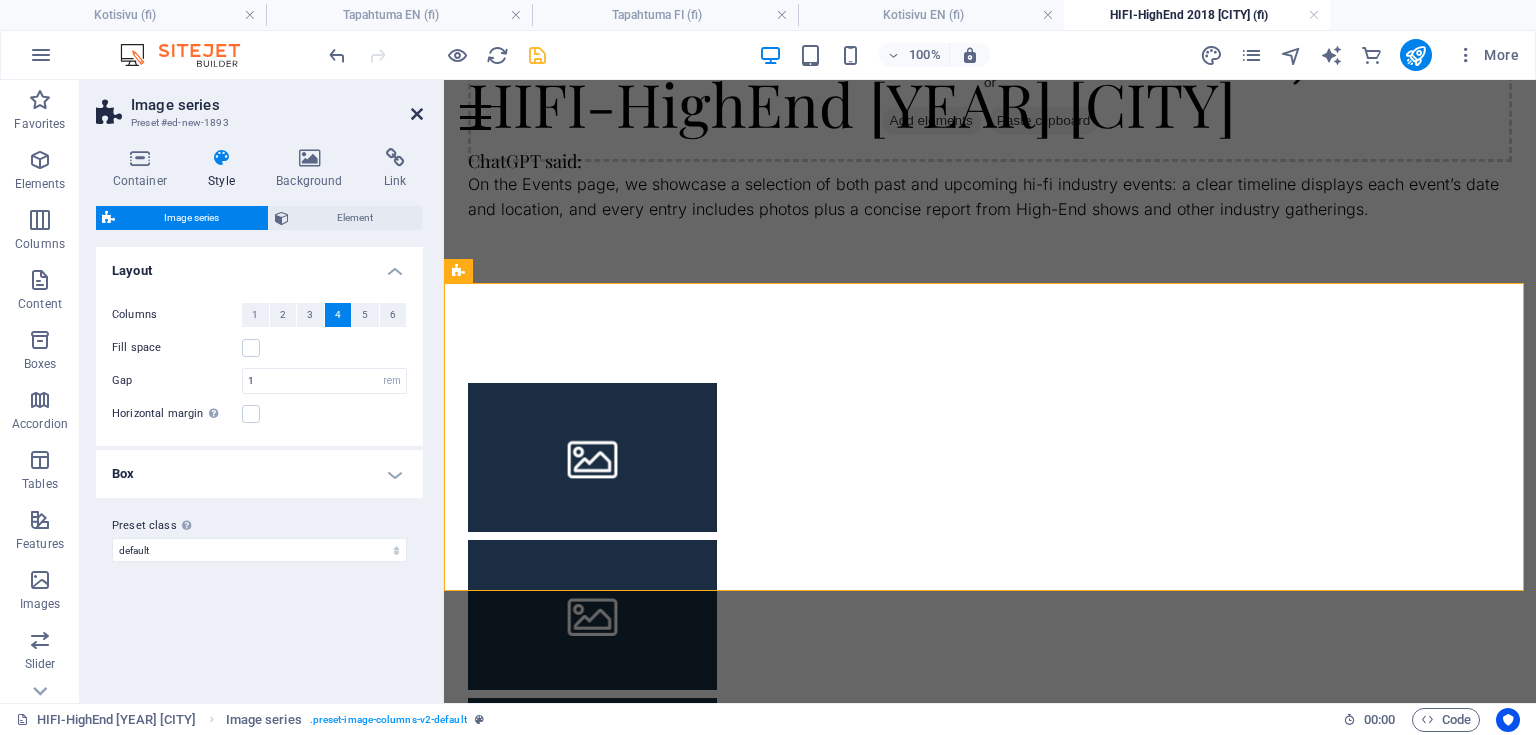 click at bounding box center (417, 114) 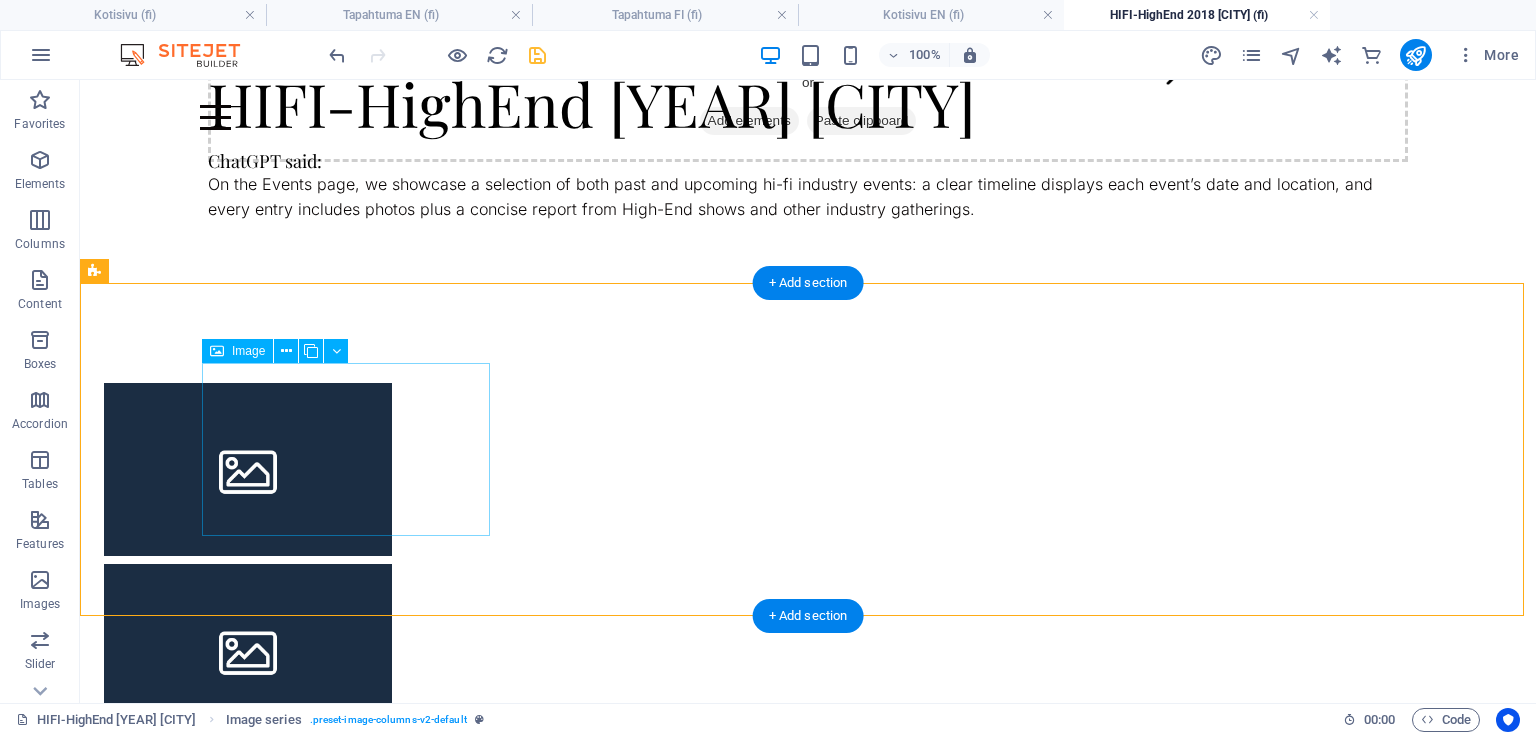 click at bounding box center (248, 469) 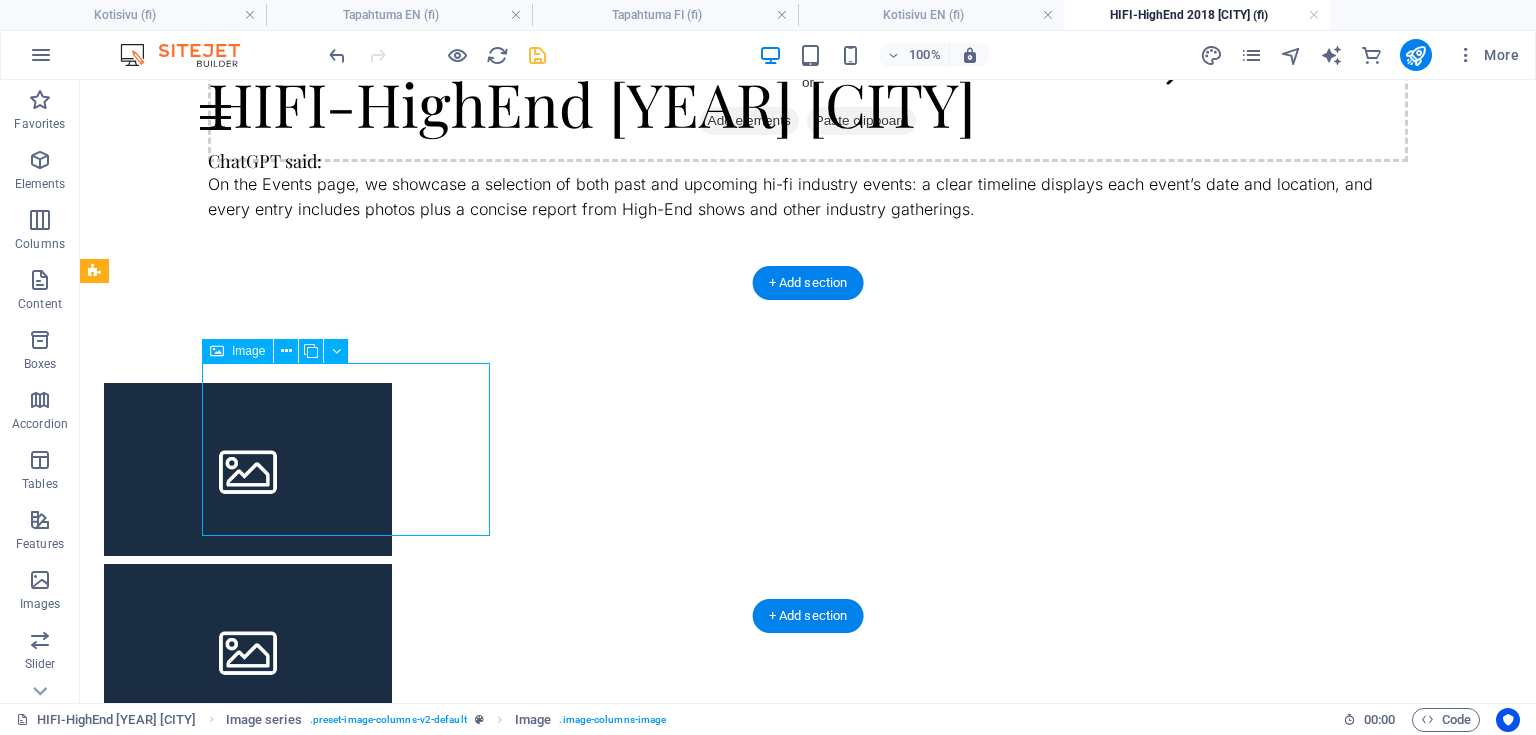click at bounding box center [248, 469] 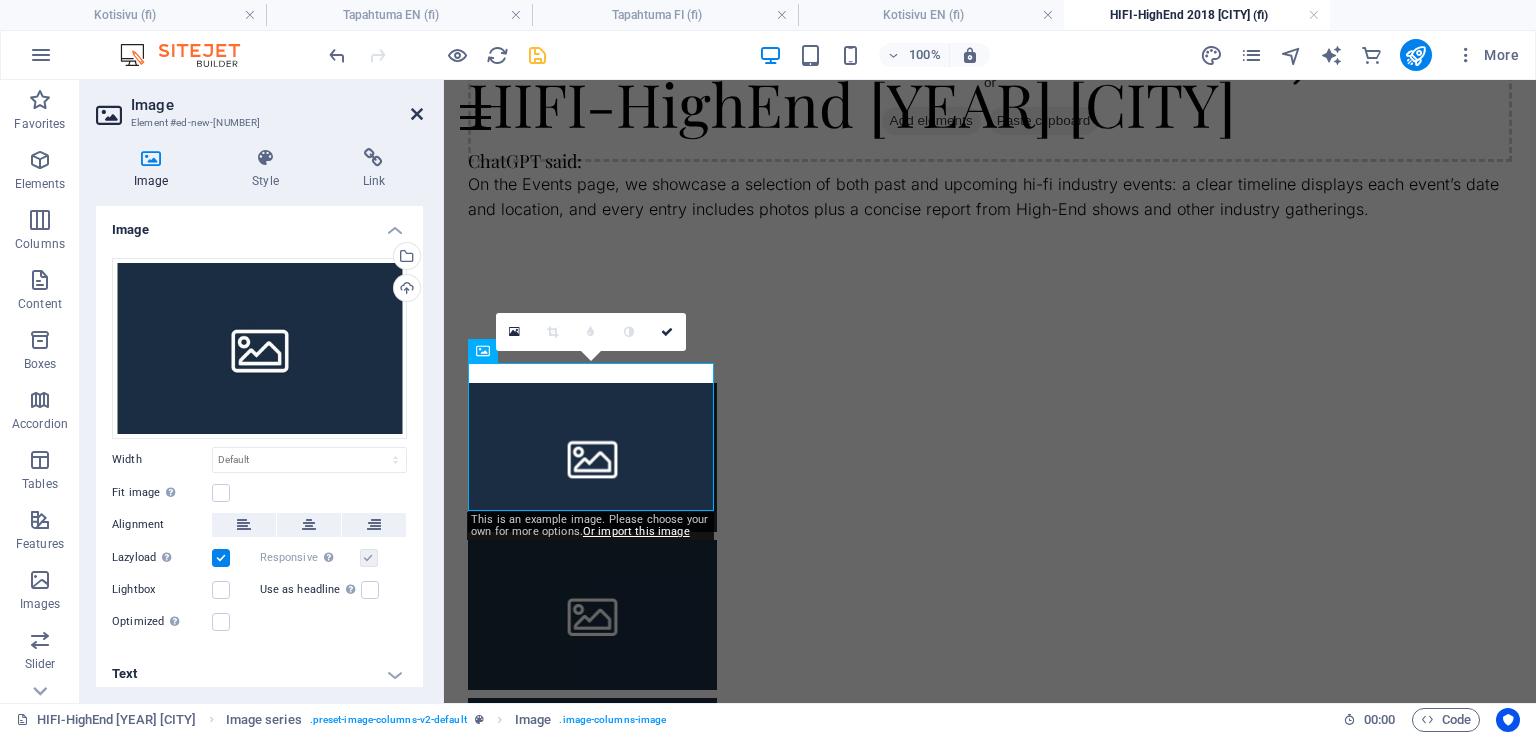 drag, startPoint x: 428, startPoint y: 107, endPoint x: 415, endPoint y: 116, distance: 15.811388 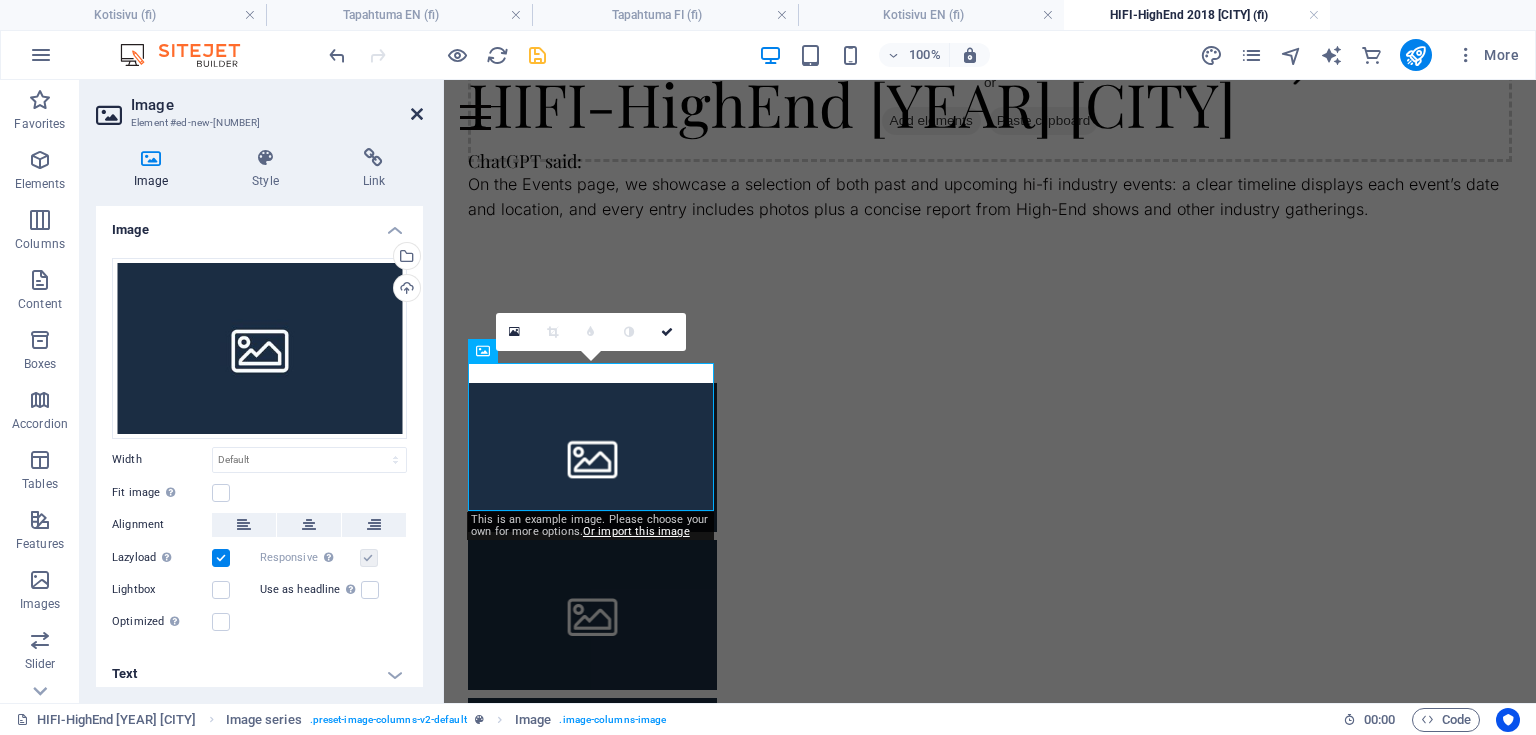 click on "Image Element #ed-new-1894 Image Style Link Image Drag files here, click to choose files or select files from Files or our free stock photos & videos Select files from the file manager, stock photos, or upload file(s) Upload Width Default auto px rem % em vh vw Fit image Automatically fit image to a fixed width and height Height Default auto px Alignment Lazyload Loading images after the page loads improves page speed. Responsive Automatically load retina image and smartphone optimized sizes. Lightbox Use as headline The image will be wrapped in an H1 headline tag. Useful for giving alternative text the weight of an H1 headline, e.g. for the logo. Leave unchecked if uncertain. Optimized Images are compressed to improve page speed. Position Direction Custom X offset 50 px rem % vh vw Y offset 50 px rem % vh vw Text Float No float Image left Image right Determine how text should behave around the image. Text Alternative text Image caption Paragraph Format Normal Heading 1 Heading 2 Heading 3 Heading 4 Heading 5" at bounding box center (262, 391) 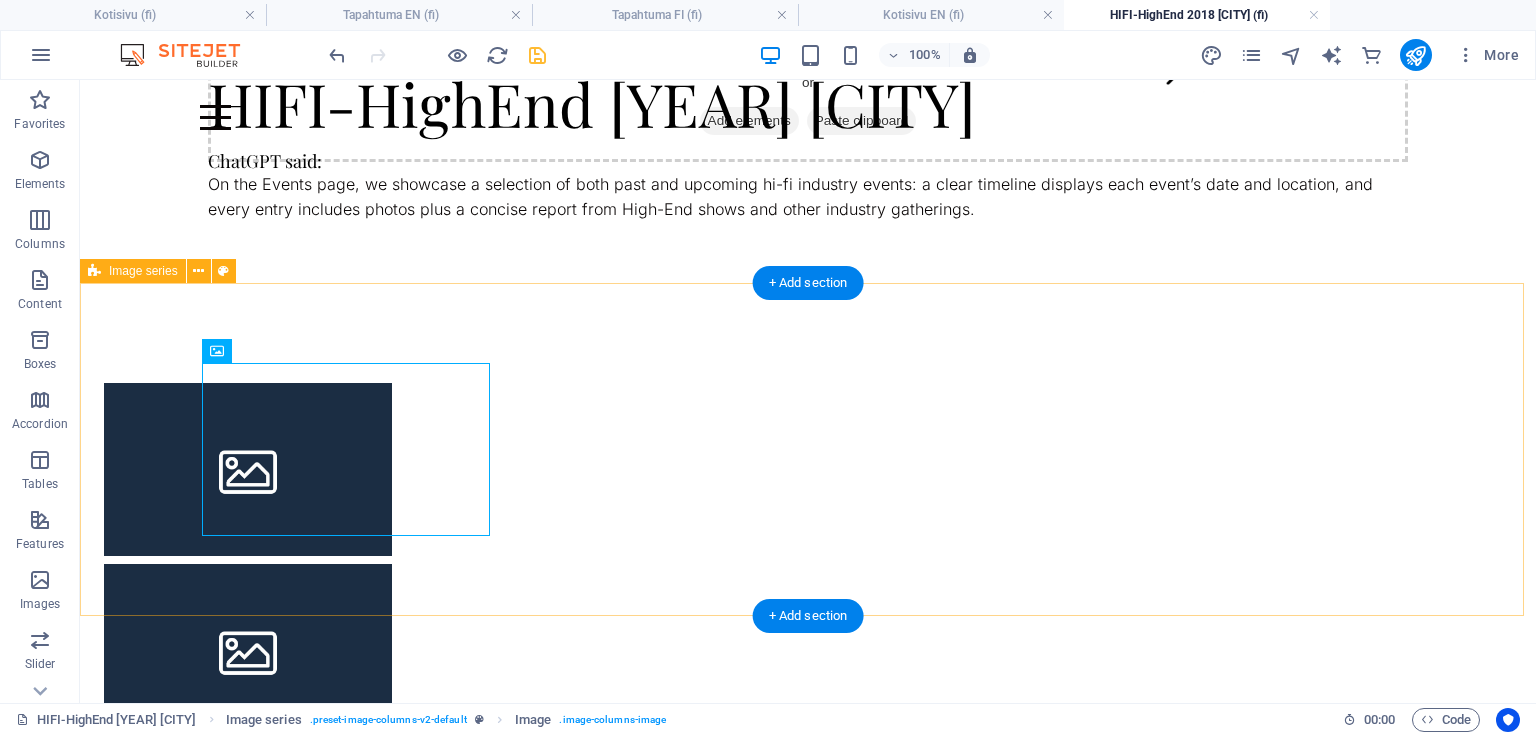 click at bounding box center (808, 650) 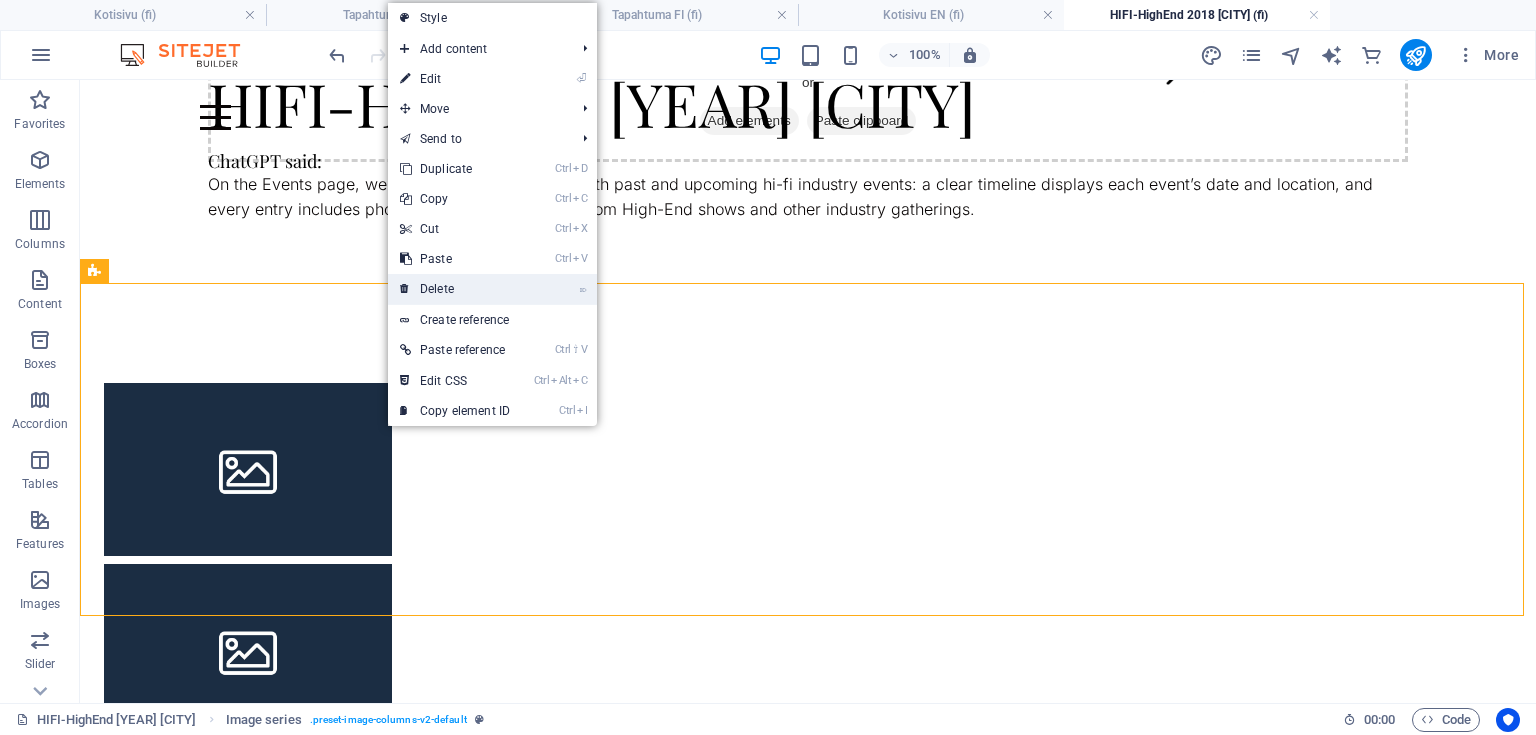 click on "⌦  Delete" at bounding box center [455, 289] 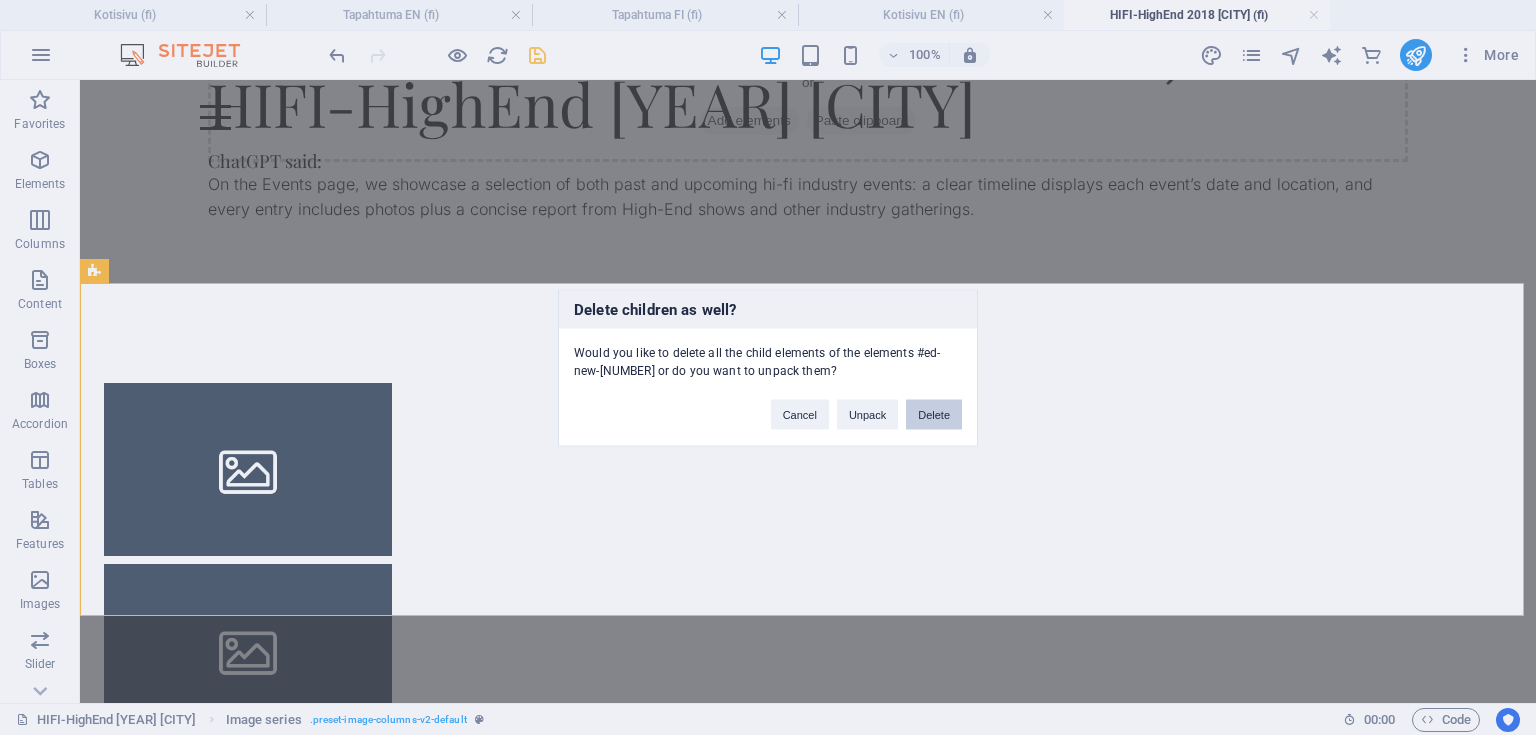 drag, startPoint x: 932, startPoint y: 412, endPoint x: 145, endPoint y: 272, distance: 799.35535 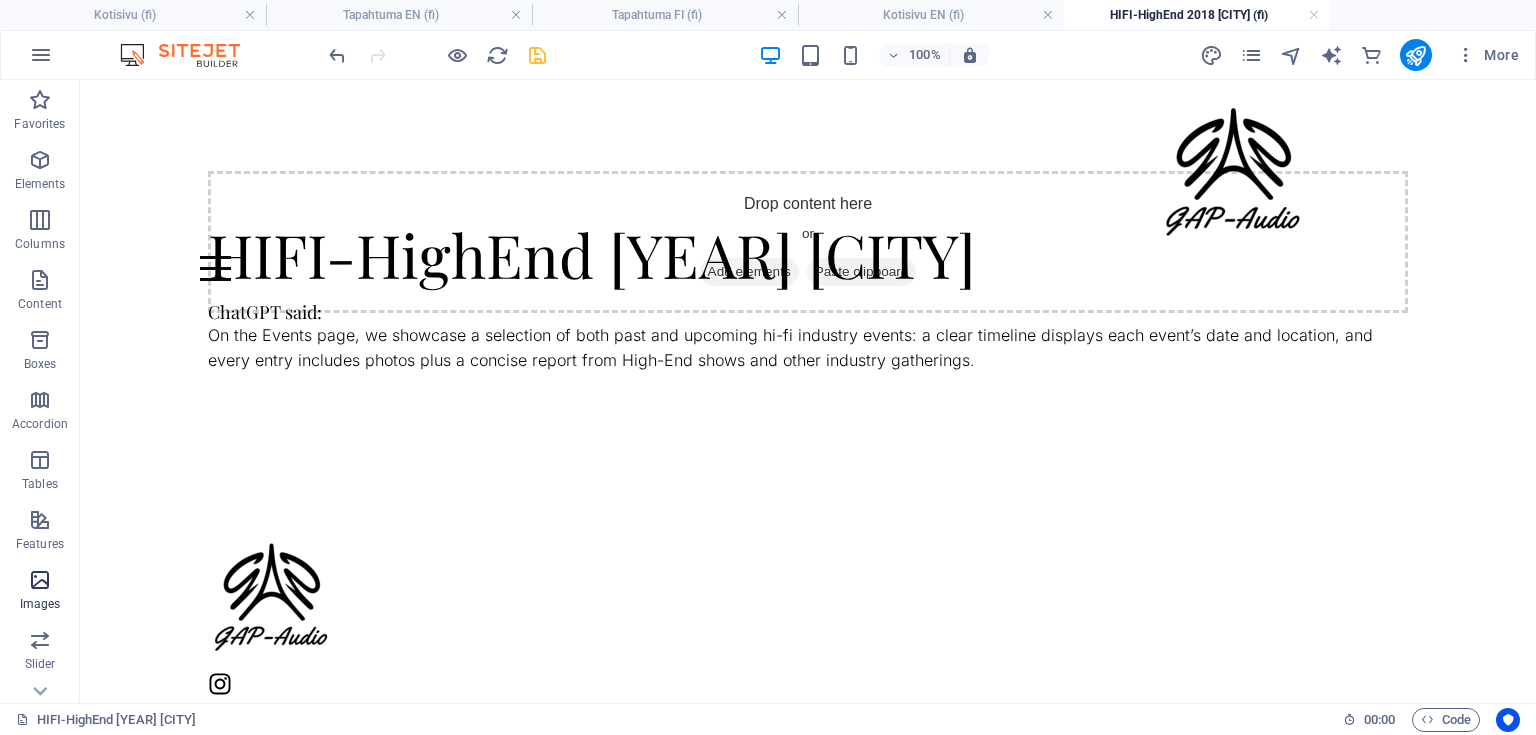 click at bounding box center (40, 580) 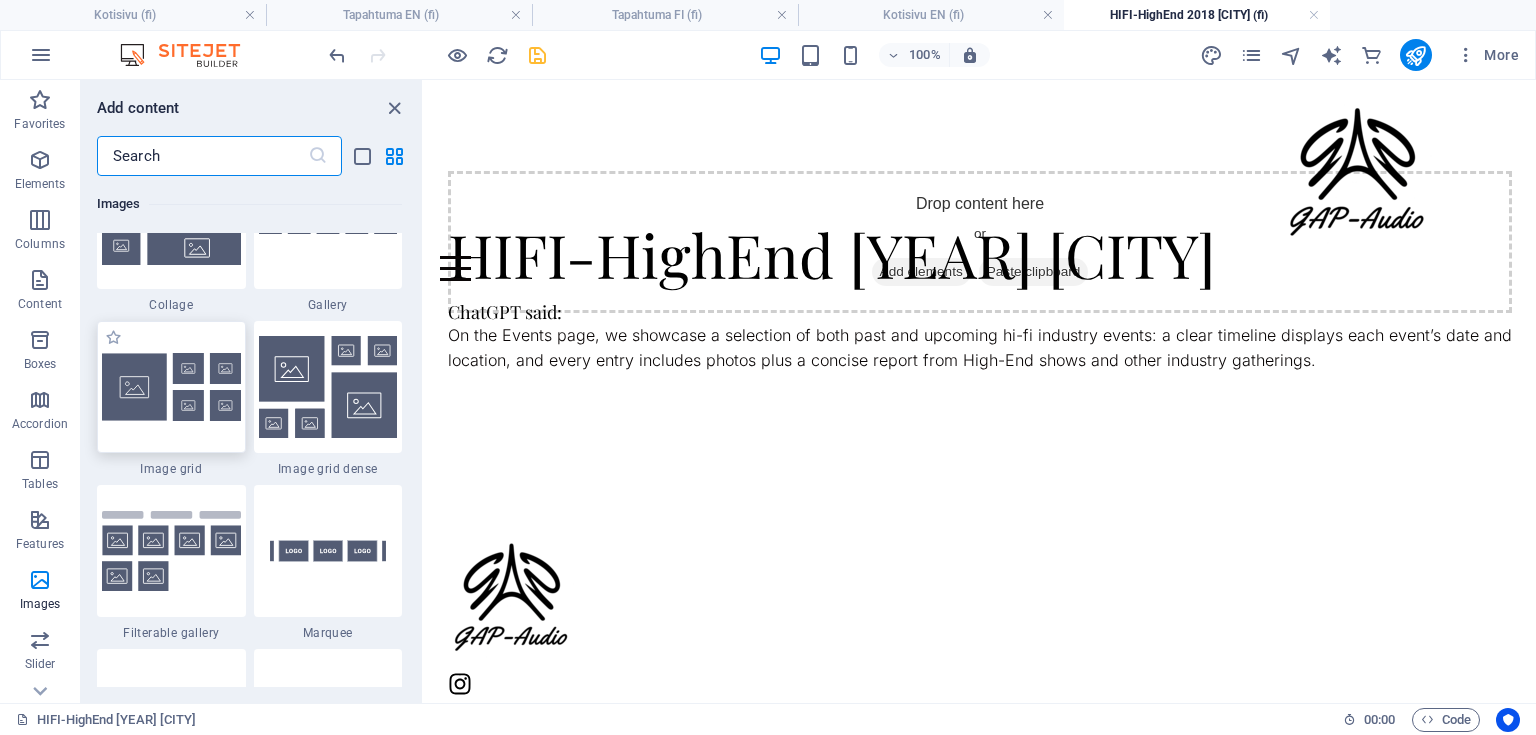 scroll, scrollTop: 10220, scrollLeft: 0, axis: vertical 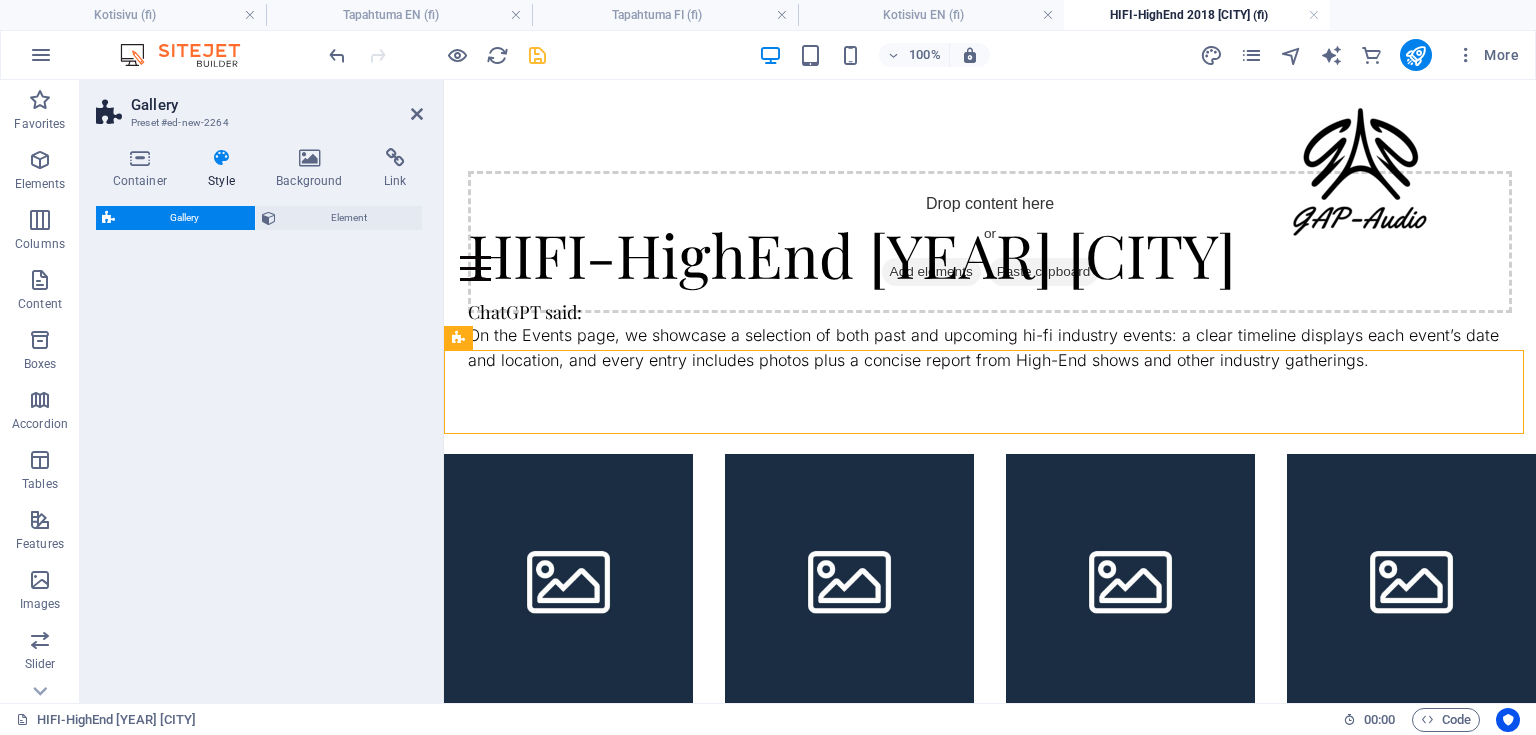 select on "rem" 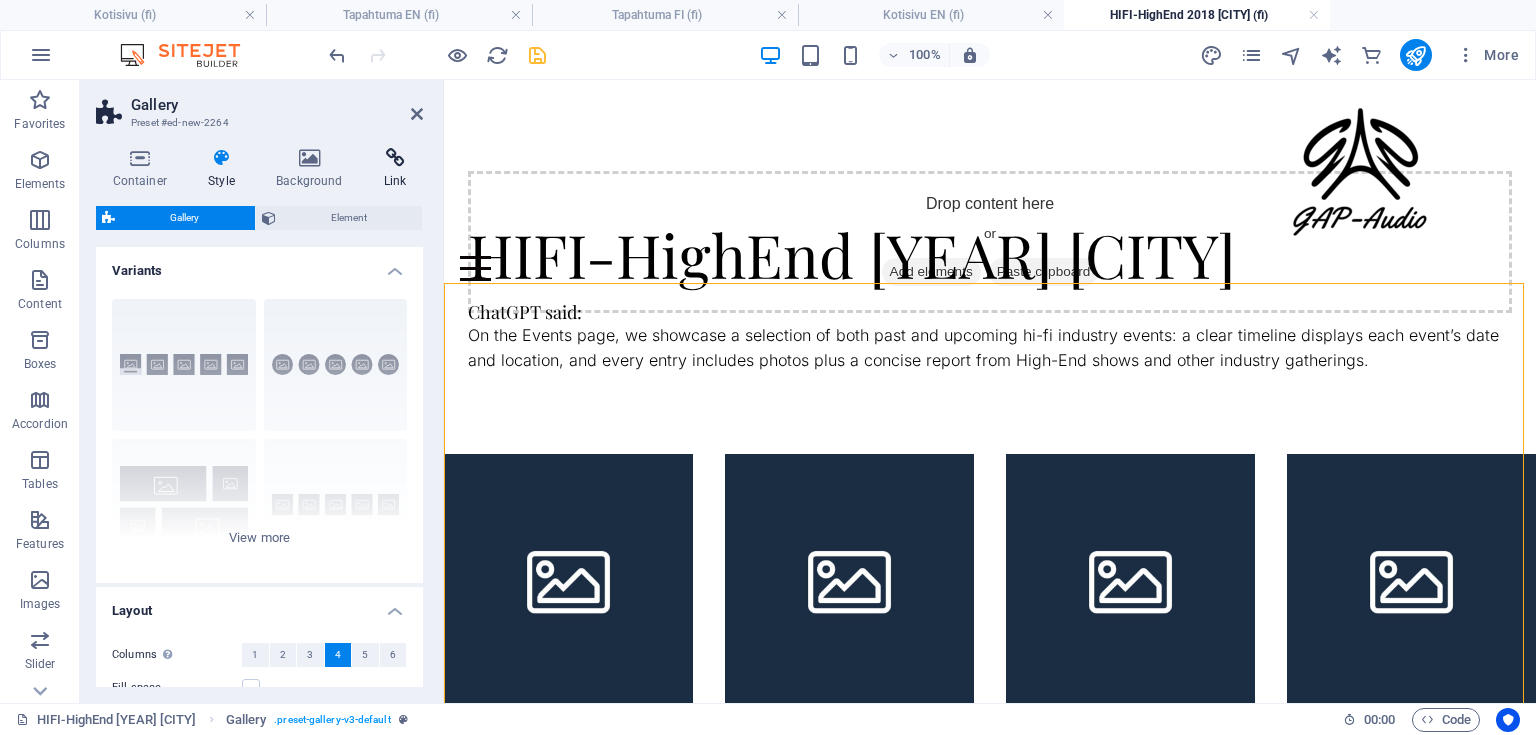 scroll, scrollTop: 240, scrollLeft: 0, axis: vertical 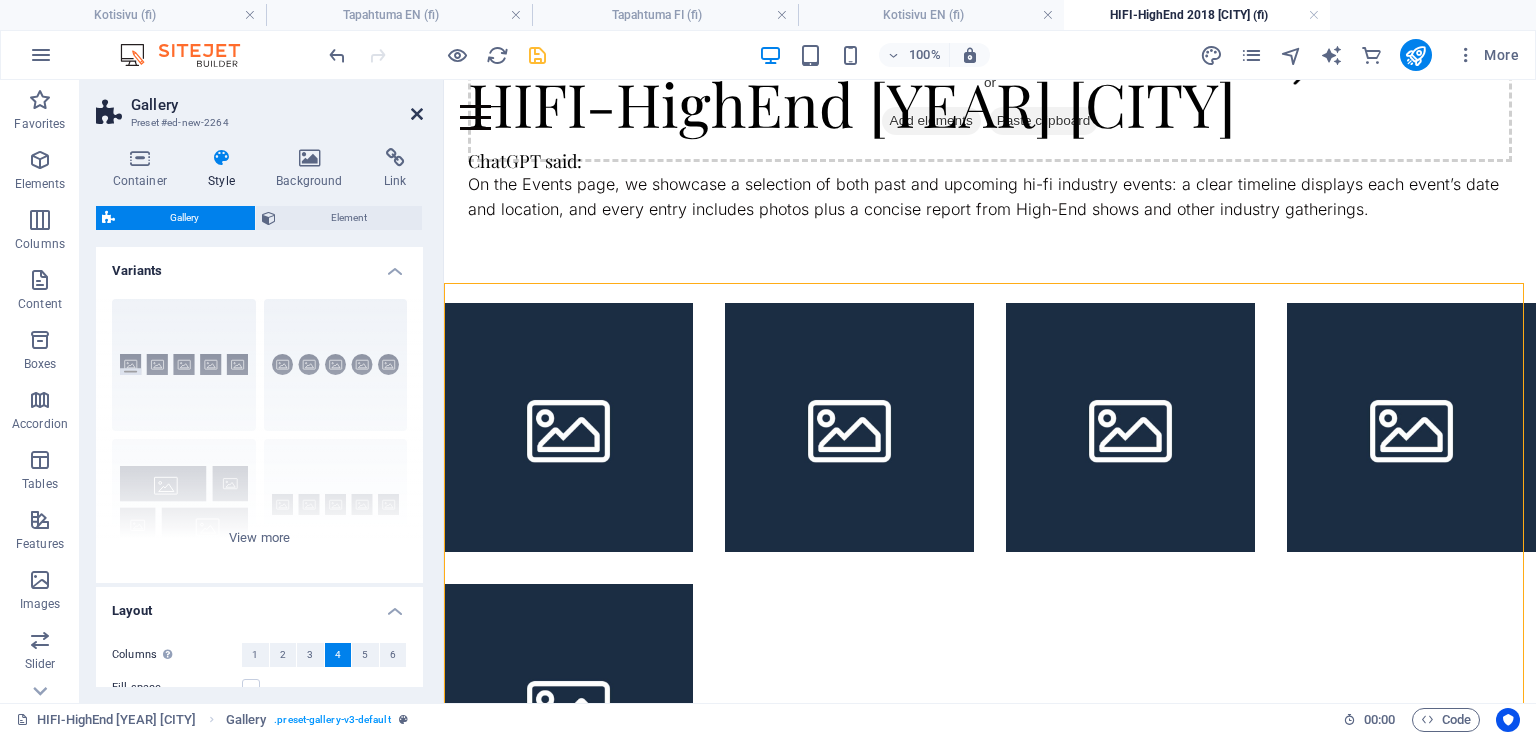 drag, startPoint x: 422, startPoint y: 112, endPoint x: 348, endPoint y: 42, distance: 101.862656 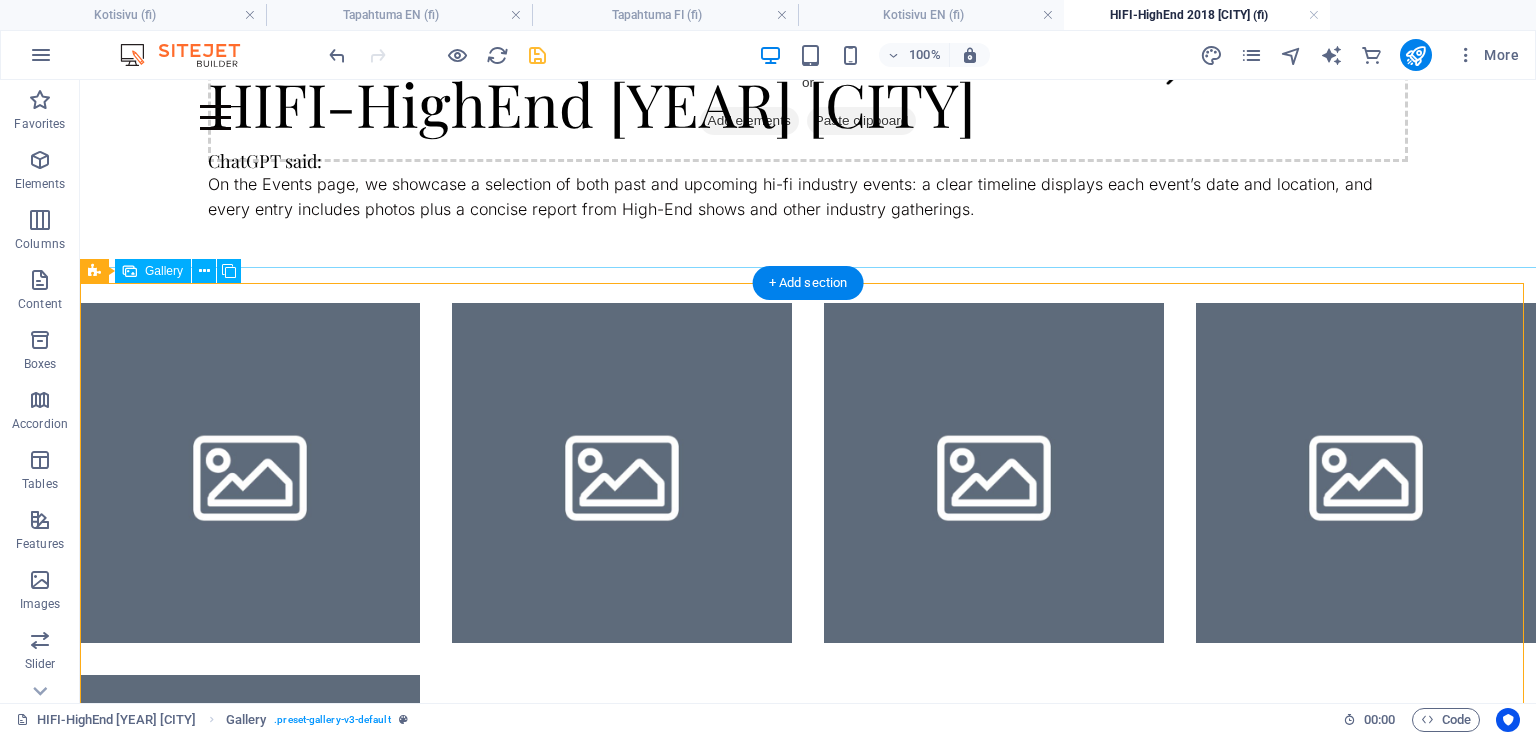 click at bounding box center [250, 473] 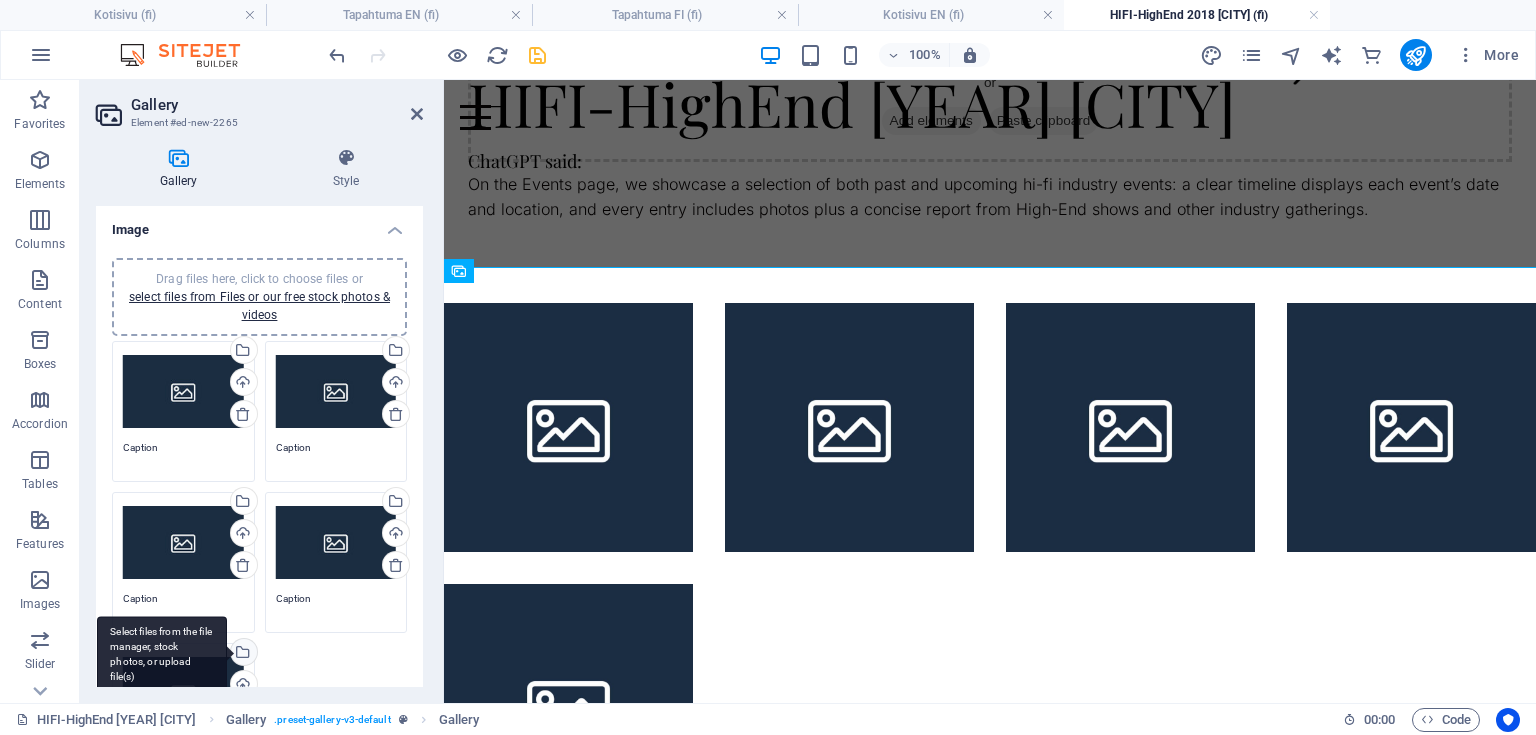 scroll, scrollTop: 80, scrollLeft: 0, axis: vertical 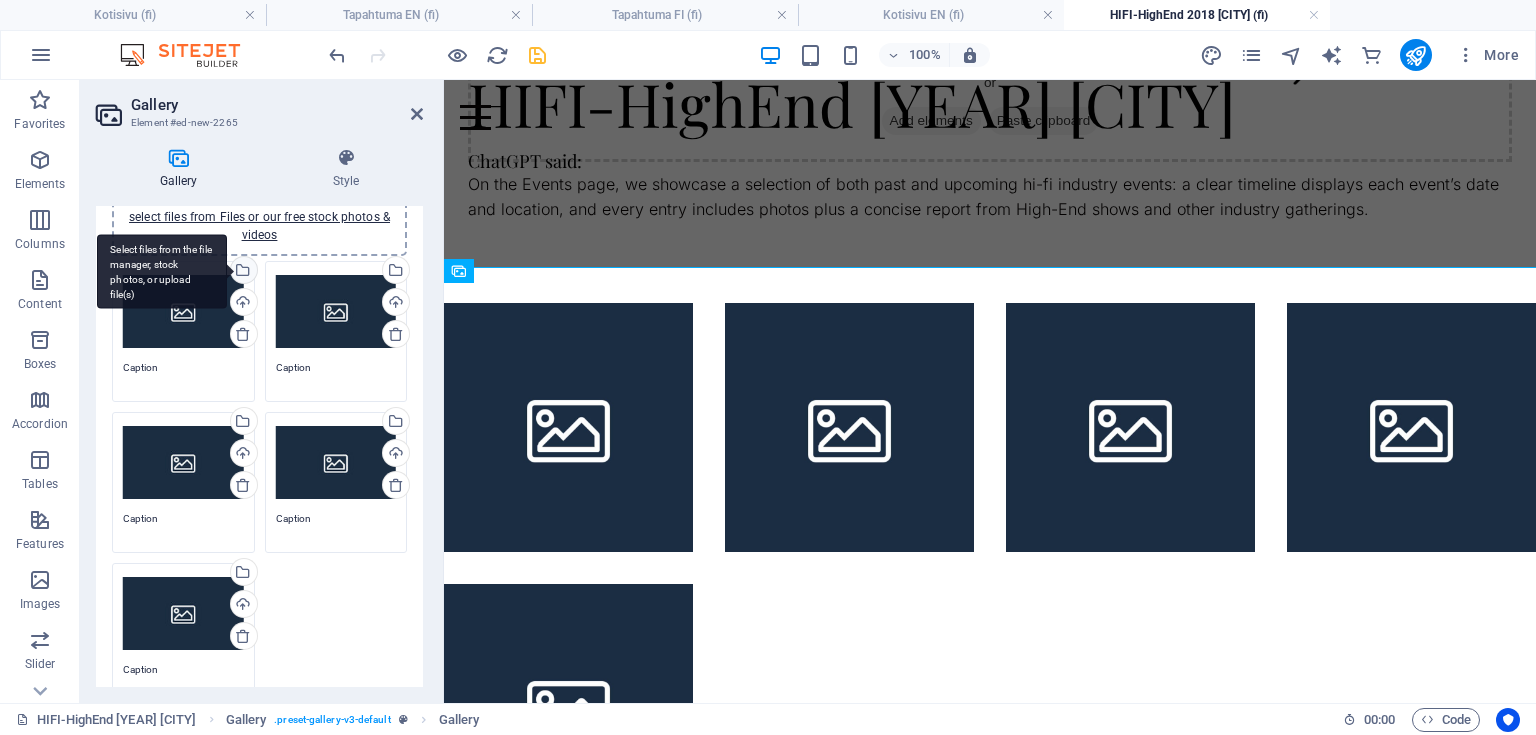 click on "Select files from the file manager, stock photos, or upload file(s)" at bounding box center (242, 272) 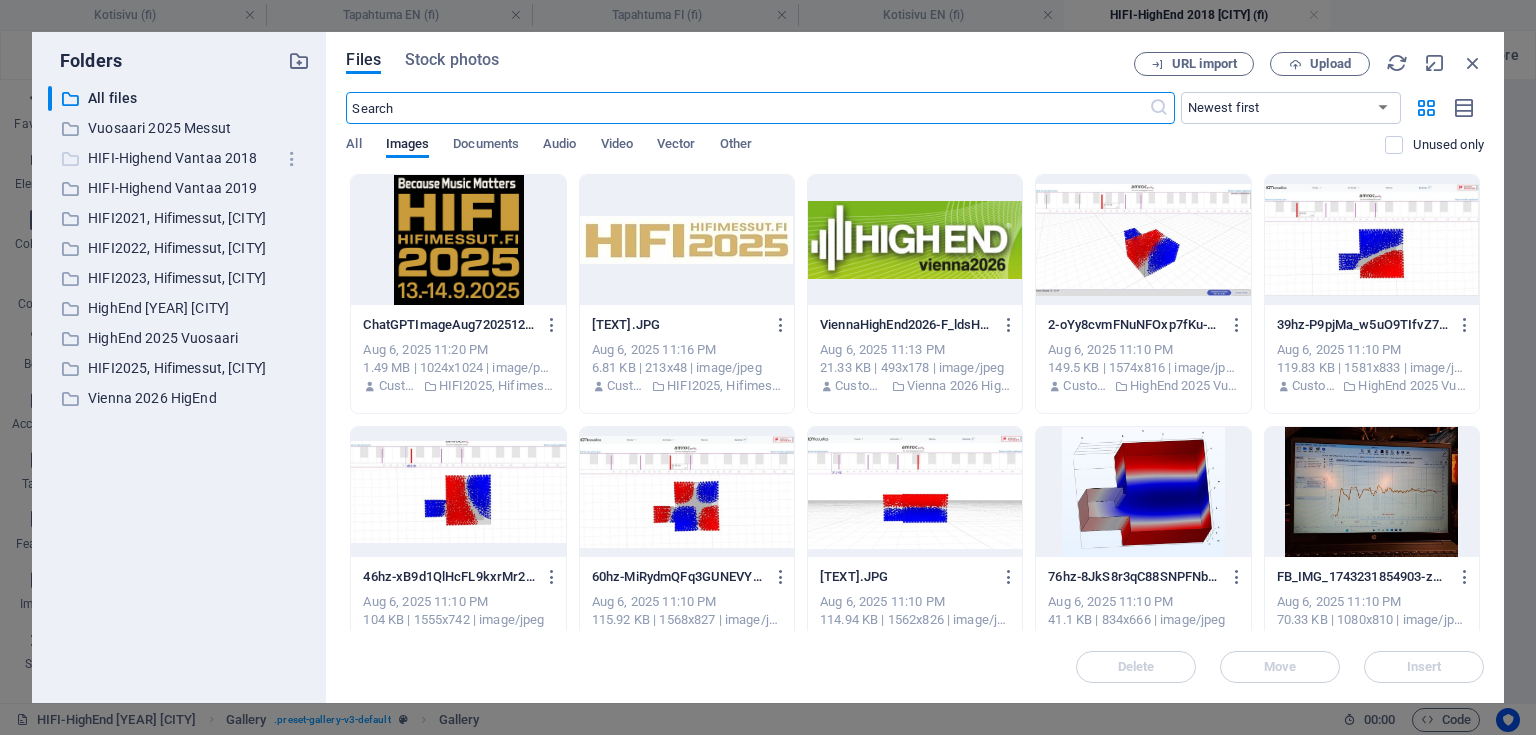 click on "HIFI-Highend Vantaa 2018" at bounding box center [181, 158] 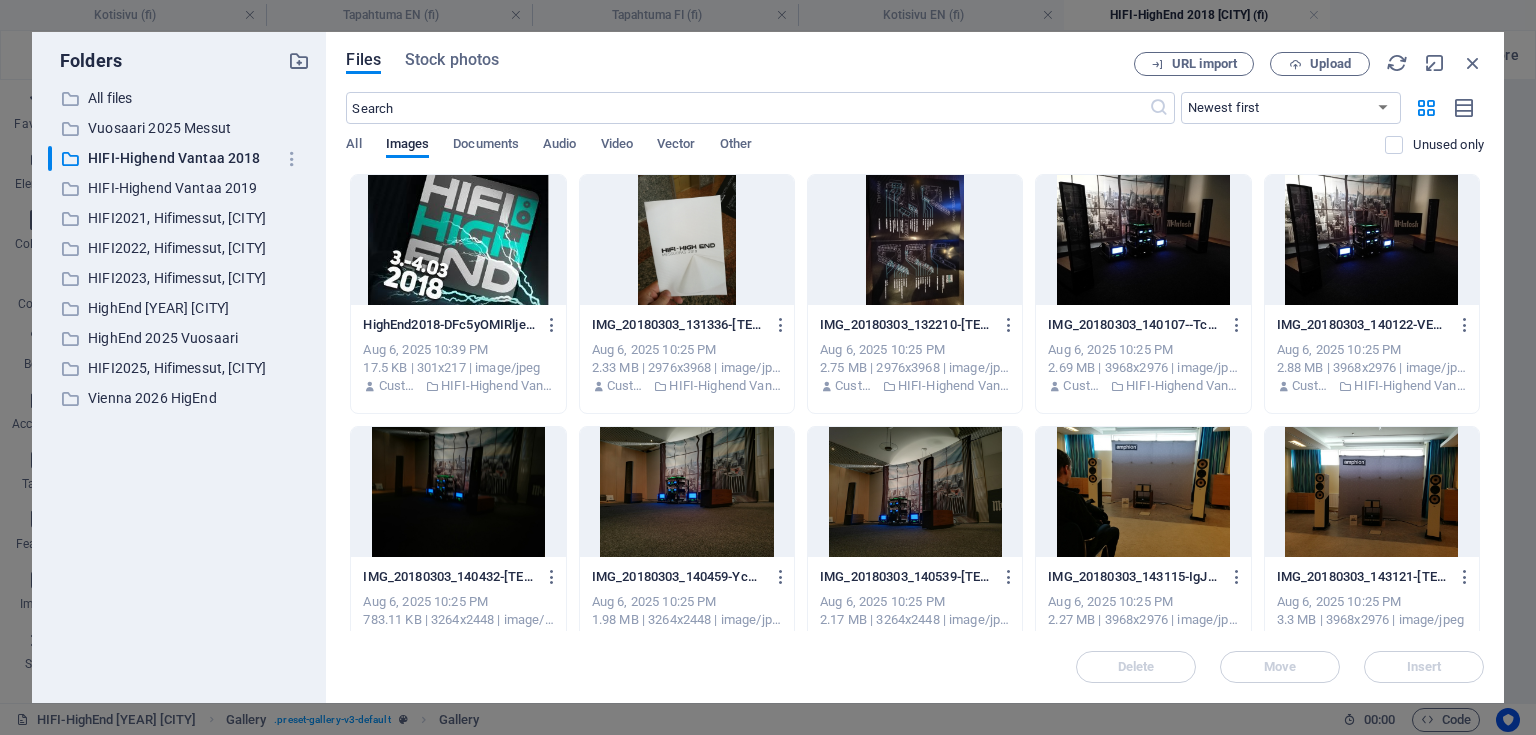 click at bounding box center (915, 240) 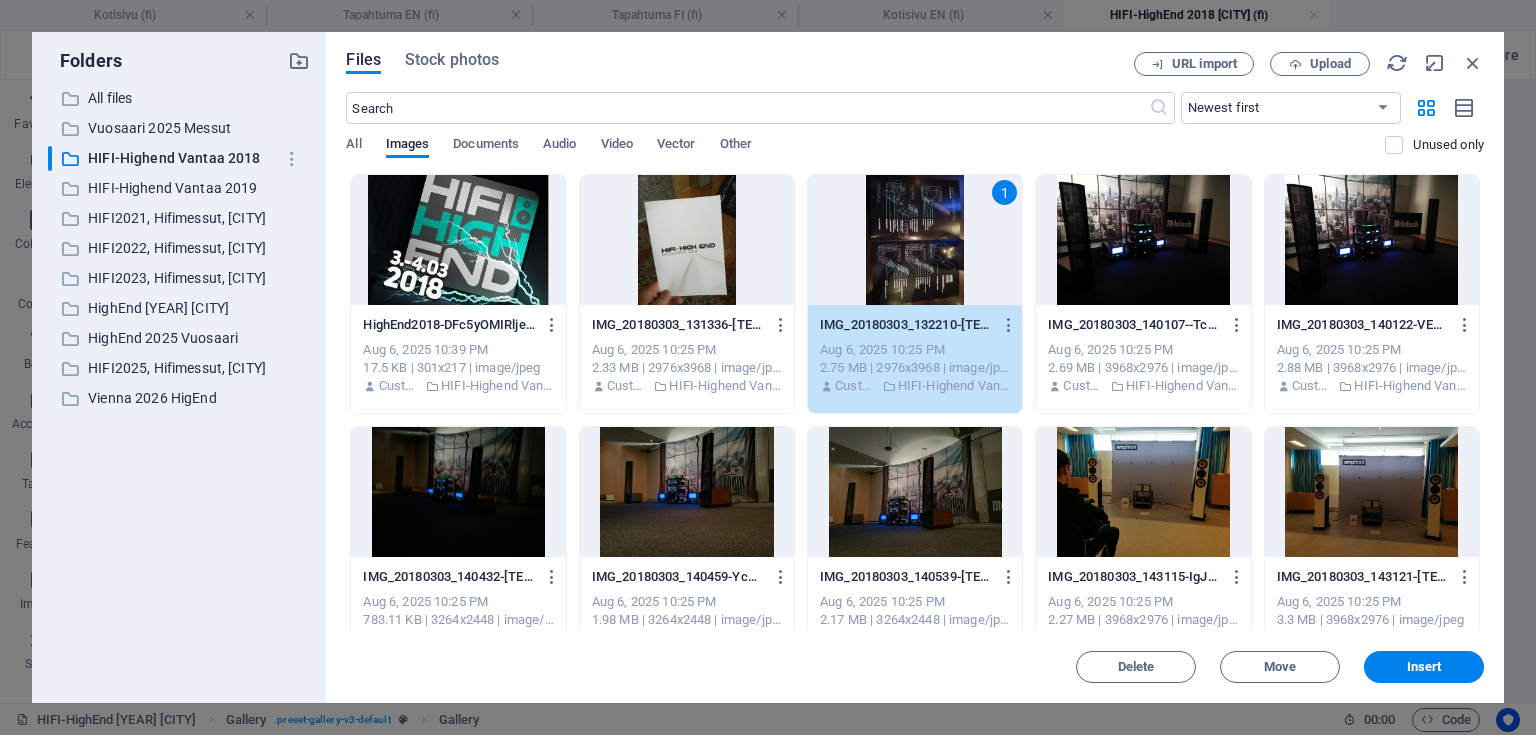click on "1" at bounding box center (915, 240) 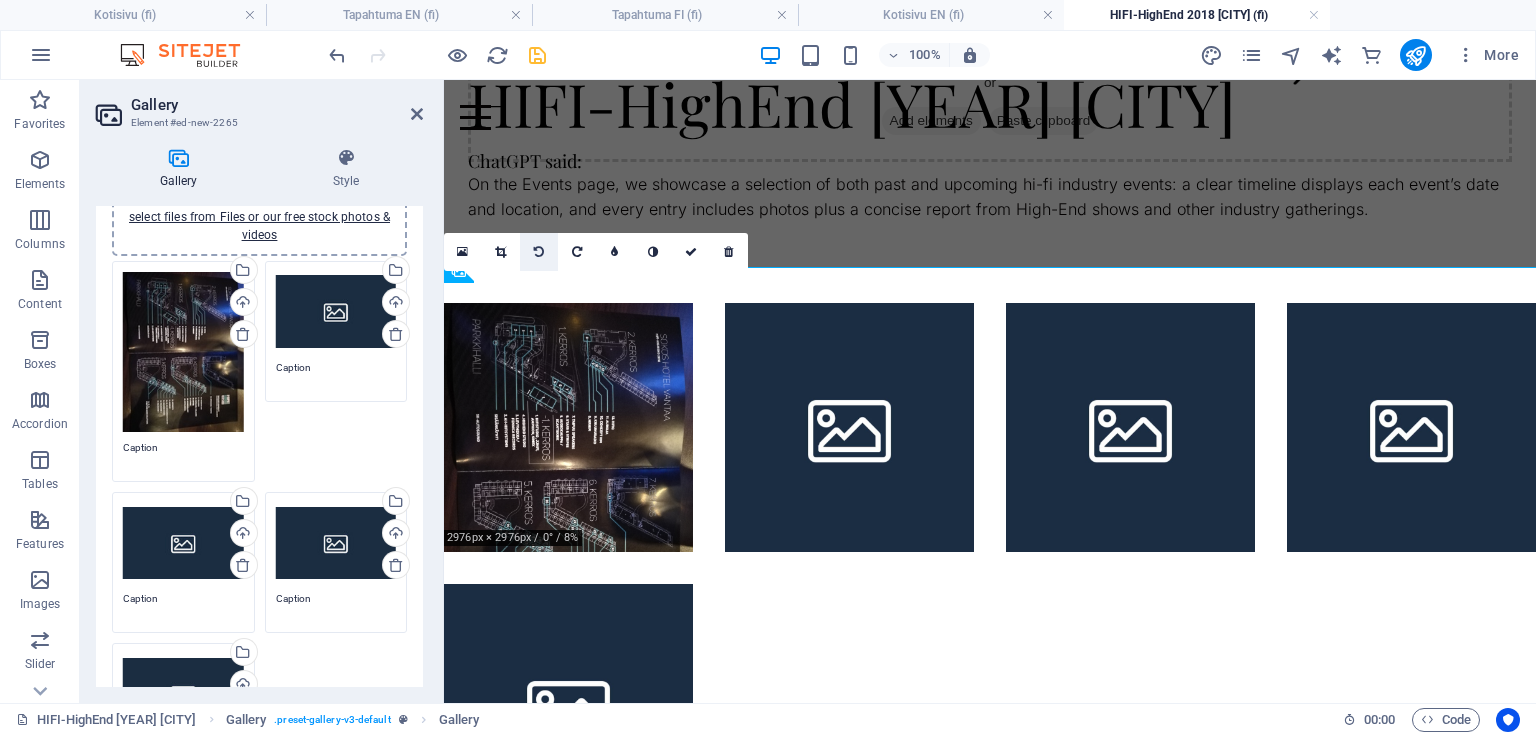 click at bounding box center (539, 252) 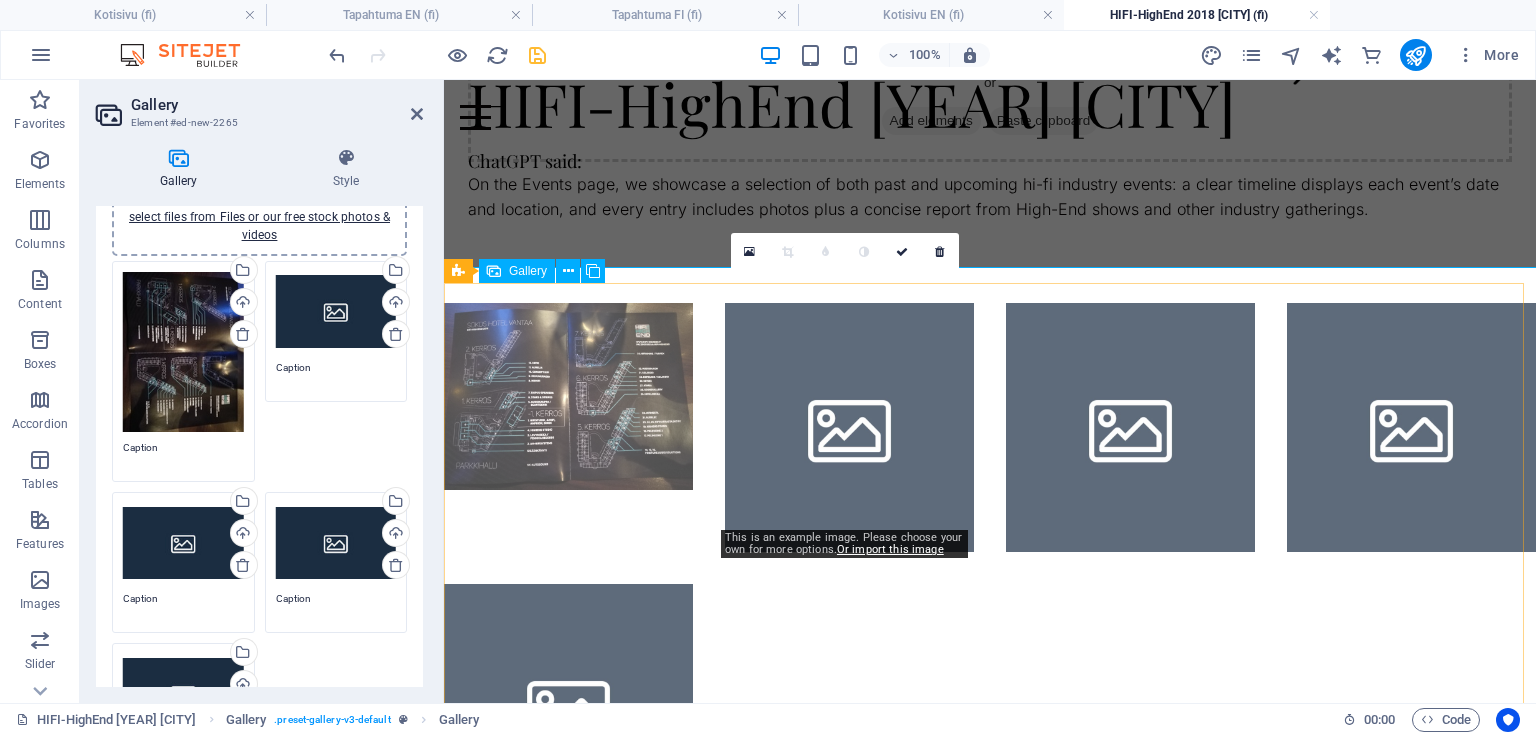 click at bounding box center (849, 427) 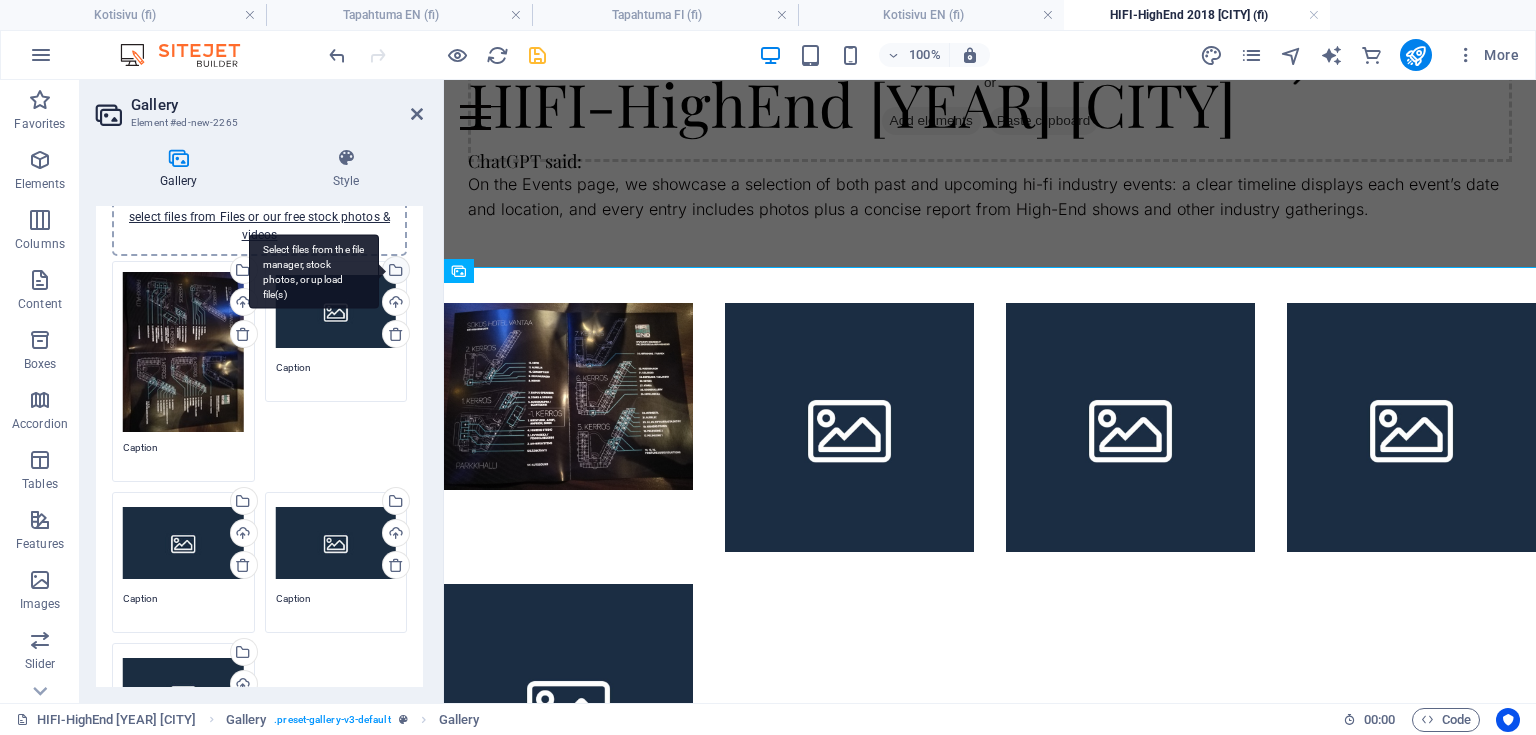 click on "Select files from the file manager, stock photos, or upload file(s)" at bounding box center (394, 272) 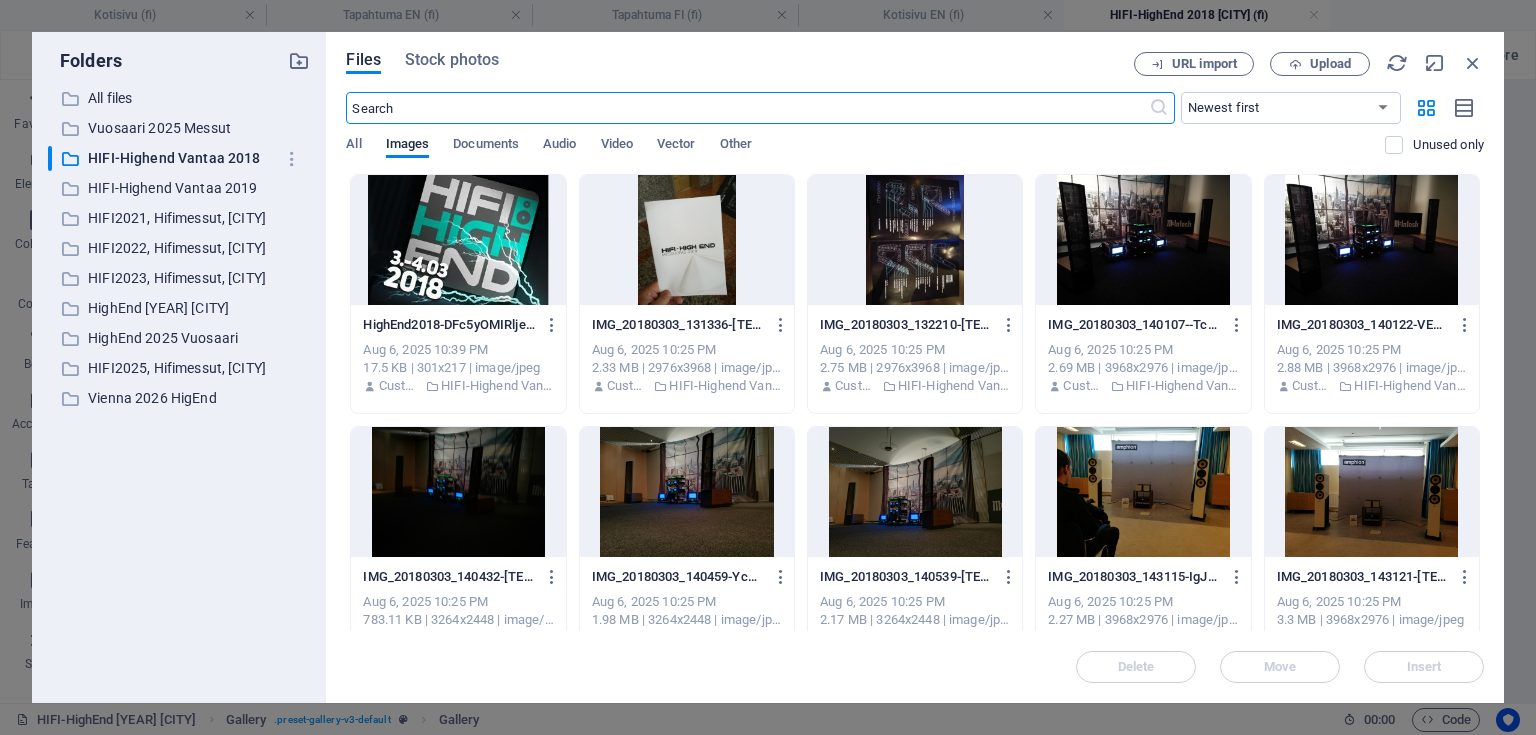 click at bounding box center (1143, 240) 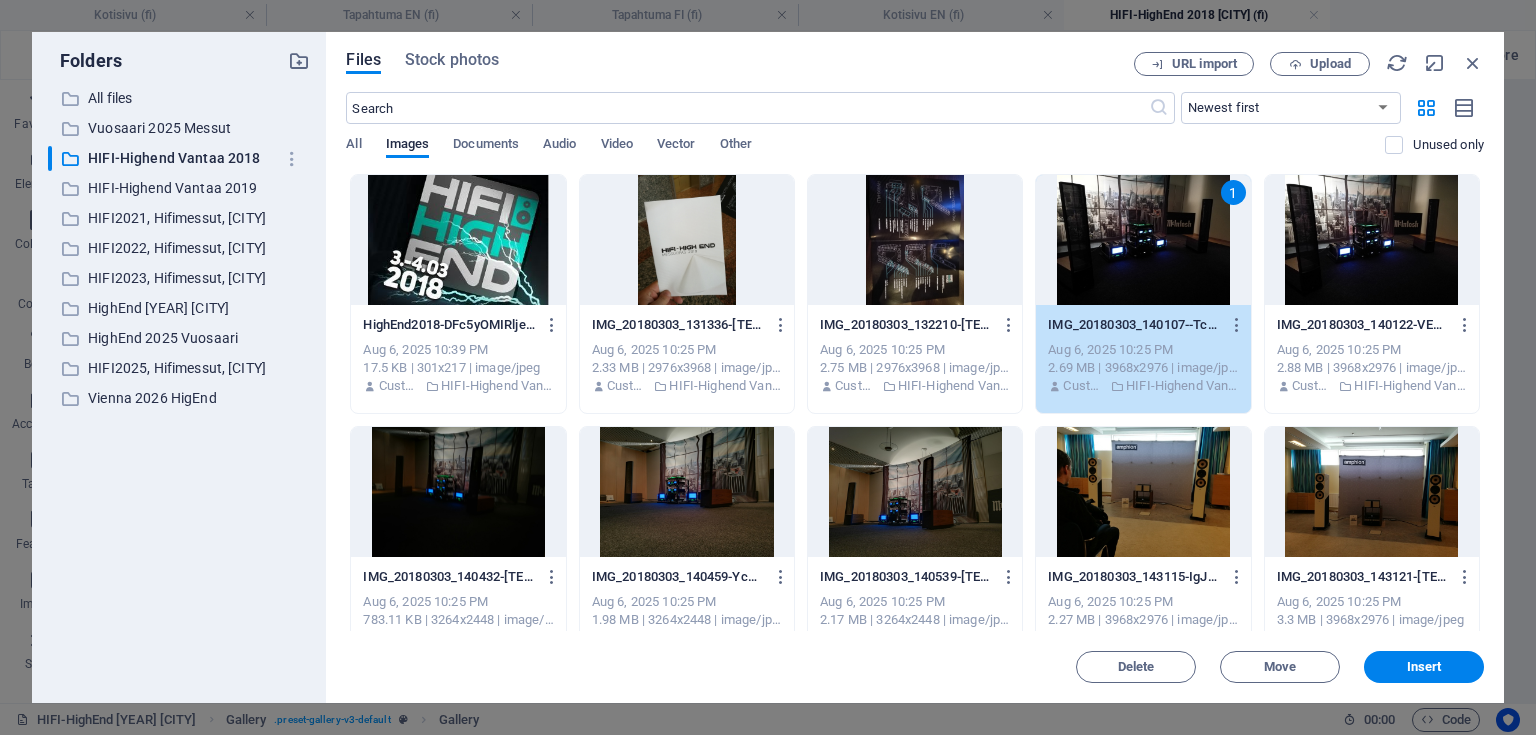 click on "1" at bounding box center [1143, 240] 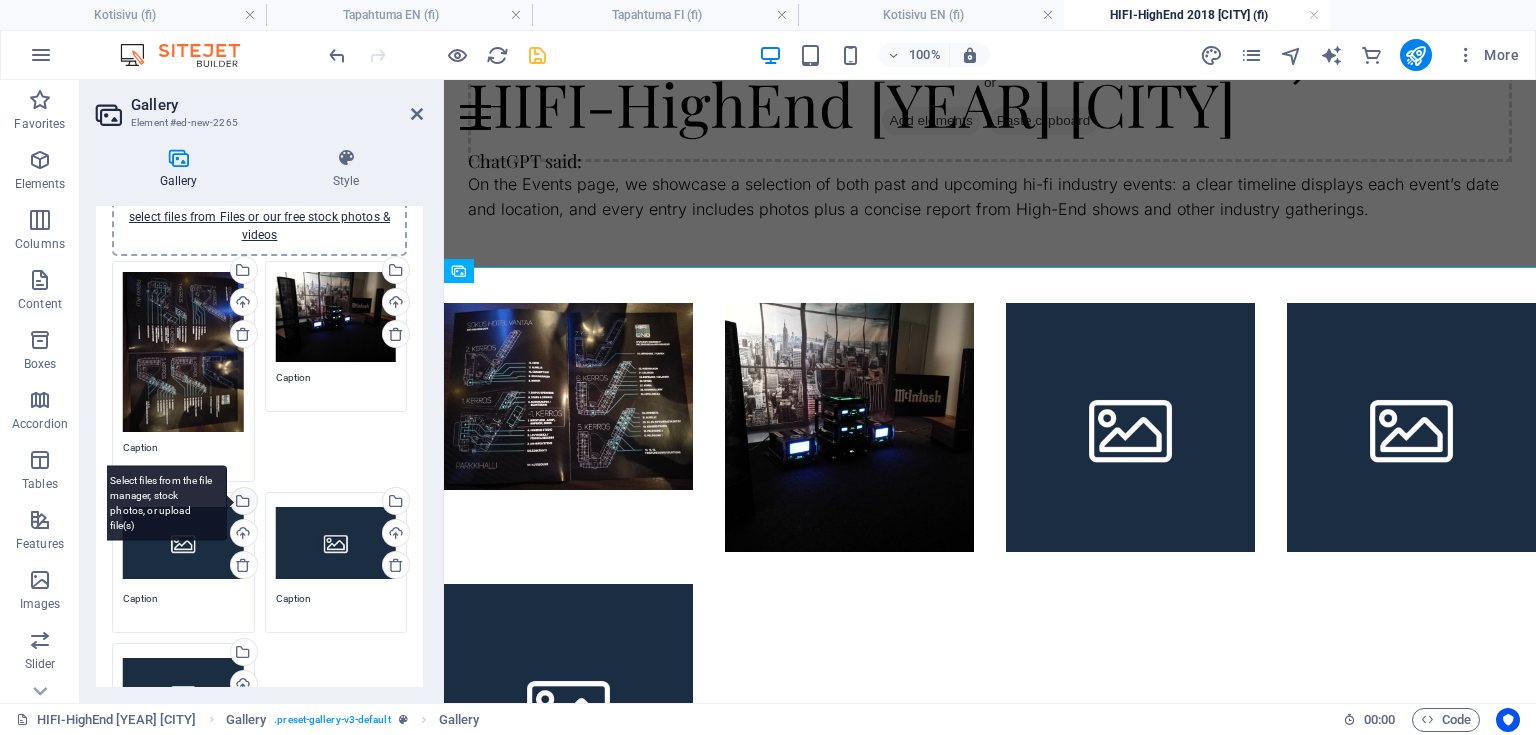 click on "Select files from the file manager, stock photos, or upload file(s)" at bounding box center (242, 503) 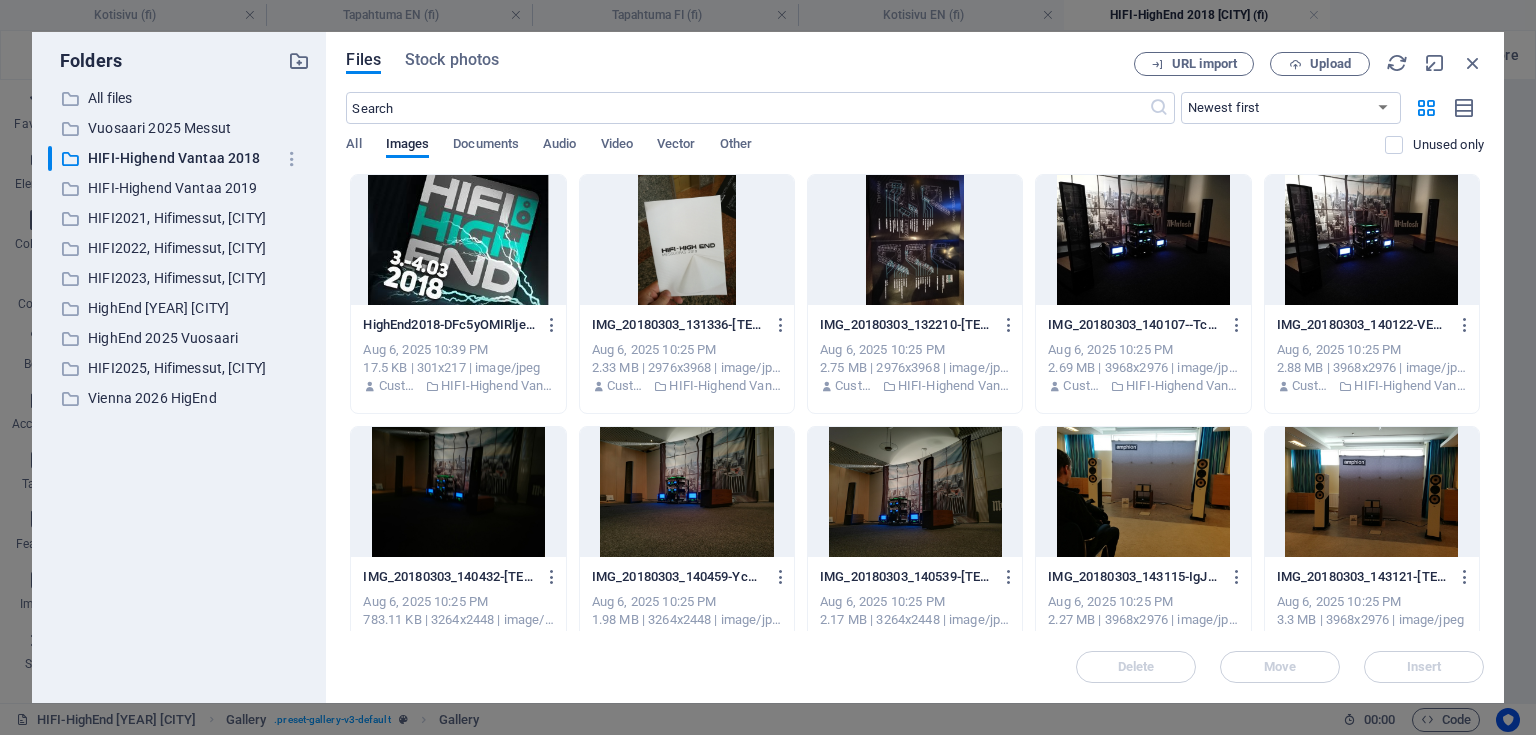 click at bounding box center [687, 492] 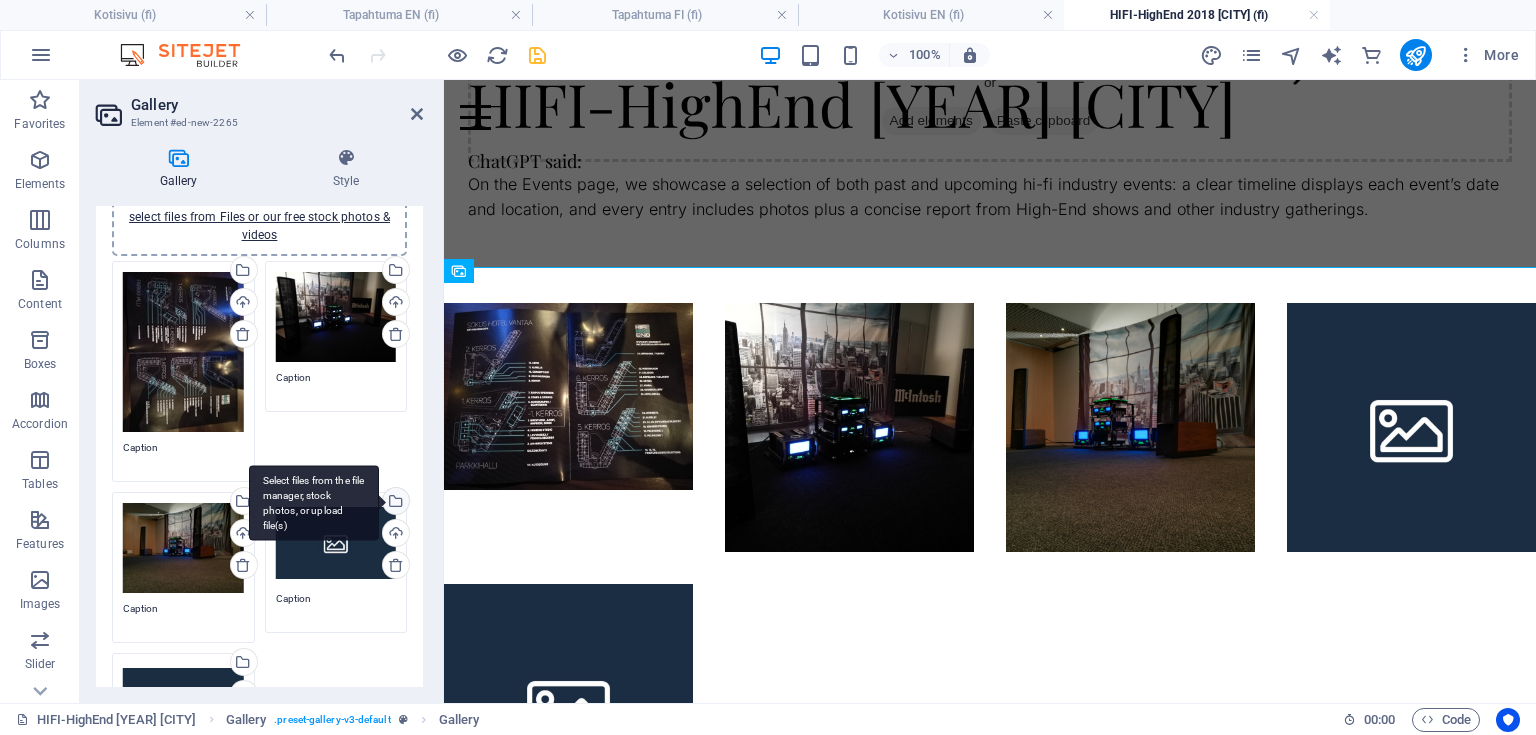 click on "Select files from the file manager, stock photos, or upload file(s)" at bounding box center [394, 503] 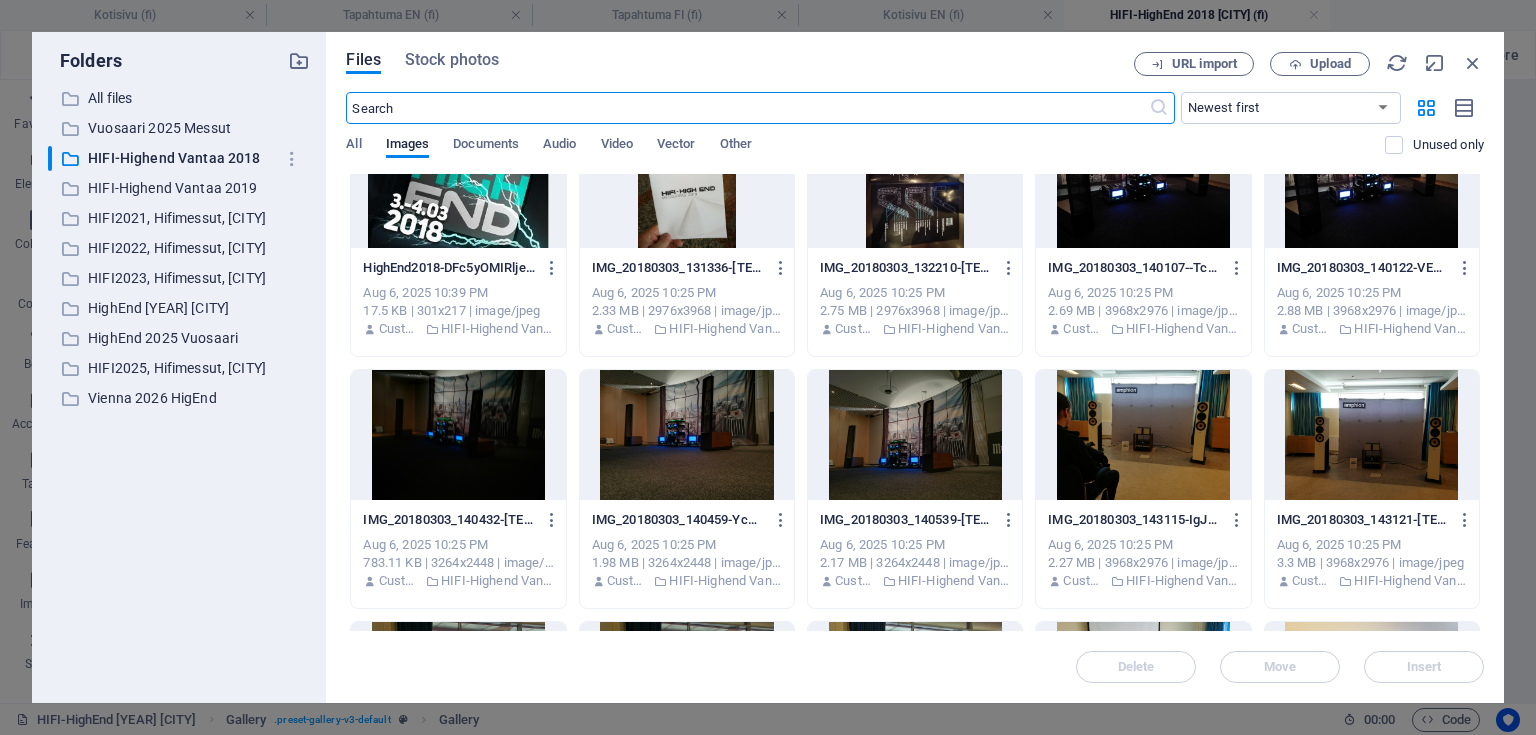scroll, scrollTop: 80, scrollLeft: 0, axis: vertical 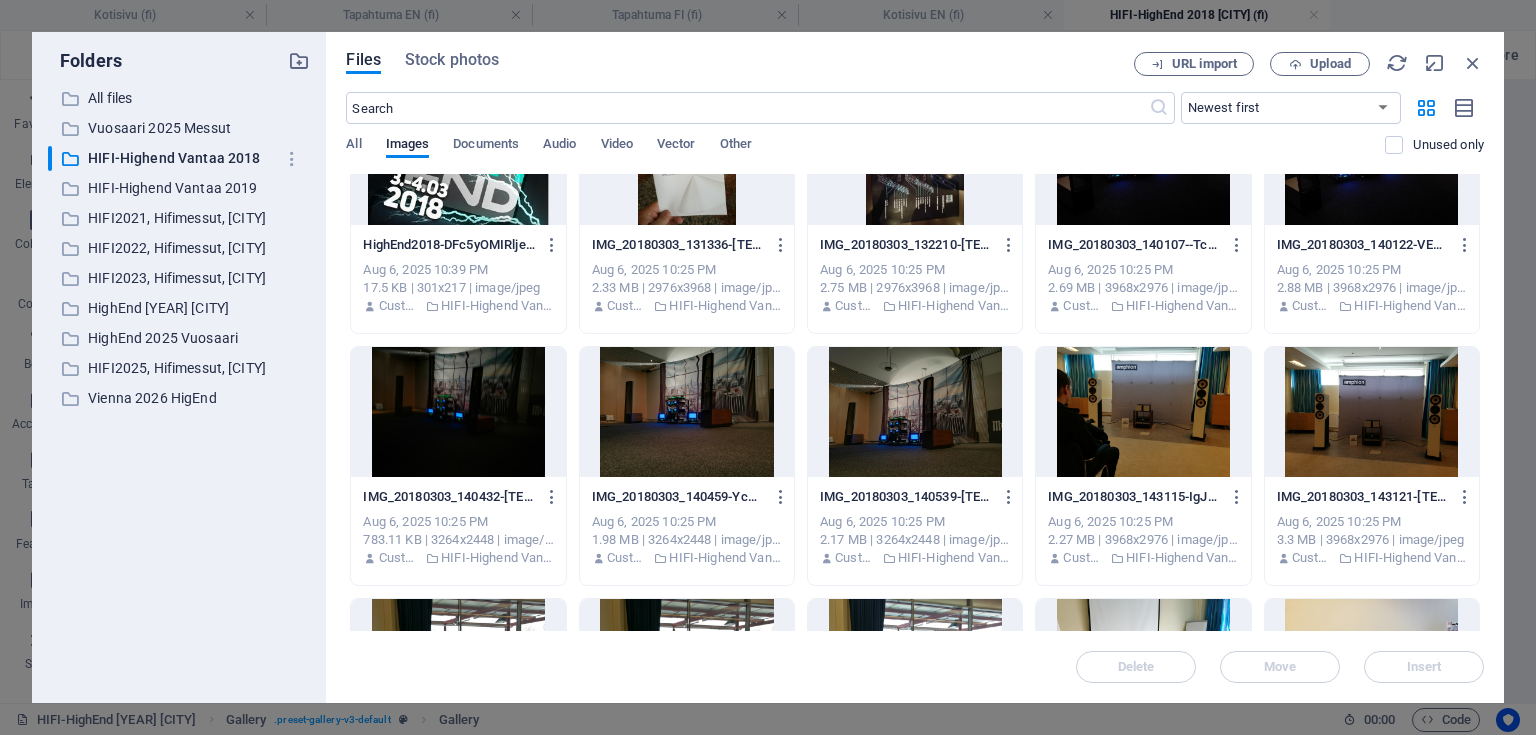 click at bounding box center (1372, 412) 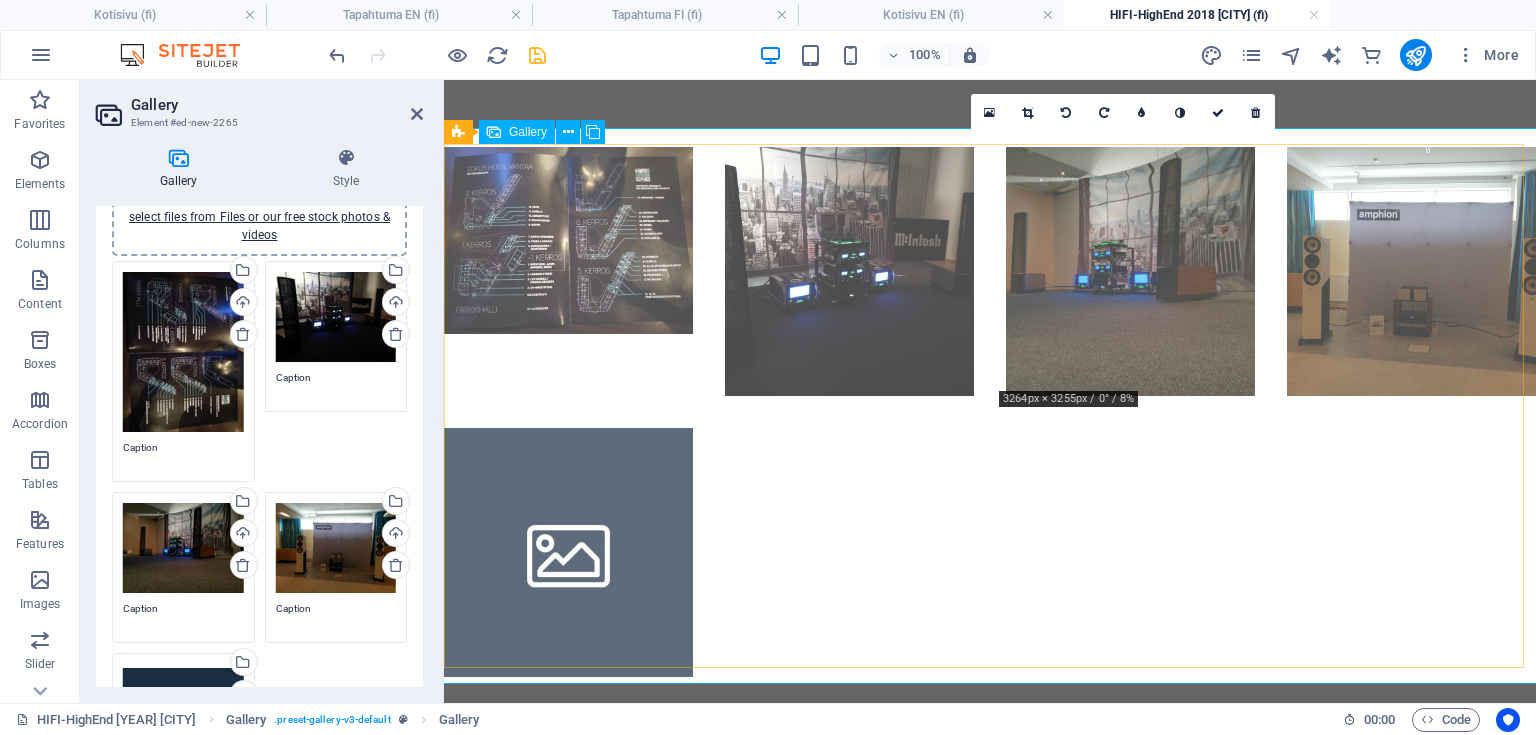 scroll, scrollTop: 400, scrollLeft: 0, axis: vertical 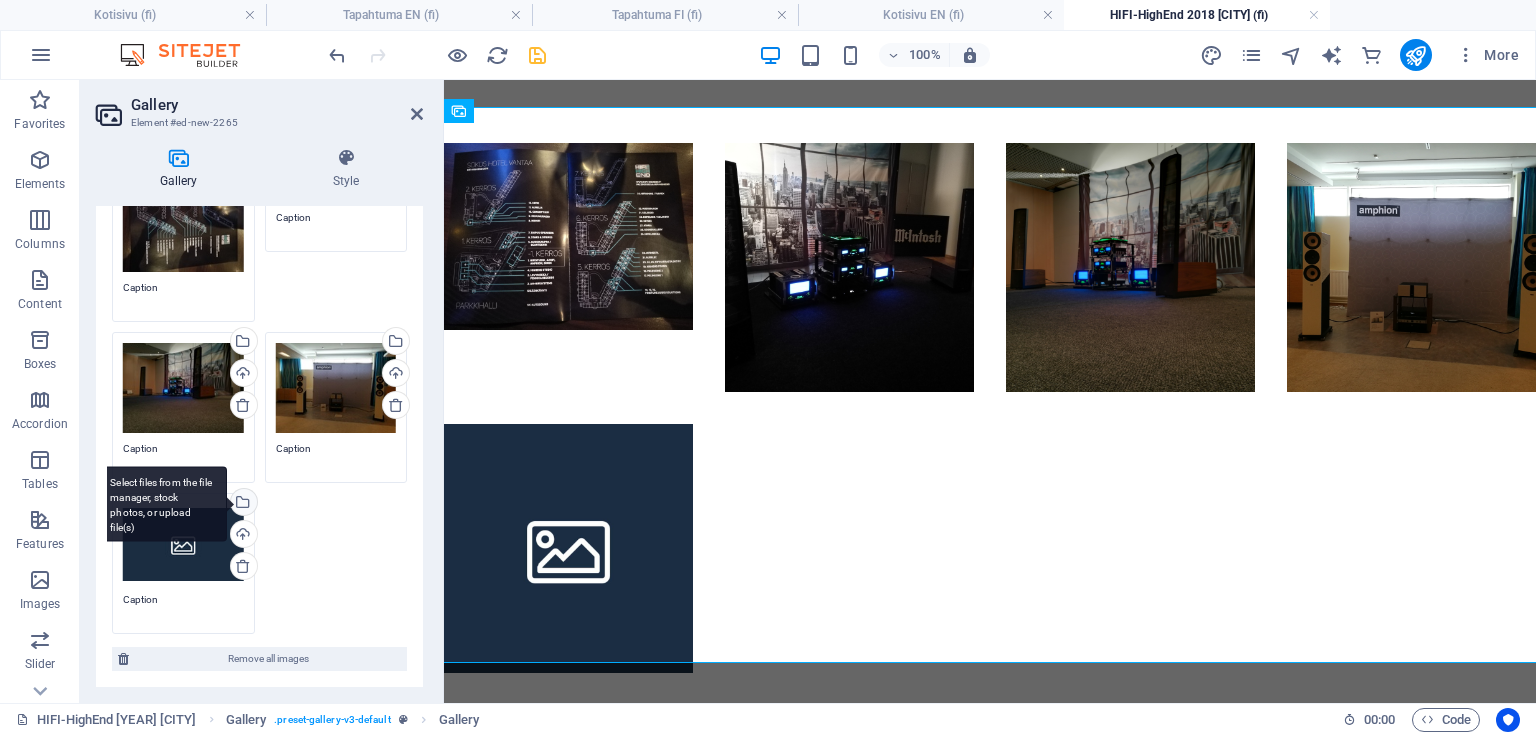 click on "Select files from the file manager, stock photos, or upload file(s)" at bounding box center (242, 504) 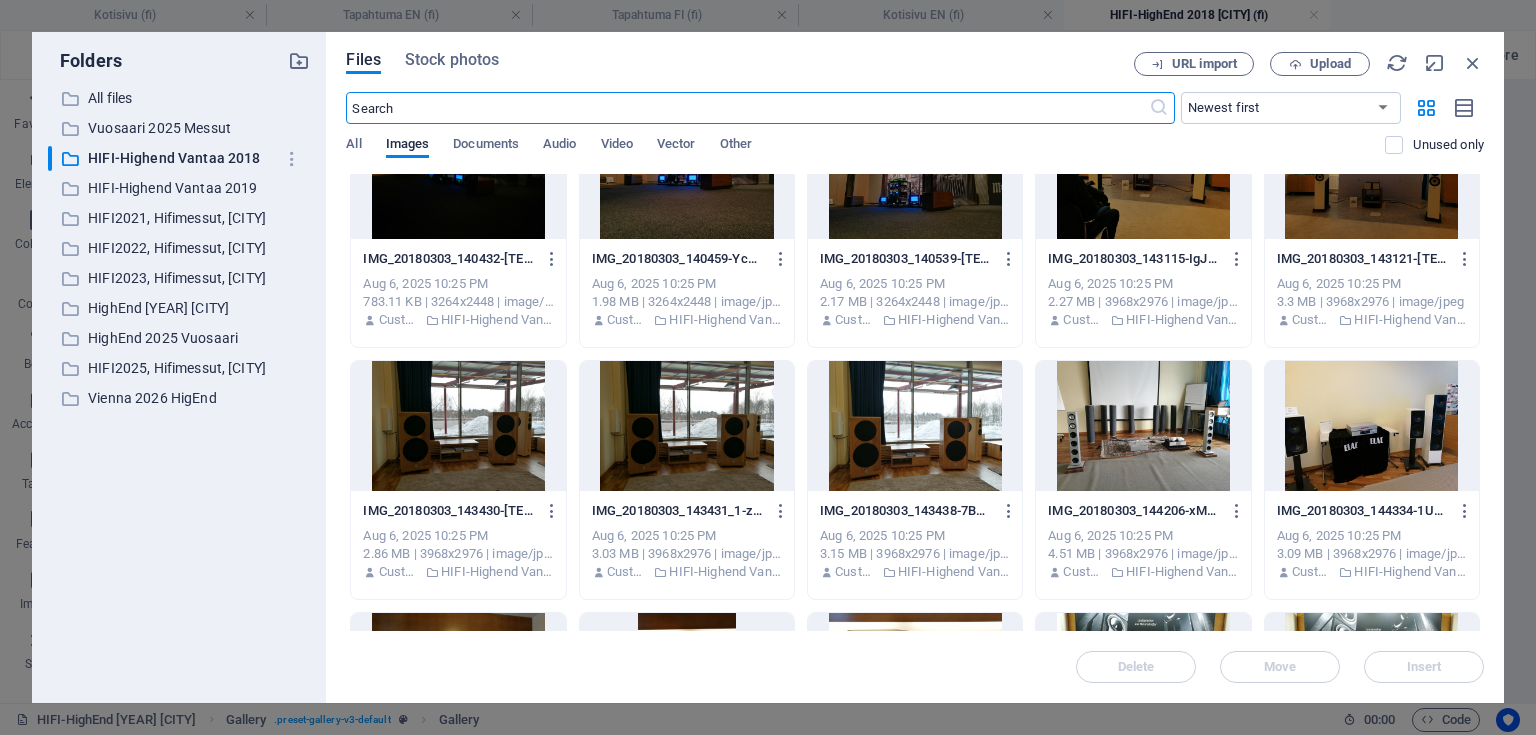 scroll, scrollTop: 320, scrollLeft: 0, axis: vertical 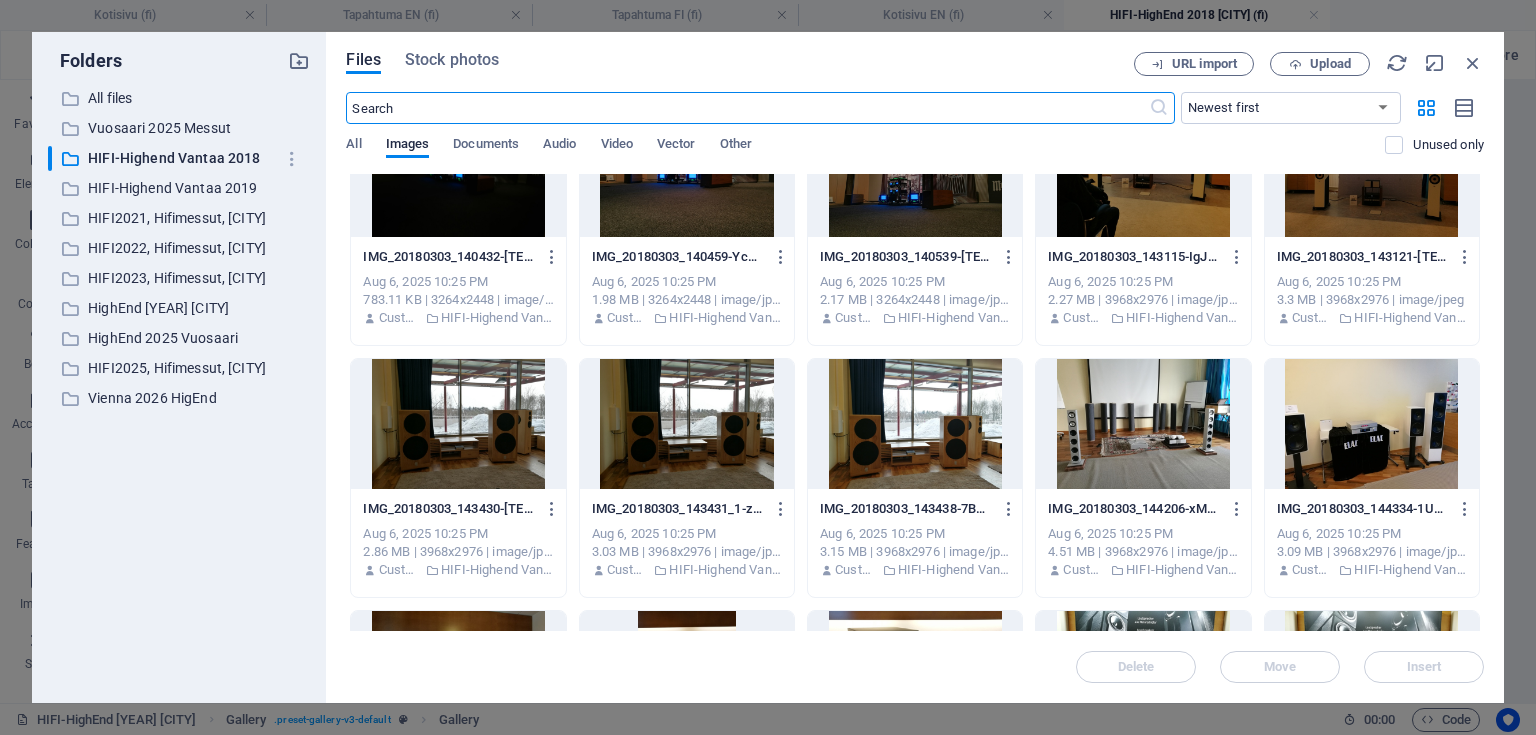 click at bounding box center (915, 424) 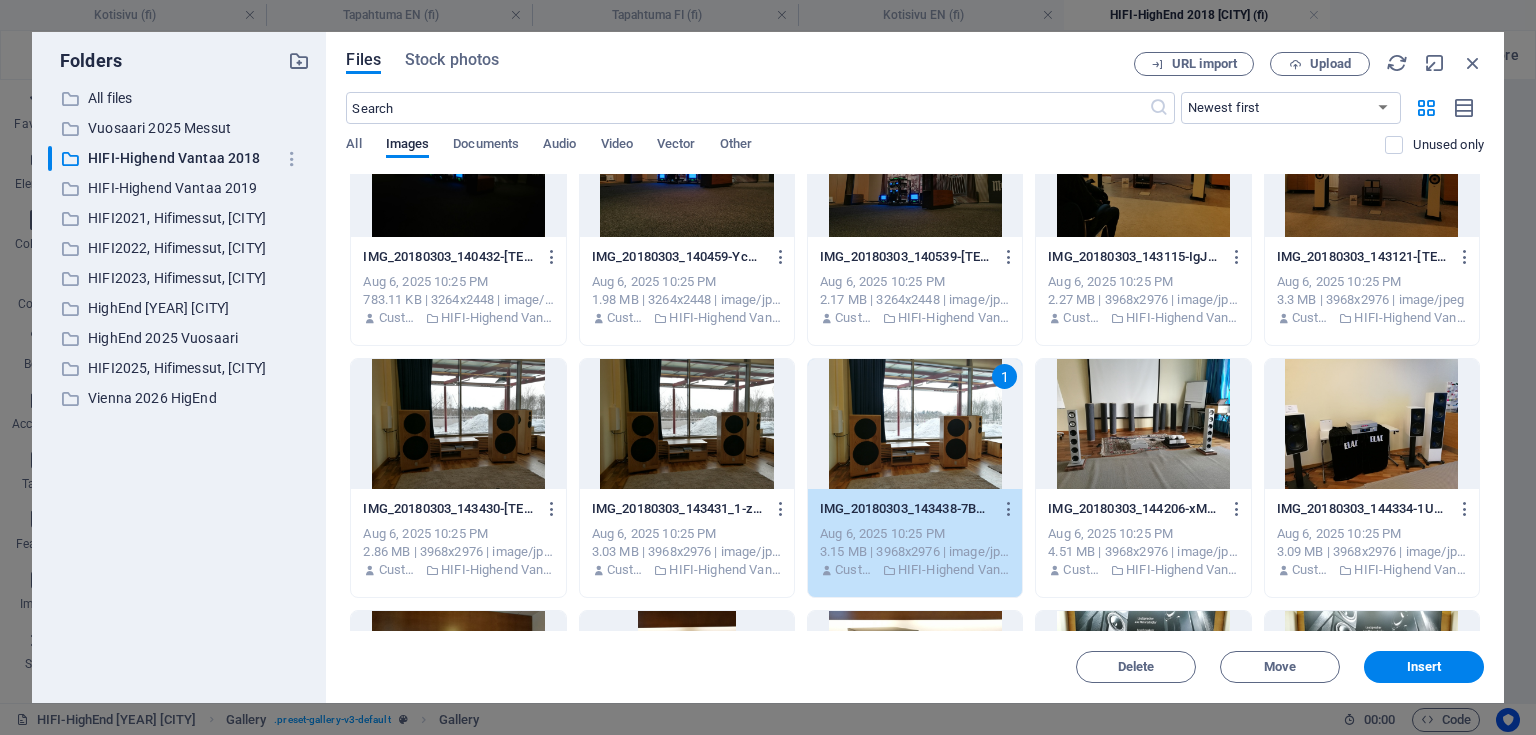 click on "1" at bounding box center (915, 424) 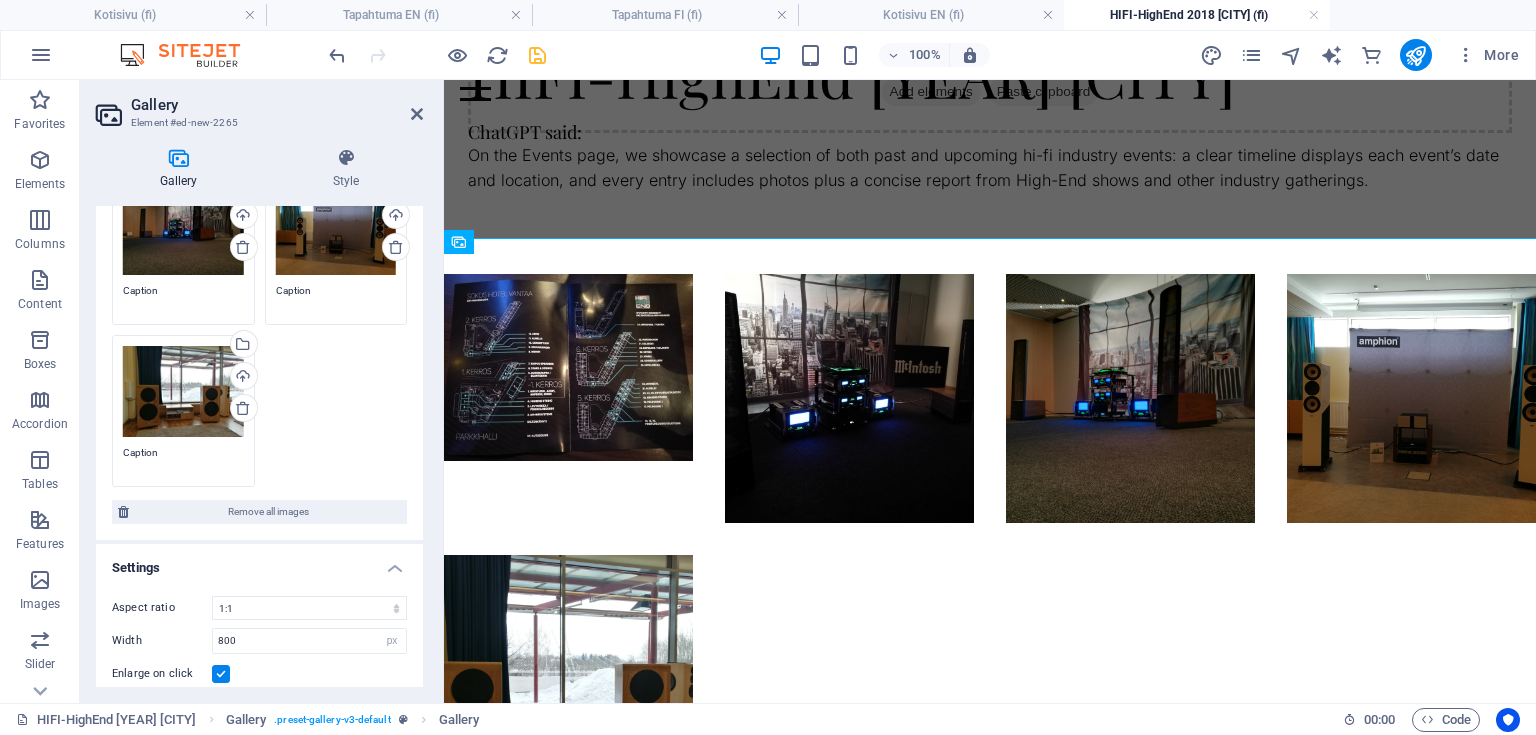 scroll, scrollTop: 400, scrollLeft: 0, axis: vertical 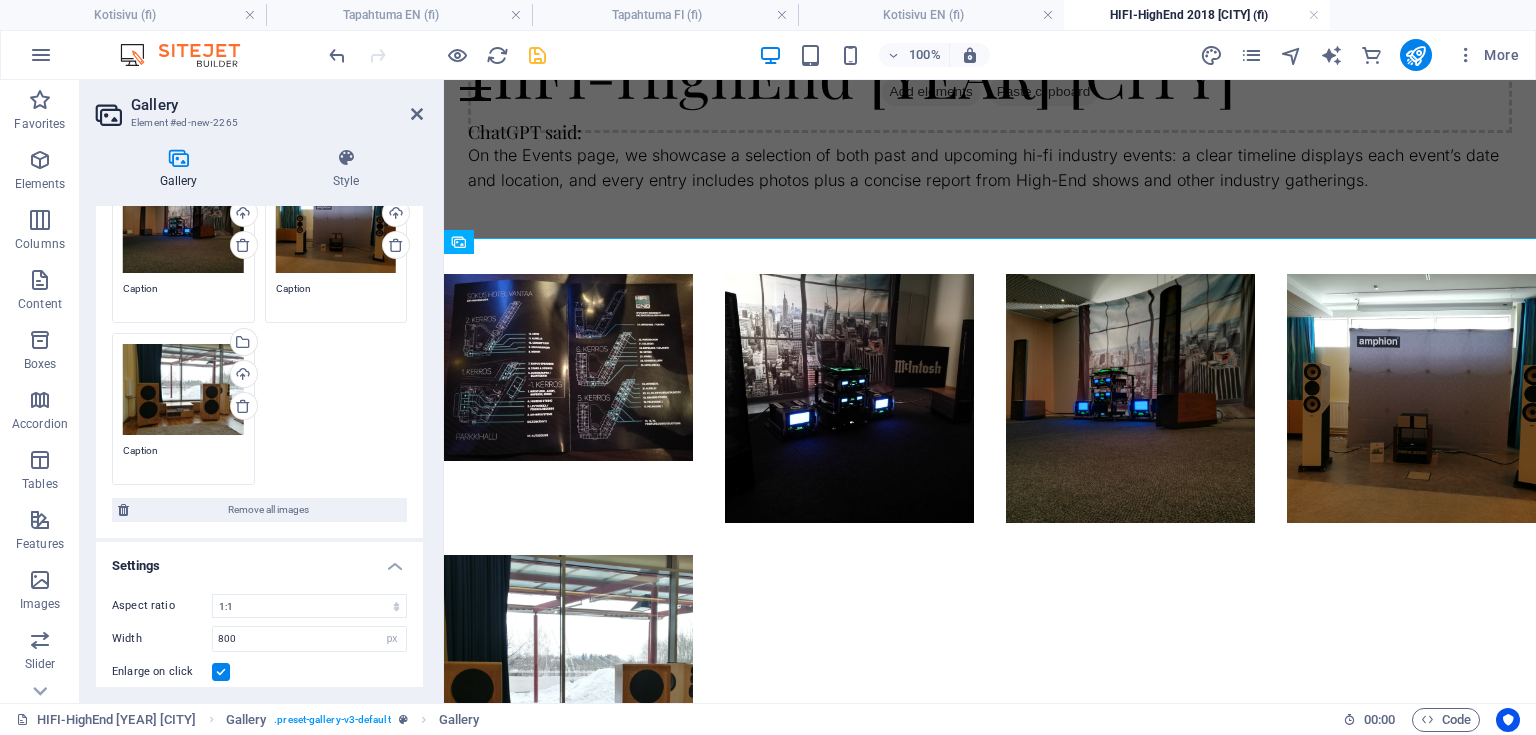 click on "Drag files here, click to choose files or select files from Files or our free stock photos & videos Select files from the file manager, stock photos, or upload file(s) Upload Caption Drag files here, click to choose files or select files from Files or our free stock photos & videos Select files from the file manager, stock photos, or upload file(s) Upload Caption Drag files here, click to choose files or select files from Files or our free stock photos & videos Select files from the file manager, stock photos, or upload file(s) Upload Caption Drag files here, click to choose files or select files from Files or our free stock photos & videos Select files from the file manager, stock photos, or upload file(s) Upload Caption Drag files here, click to choose files or select files from Files or our free stock photos & videos Select files from the file manager, stock photos, or upload file(s) Upload Caption" at bounding box center (259, 213) 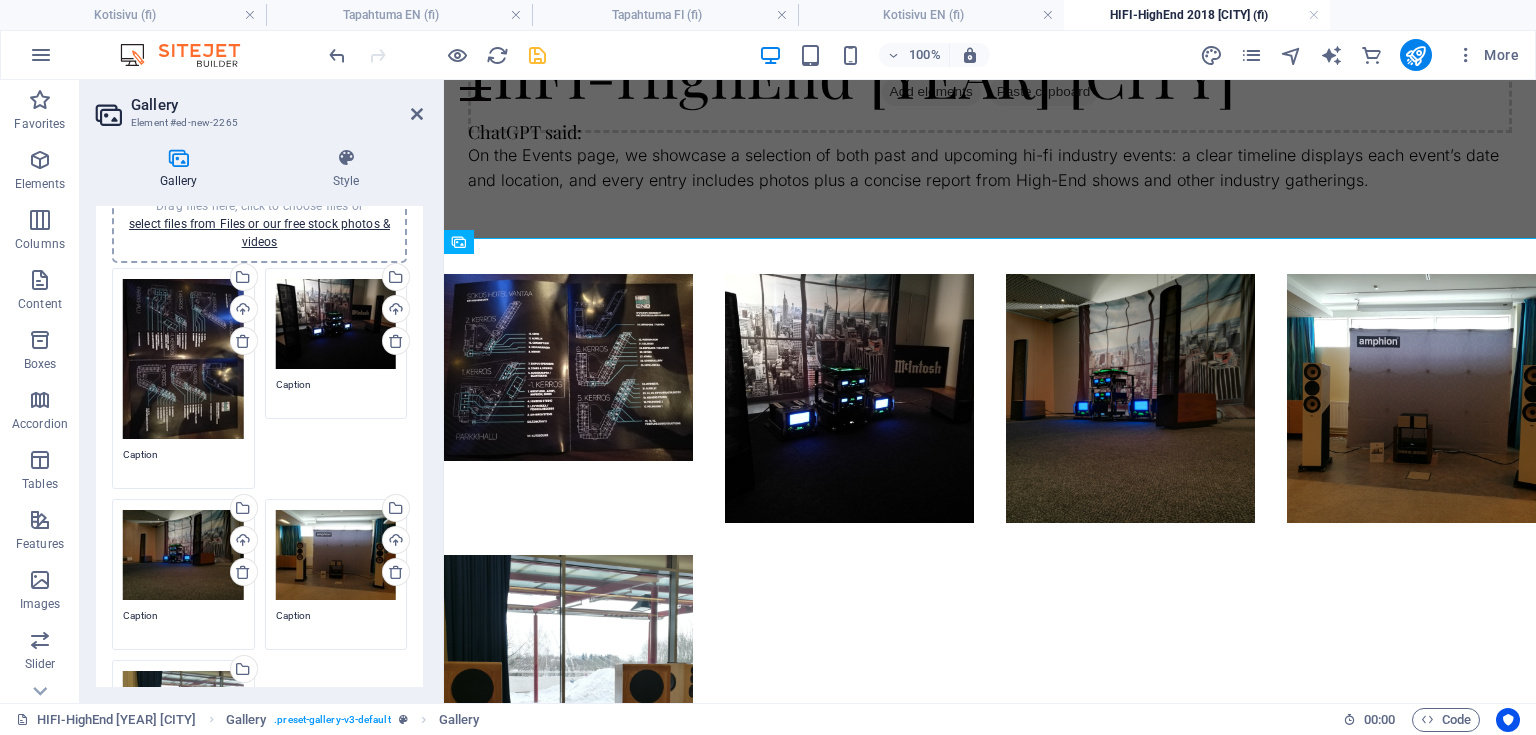 scroll, scrollTop: 0, scrollLeft: 0, axis: both 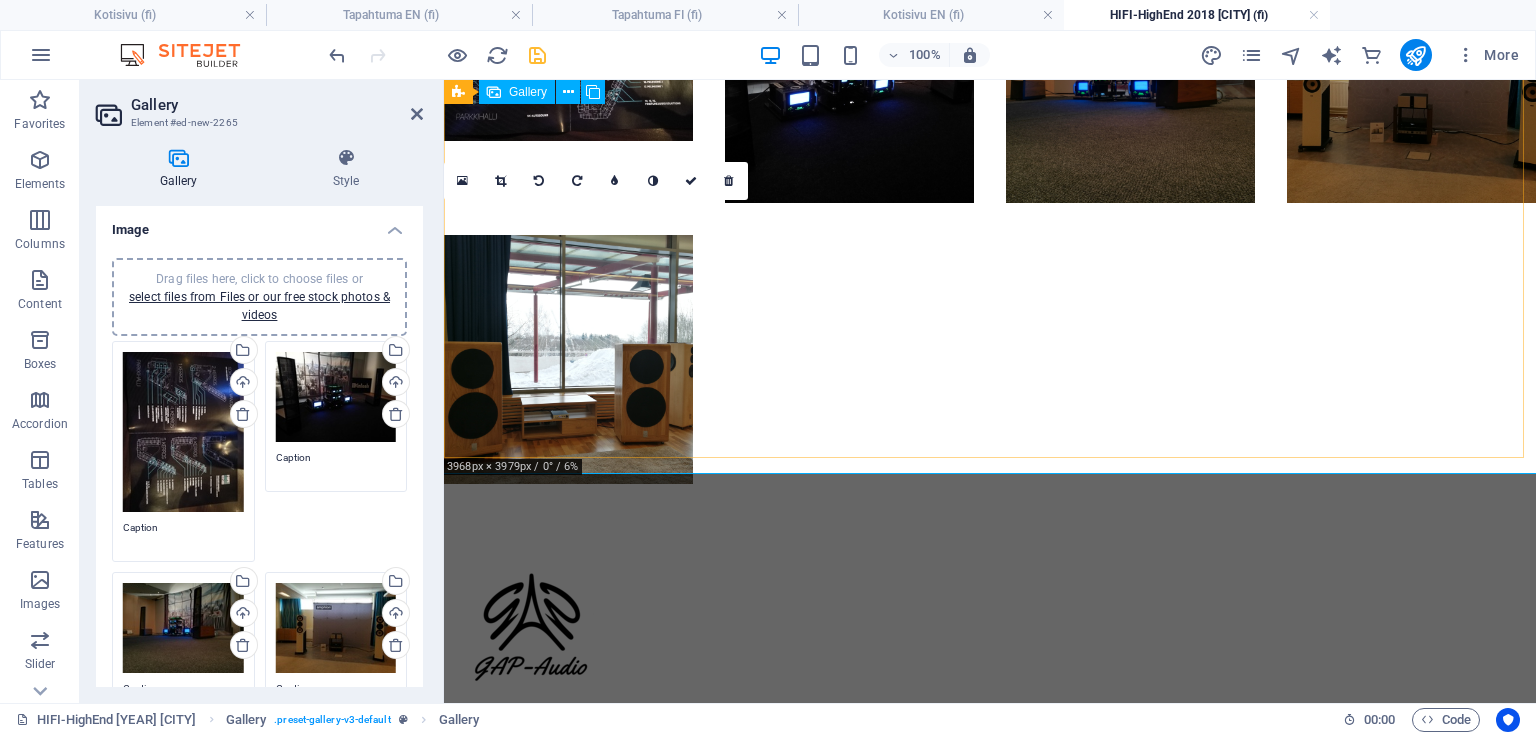 click at bounding box center [990, 219] 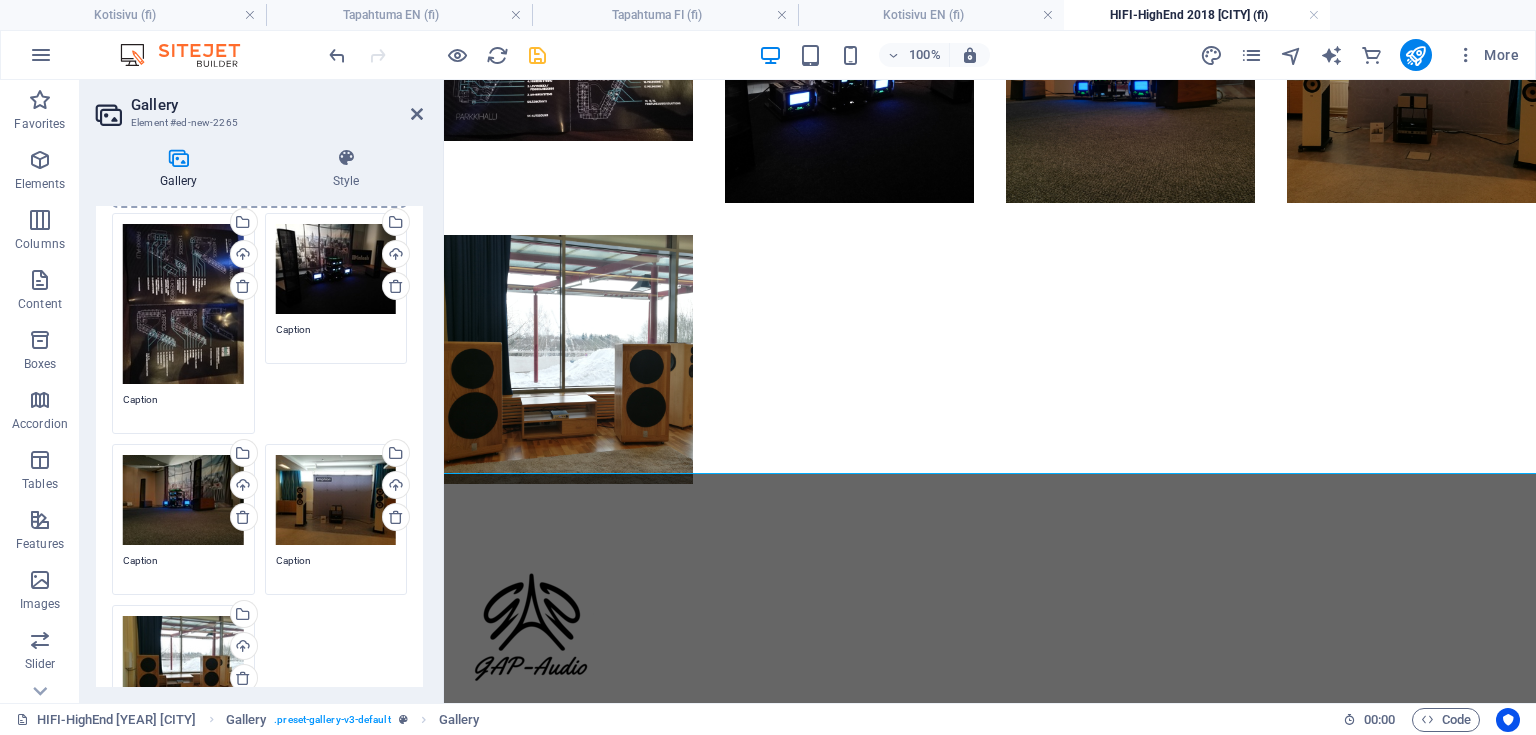scroll, scrollTop: 240, scrollLeft: 0, axis: vertical 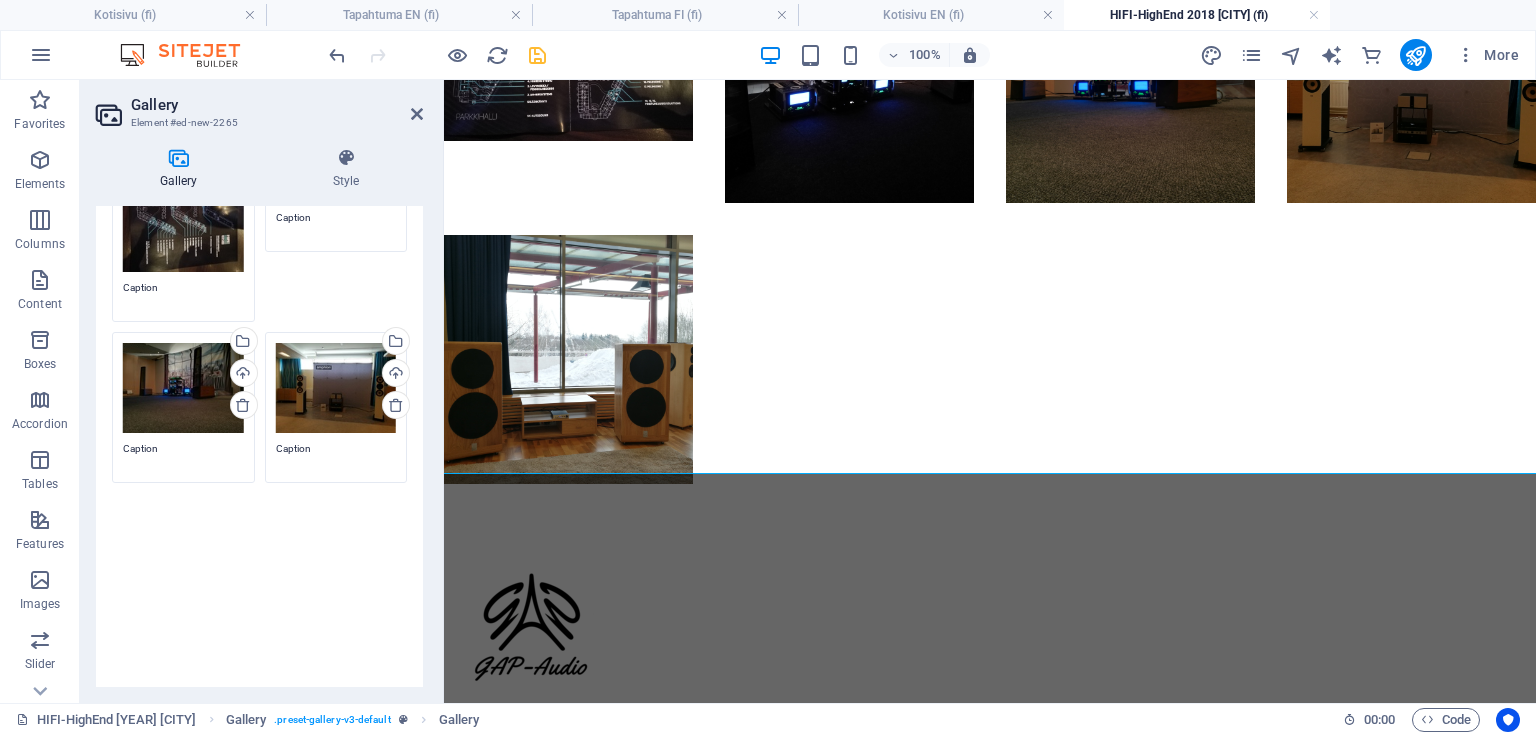 drag, startPoint x: 187, startPoint y: 546, endPoint x: 360, endPoint y: 540, distance: 173.10402 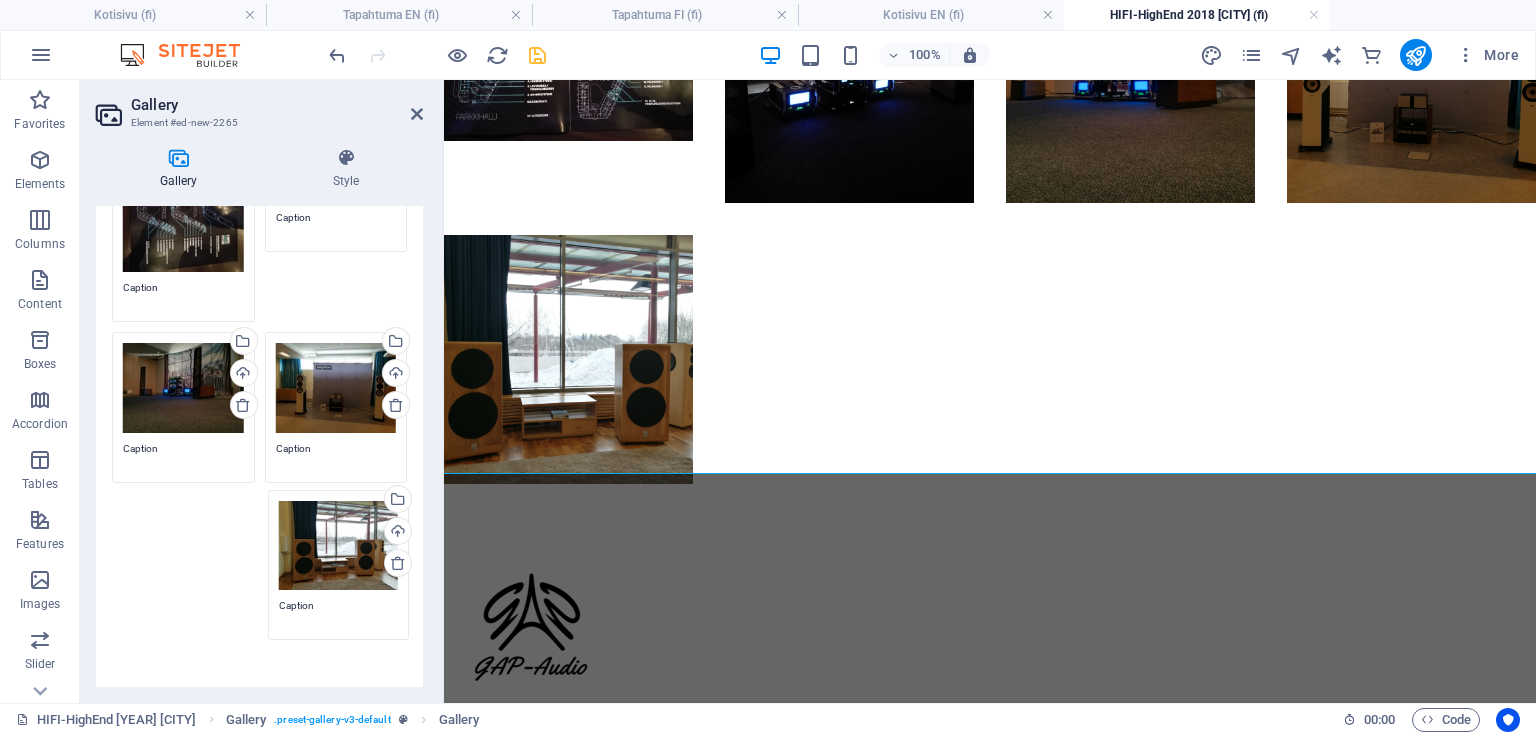 drag, startPoint x: 170, startPoint y: 539, endPoint x: 328, endPoint y: 540, distance: 158.00316 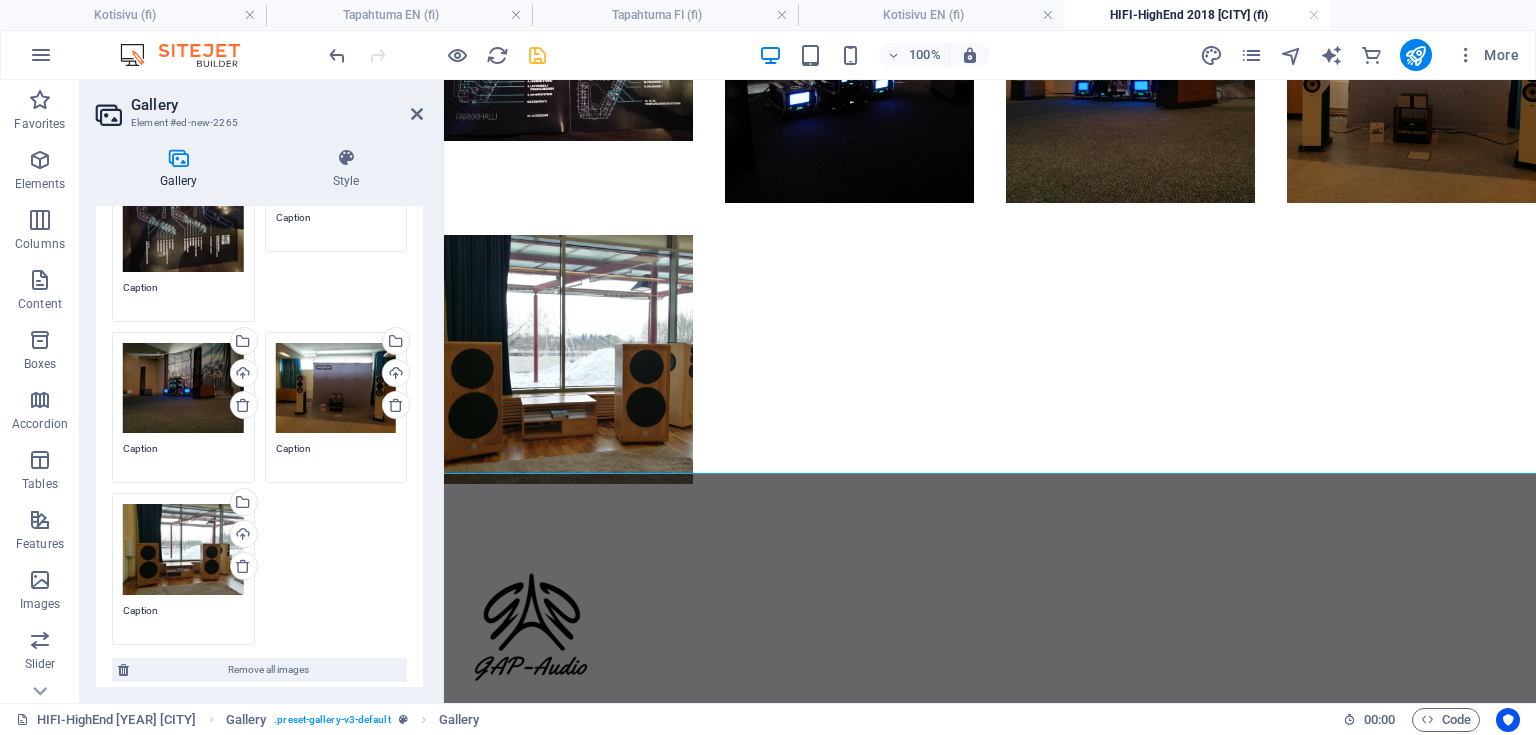 drag, startPoint x: 198, startPoint y: 531, endPoint x: 182, endPoint y: 540, distance: 18.35756 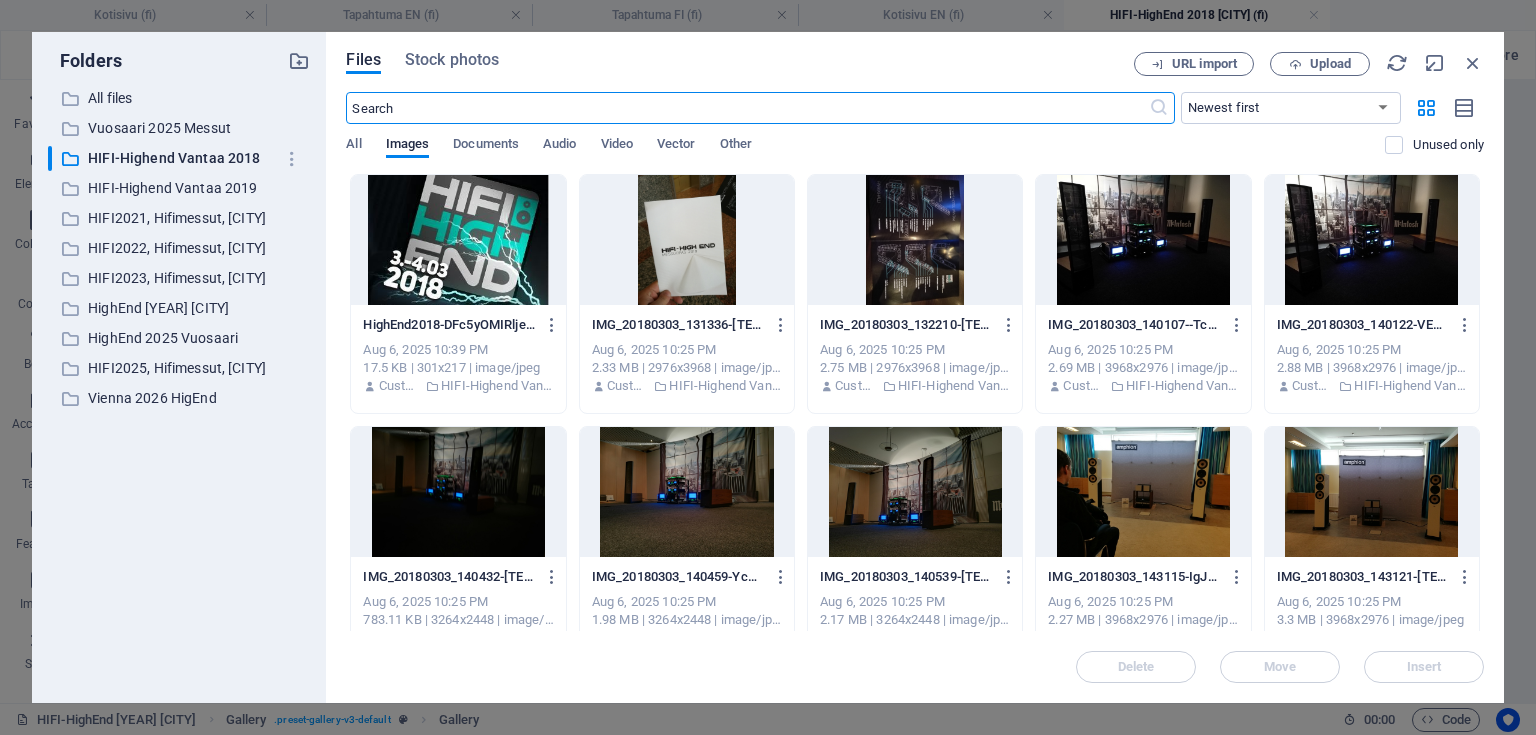 scroll, scrollTop: 269, scrollLeft: 0, axis: vertical 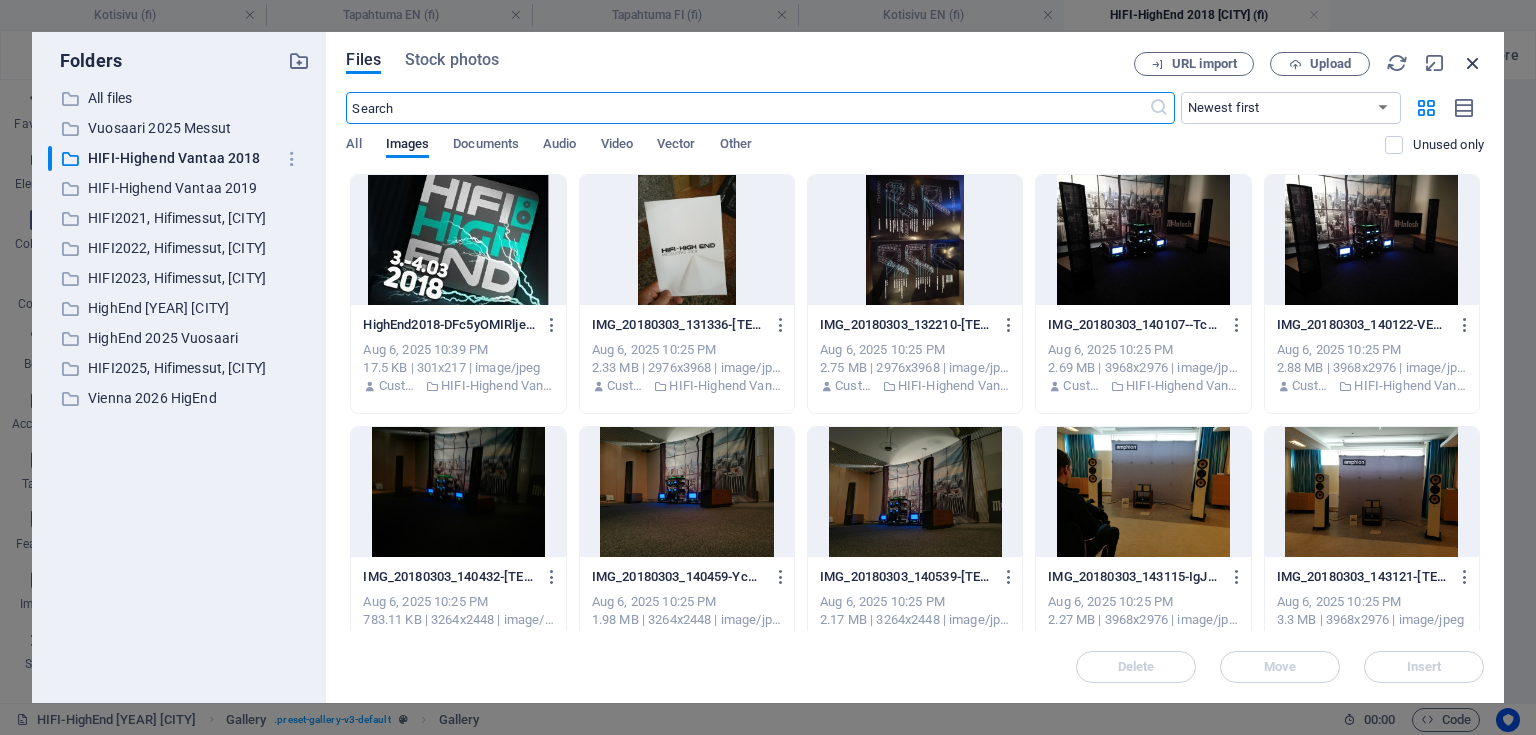click at bounding box center (1473, 63) 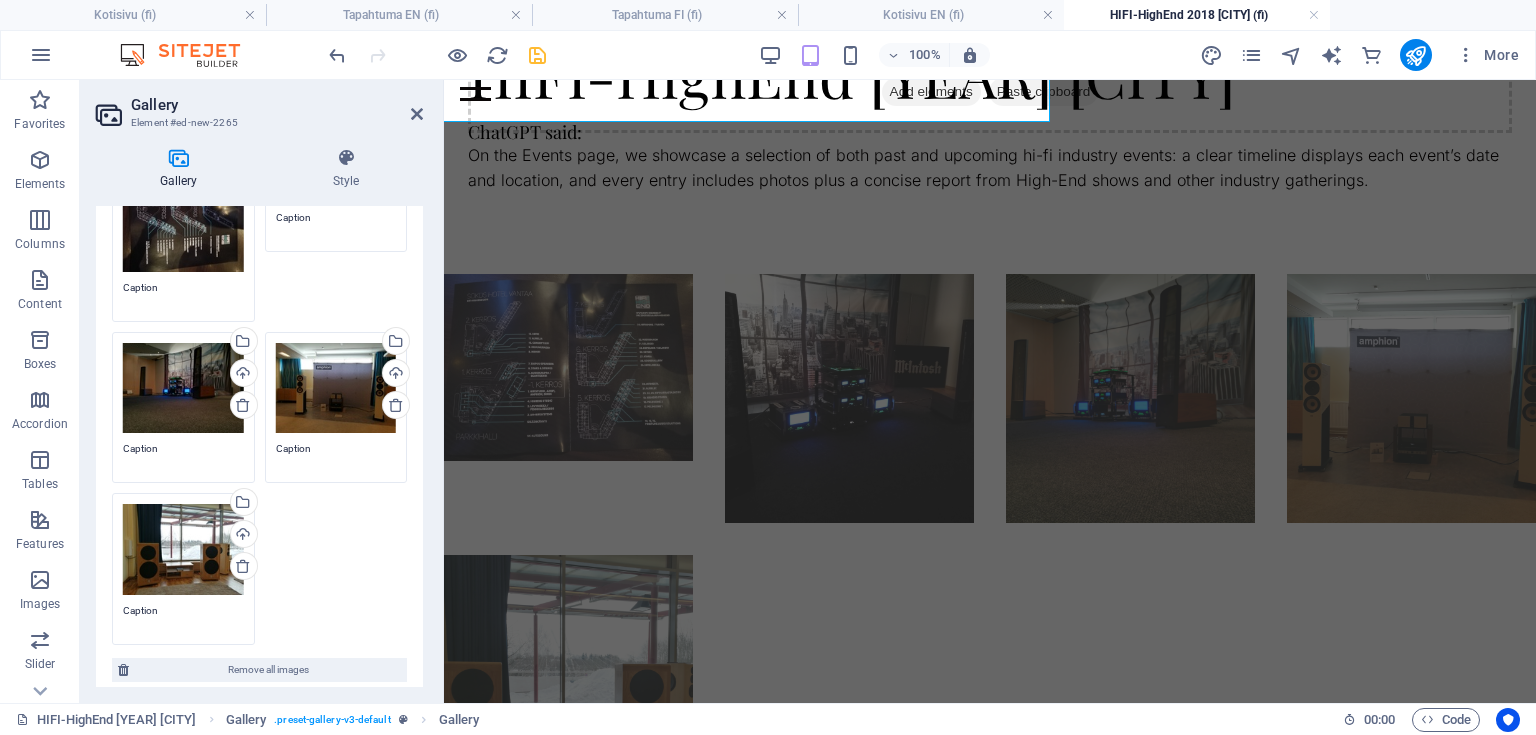 scroll, scrollTop: 589, scrollLeft: 0, axis: vertical 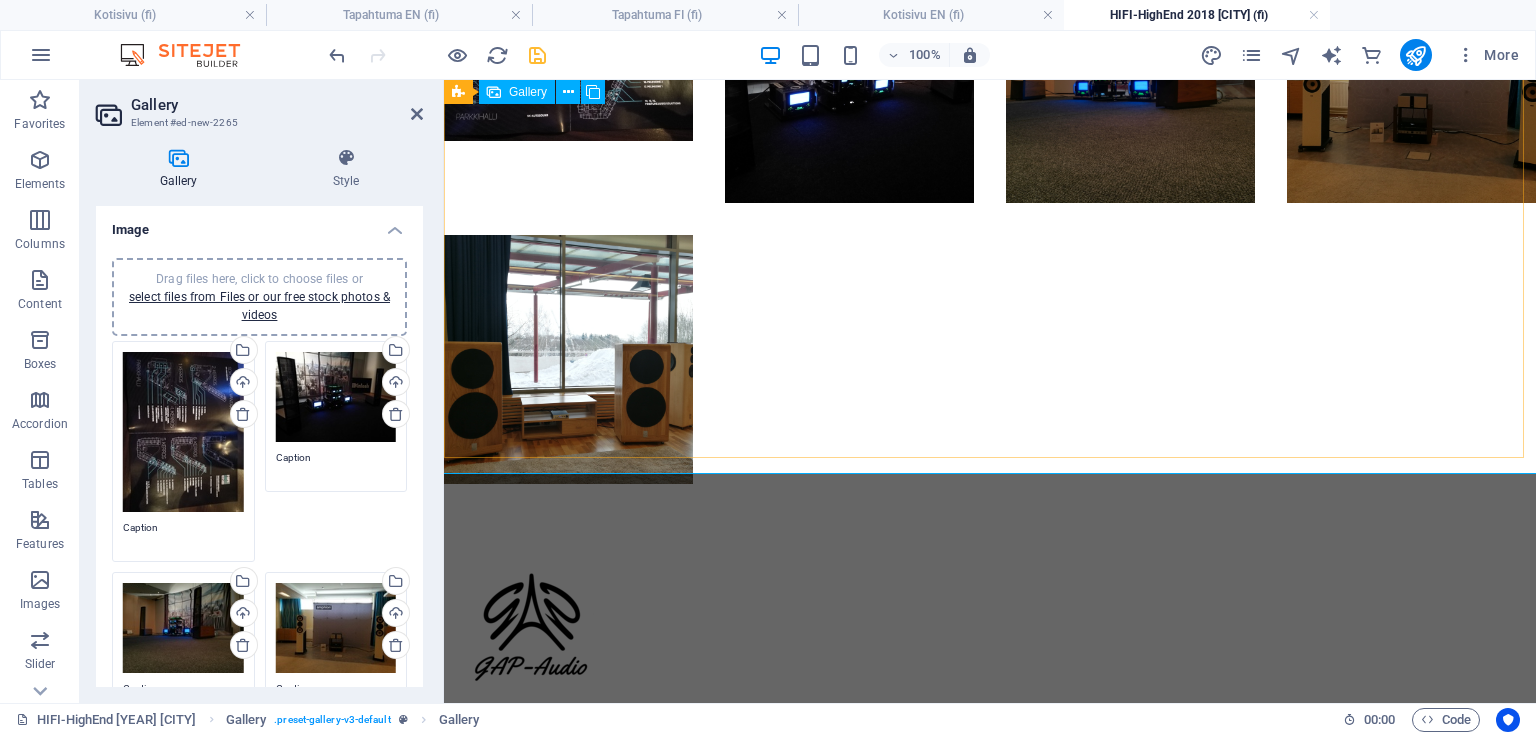 click at bounding box center [990, 219] 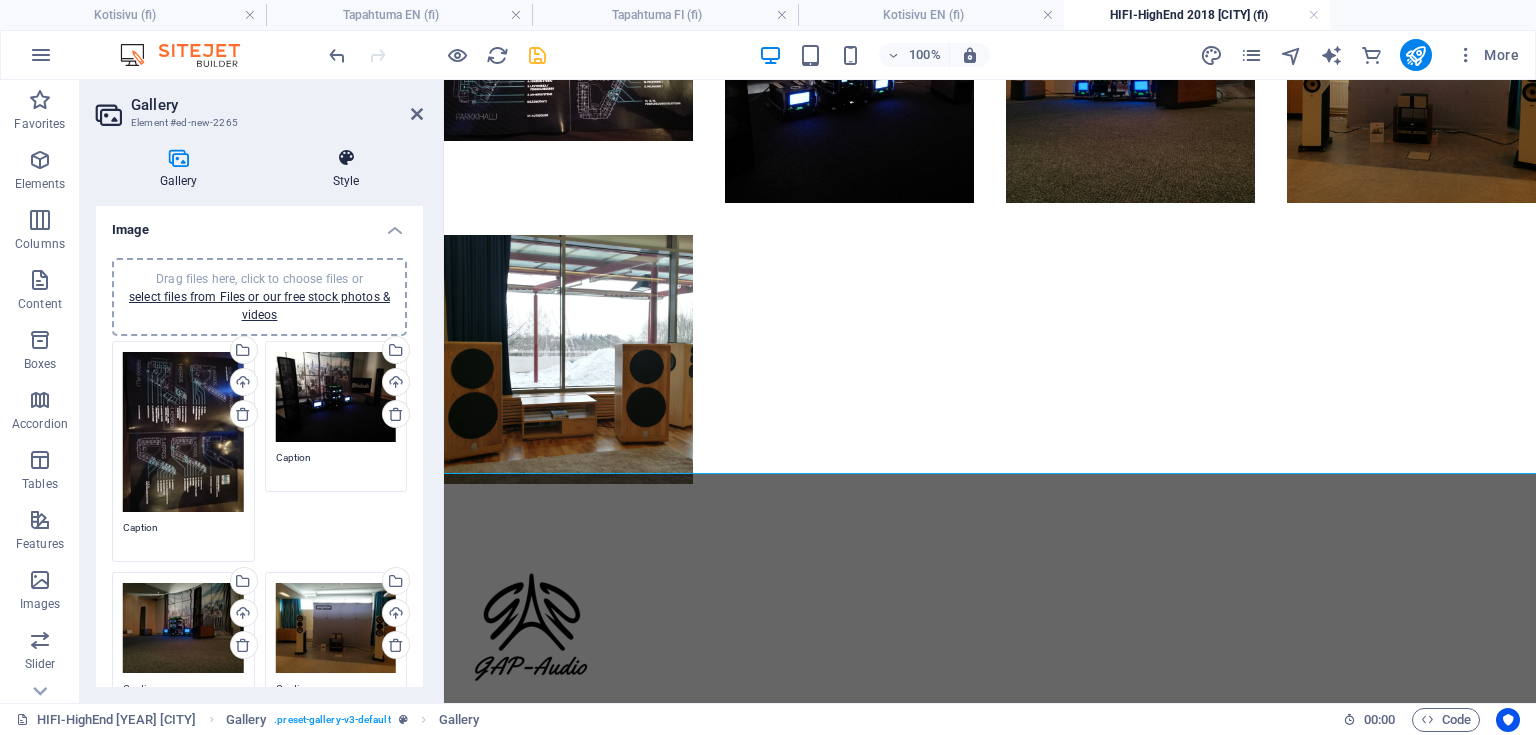 click at bounding box center [346, 158] 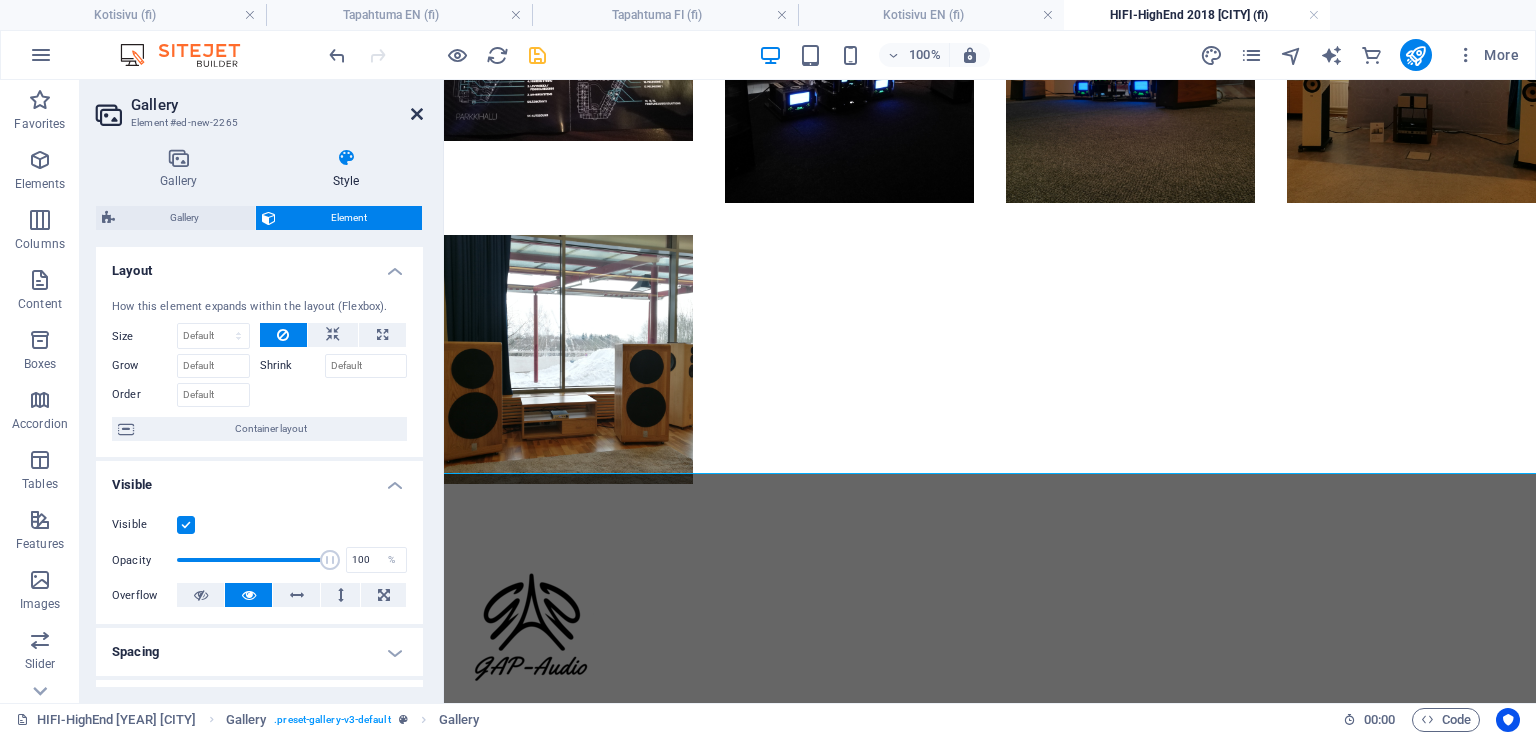 click at bounding box center [417, 114] 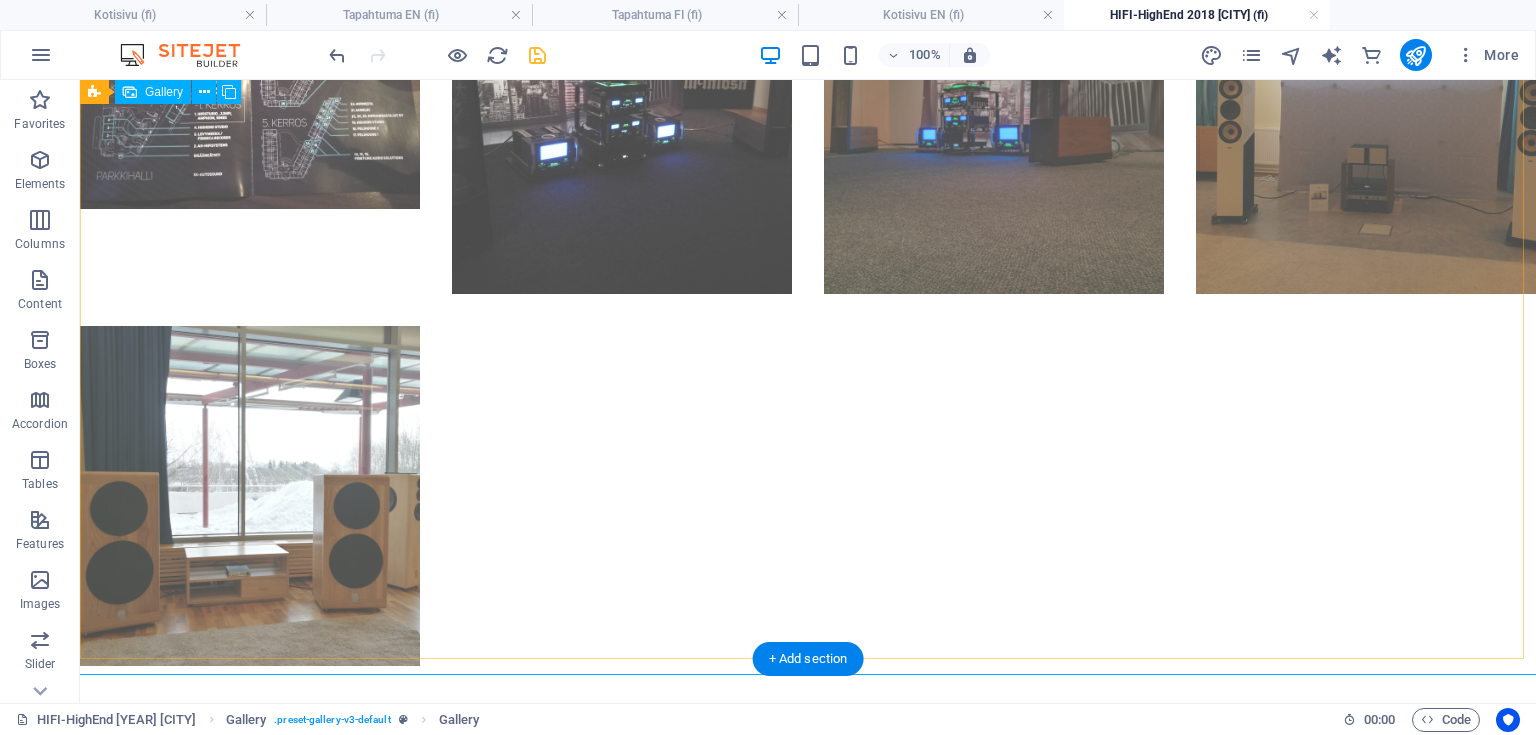 scroll, scrollTop: 269, scrollLeft: 0, axis: vertical 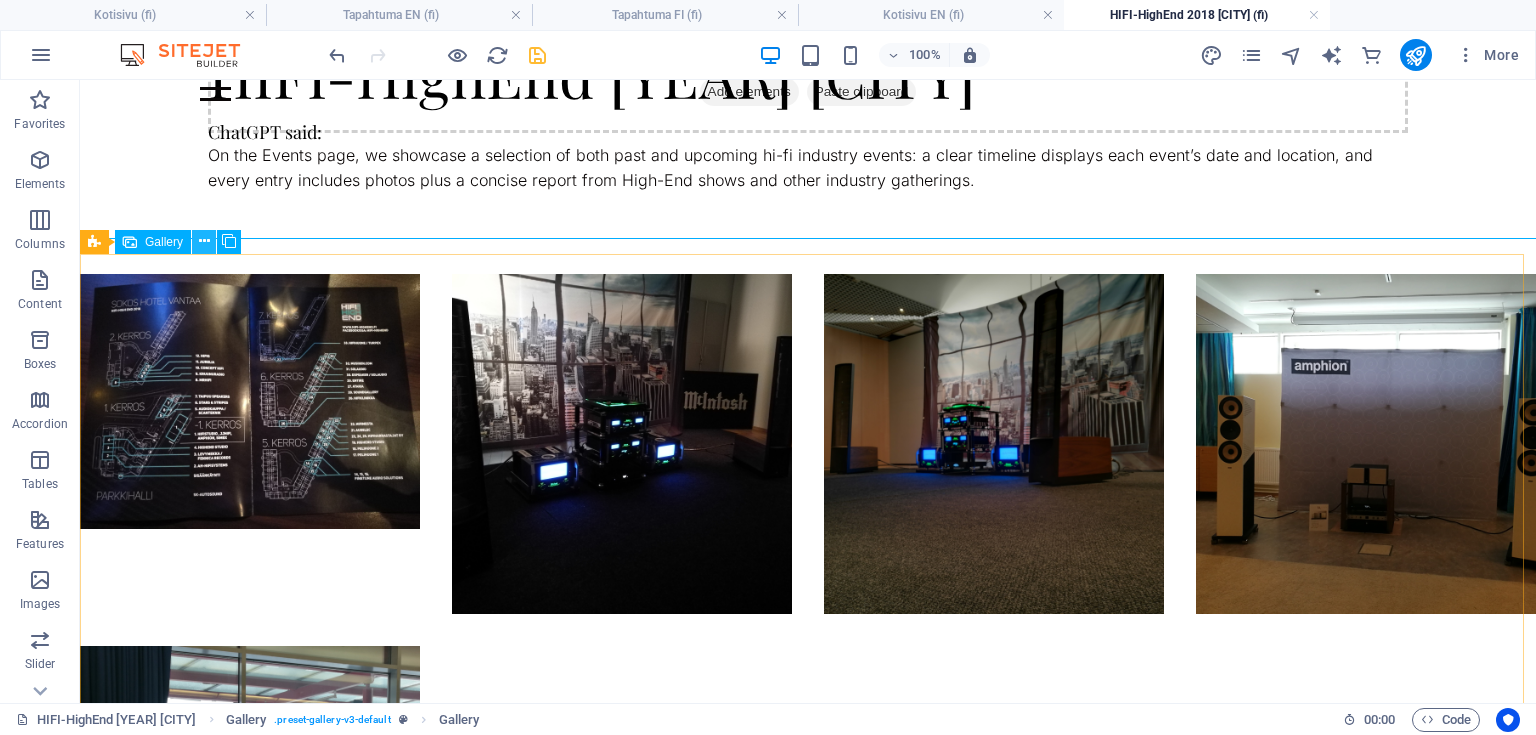 click at bounding box center (204, 241) 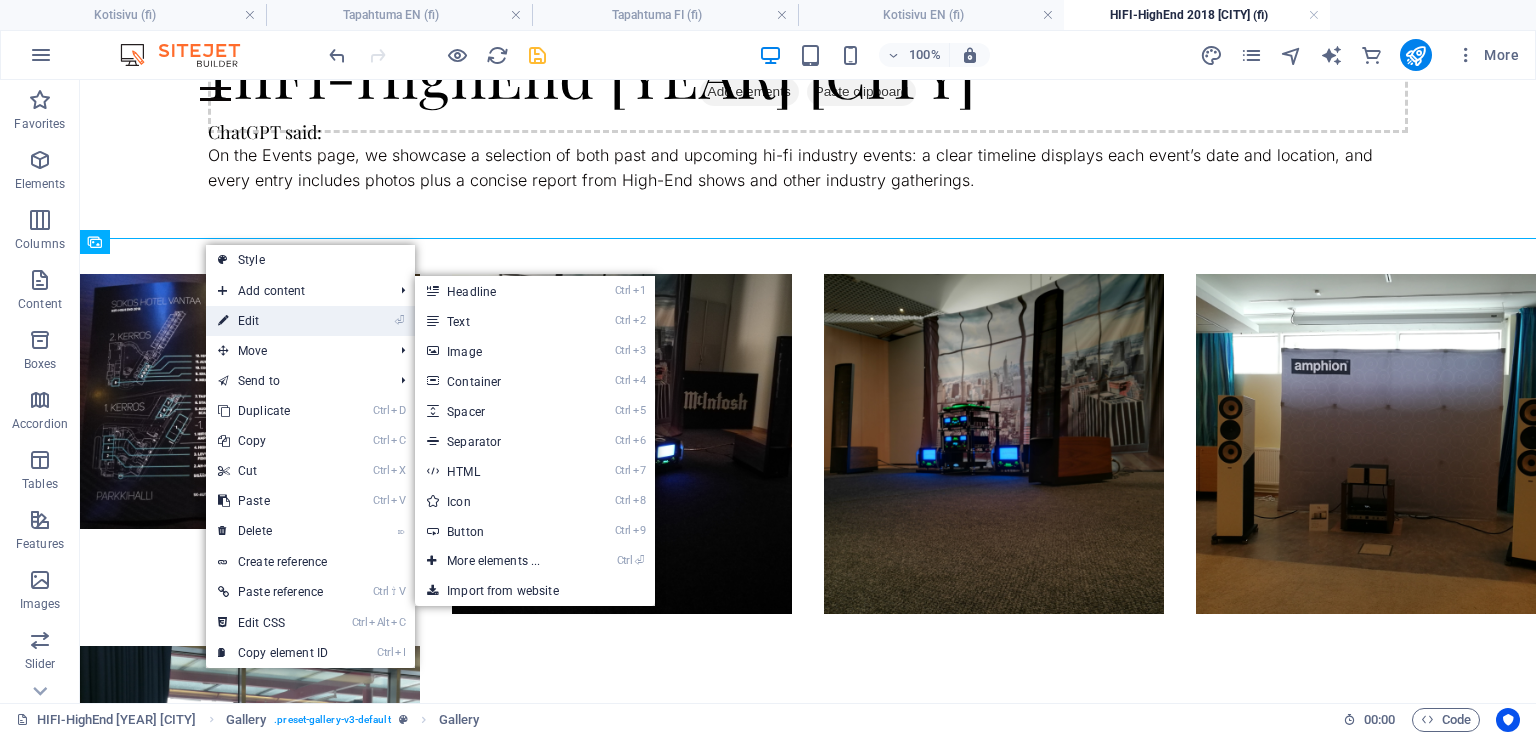 click on "⏎  Edit" at bounding box center (273, 321) 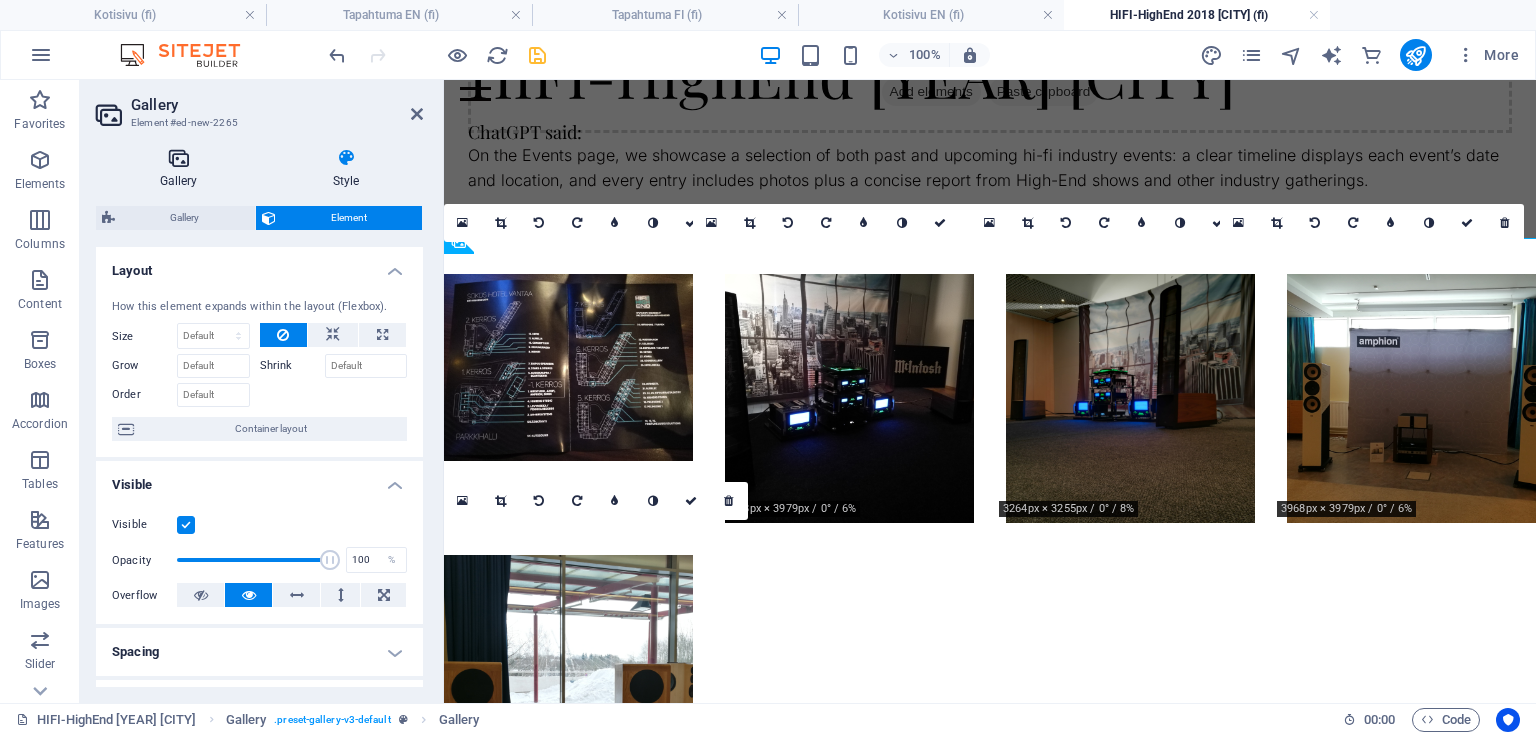 click at bounding box center [178, 158] 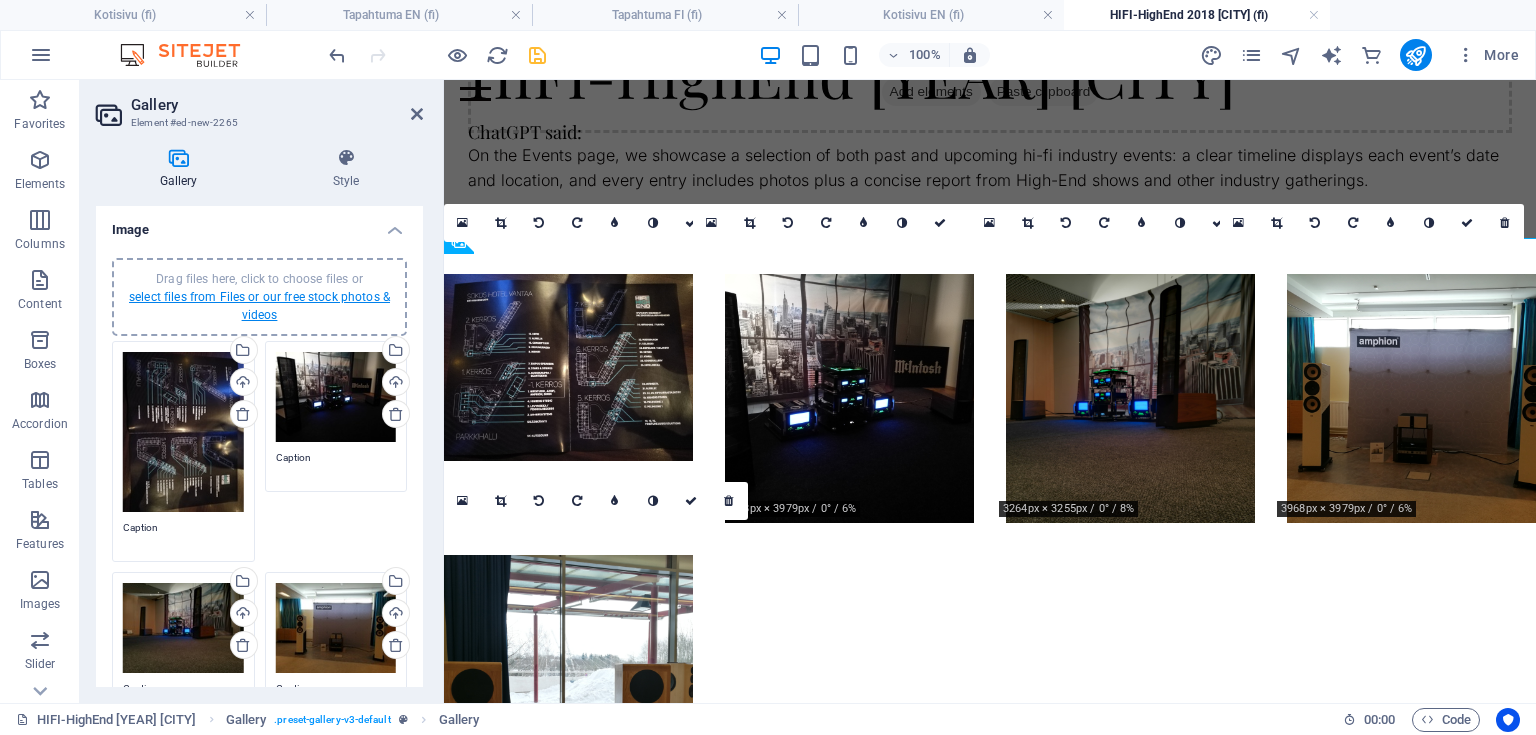 click on "select files from Files or our free stock photos & videos" at bounding box center [259, 306] 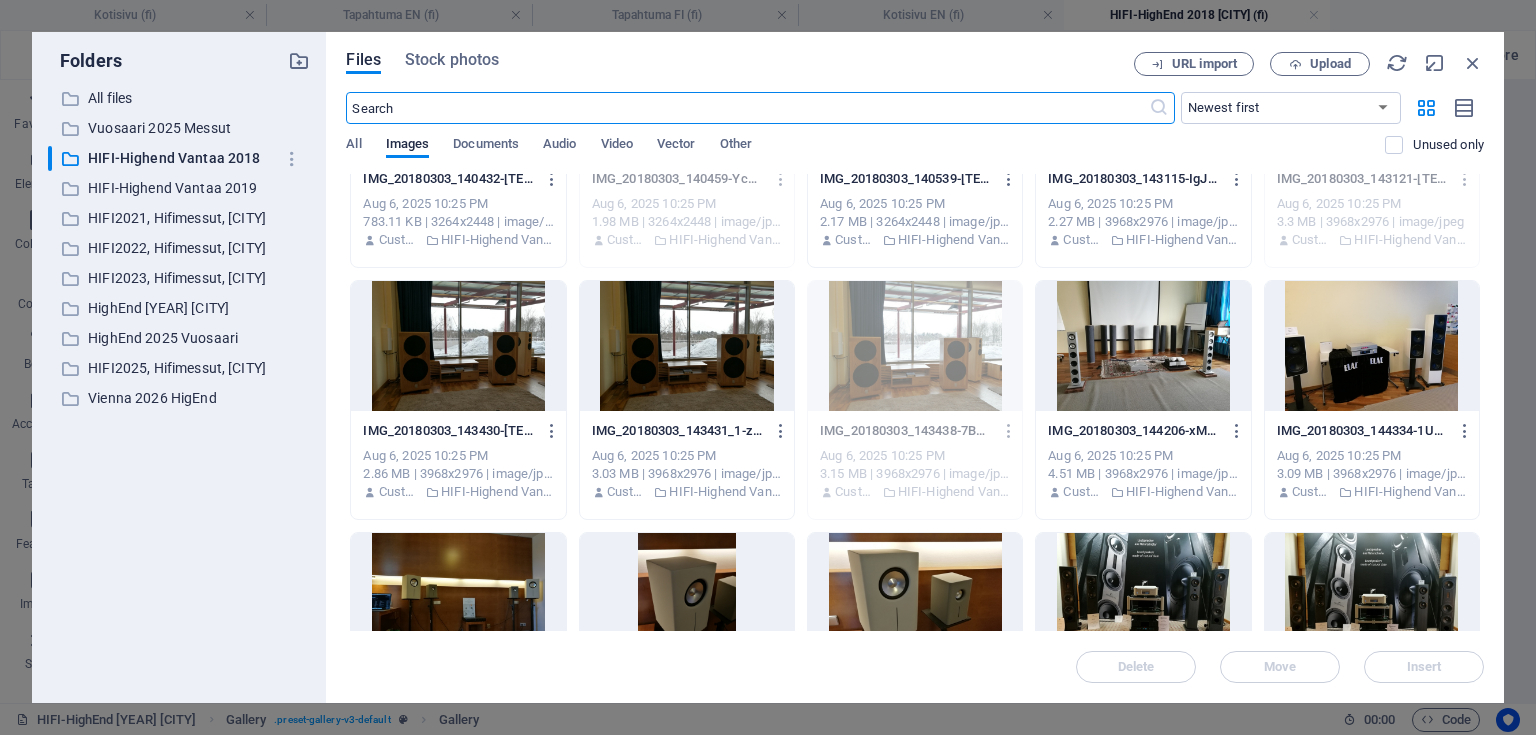 scroll, scrollTop: 480, scrollLeft: 0, axis: vertical 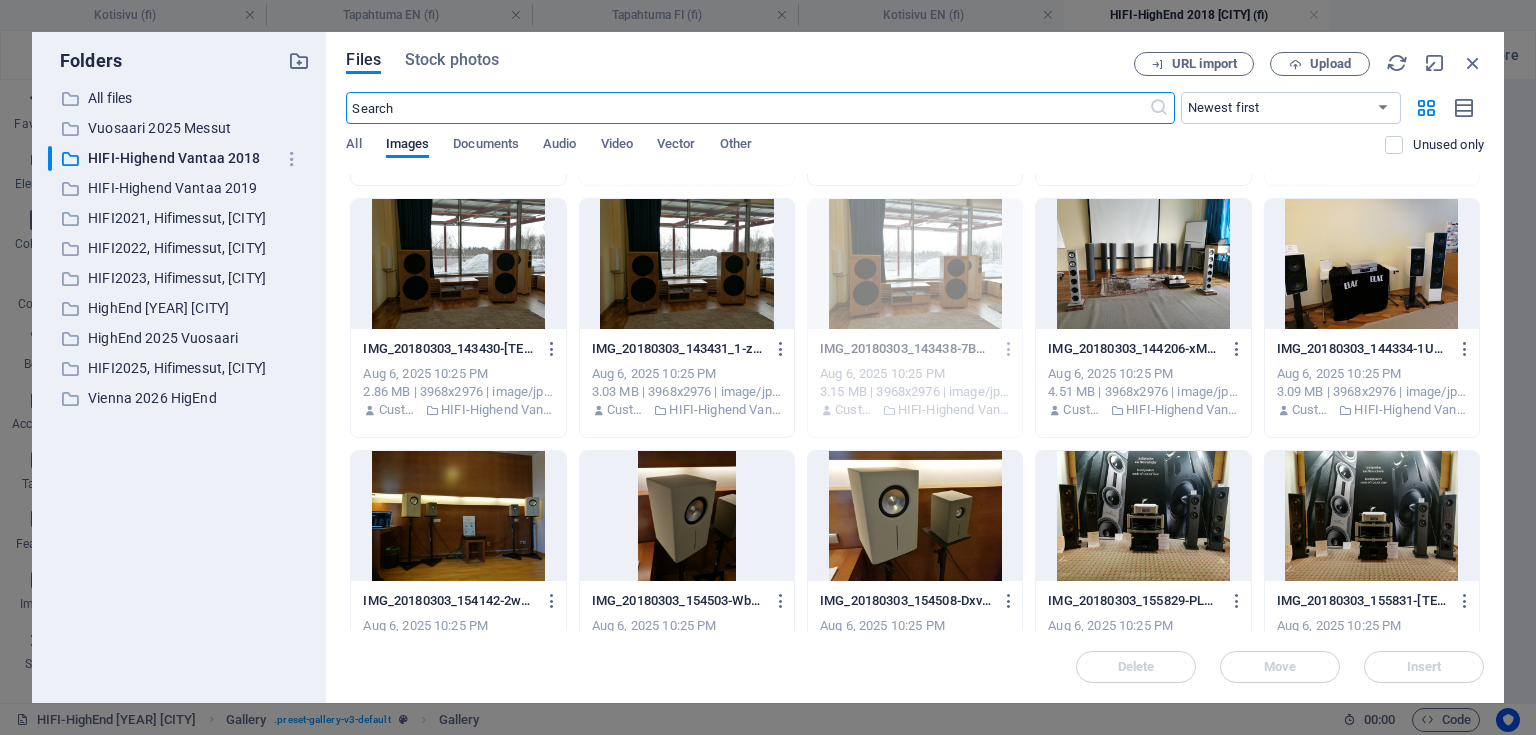 click at bounding box center (1143, 264) 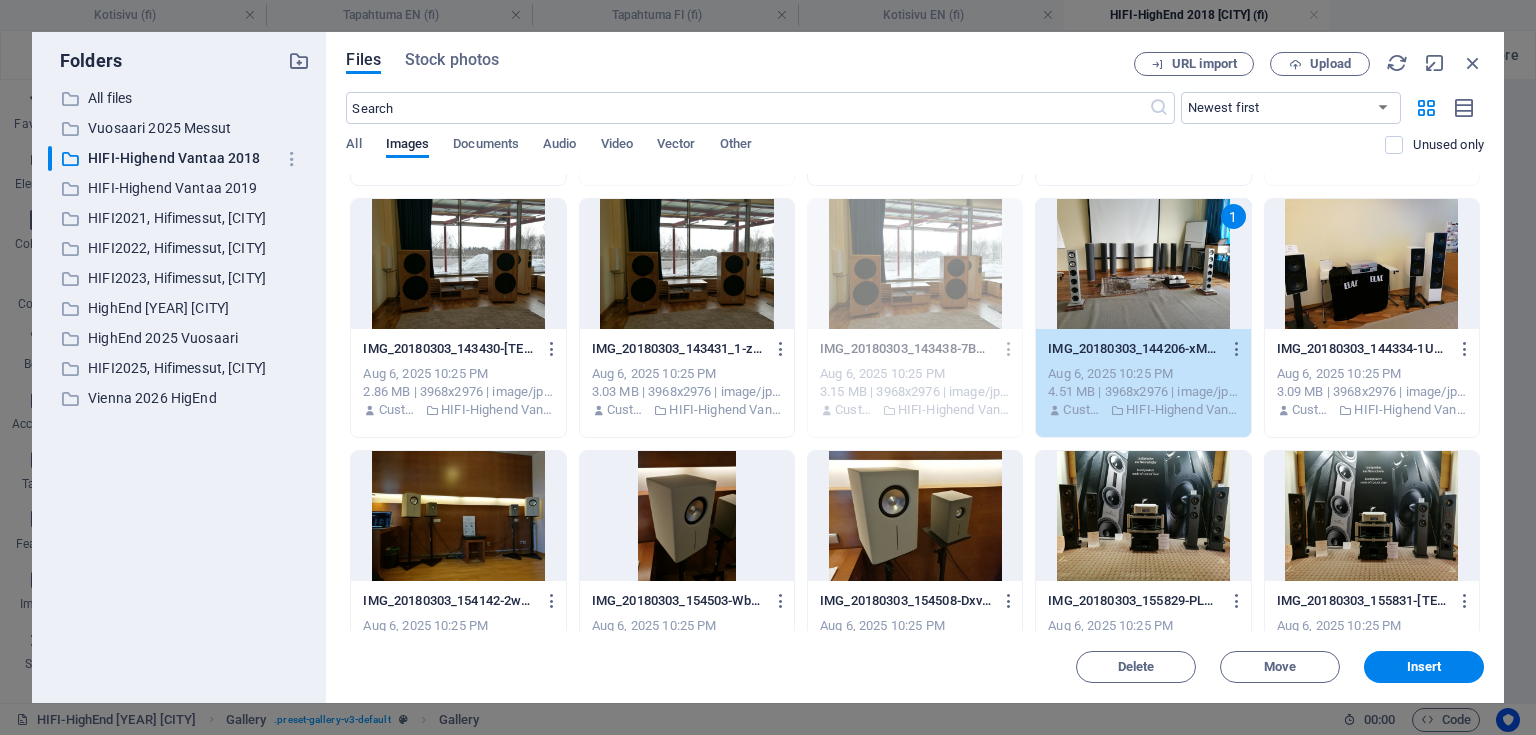 click at bounding box center [1372, 264] 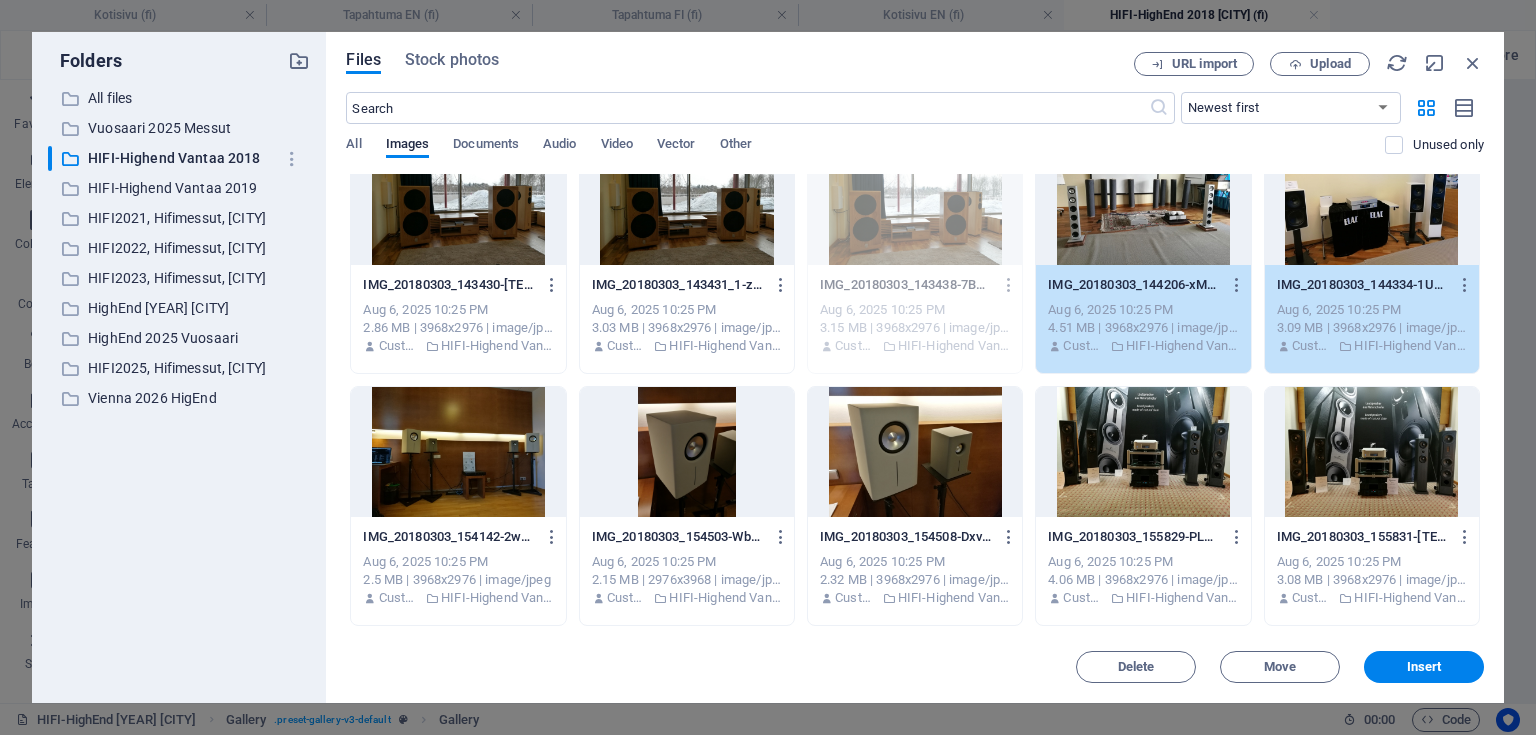 scroll, scrollTop: 640, scrollLeft: 0, axis: vertical 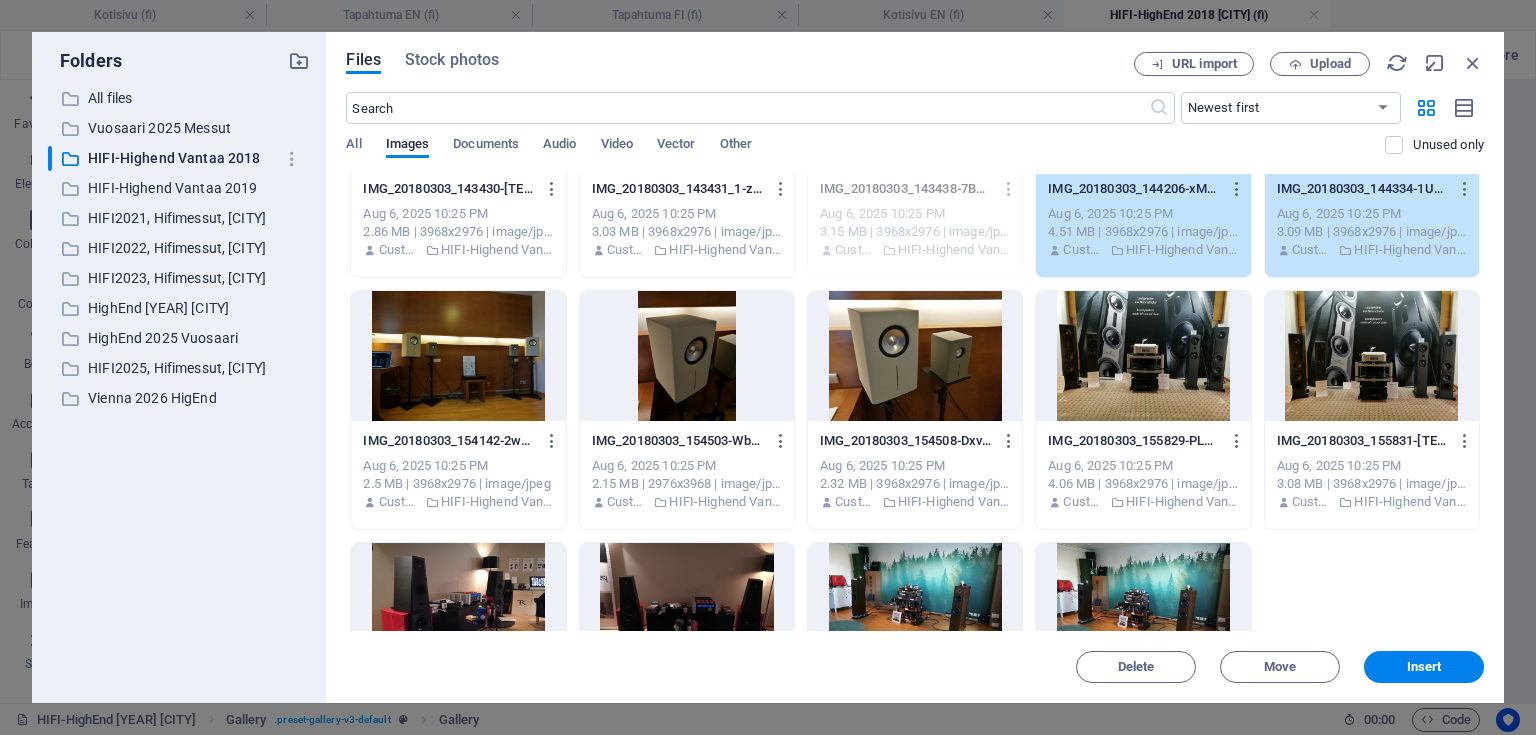 click at bounding box center (915, 356) 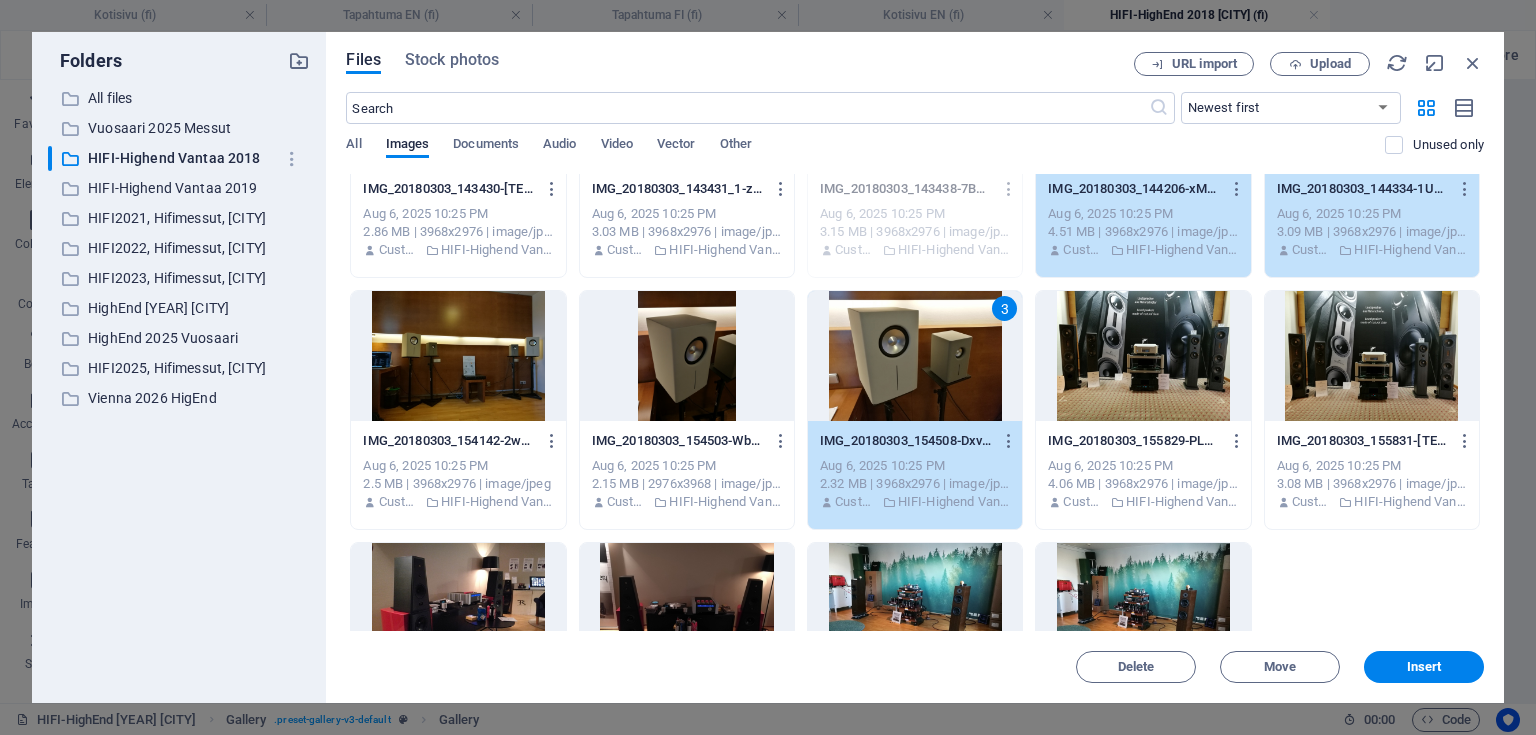 click at bounding box center (458, 356) 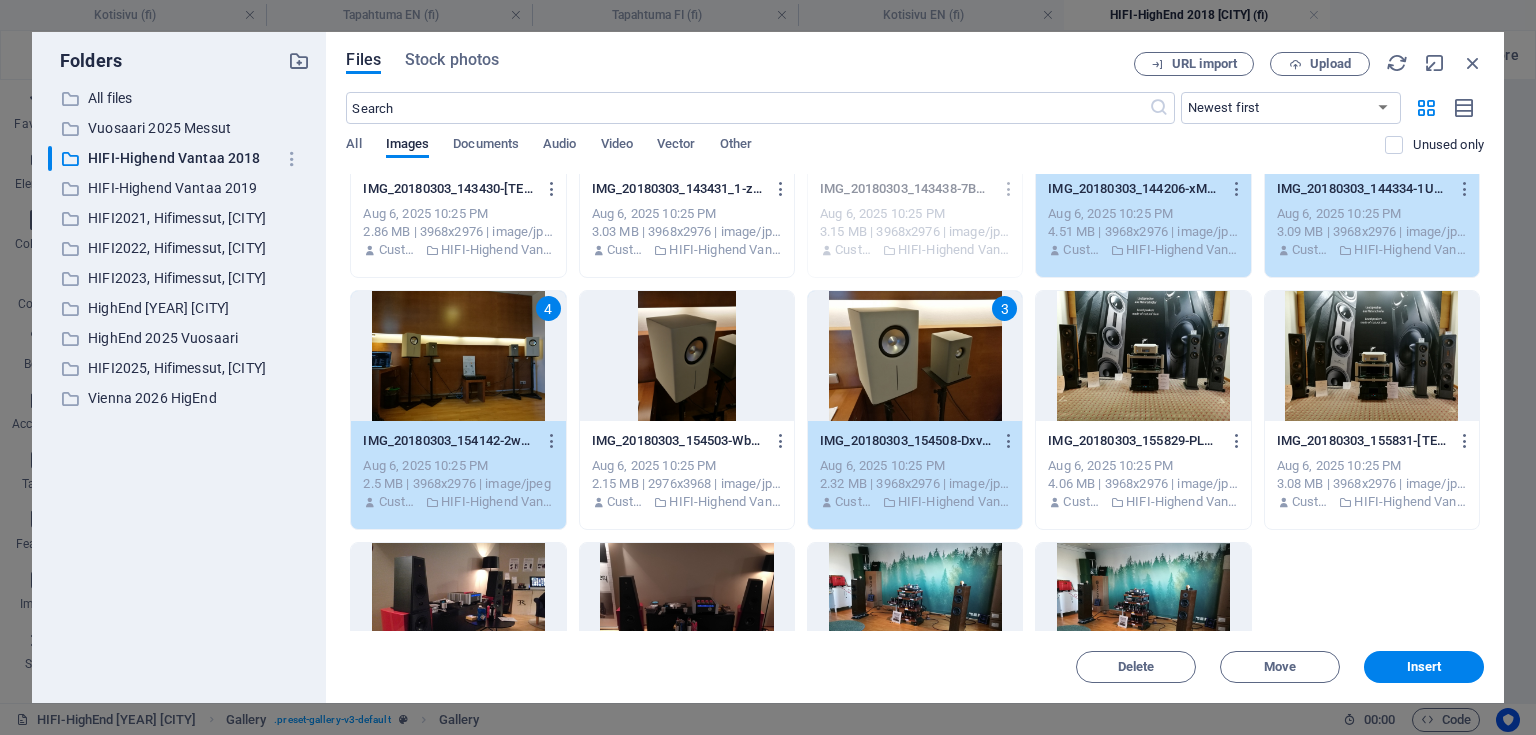 click at bounding box center [1143, 356] 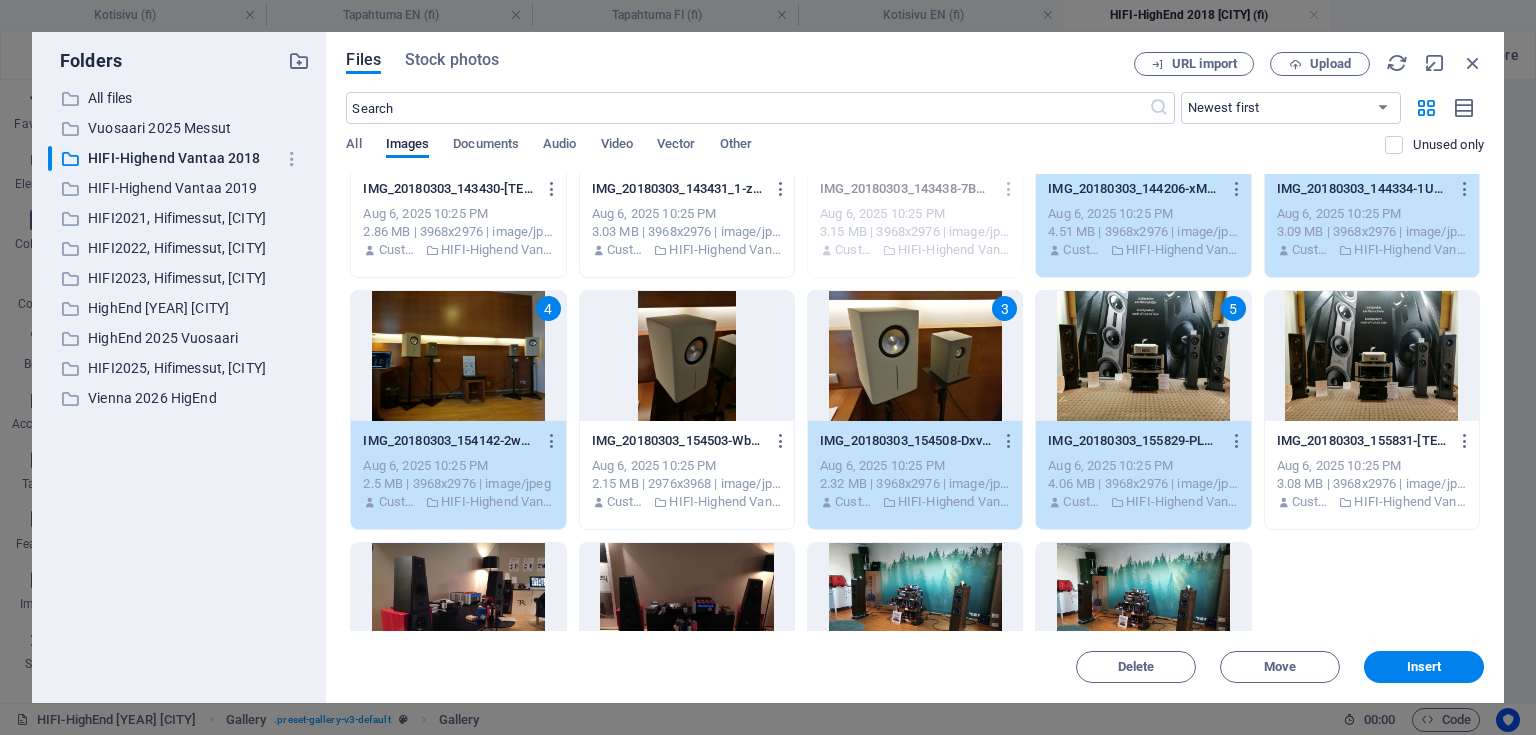 scroll, scrollTop: 720, scrollLeft: 0, axis: vertical 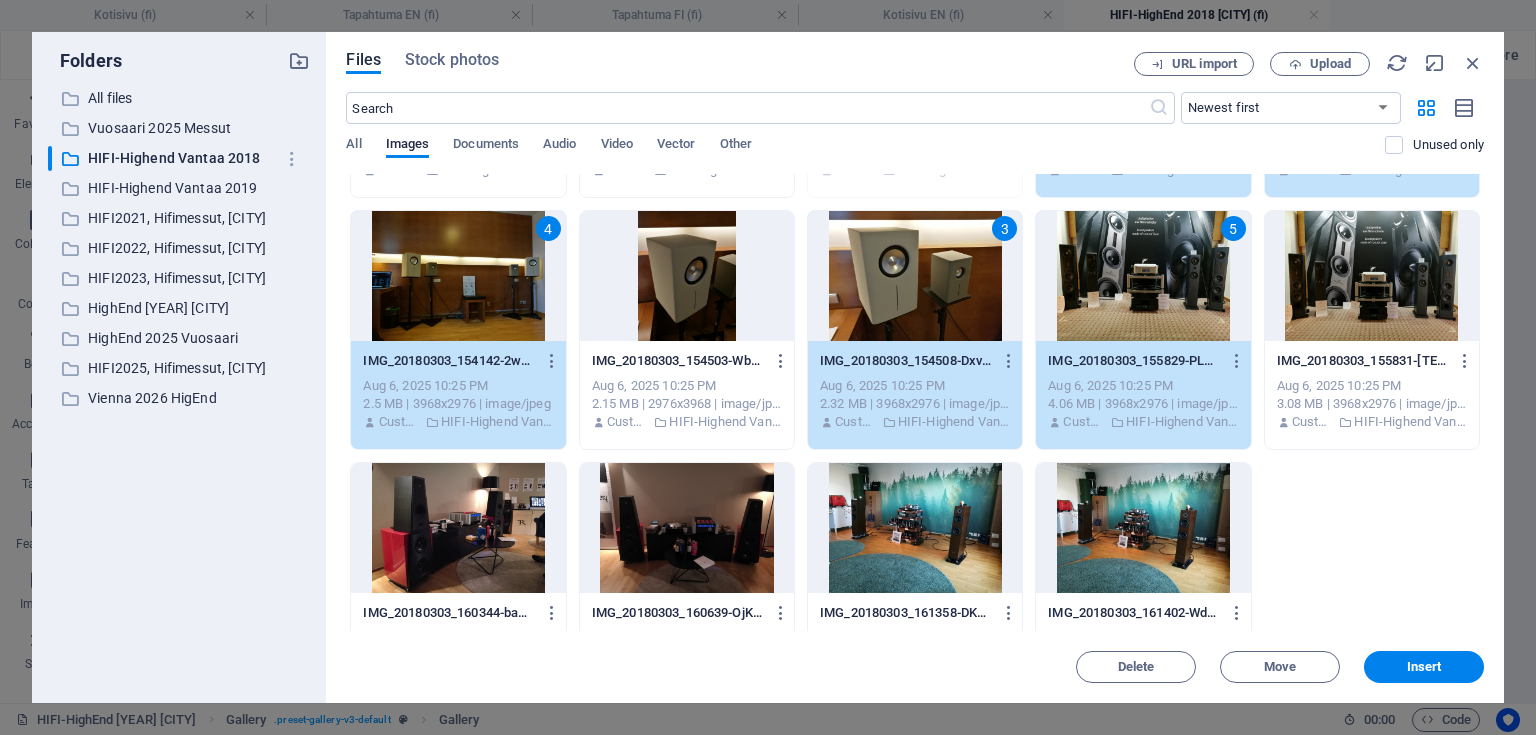 click at bounding box center [915, 528] 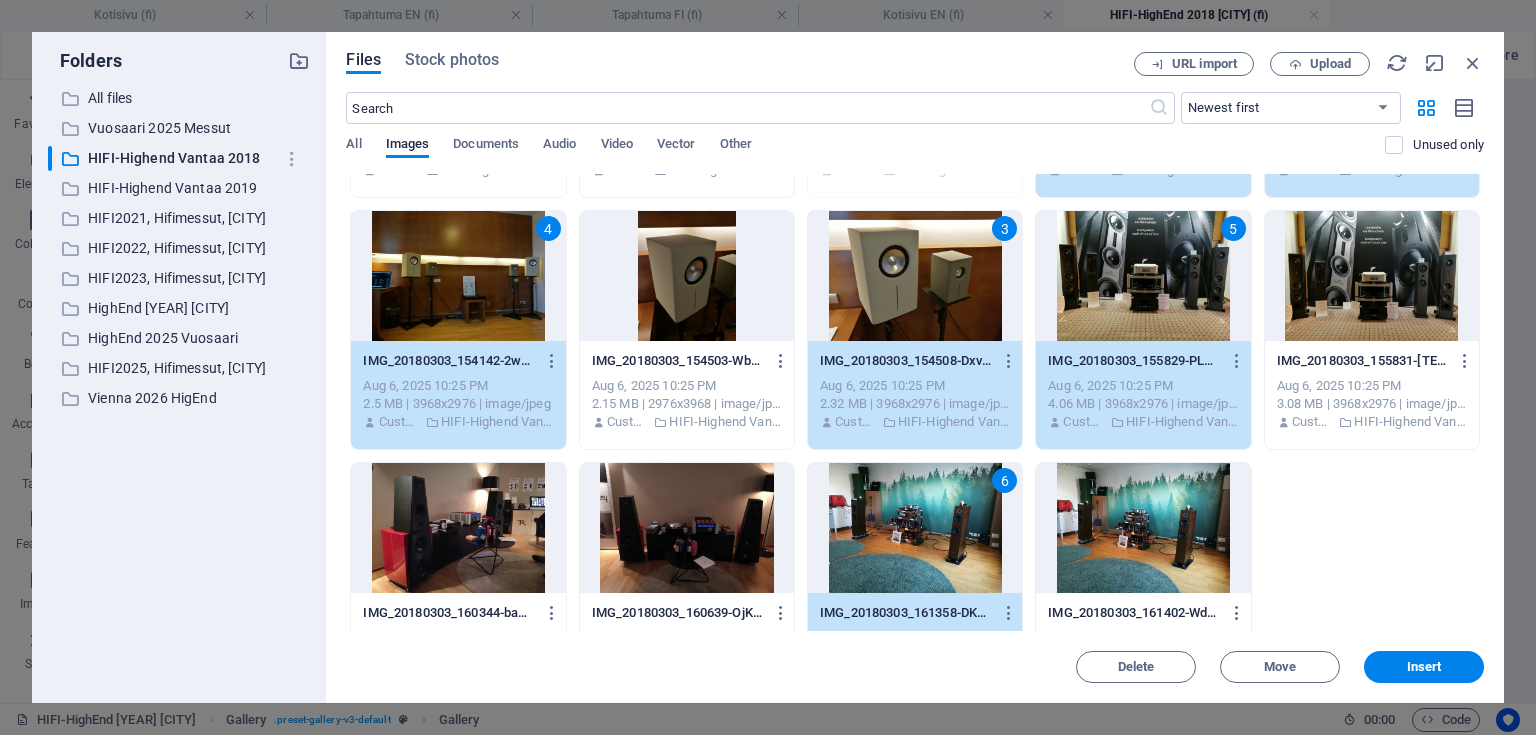 click at bounding box center (458, 528) 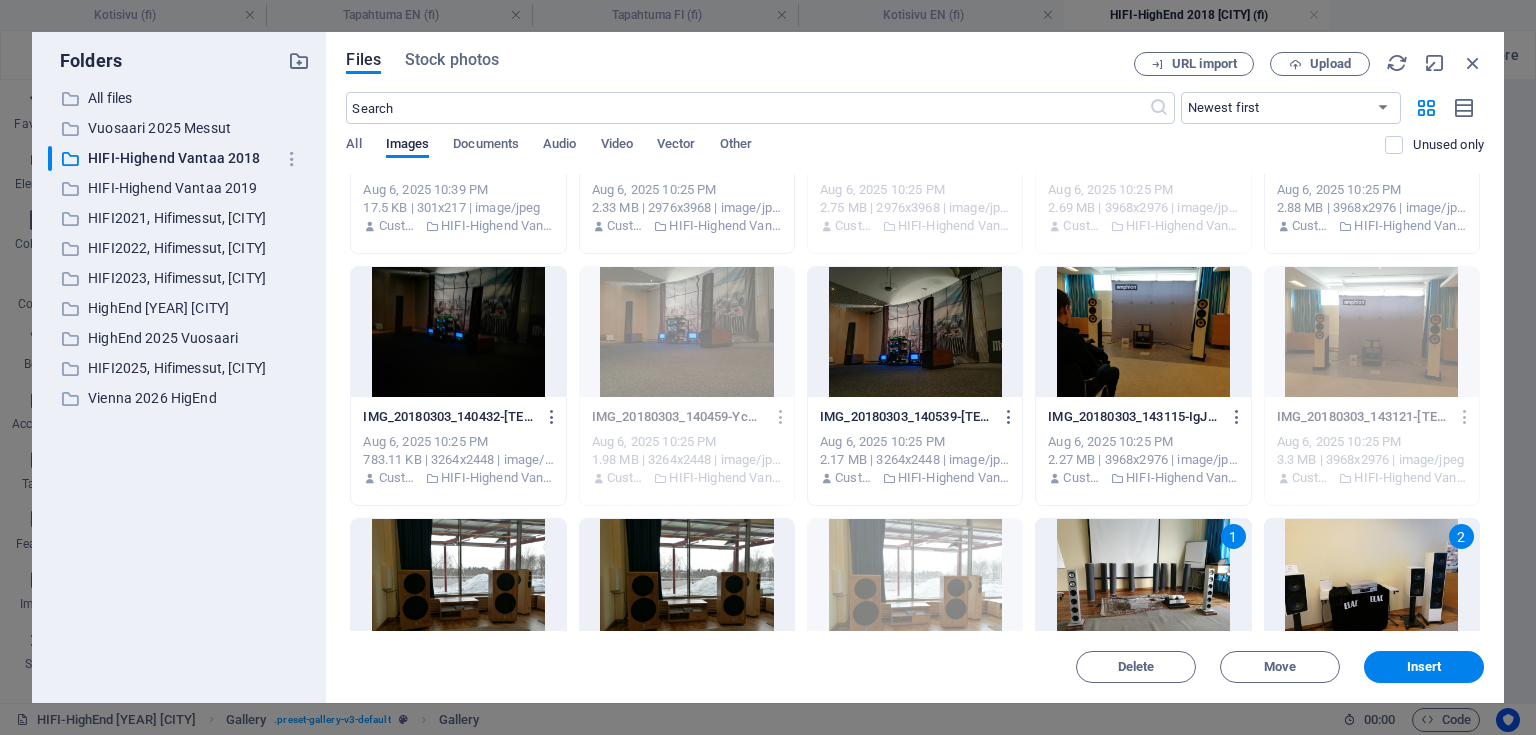 scroll, scrollTop: 0, scrollLeft: 0, axis: both 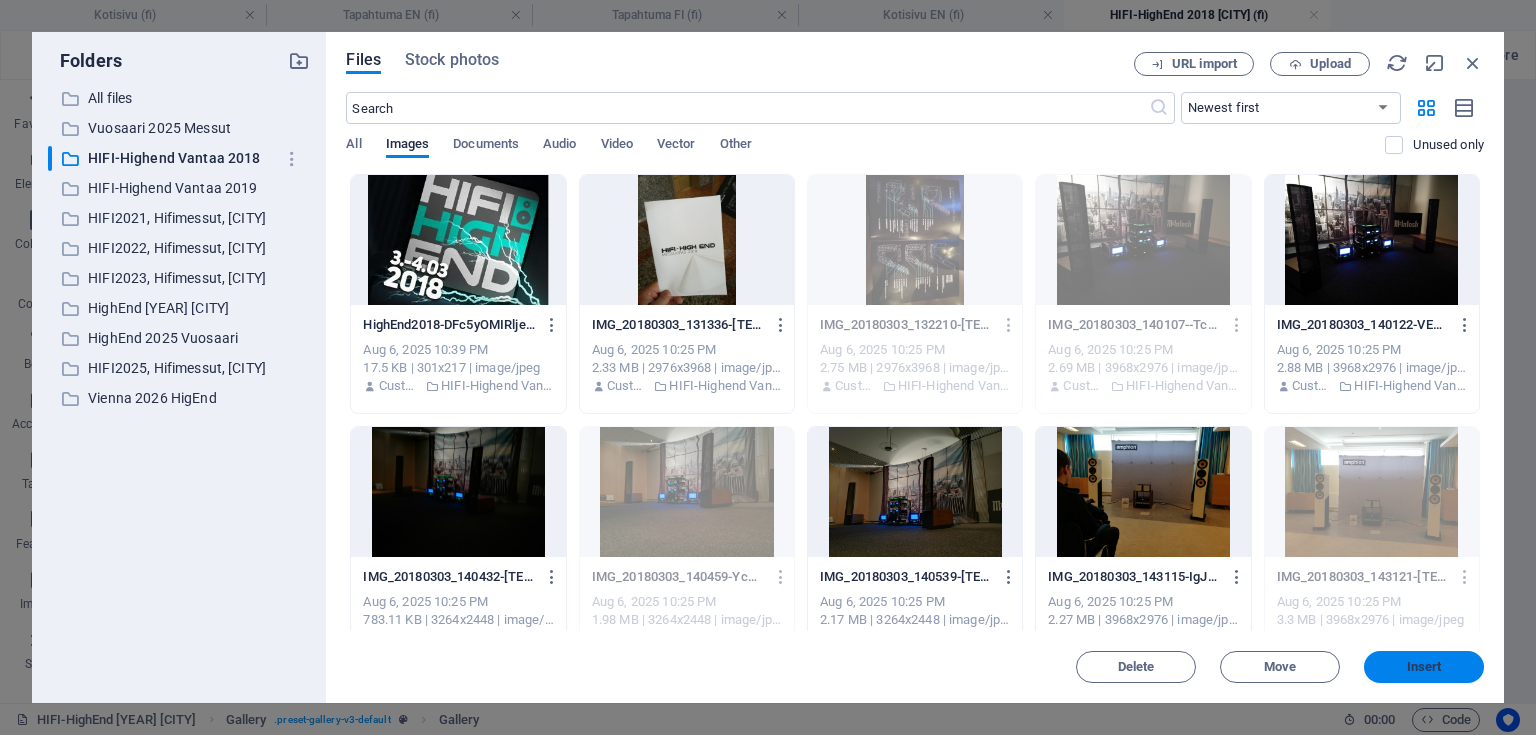 click on "Insert" at bounding box center (1424, 667) 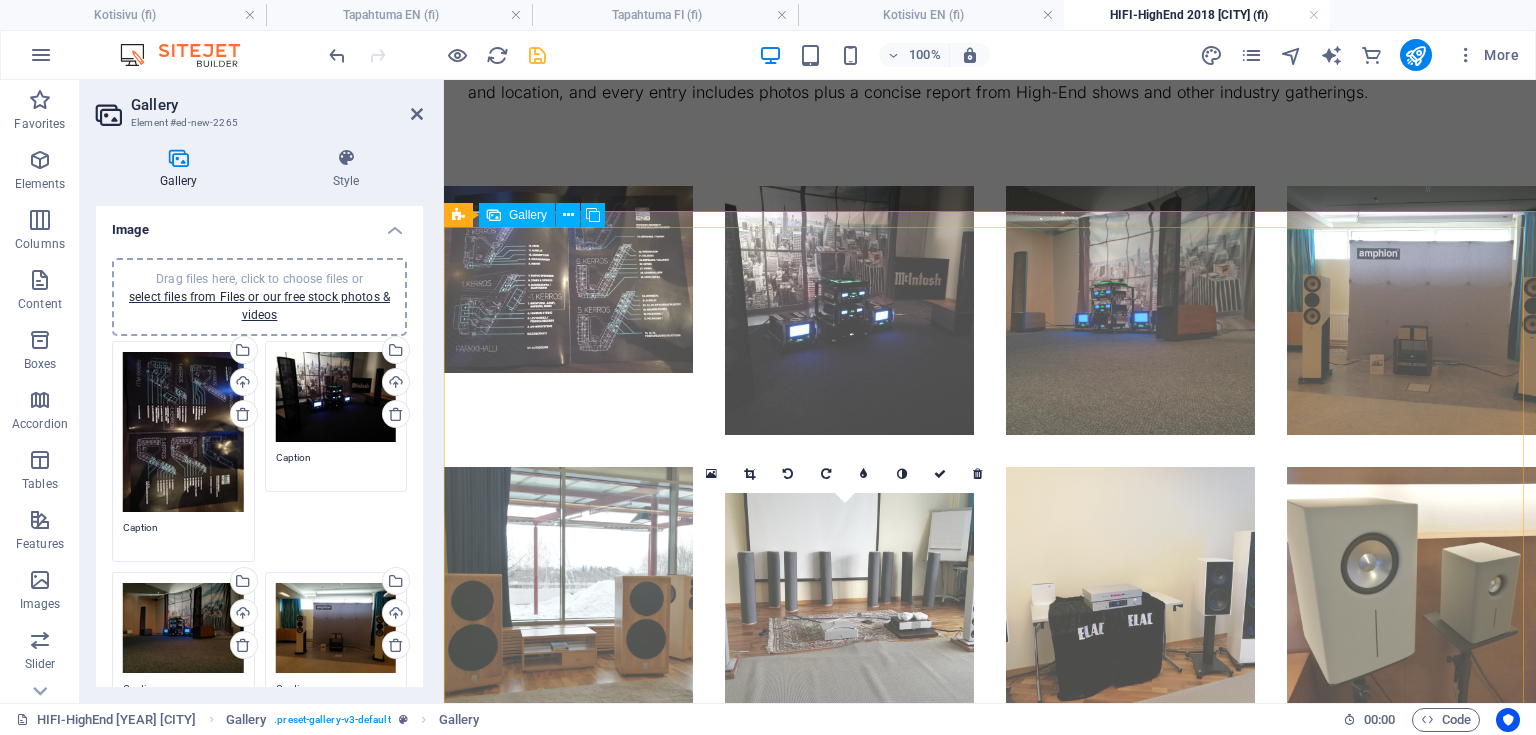 scroll, scrollTop: 429, scrollLeft: 0, axis: vertical 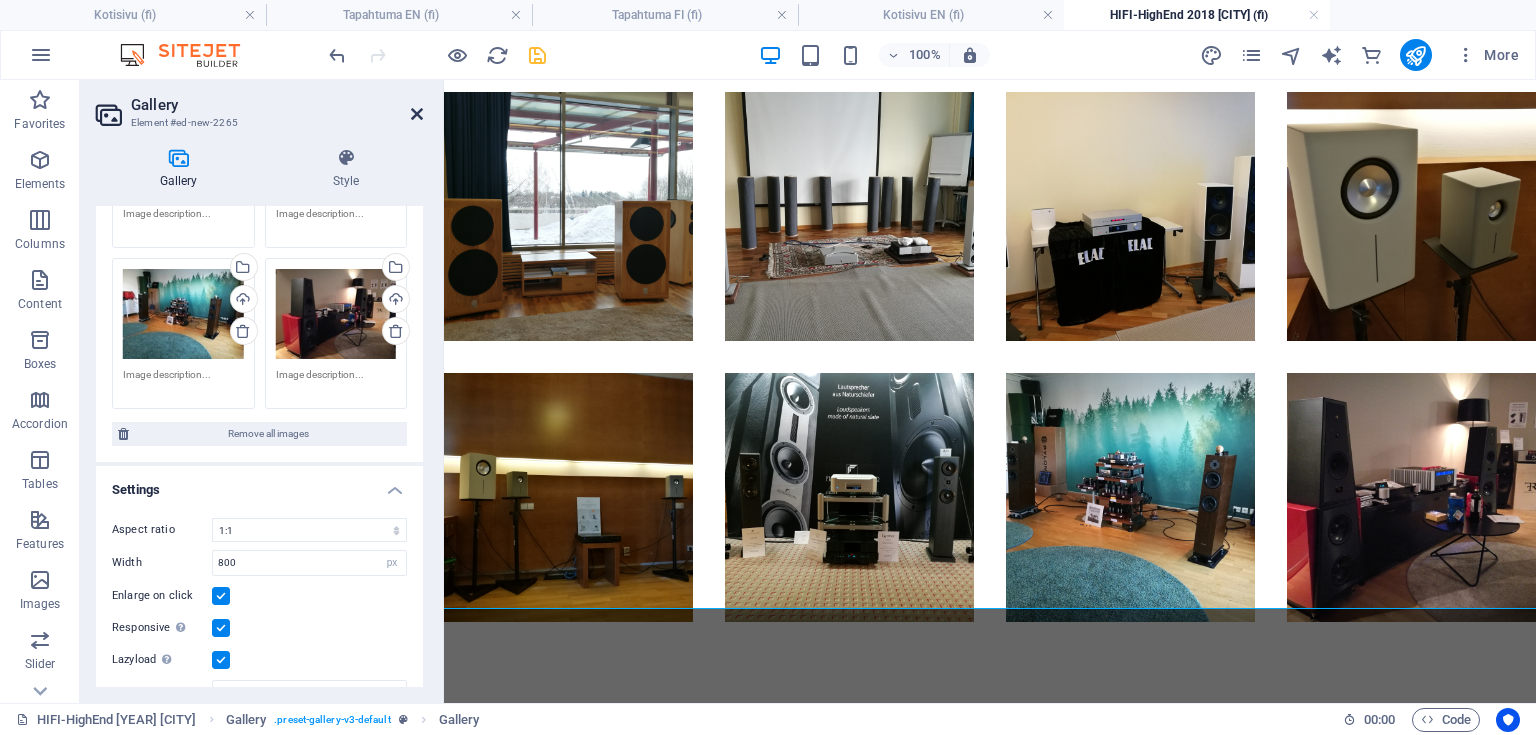 click at bounding box center [417, 114] 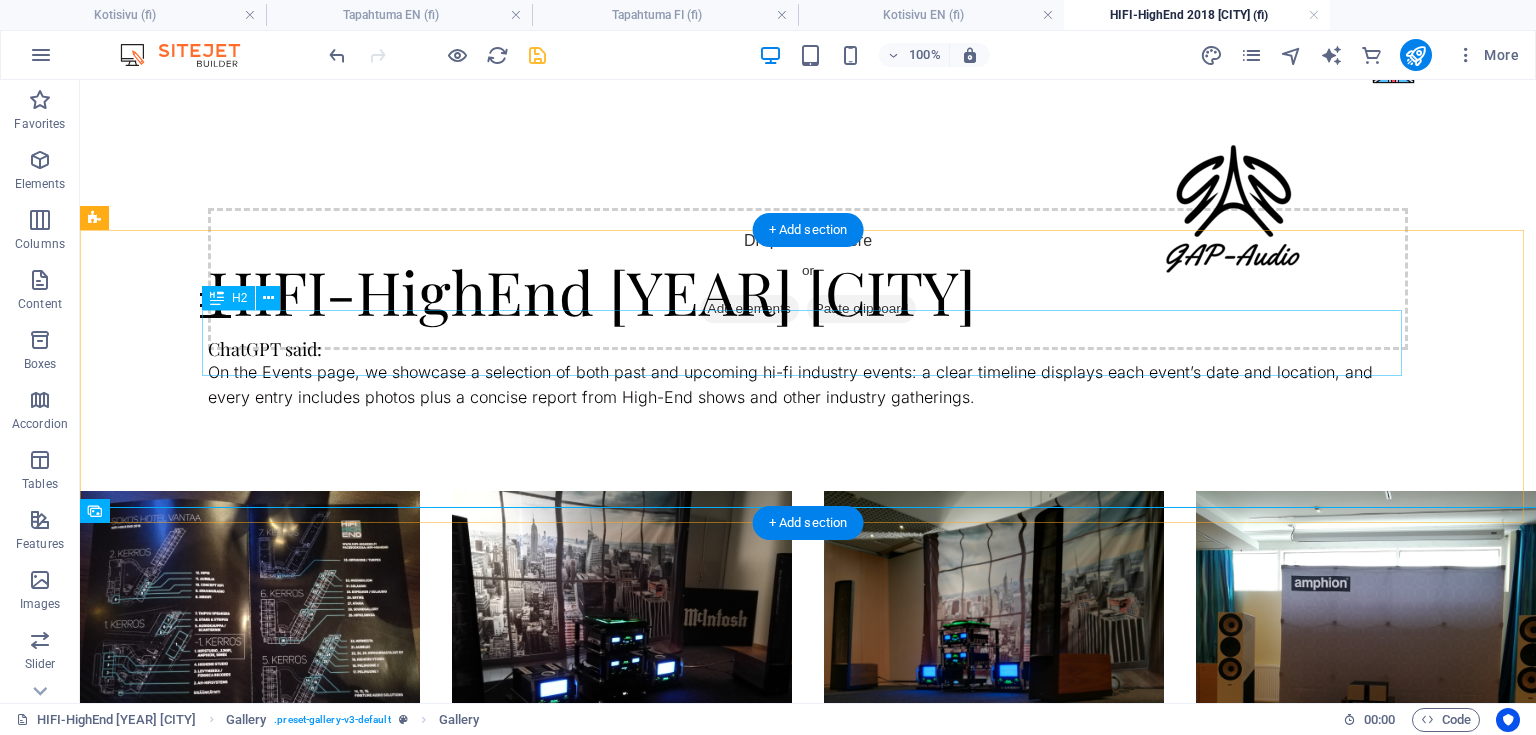 scroll, scrollTop: 0, scrollLeft: 0, axis: both 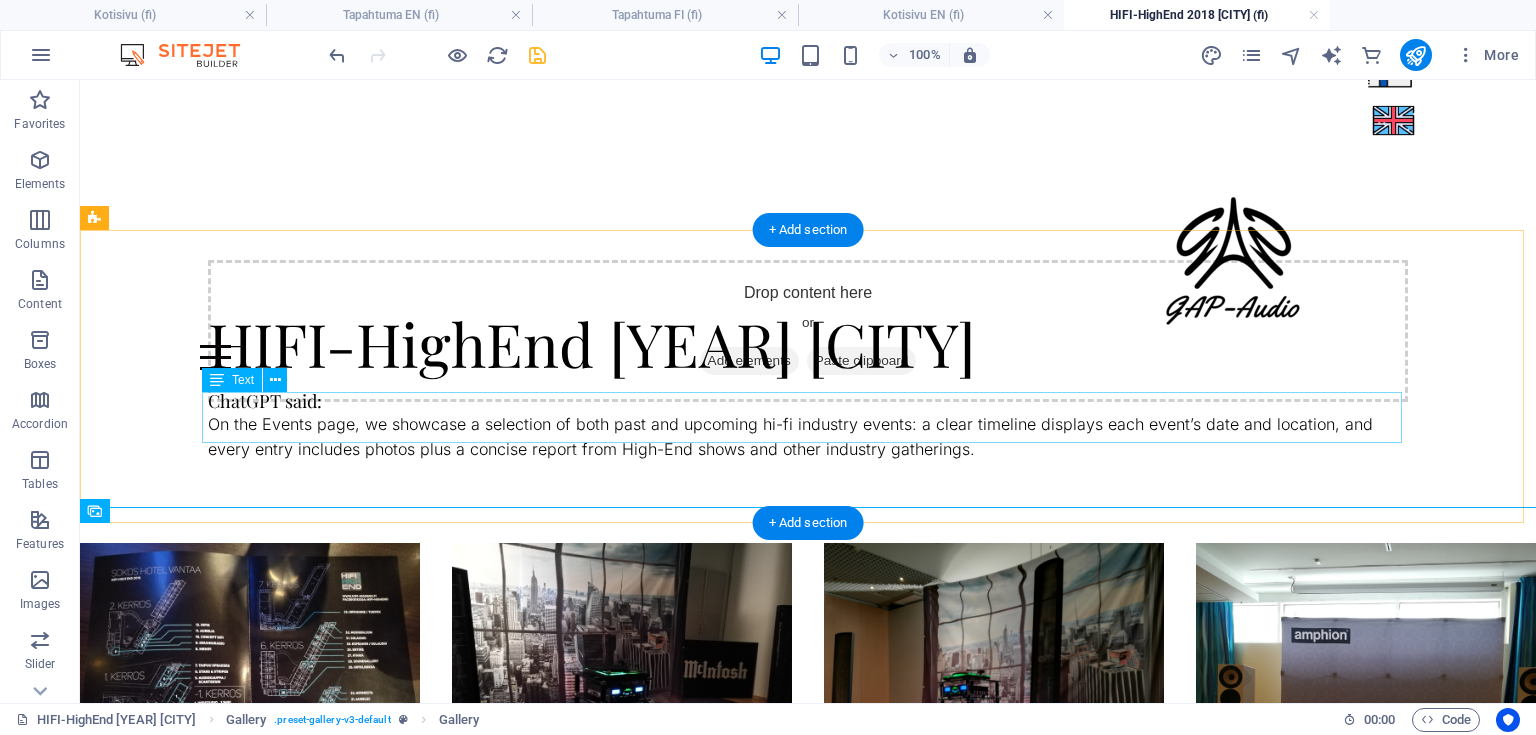click on "ChatGPT said: On the Events page, we showcase a selection of both past and upcoming hi-fi industry events: a clear timeline displays each event’s date and location, and every entry includes photos plus a concise report from High-End shows and other industry gatherings." at bounding box center (808, 427) 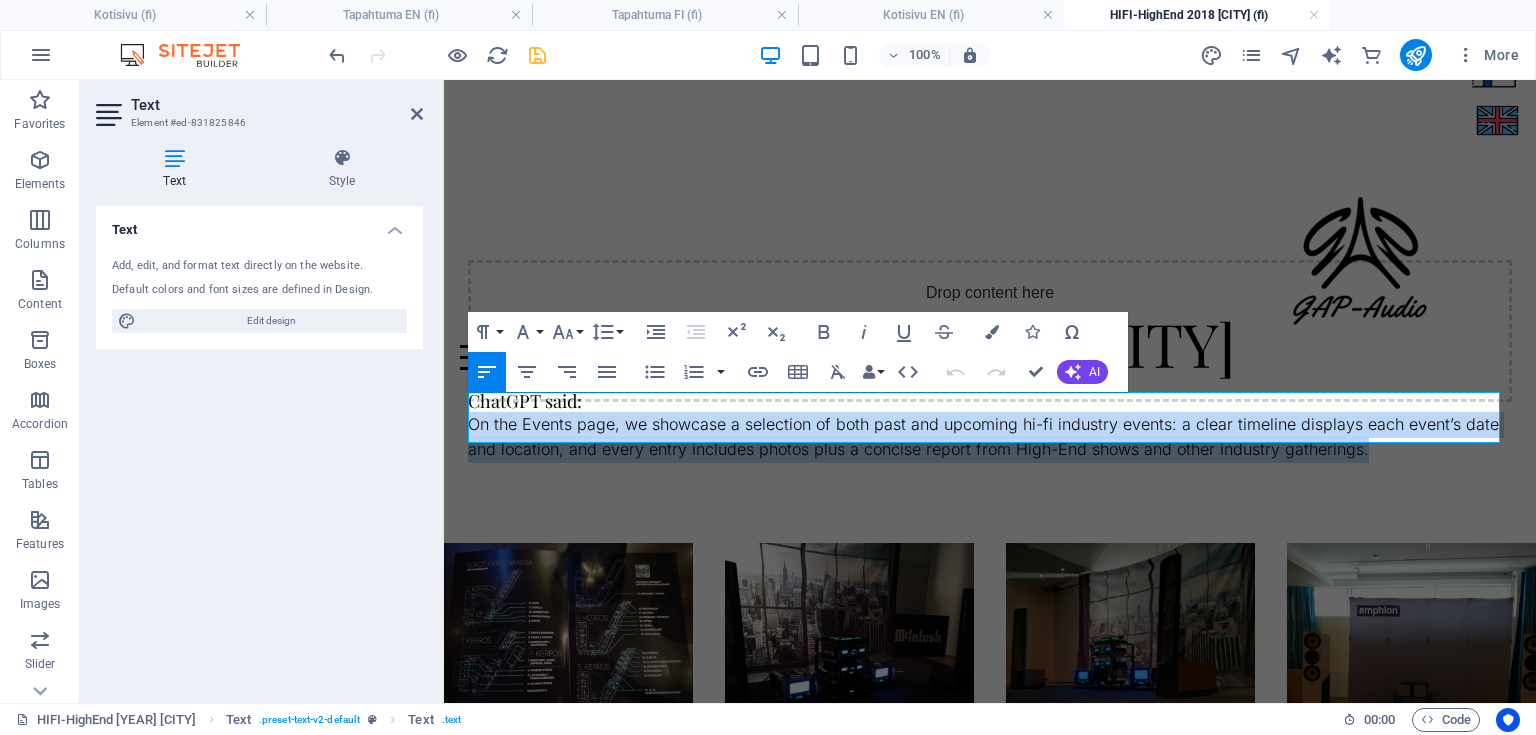 drag, startPoint x: 1384, startPoint y: 427, endPoint x: 745, endPoint y: 462, distance: 639.9578 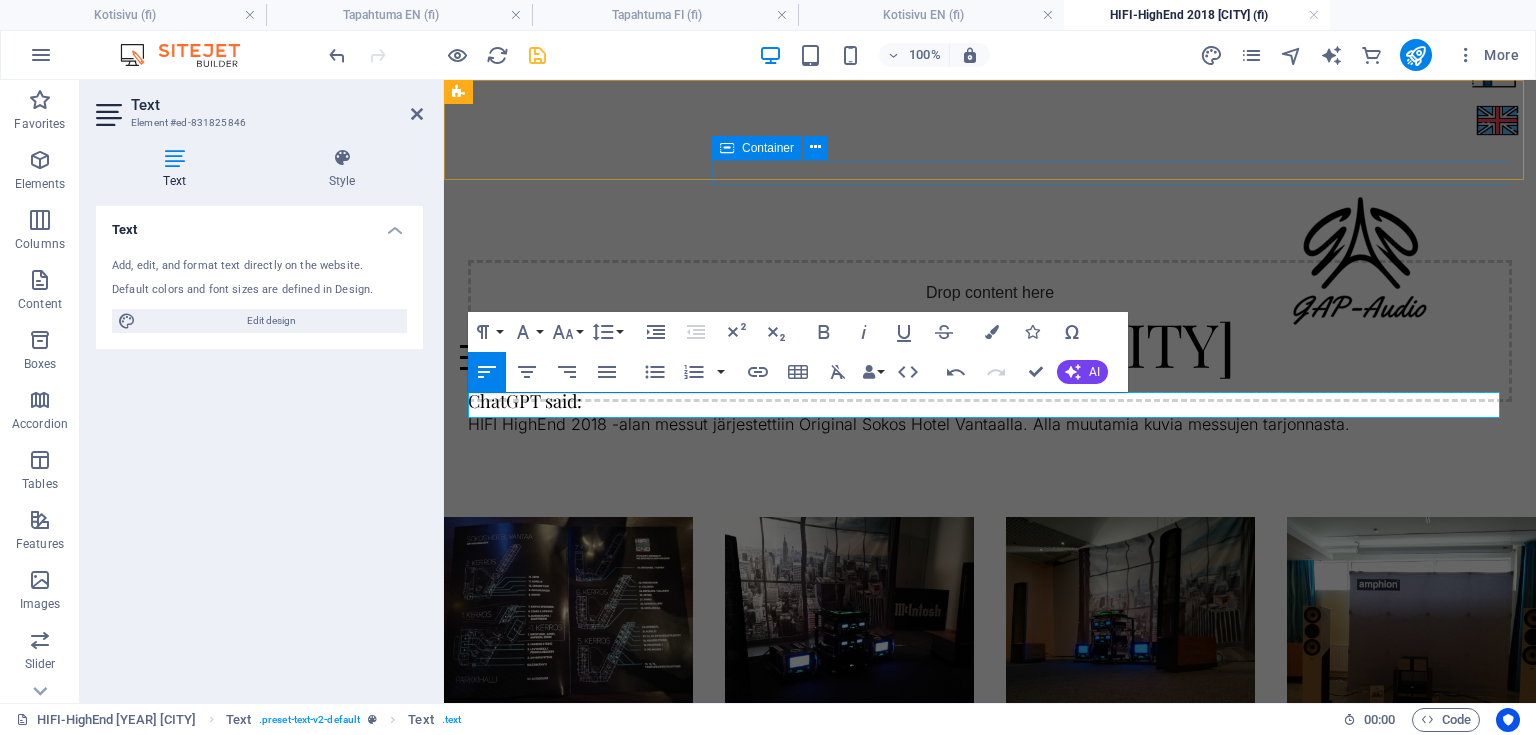 click on "Container" at bounding box center [768, 148] 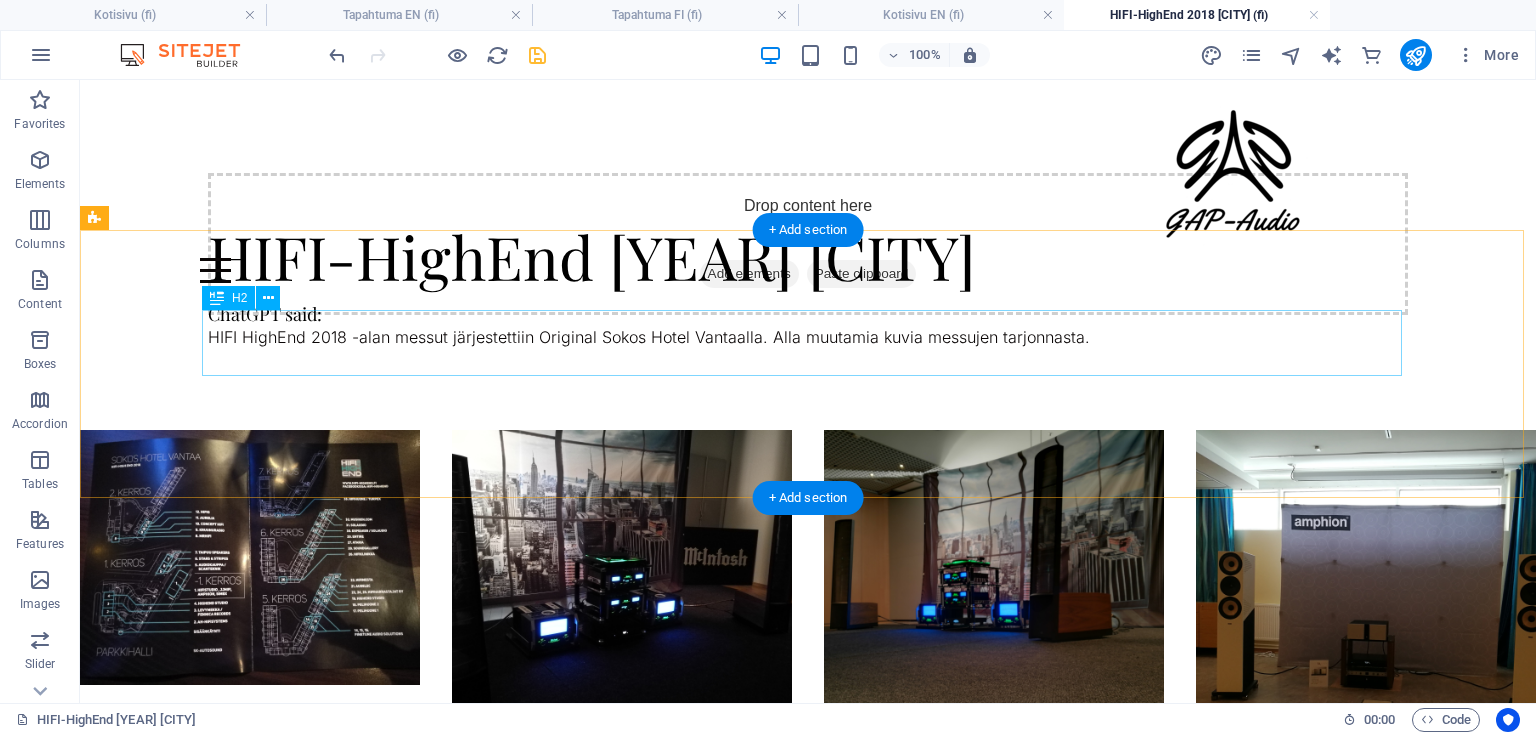 scroll, scrollTop: 0, scrollLeft: 0, axis: both 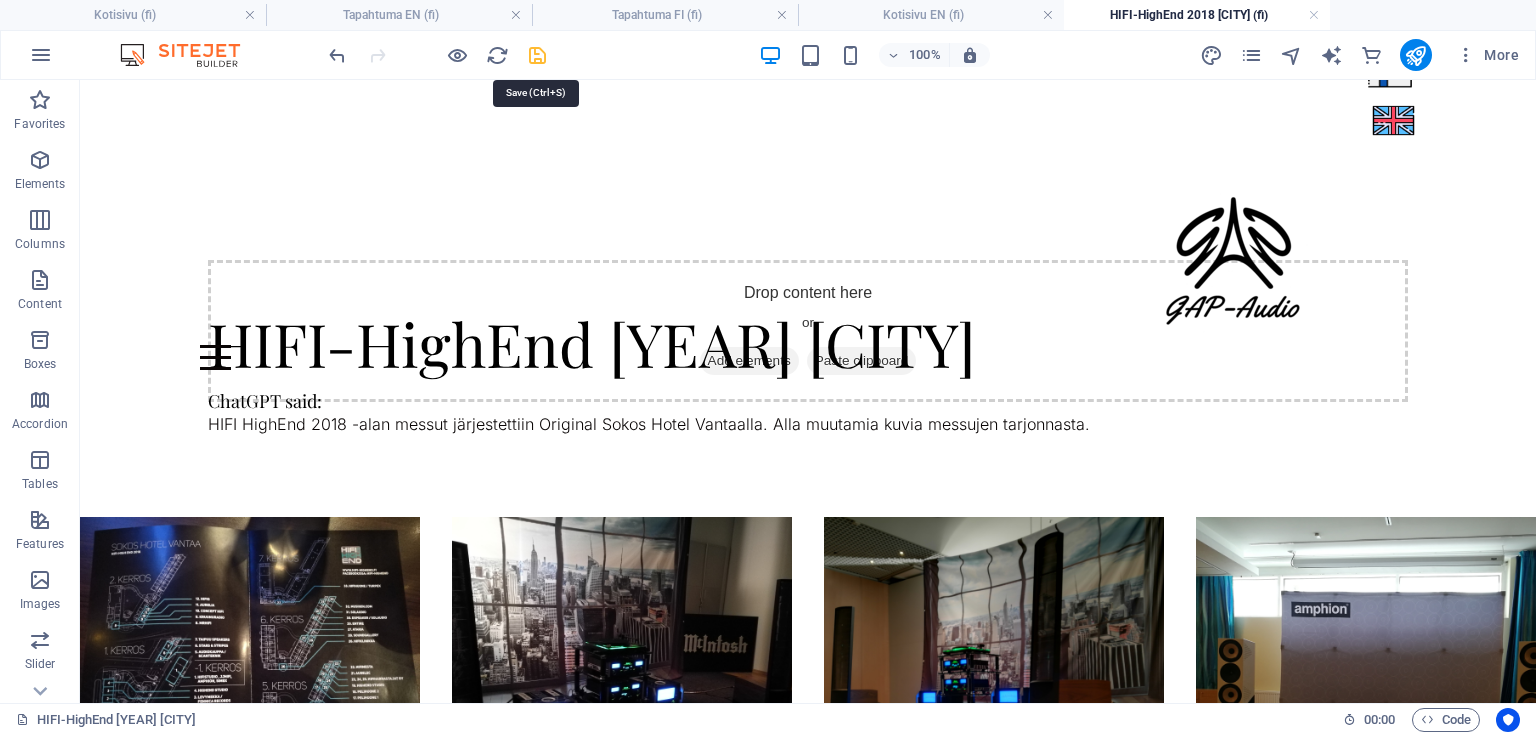 click at bounding box center [537, 55] 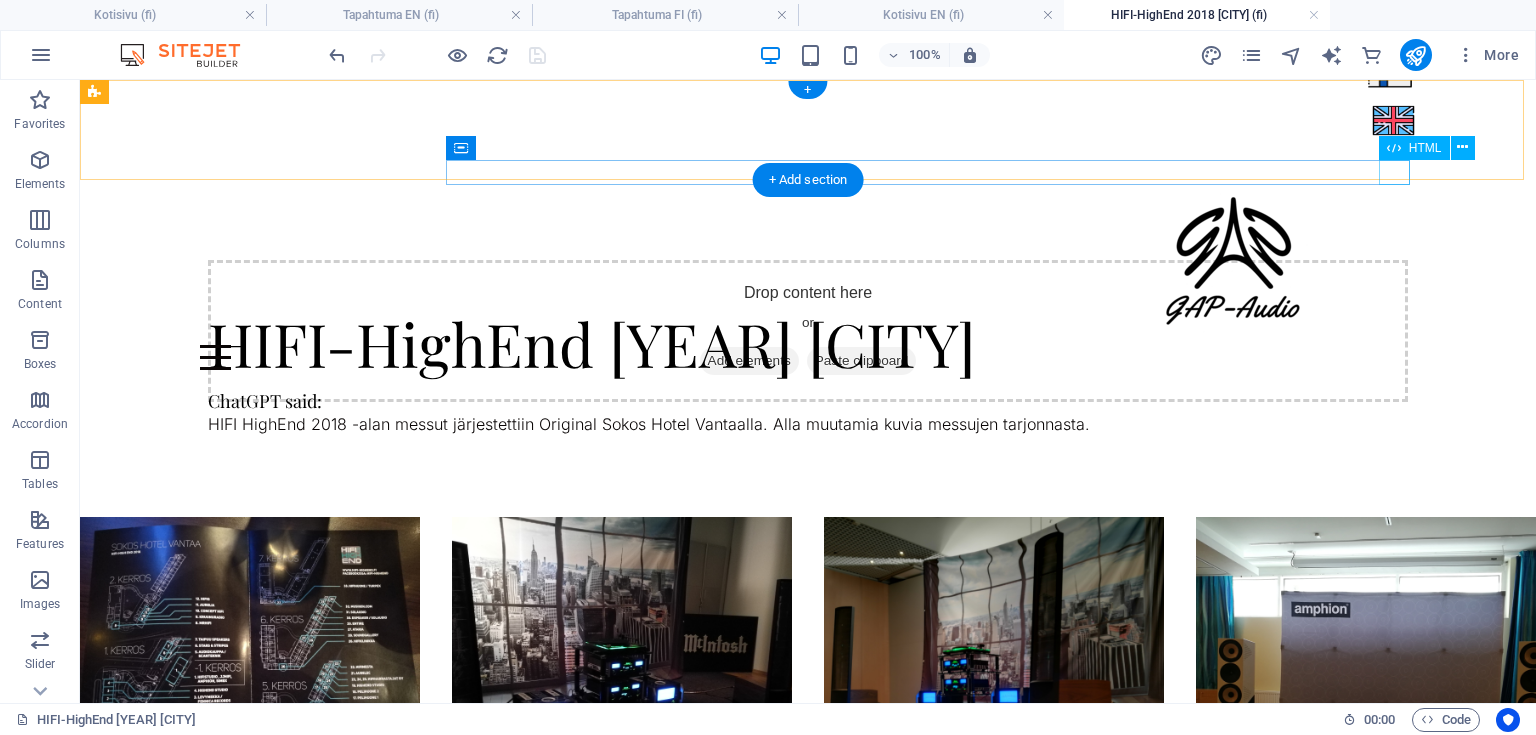 click at bounding box center (808, 357) 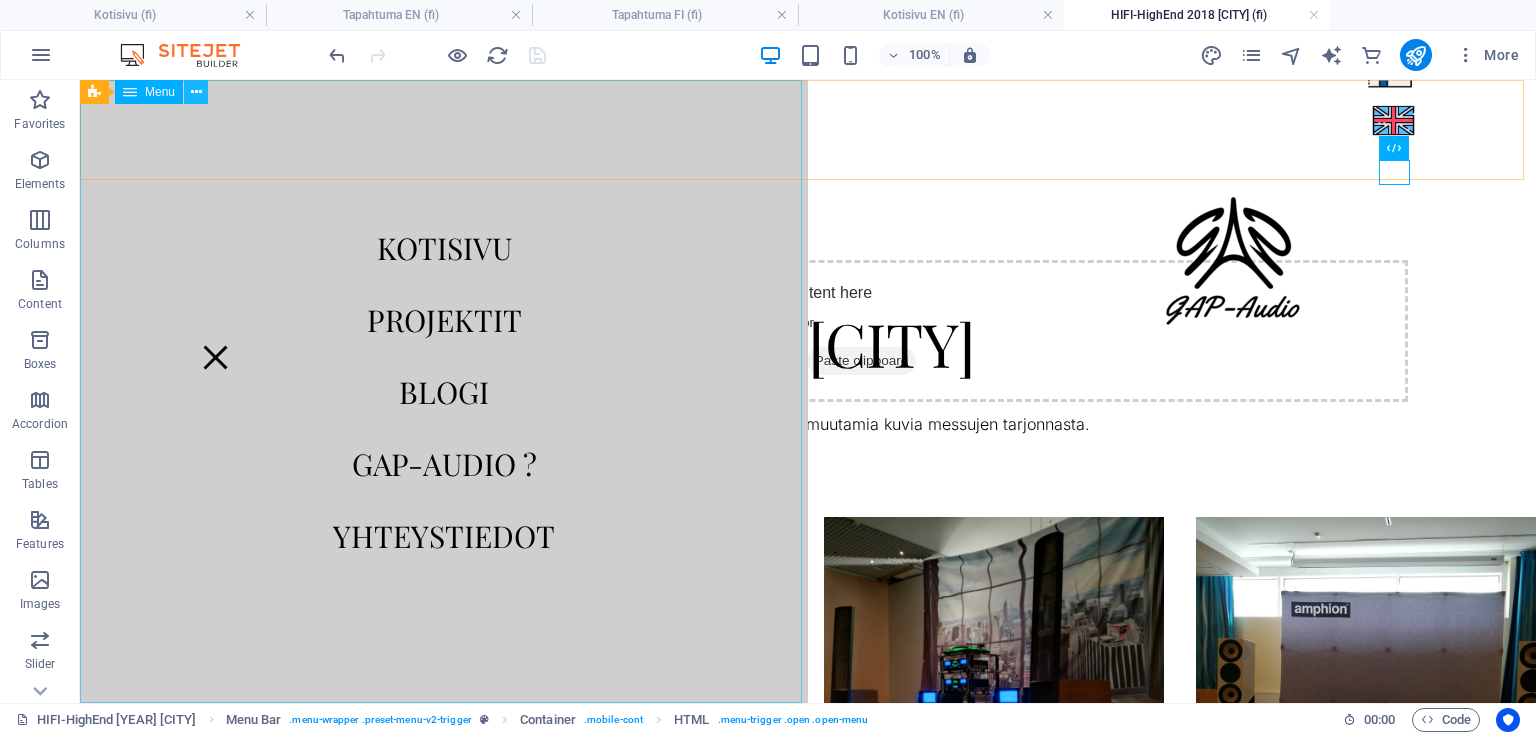 click at bounding box center [196, 92] 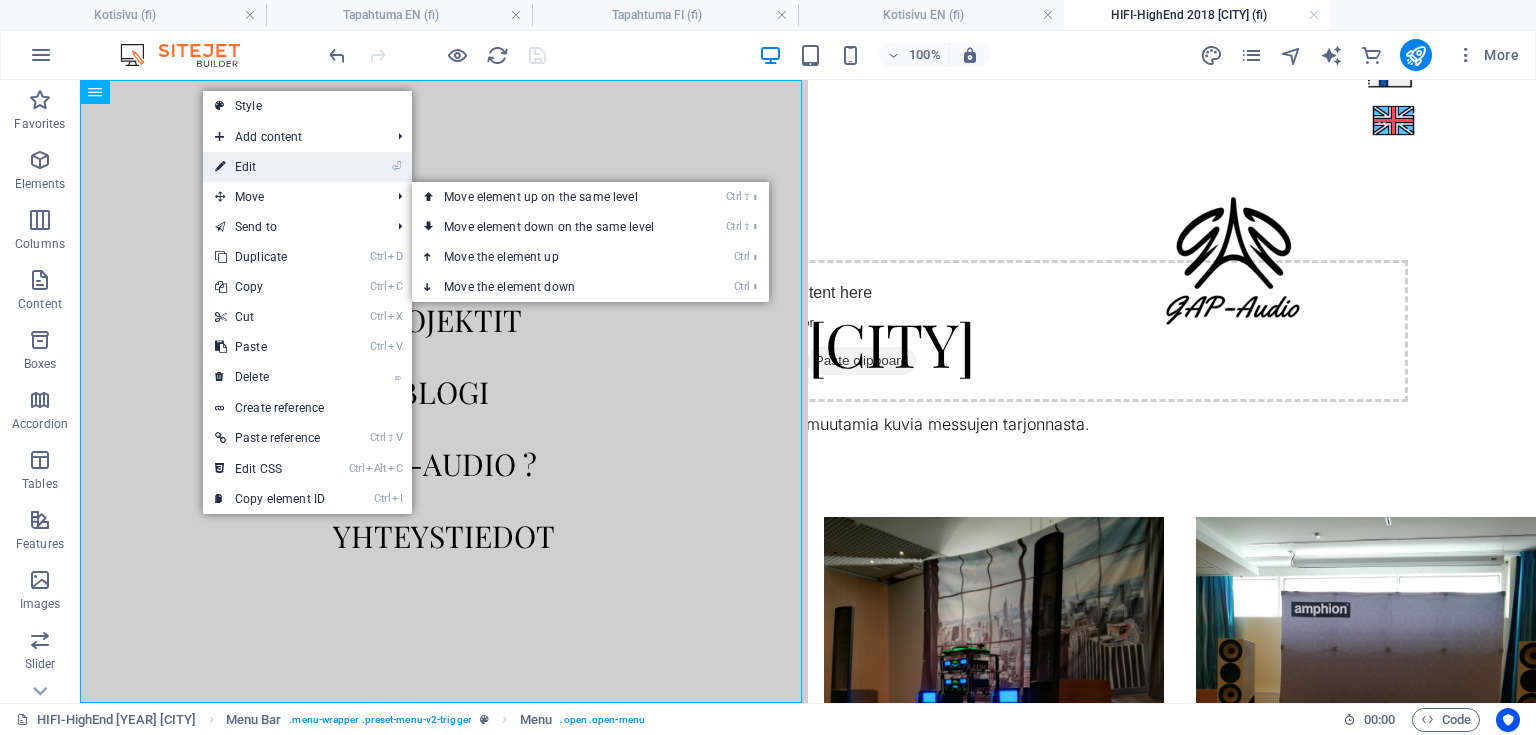 click on "⏎  Edit" at bounding box center (270, 167) 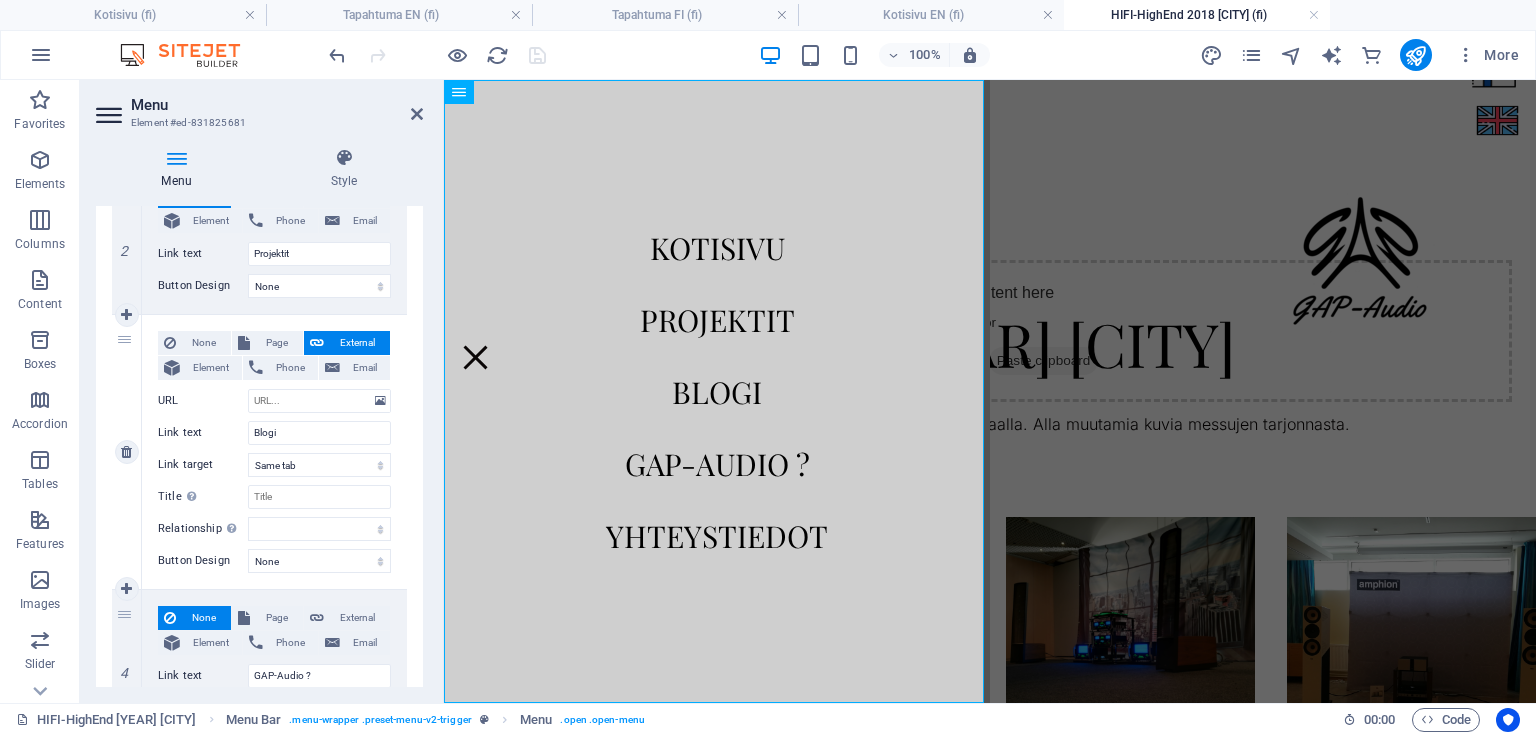 scroll, scrollTop: 400, scrollLeft: 0, axis: vertical 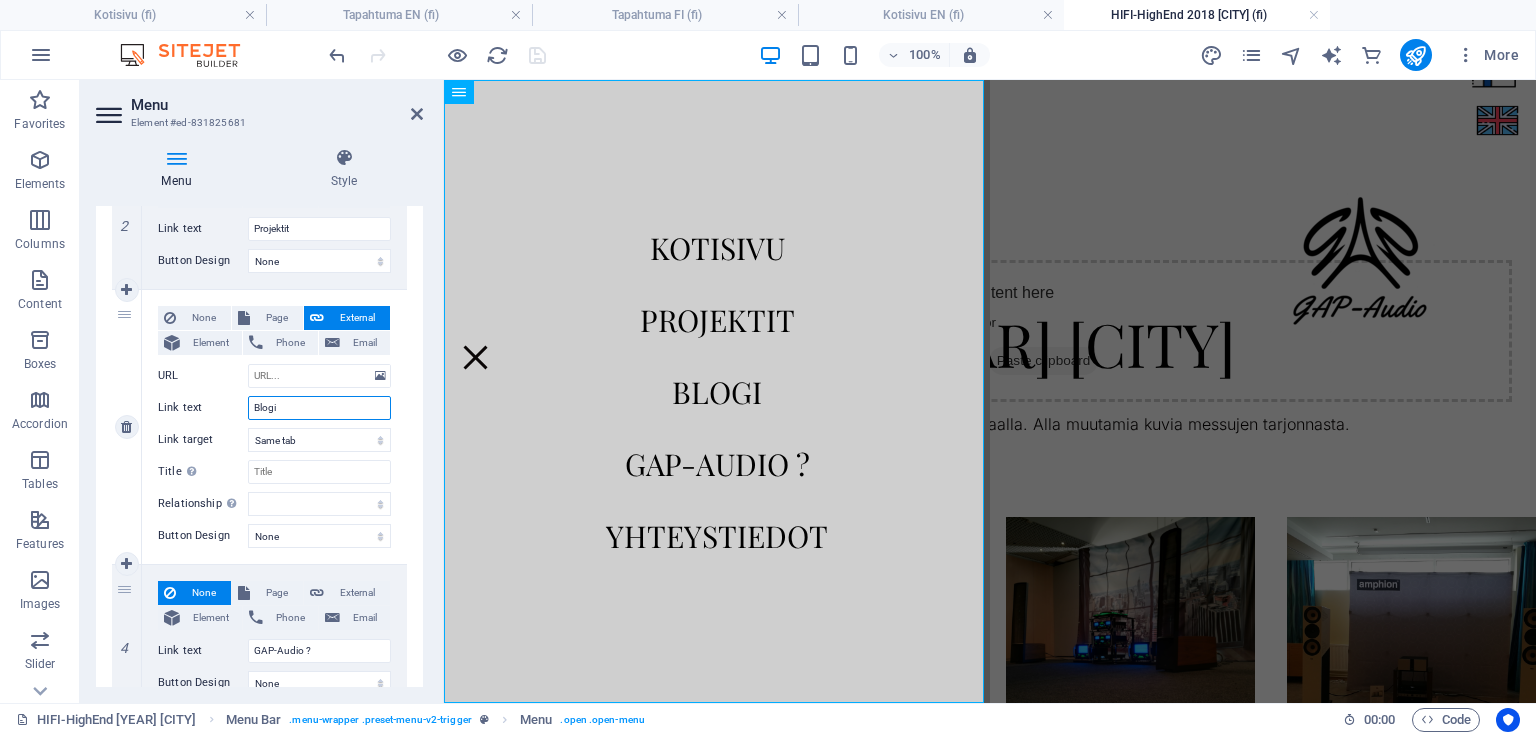 drag, startPoint x: 306, startPoint y: 404, endPoint x: 235, endPoint y: 404, distance: 71 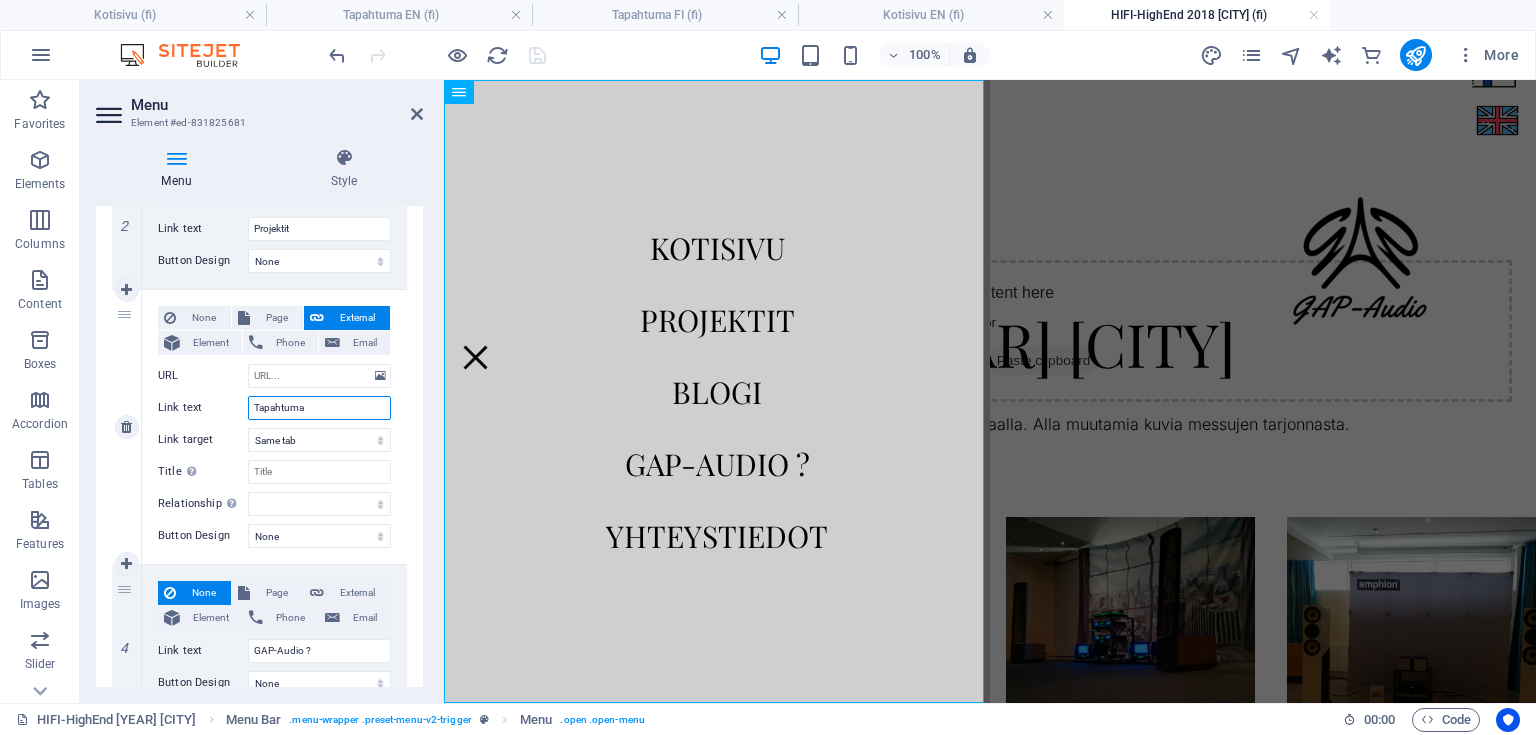 type on "Tapahtumat" 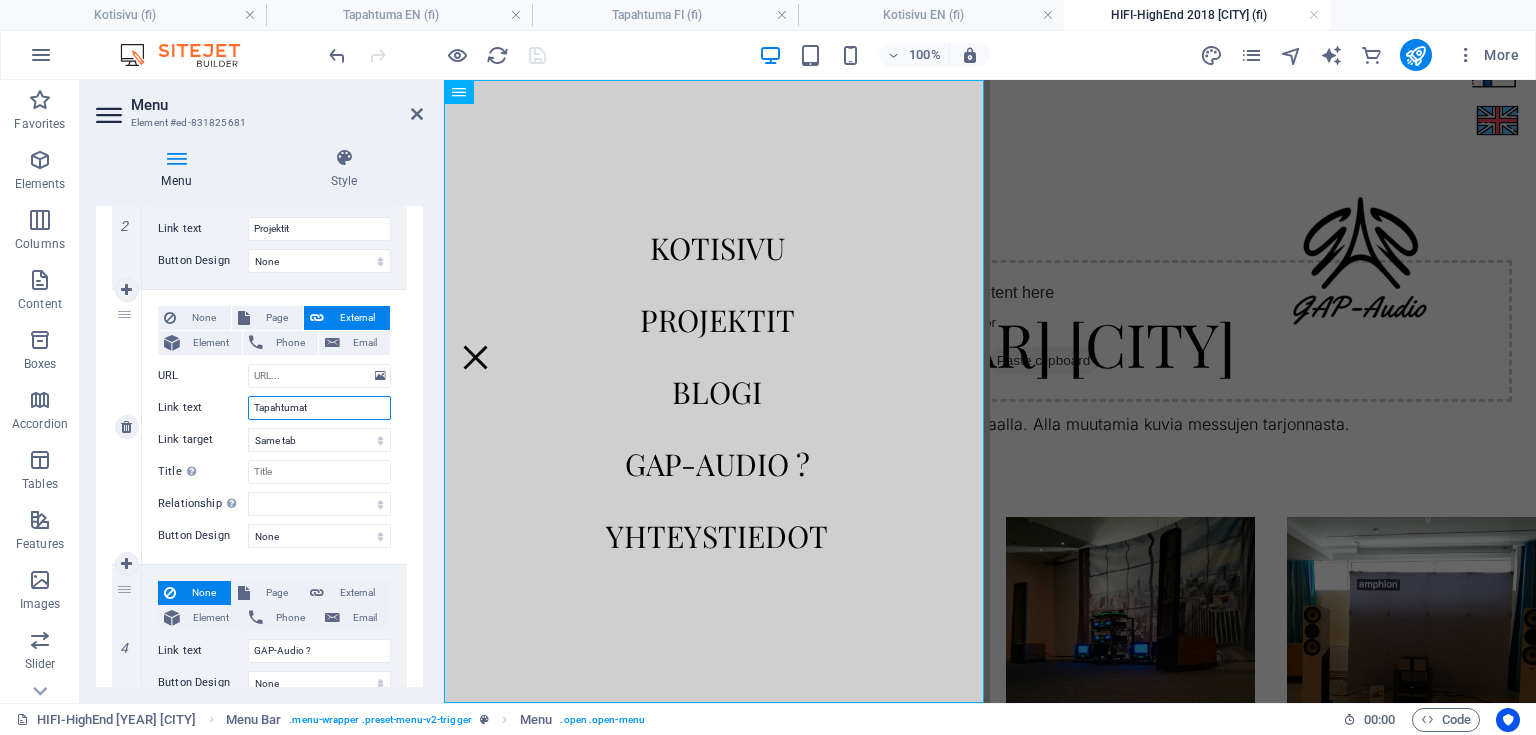 select 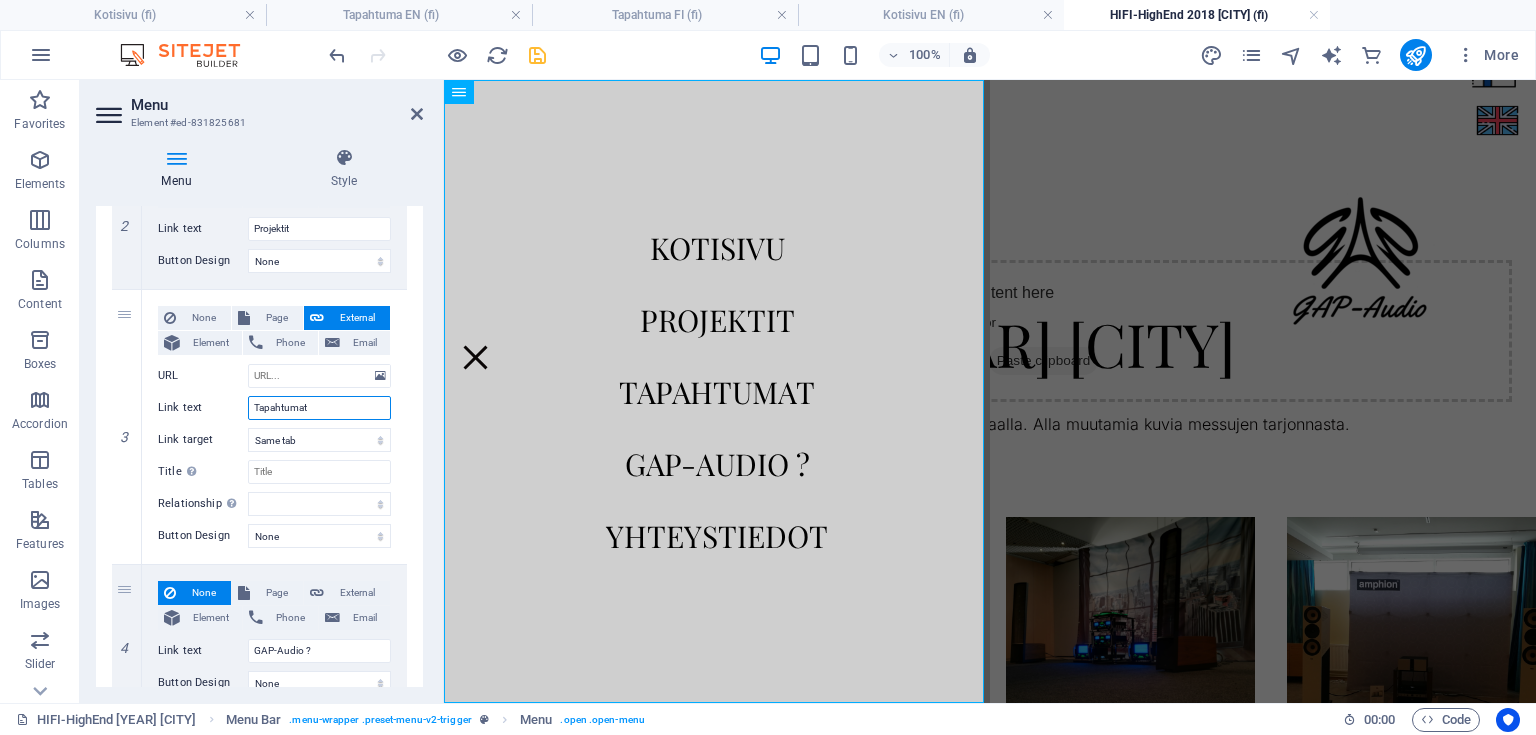 type on "Tapahtumat" 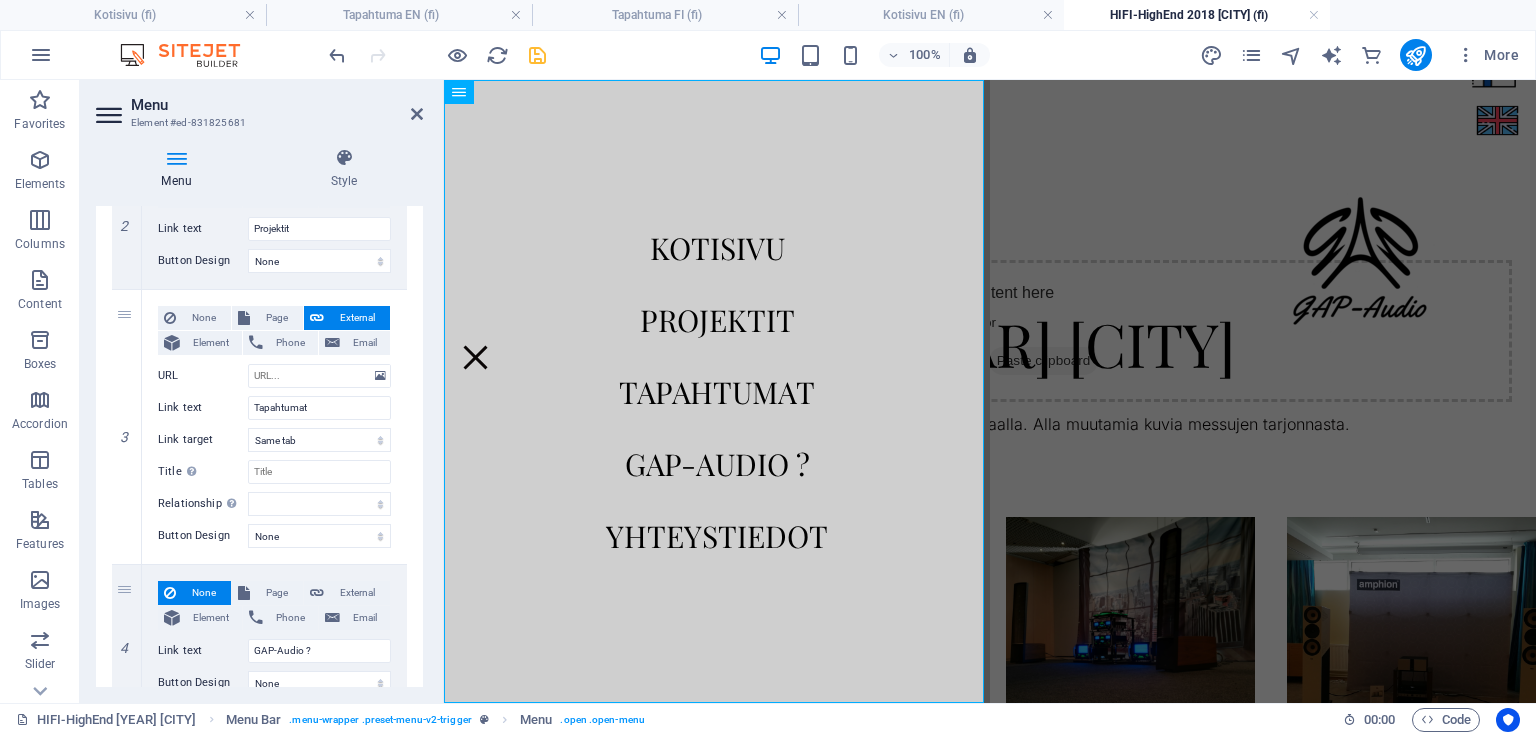 click on "Menu" at bounding box center (277, 105) 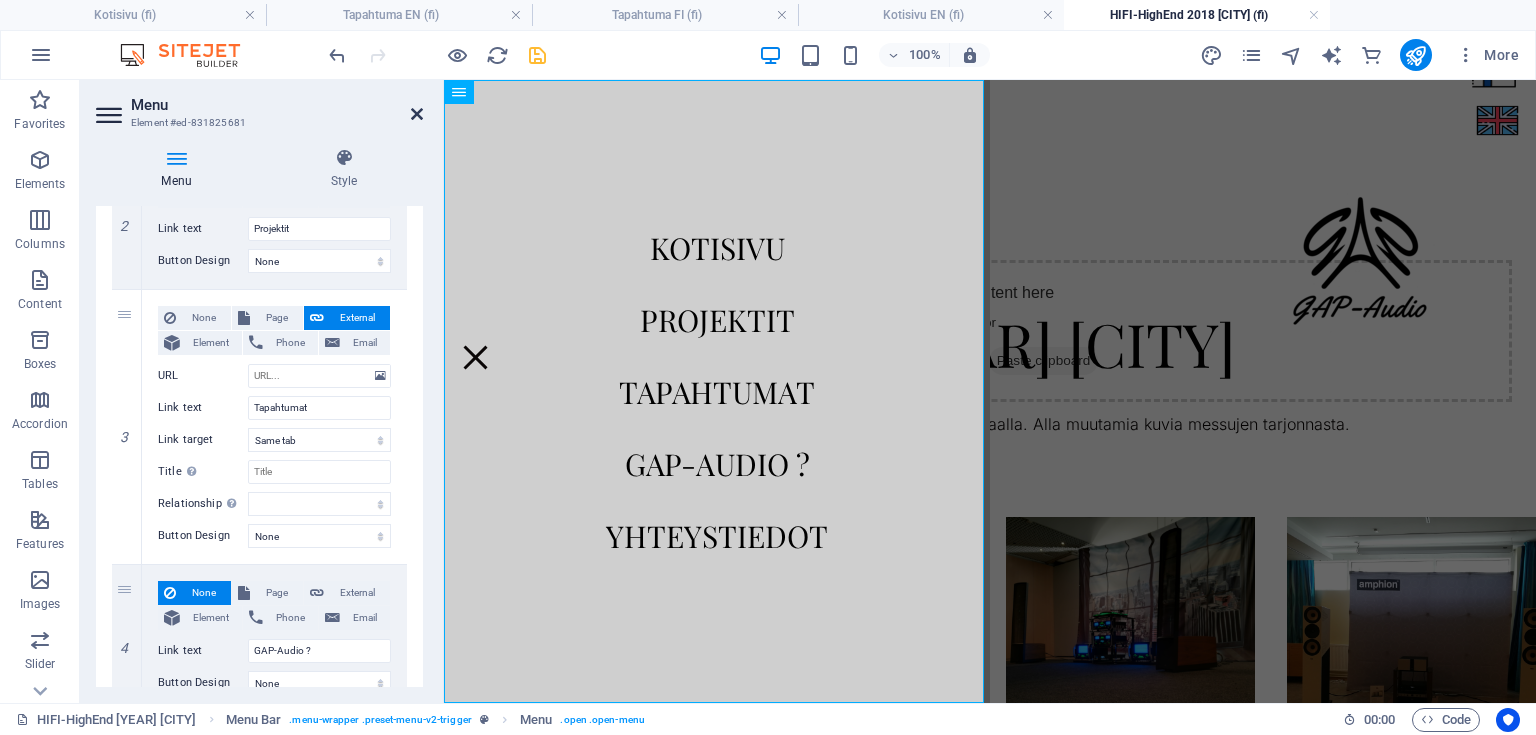 click at bounding box center (417, 114) 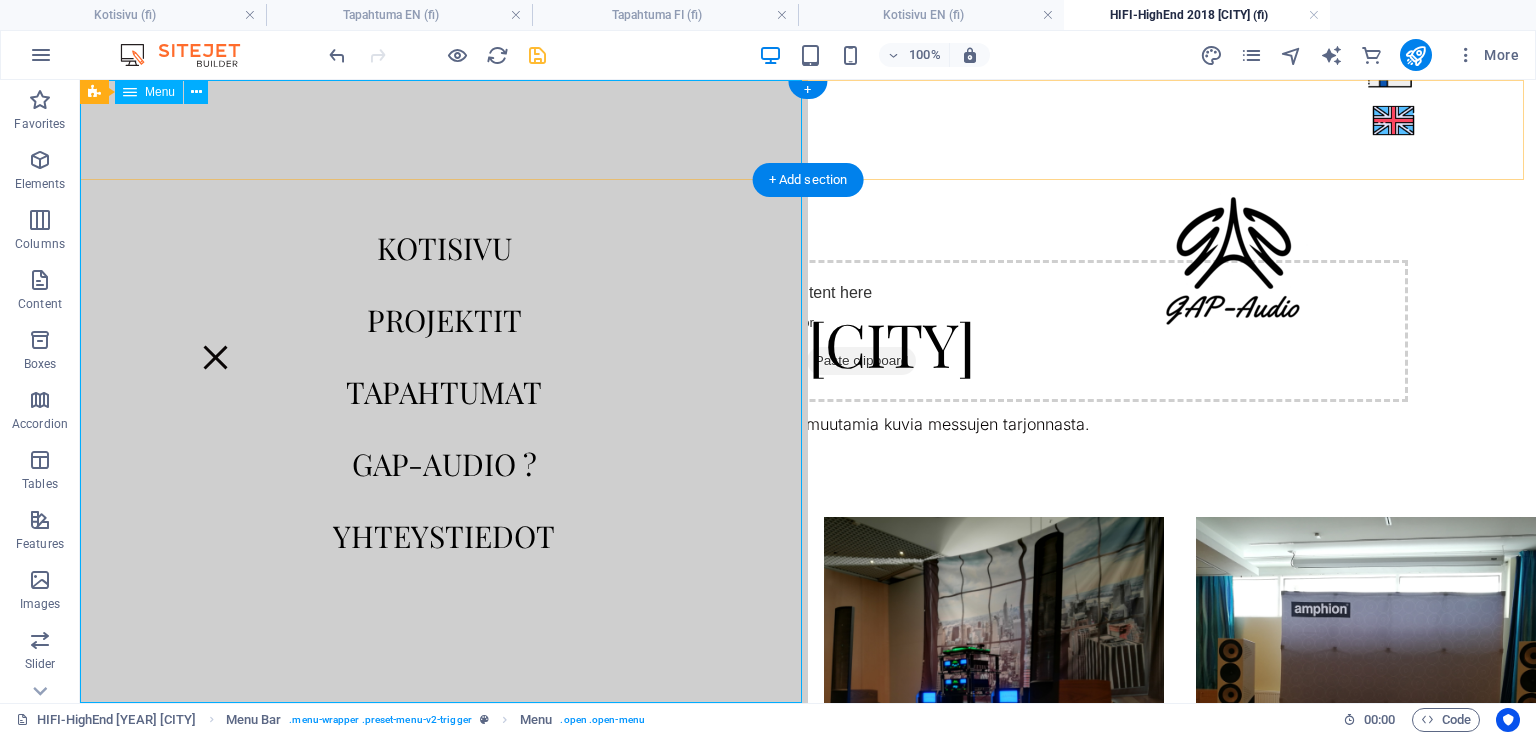 click on "Kotisivu Projektit Tapahtumat GAP-Audio ? Yhteystiedot" at bounding box center (444, 391) 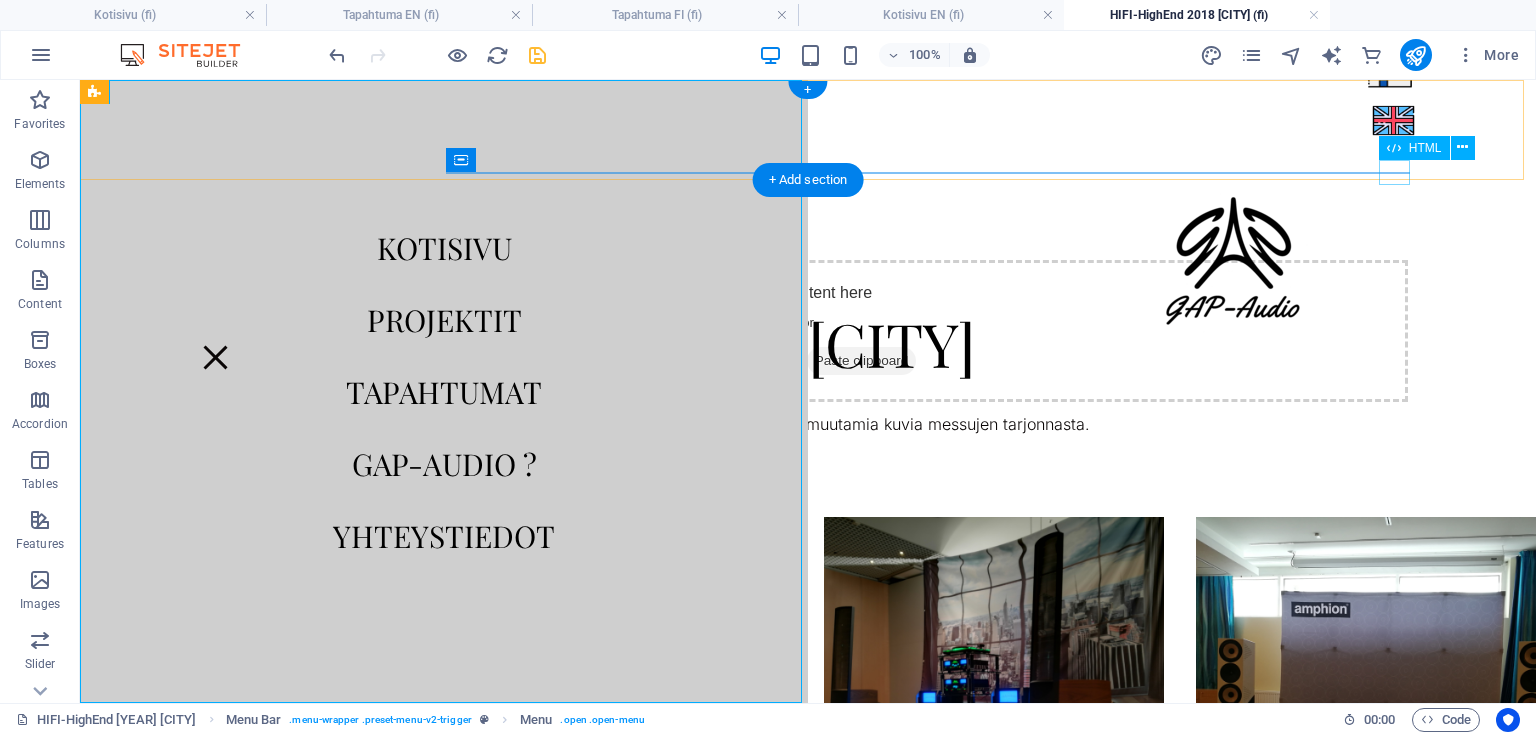 click at bounding box center (215, 357) 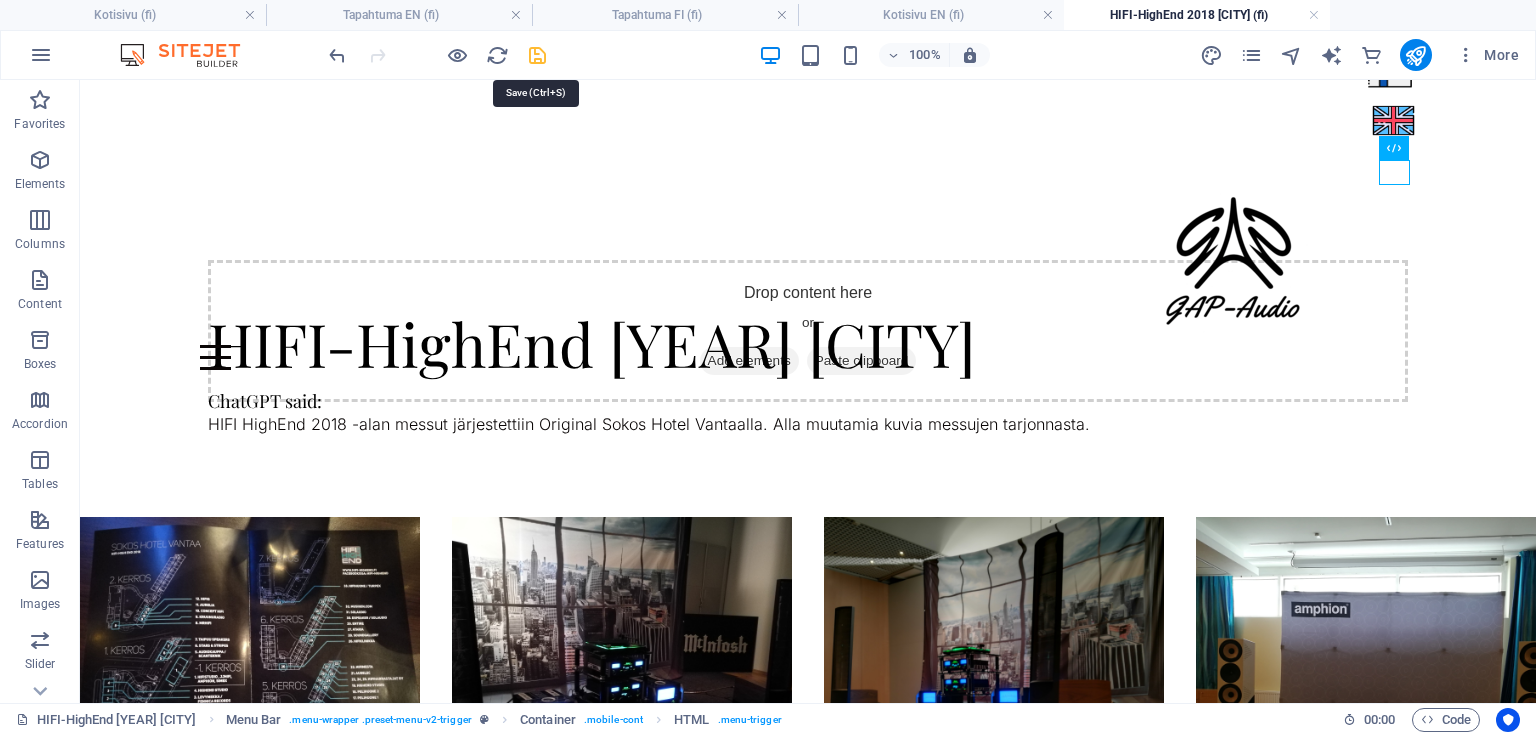 click at bounding box center [537, 55] 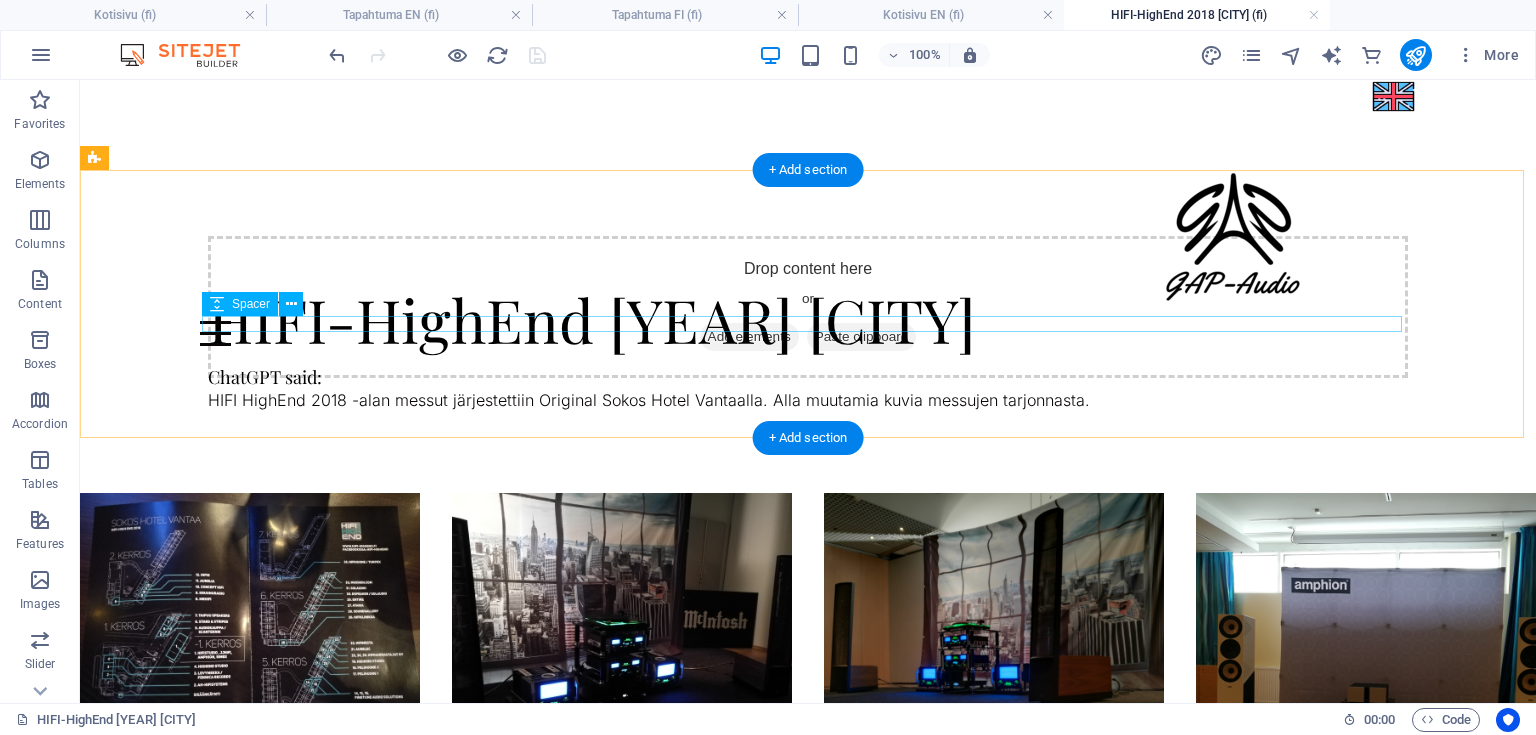 scroll, scrollTop: 0, scrollLeft: 0, axis: both 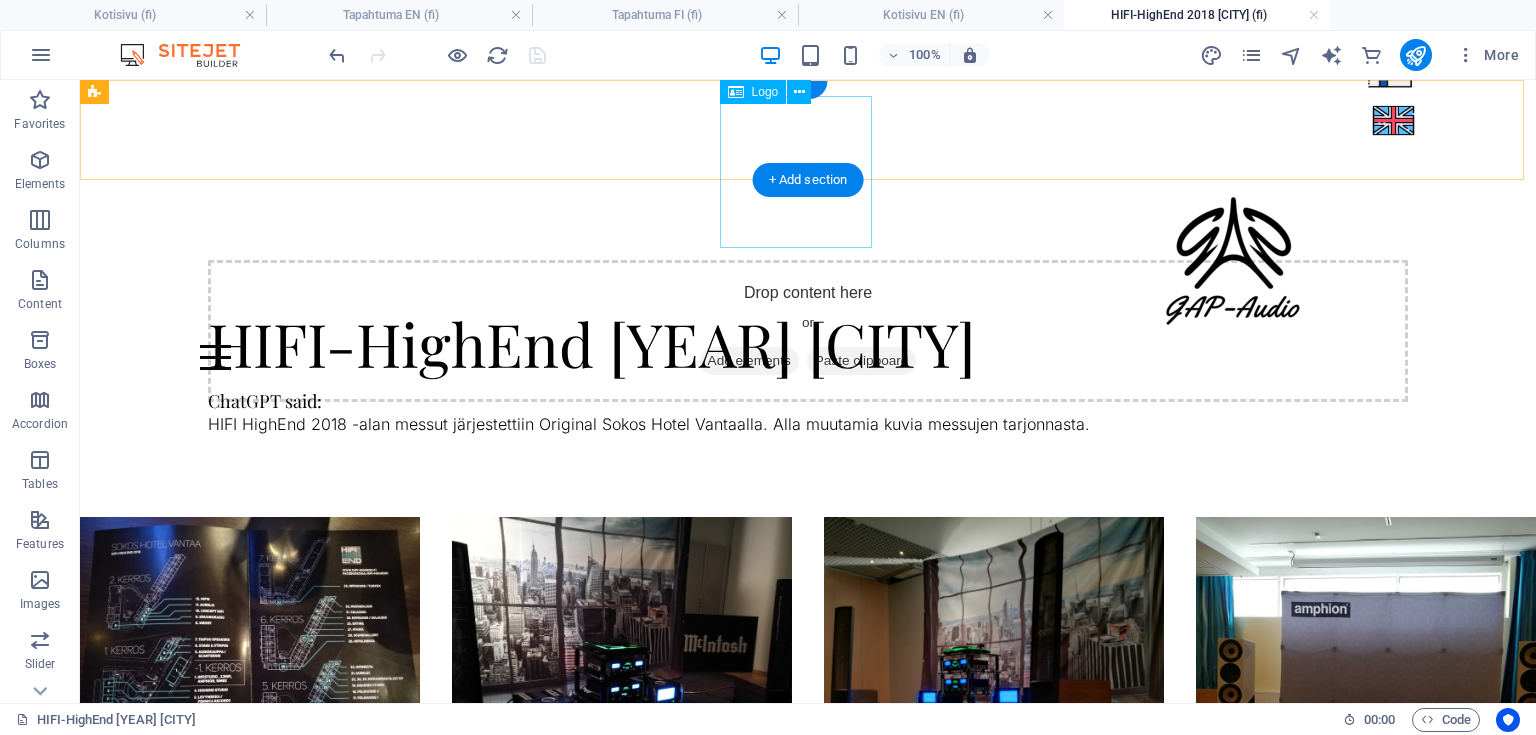 click at bounding box center (1234, 269) 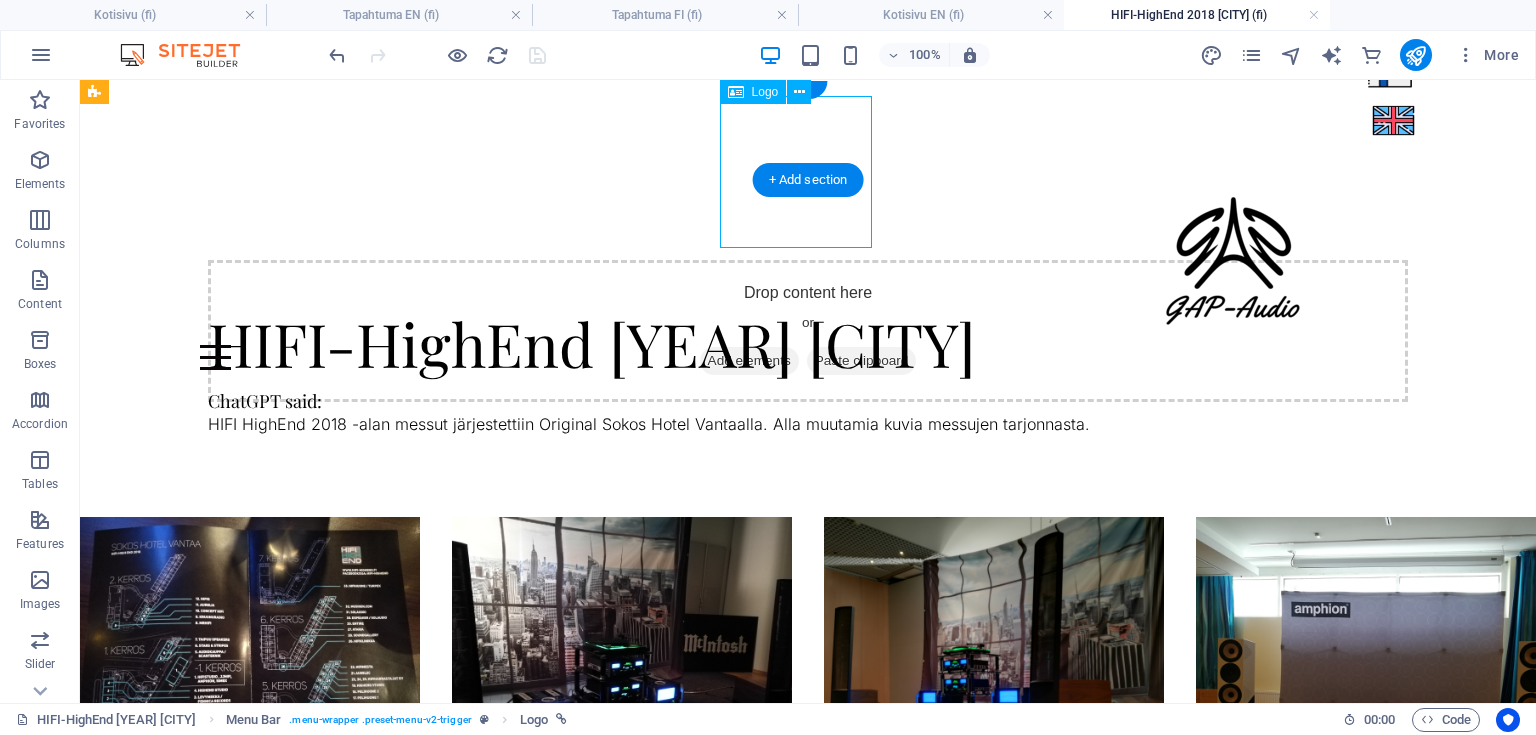 click at bounding box center [1234, 269] 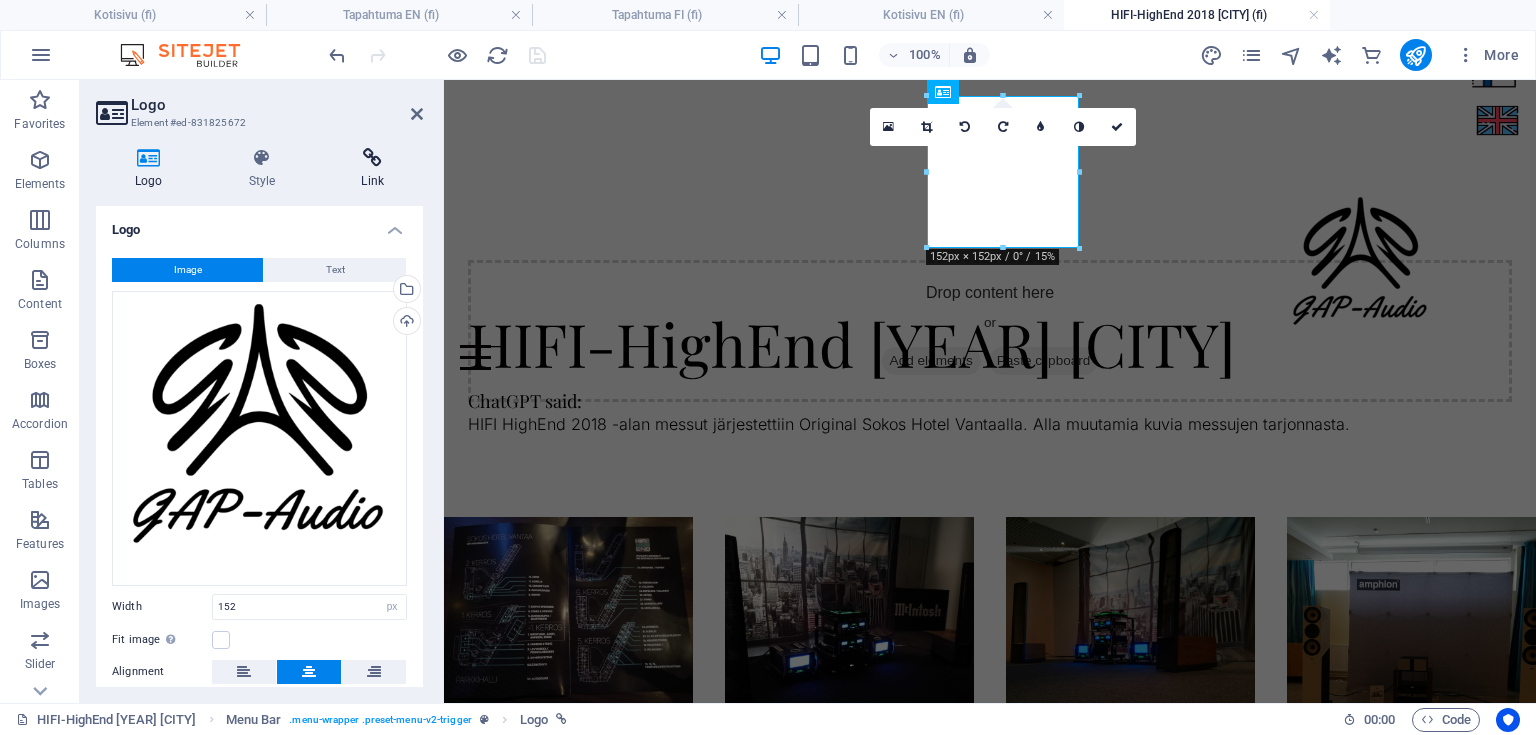click at bounding box center [372, 158] 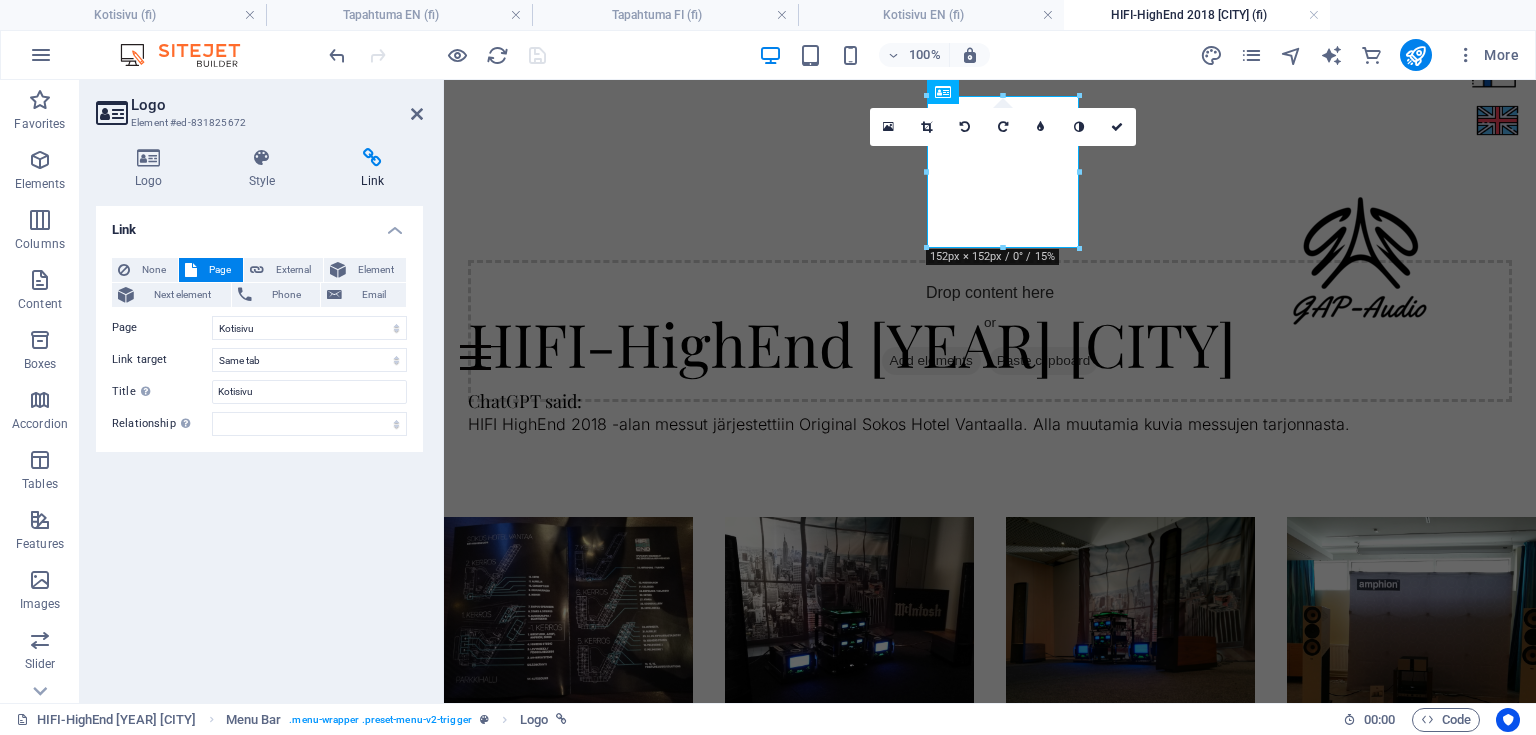 click on "Logo" at bounding box center [277, 105] 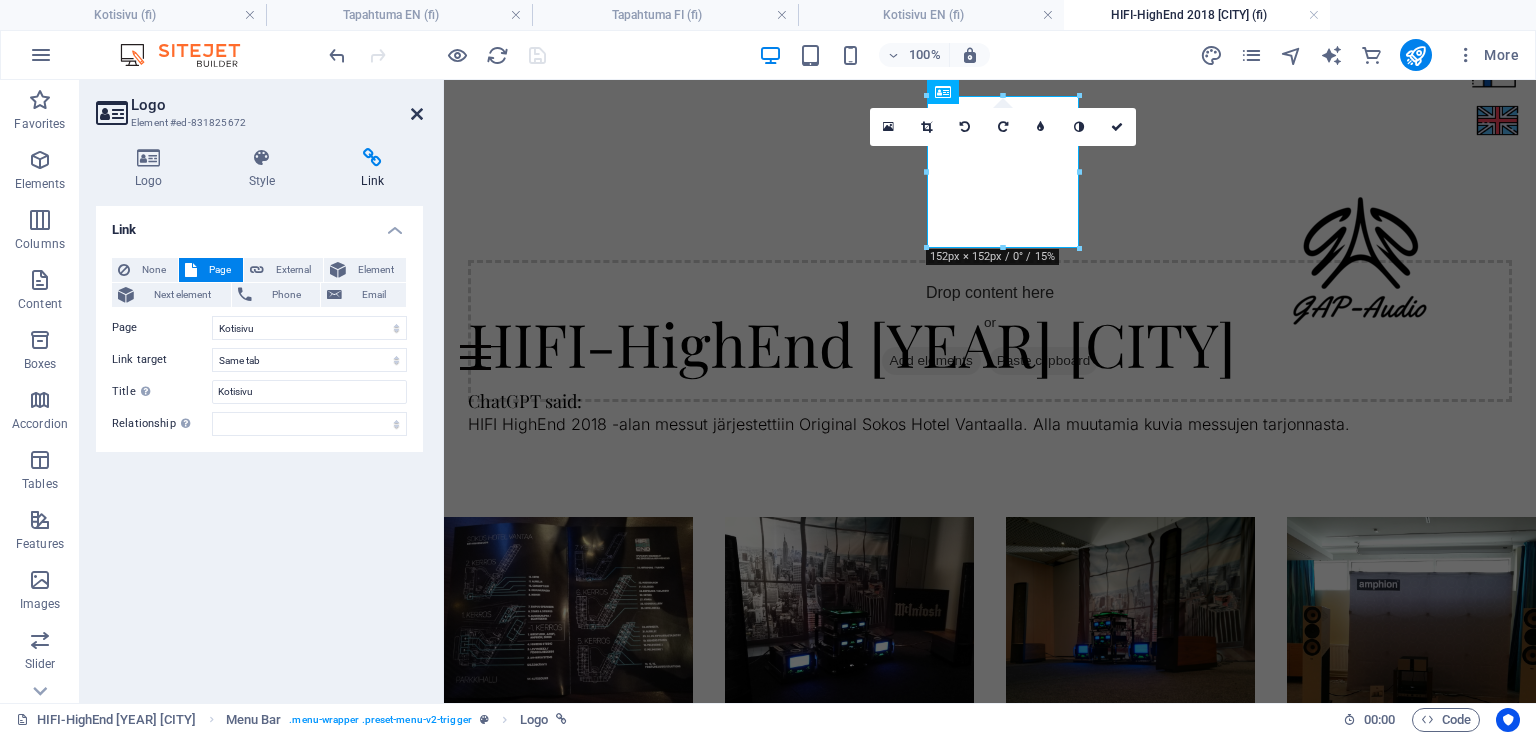 drag, startPoint x: 419, startPoint y: 110, endPoint x: 524, endPoint y: 110, distance: 105 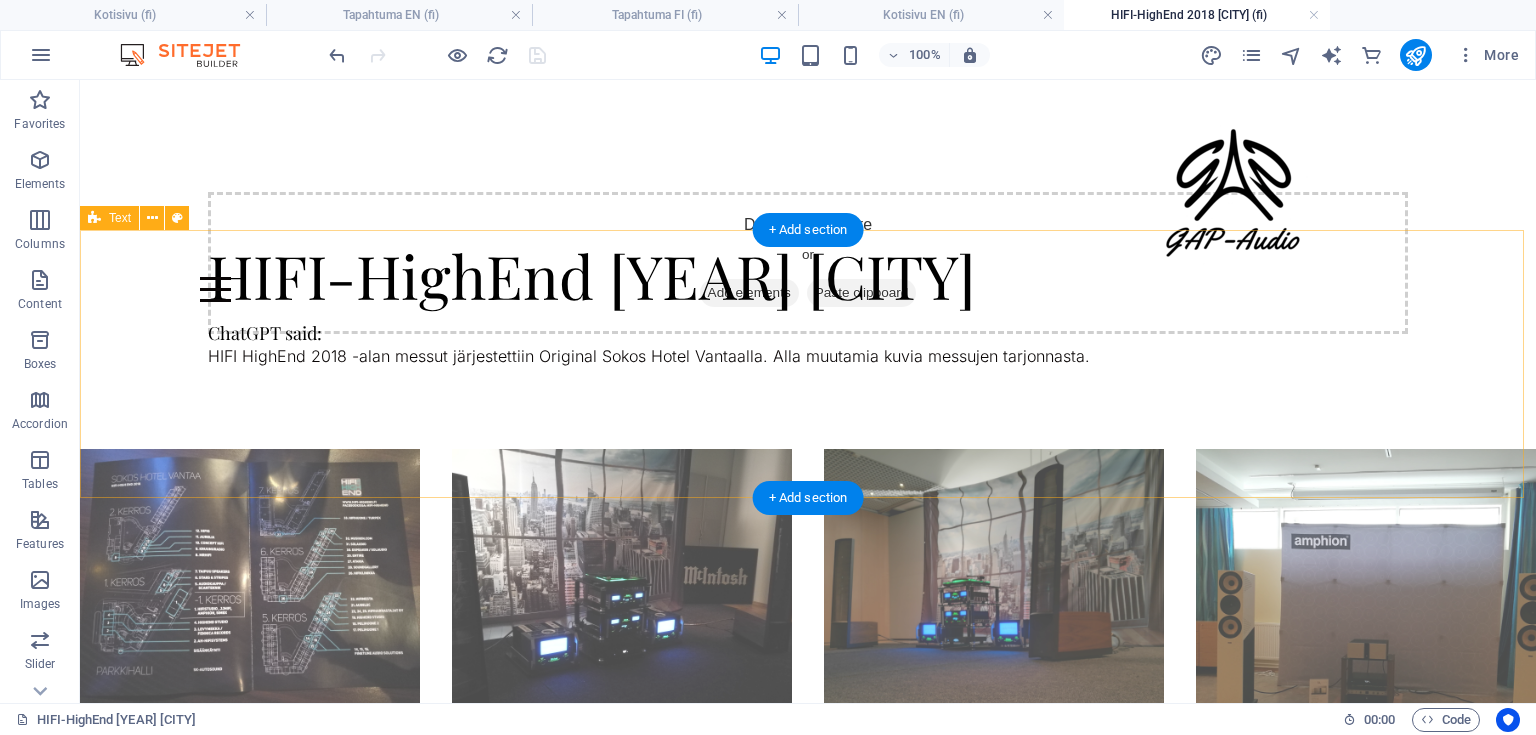 scroll, scrollTop: 0, scrollLeft: 0, axis: both 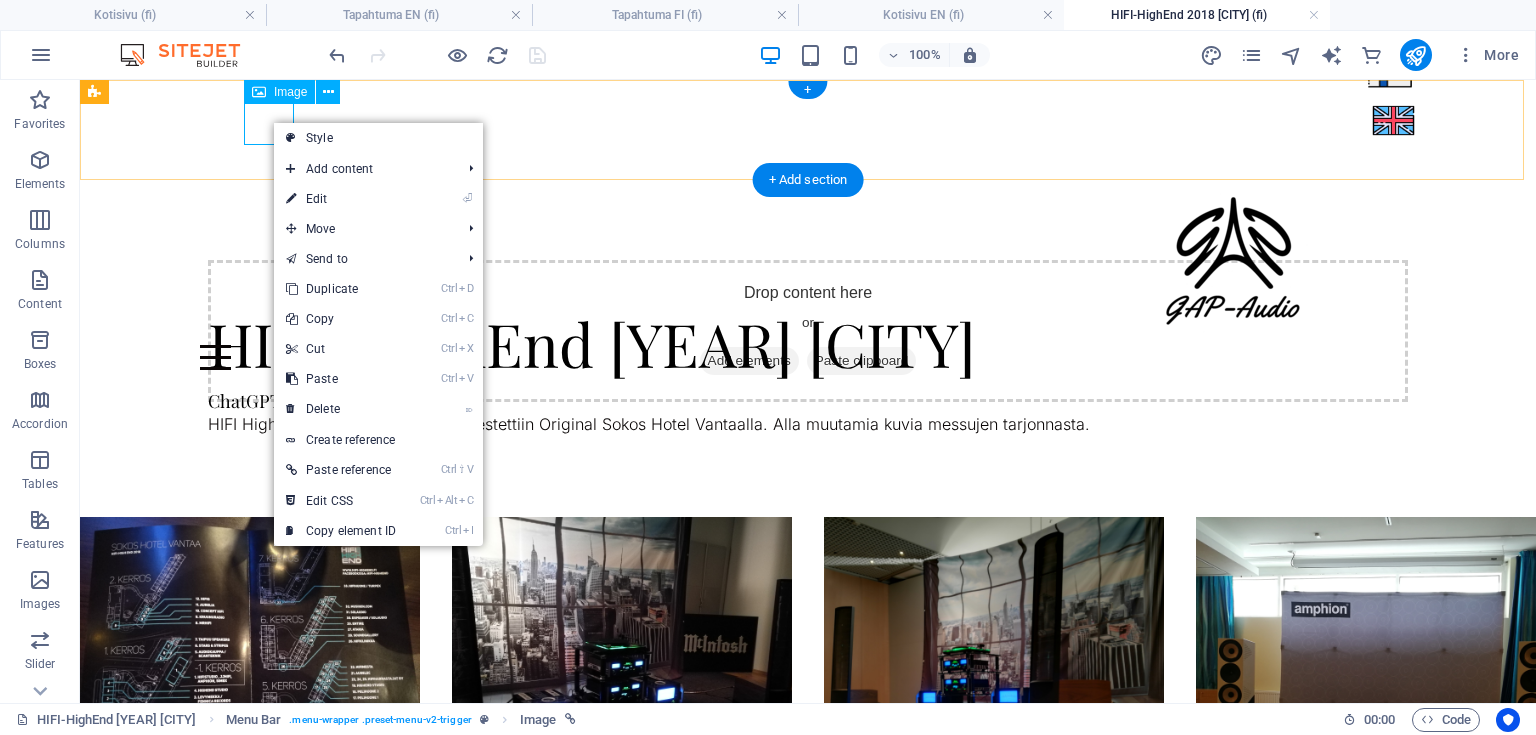 click at bounding box center [808, 120] 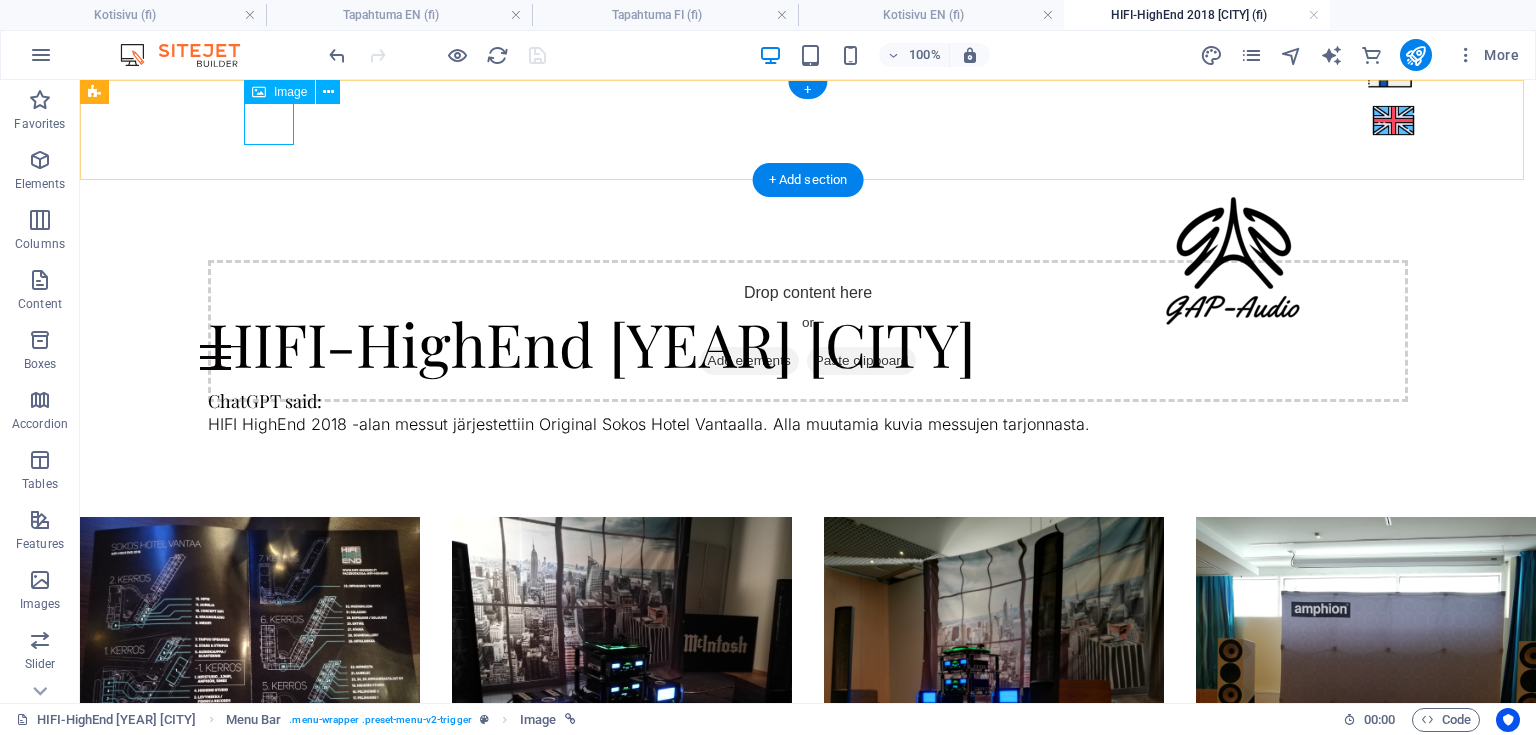 click at bounding box center [808, 120] 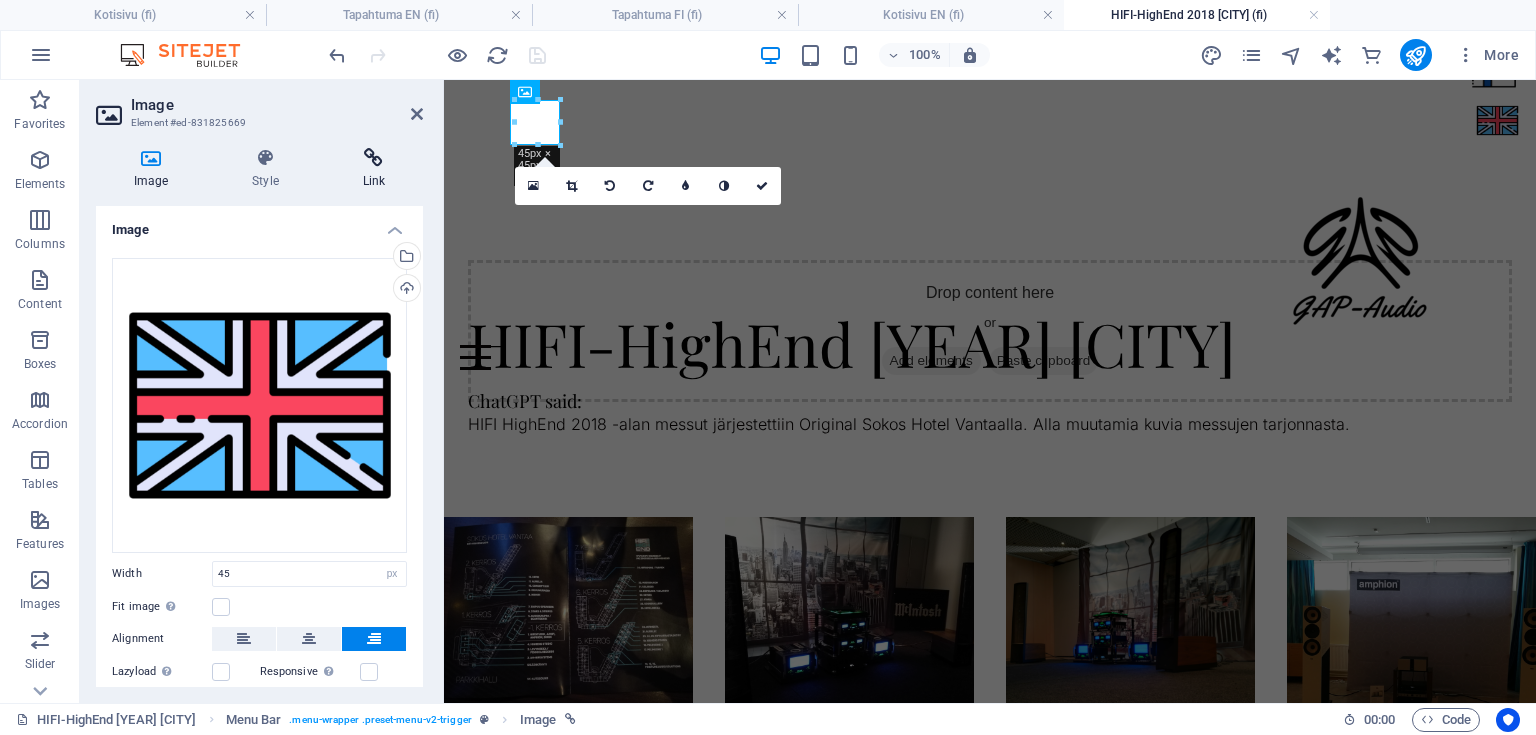 click at bounding box center [374, 158] 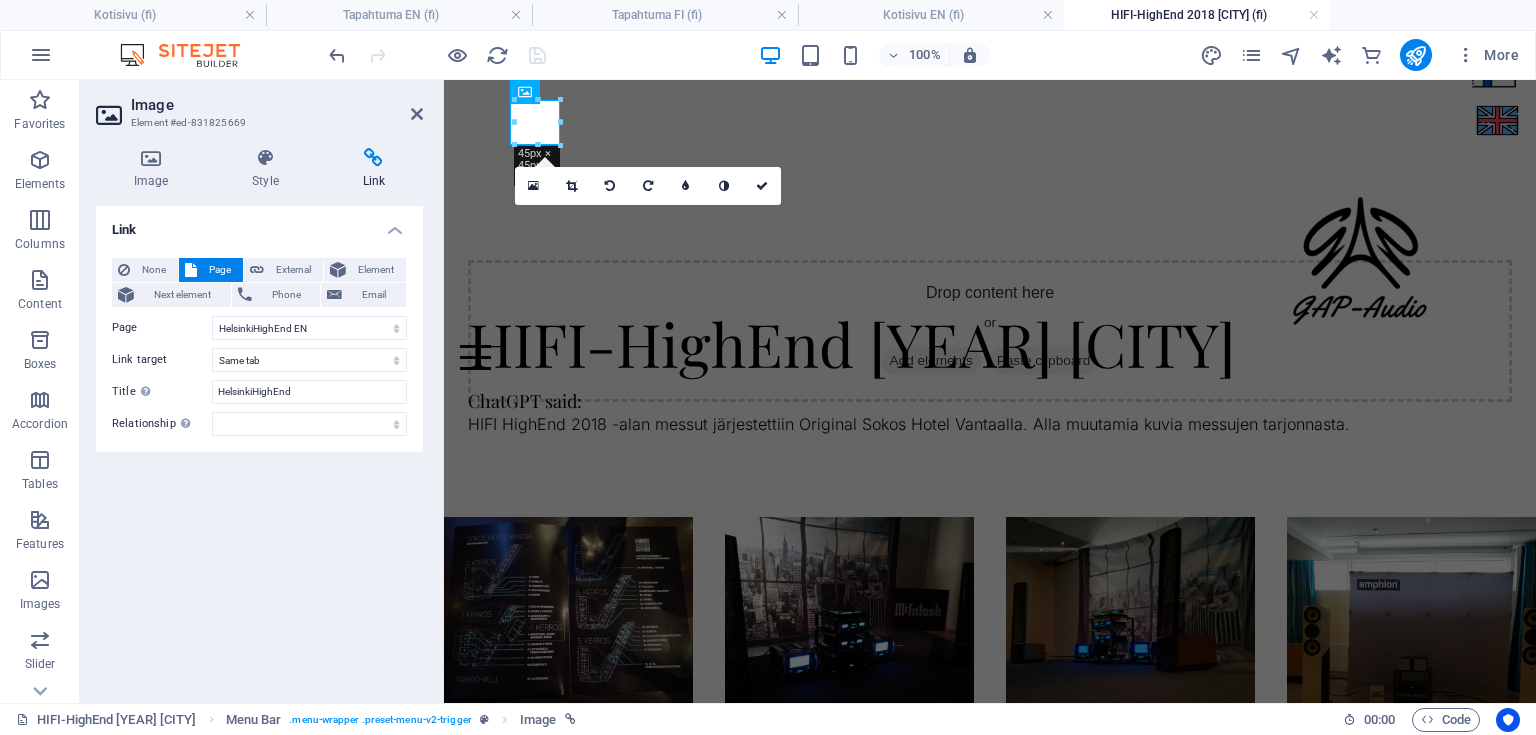 click at bounding box center [374, 158] 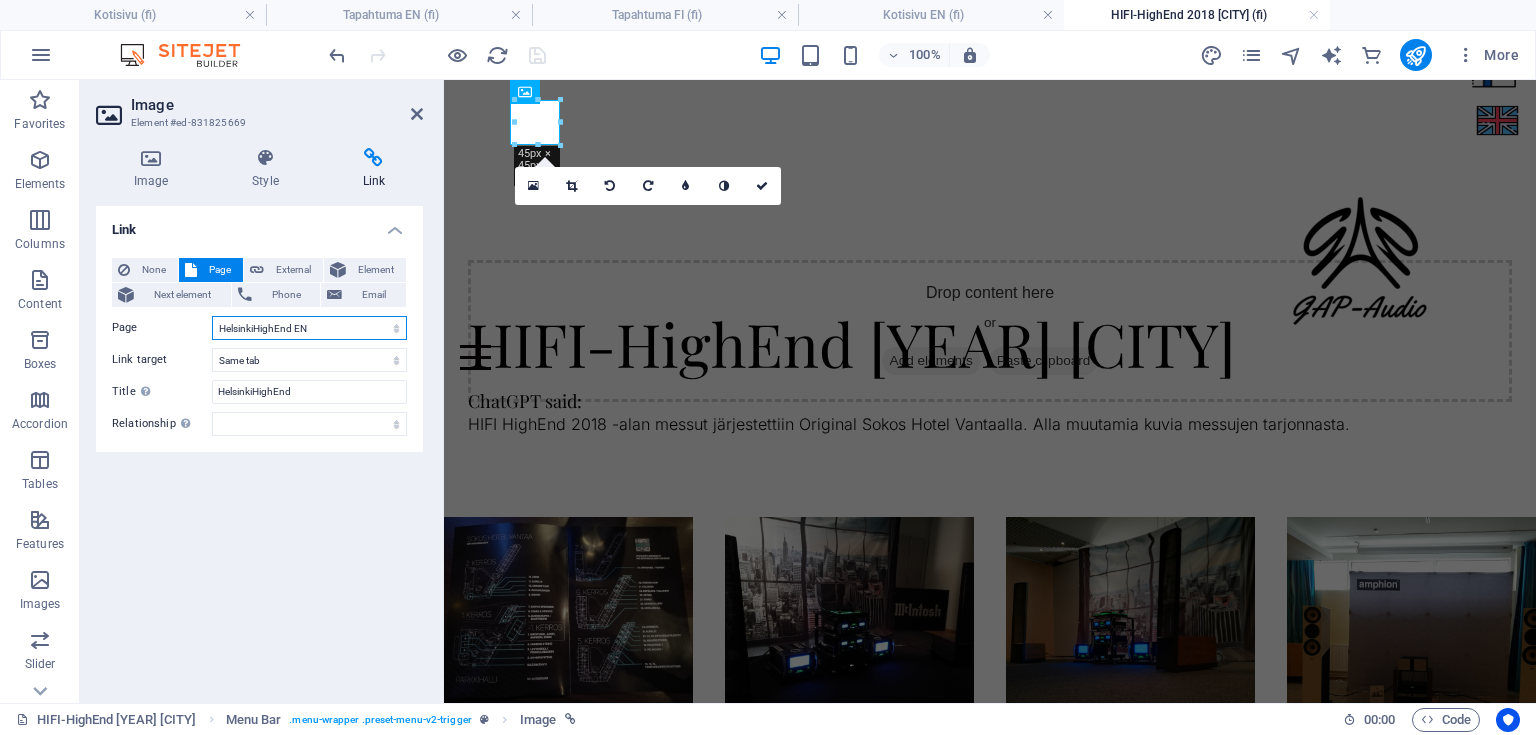 click on "Kotisivu Kotisivu EN DIY-Crevasse FI DIY-Crevasse EN HelsinkiHighEnd FI HelsinkiHighEnd EN Tapahtuma FI Tapahtuma EN HIFI-HighEnd [YEAR] [CITY] Kuka Homepage" at bounding box center (309, 328) 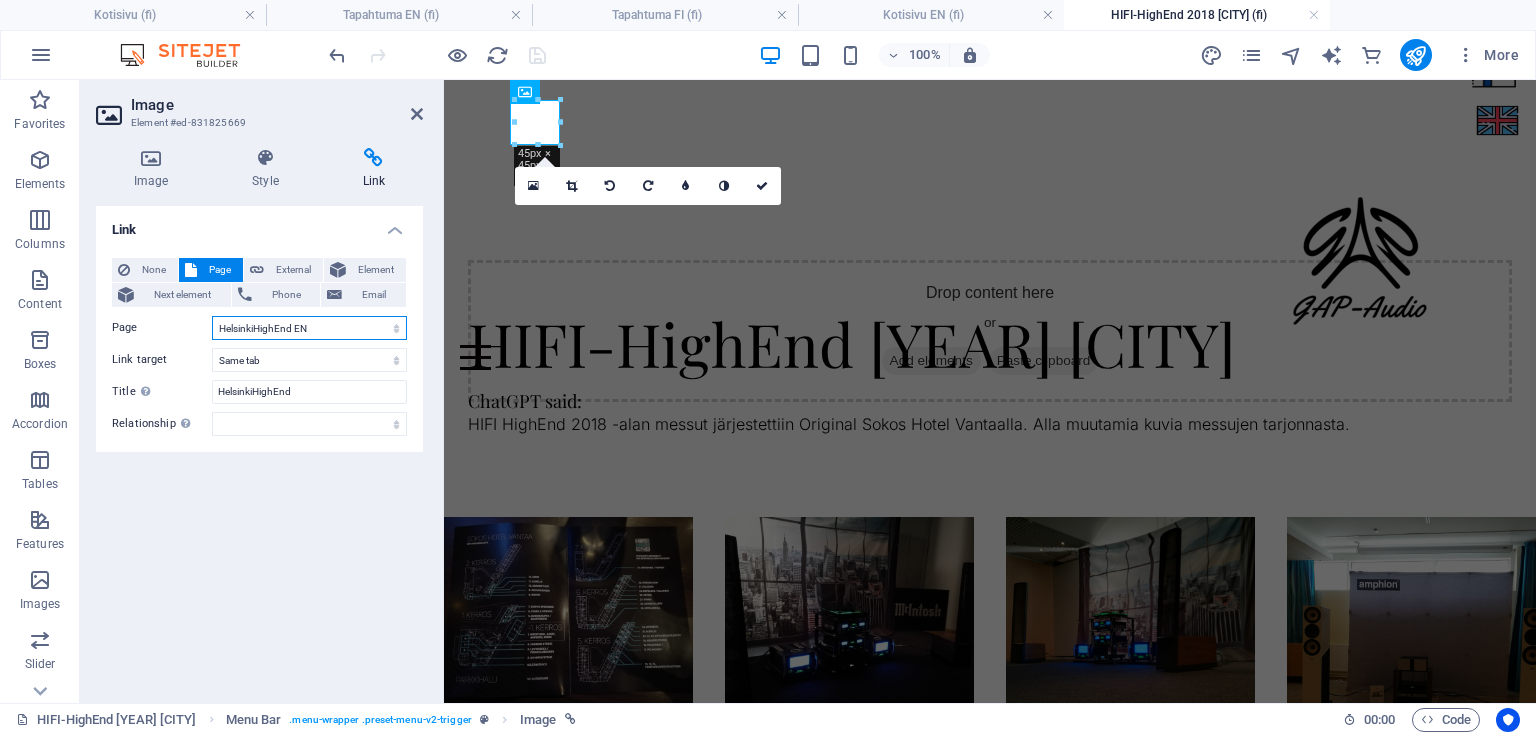 click on "Kotisivu Kotisivu EN DIY-Crevasse FI DIY-Crevasse EN HelsinkiHighEnd FI HelsinkiHighEnd EN Tapahtuma FI Tapahtuma EN HIFI-HighEnd [YEAR] [CITY] Kuka Homepage" at bounding box center [309, 328] 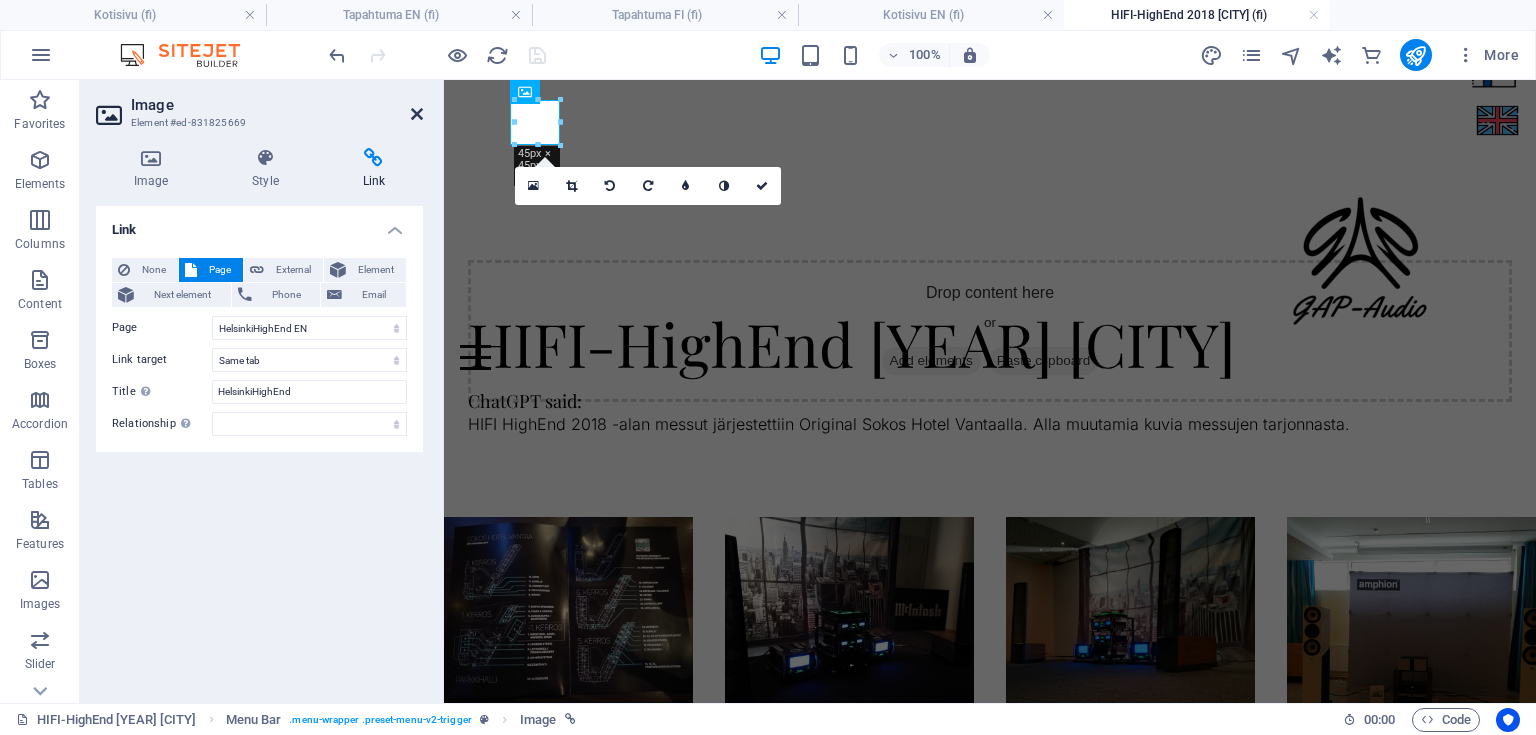 click at bounding box center (417, 114) 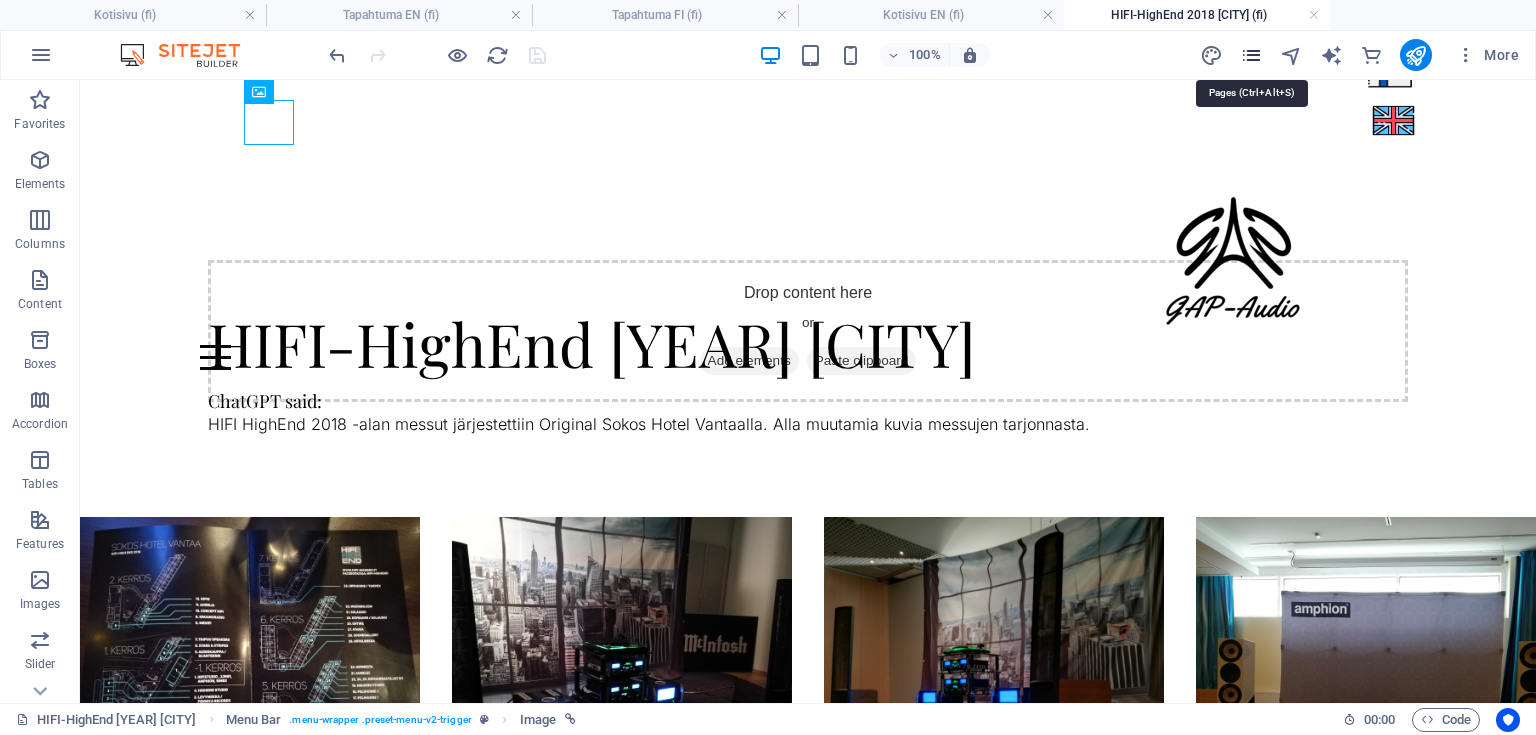 click at bounding box center (1251, 55) 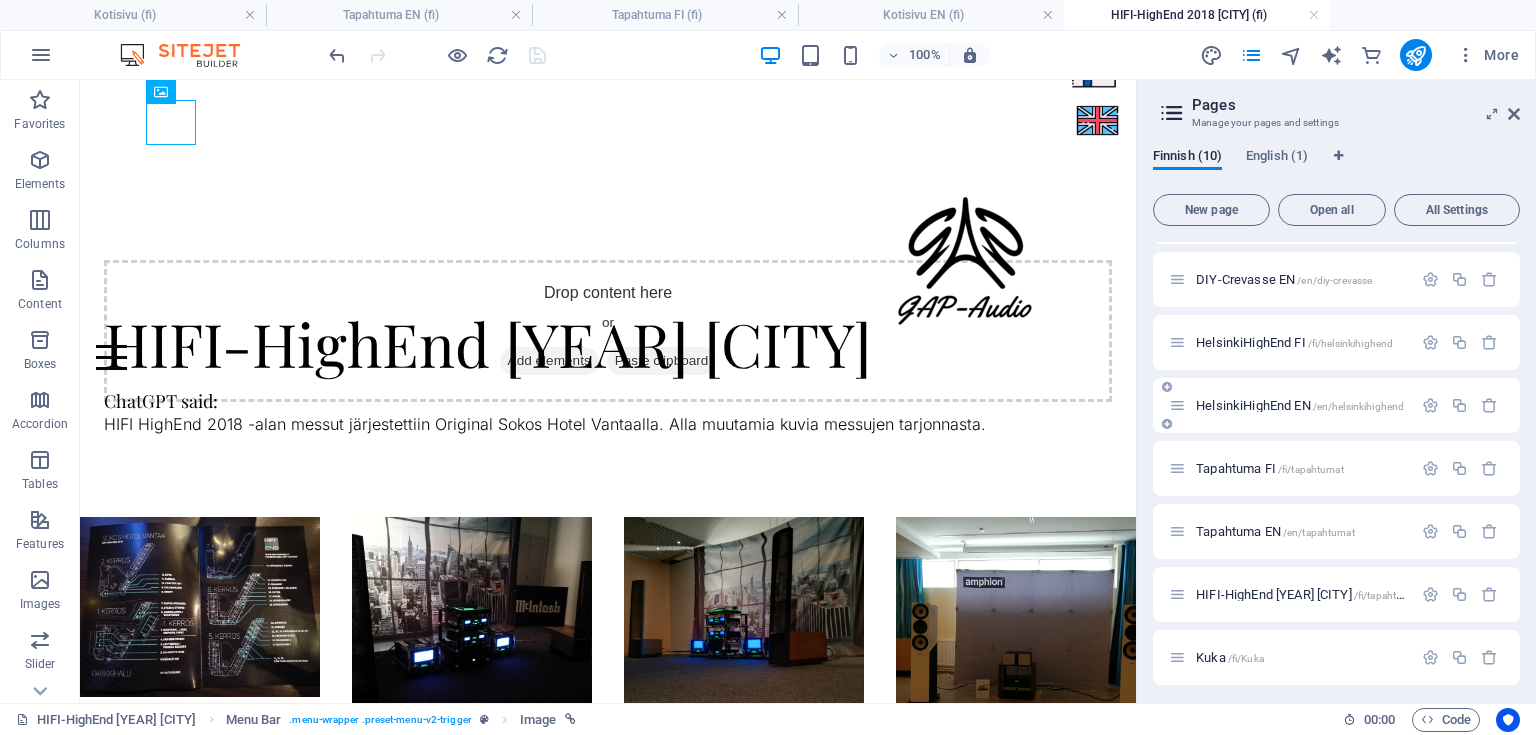 scroll, scrollTop: 184, scrollLeft: 0, axis: vertical 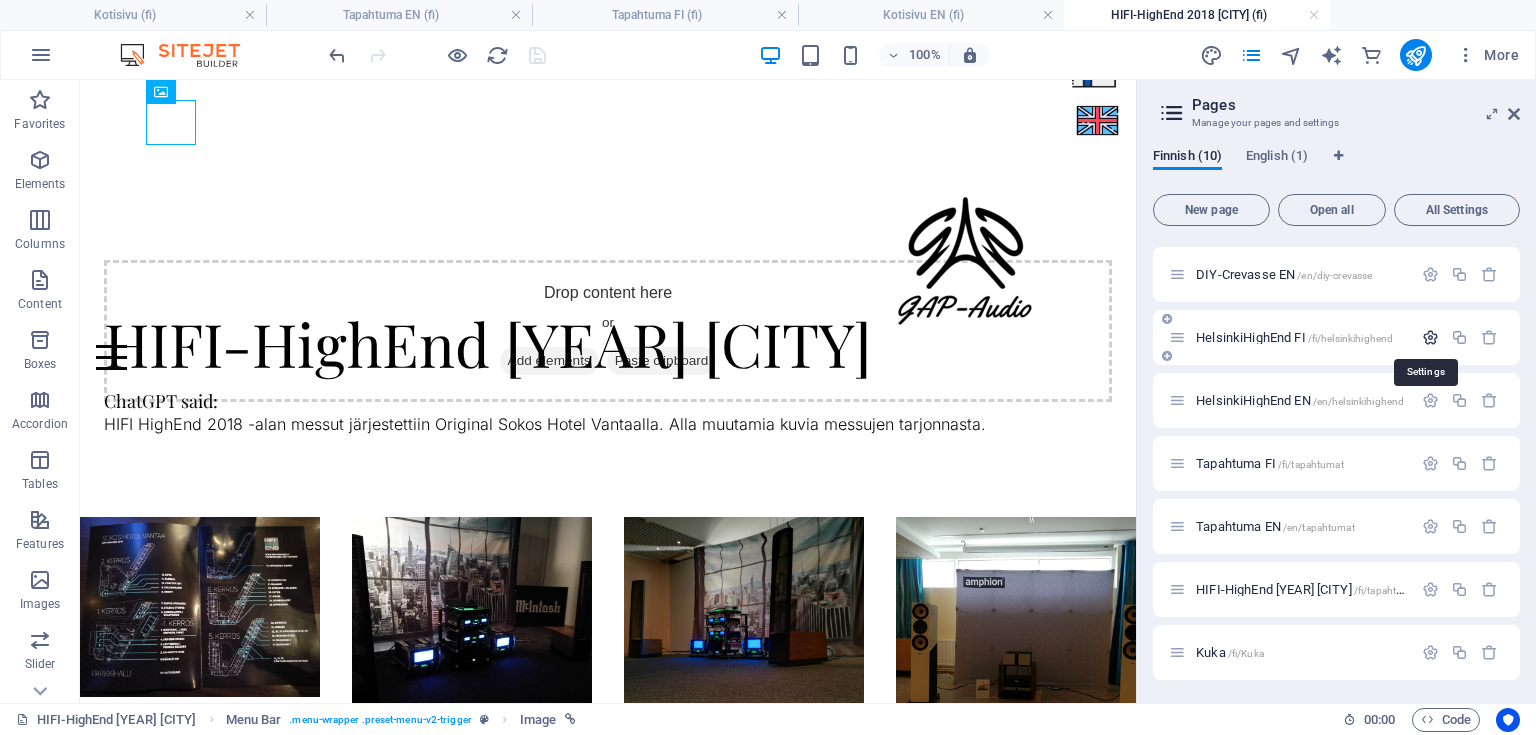 click at bounding box center [1430, 337] 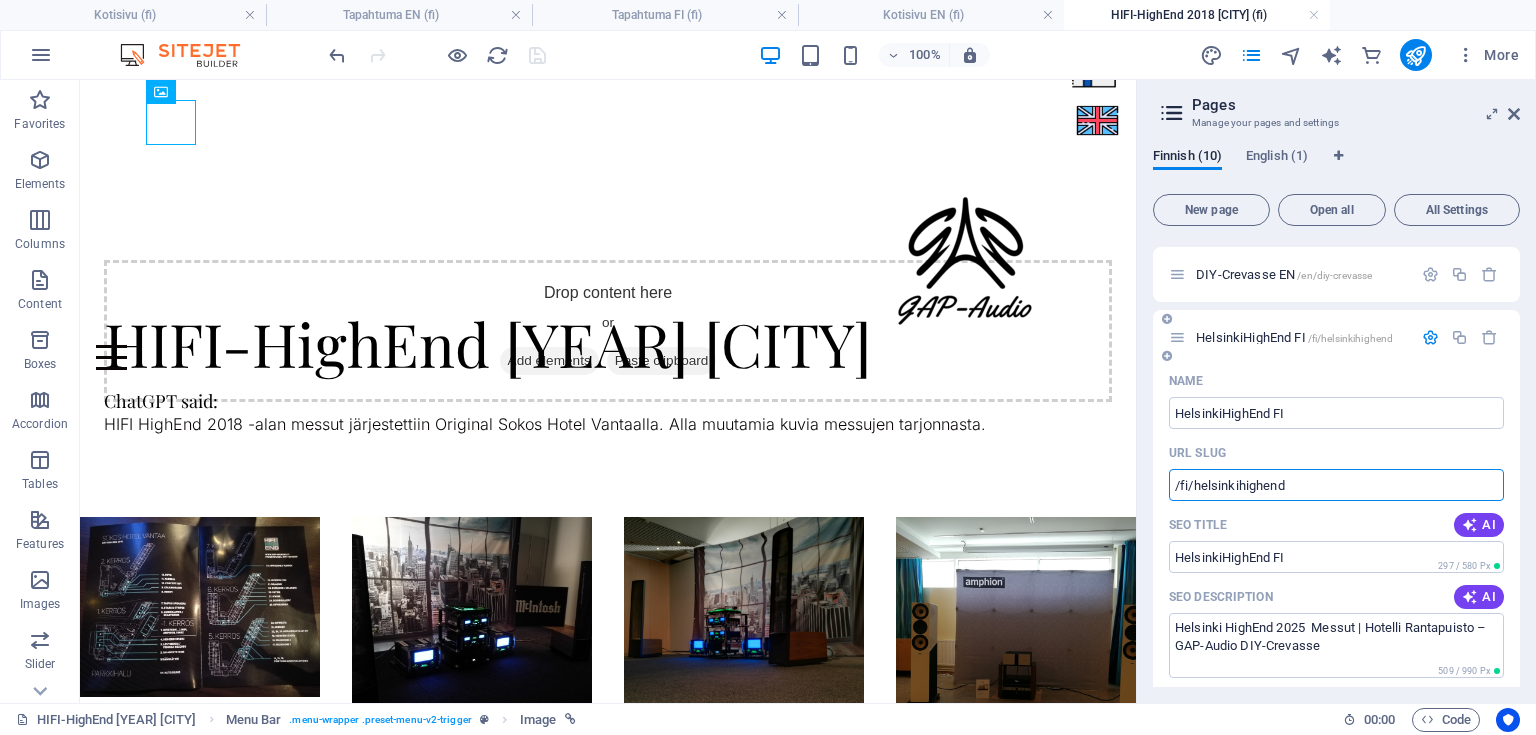 drag, startPoint x: 1308, startPoint y: 486, endPoint x: 1194, endPoint y: 504, distance: 115.41231 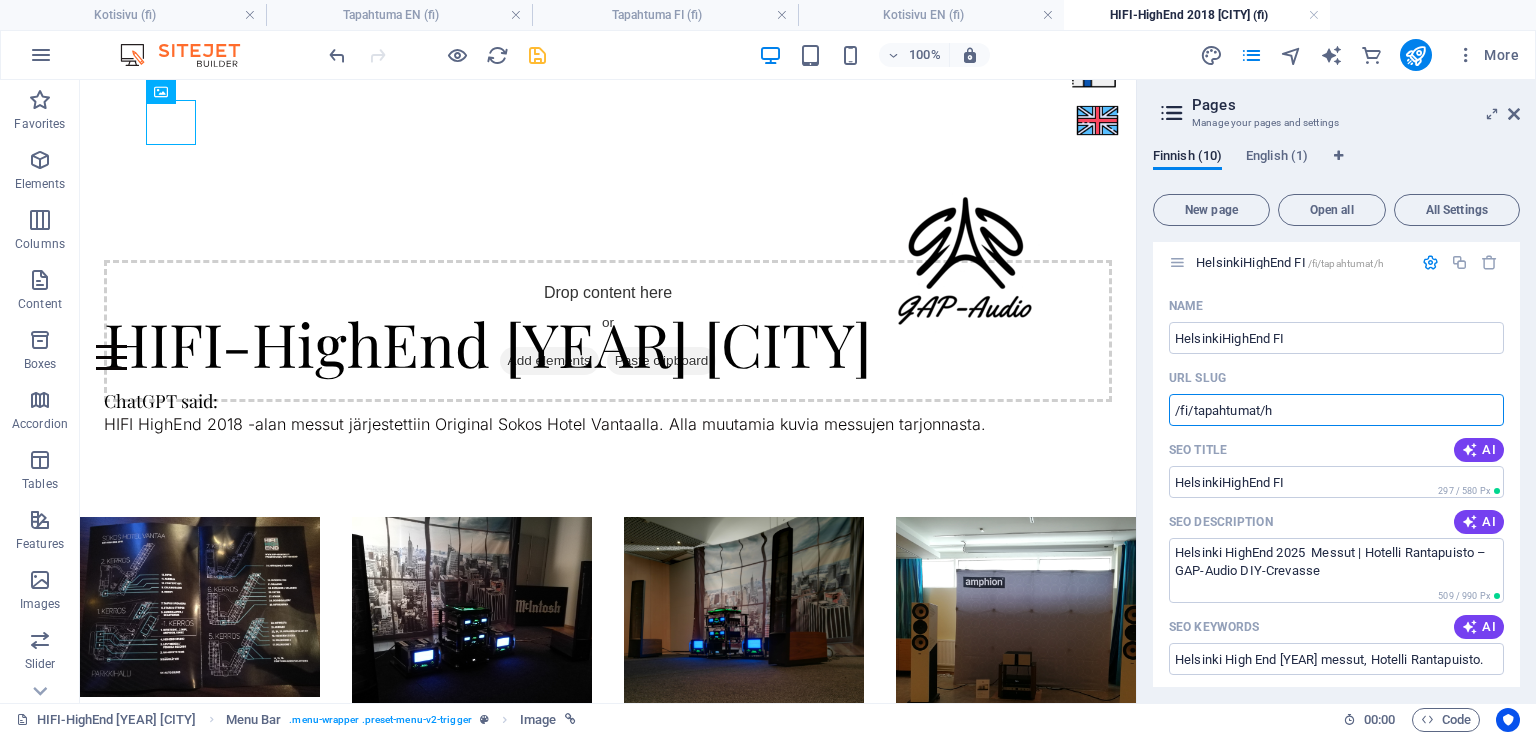 scroll, scrollTop: 257, scrollLeft: 0, axis: vertical 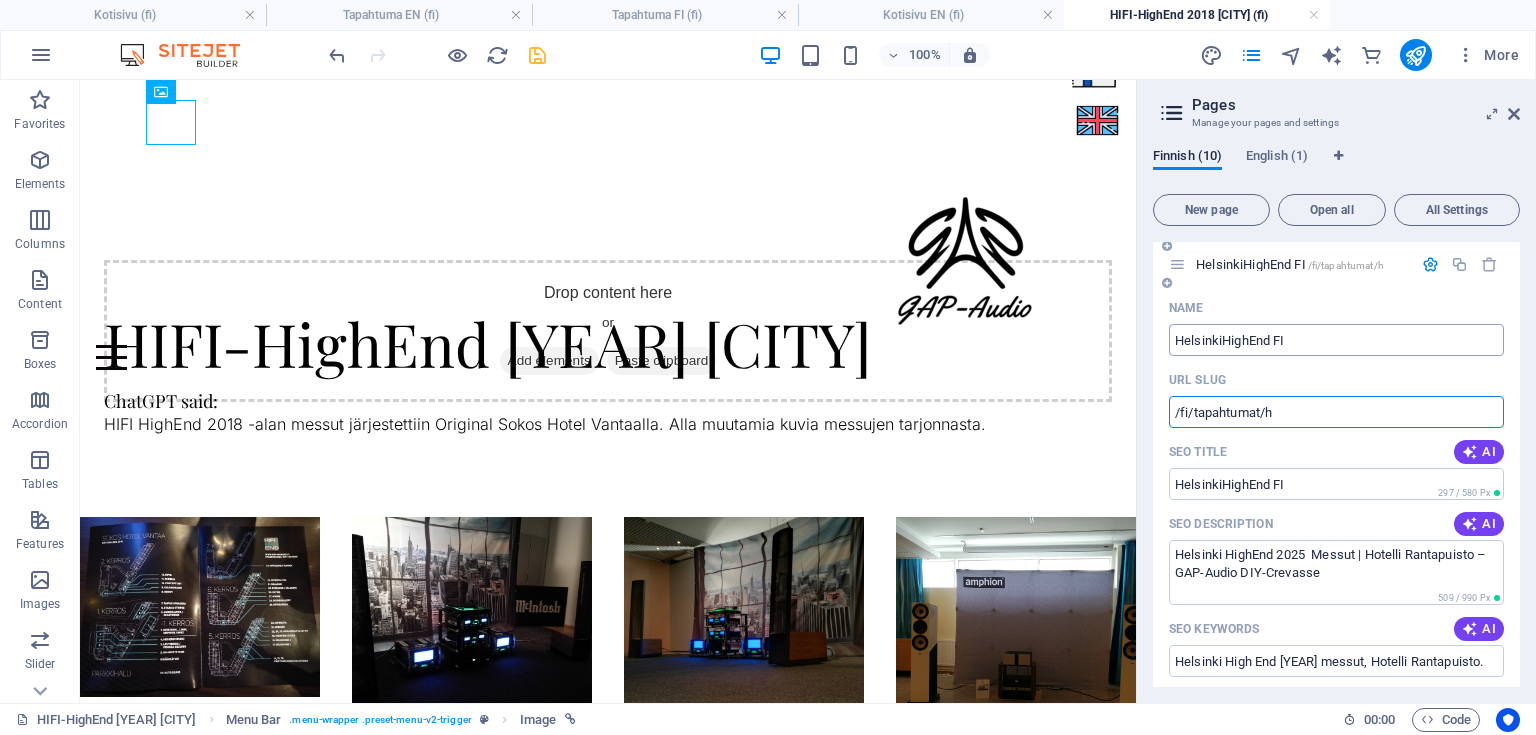 type on "/fi/tapahtumat/h" 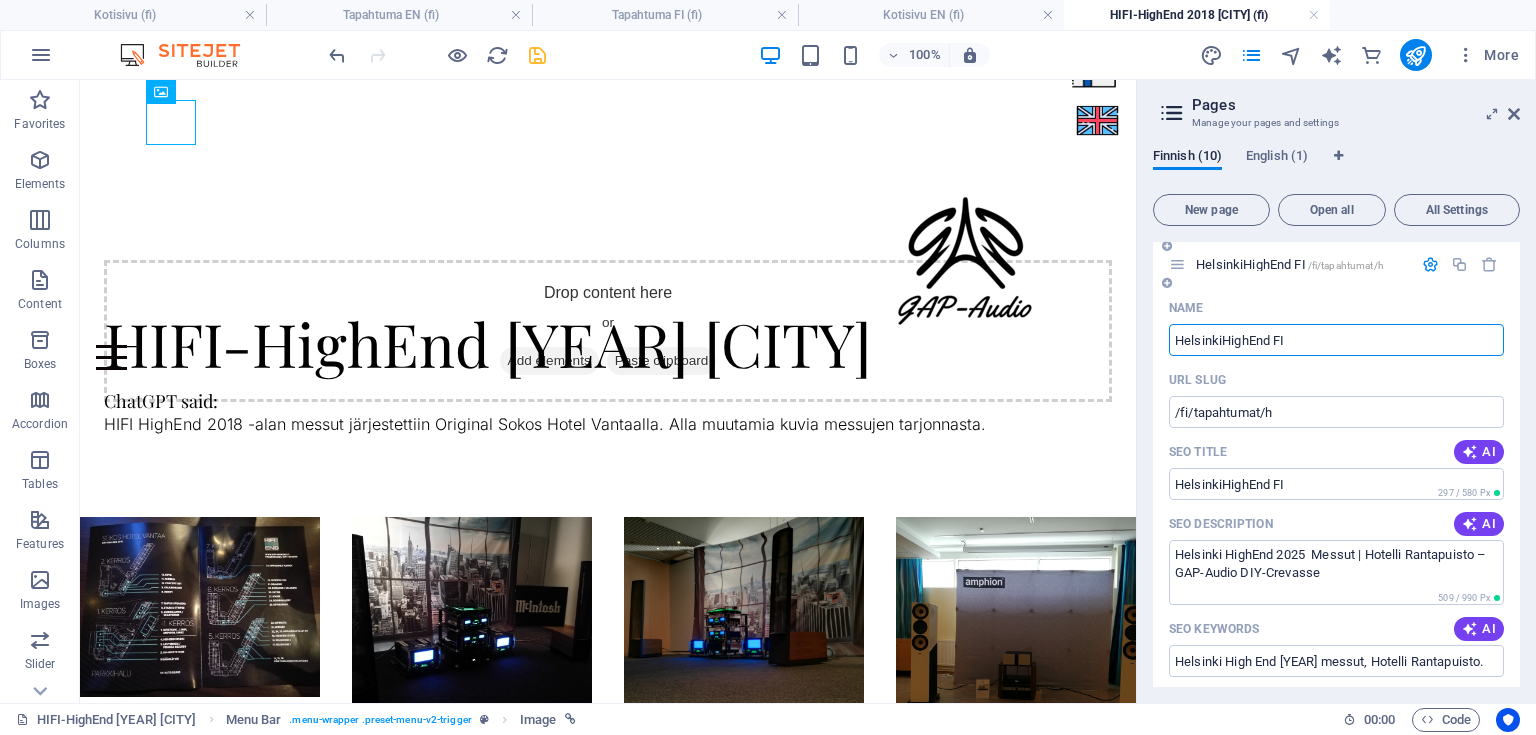 drag, startPoint x: 1324, startPoint y: 333, endPoint x: 1270, endPoint y: 350, distance: 56.61272 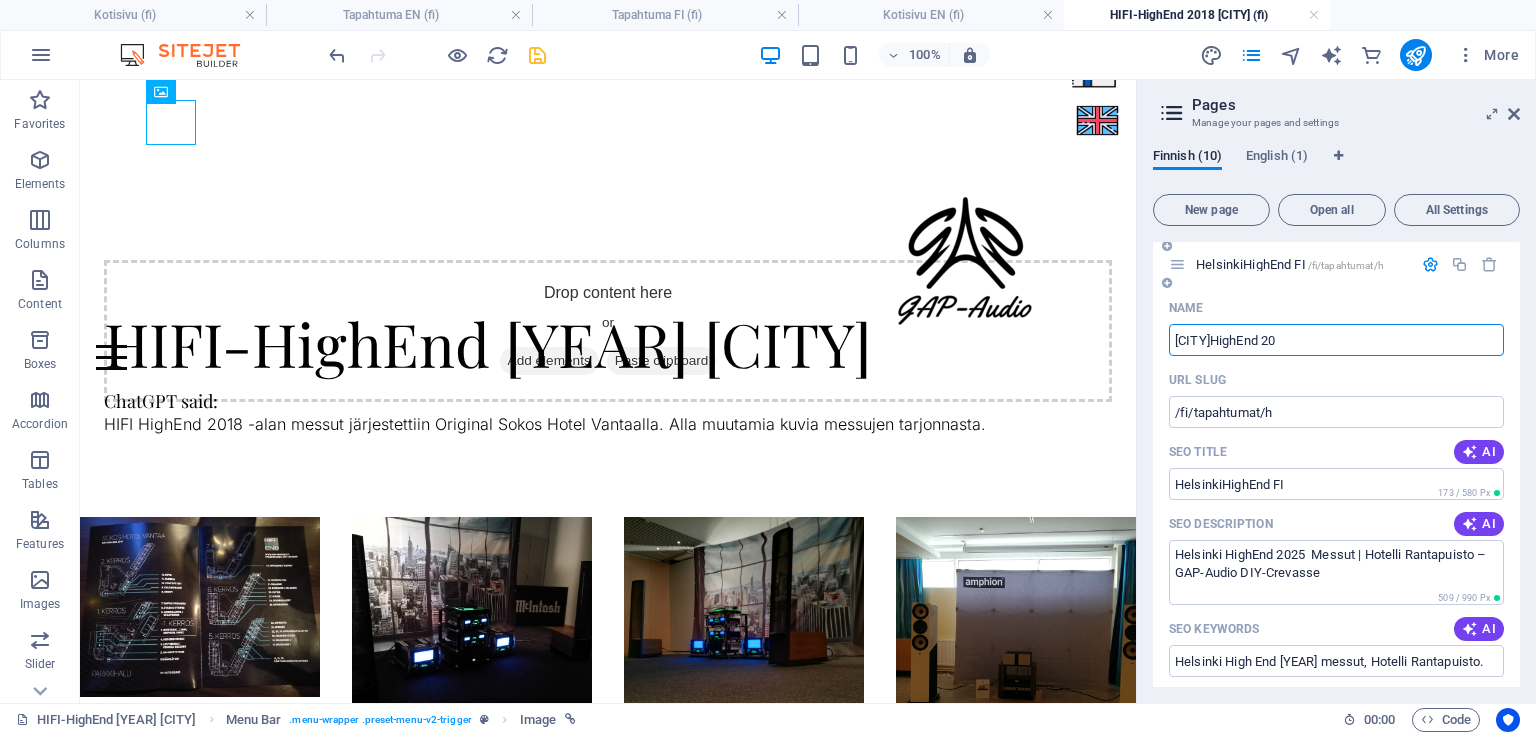 type on "HelsinkiHighEnd 202" 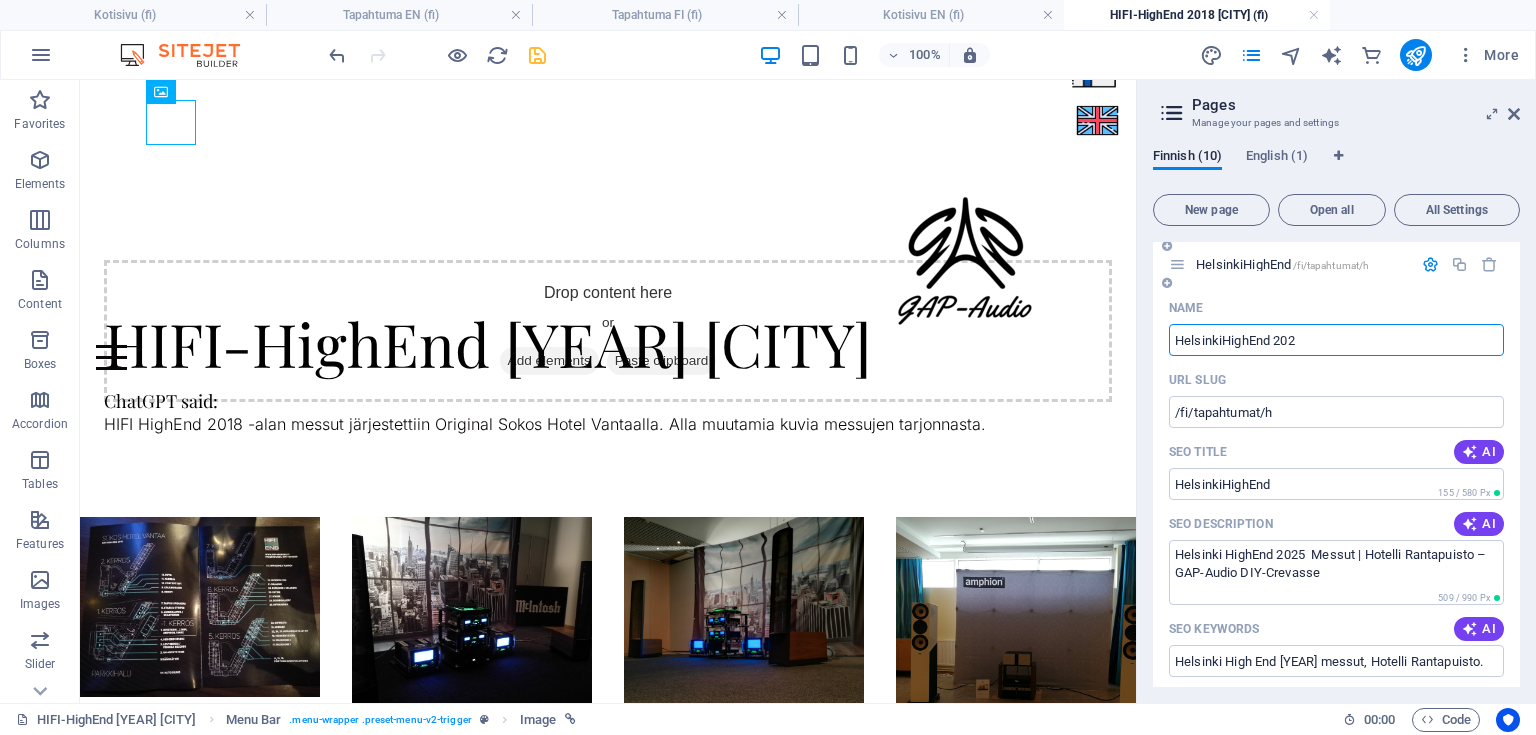 type on "HelsinkiHighEnd" 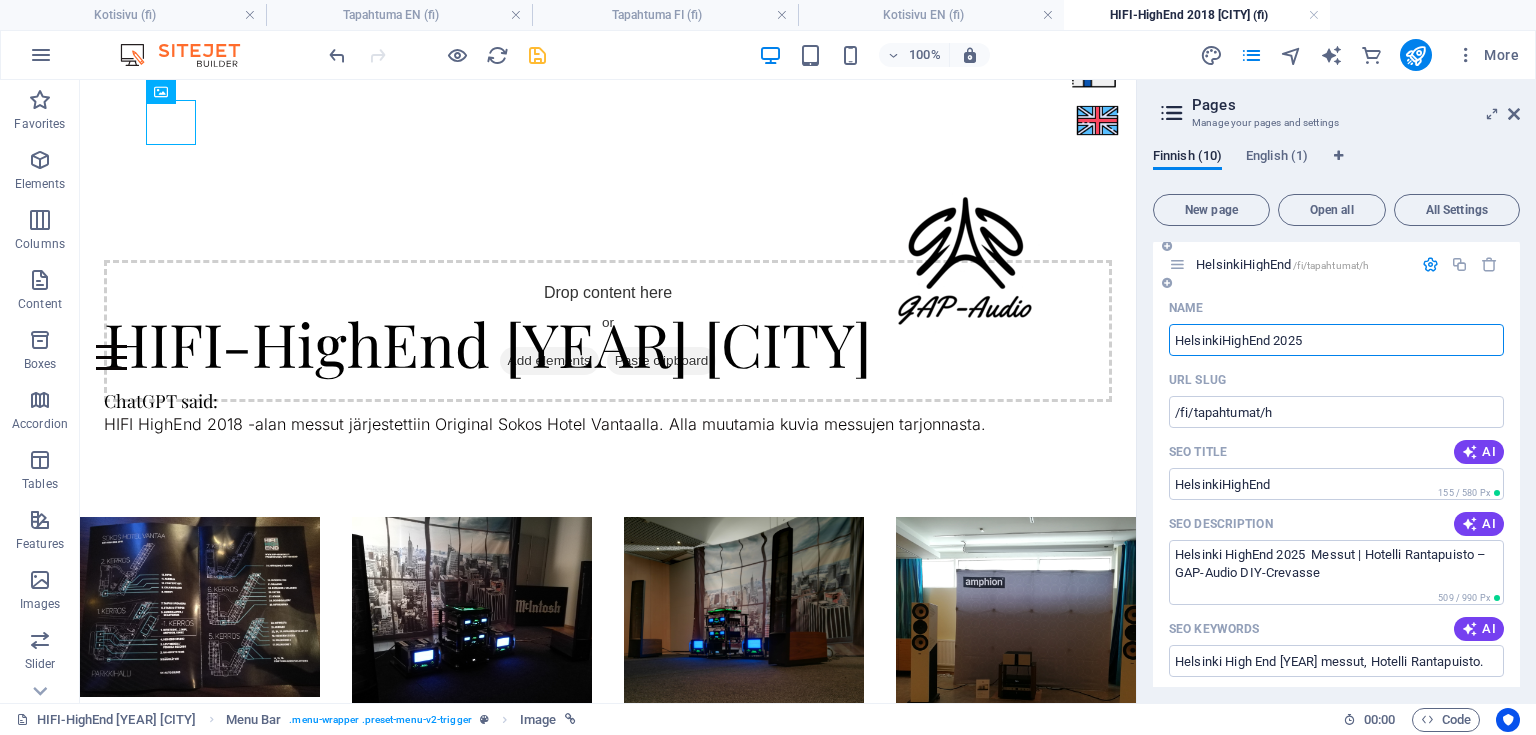 type on "HelsinkiHighEnd 2025" 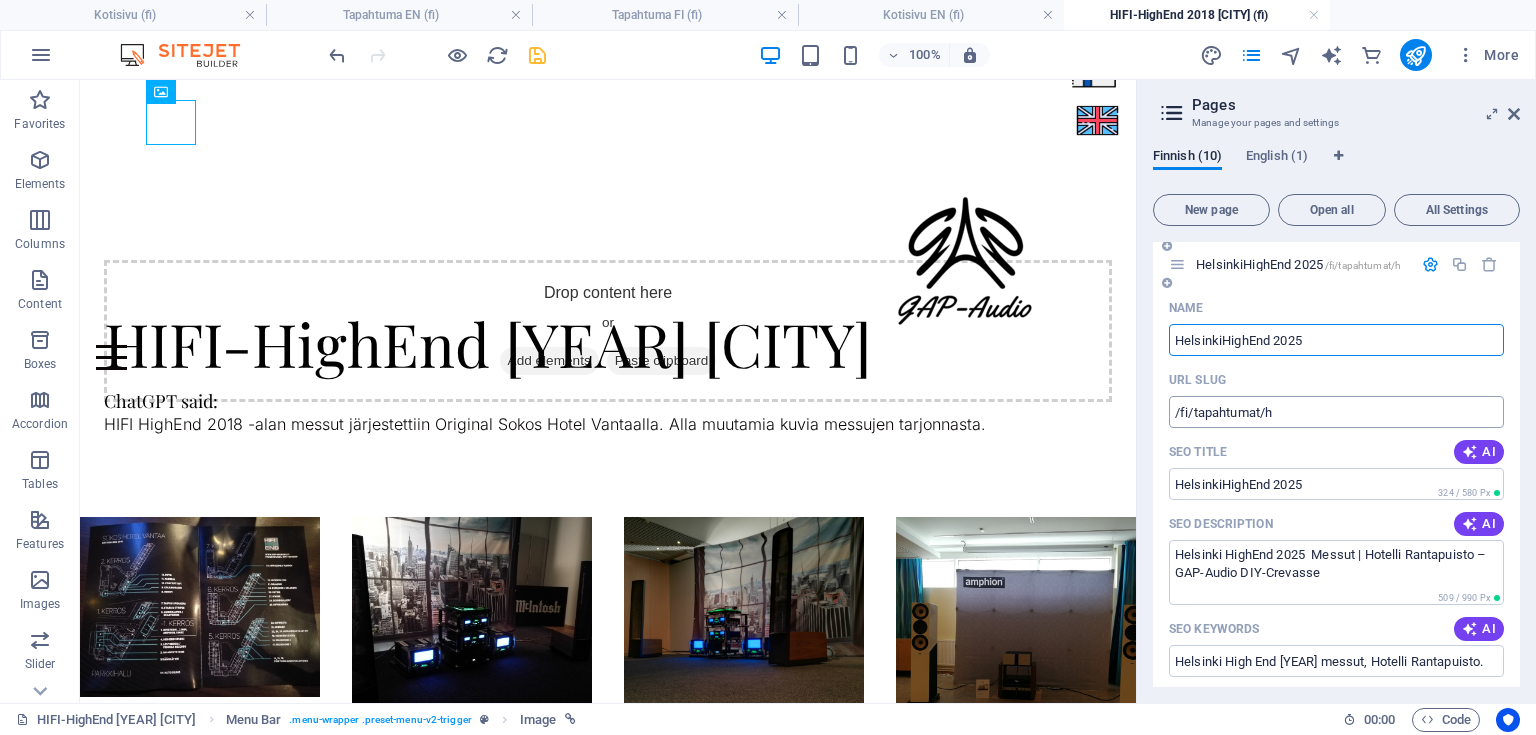 type on "HelsinkiHighEnd 2025" 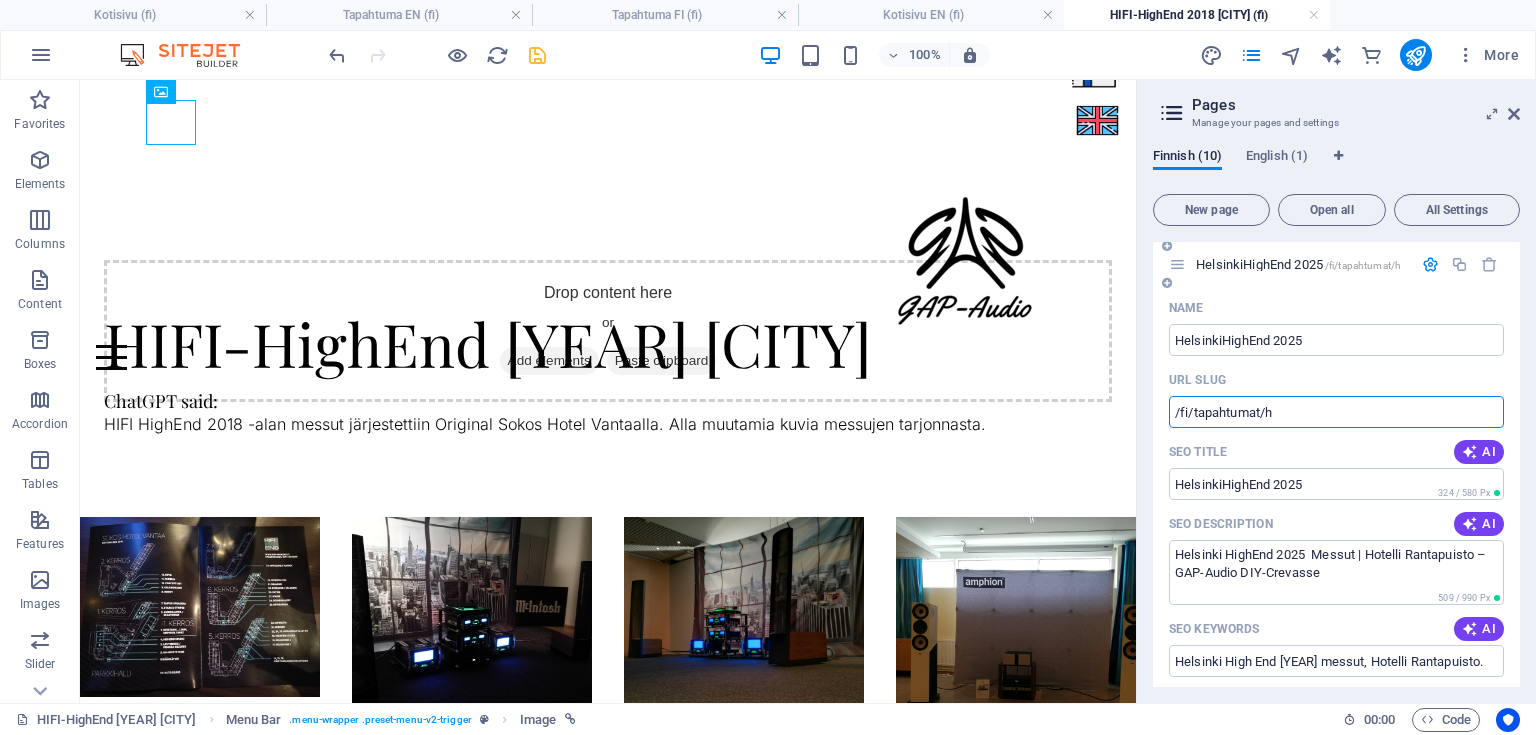 click on "/fi/tapahtumat/h" at bounding box center [1336, 412] 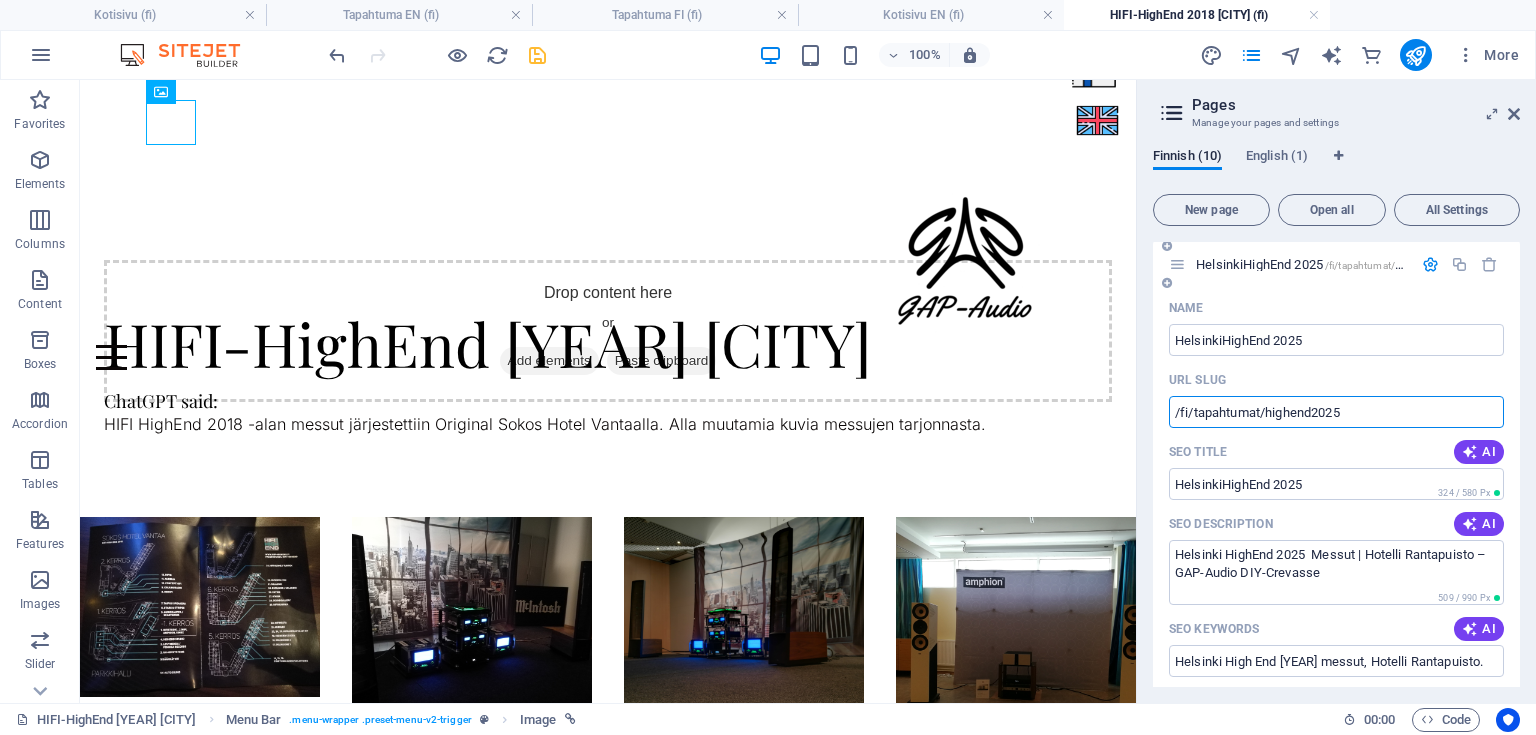 type on "/fi/tapahtumat/highend2025" 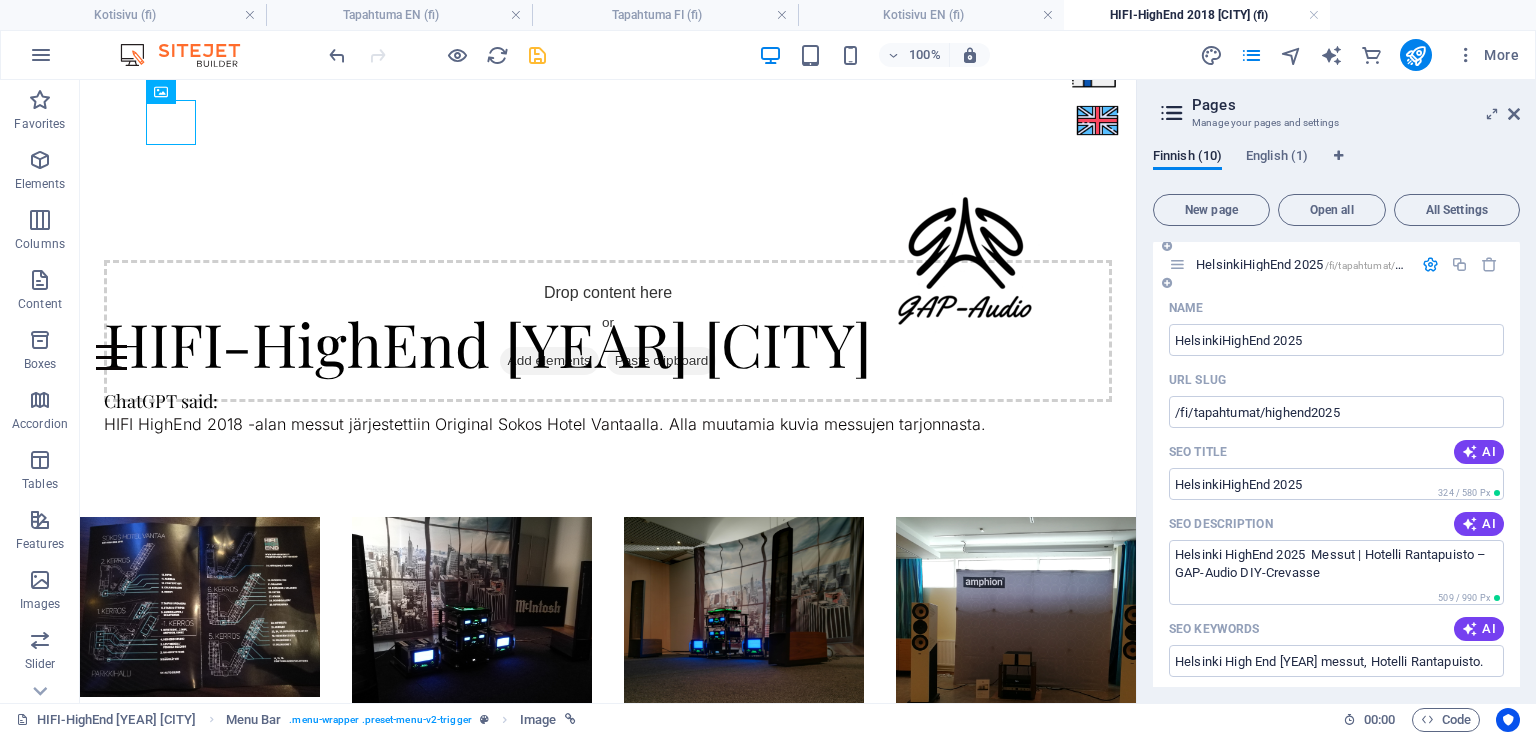 click on "SEO Title AI" at bounding box center (1336, 452) 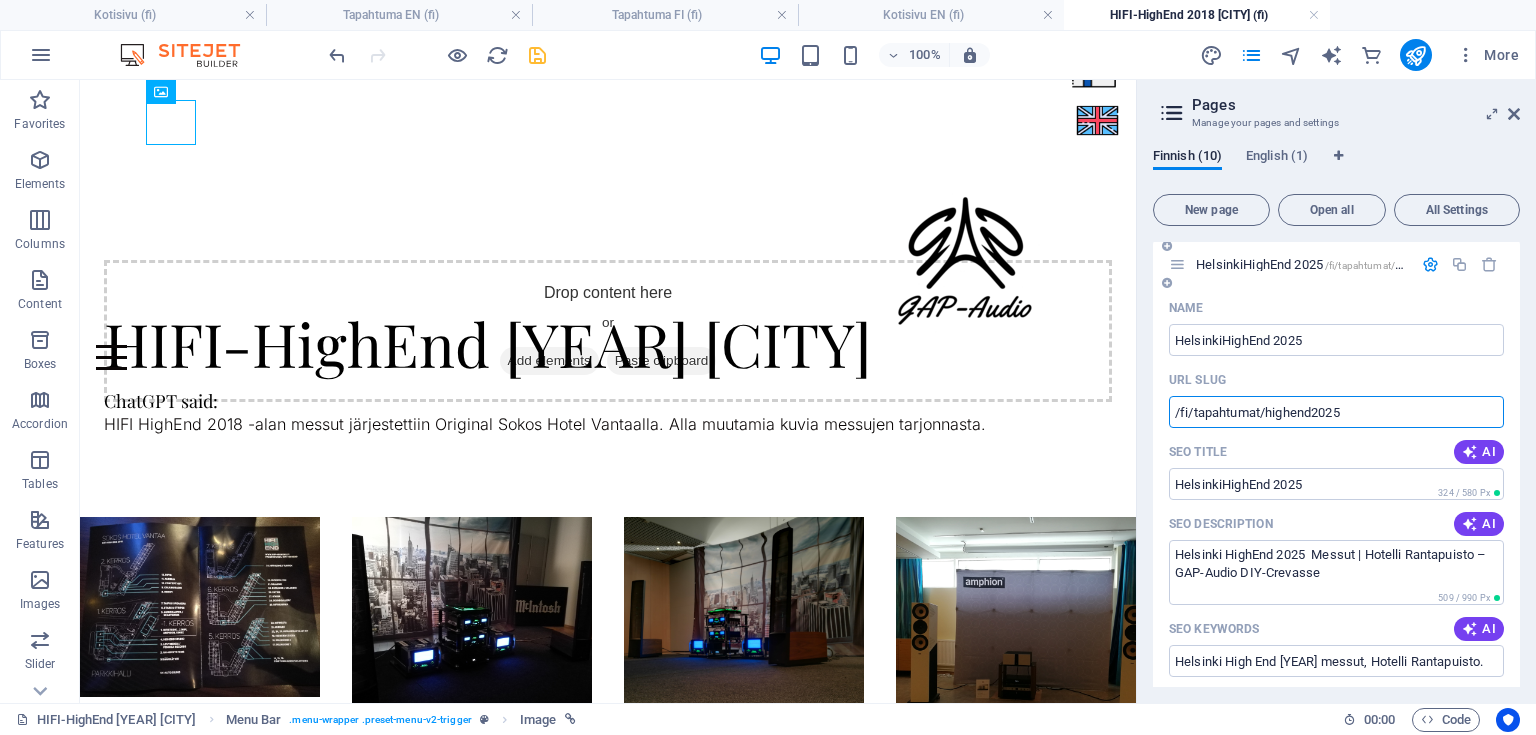 click on "/fi/tapahtumat/highend2025" at bounding box center [1336, 412] 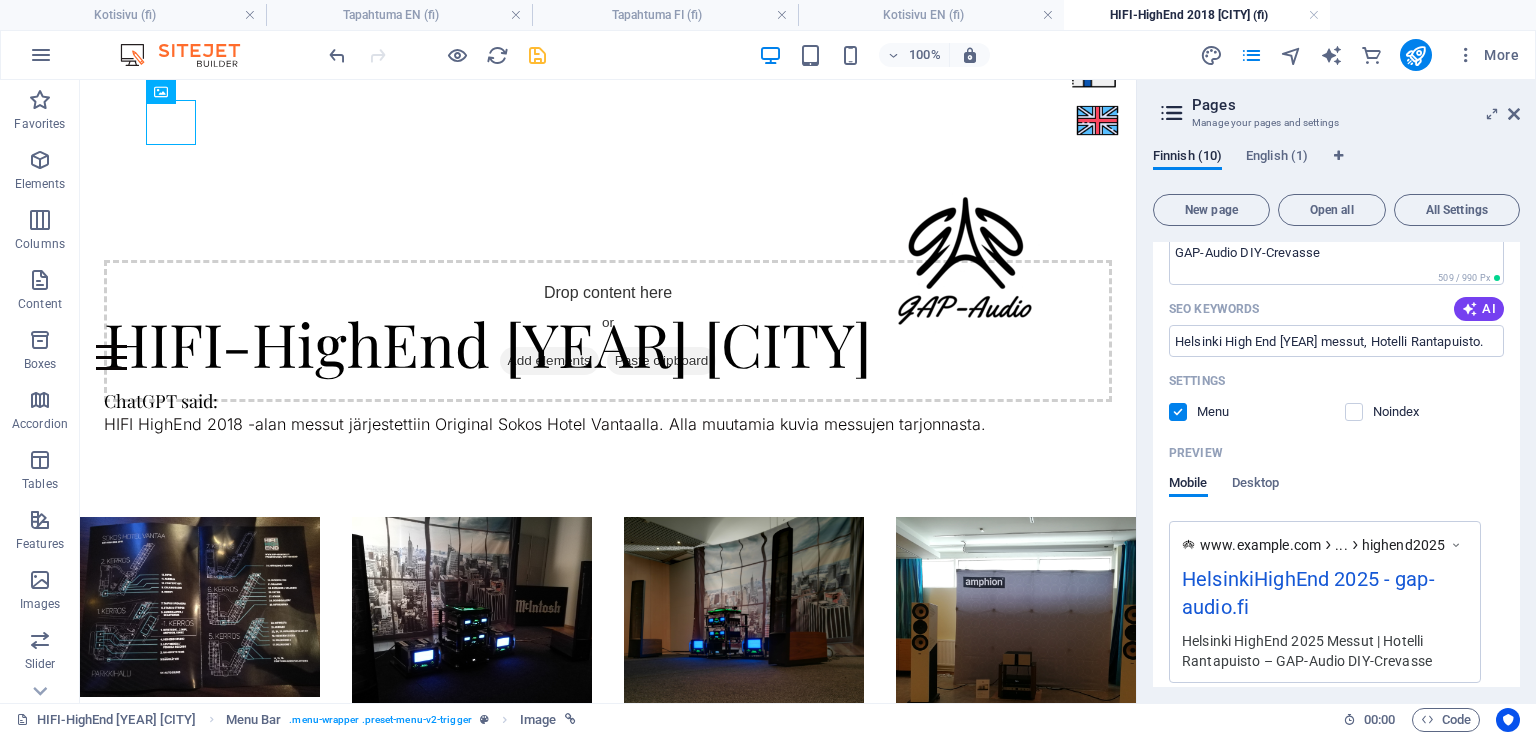 scroll, scrollTop: 737, scrollLeft: 0, axis: vertical 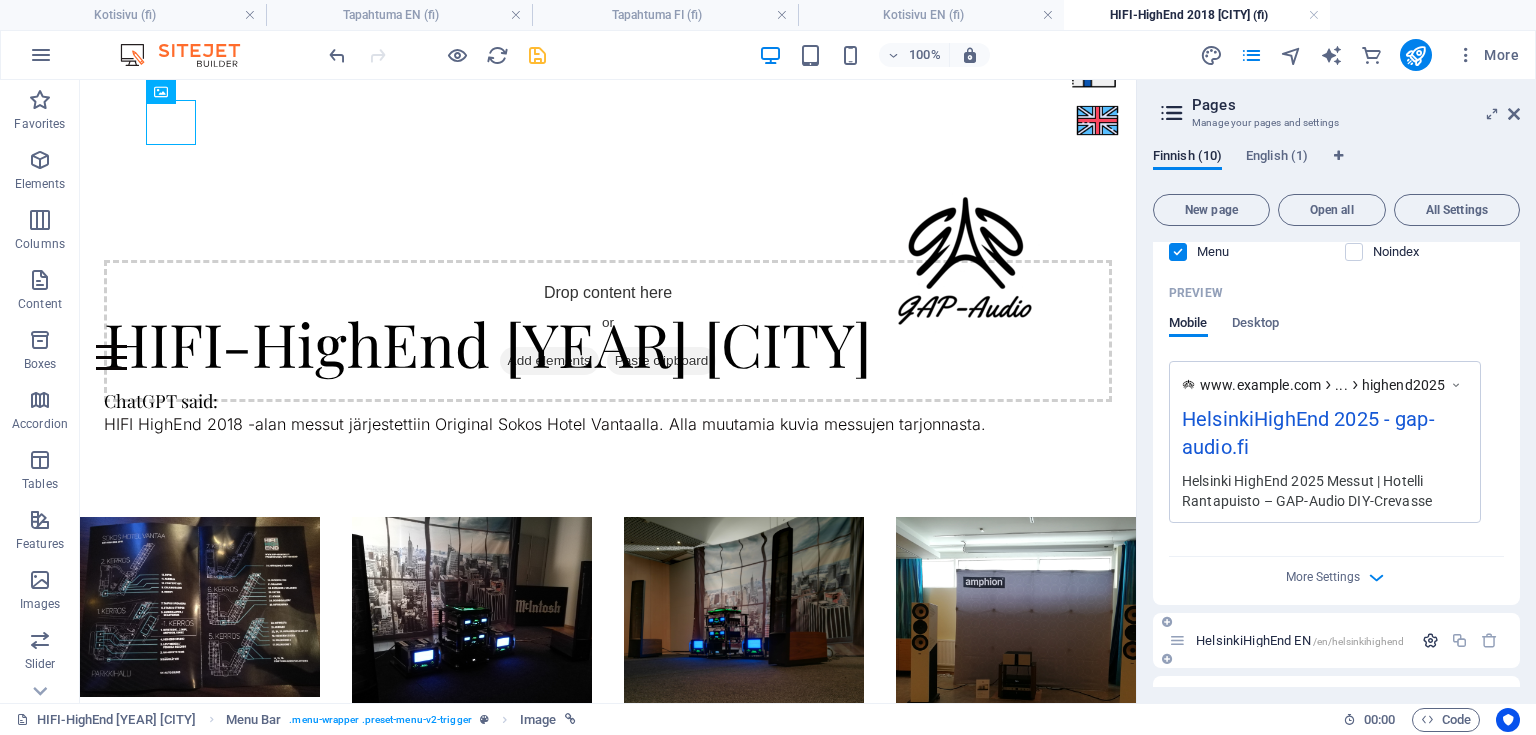 click at bounding box center [1430, 640] 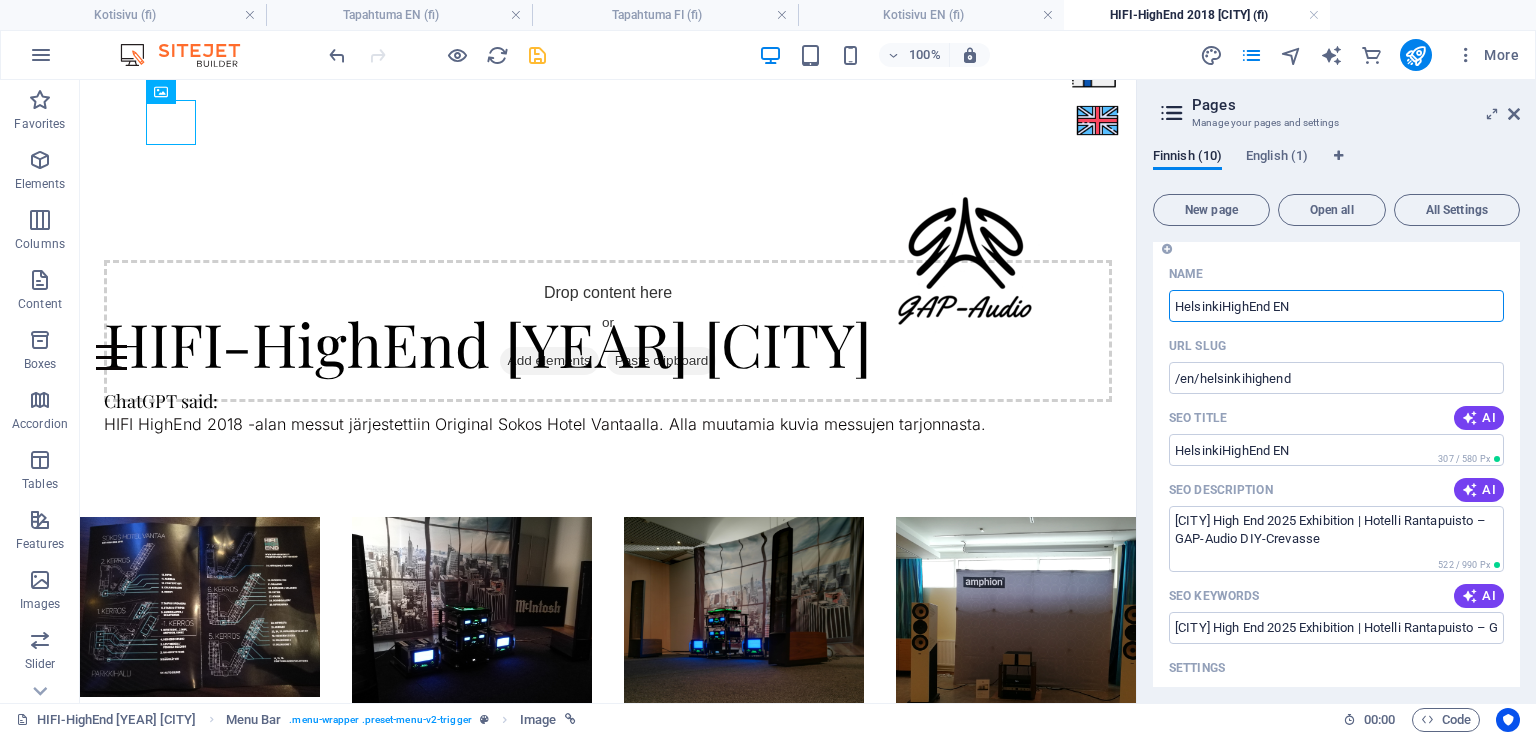 scroll, scrollTop: 1148, scrollLeft: 0, axis: vertical 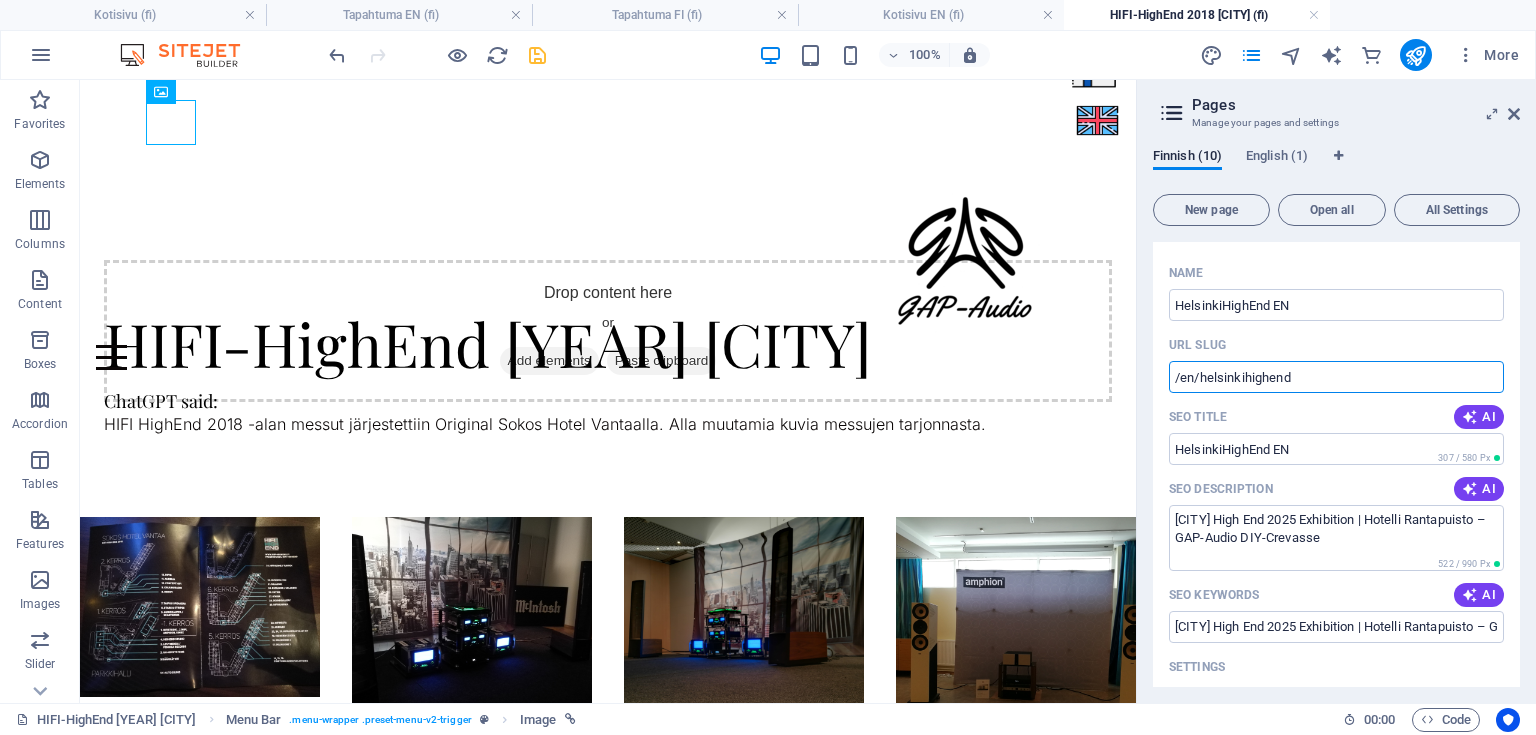 drag, startPoint x: 1332, startPoint y: 384, endPoint x: 1142, endPoint y: 393, distance: 190.21304 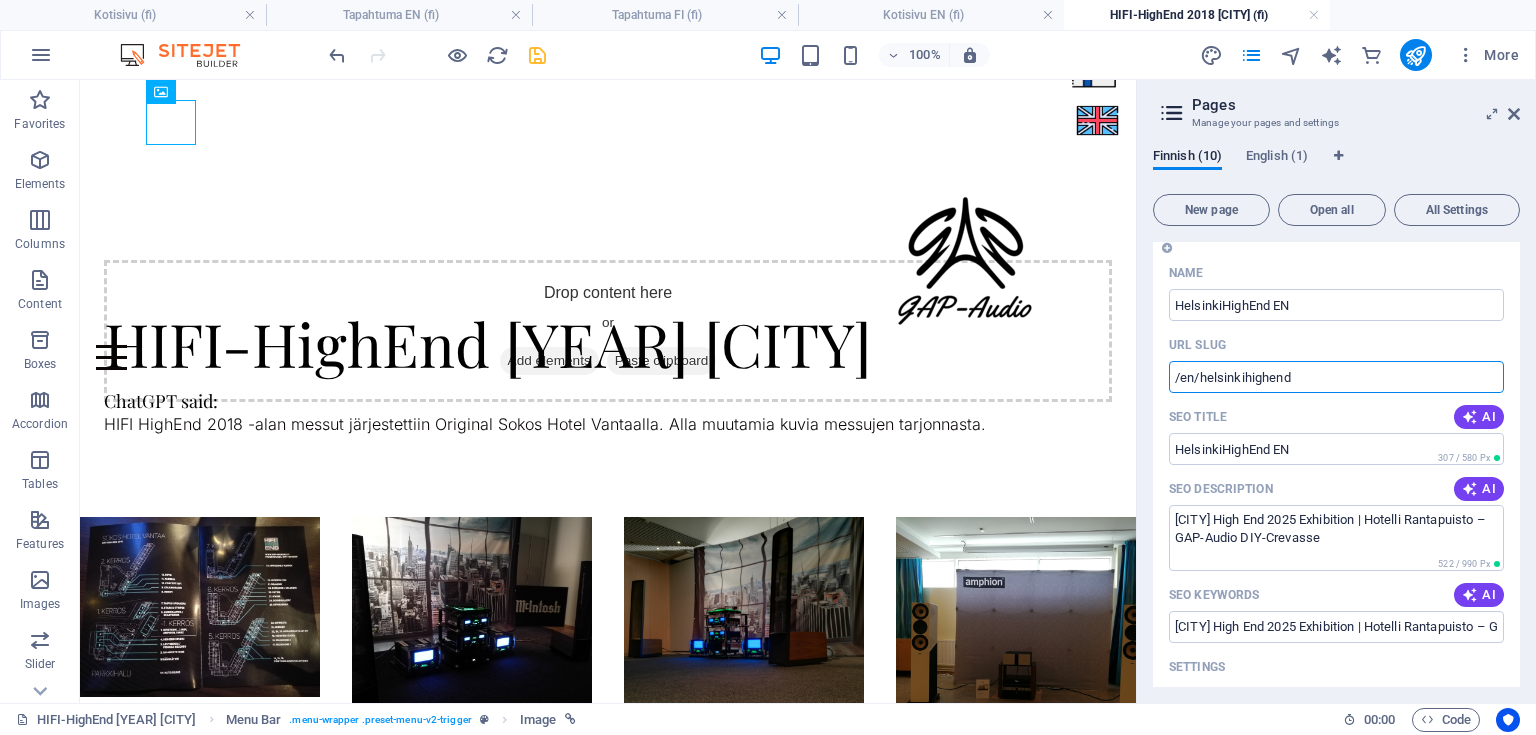 paste on "fi/tapahtumat/[PAGE][YEAR]" 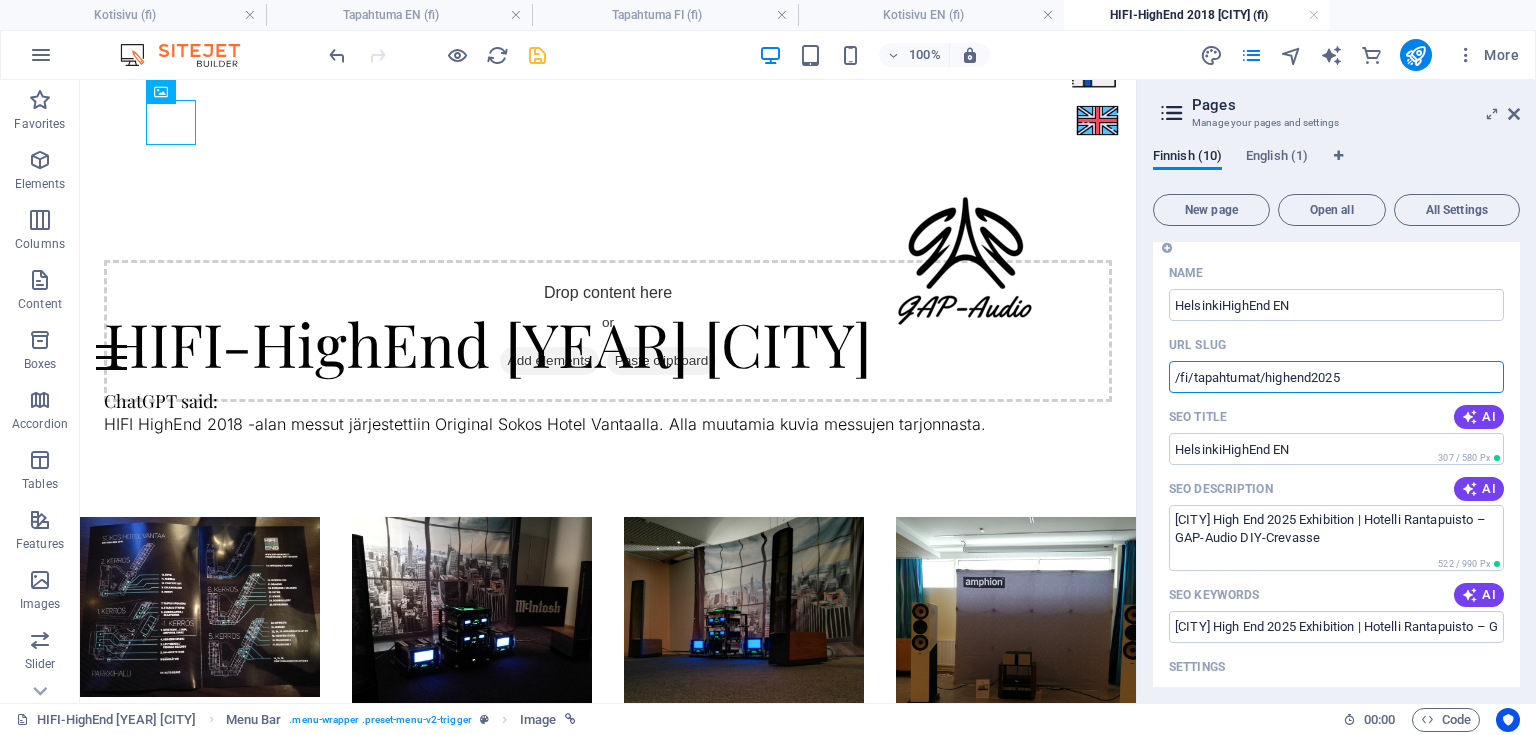 click on "/fi/tapahtumat/highend2025" at bounding box center [1336, 377] 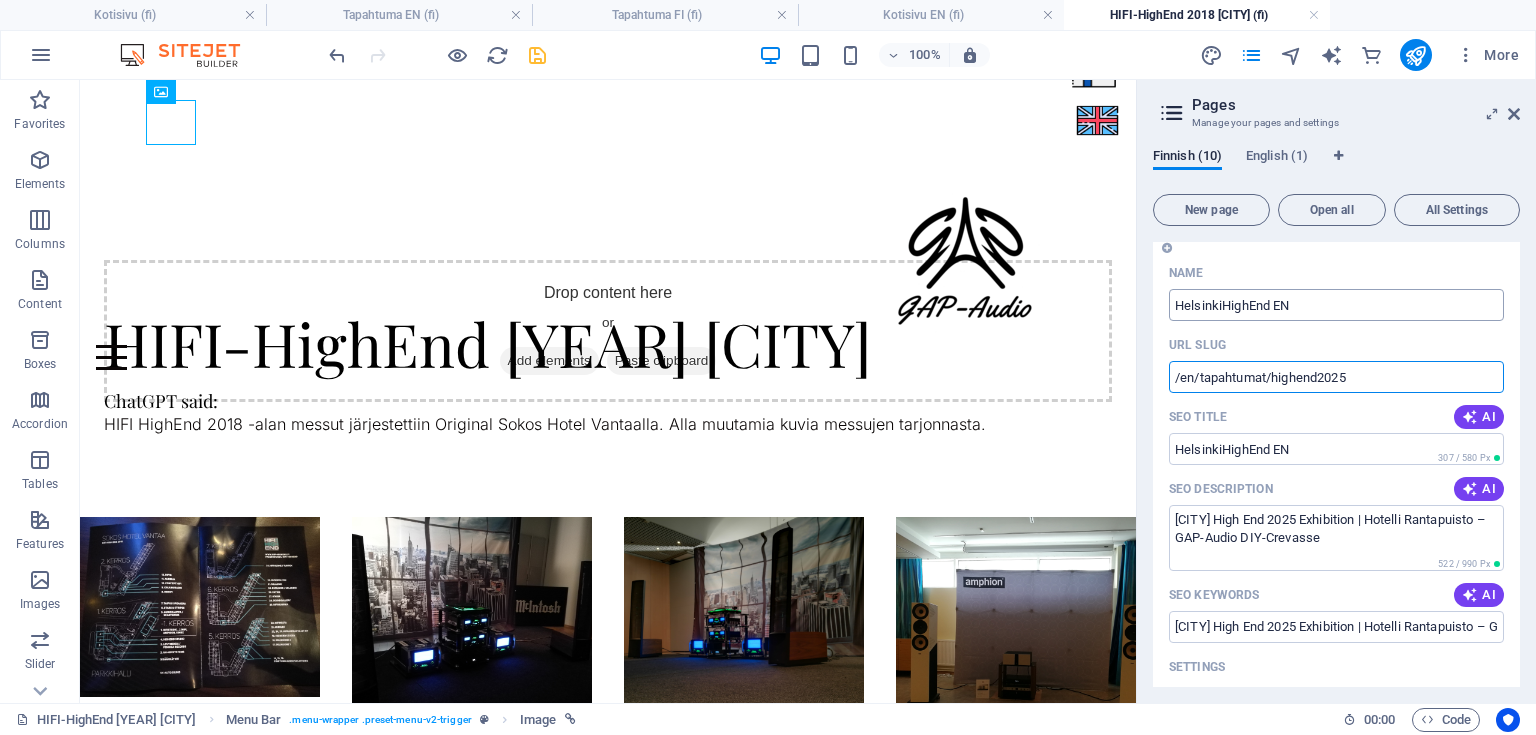 type on "/en/tapahtumat/highend2025" 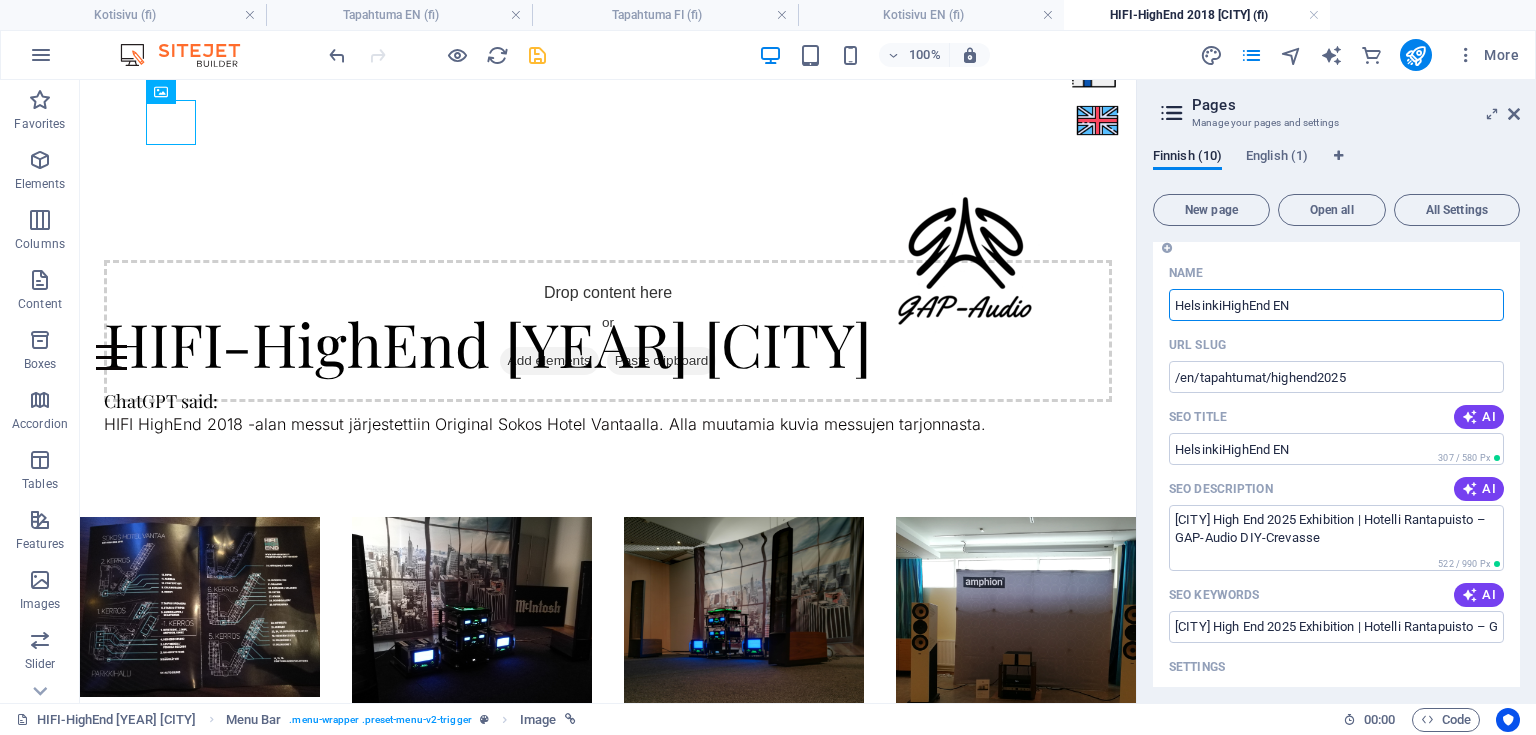 drag, startPoint x: 1308, startPoint y: 307, endPoint x: 1276, endPoint y: 312, distance: 32.38827 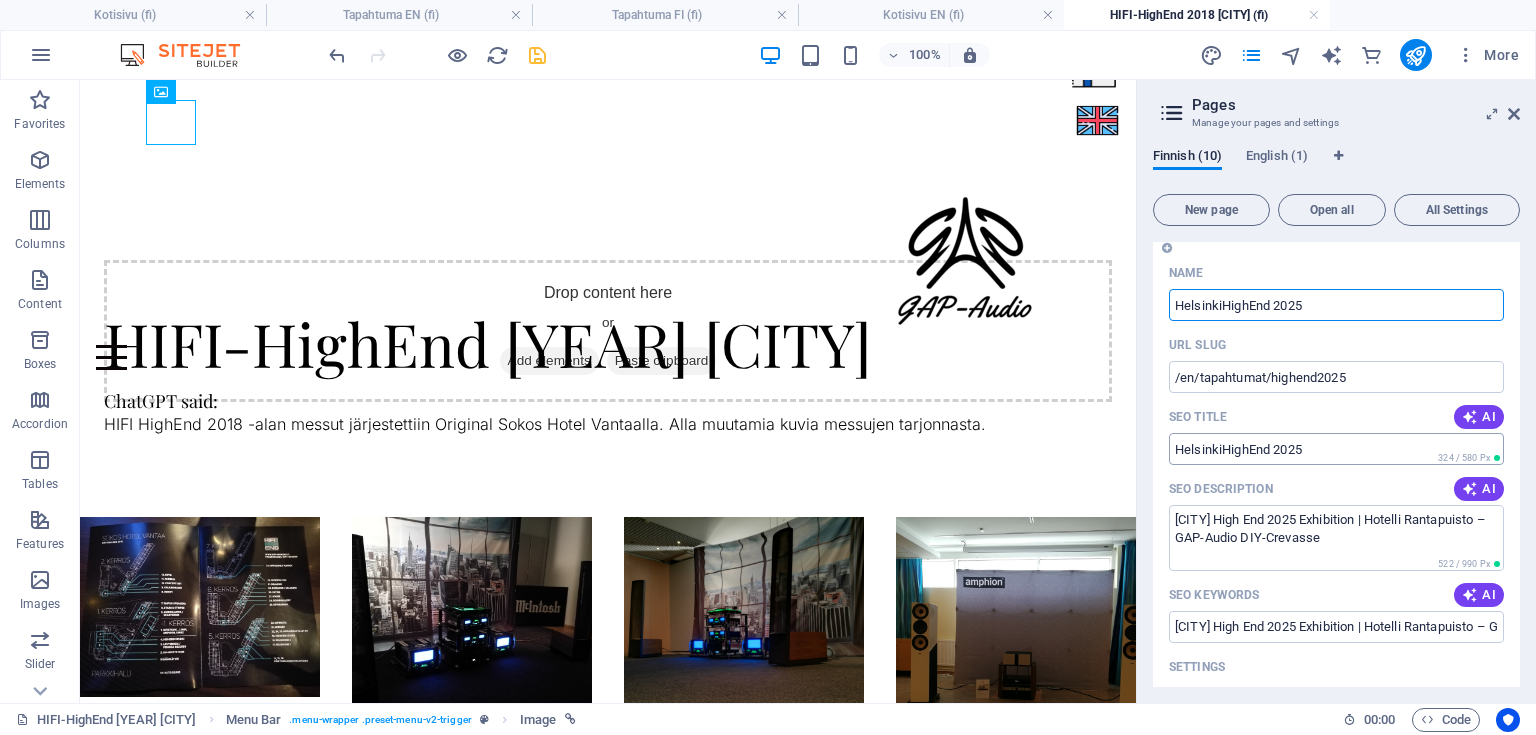 type on "HelsinkiHighEnd 2025" 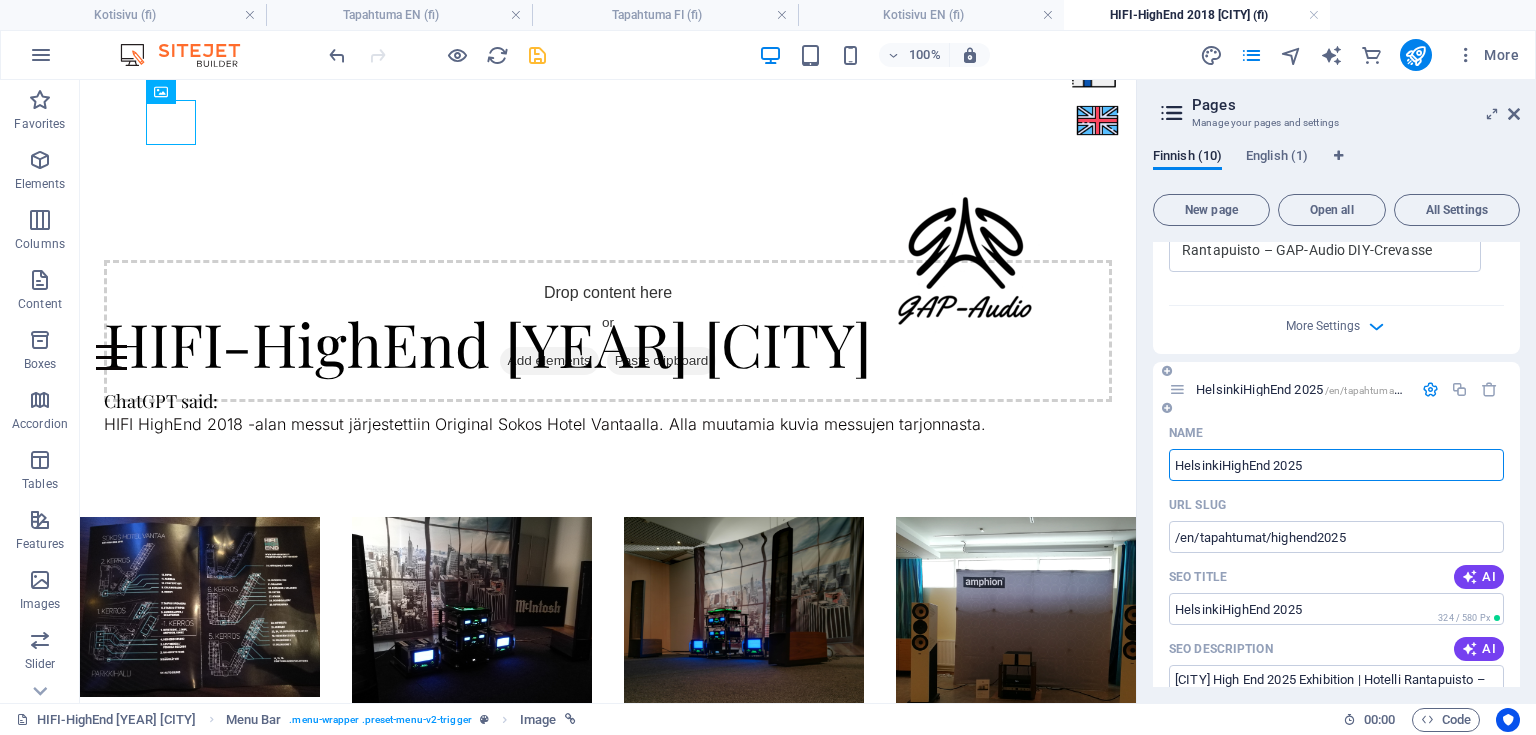 type on "HelsinkiHighEnd 2025" 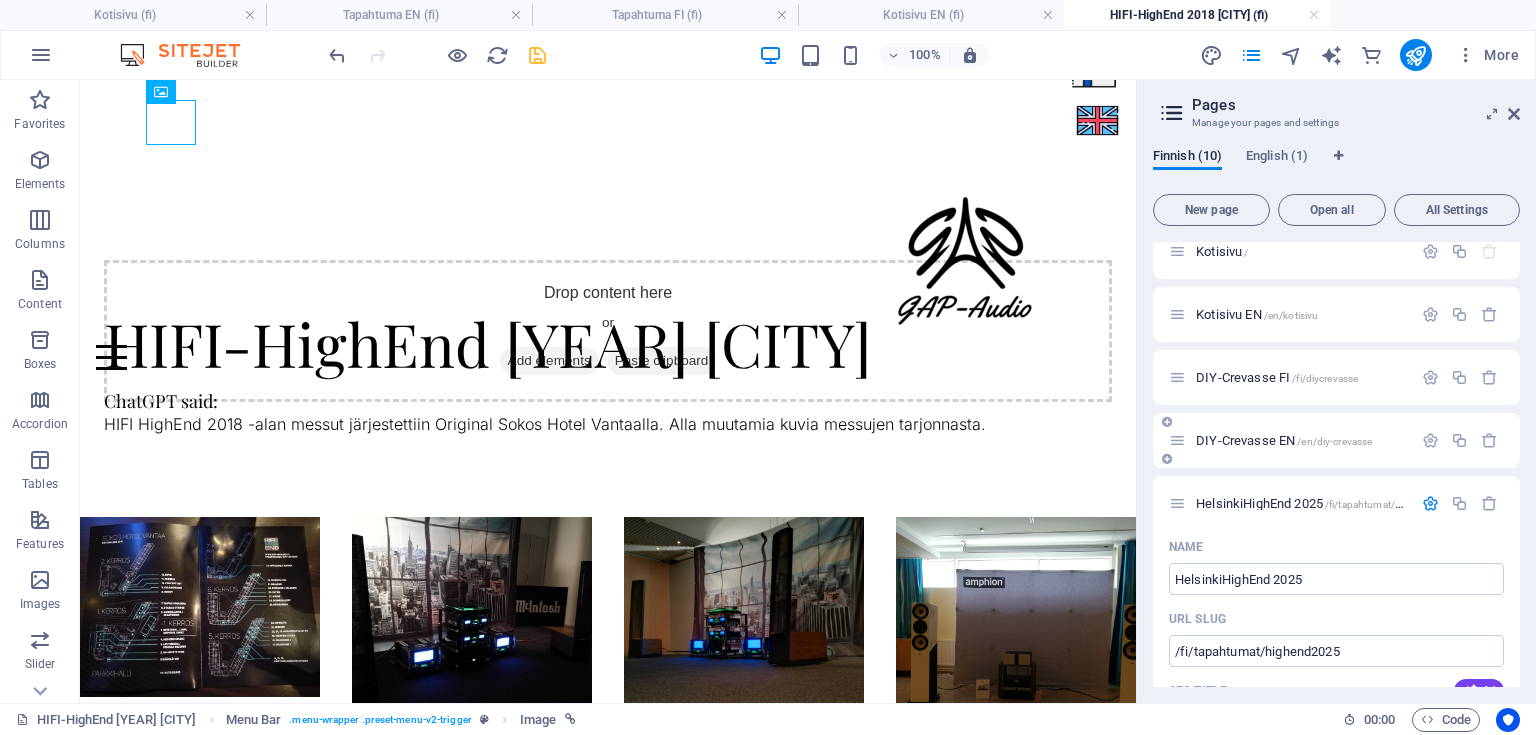 scroll, scrollTop: 17, scrollLeft: 0, axis: vertical 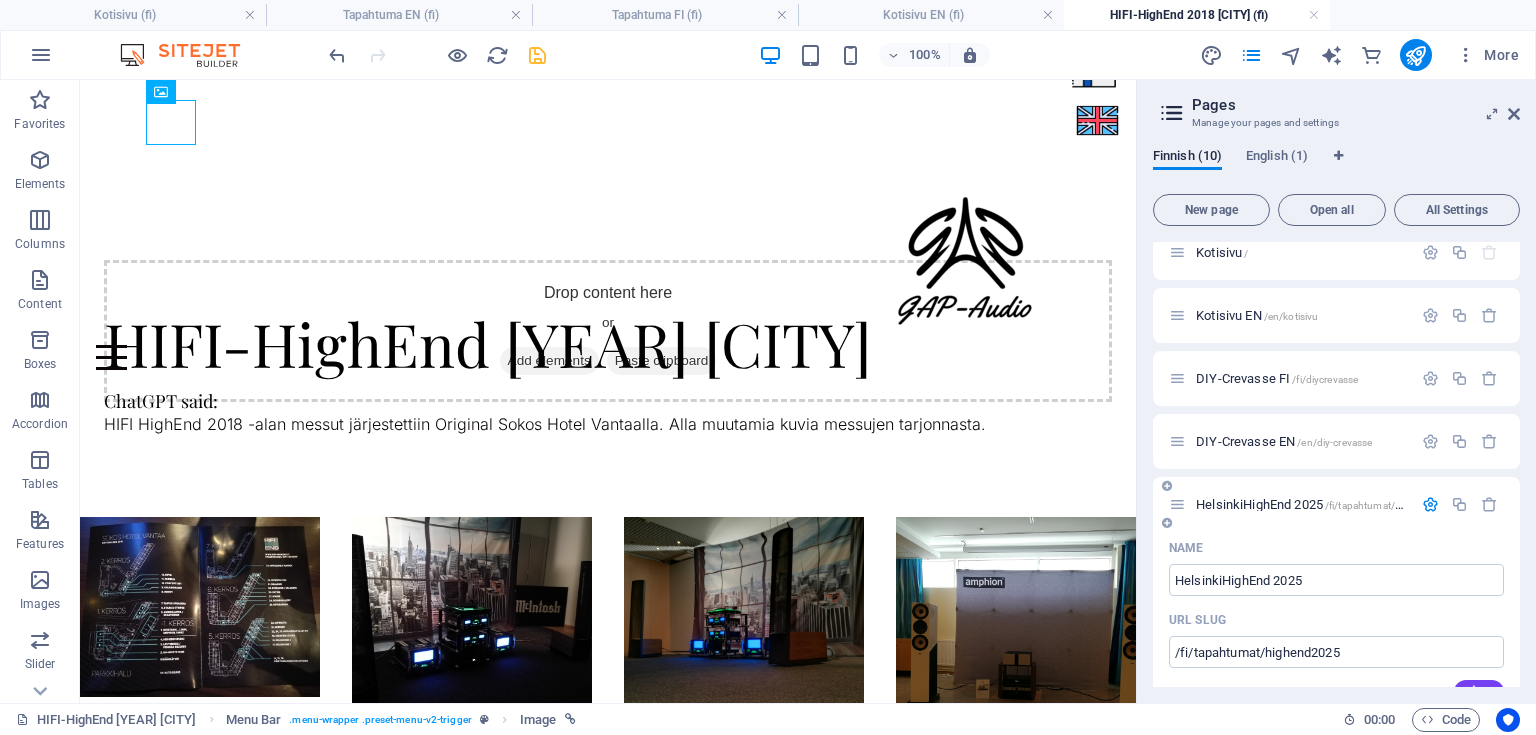 click at bounding box center (1430, 504) 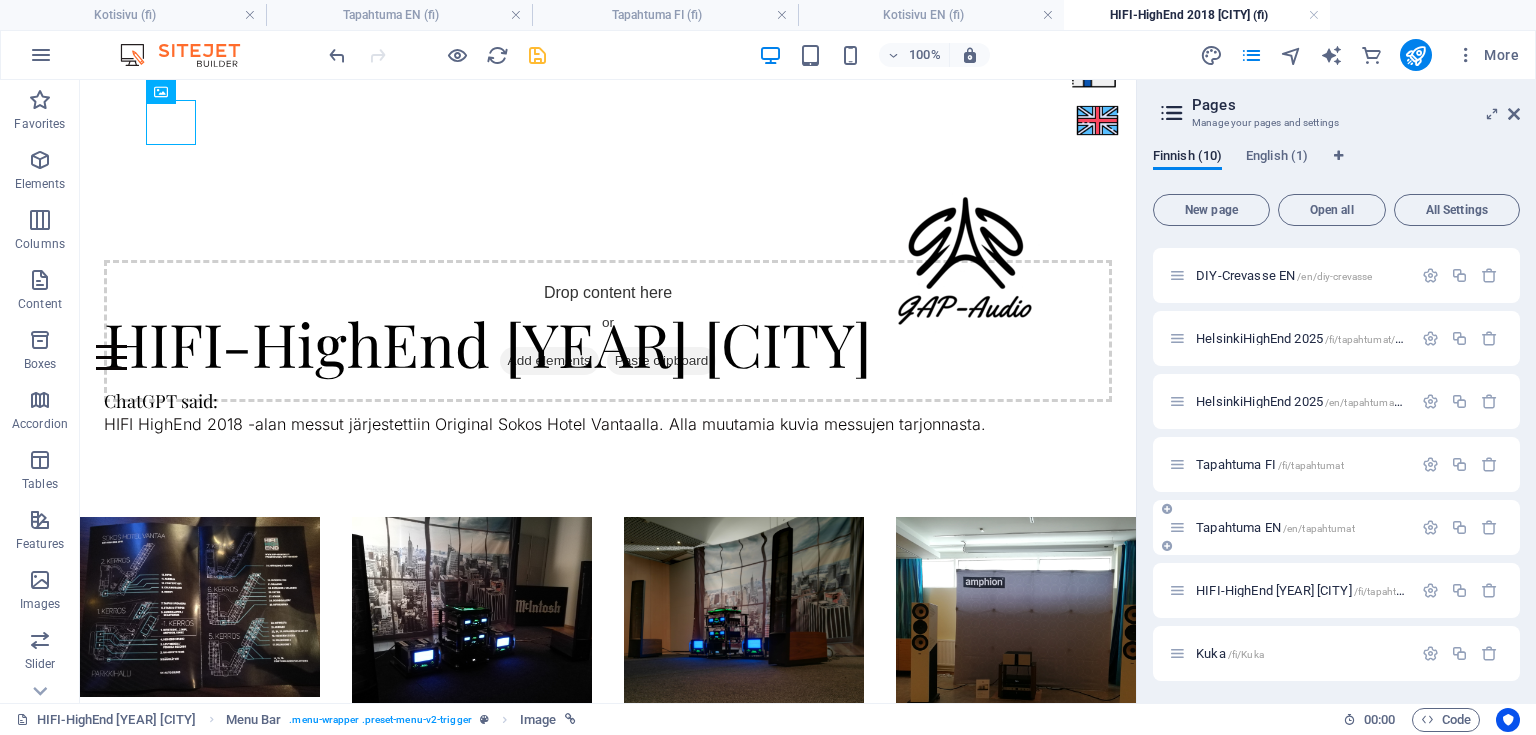 scroll, scrollTop: 184, scrollLeft: 0, axis: vertical 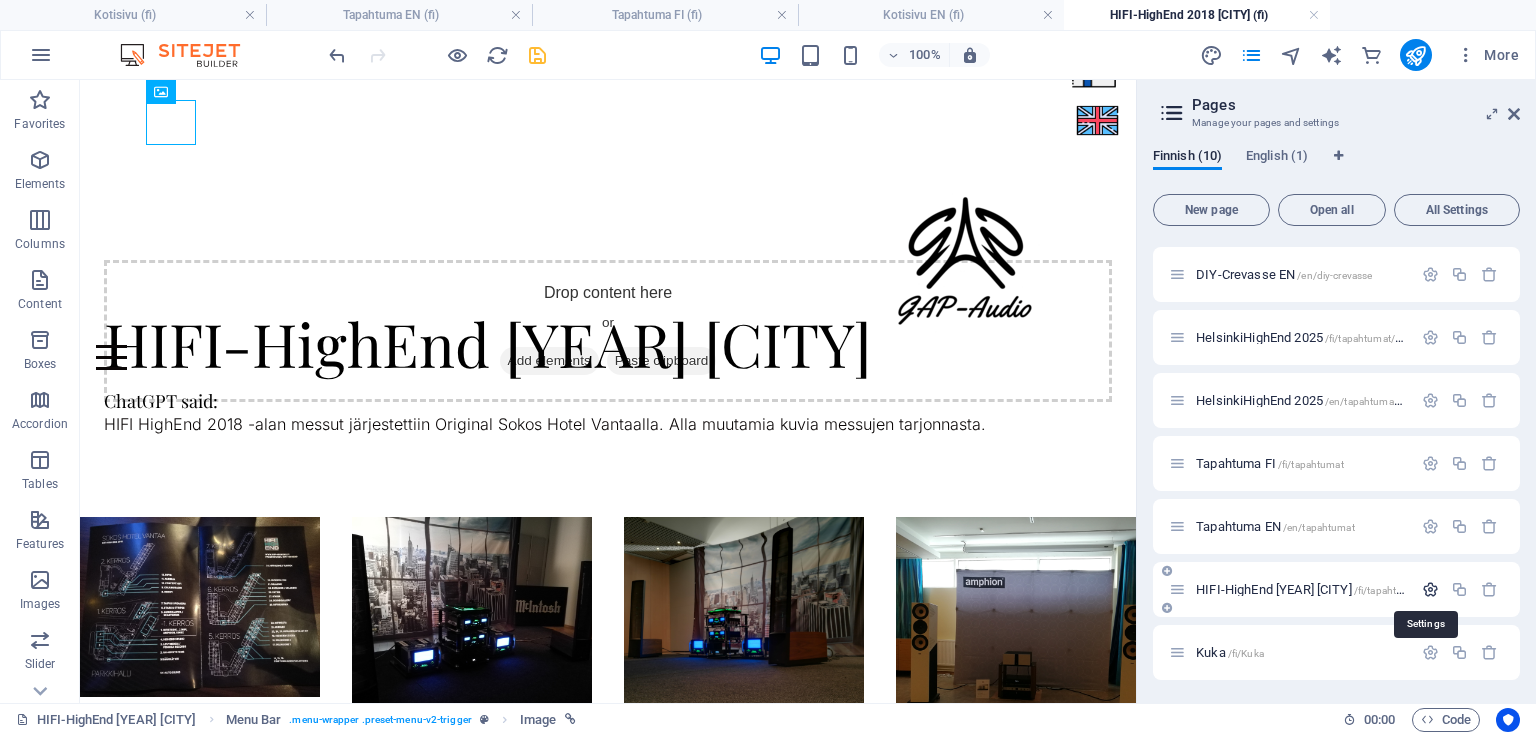 click at bounding box center (1430, 589) 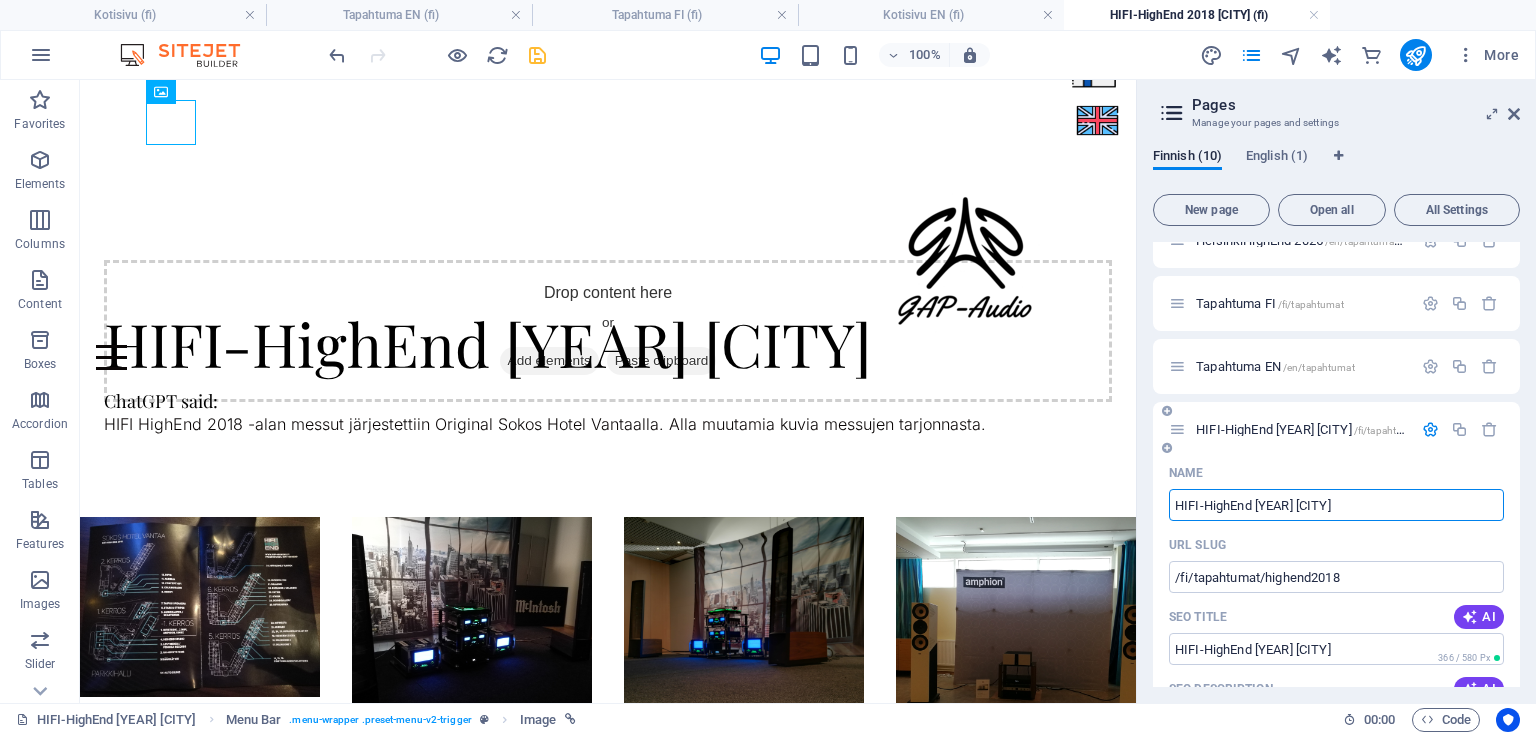 scroll, scrollTop: 344, scrollLeft: 0, axis: vertical 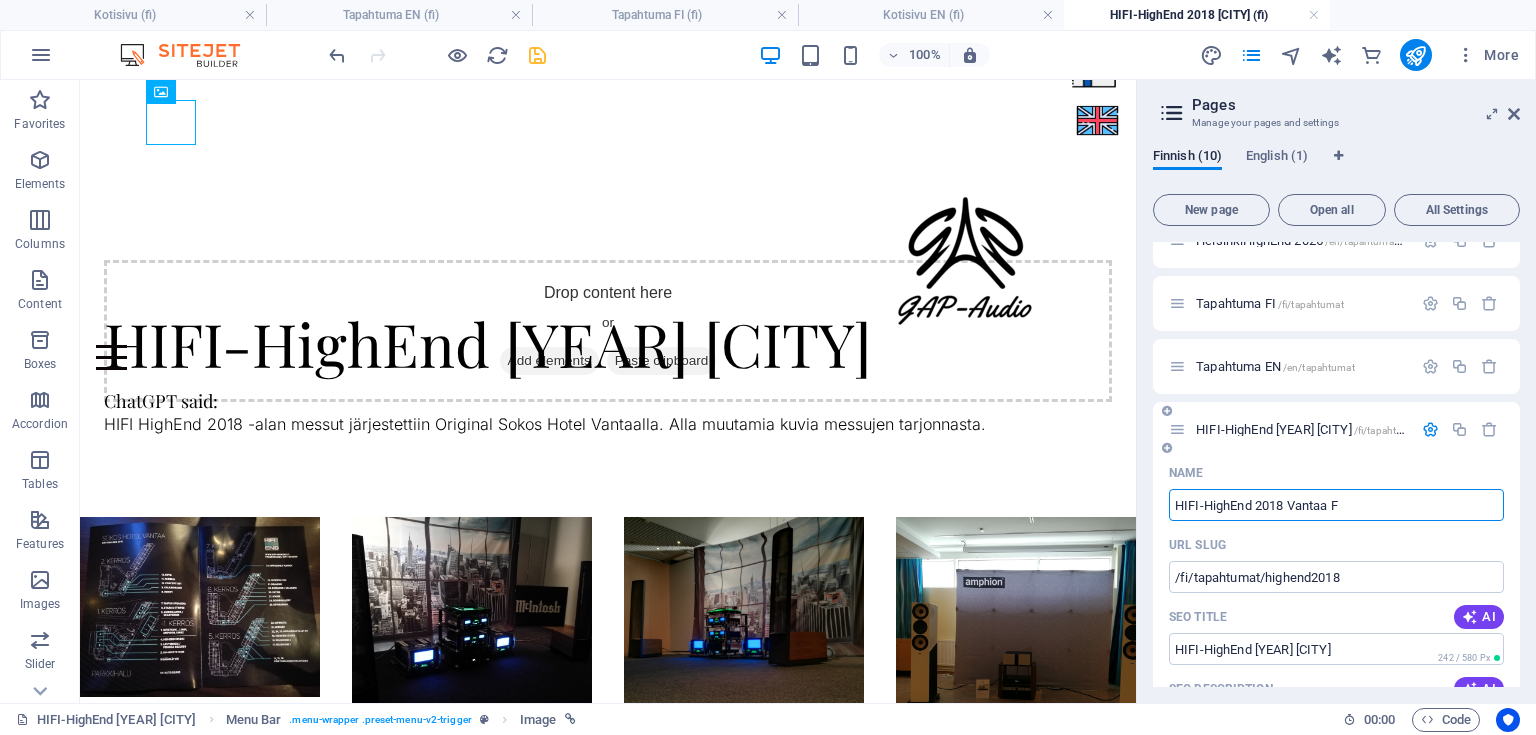 type on "HIFI-HighEnd [YEAR] [CITY] FI" 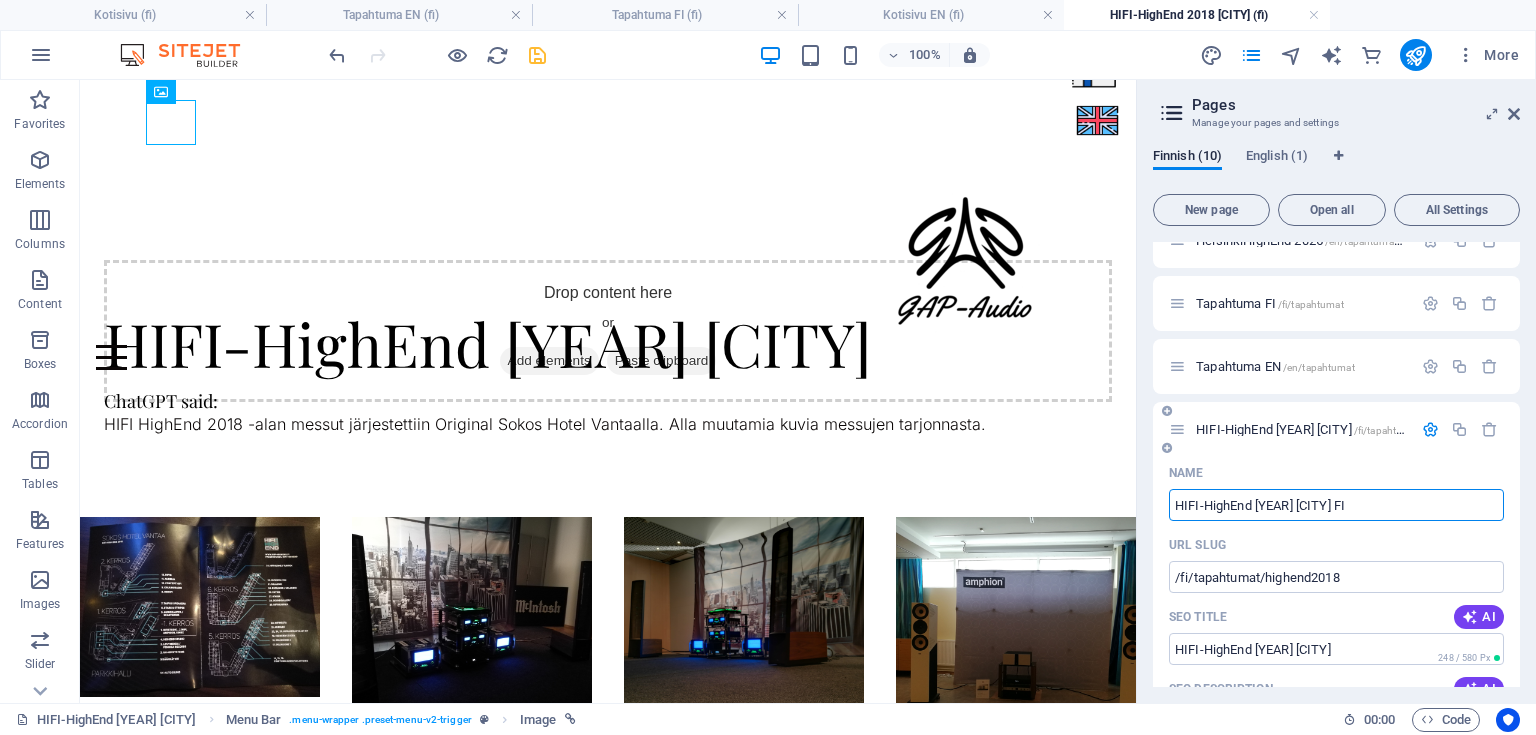 type on "HIFI-HighEnd [YEAR] [CITY]" 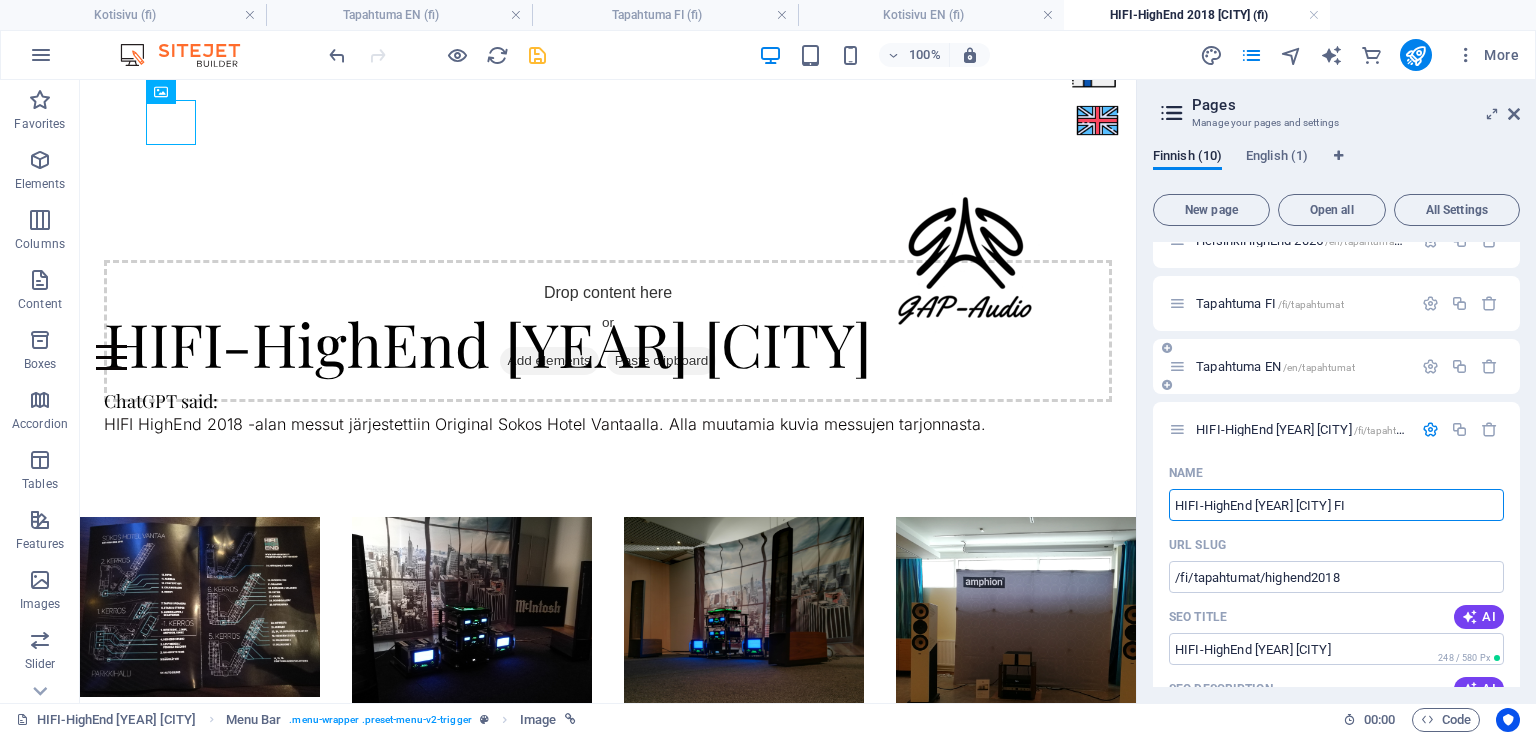 type on "HIFI-HighEnd [YEAR] [CITY] FI" 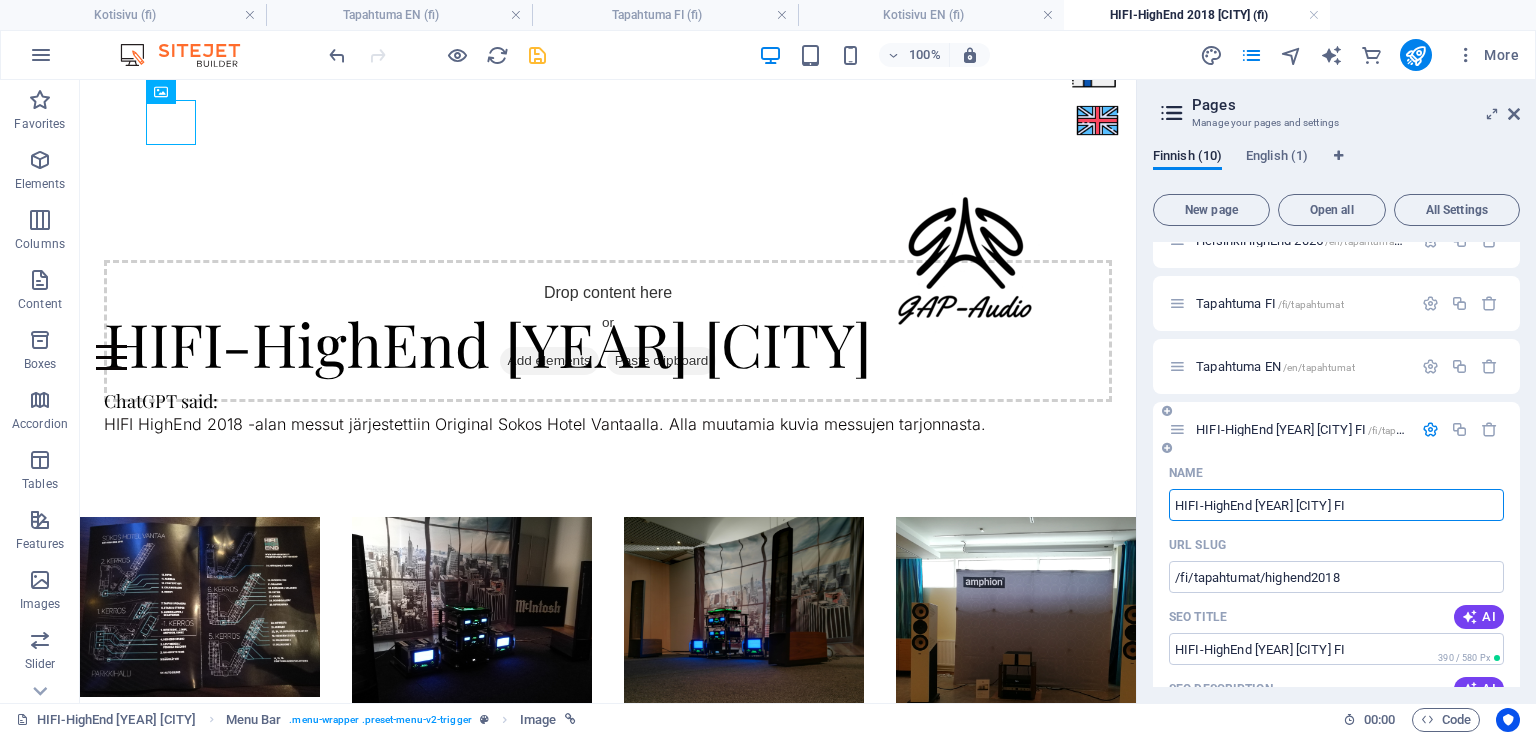 type on "HIFI-HighEnd [YEAR] [CITY] FI" 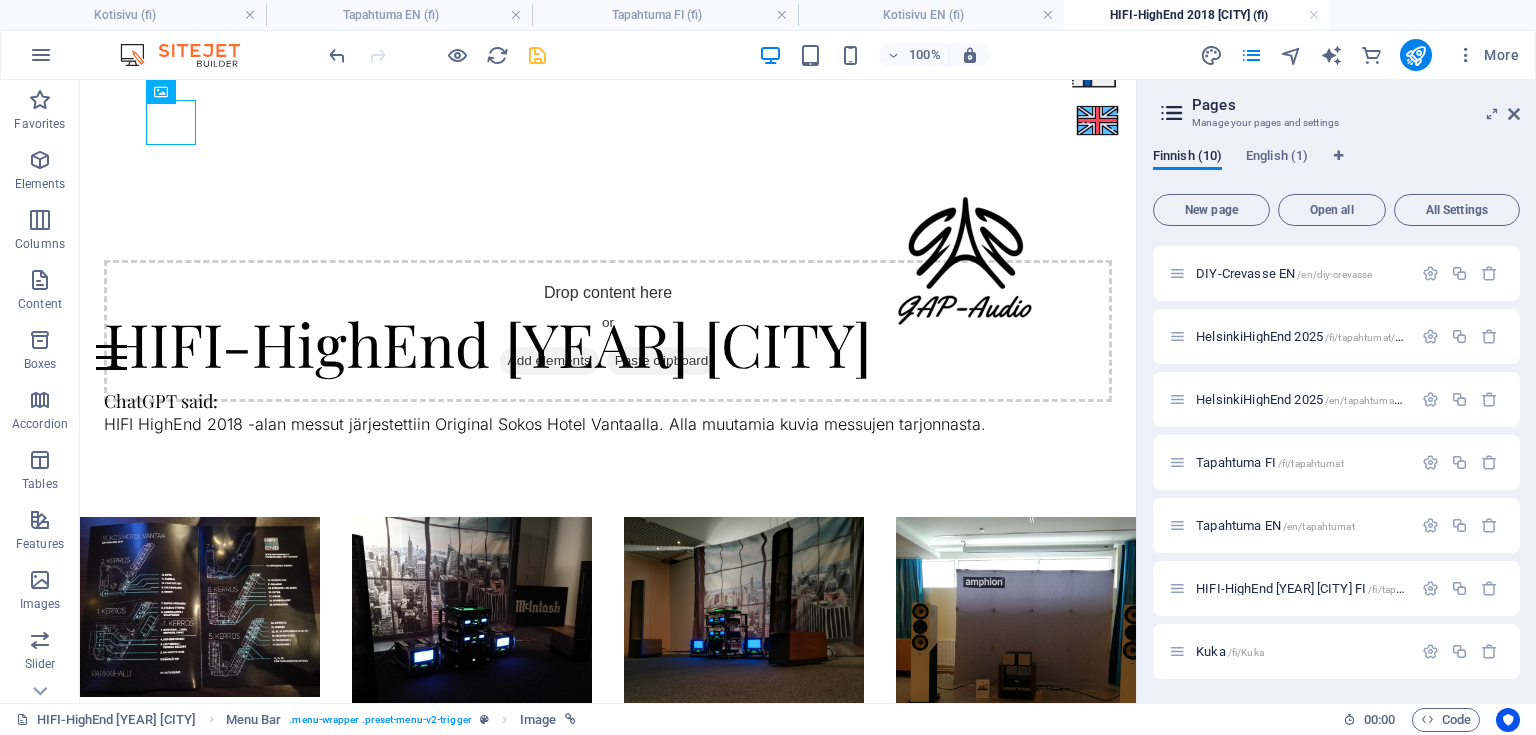 scroll, scrollTop: 184, scrollLeft: 0, axis: vertical 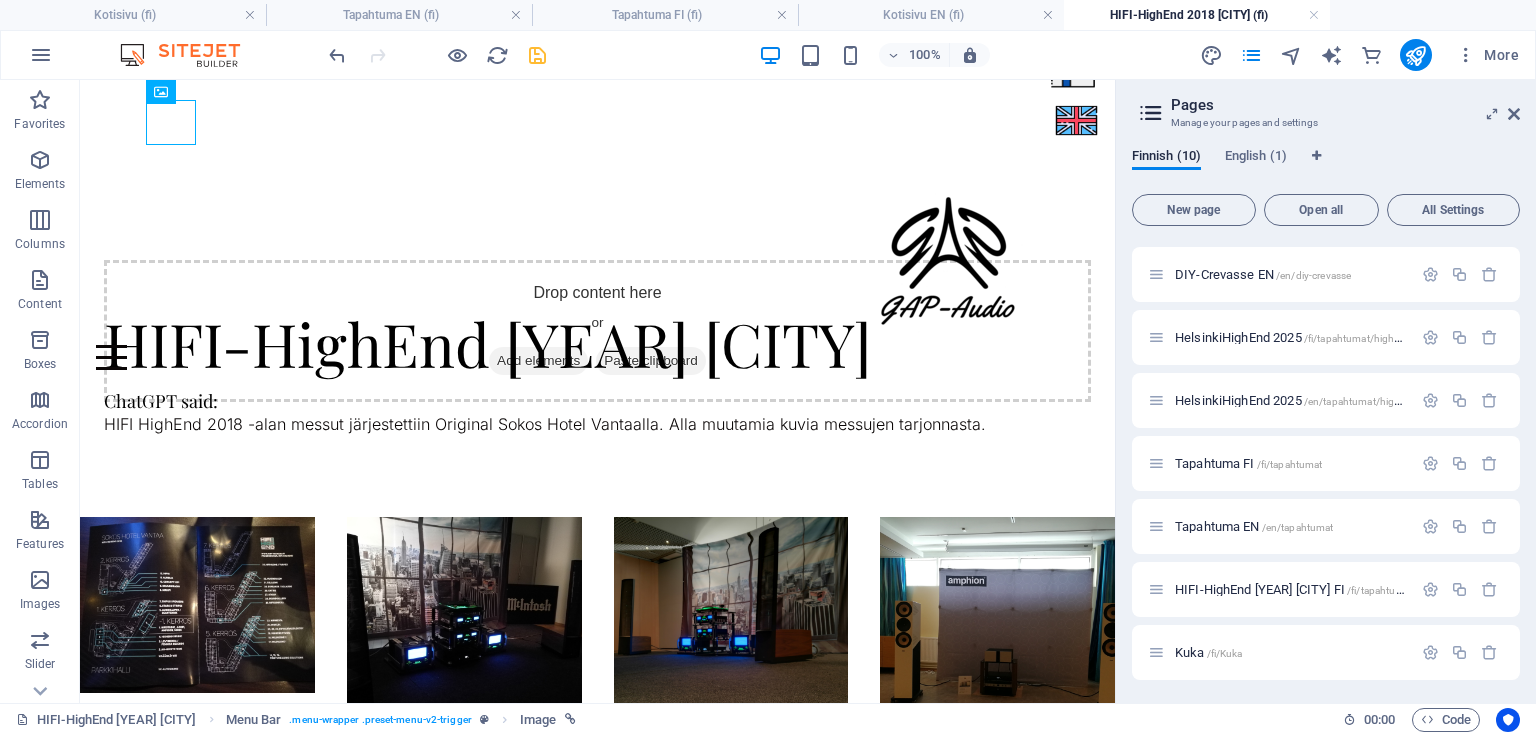 drag, startPoint x: 1139, startPoint y: 466, endPoint x: 1113, endPoint y: 469, distance: 26.172504 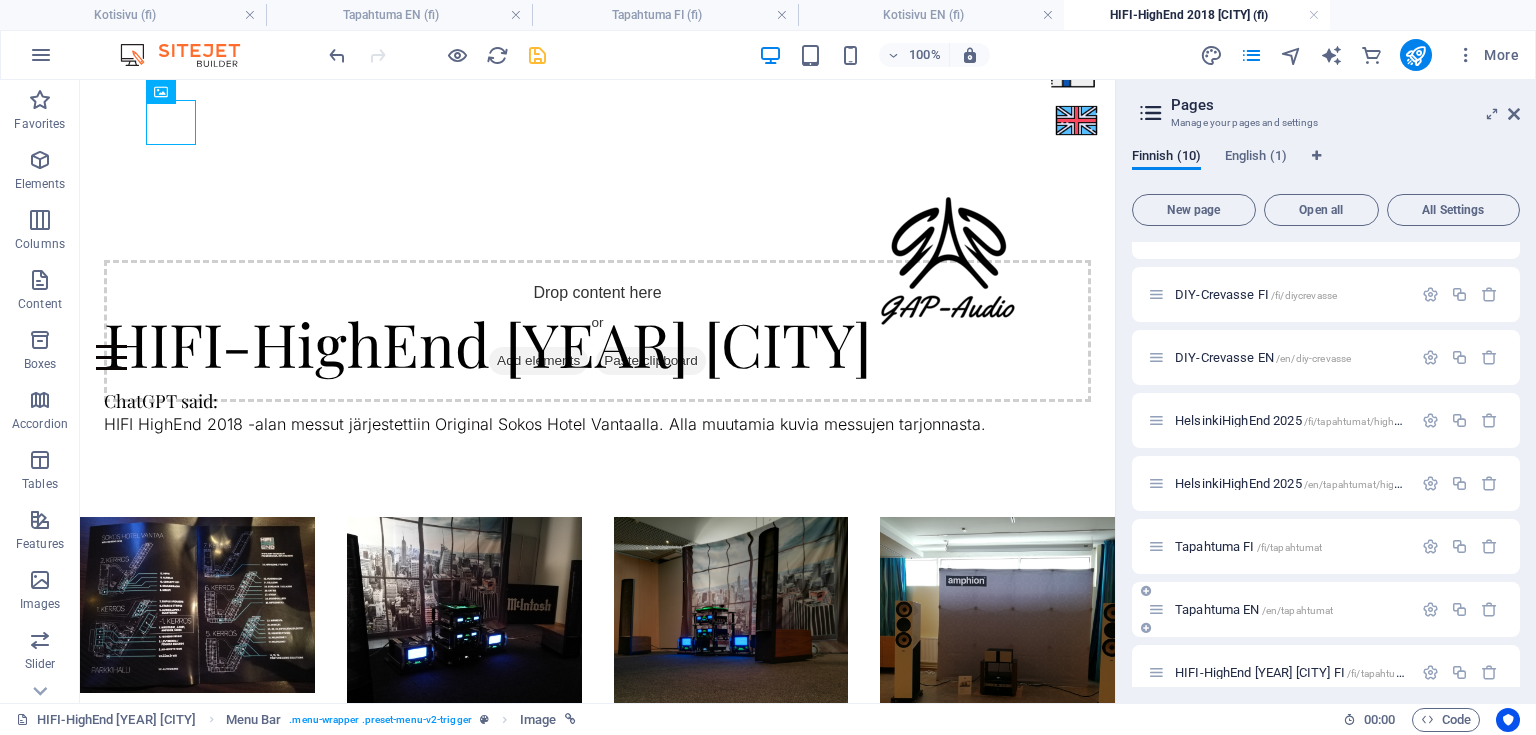 scroll, scrollTop: 24, scrollLeft: 0, axis: vertical 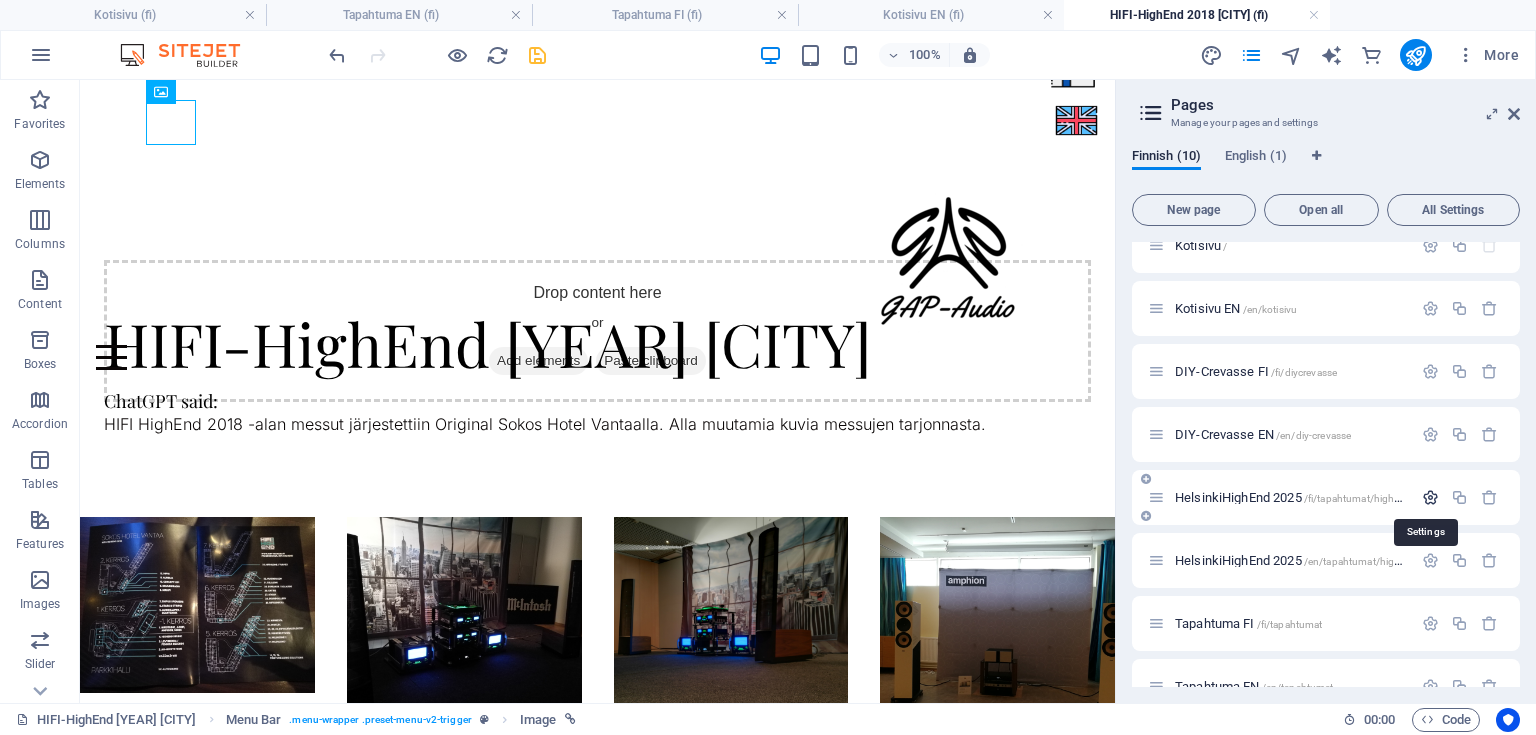 click at bounding box center [1430, 497] 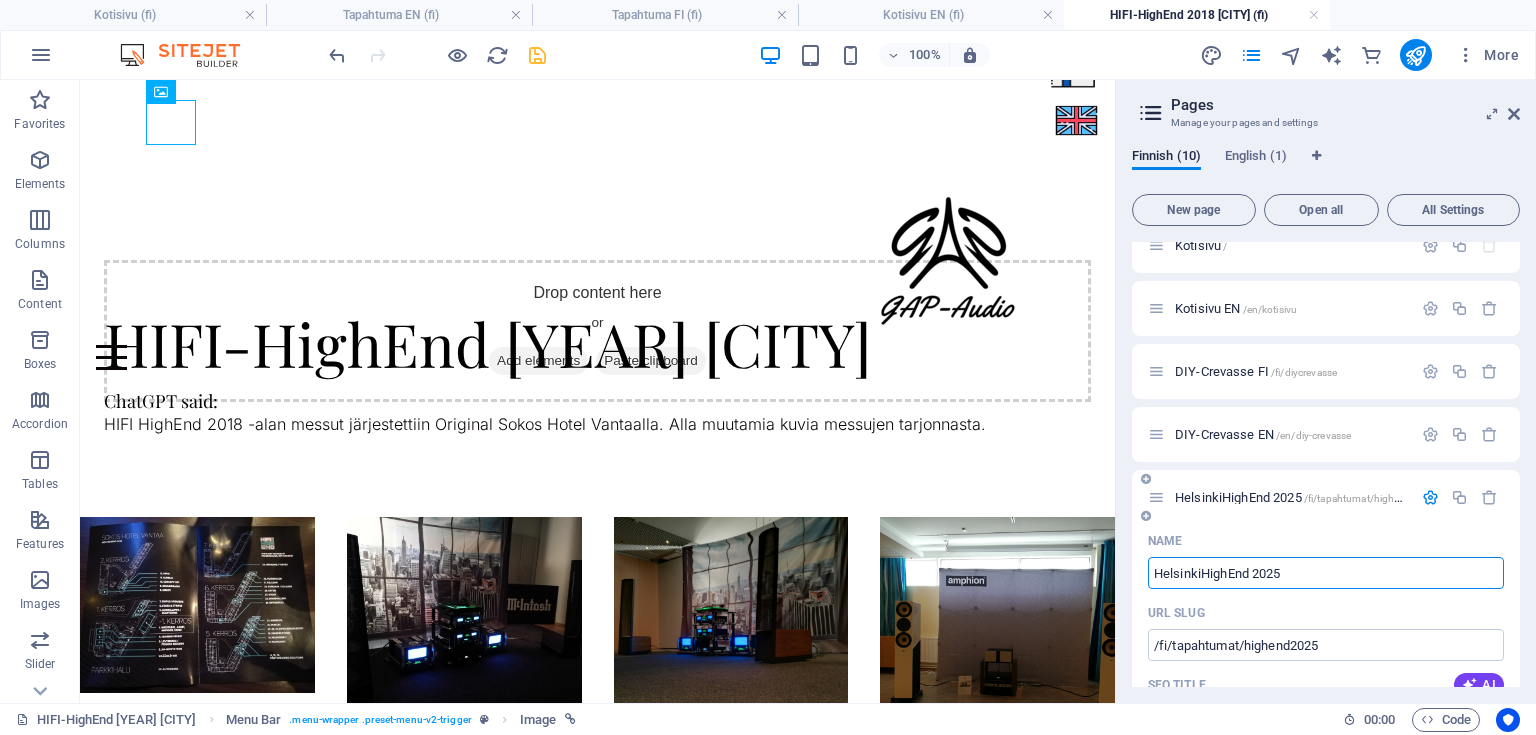 click on "HelsinkiHighEnd 2025" at bounding box center [1326, 573] 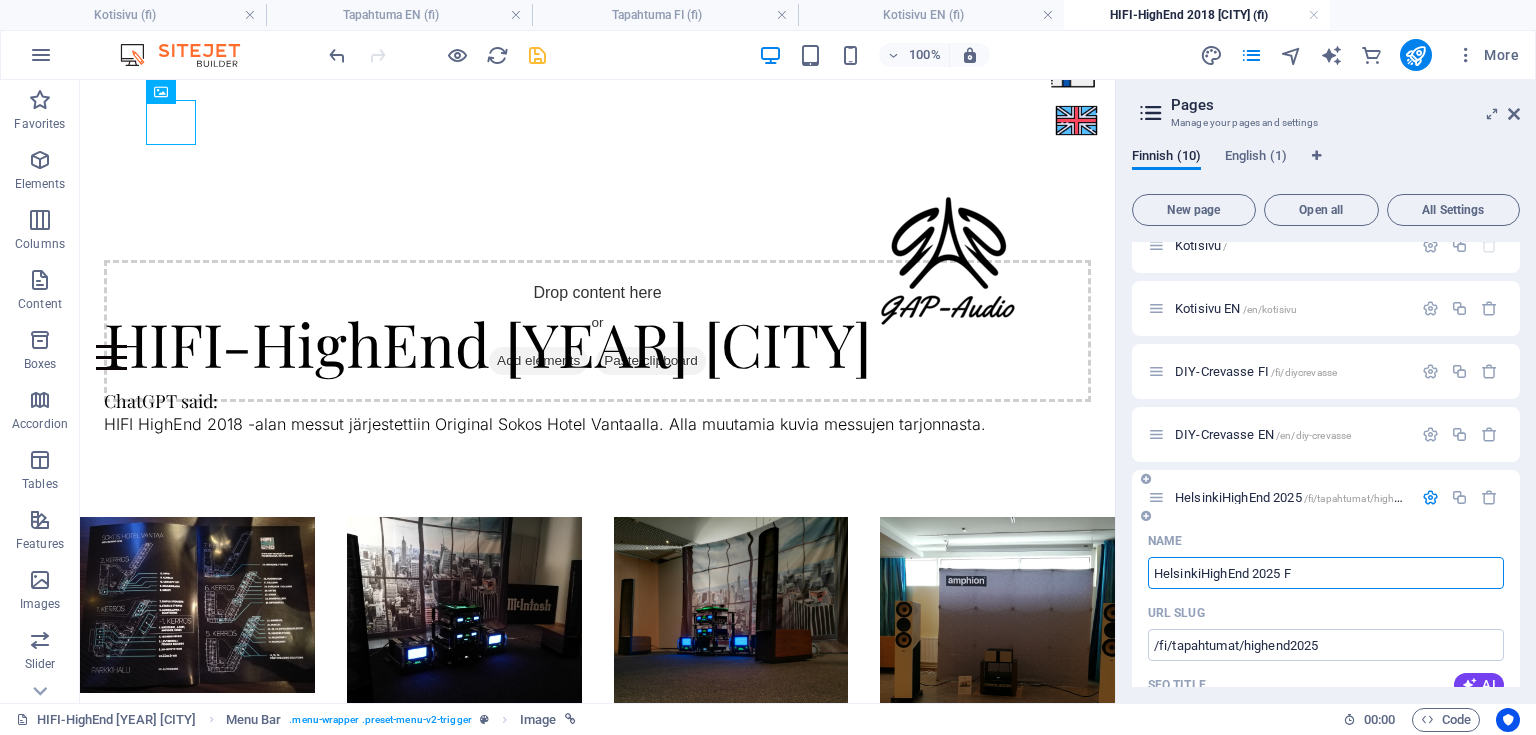 type on "HelsinkiHighEnd [YEAR] FI" 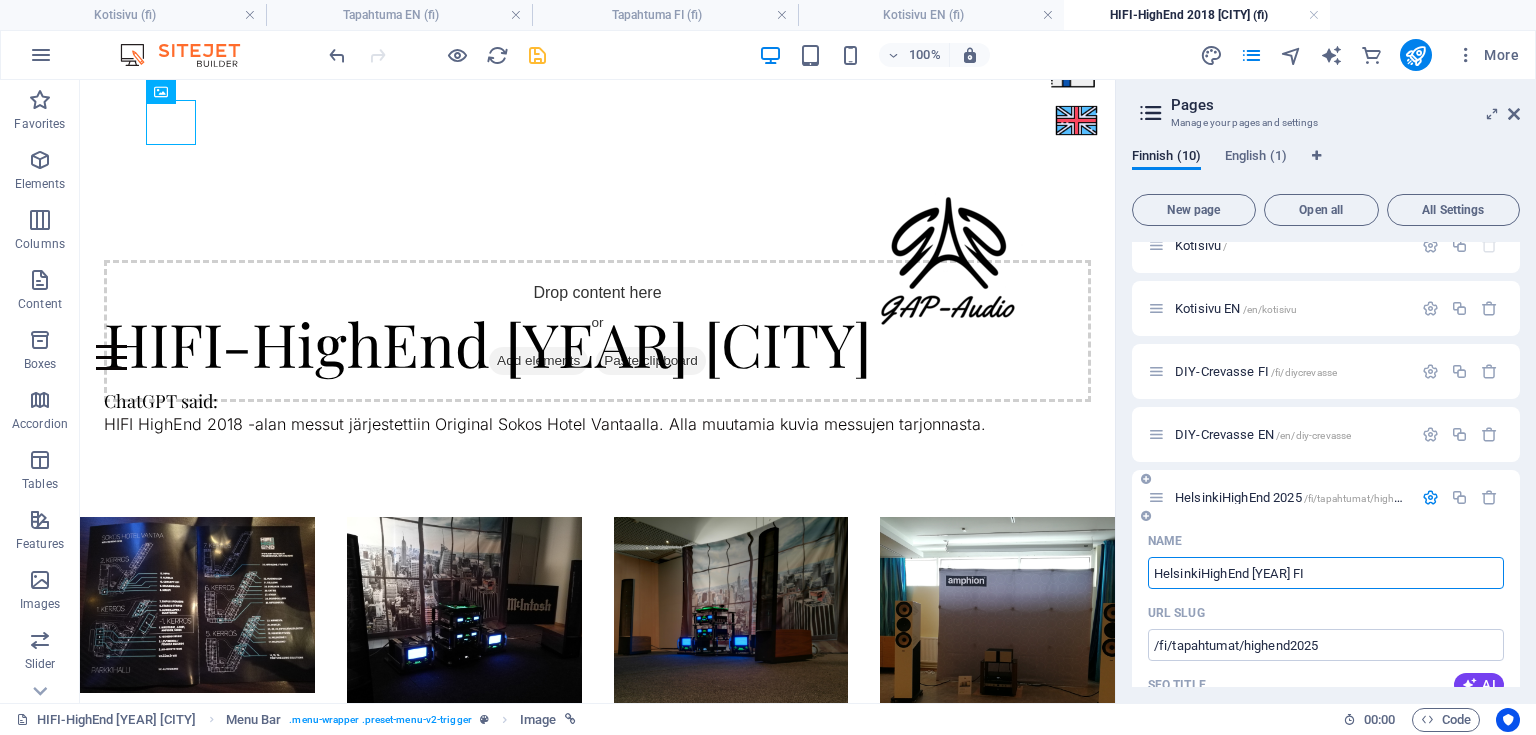 type on "HelsinkiHighEnd 2025" 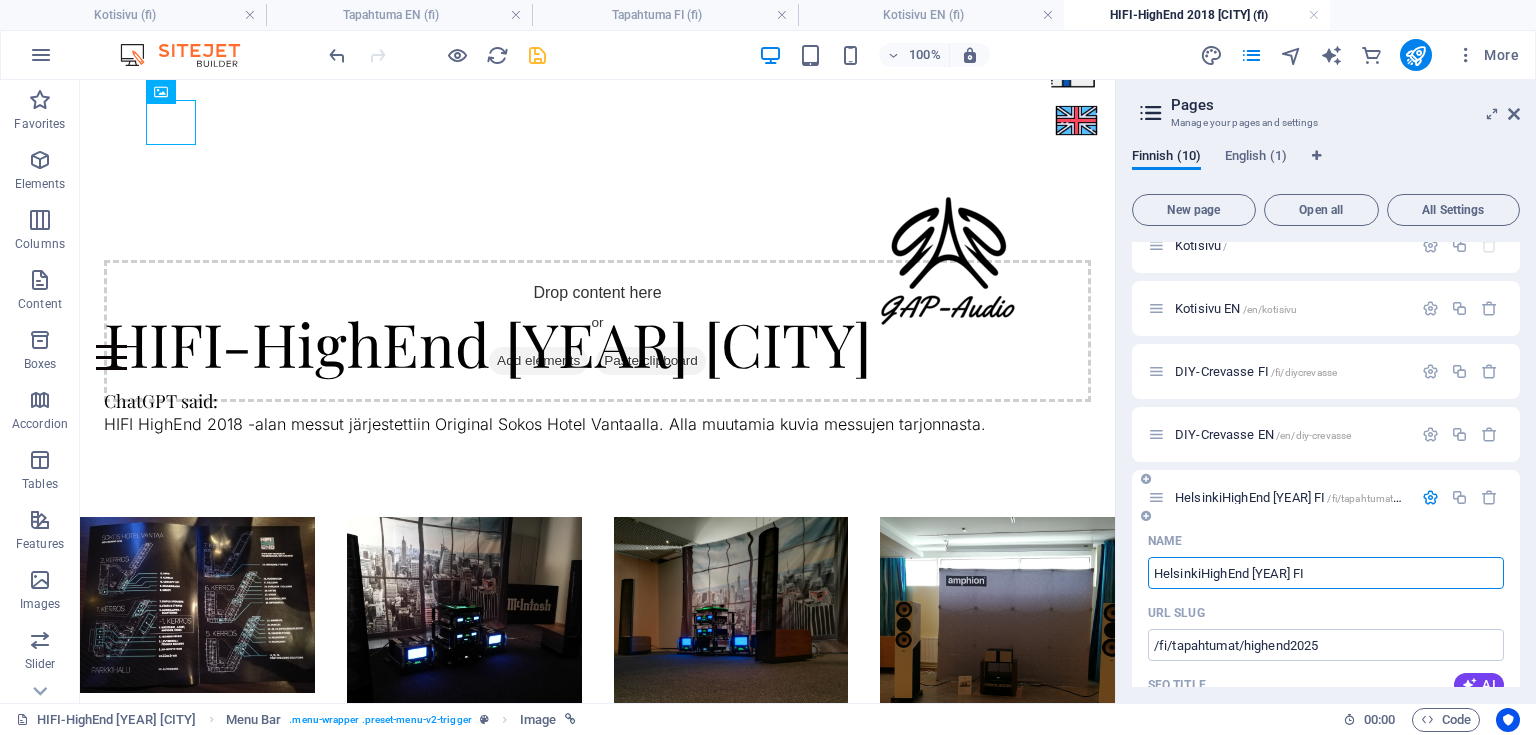 type on "HelsinkiHighEnd [YEAR] FI" 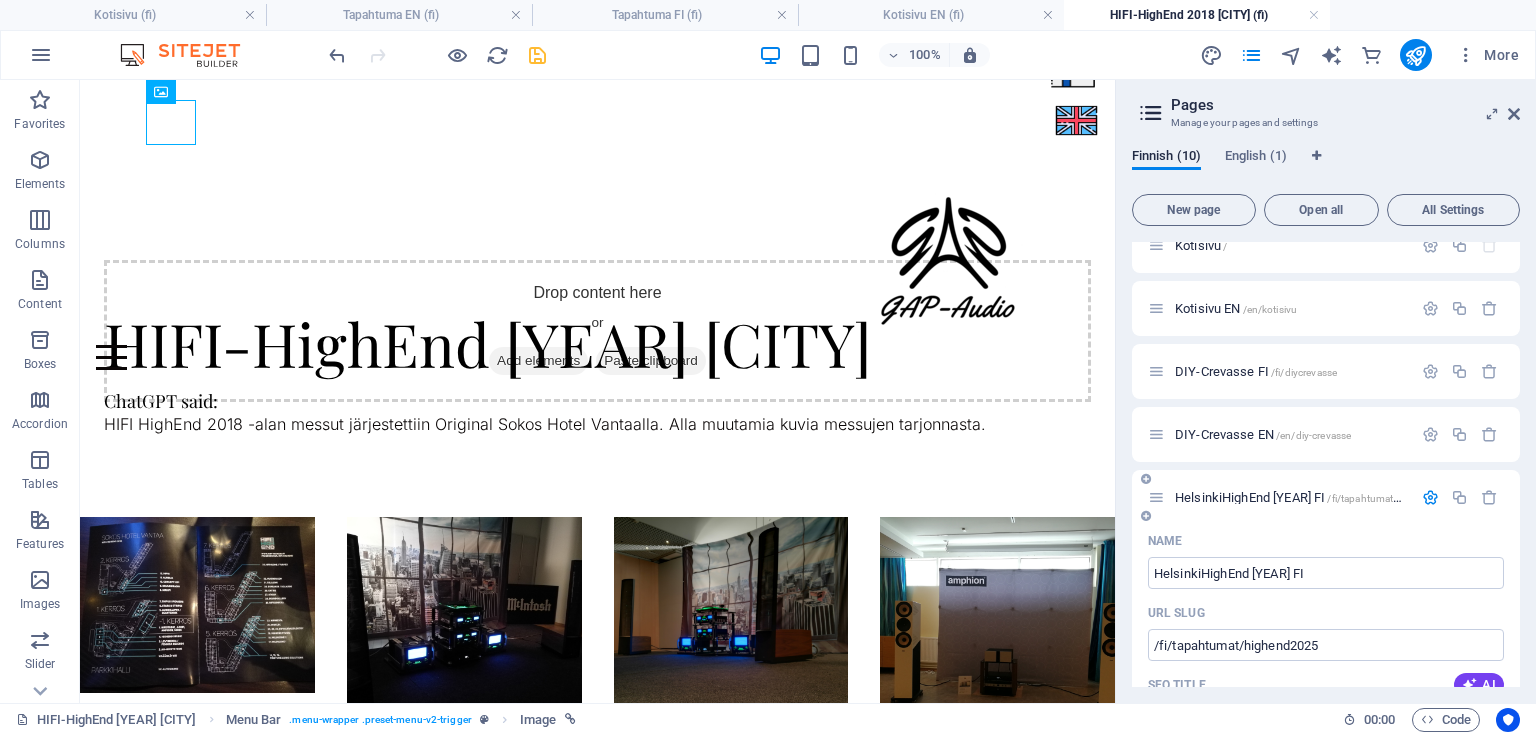 click at bounding box center [1430, 497] 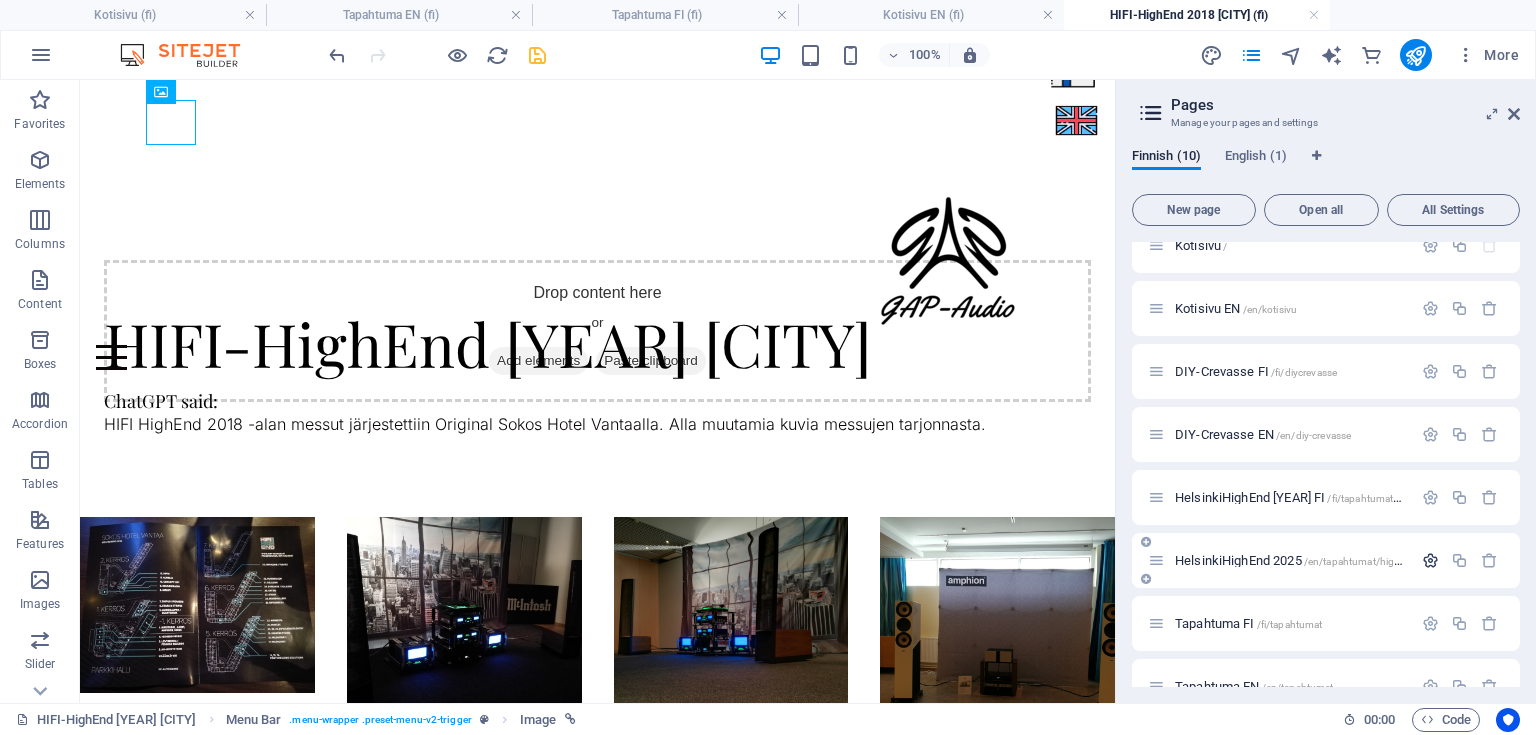 click at bounding box center [1430, 560] 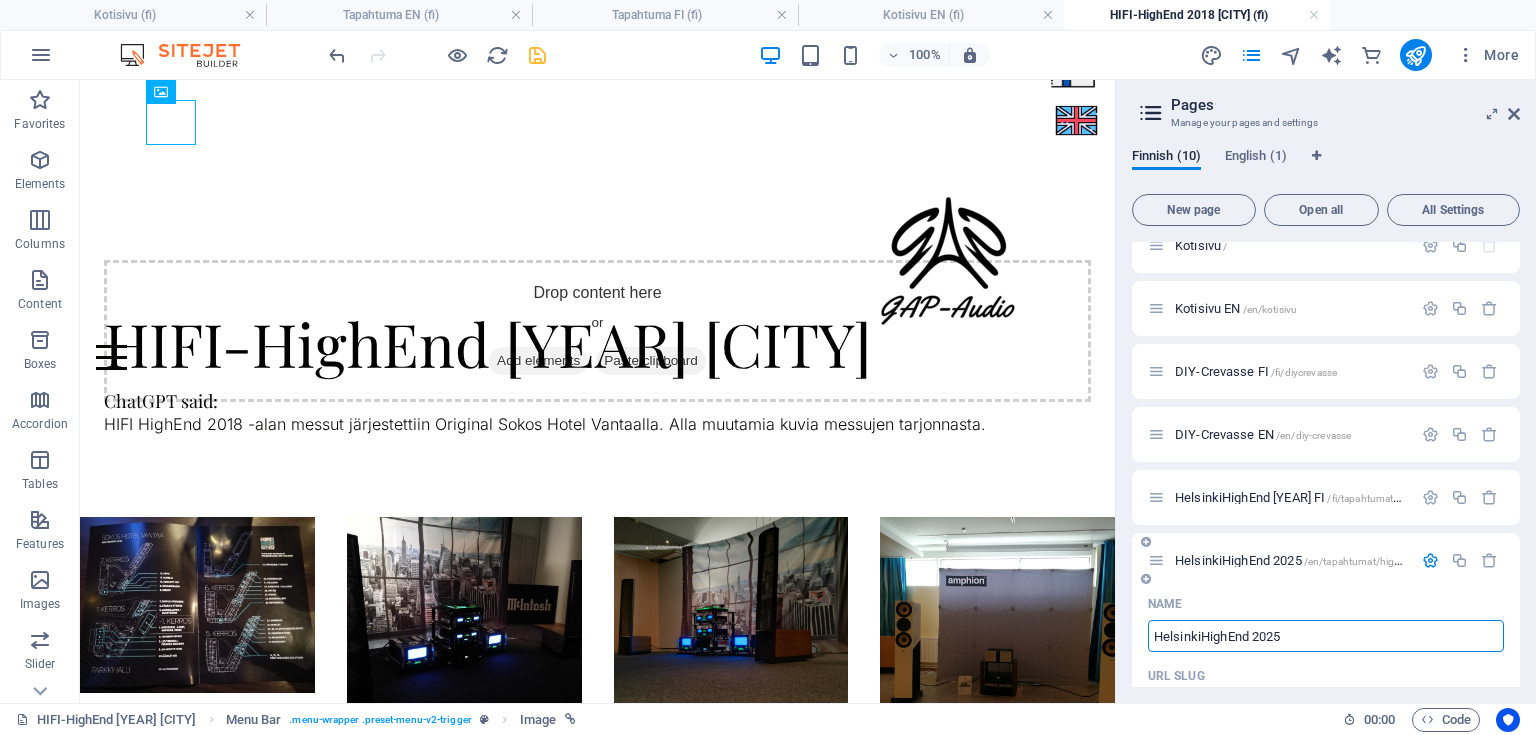 click on "HelsinkiHighEnd 2025" at bounding box center (1326, 636) 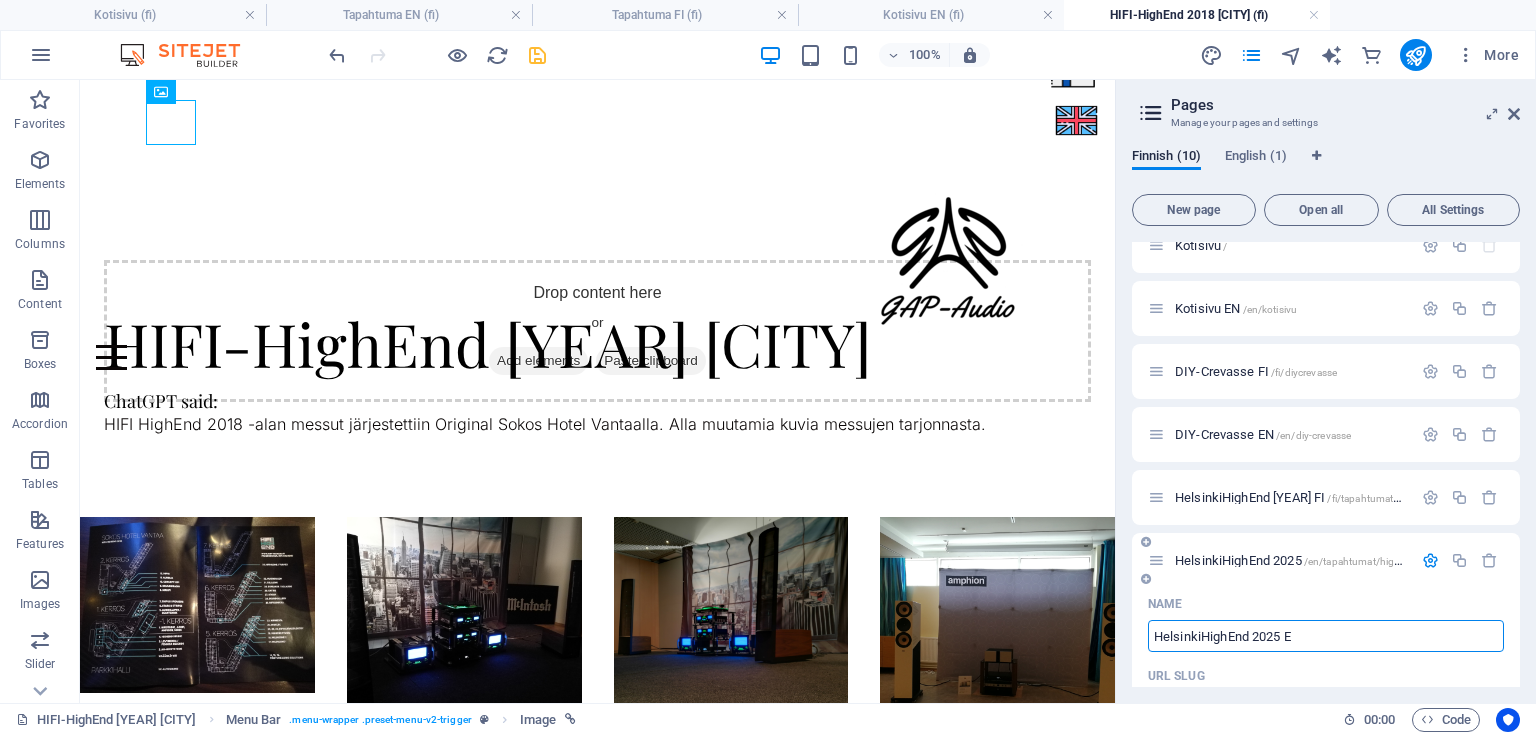 type on "HelsinkiHighEnd 2025 EN" 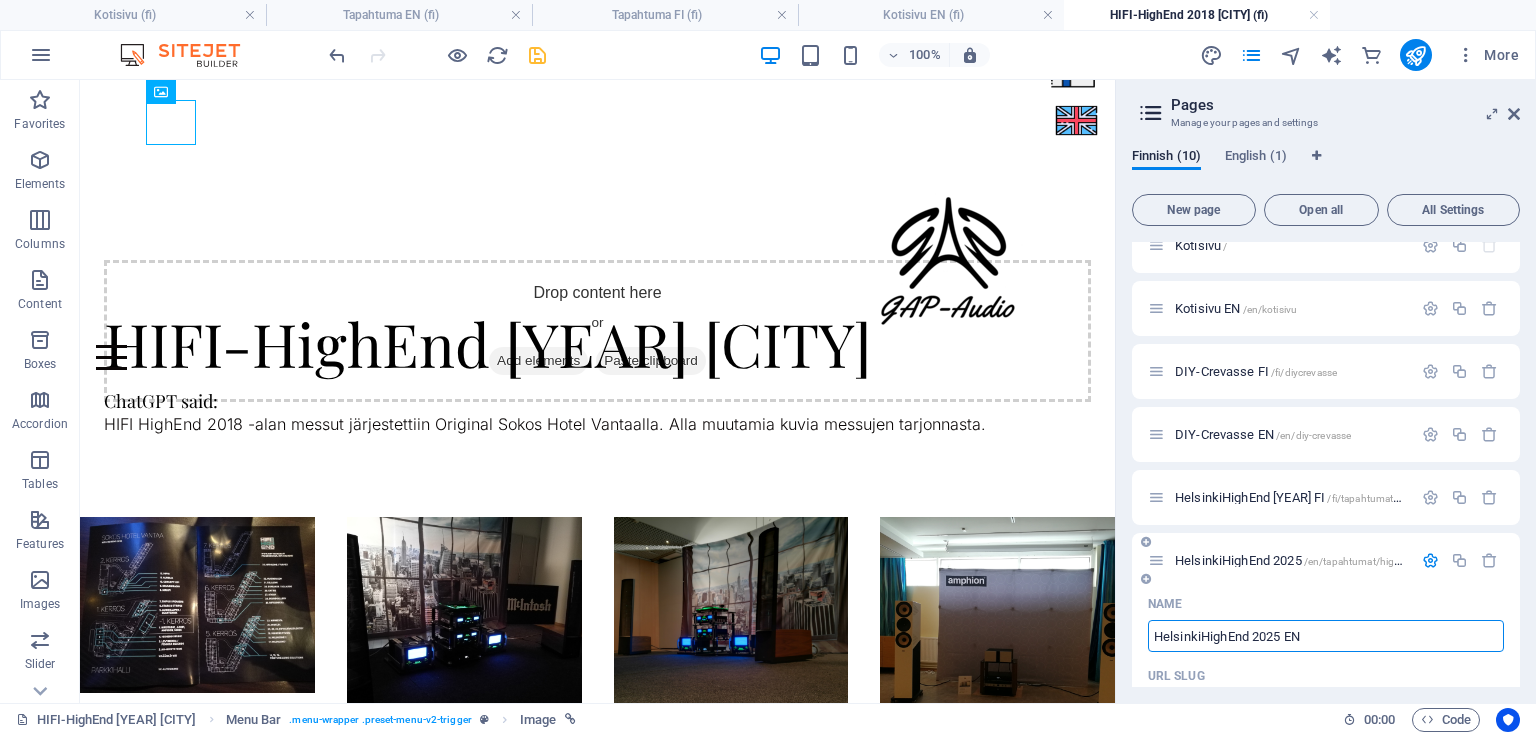 type on "HelsinkiHighEnd 2025" 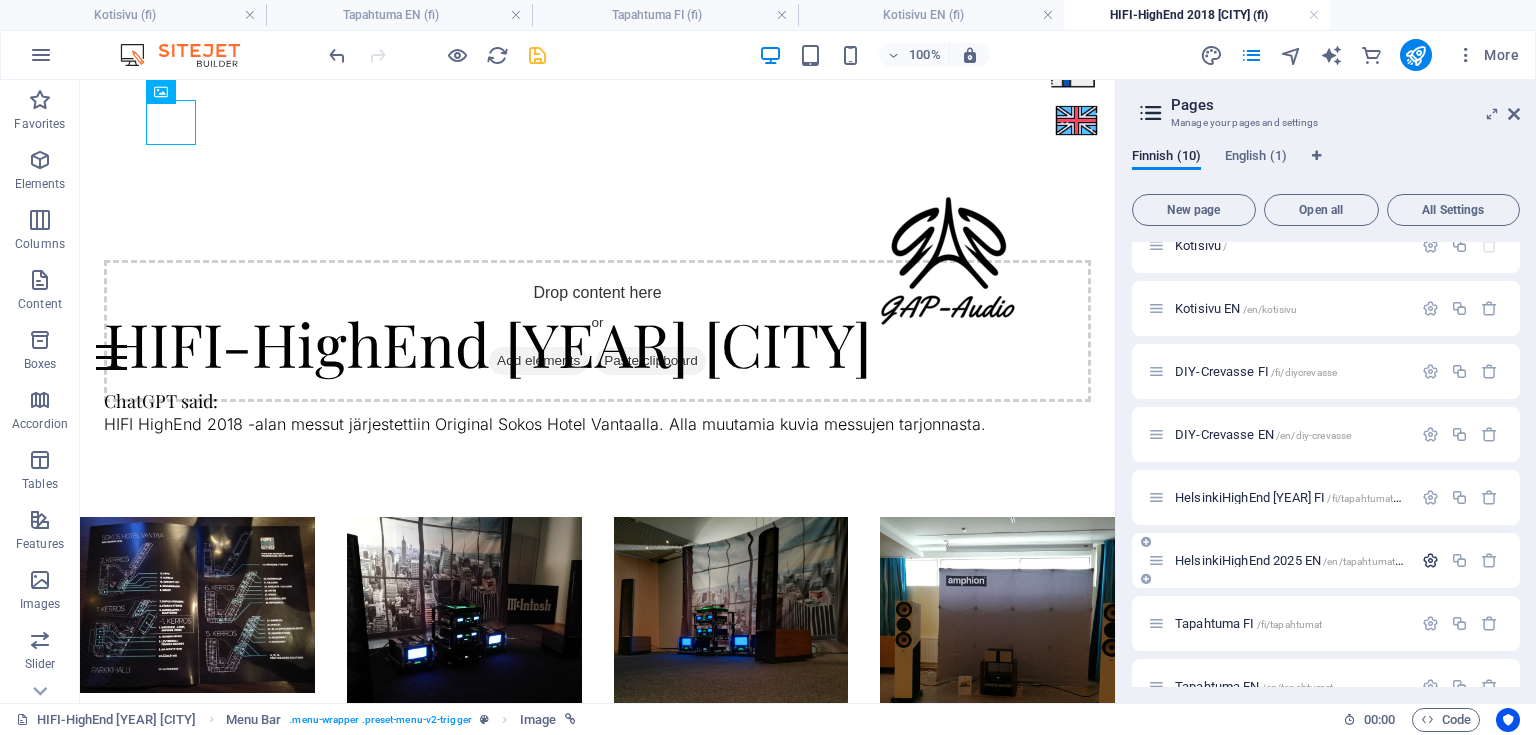 scroll, scrollTop: 184, scrollLeft: 0, axis: vertical 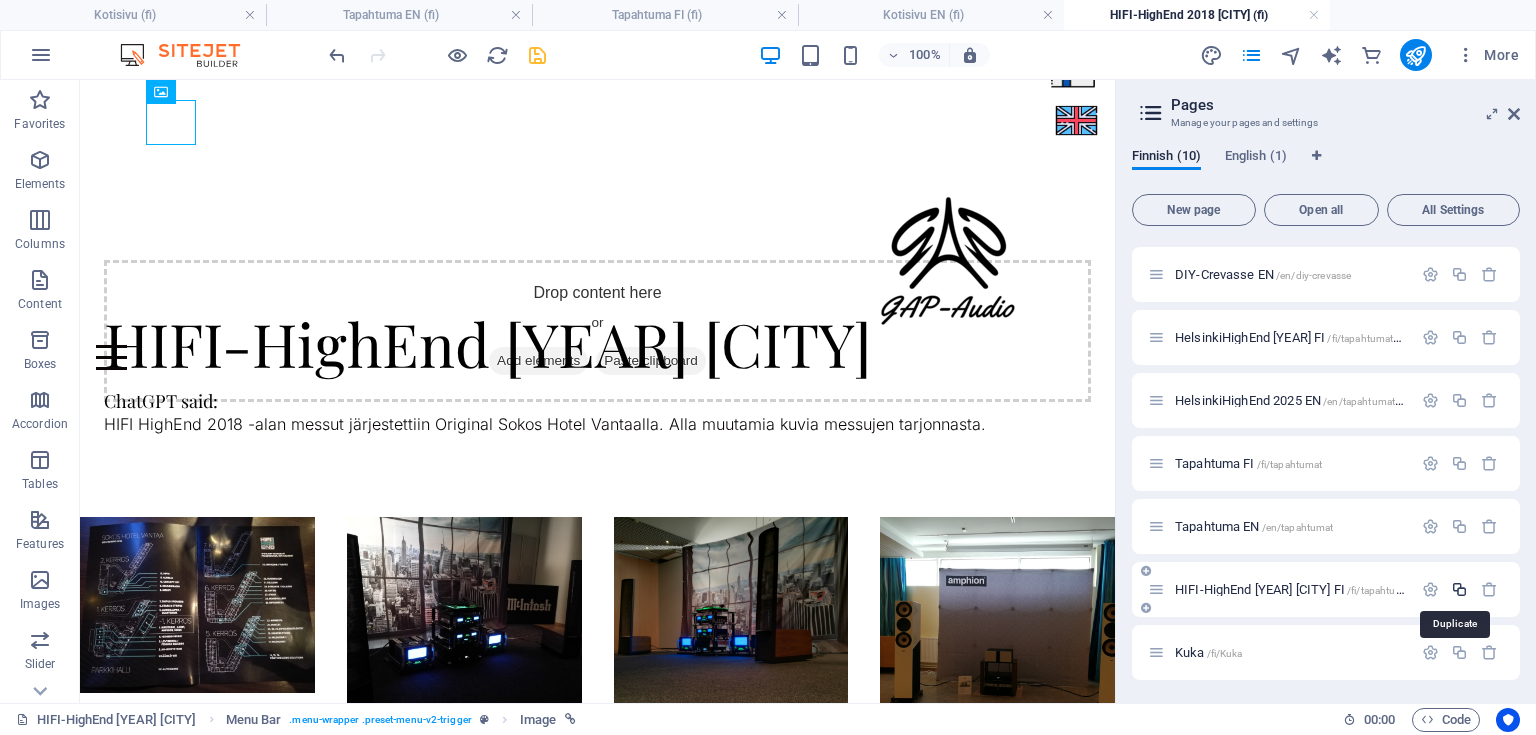 click at bounding box center (1459, 589) 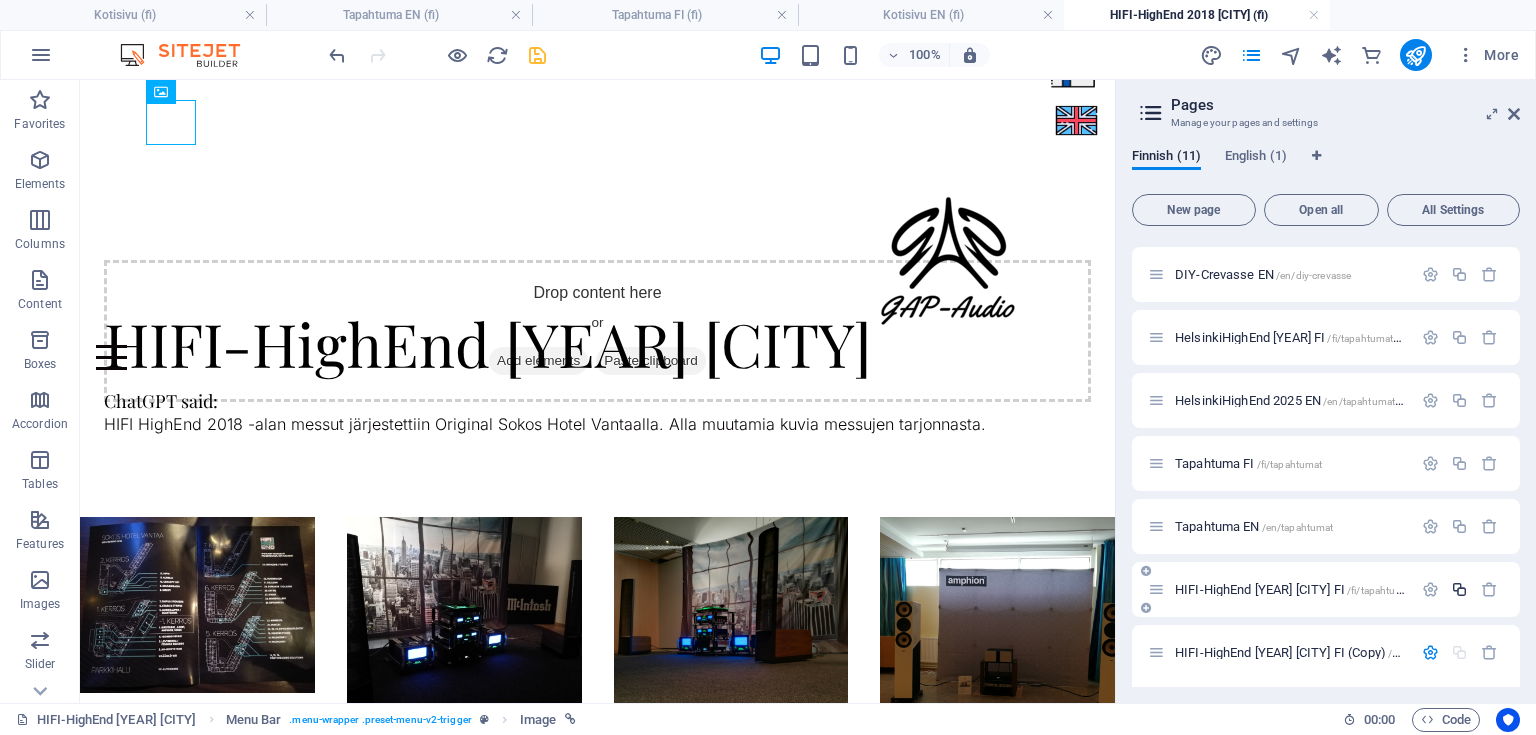 scroll, scrollTop: 447, scrollLeft: 0, axis: vertical 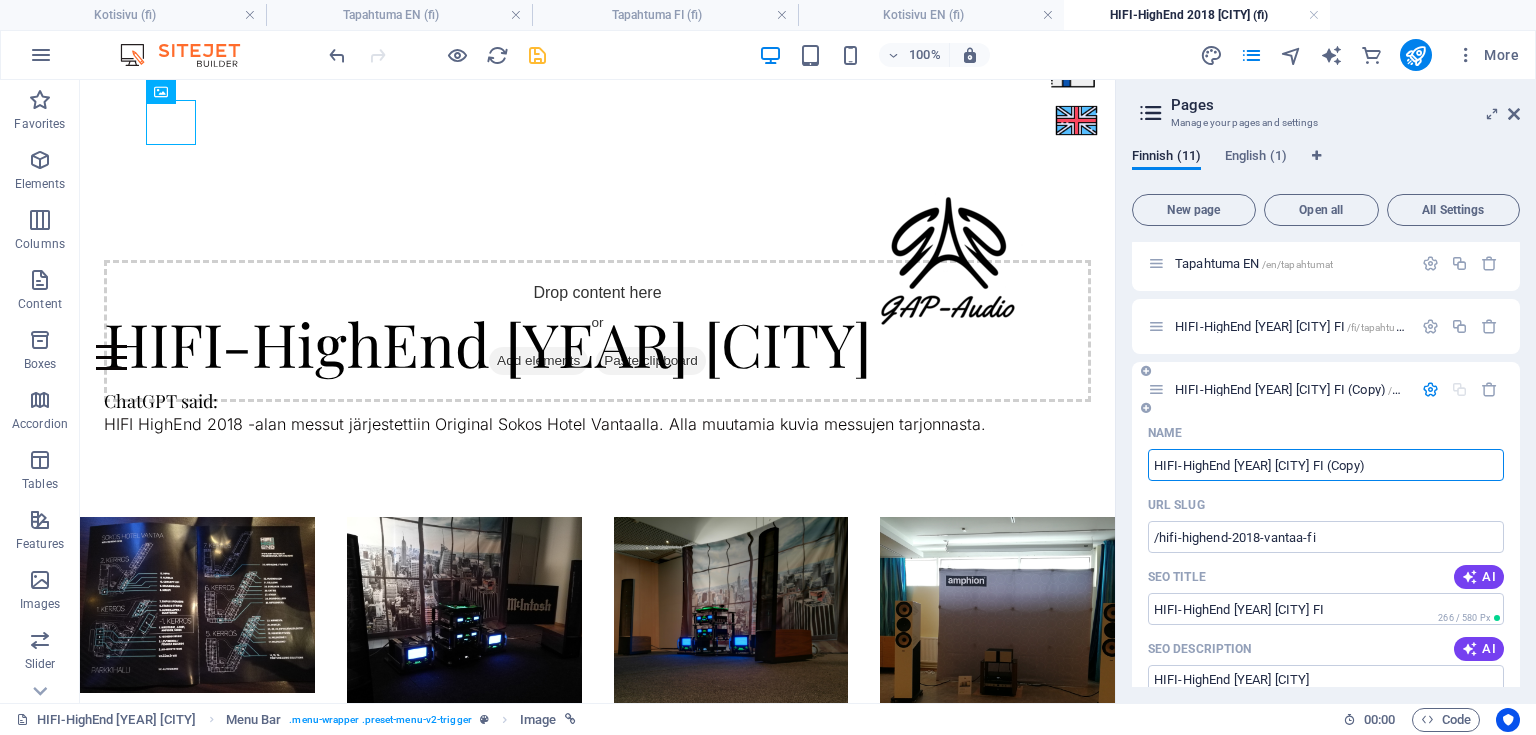 click on "HIFI-HighEnd [YEAR] [CITY] FI (Copy)" at bounding box center (1326, 465) 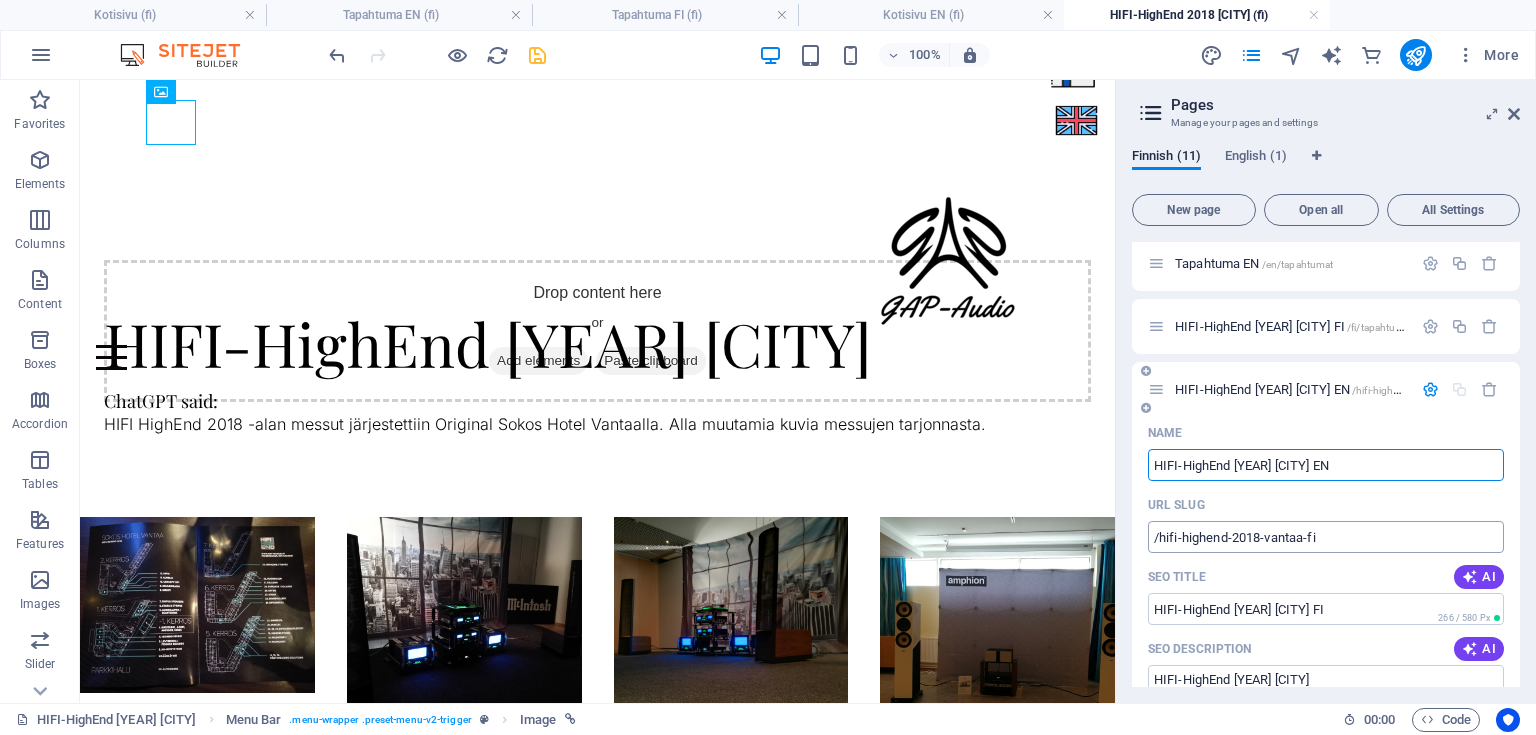 type on "HIFI-HighEnd [YEAR] [CITY] EN" 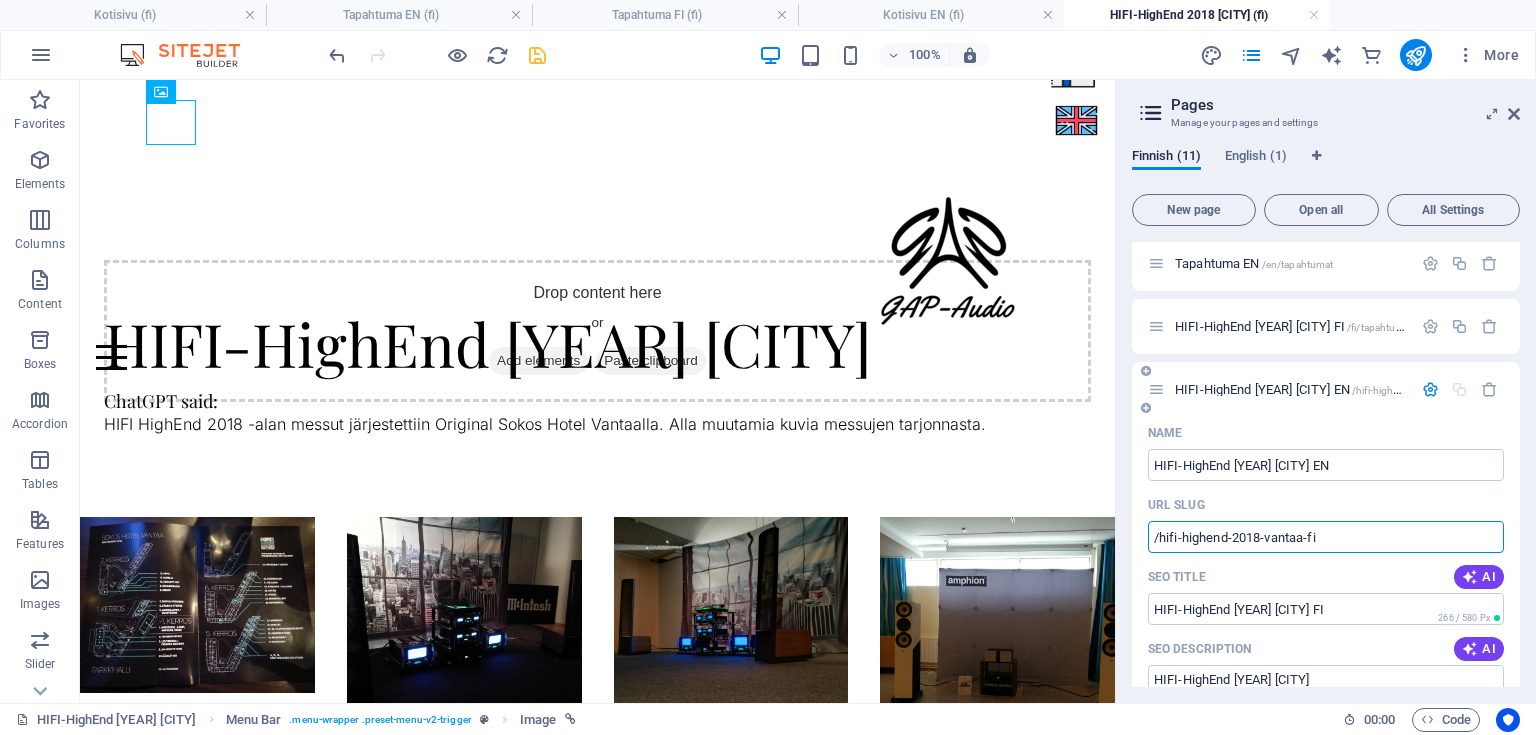 drag, startPoint x: 1347, startPoint y: 537, endPoint x: 1160, endPoint y: 557, distance: 188.06648 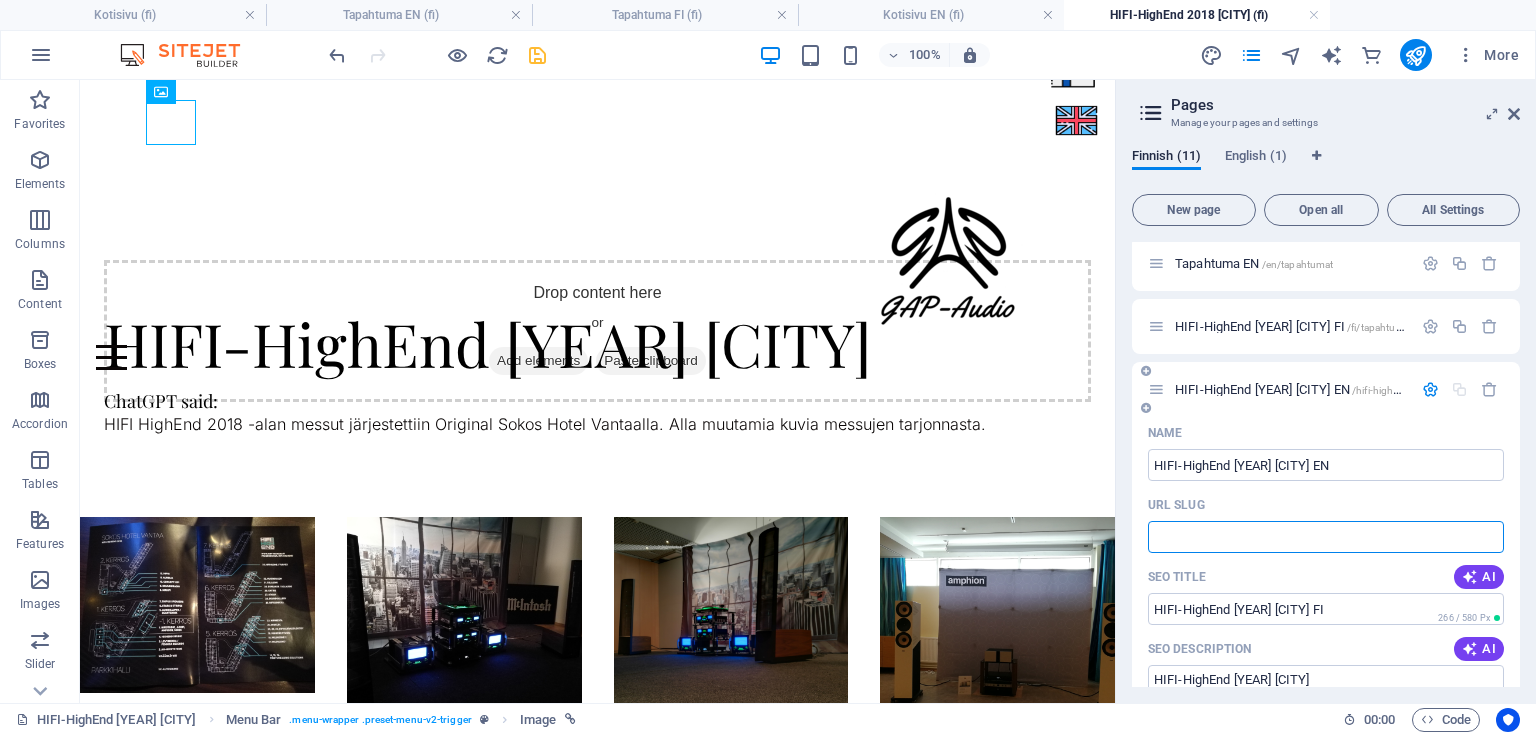 paste on "/fi/tapahtumat/highend2025" 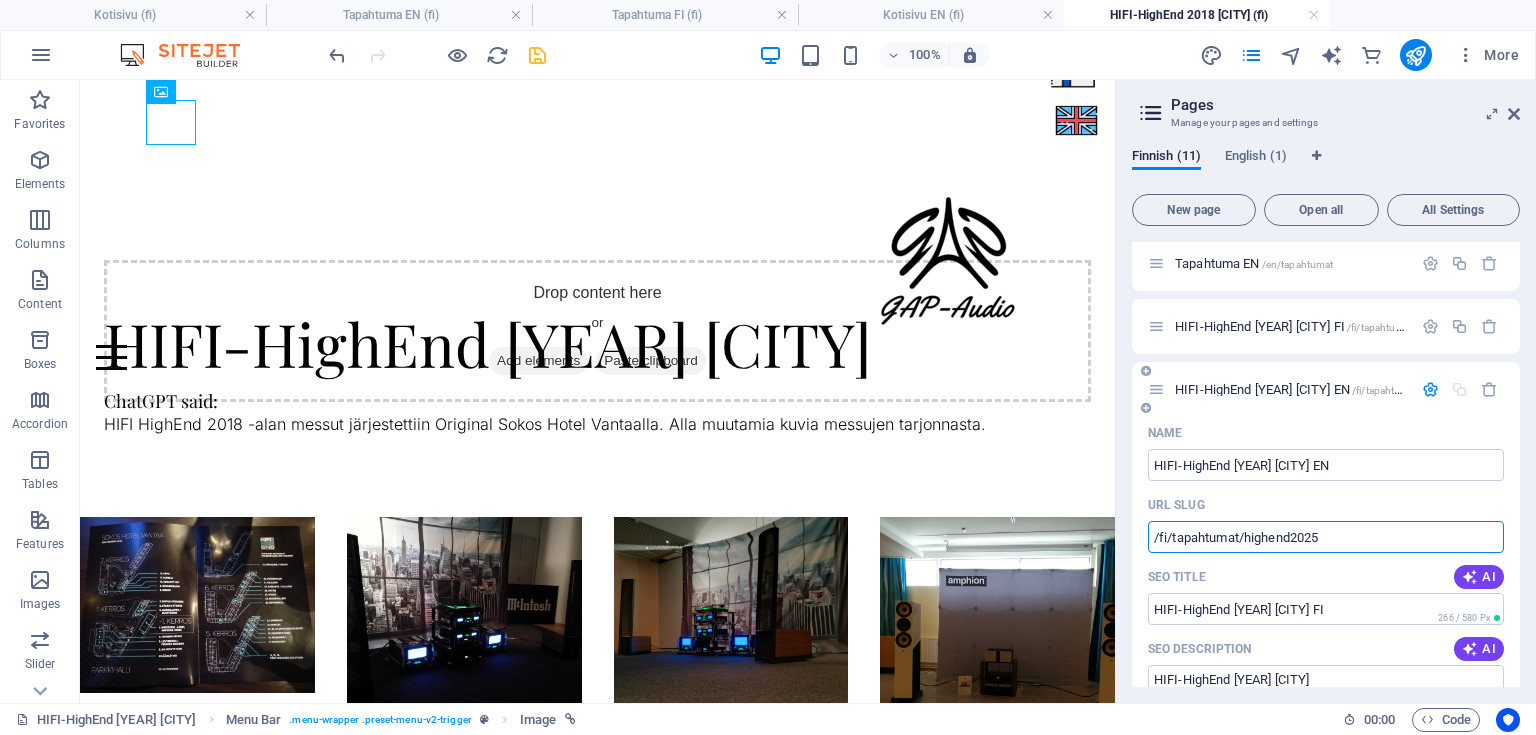 drag, startPoint x: 1328, startPoint y: 536, endPoint x: 1308, endPoint y: 541, distance: 20.615528 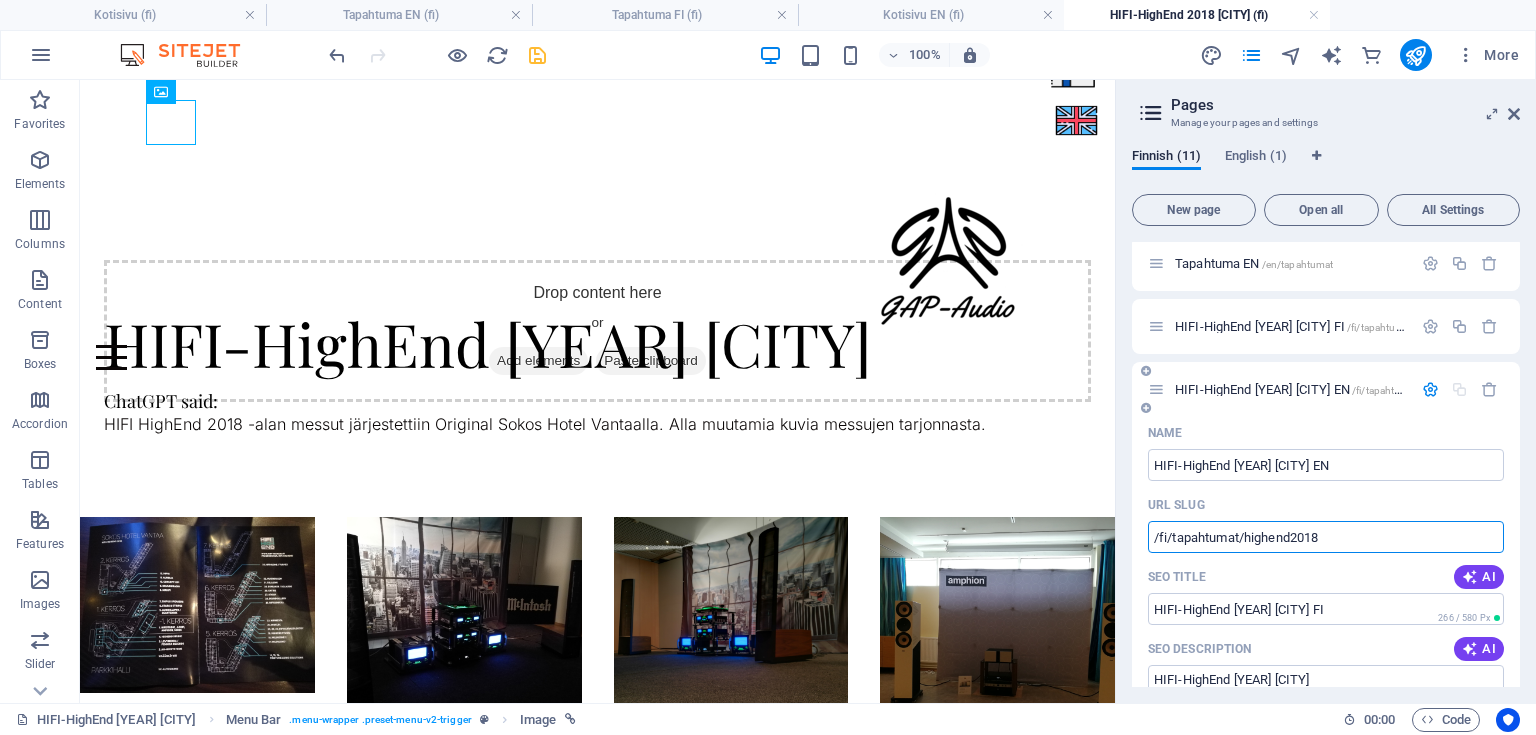 click on "/fi/tapahtumat/highend2018" at bounding box center [1326, 537] 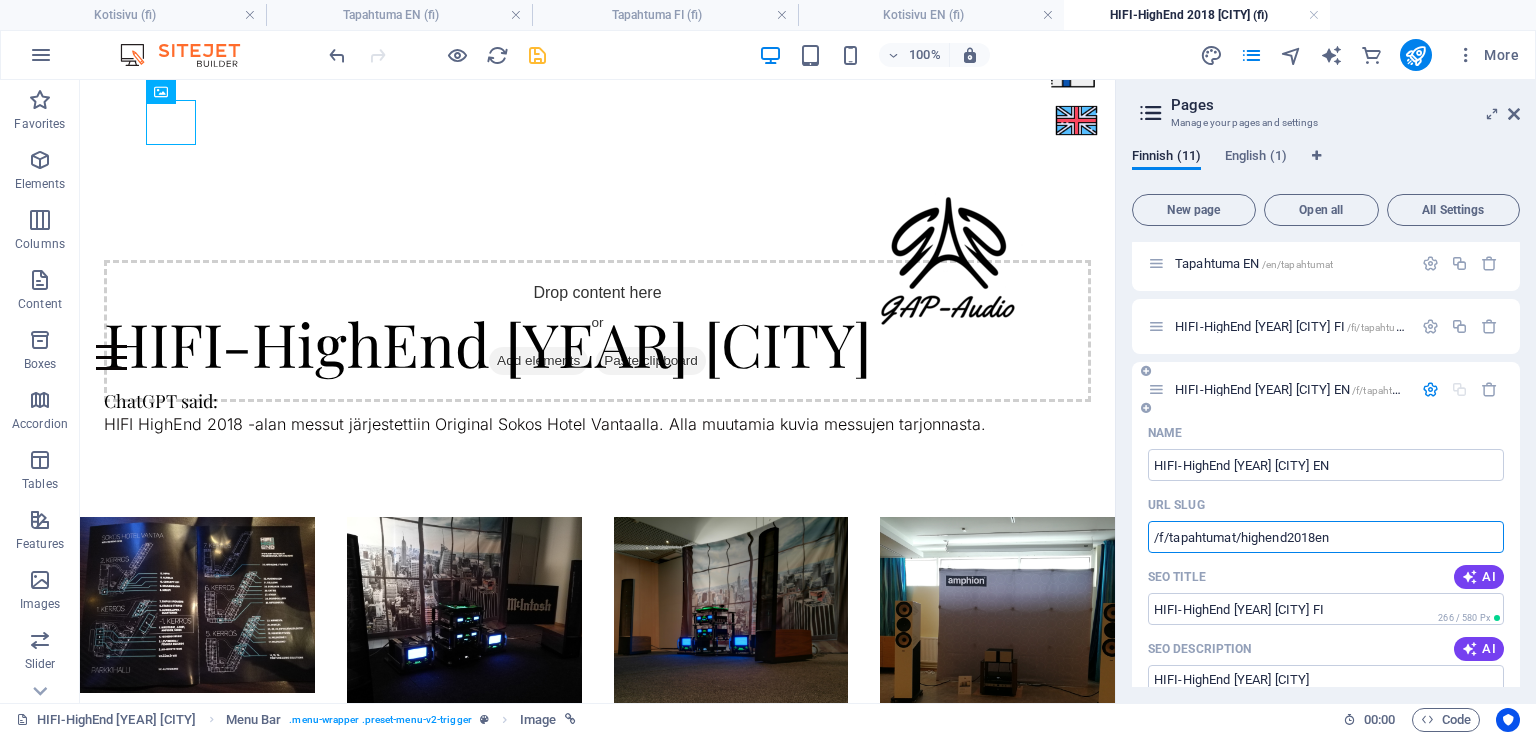 click on "/f/tapahtumat/highend2018en" at bounding box center [1326, 537] 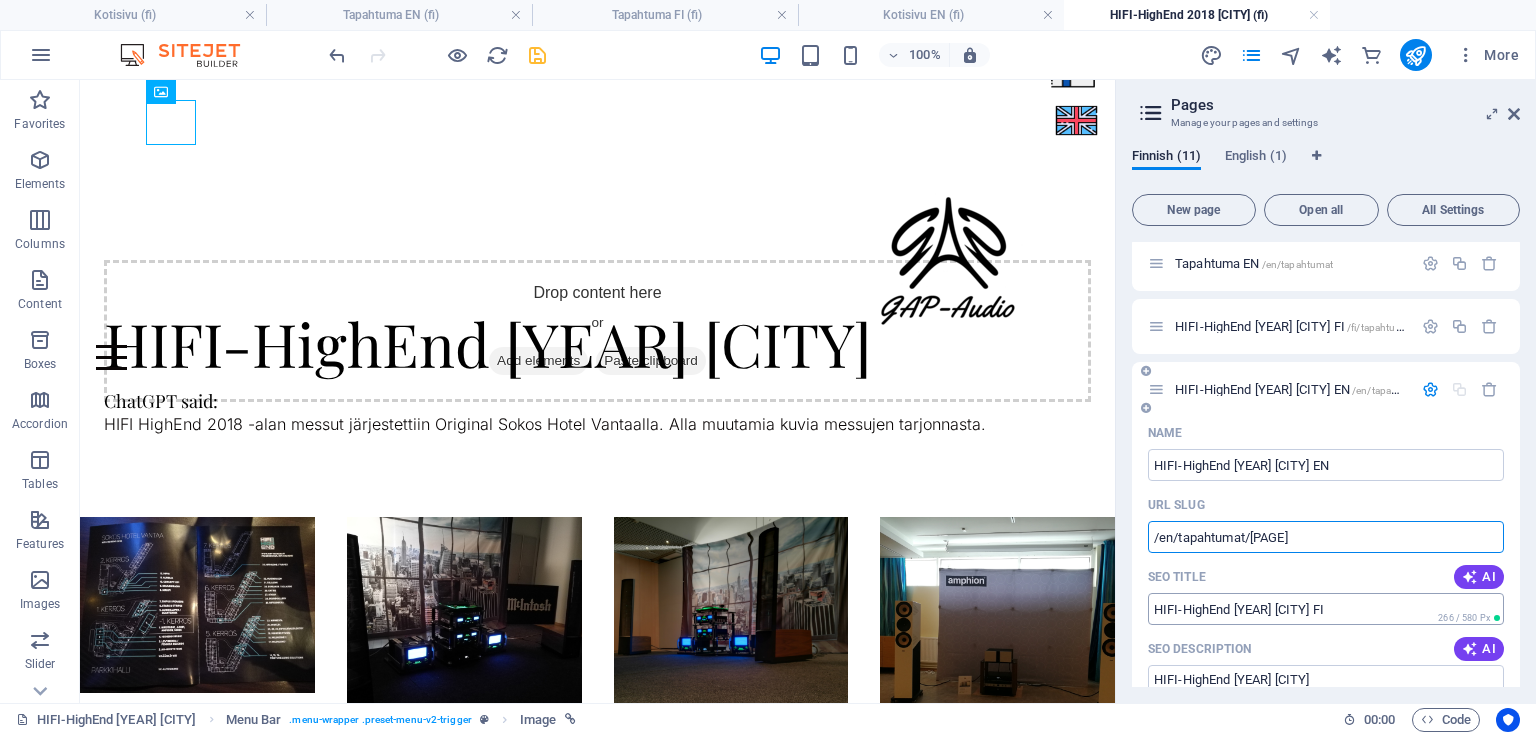 type on "/en/tapahtumat/[PAGE]" 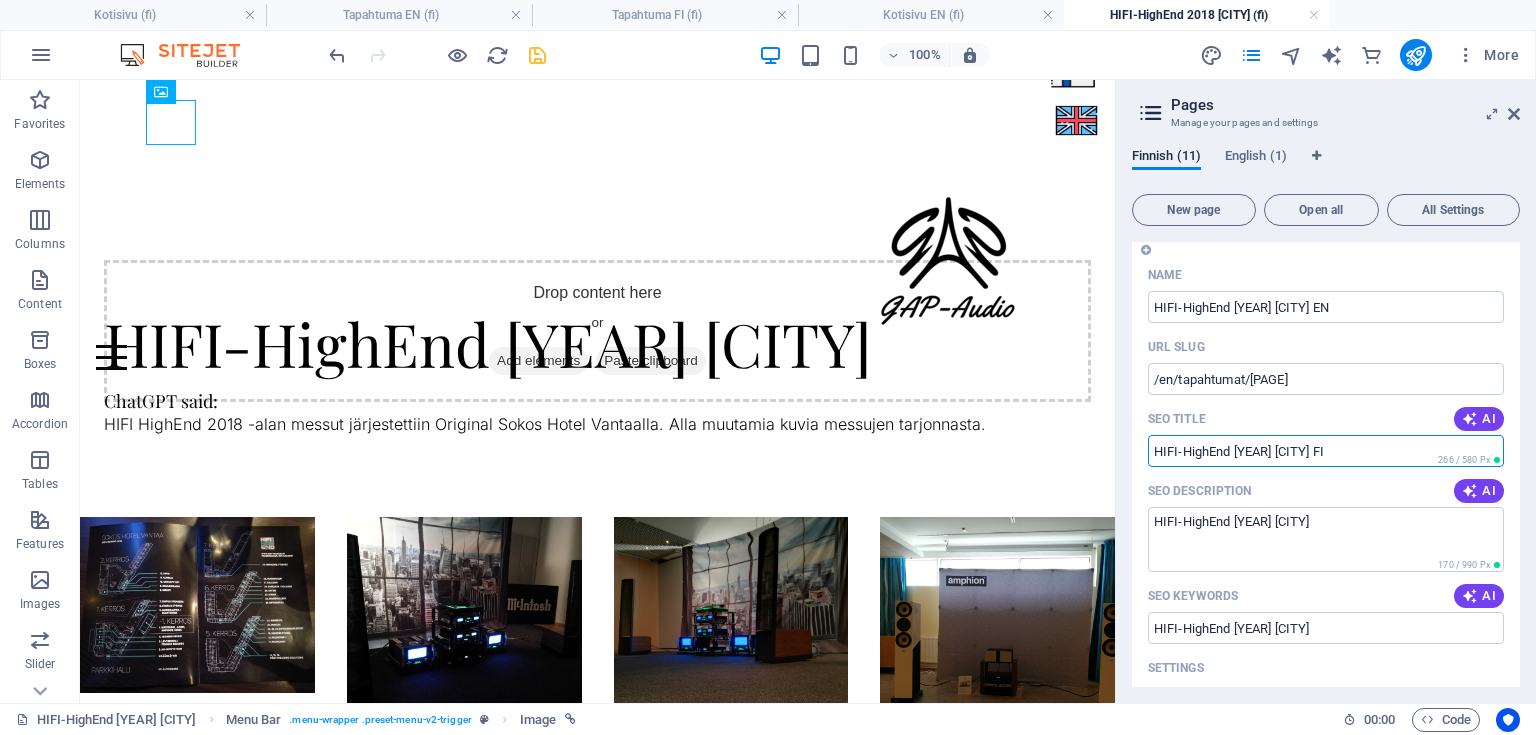 scroll, scrollTop: 607, scrollLeft: 0, axis: vertical 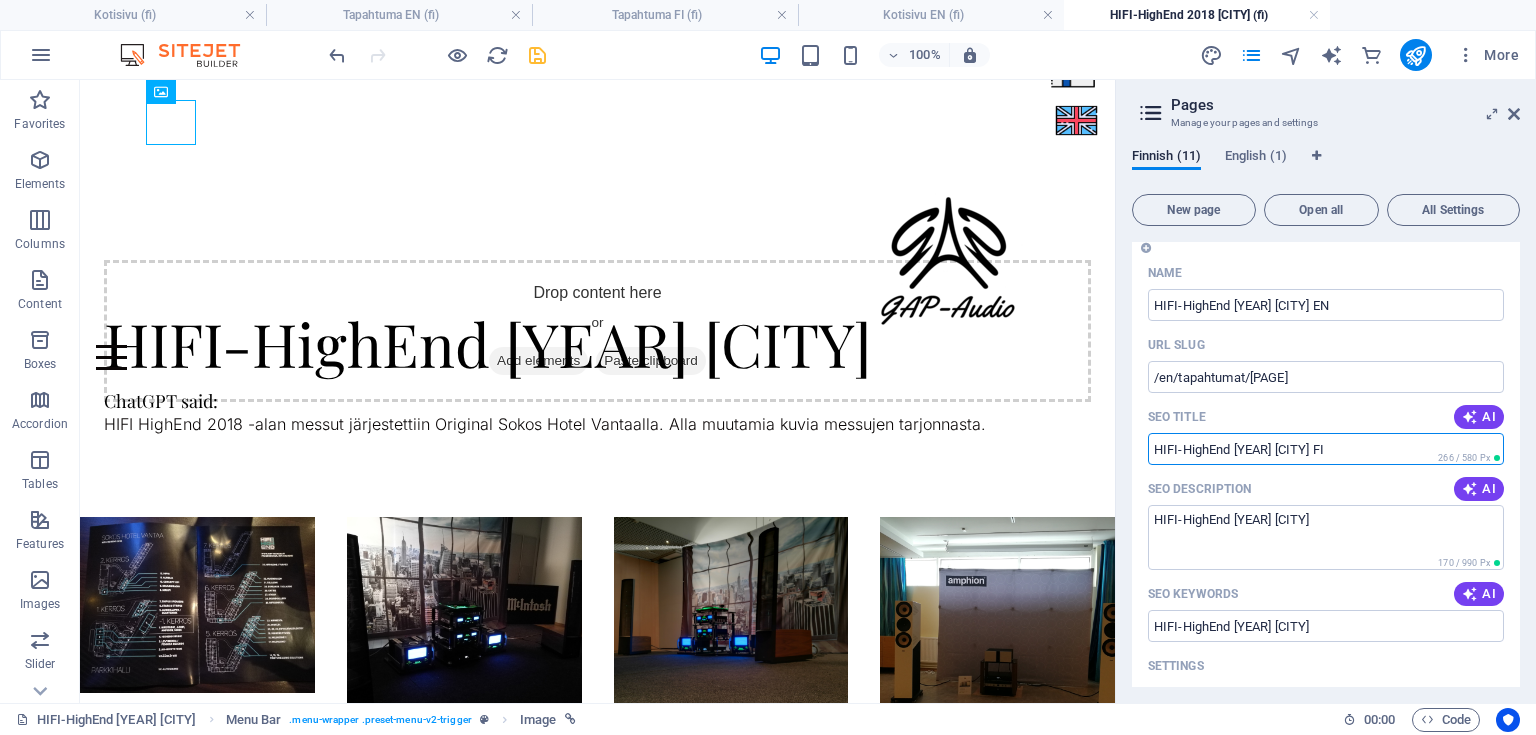 drag, startPoint x: 1341, startPoint y: 450, endPoint x: 1313, endPoint y: 456, distance: 28.635643 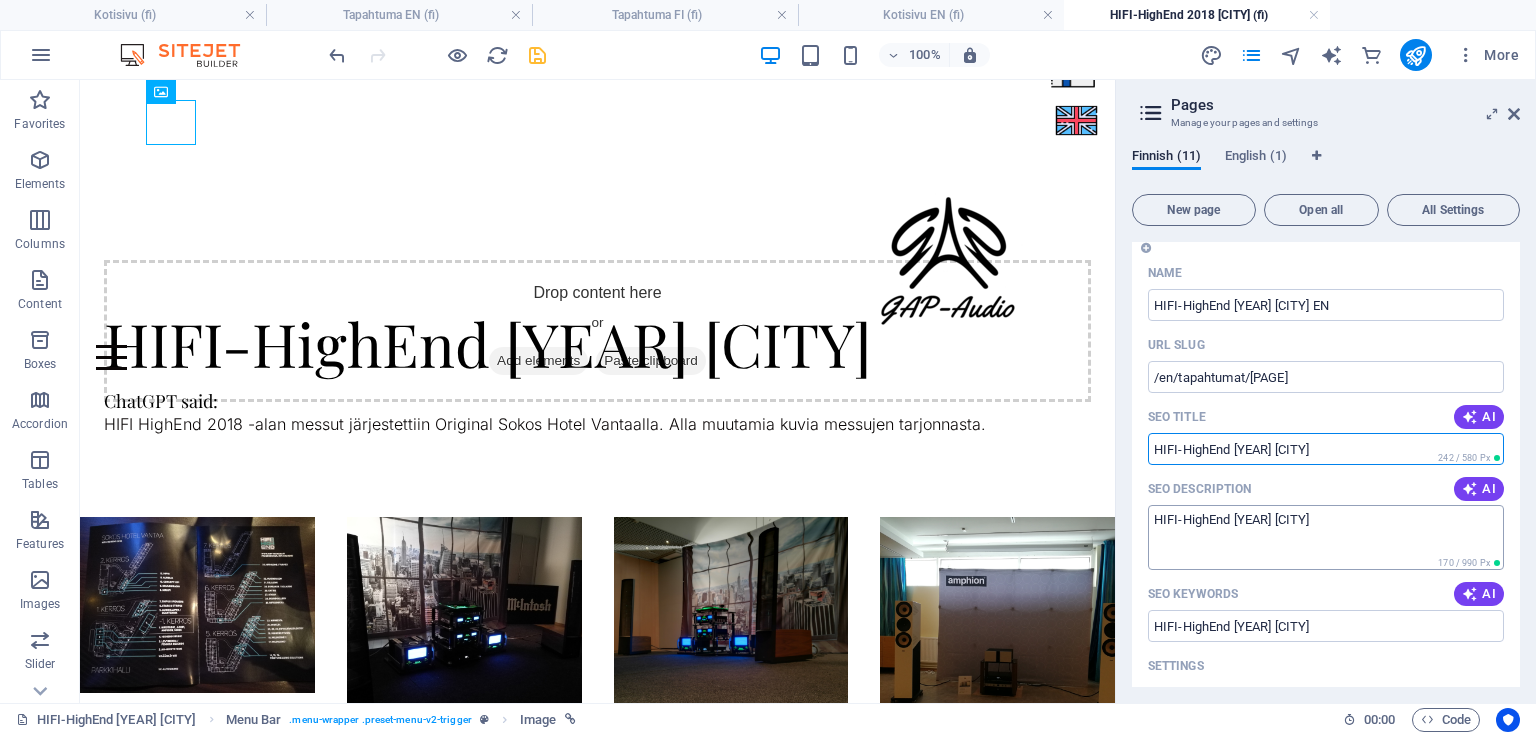 type on "HIFI-HighEnd [YEAR] [CITY]" 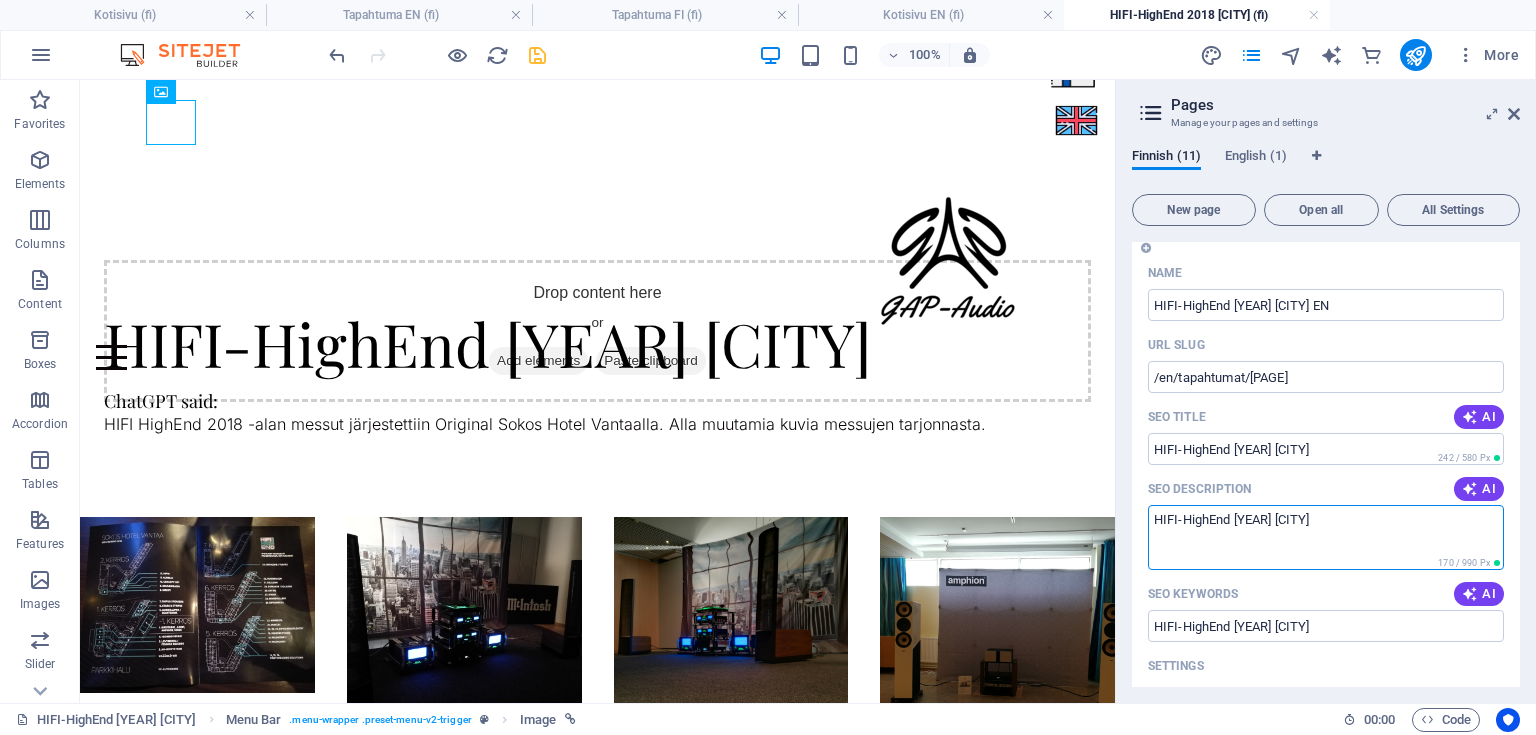 click on "HIFI-HighEnd [YEAR] [CITY]" at bounding box center (1326, 537) 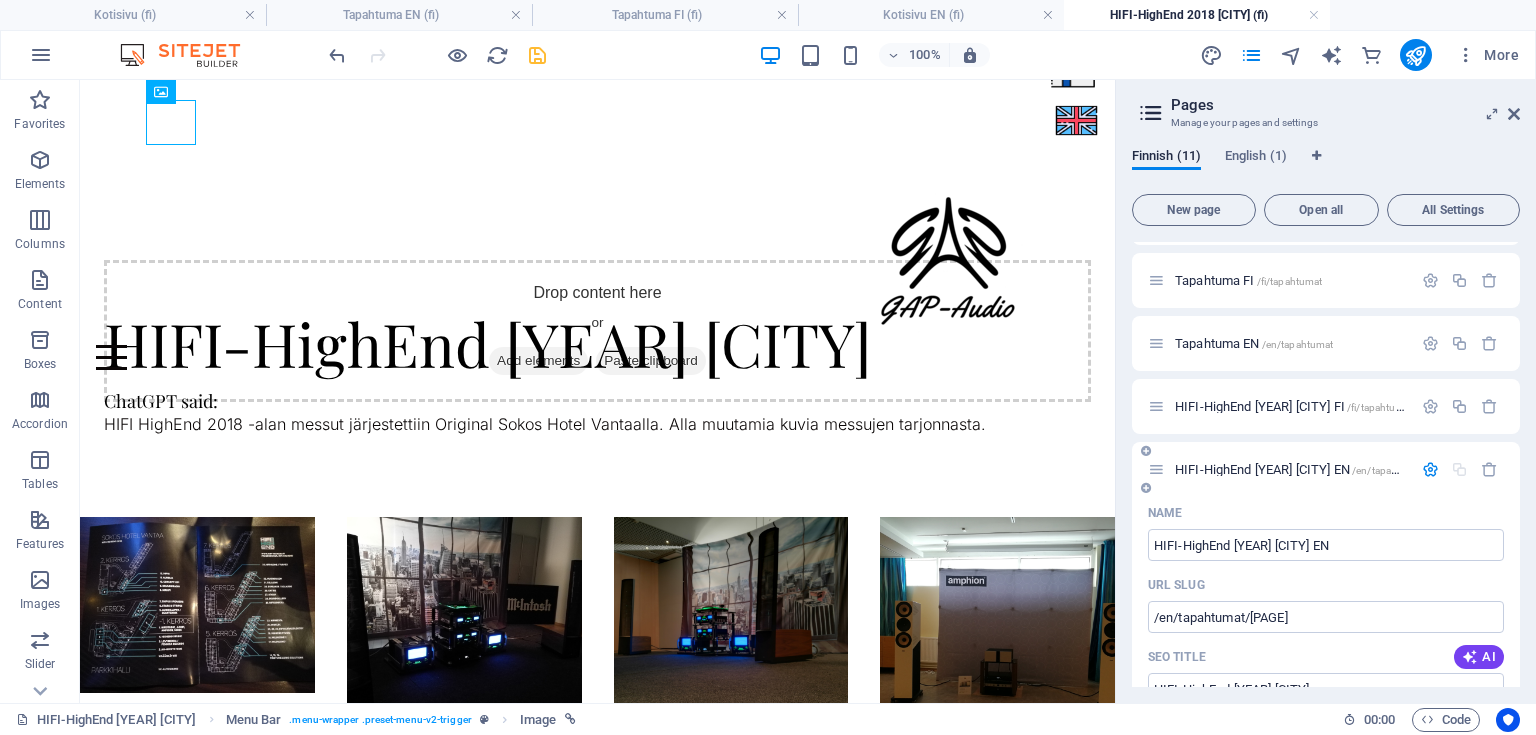 scroll, scrollTop: 447, scrollLeft: 0, axis: vertical 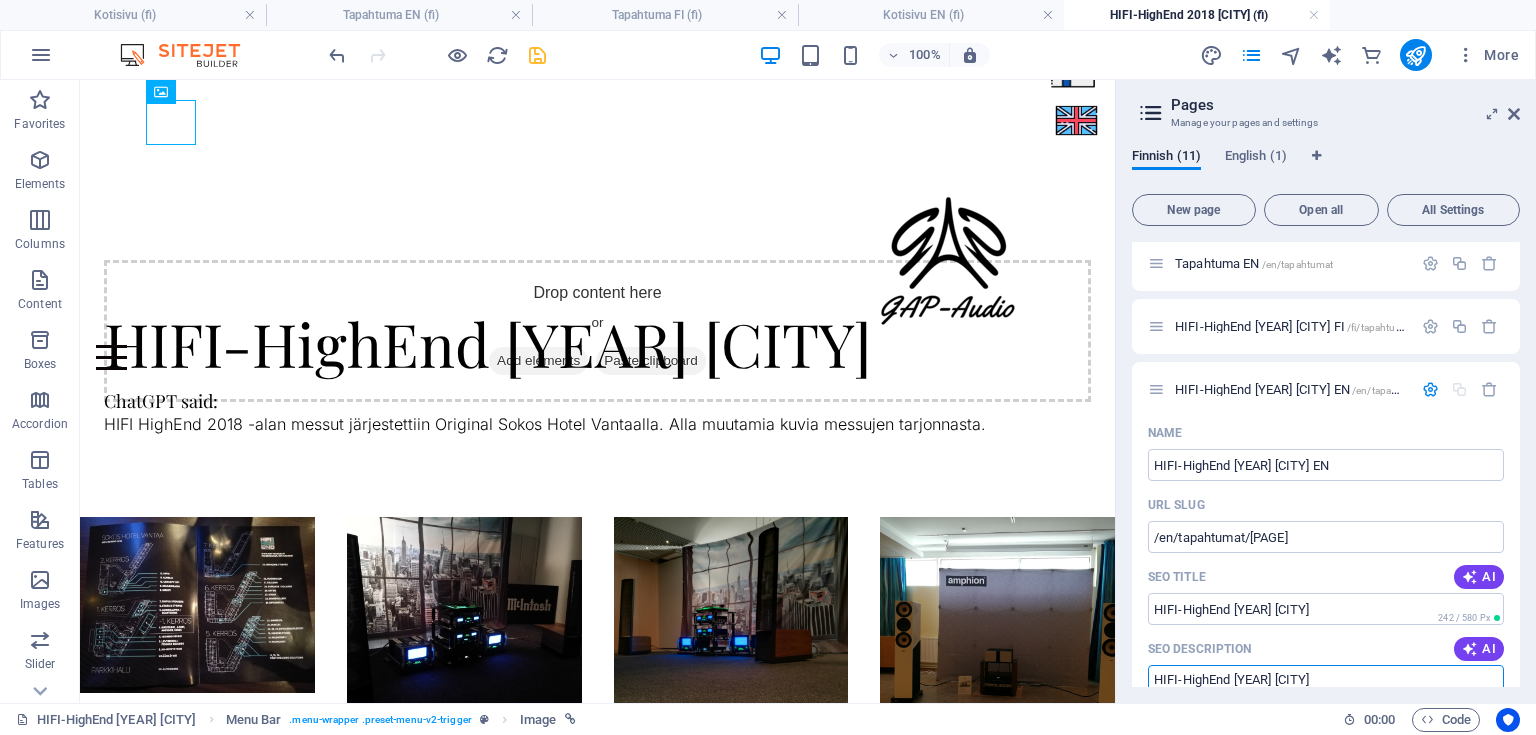 click at bounding box center (1430, 389) 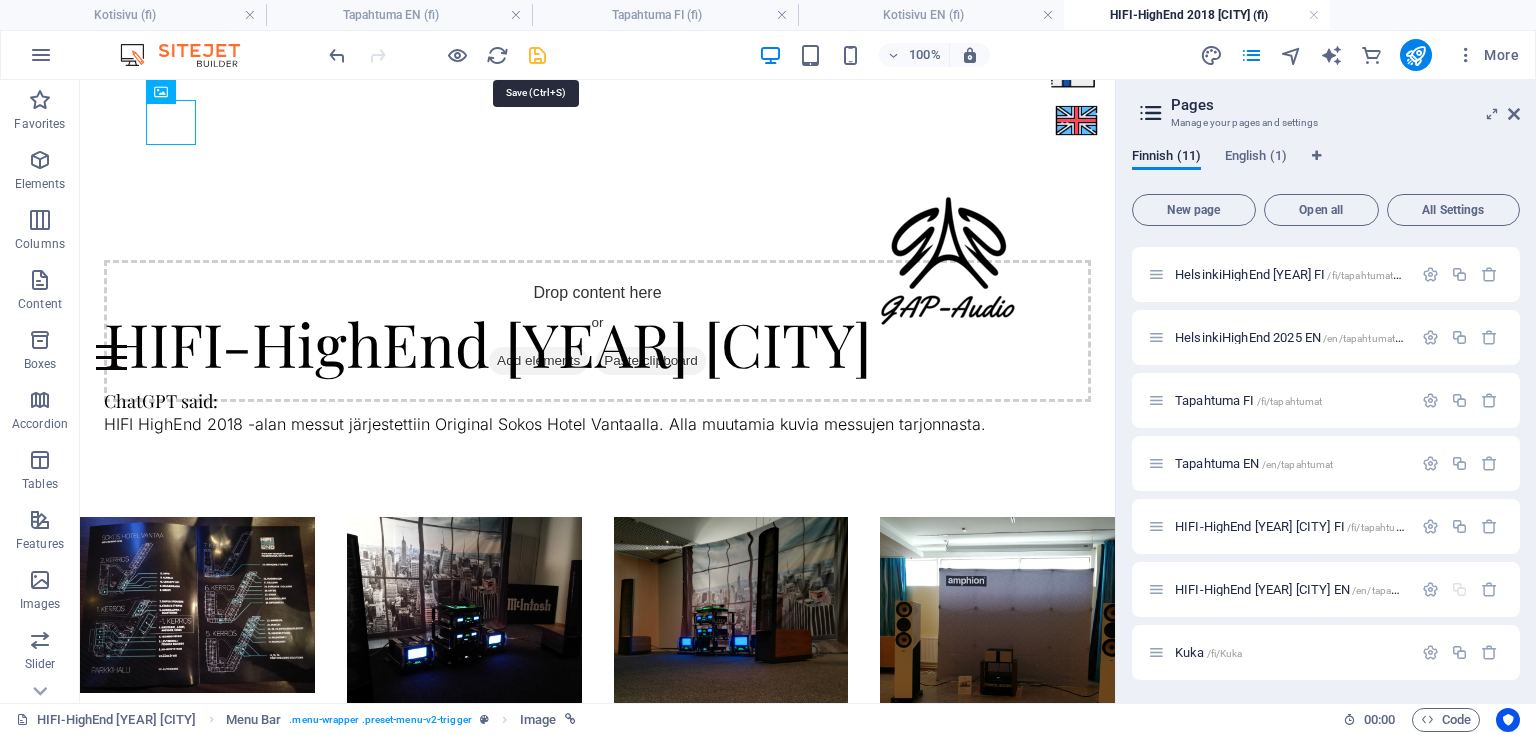 click at bounding box center [537, 55] 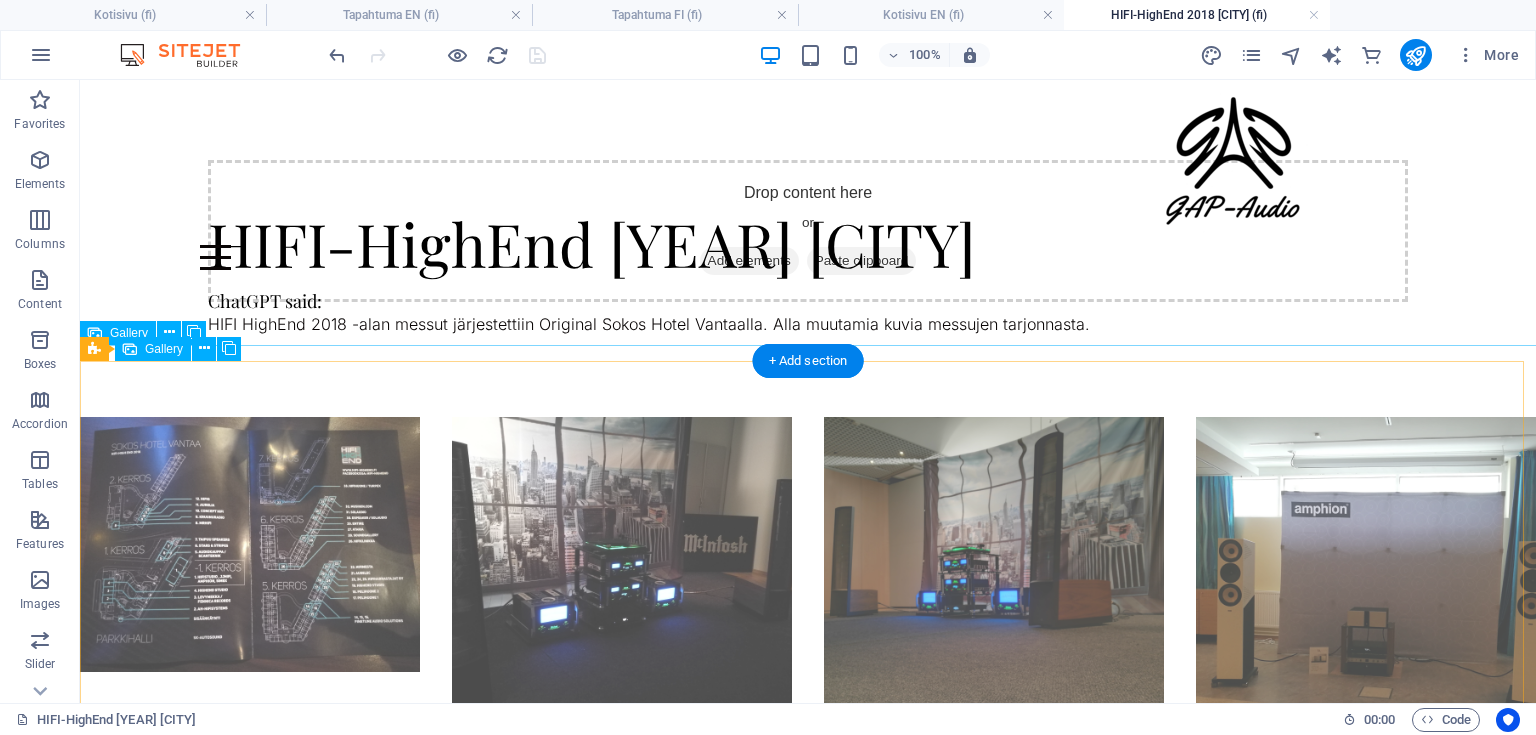 scroll, scrollTop: 0, scrollLeft: 0, axis: both 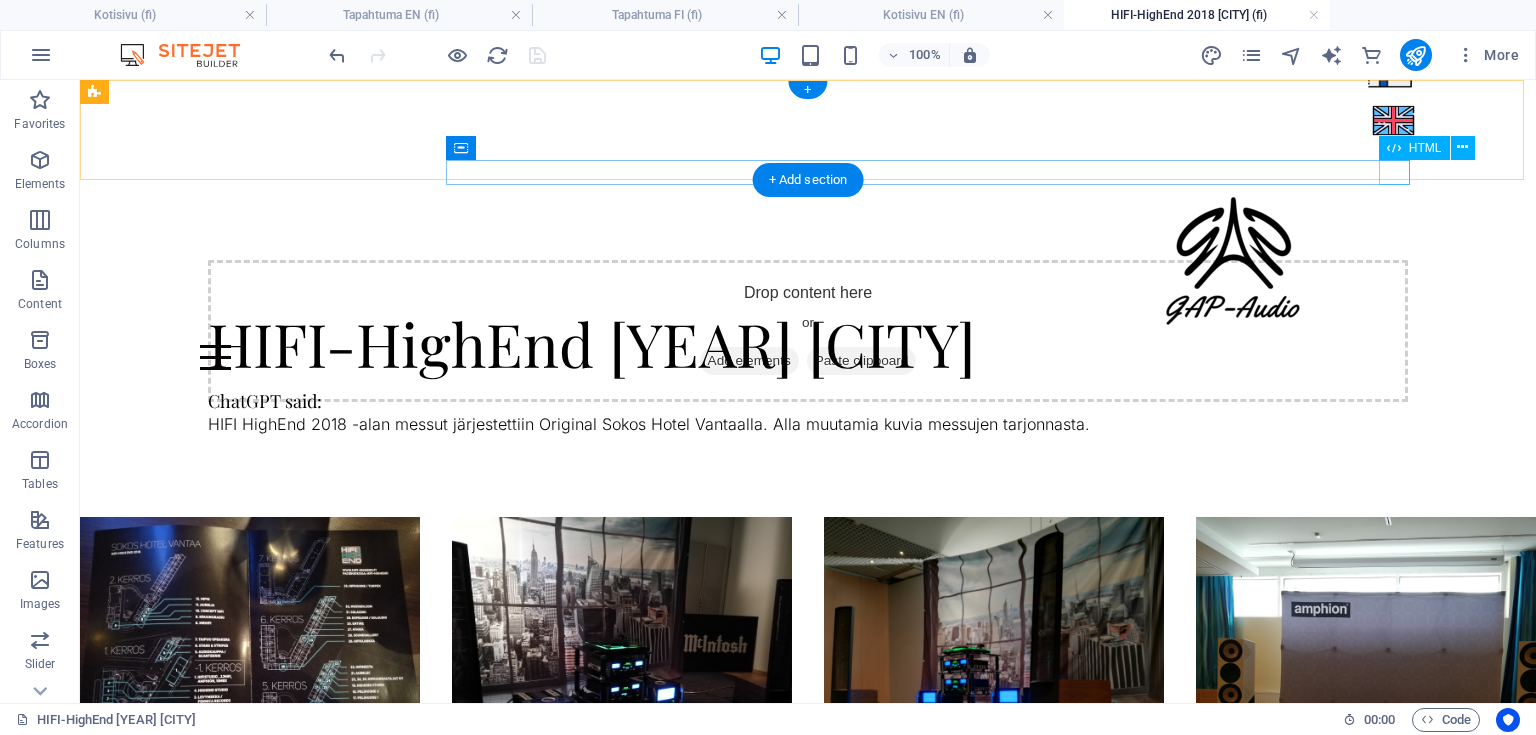 click at bounding box center [808, 357] 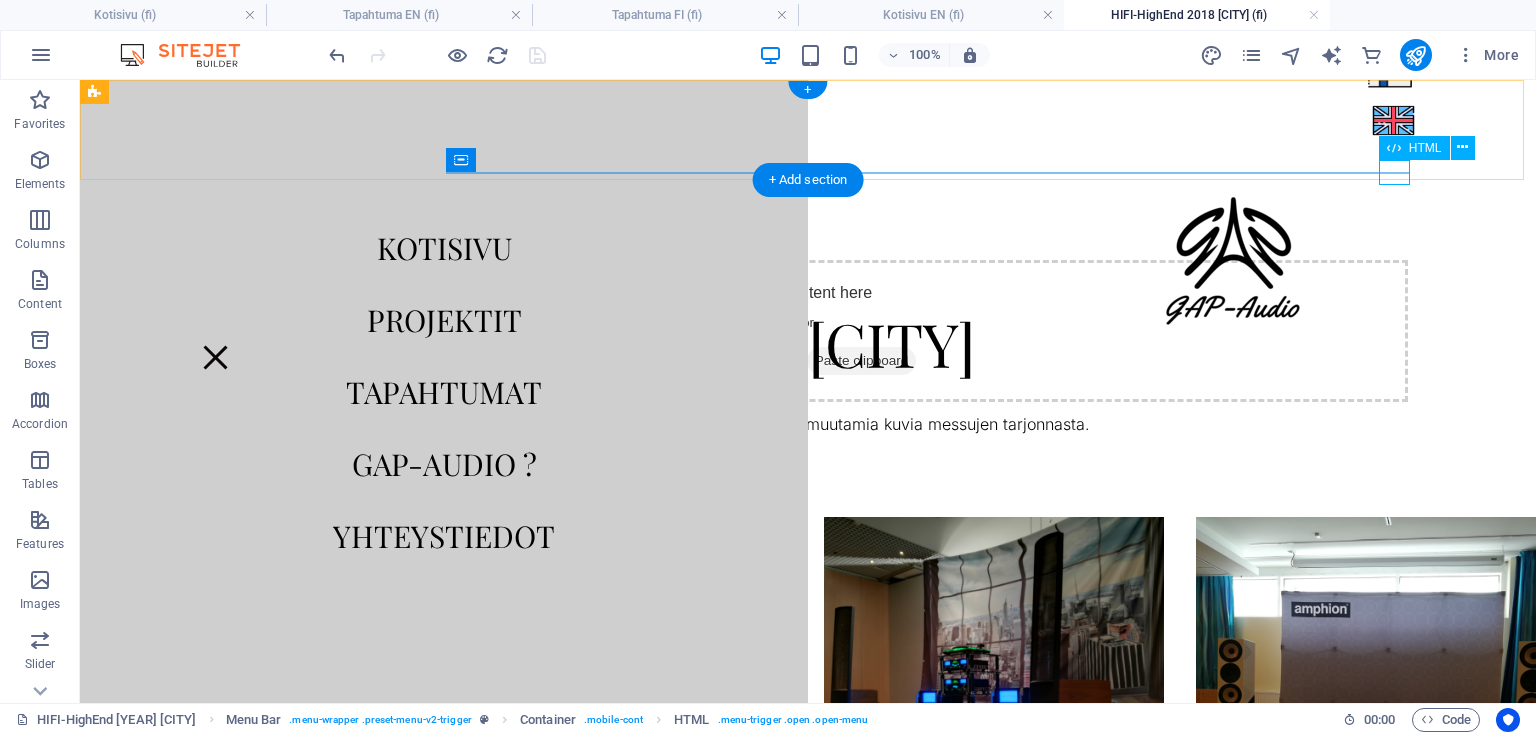 click at bounding box center [215, 357] 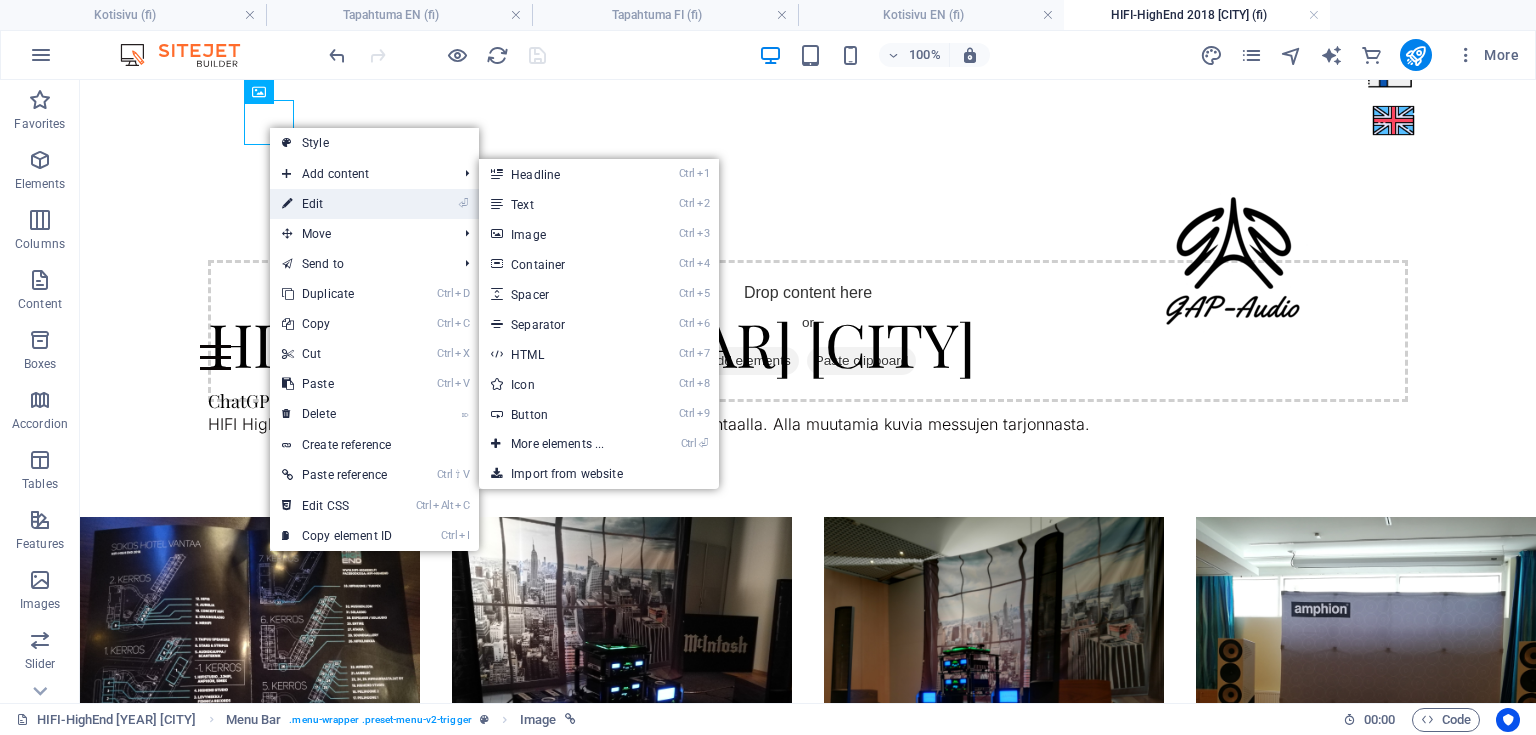 click on "⏎  Edit" at bounding box center (337, 204) 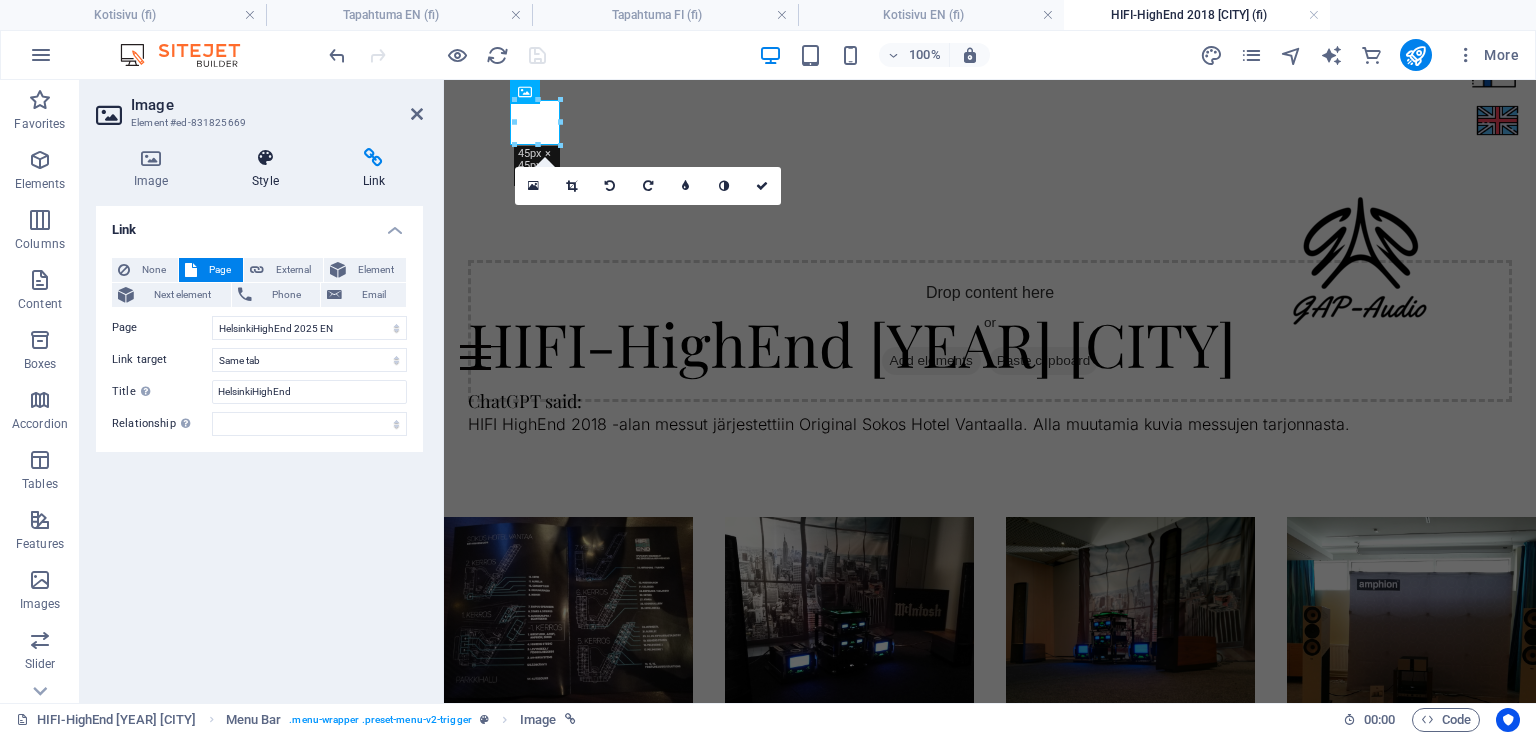 click on "Style" at bounding box center (269, 169) 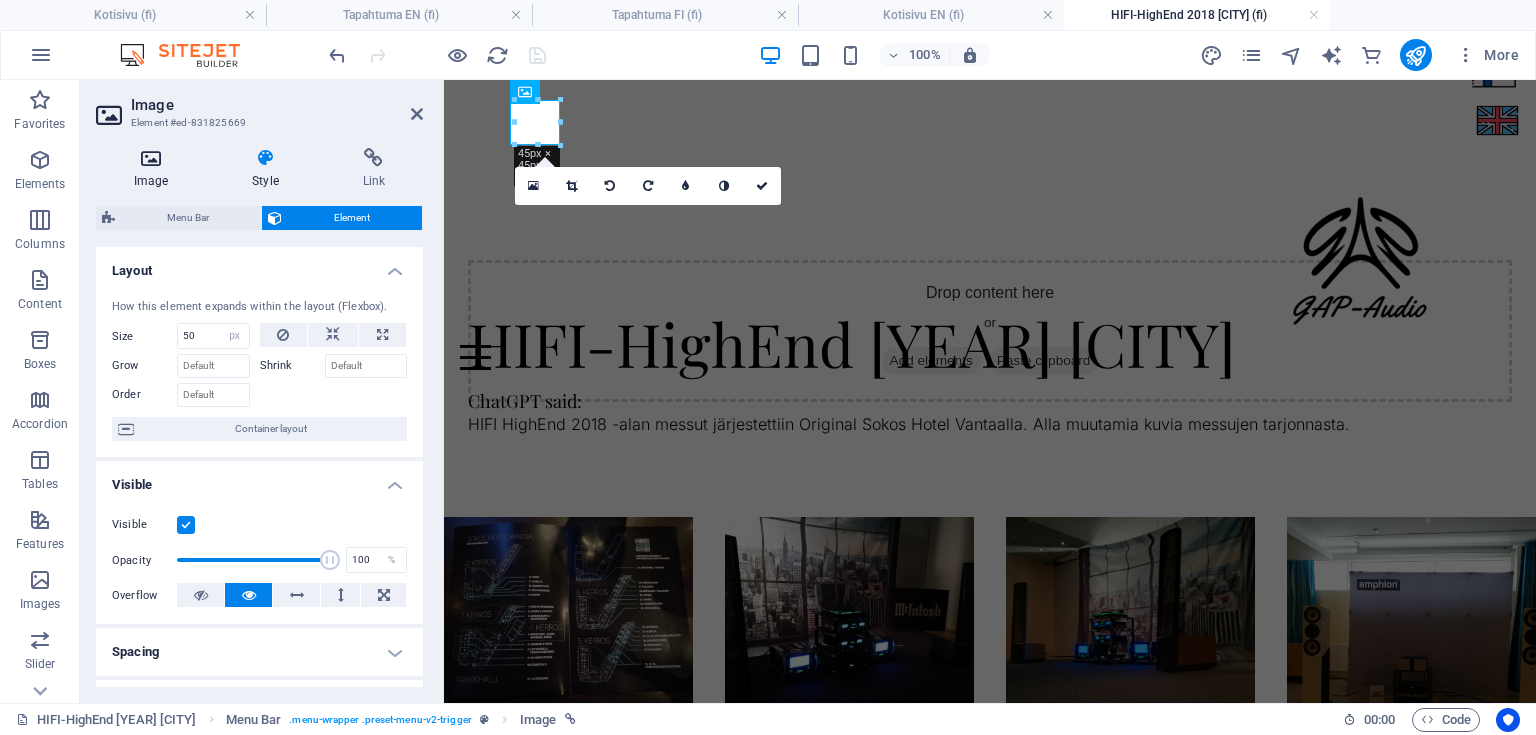 click on "Image" at bounding box center [155, 169] 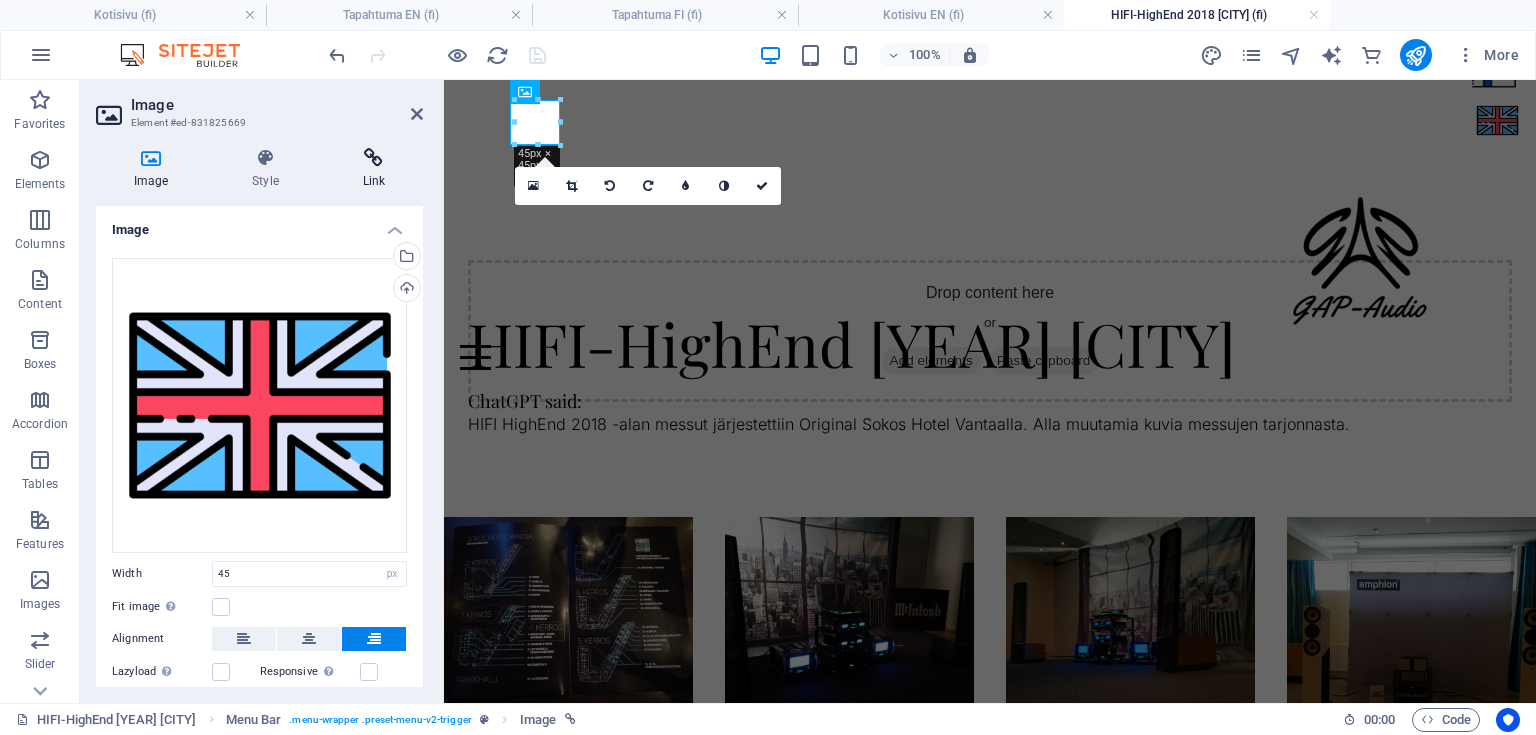 click on "Link" at bounding box center [374, 169] 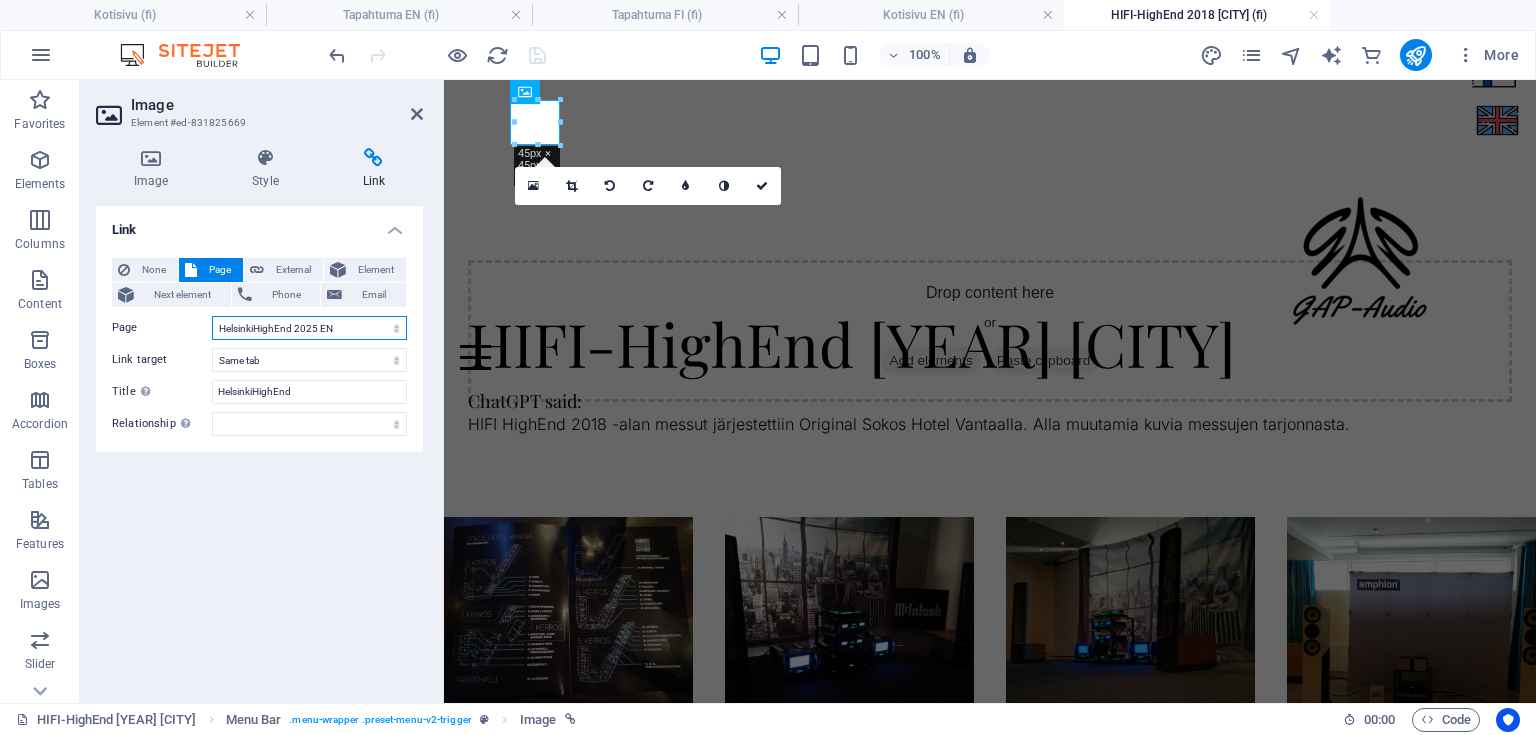 click on "Kotisivu Kotisivu EN DIY-Crevasse FI DIY-Crevasse EN [CITY]HighEnd 2025 FI [CITY]HighEnd 2025 EN Tapahtuma FI Tapahtuma EN HIFI-HighEnd 2018 [CITY] FI HIFI-HighEnd 2018 [CITY] EN Kuka Homepage" at bounding box center (309, 328) 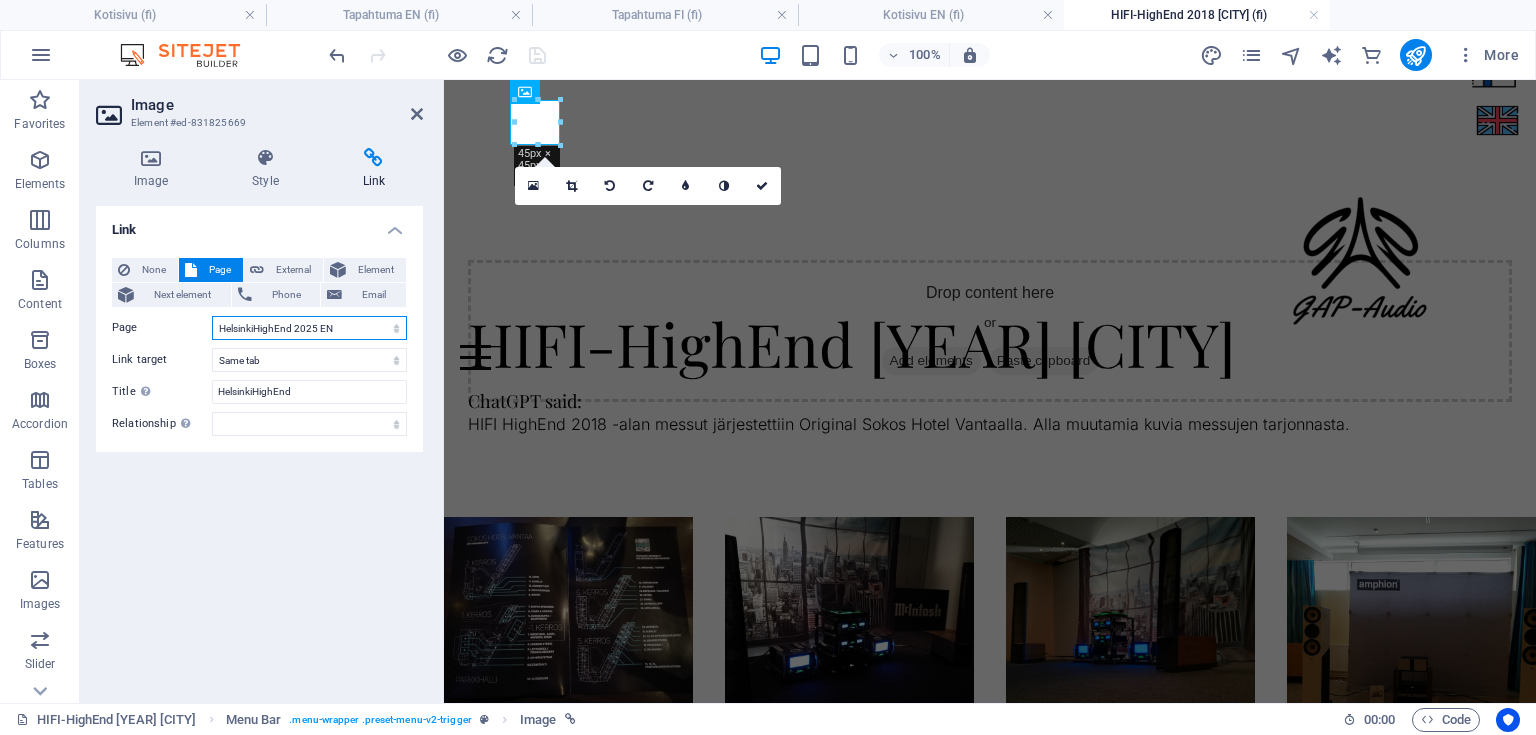 select on "9" 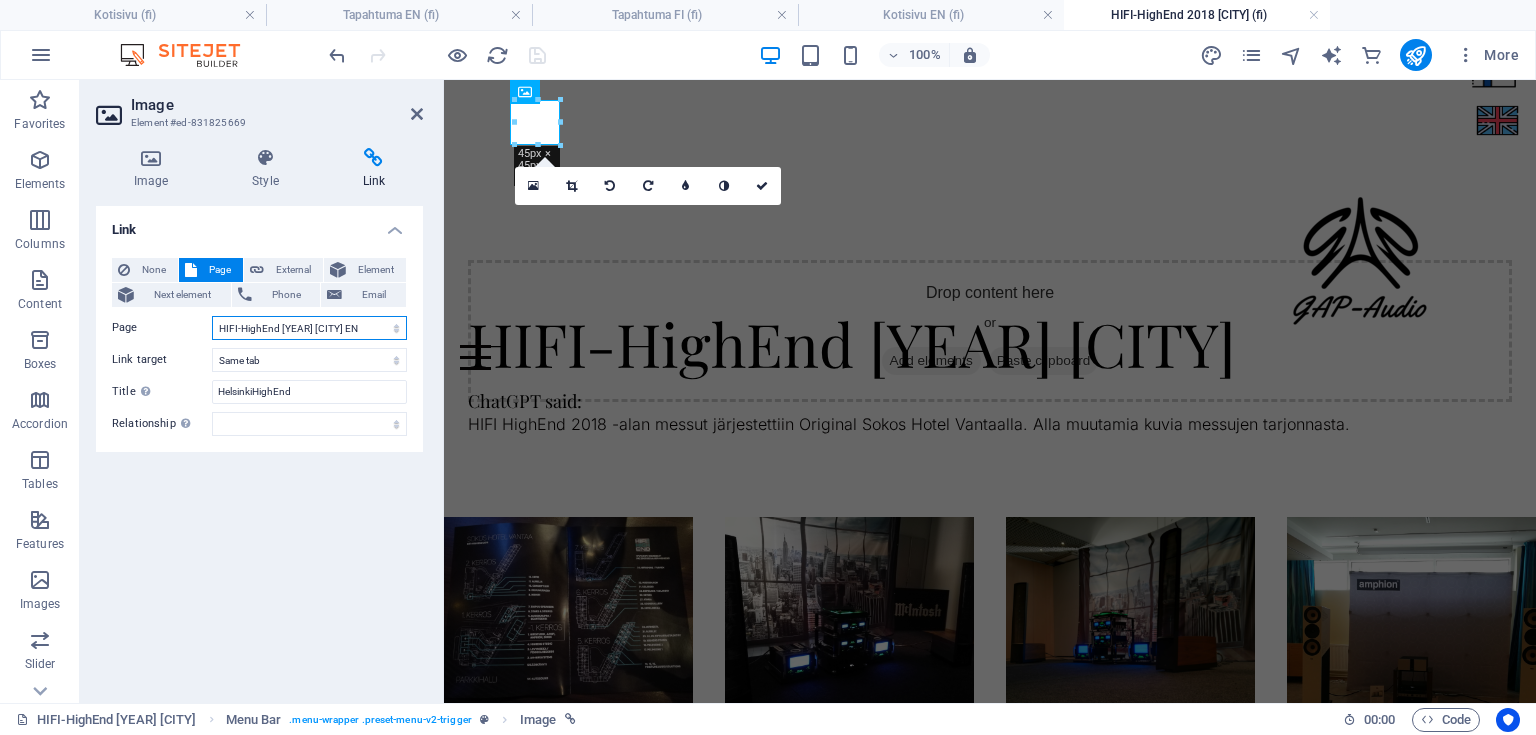 click on "Kotisivu Kotisivu EN DIY-Crevasse FI DIY-Crevasse EN [CITY]HighEnd 2025 FI [CITY]HighEnd 2025 EN Tapahtuma FI Tapahtuma EN HIFI-HighEnd 2018 [CITY] FI HIFI-HighEnd 2018 [CITY] EN Kuka Homepage" at bounding box center (309, 328) 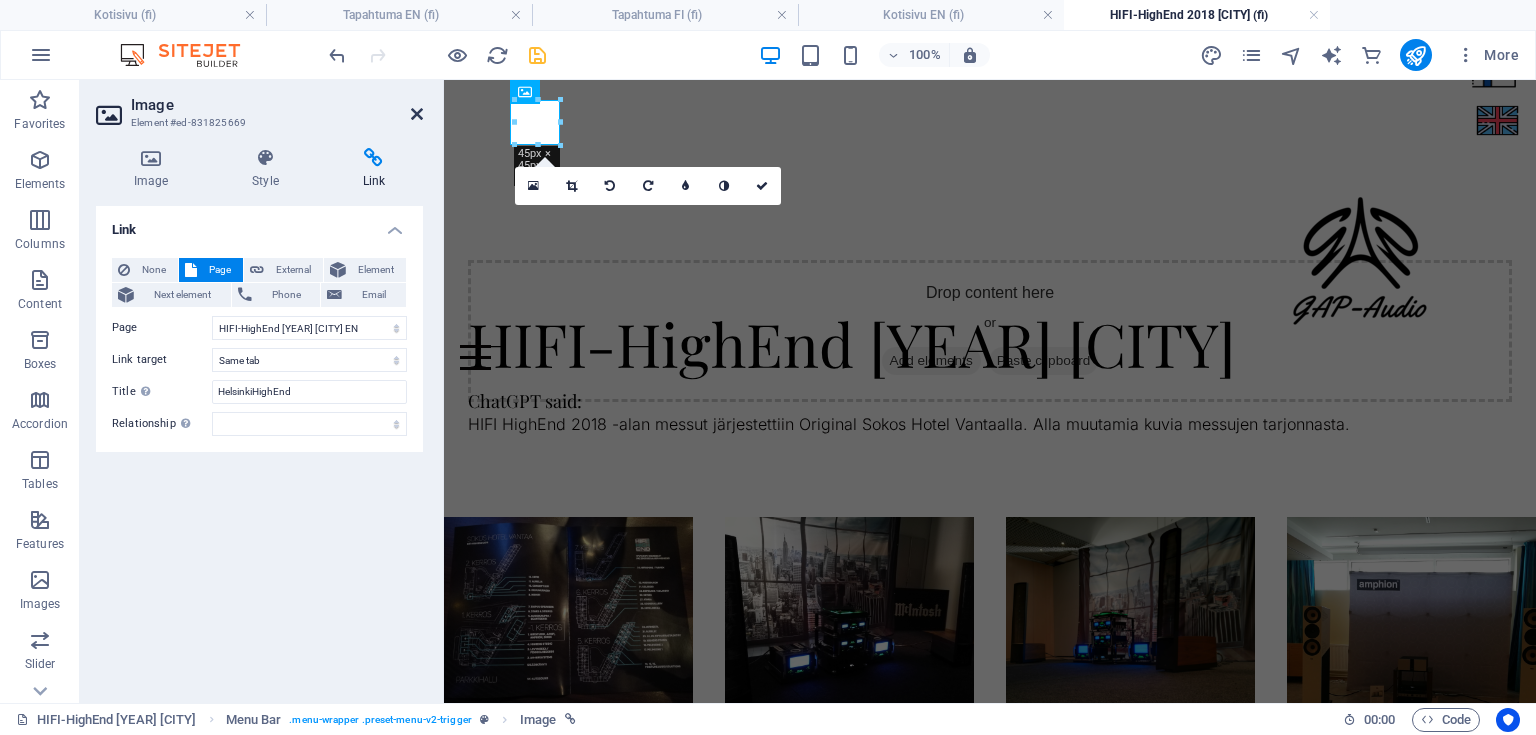 click at bounding box center (417, 114) 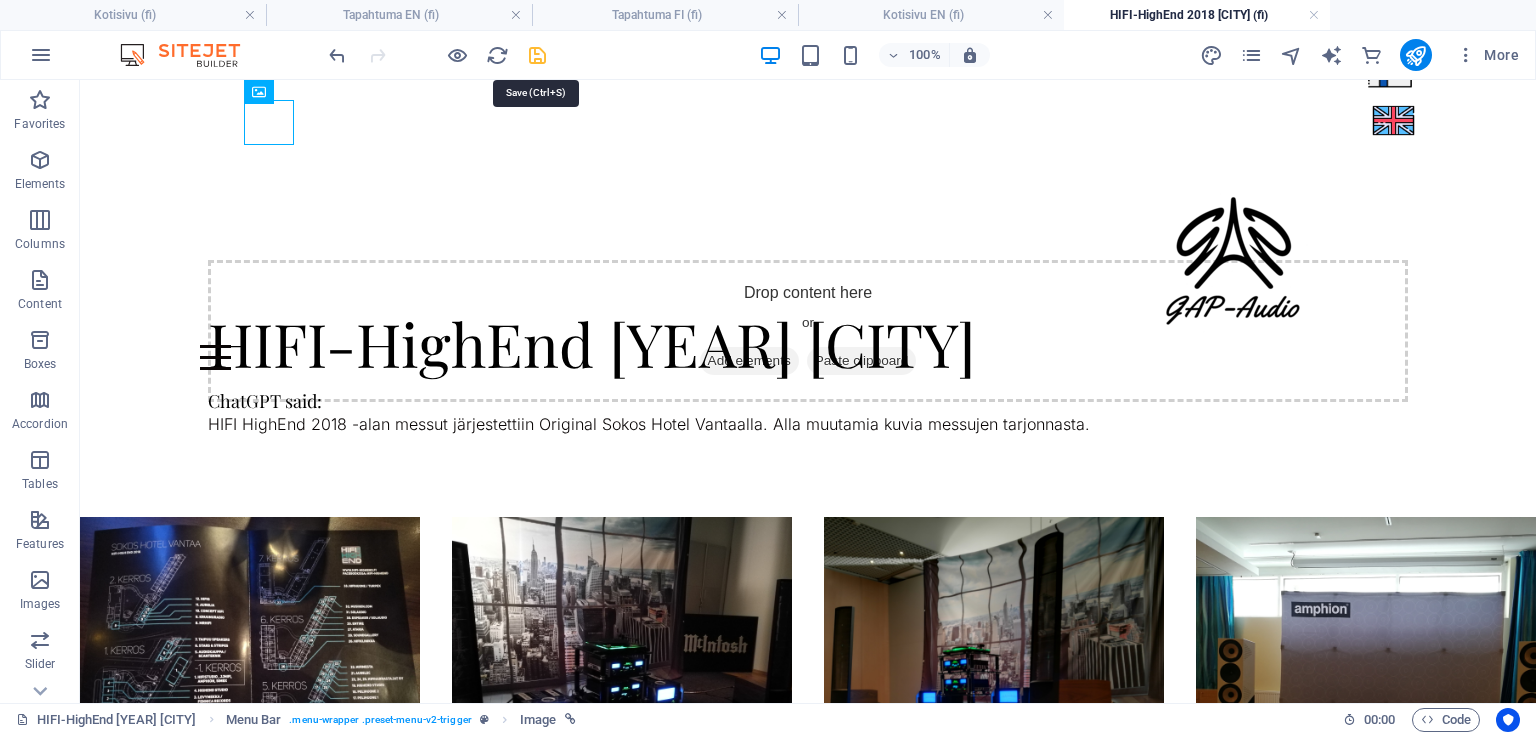 click at bounding box center (537, 55) 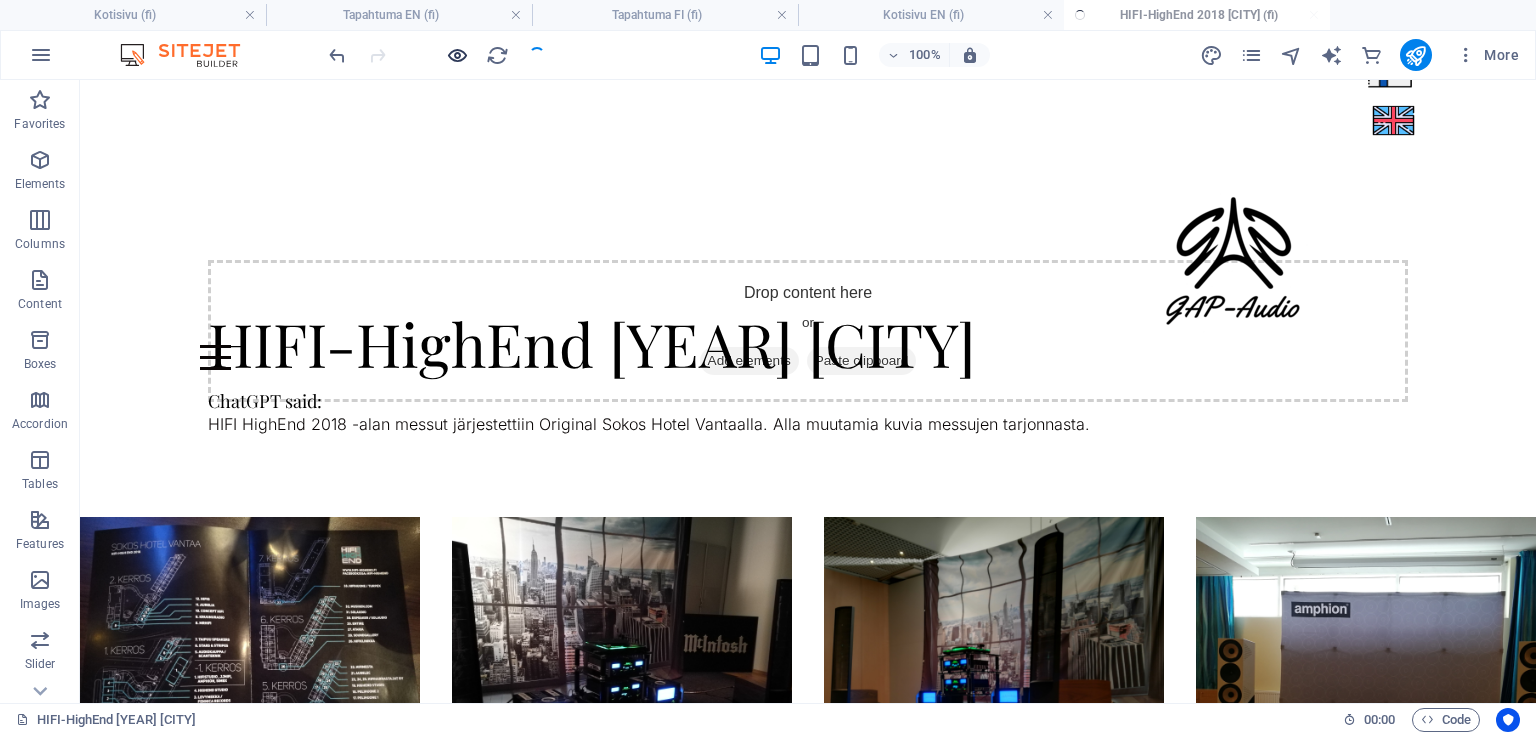 click at bounding box center [457, 55] 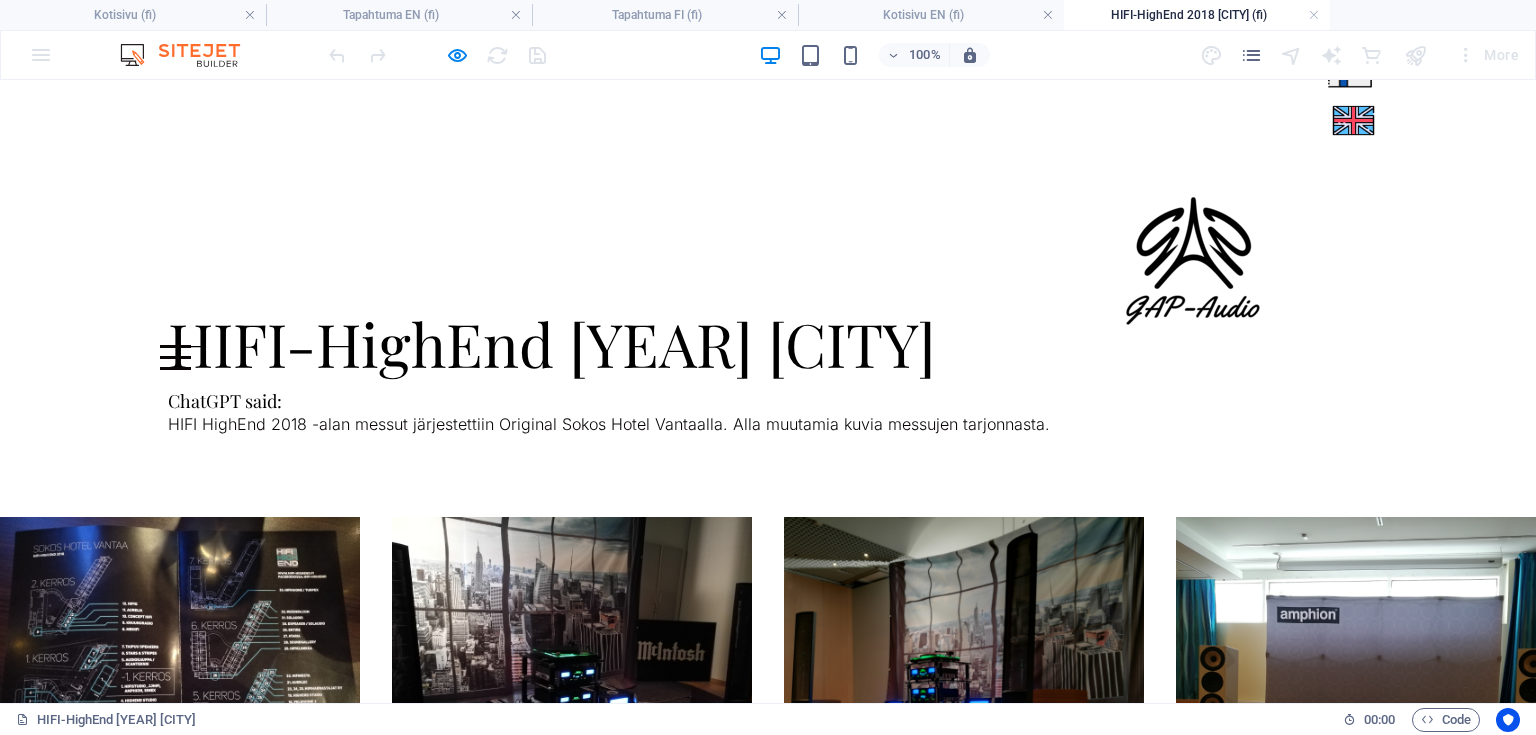 click at bounding box center (1353, 120) 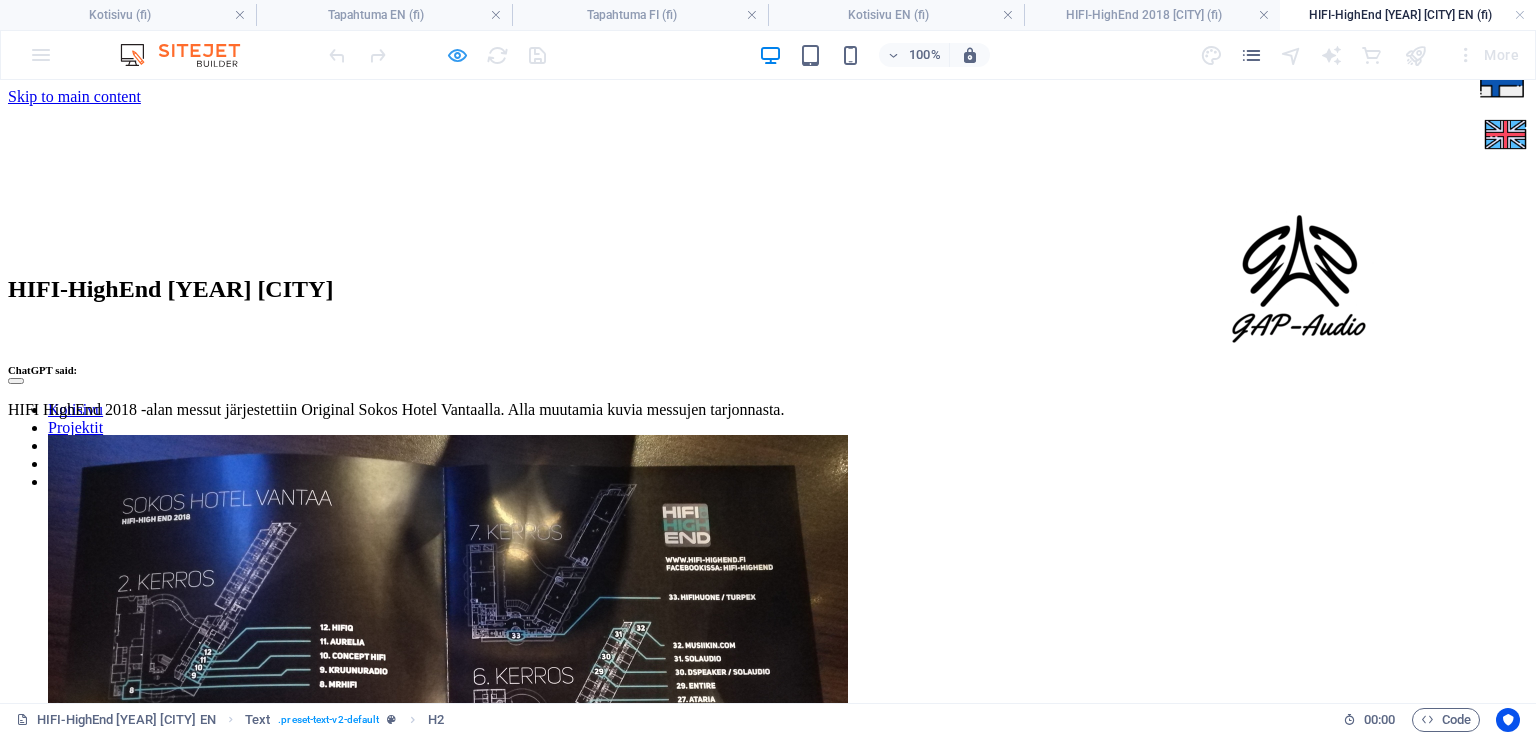 scroll, scrollTop: 0, scrollLeft: 0, axis: both 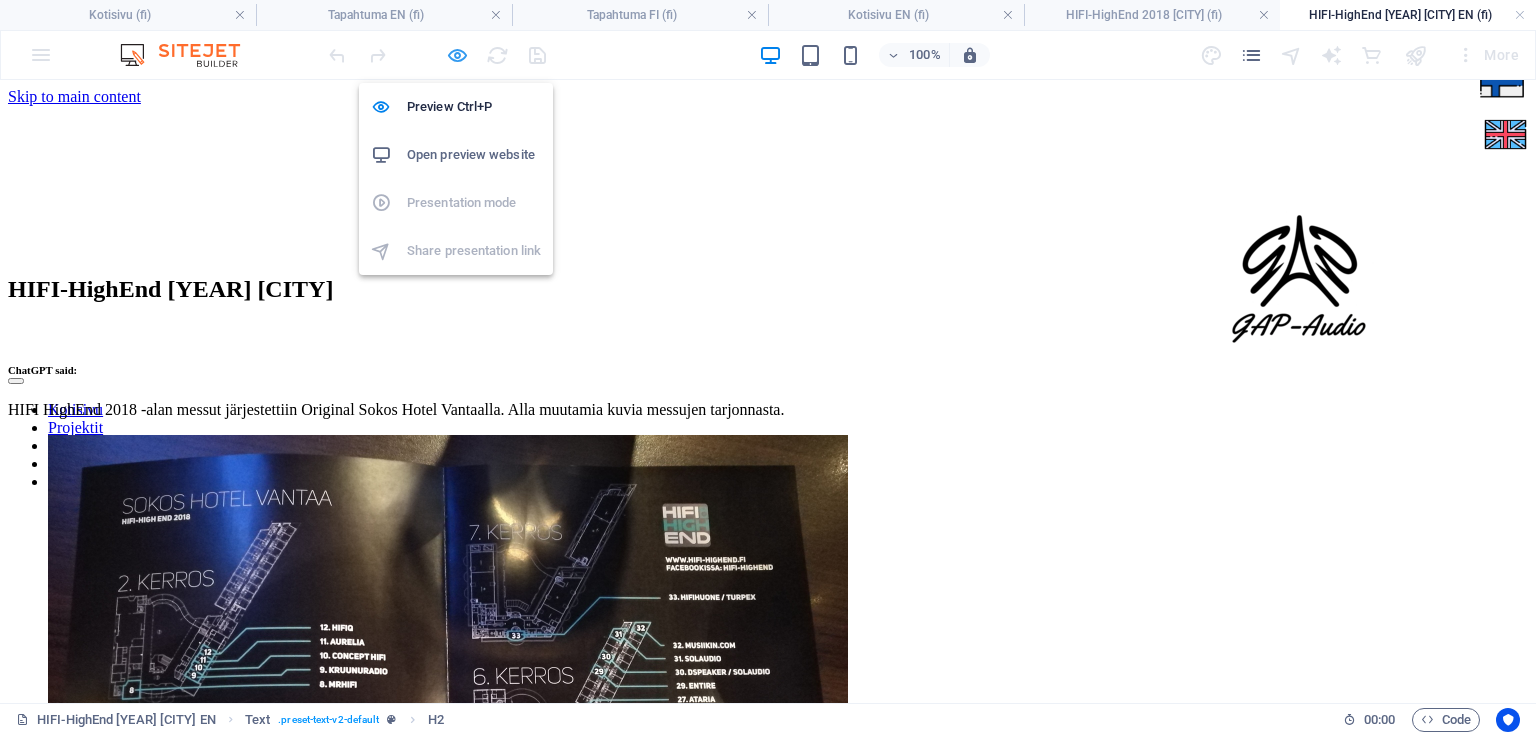 click at bounding box center [457, 55] 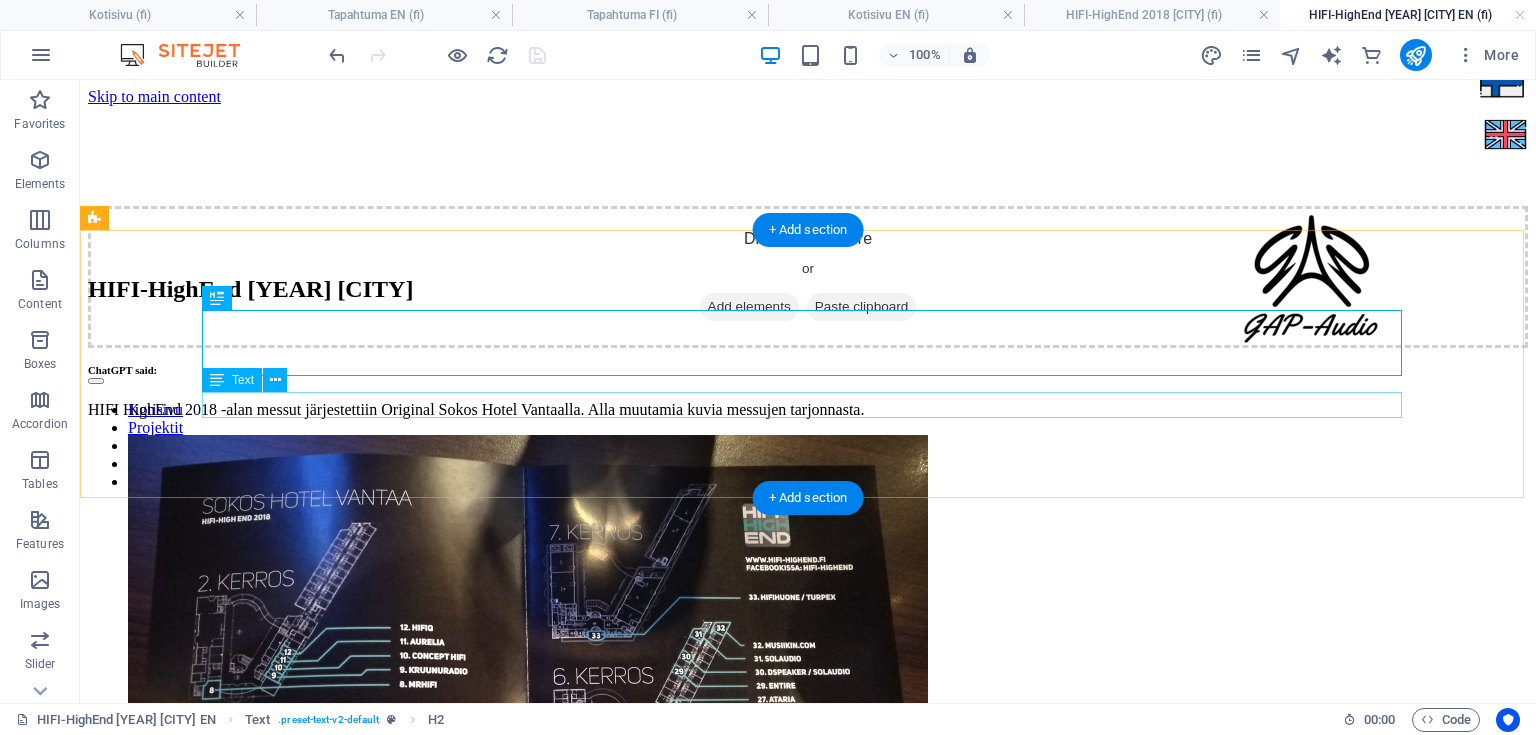 click on "ChatGPT said: HIFI HighEnd 2018 -alan messut järjestettiin Original Sokos Hotel Vantaalla. Alla muutamia kuvia messujen tarjonnasta." at bounding box center (808, 391) 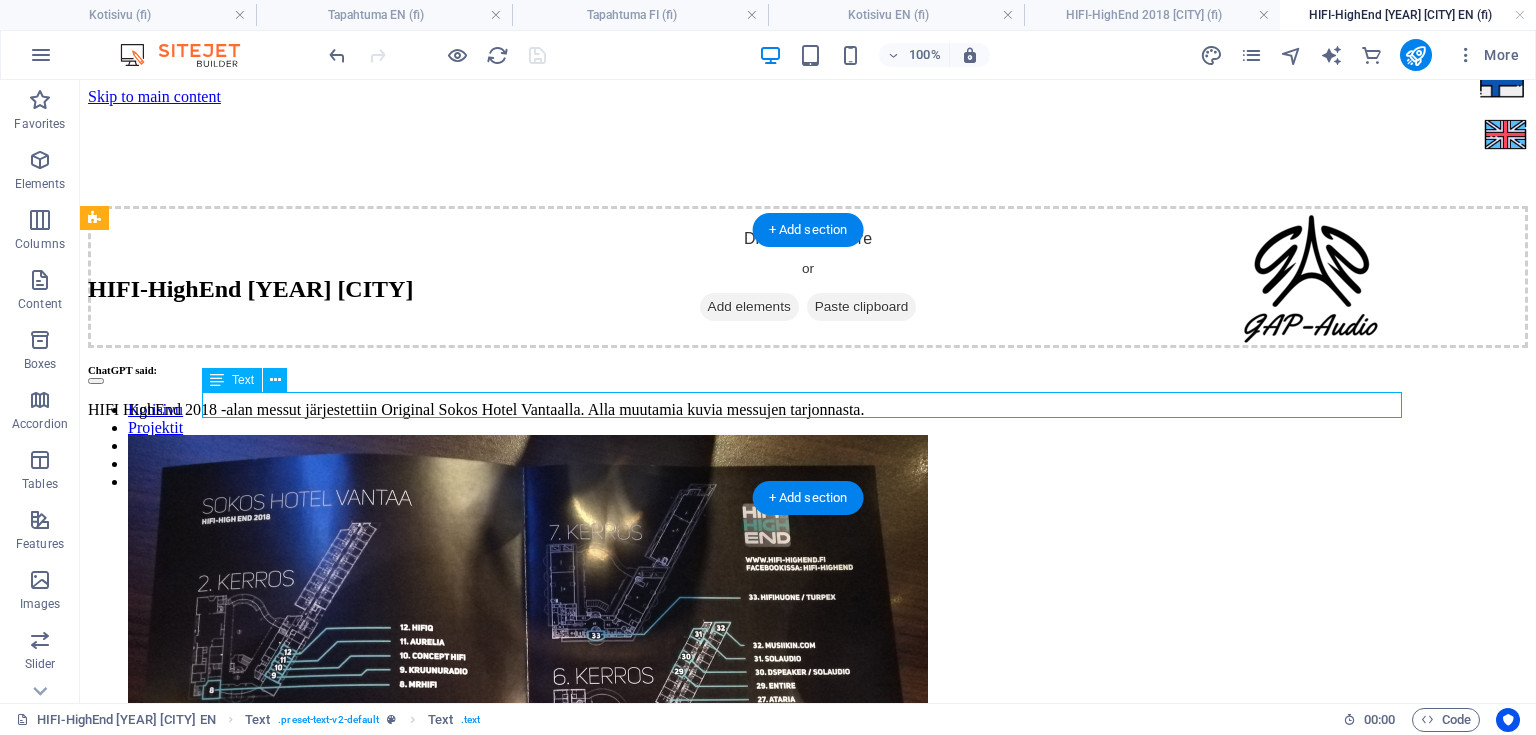 click on "ChatGPT said: HIFI HighEnd 2018 -alan messut järjestettiin Original Sokos Hotel Vantaalla. Alla muutamia kuvia messujen tarjonnasta." at bounding box center (808, 391) 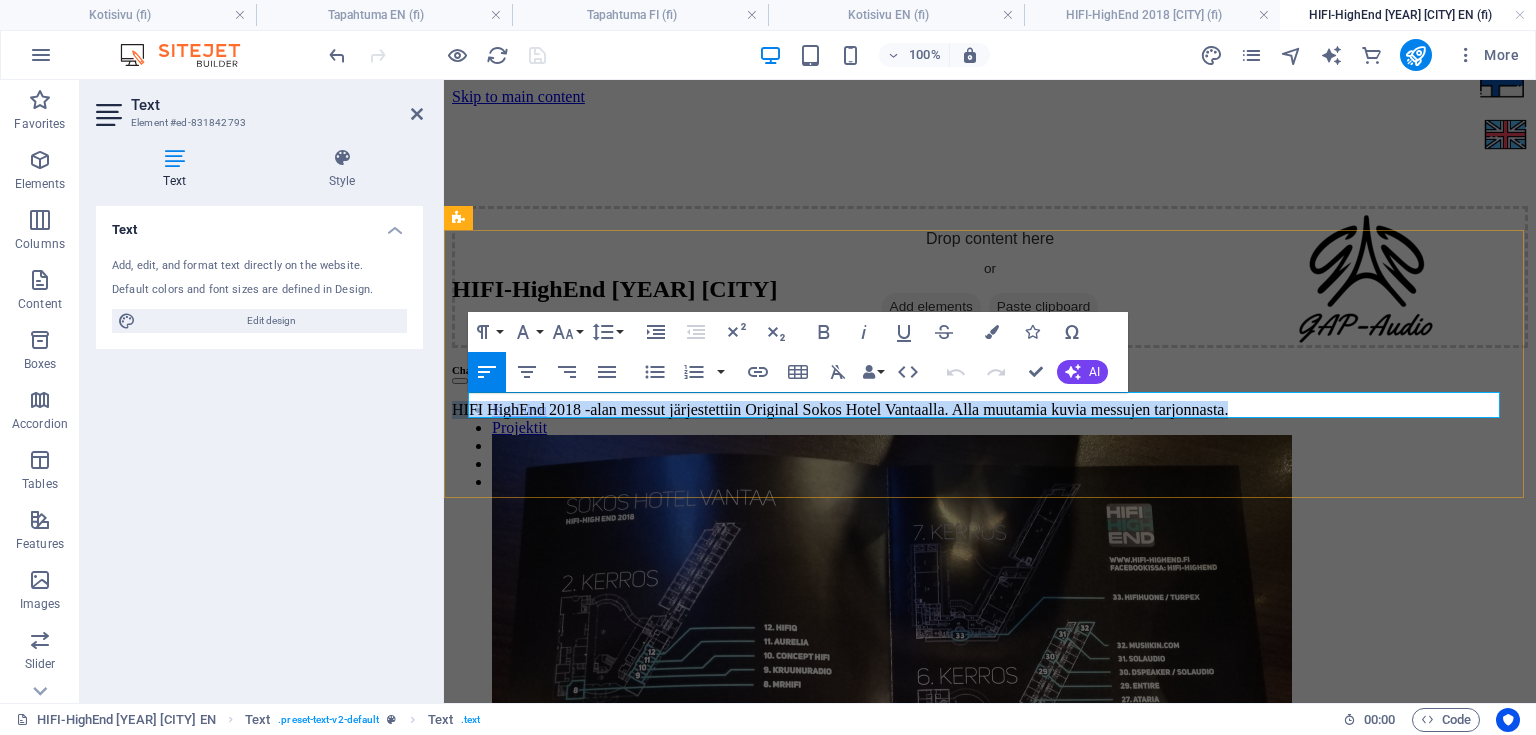 drag, startPoint x: 1349, startPoint y: 407, endPoint x: 468, endPoint y: 404, distance: 881.0051 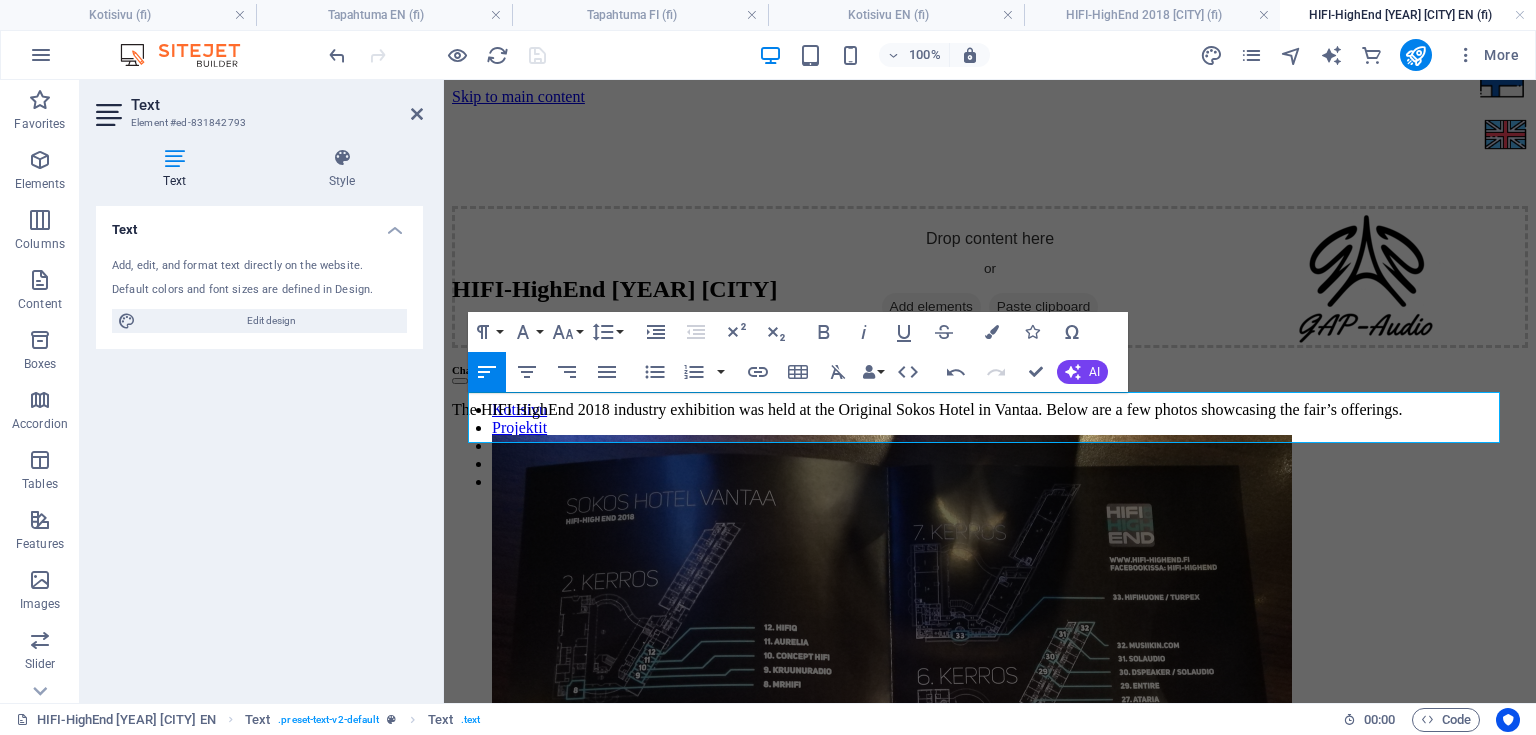 click on "Text Element #ed-831842793" at bounding box center [259, 106] 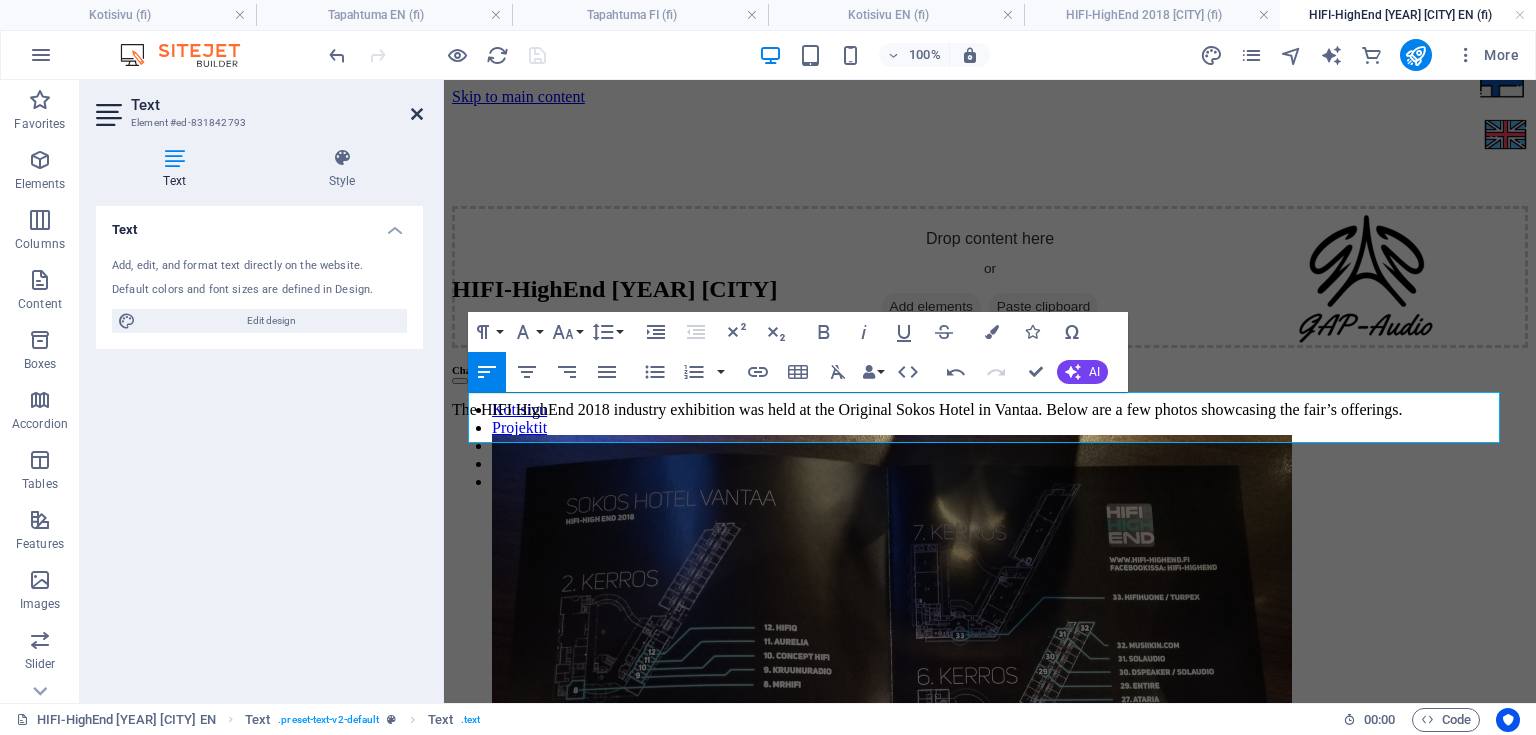 click at bounding box center (417, 114) 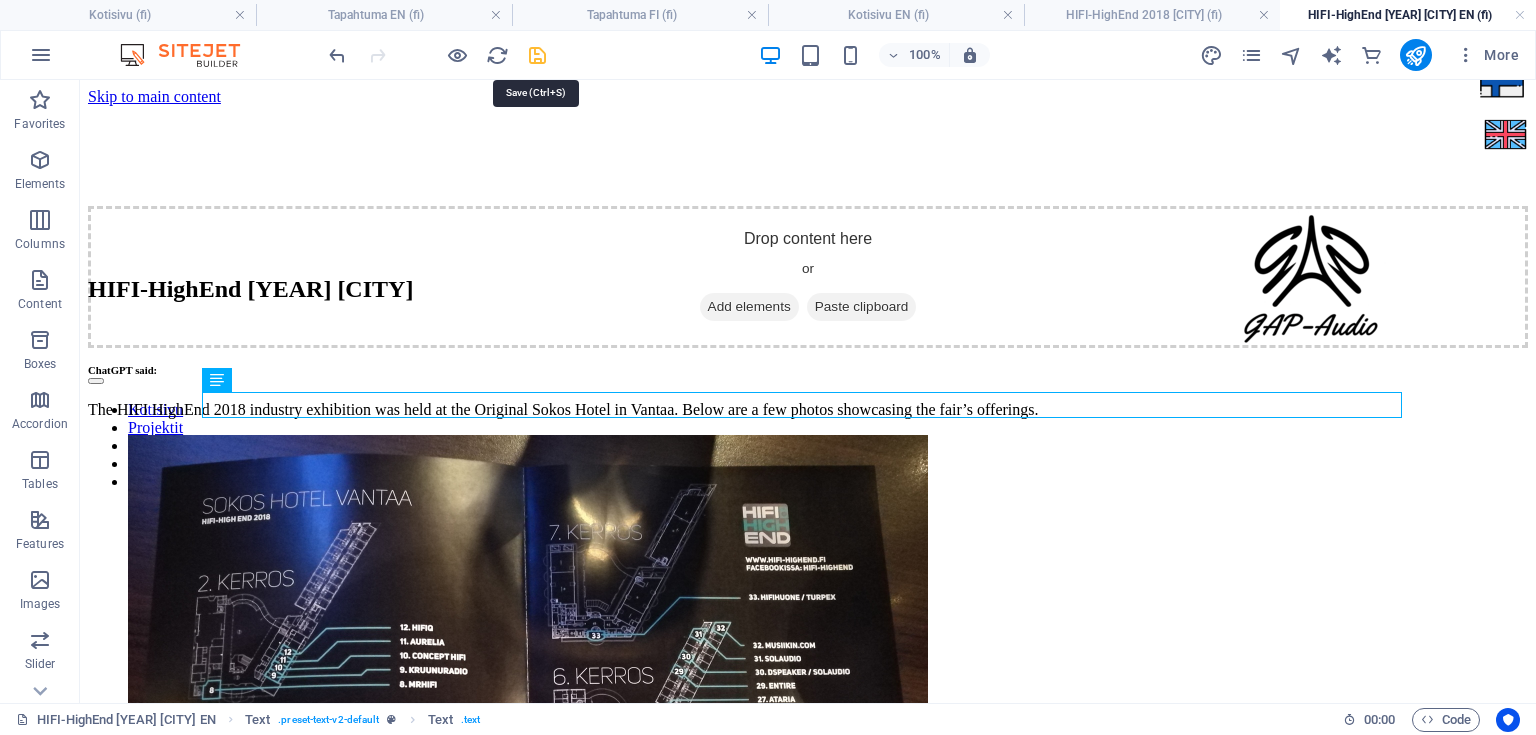 click at bounding box center [537, 55] 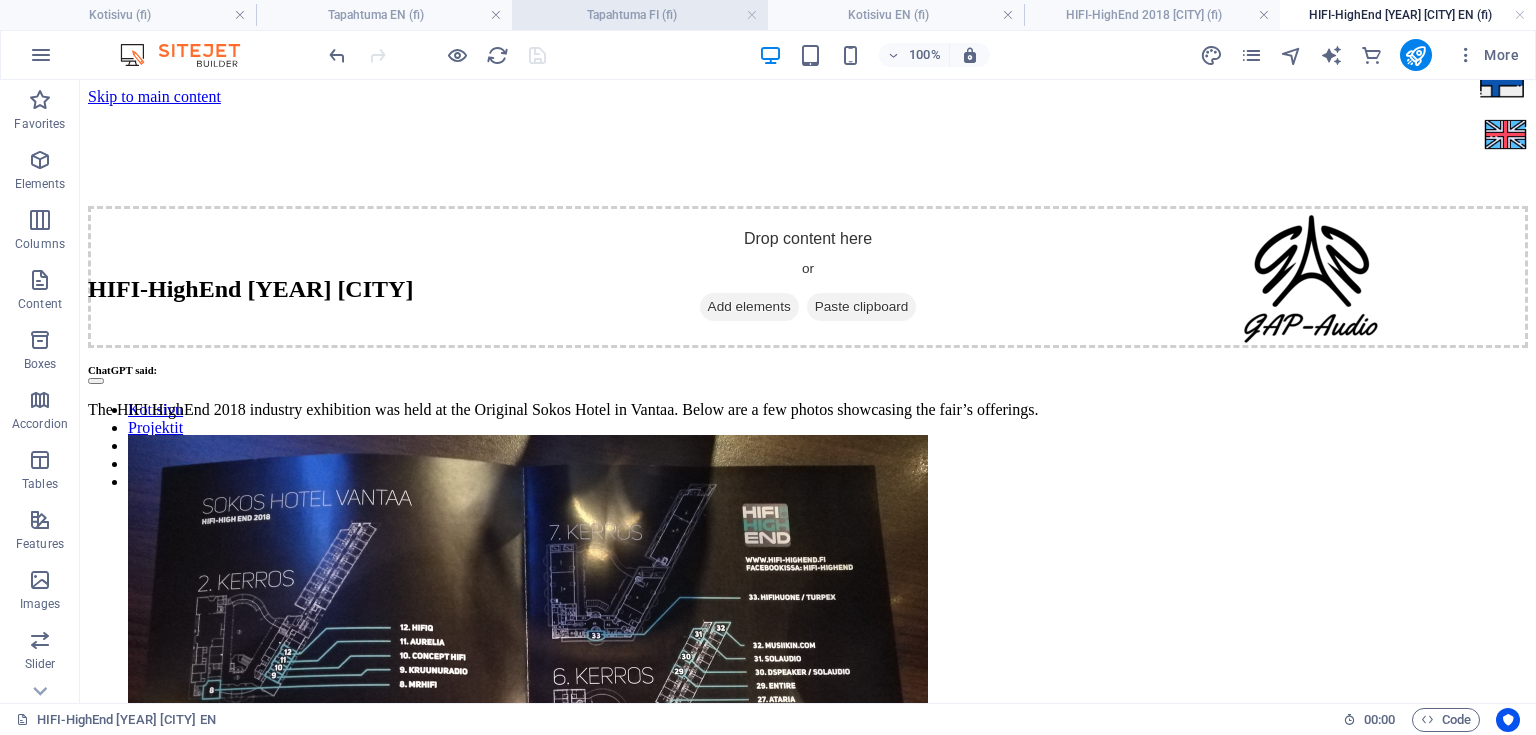 drag, startPoint x: 624, startPoint y: 24, endPoint x: 563, endPoint y: 139, distance: 130.1768 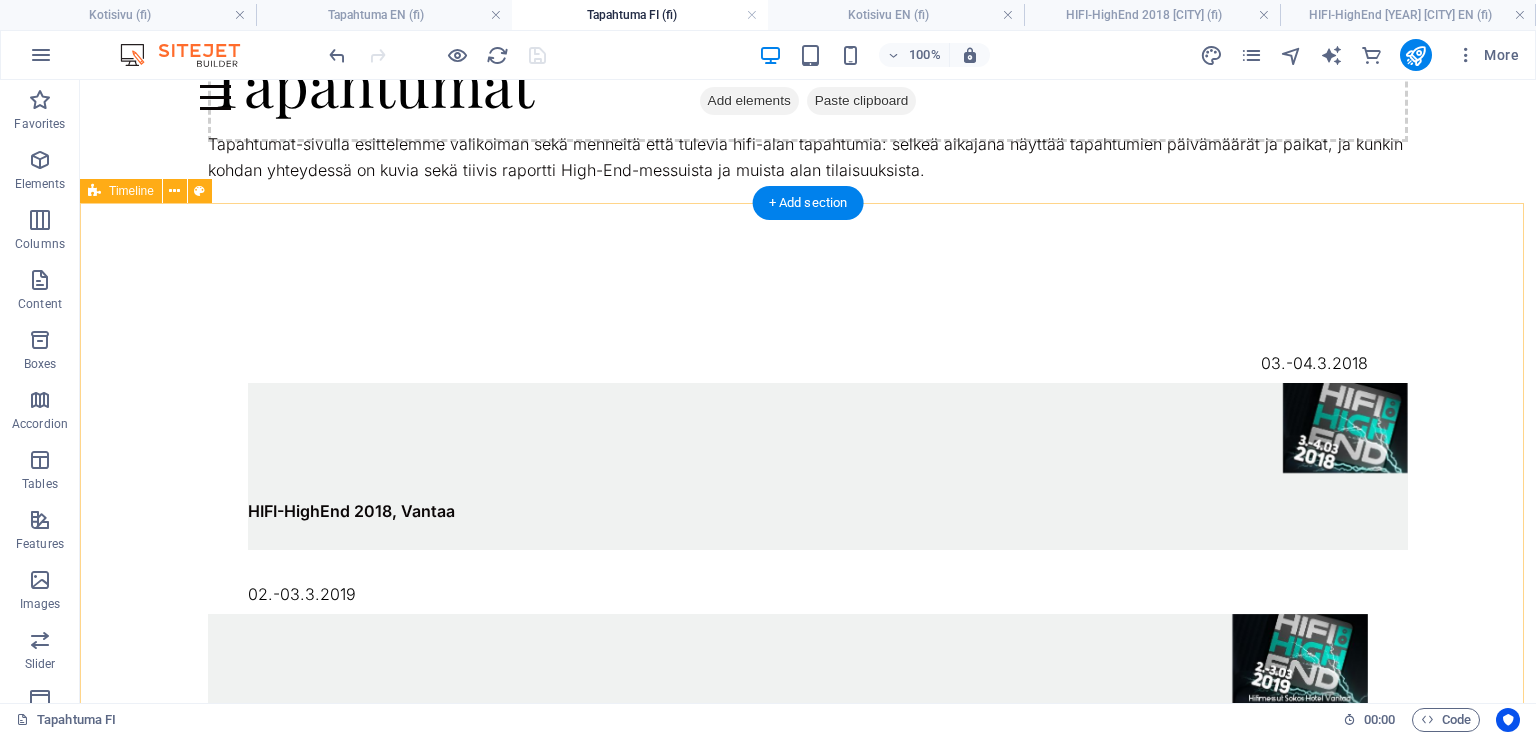 scroll, scrollTop: 320, scrollLeft: 0, axis: vertical 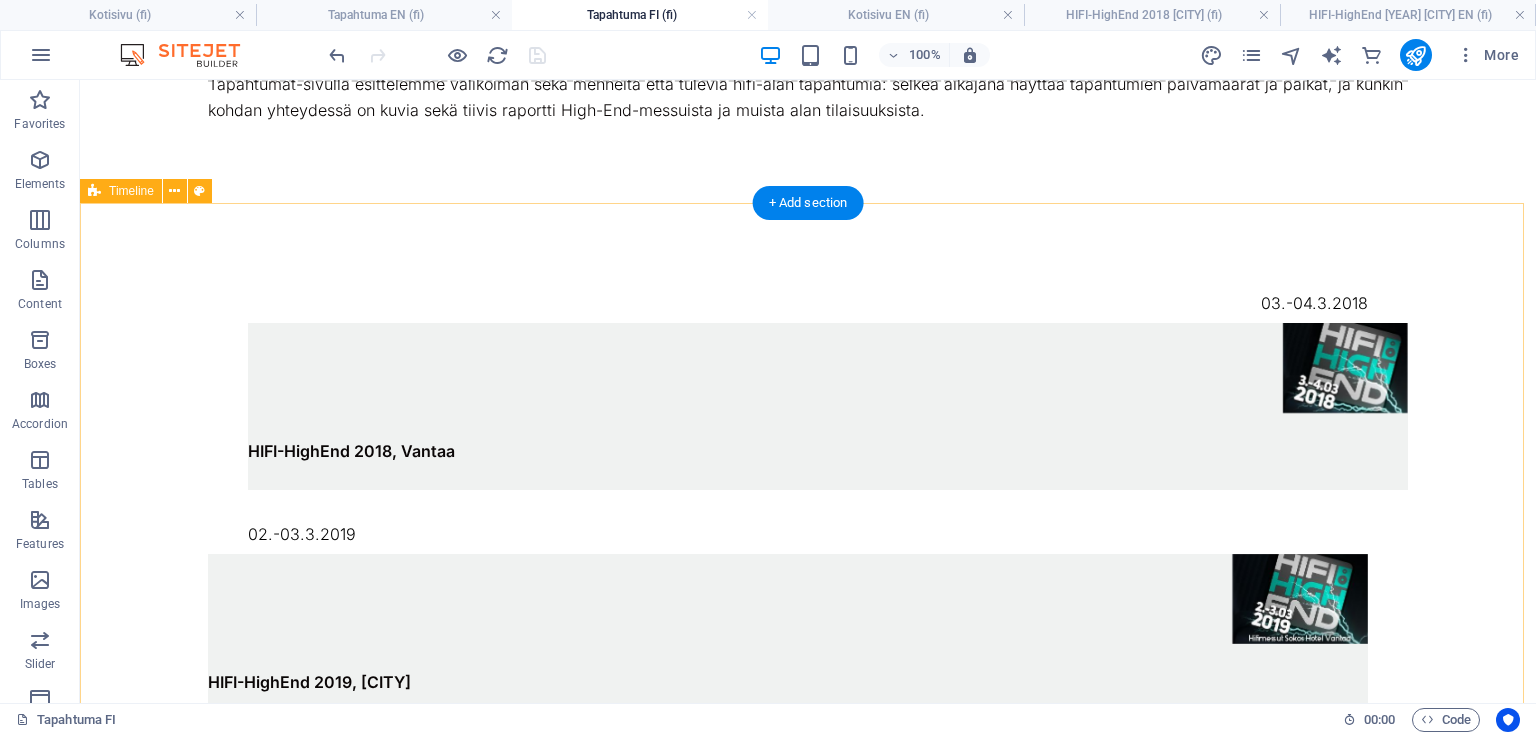 click at bounding box center [828, 368] 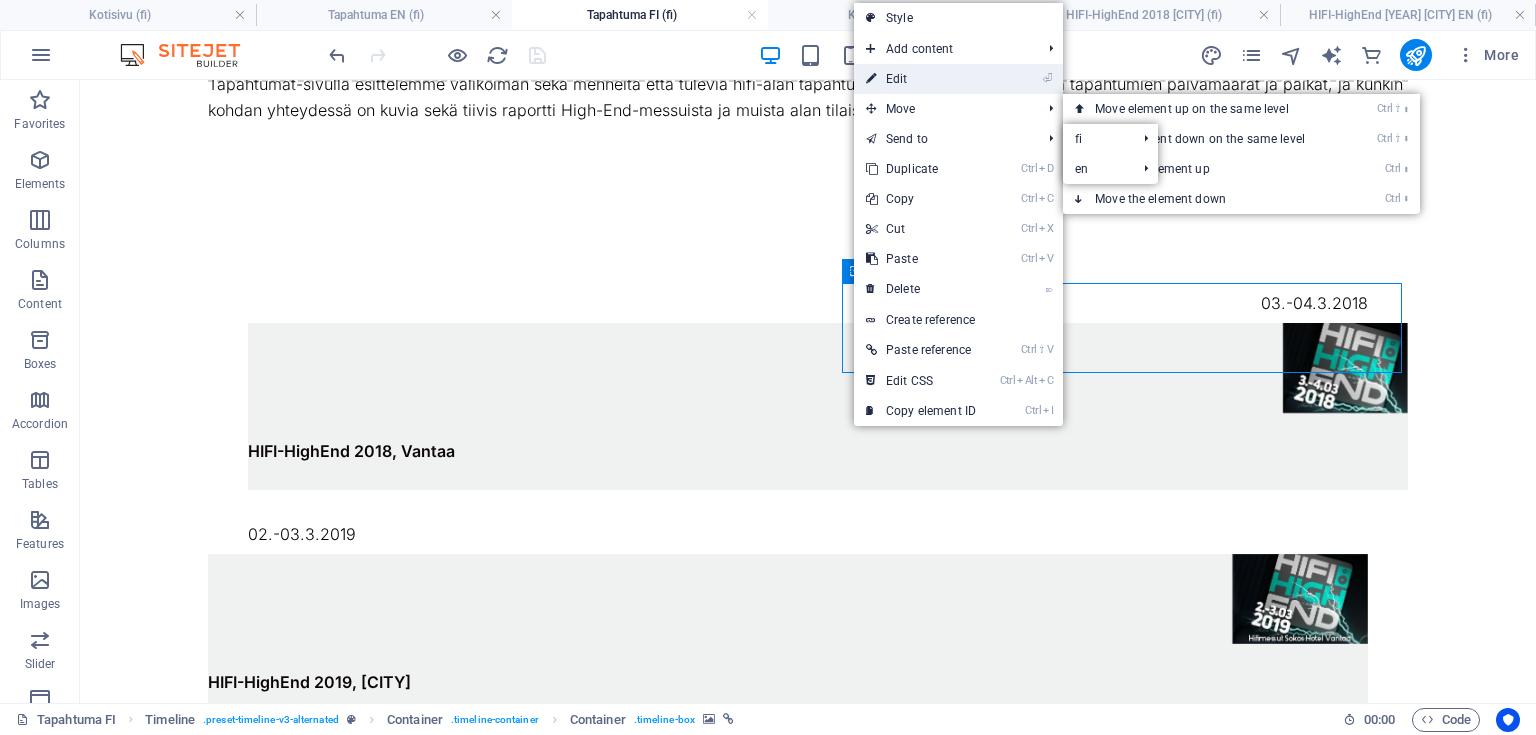 click on "⏎  Edit" at bounding box center (921, 79) 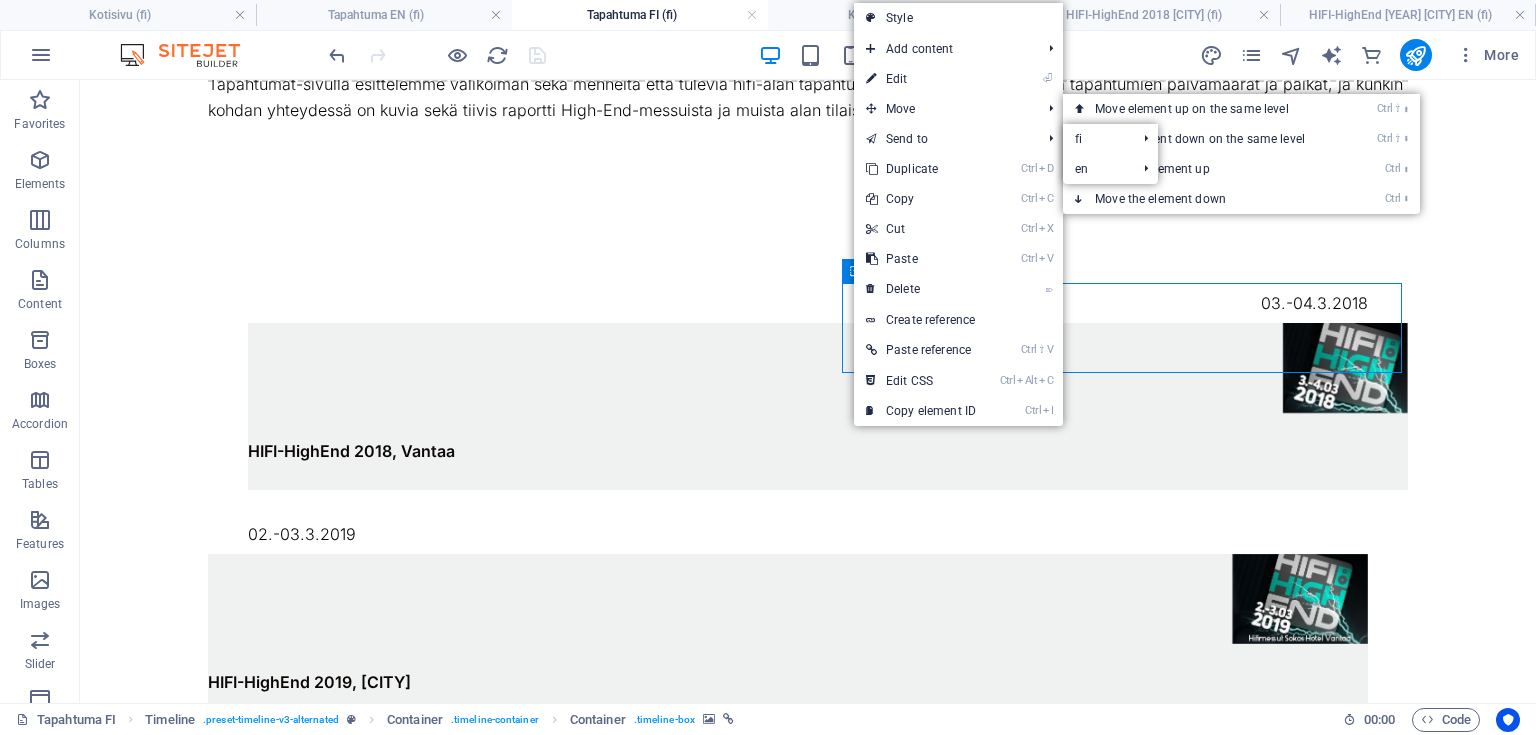 select on "4" 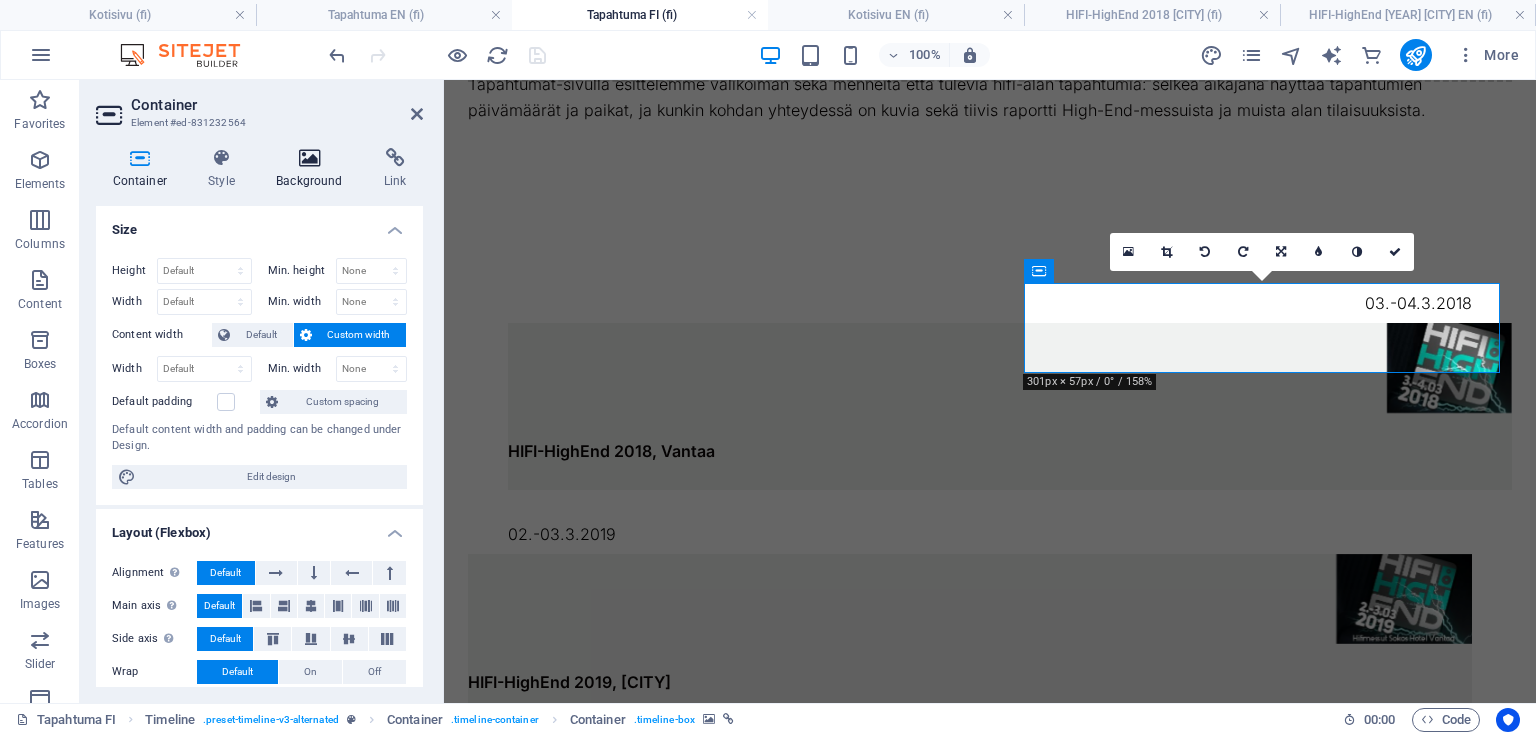 click on "Background" at bounding box center [314, 169] 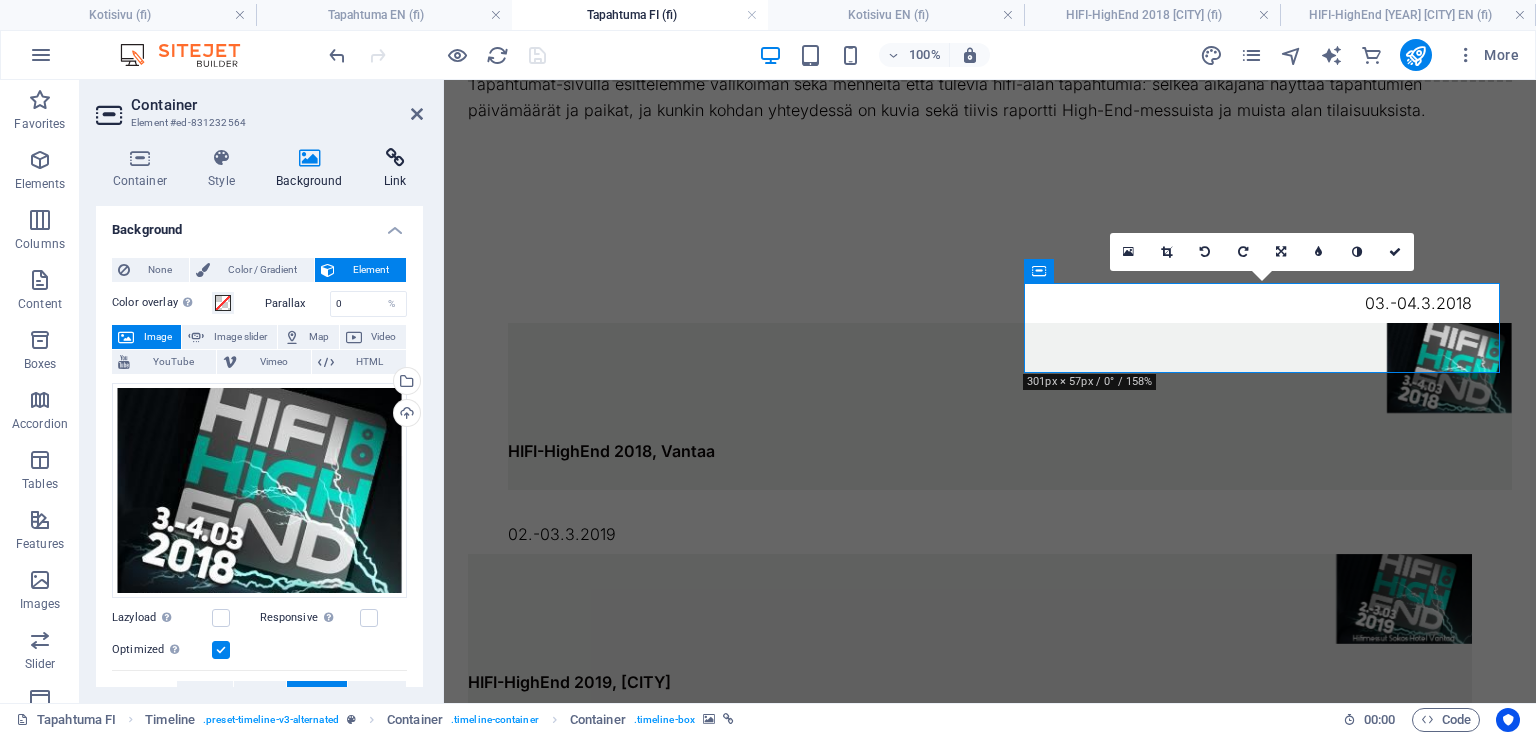 click on "Link" at bounding box center [395, 169] 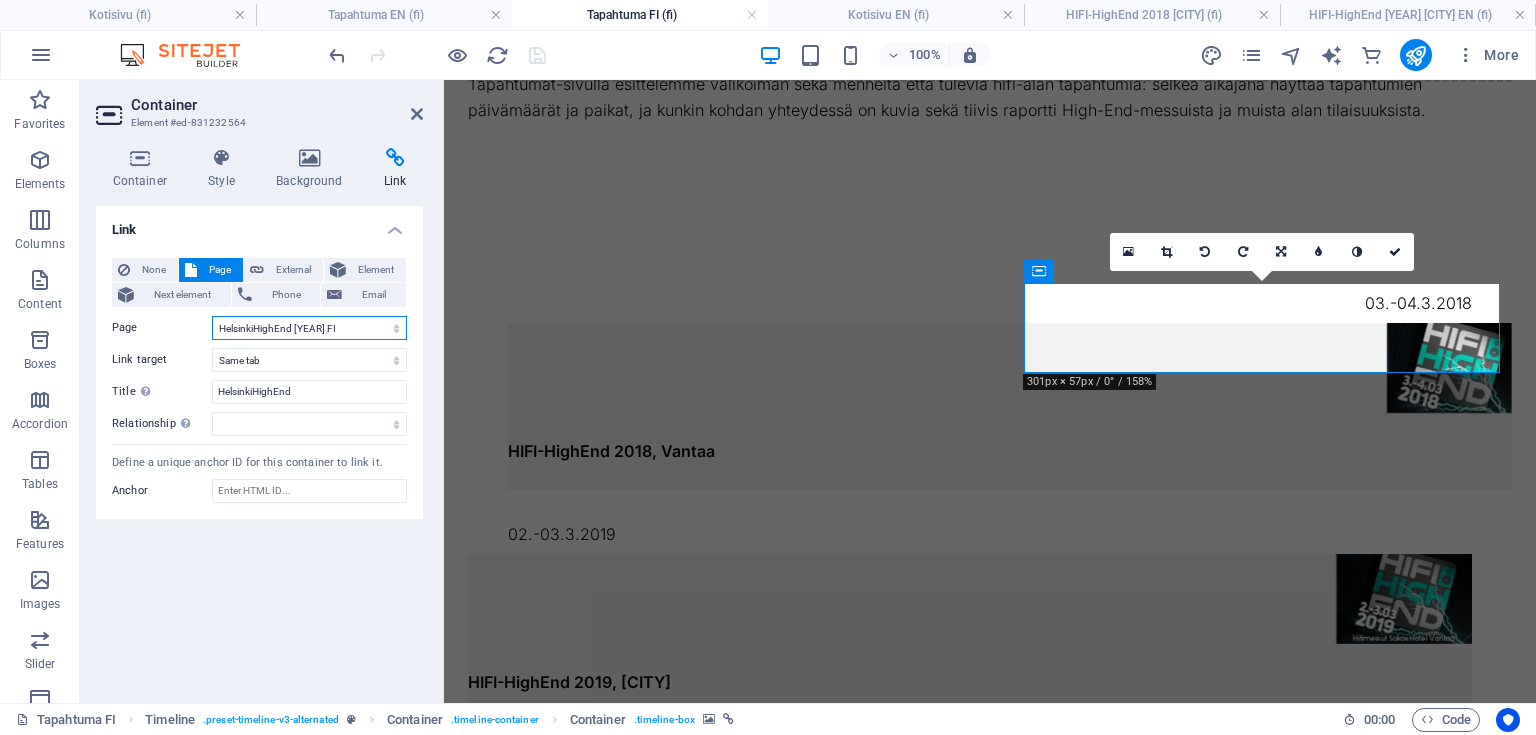 click on "Kotisivu Kotisivu EN DIY-Crevasse FI DIY-Crevasse EN [CITY]HighEnd 2025 FI [CITY]HighEnd 2025 EN Tapahtuma FI Tapahtuma EN HIFI-HighEnd 2018 [CITY] FI HIFI-HighEnd 2018 [CITY] EN Kuka Homepage" at bounding box center (309, 328) 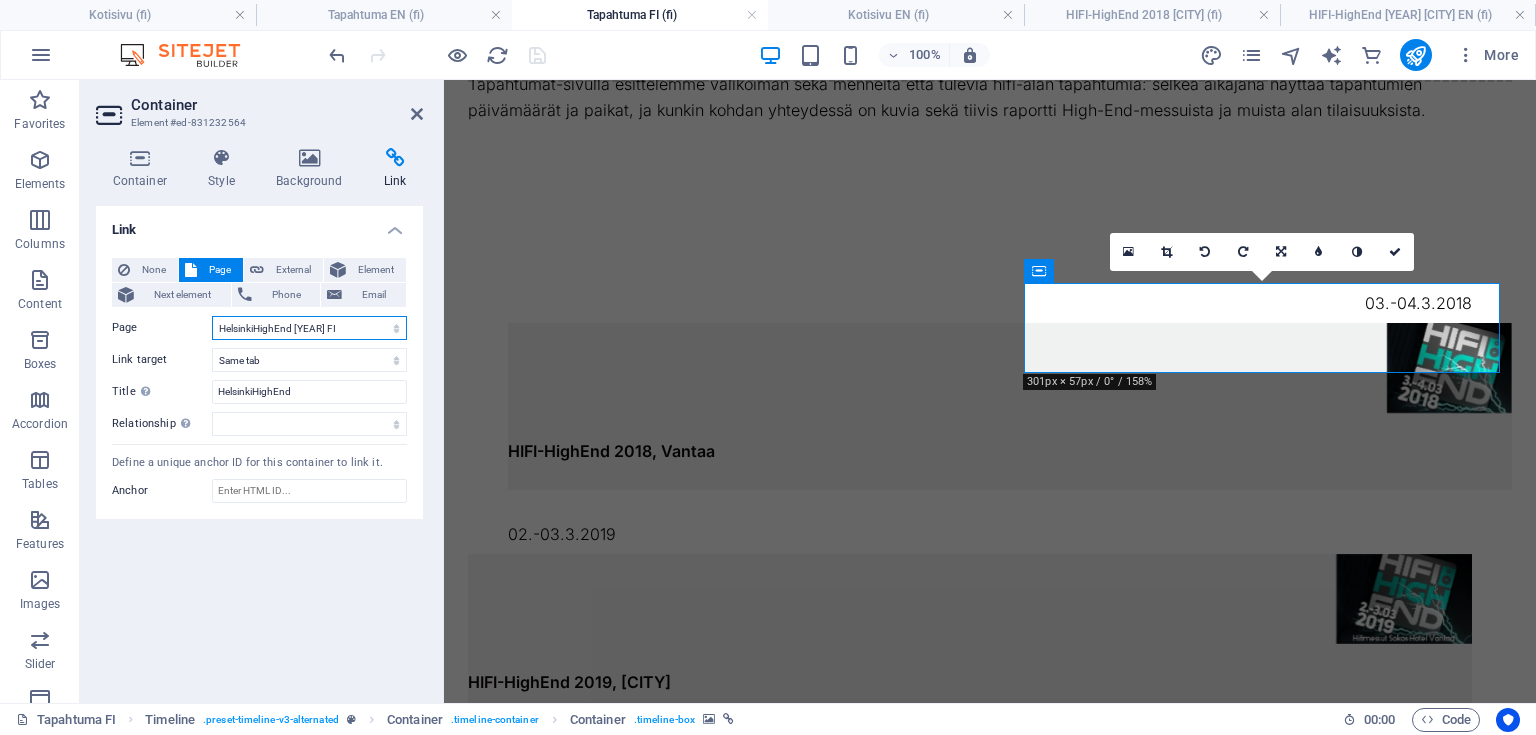 select on "8" 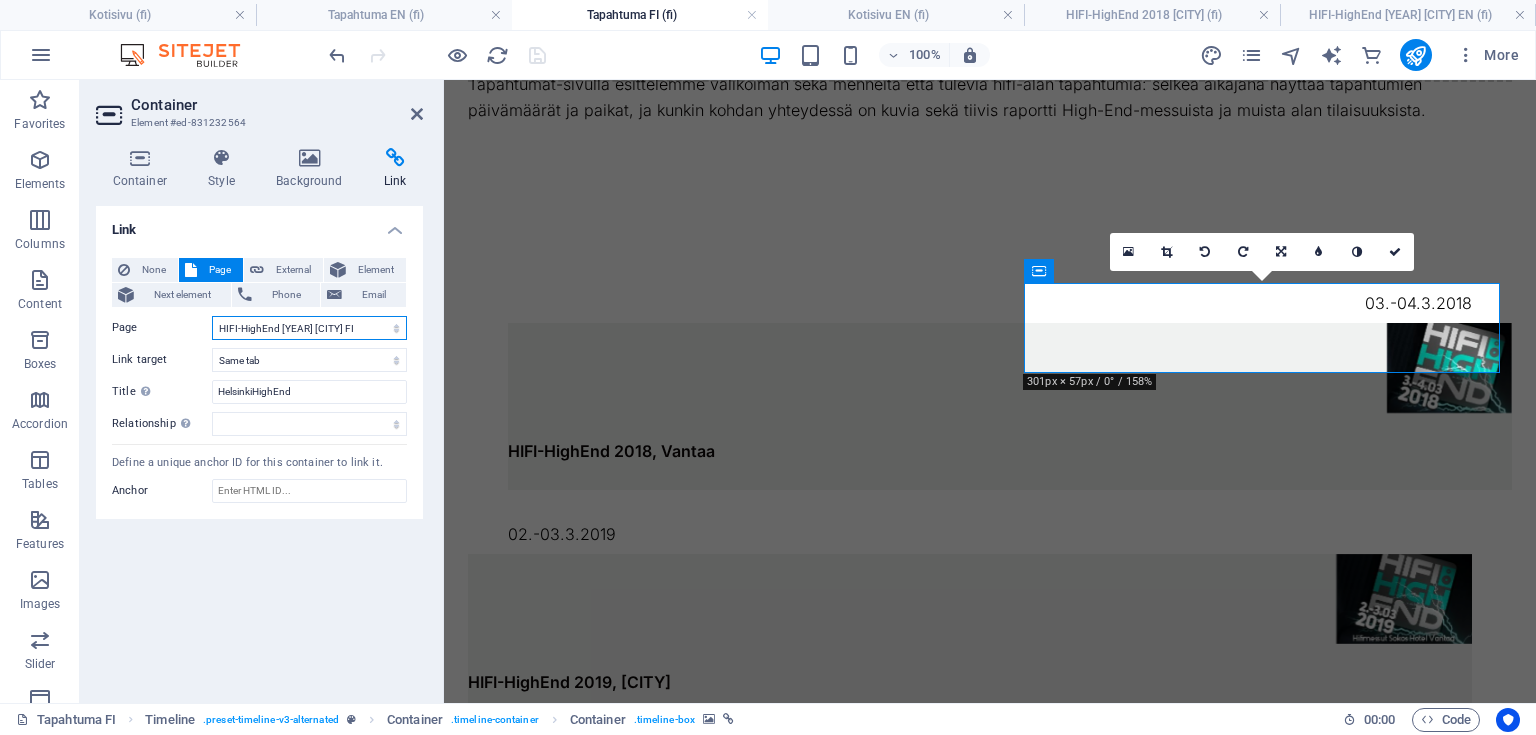 click on "Kotisivu Kotisivu EN DIY-Crevasse FI DIY-Crevasse EN [CITY]HighEnd 2025 FI [CITY]HighEnd 2025 EN Tapahtuma FI Tapahtuma EN HIFI-HighEnd 2018 [CITY] FI HIFI-HighEnd 2018 [CITY] EN Kuka Homepage" at bounding box center (309, 328) 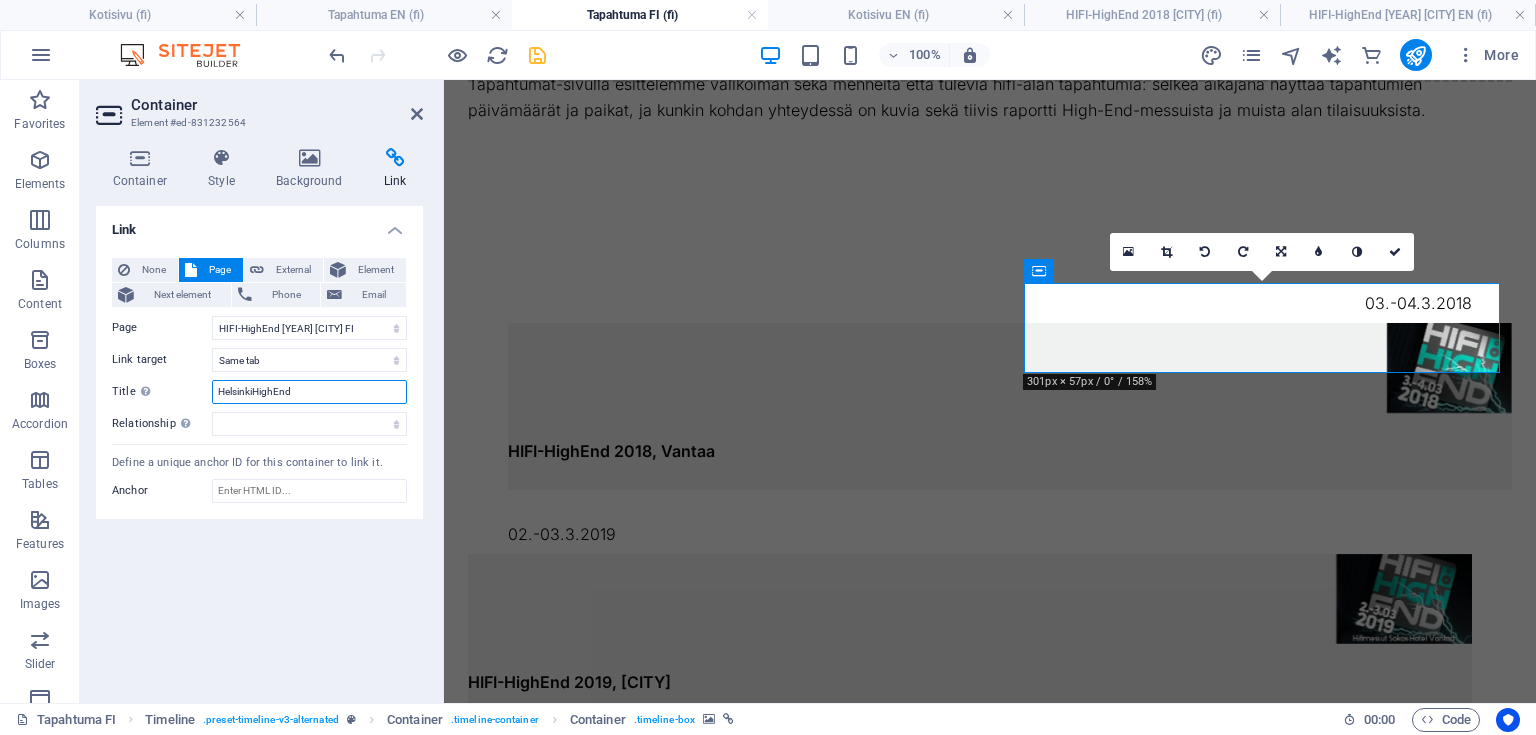 click on "HelsinkiHighEnd" at bounding box center (309, 392) 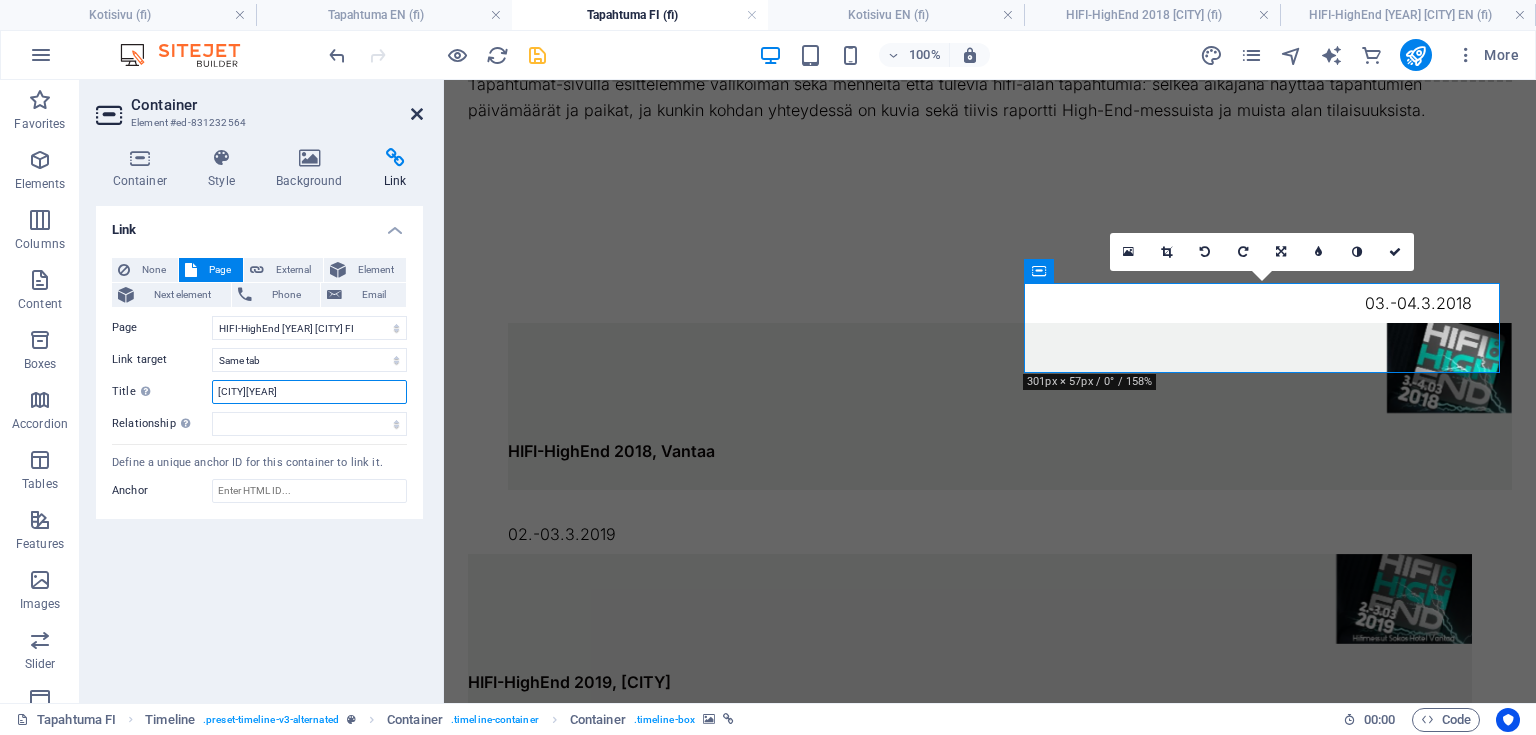 type on "[CITY][YEAR]" 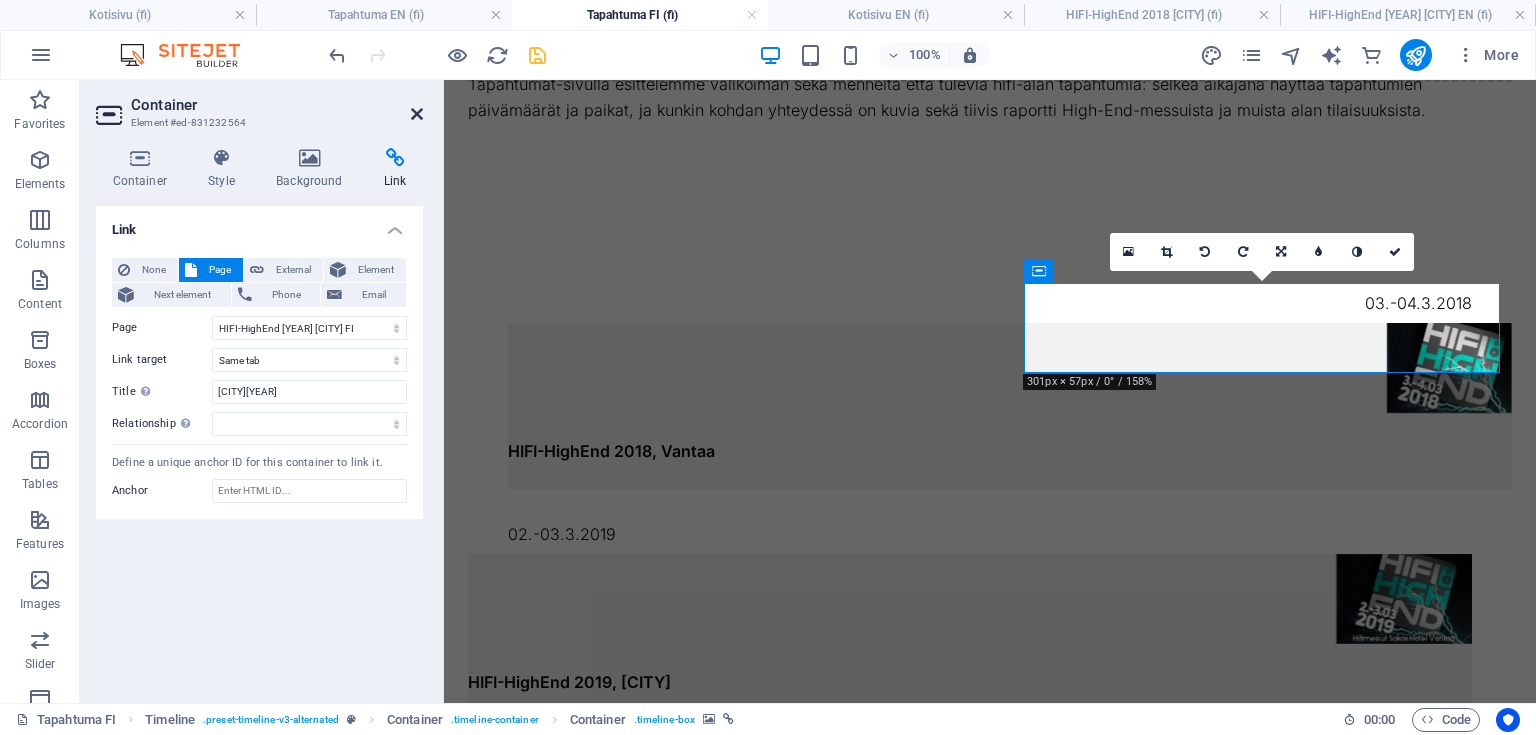 click at bounding box center (417, 114) 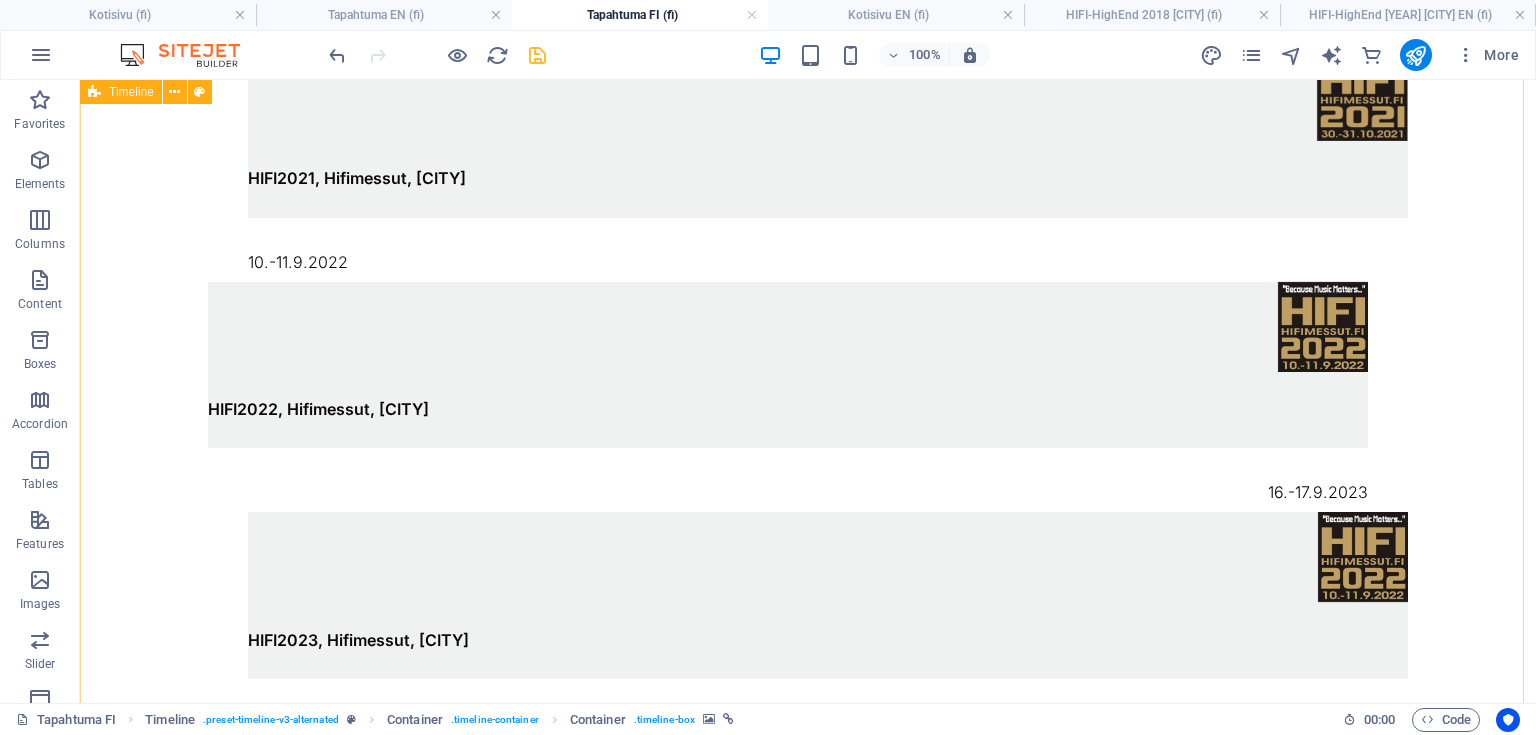scroll, scrollTop: 1120, scrollLeft: 0, axis: vertical 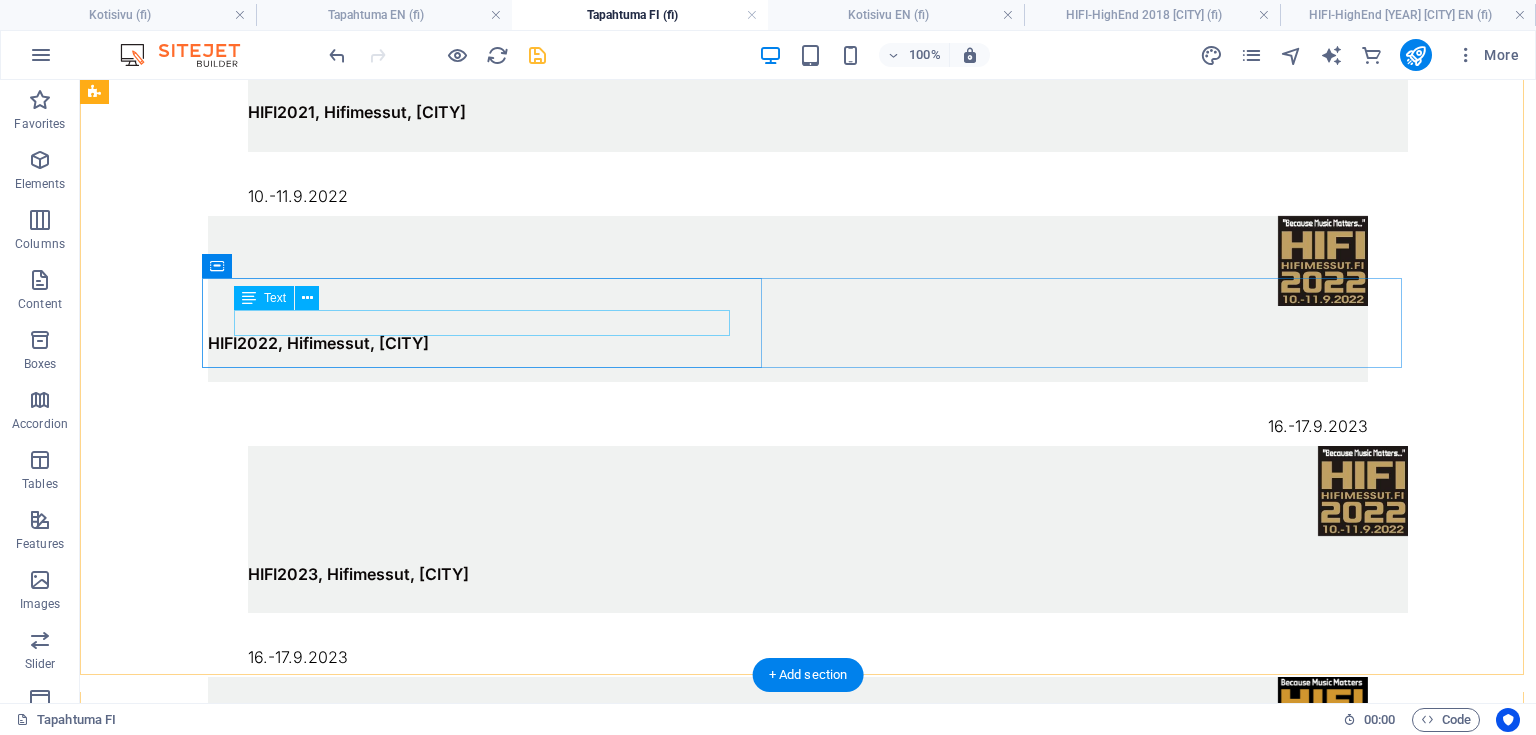 click at bounding box center [788, 1184] 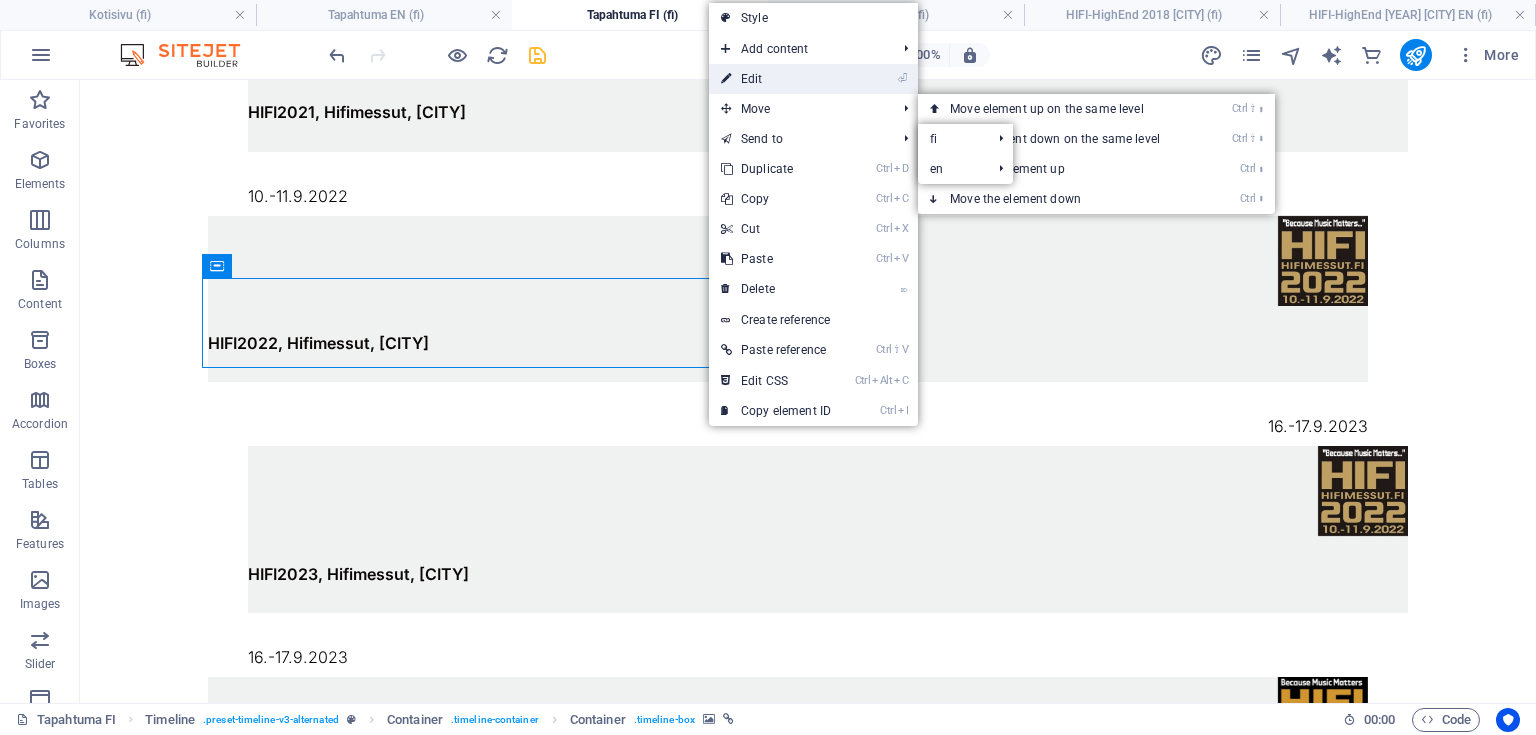 click on "⏎  Edit" at bounding box center (776, 79) 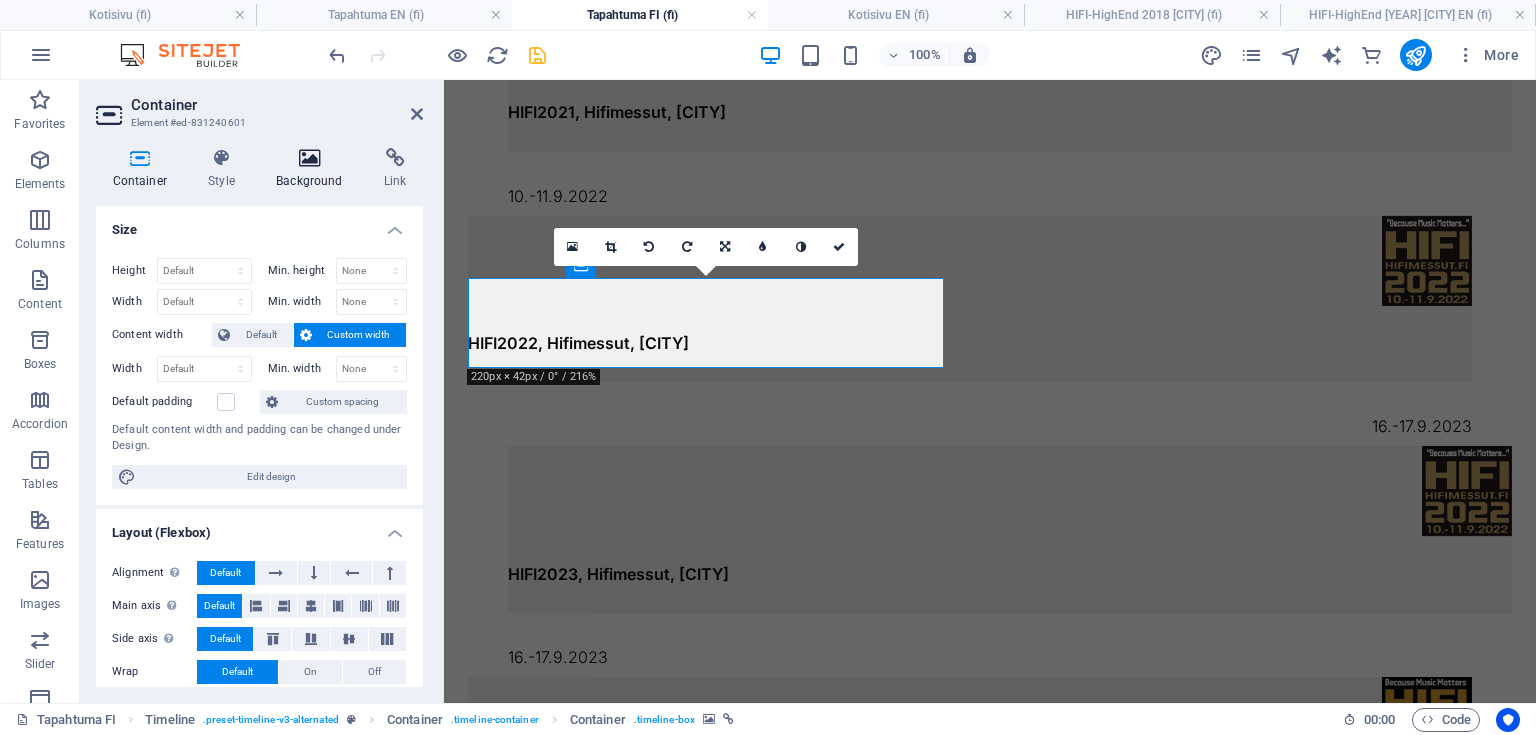 click on "Background" at bounding box center [314, 169] 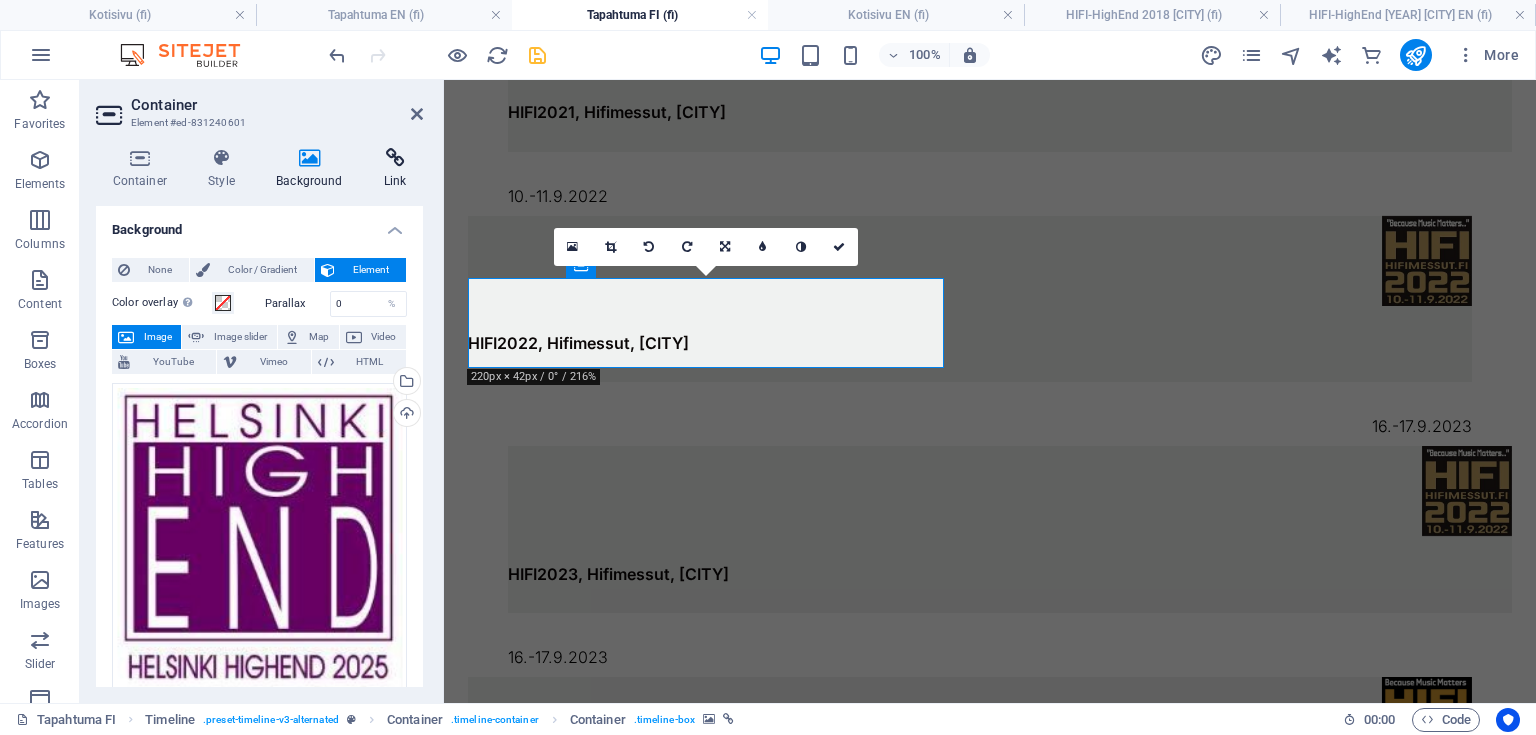 click on "Link" at bounding box center [395, 169] 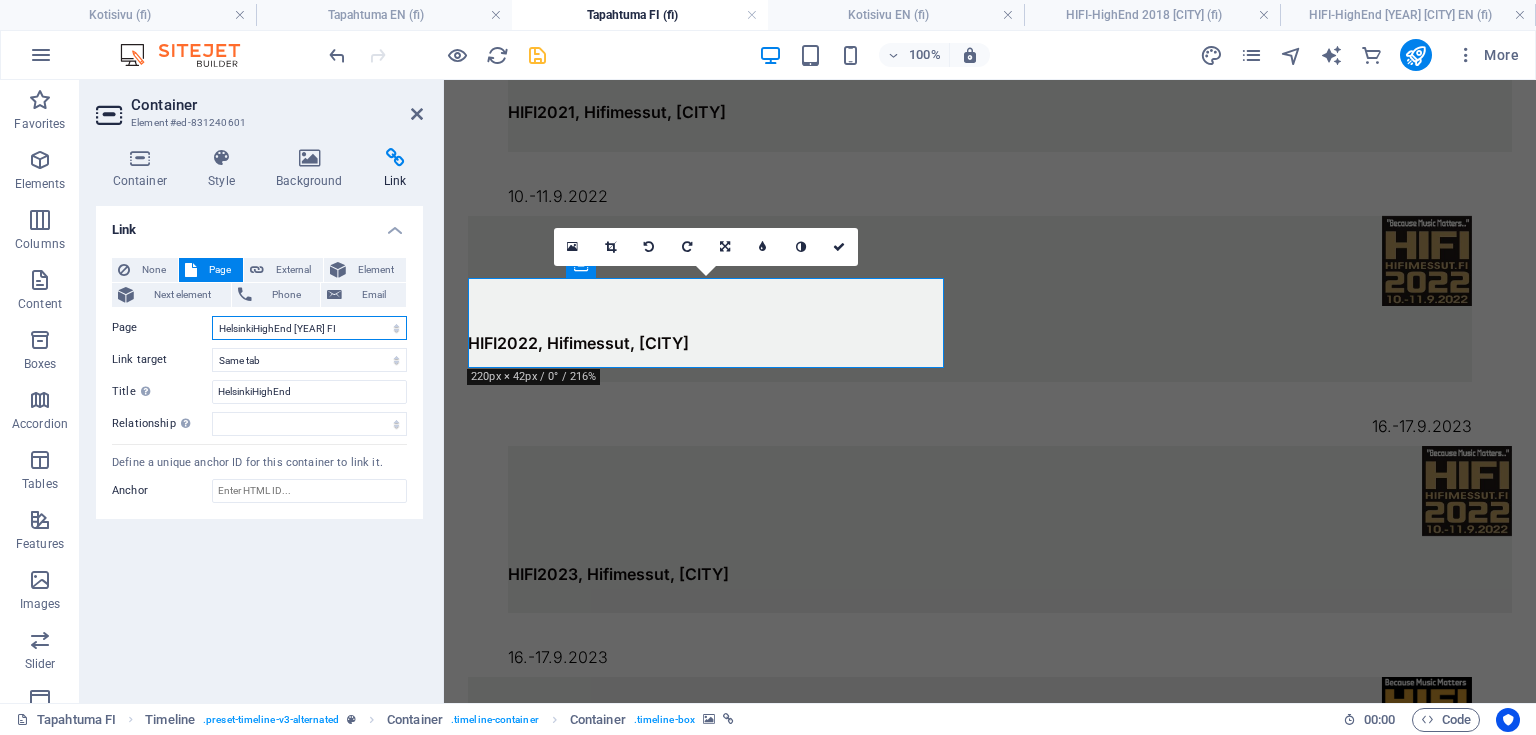 click on "Kotisivu Kotisivu EN DIY-Crevasse FI DIY-Crevasse EN [CITY]HighEnd 2025 FI [CITY]HighEnd 2025 EN Tapahtuma FI Tapahtuma EN HIFI-HighEnd 2018 [CITY] FI HIFI-HighEnd 2018 [CITY] EN Kuka Homepage" at bounding box center [309, 328] 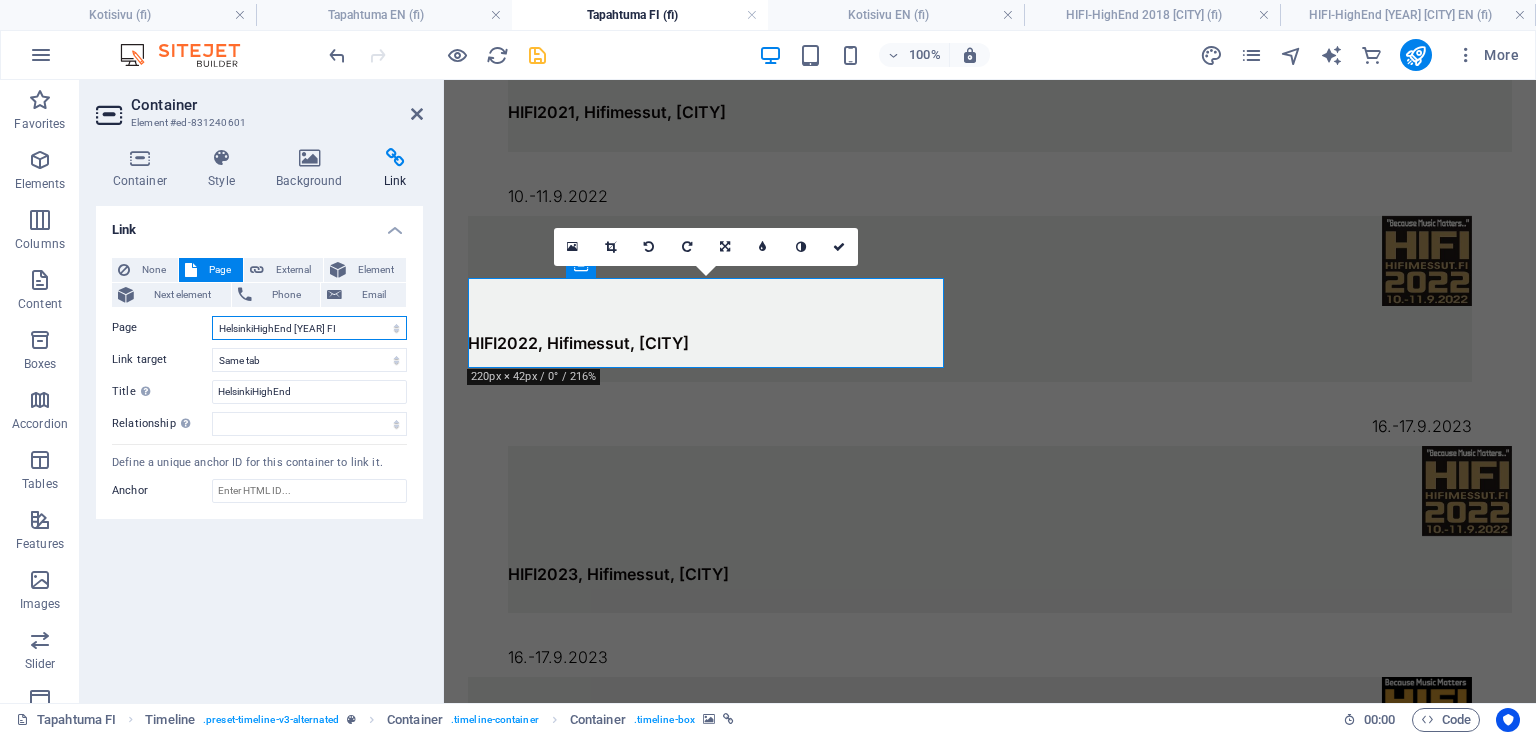 click on "Kotisivu Kotisivu EN DIY-Crevasse FI DIY-Crevasse EN [CITY]HighEnd 2025 FI [CITY]HighEnd 2025 EN Tapahtuma FI Tapahtuma EN HIFI-HighEnd 2018 [CITY] FI HIFI-HighEnd 2018 [CITY] EN Kuka Homepage" at bounding box center (309, 328) 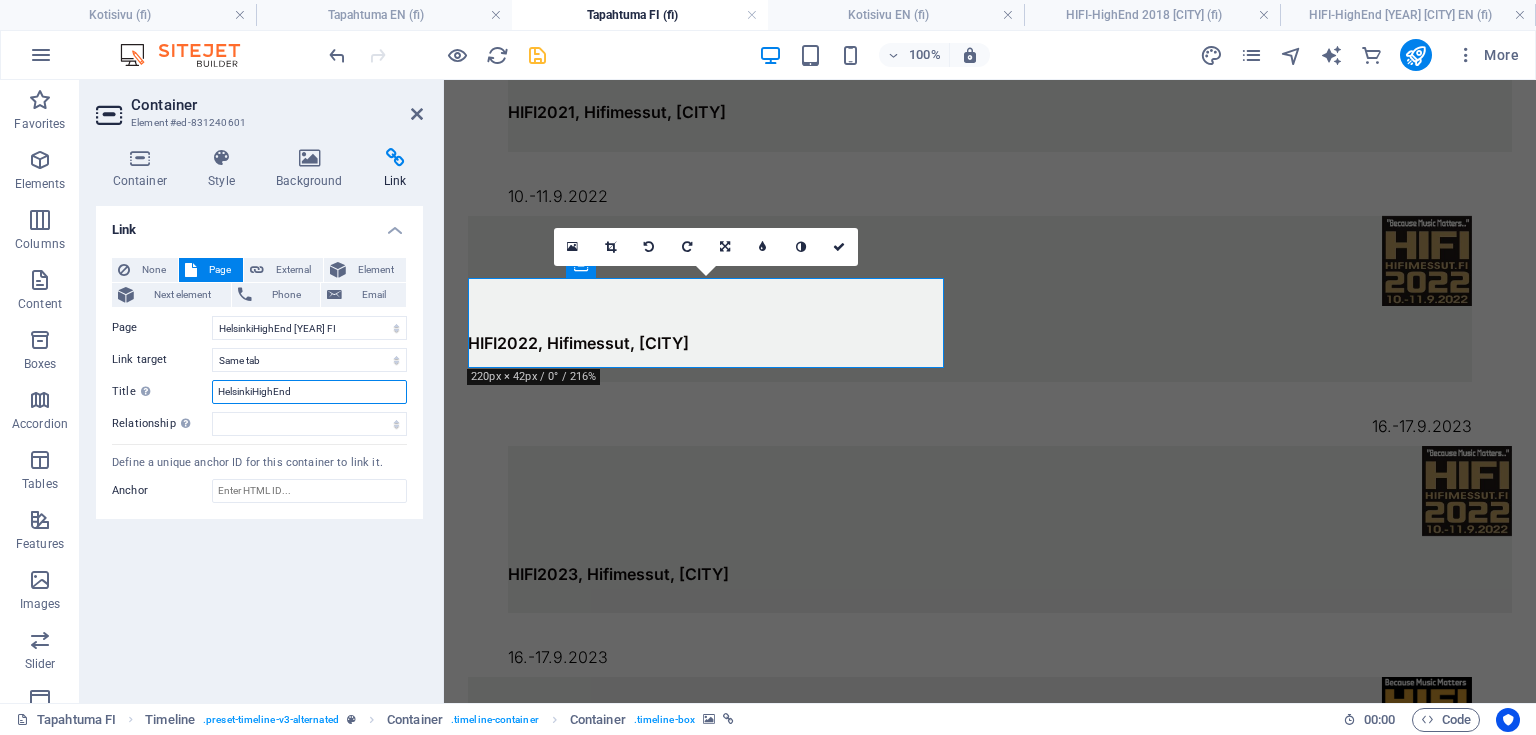 click on "HelsinkiHighEnd" at bounding box center [309, 392] 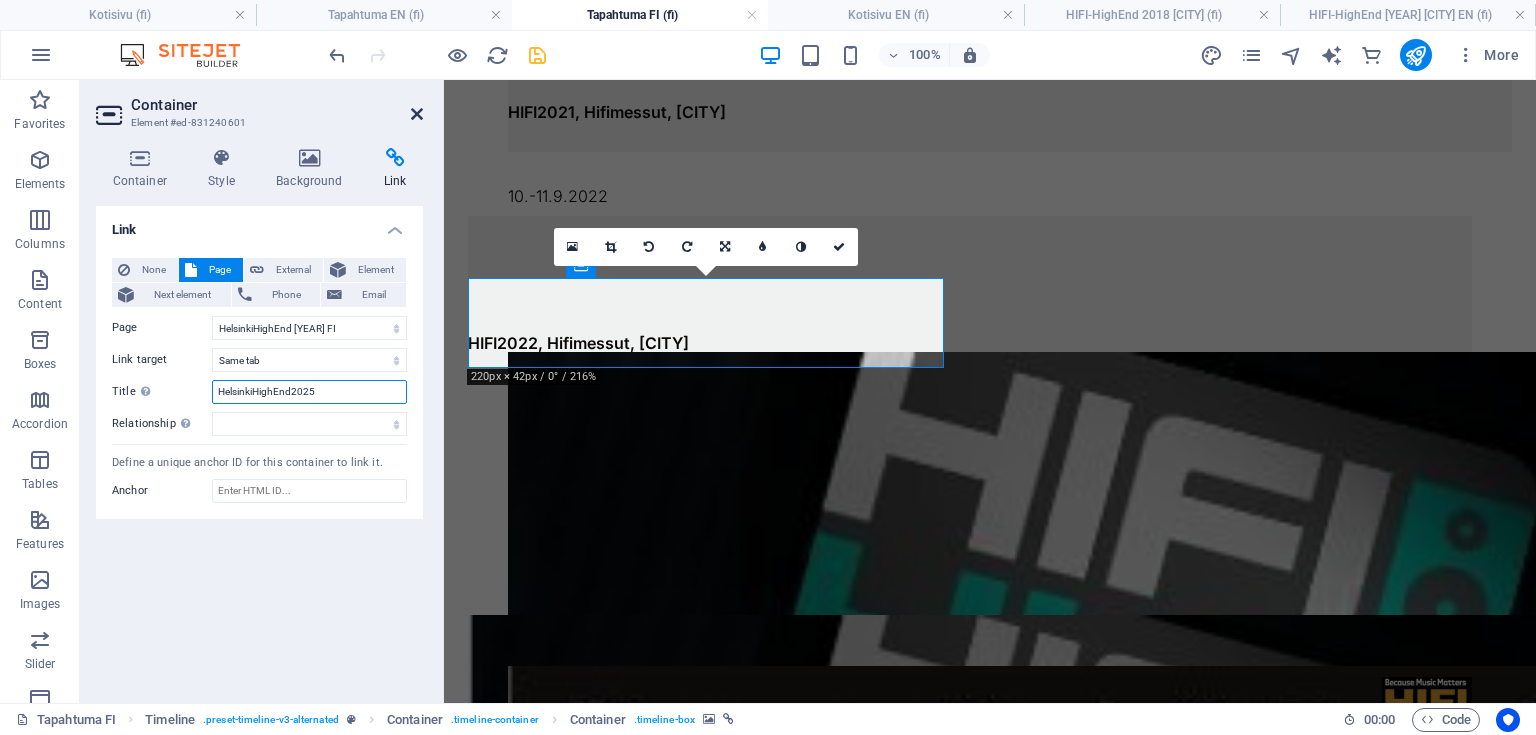 type on "HelsinkiHighEnd2025" 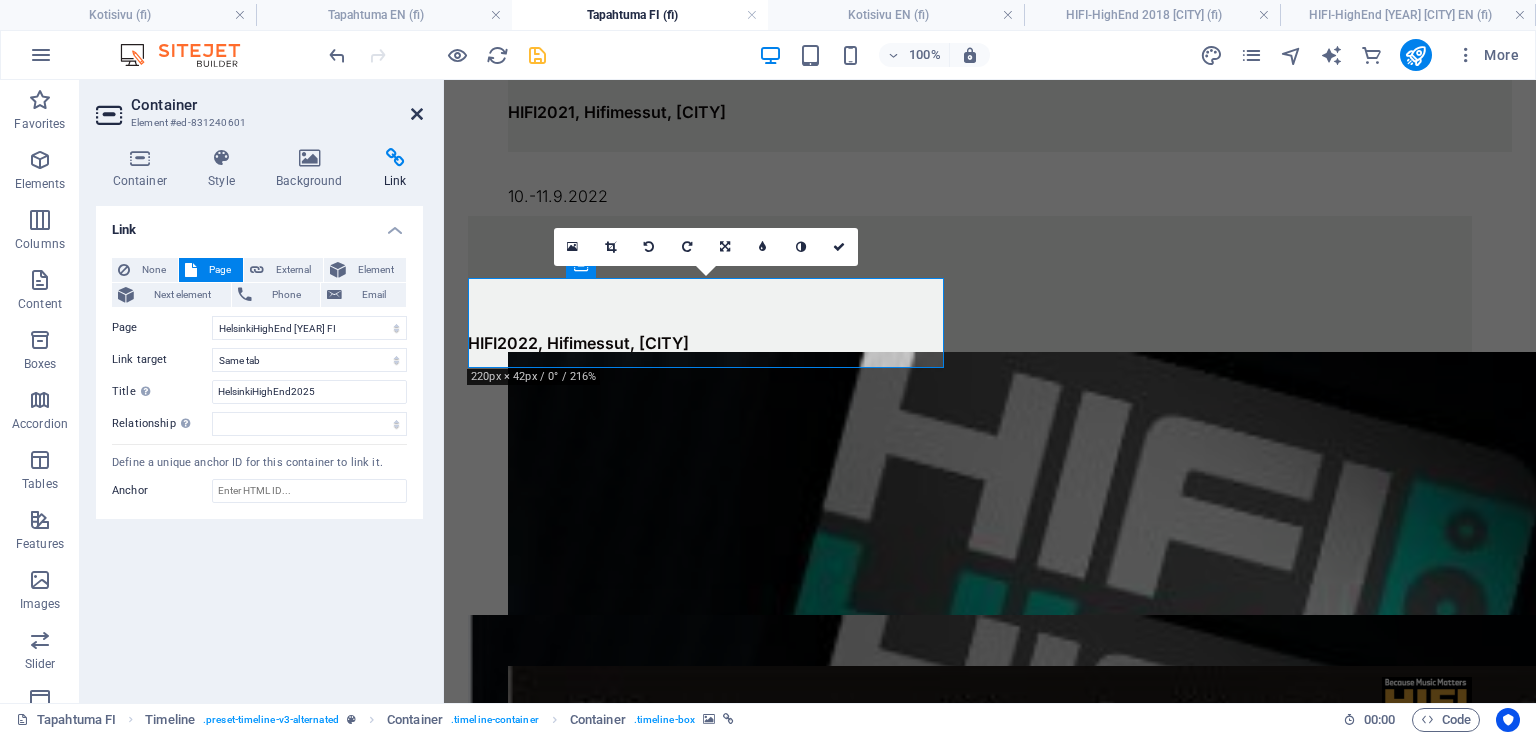 drag, startPoint x: 413, startPoint y: 108, endPoint x: 334, endPoint y: 28, distance: 112.432205 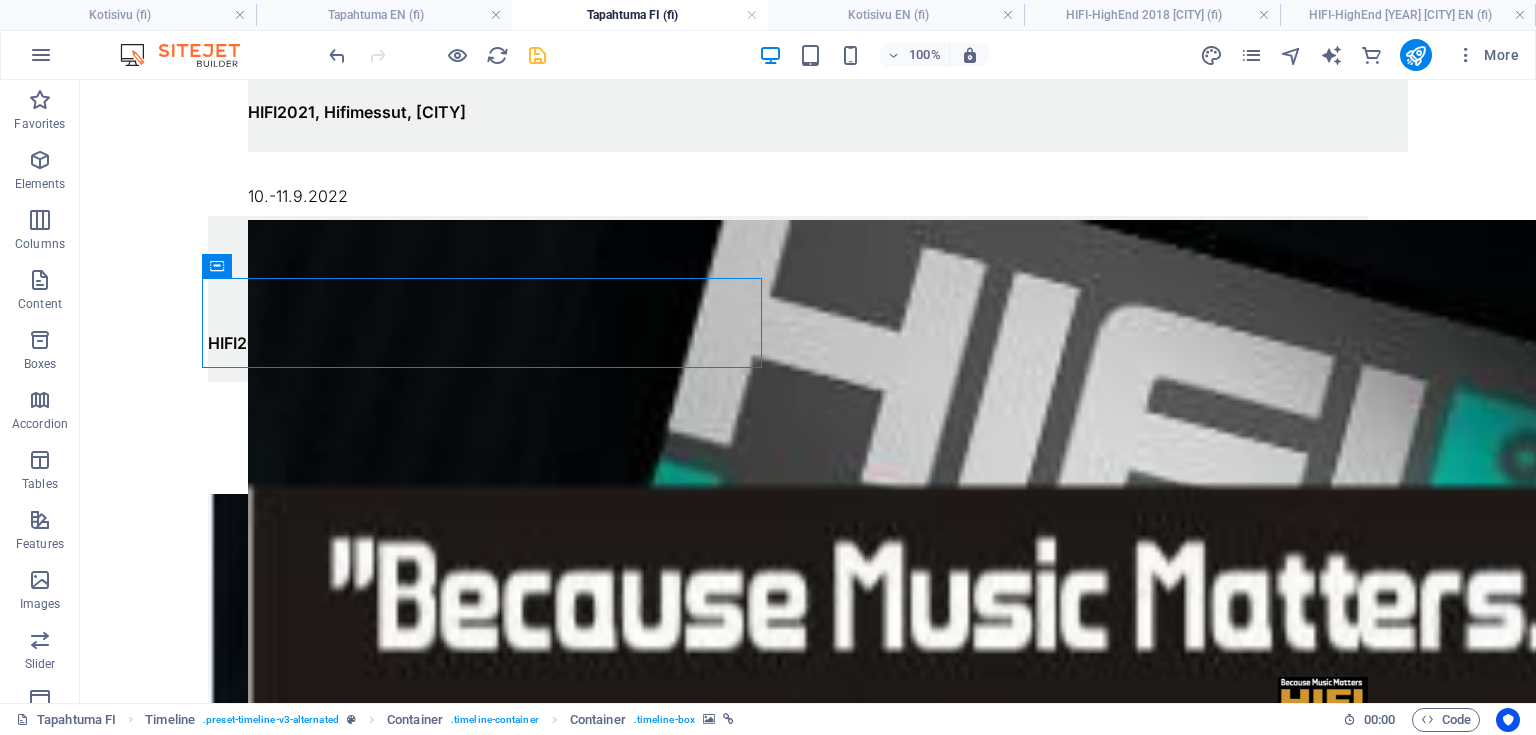 drag, startPoint x: 528, startPoint y: 51, endPoint x: 563, endPoint y: 223, distance: 175.52493 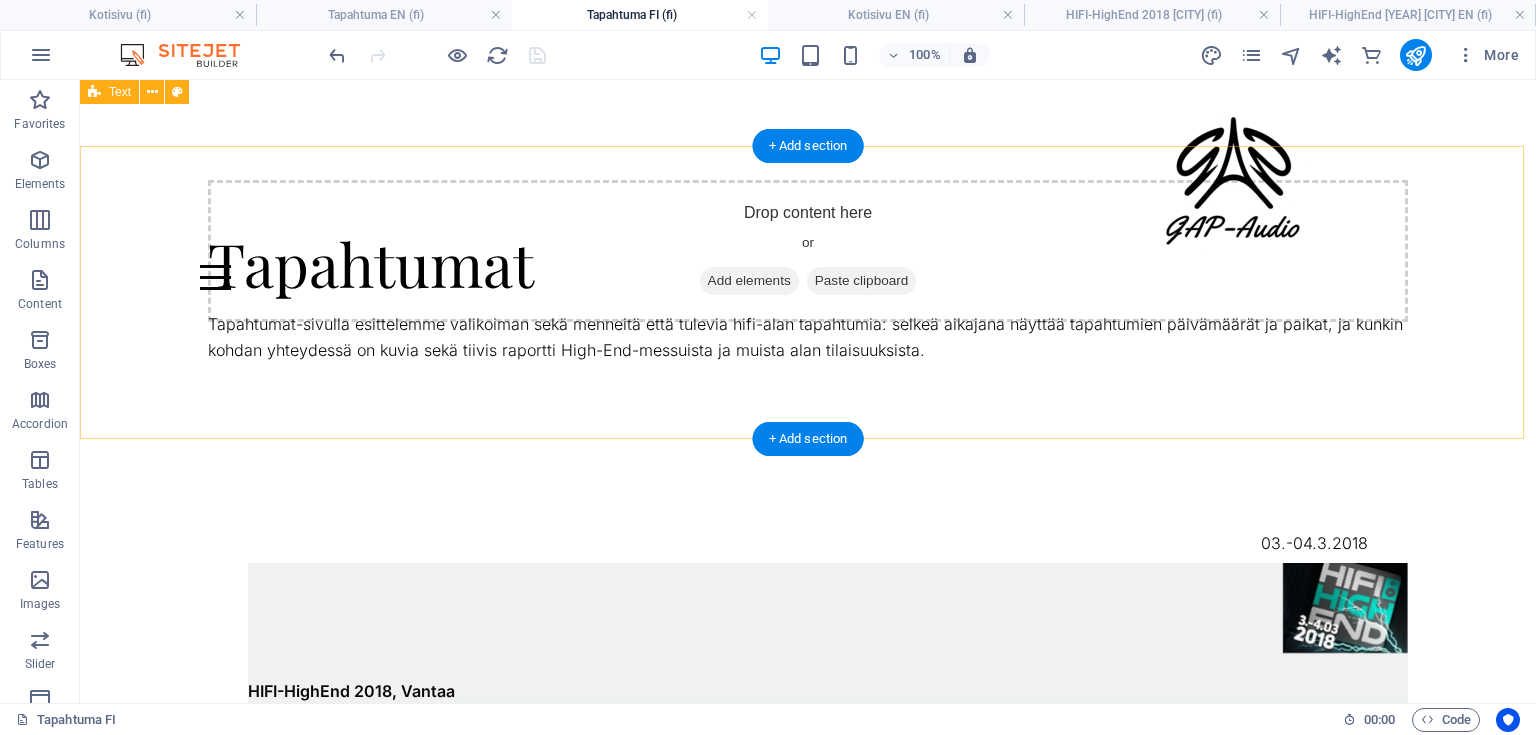 scroll, scrollTop: 80, scrollLeft: 0, axis: vertical 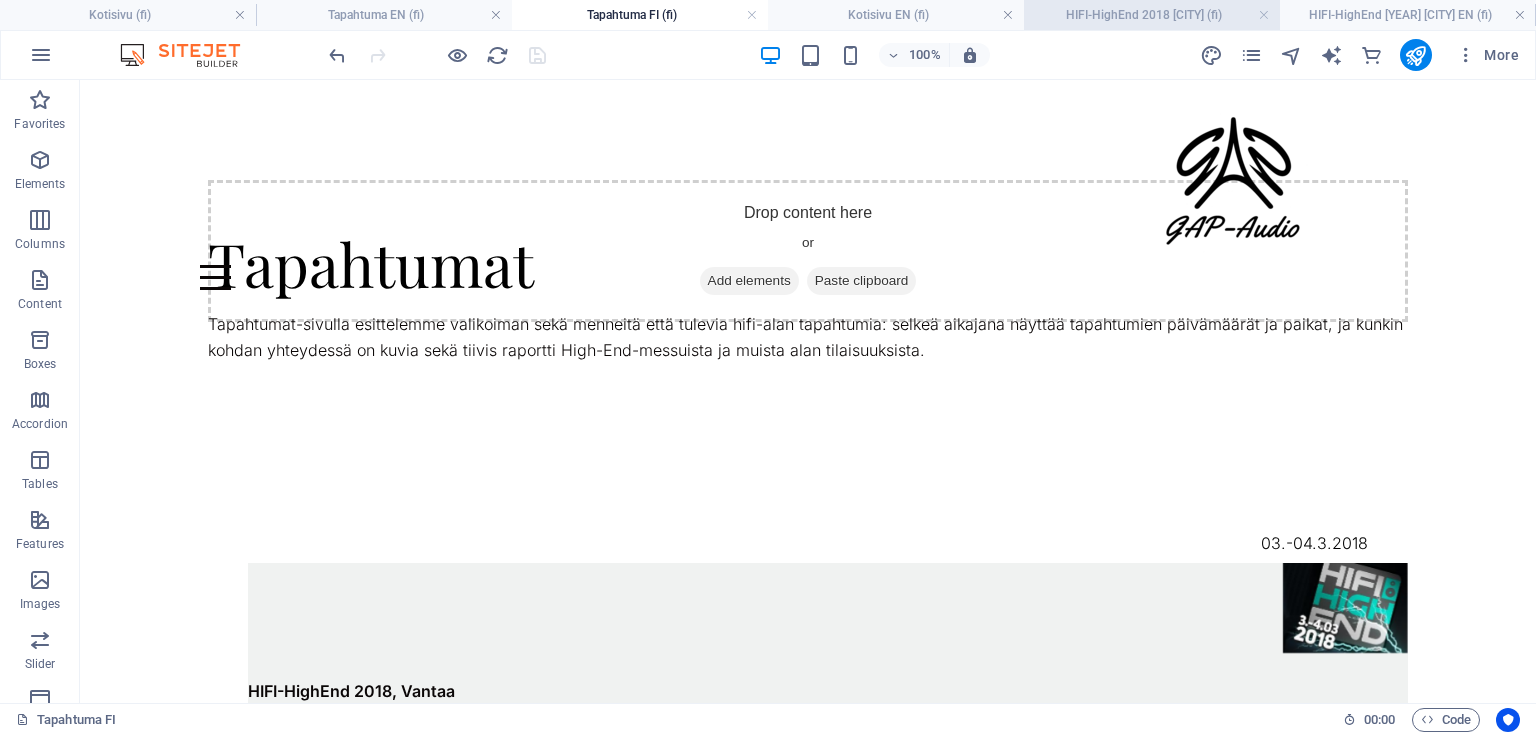 click on "HIFI-HighEnd 2018 [CITY] (fi)" at bounding box center [1152, 15] 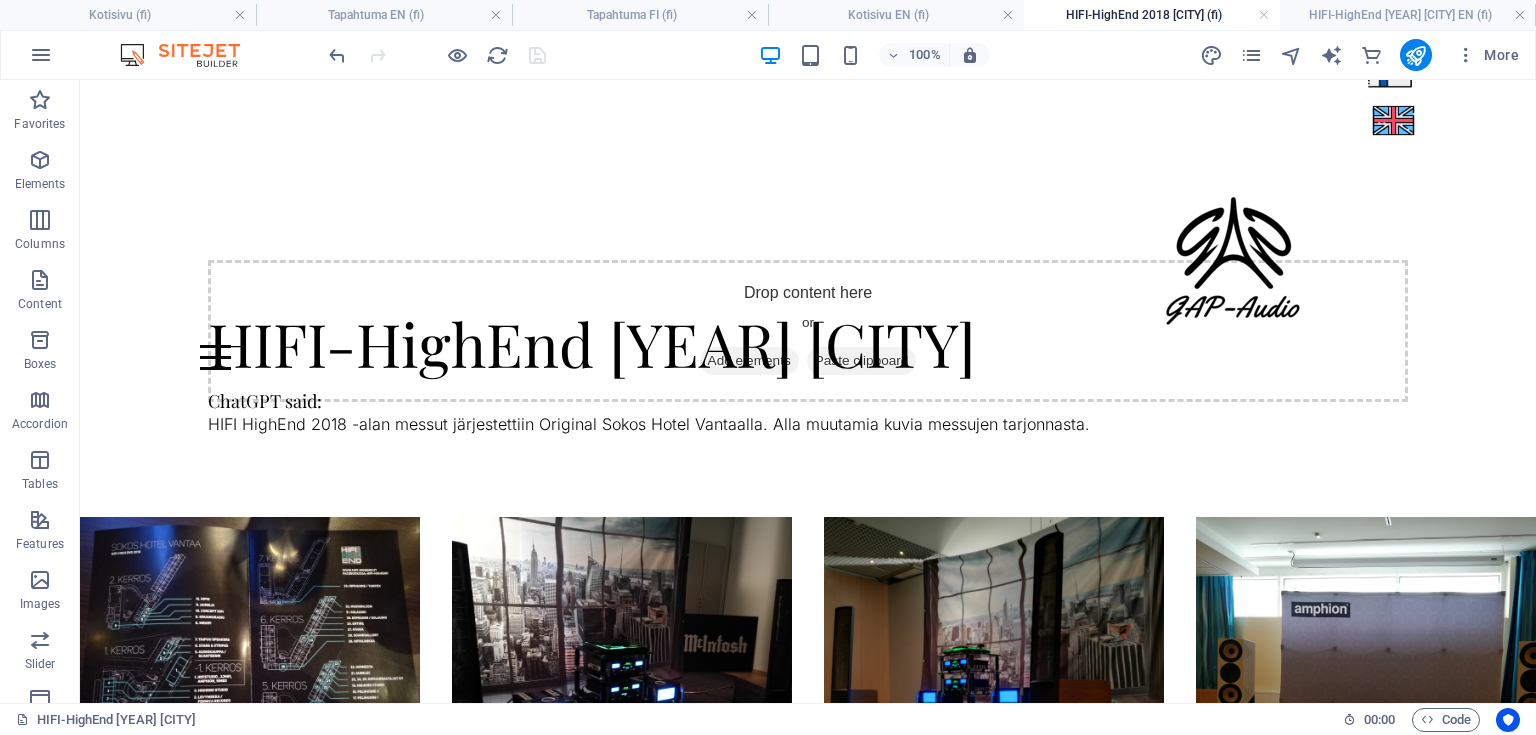 scroll, scrollTop: 0, scrollLeft: 0, axis: both 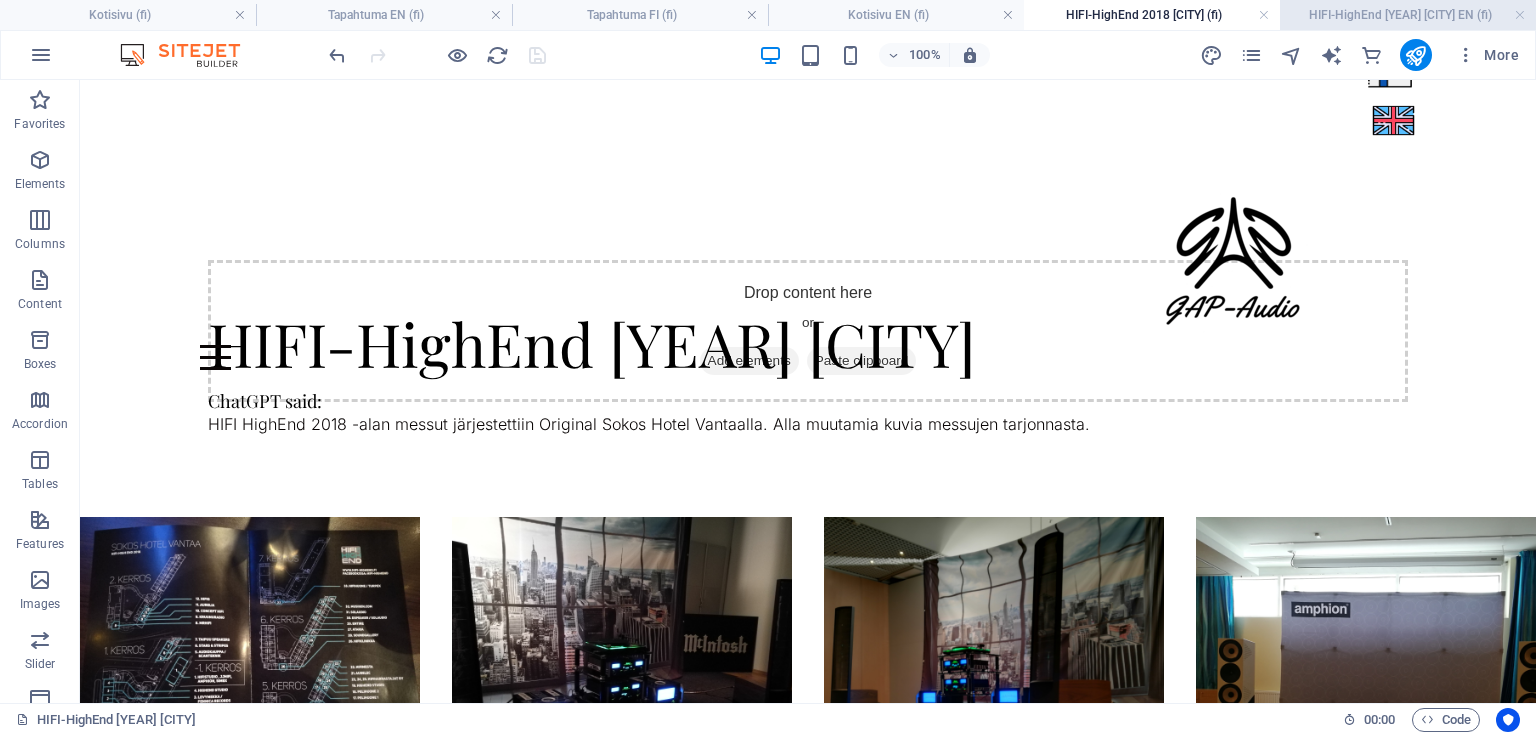 click on "HIFI-HighEnd [YEAR] [CITY] EN (fi)" at bounding box center (1408, 15) 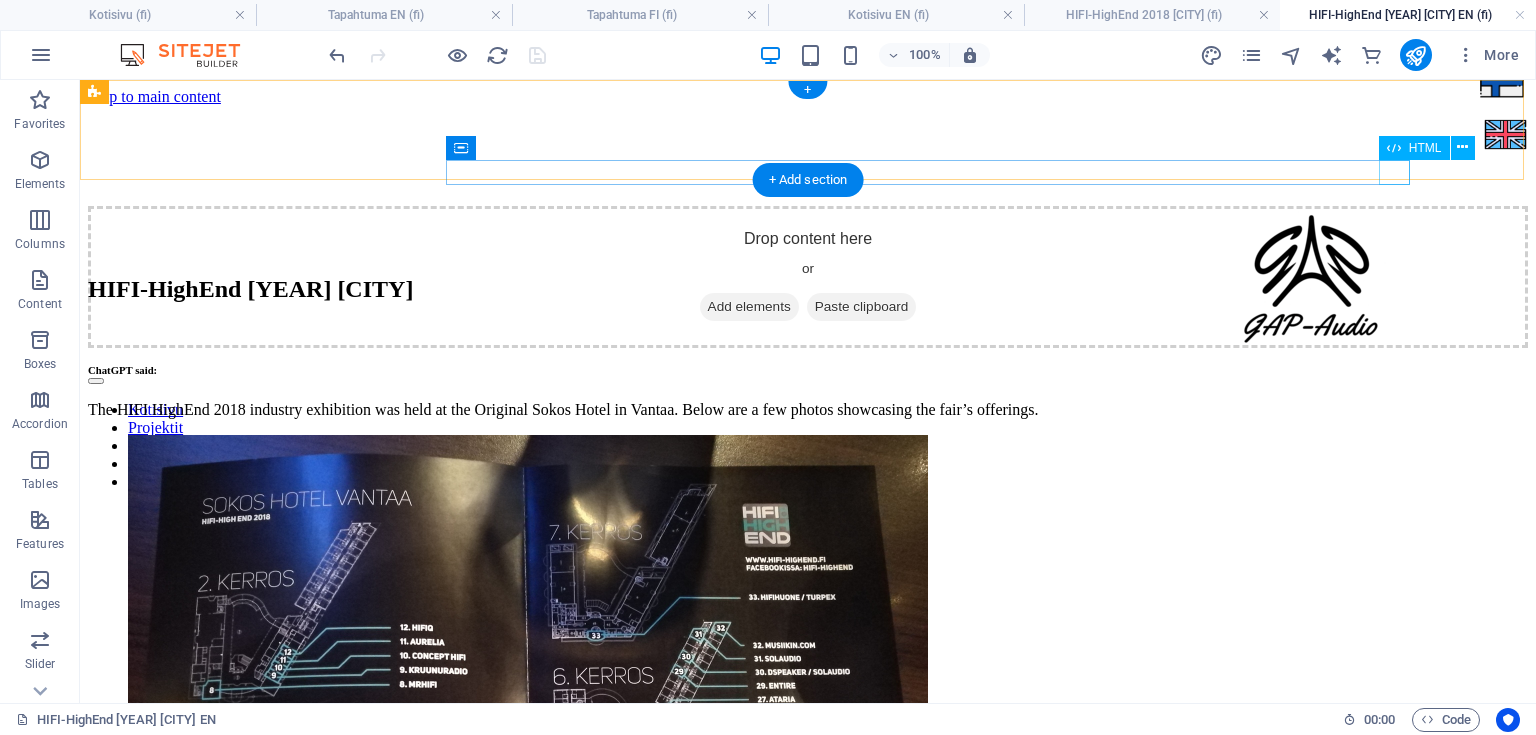 click at bounding box center [808, 376] 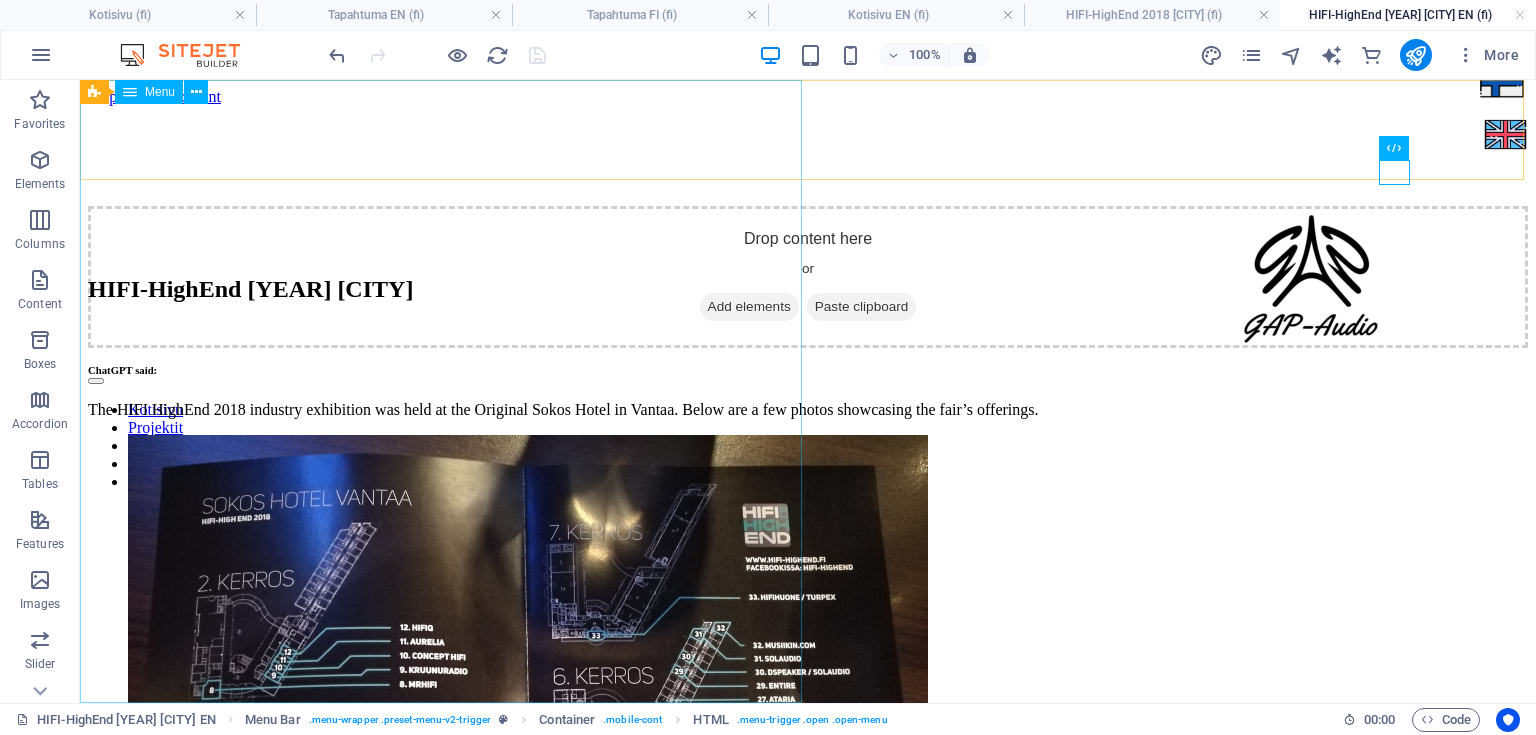 click on "Menu" at bounding box center [160, 92] 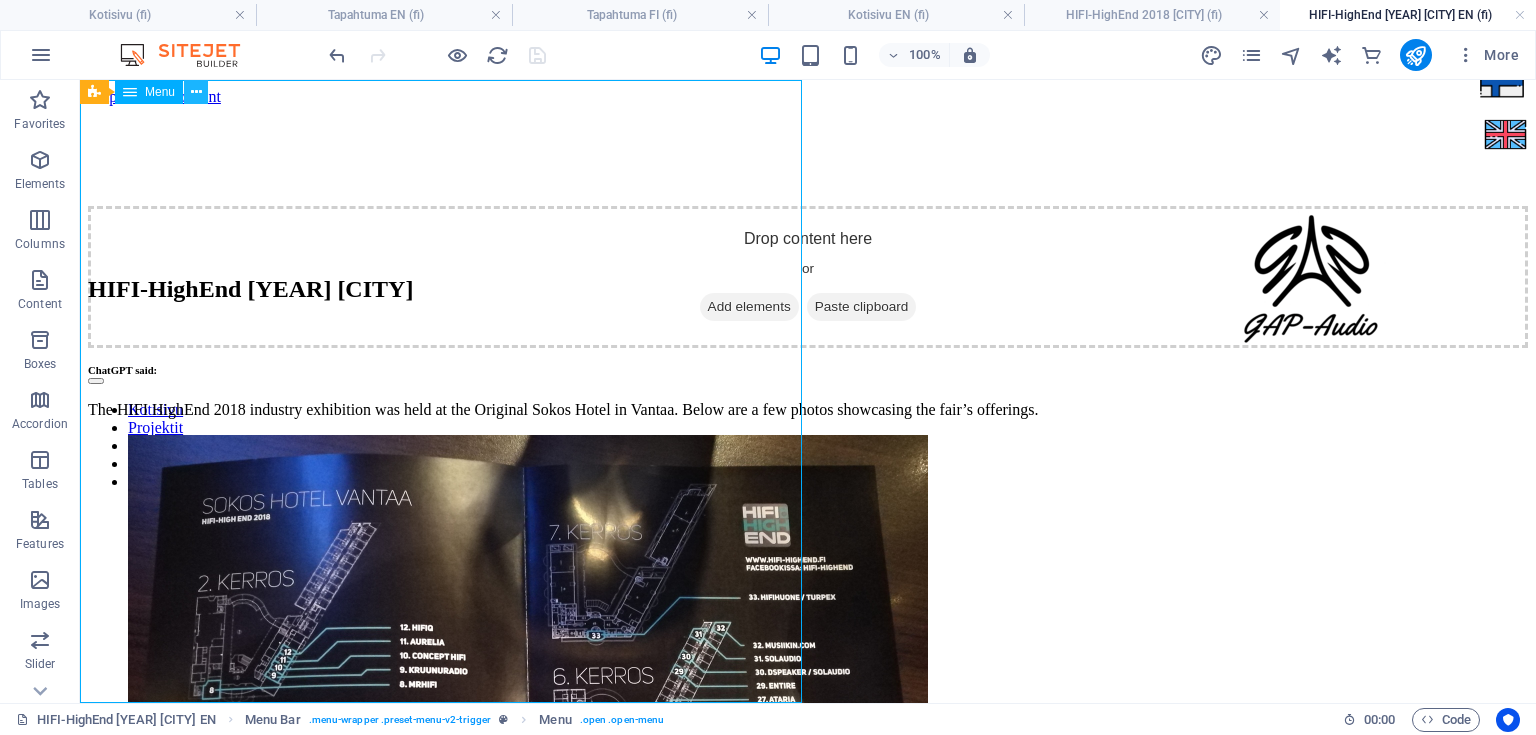 click at bounding box center (196, 92) 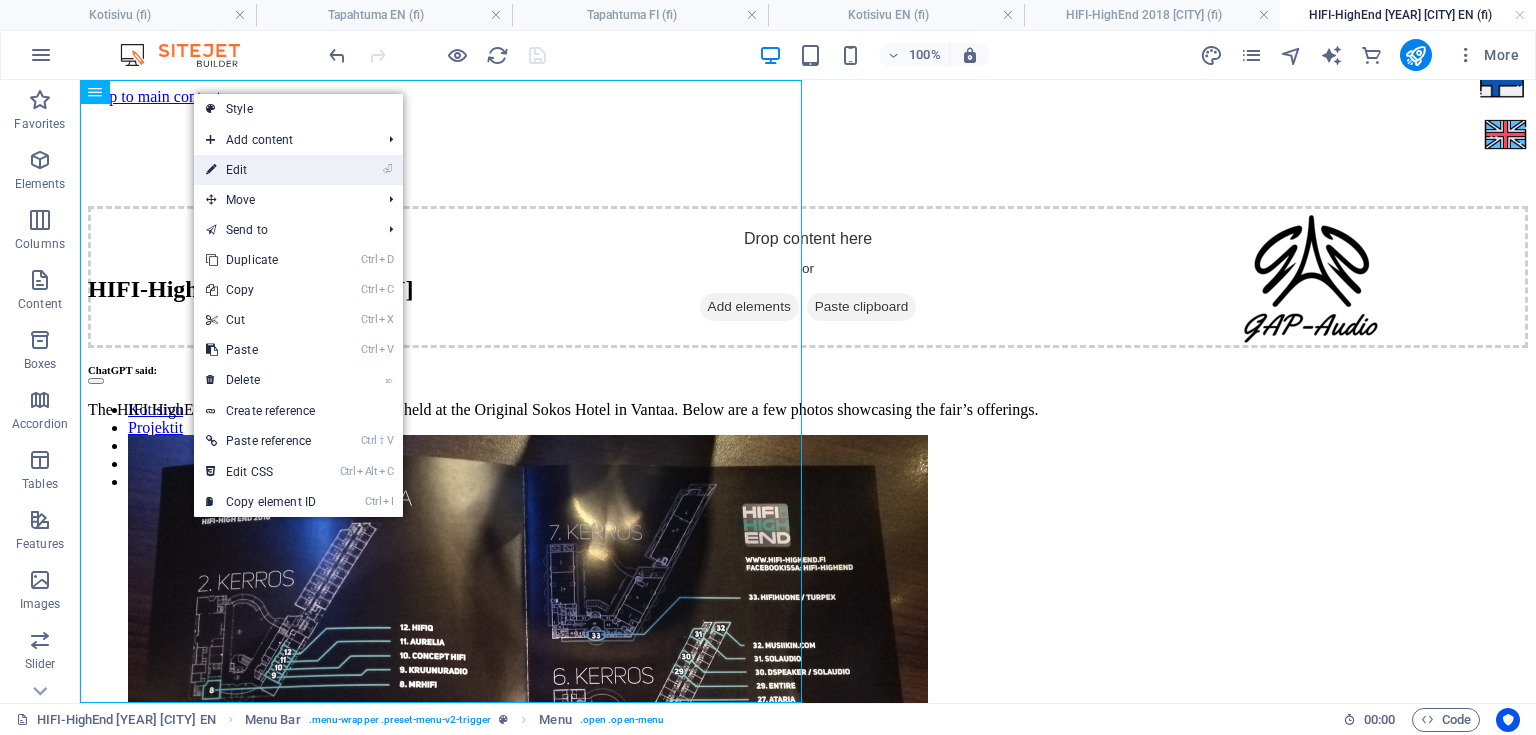 click on "⏎  Edit" at bounding box center (261, 170) 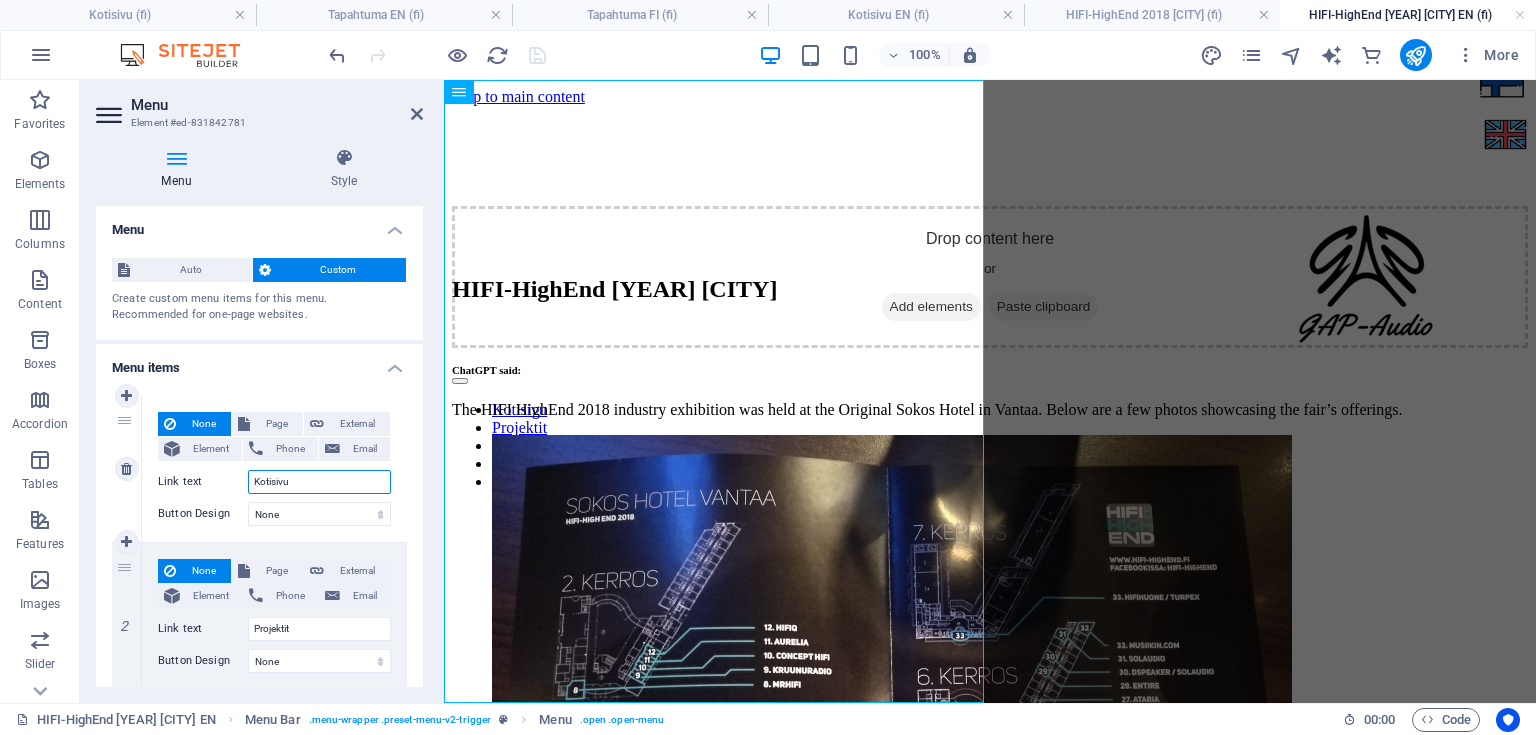 drag, startPoint x: 332, startPoint y: 480, endPoint x: 157, endPoint y: 476, distance: 175.04572 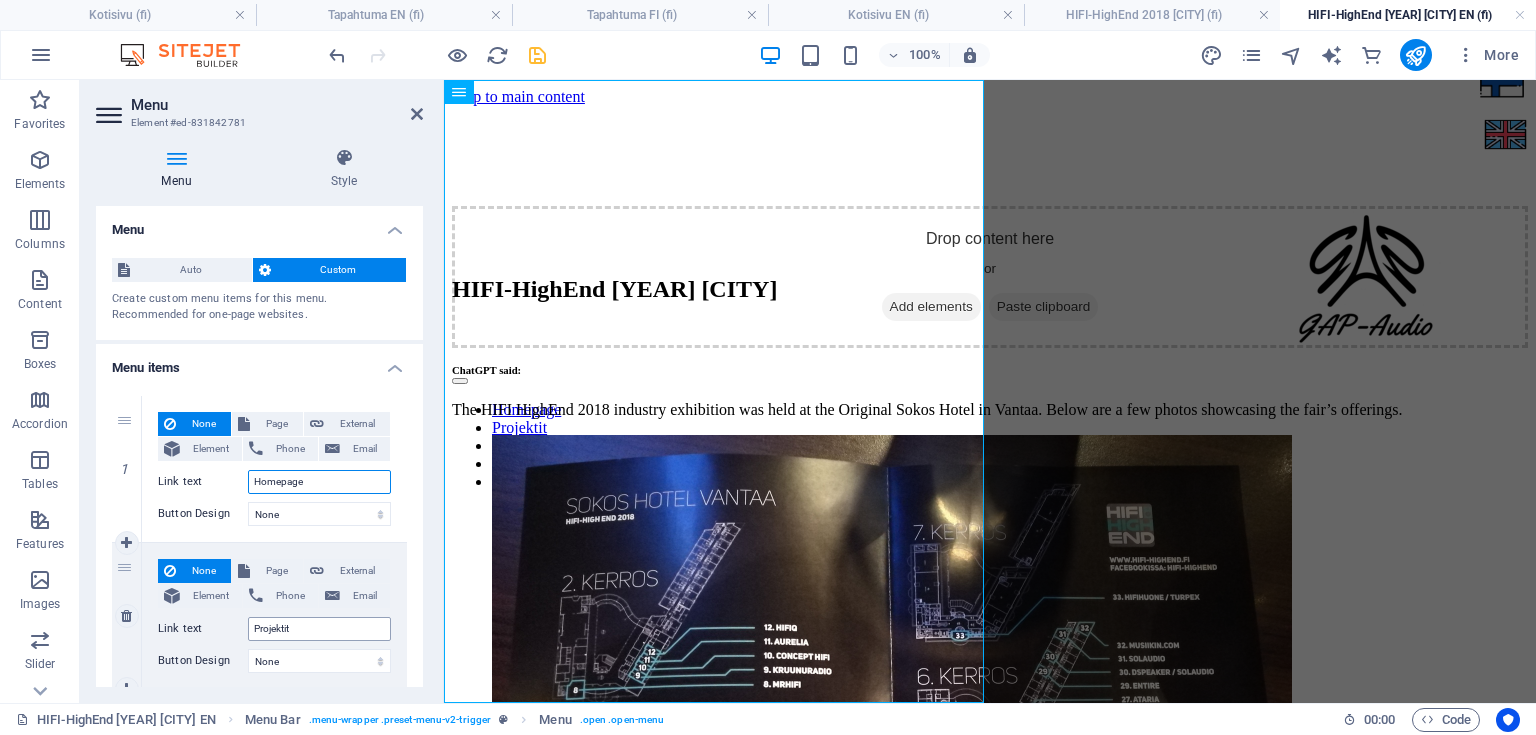 type on "Homepage" 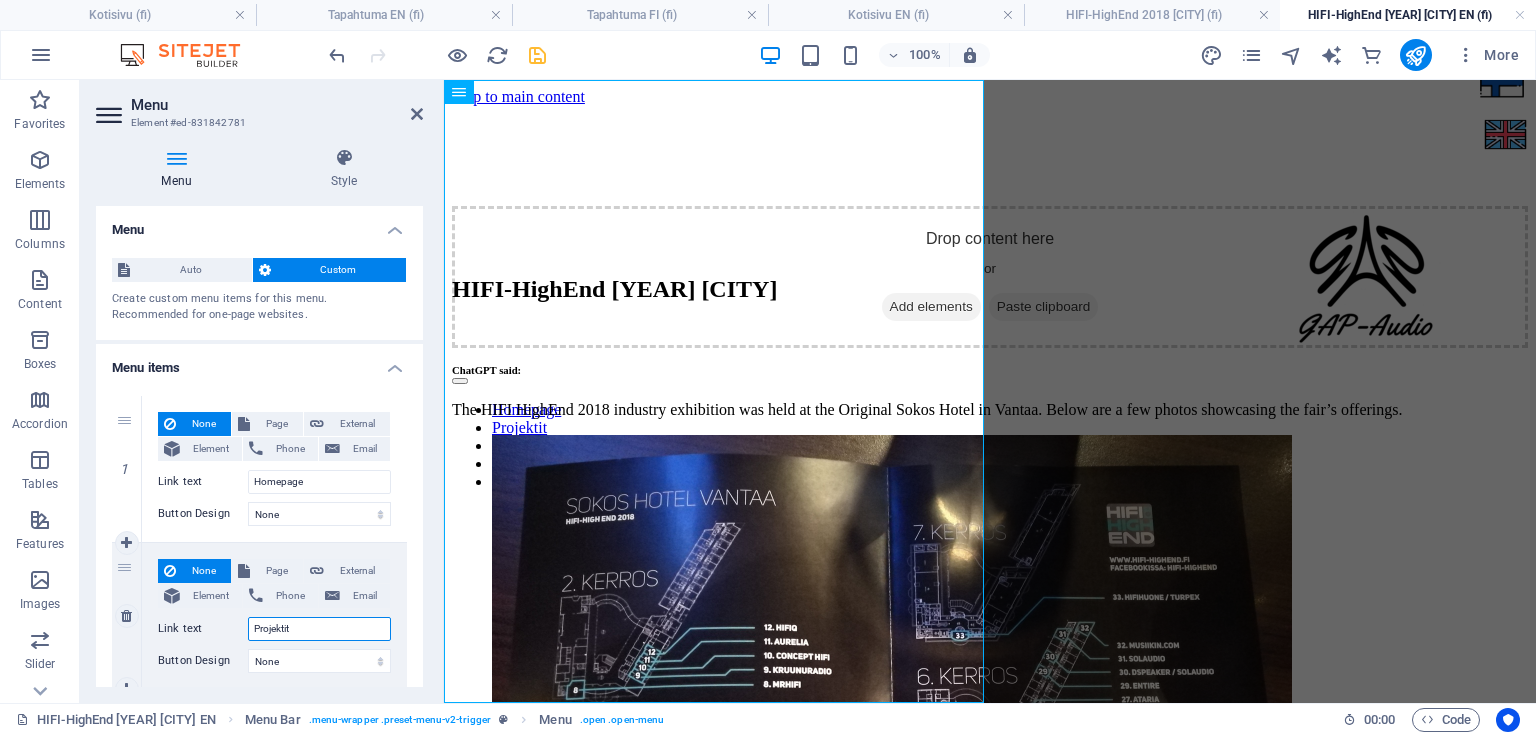 drag, startPoint x: 341, startPoint y: 636, endPoint x: 192, endPoint y: 628, distance: 149.21461 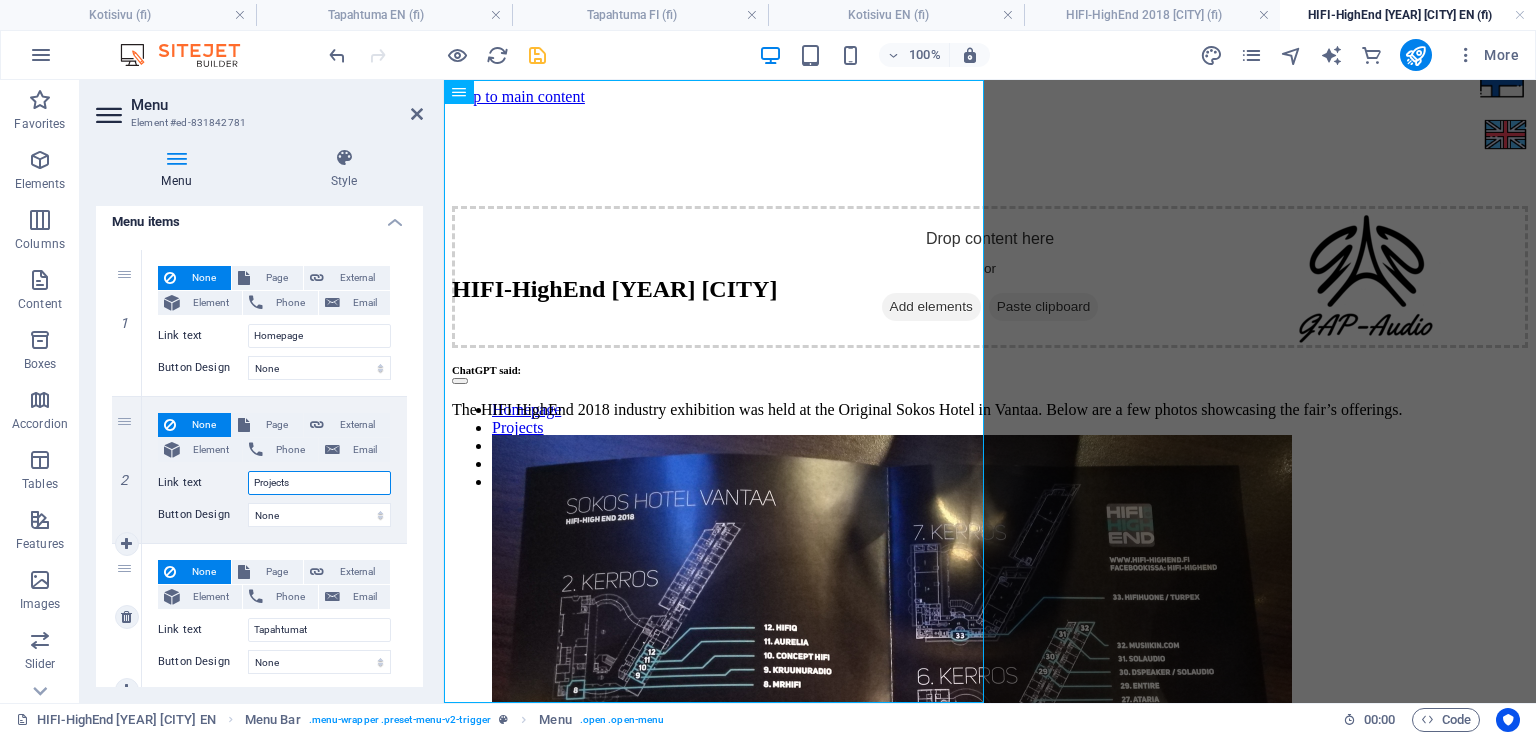 scroll, scrollTop: 240, scrollLeft: 0, axis: vertical 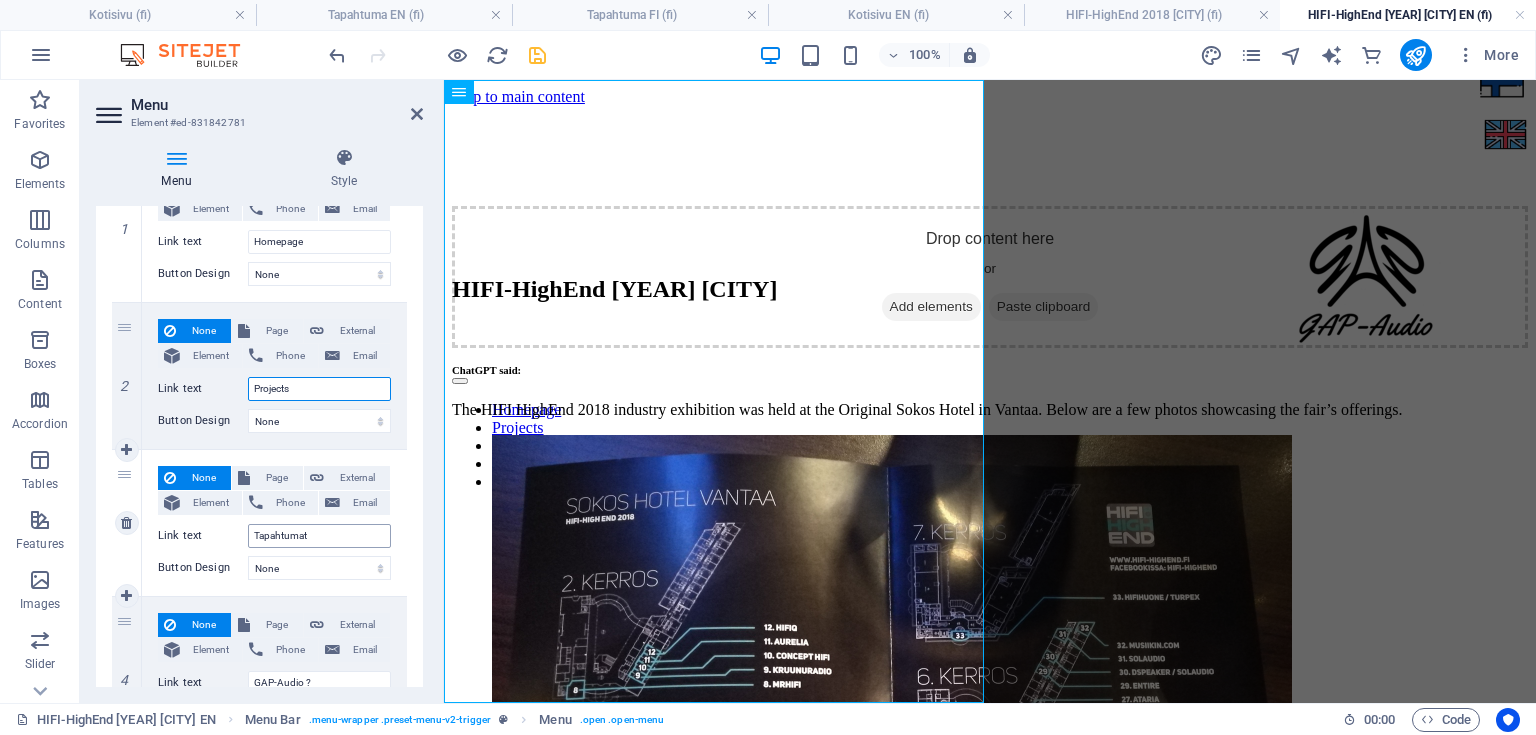type on "Projects" 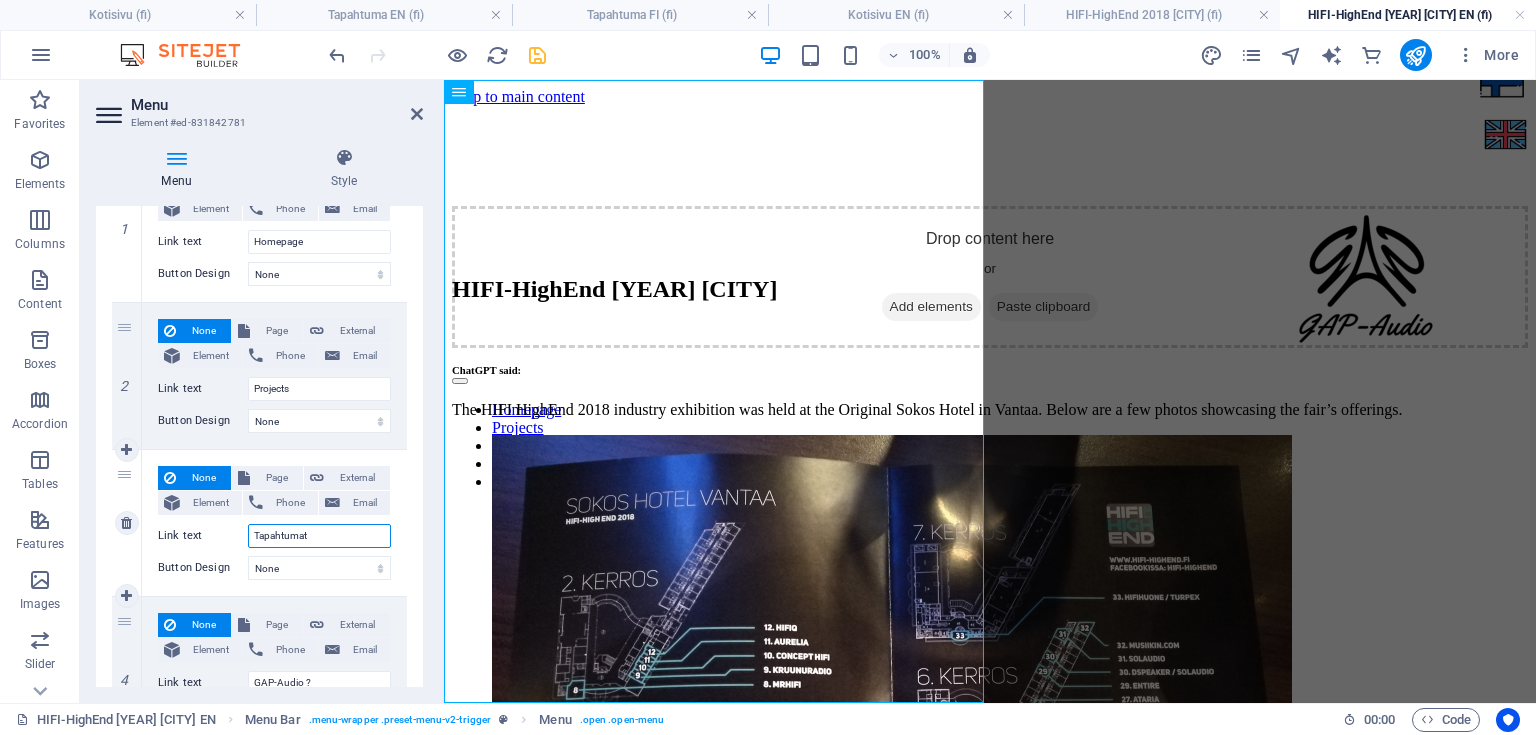 drag, startPoint x: 320, startPoint y: 539, endPoint x: 252, endPoint y: 536, distance: 68.06615 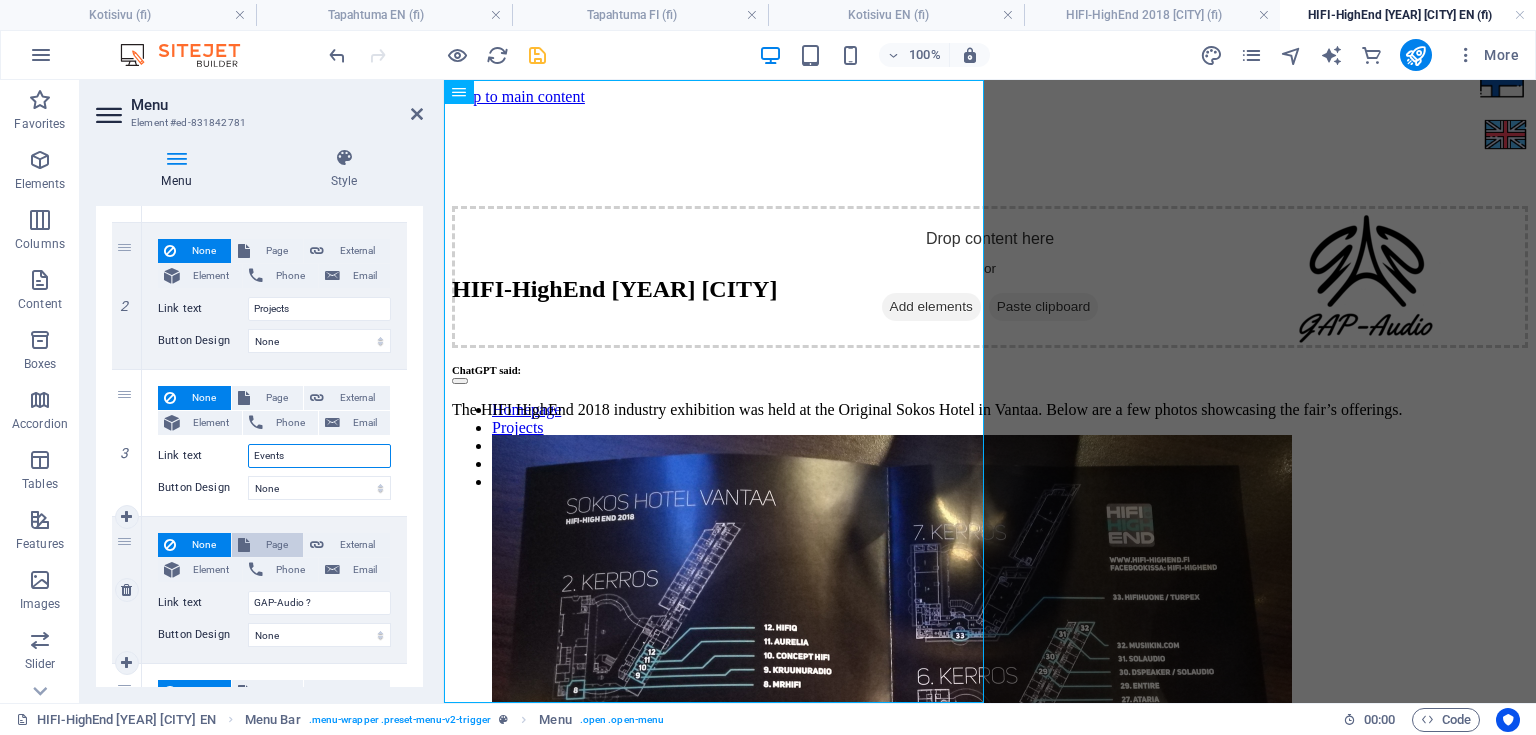 scroll, scrollTop: 457, scrollLeft: 0, axis: vertical 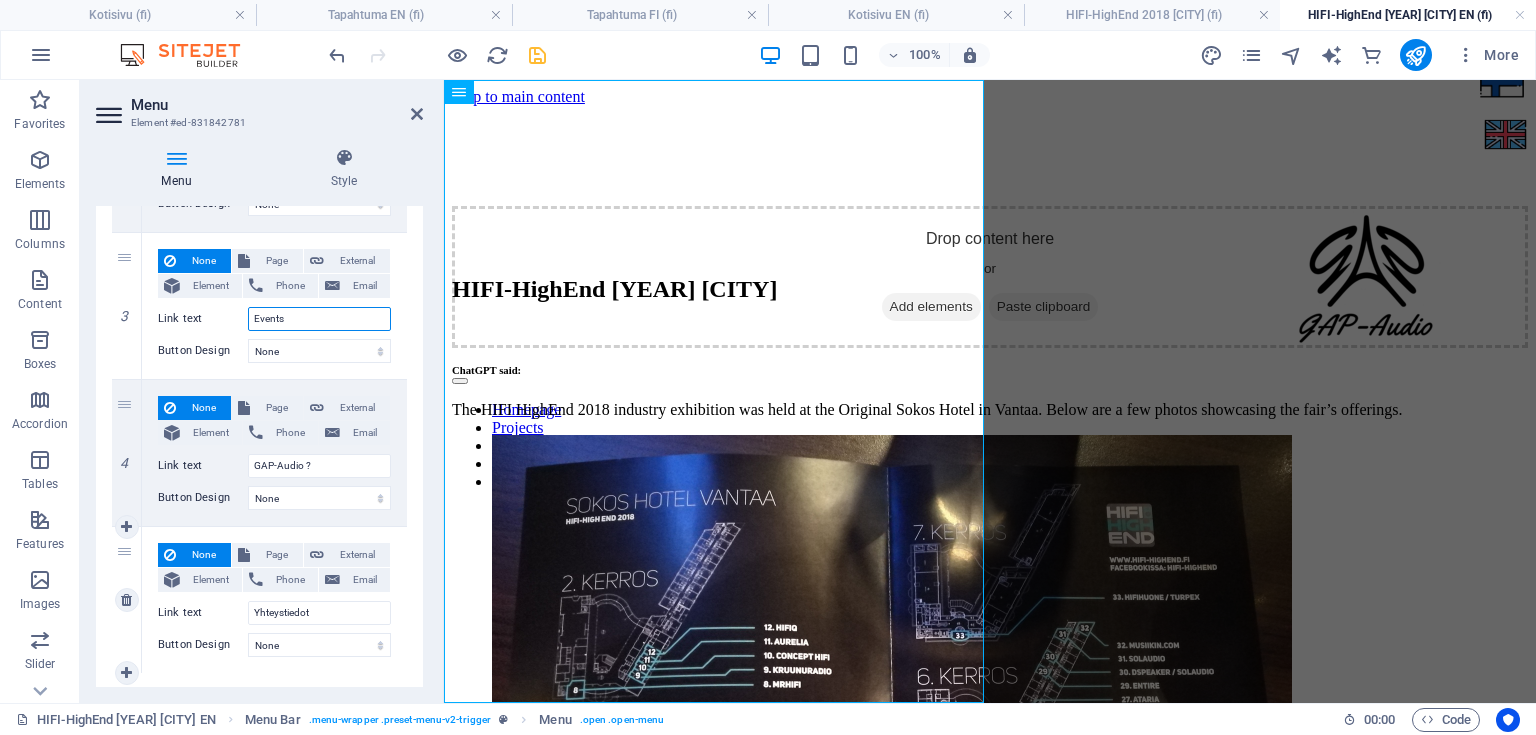 type on "Events" 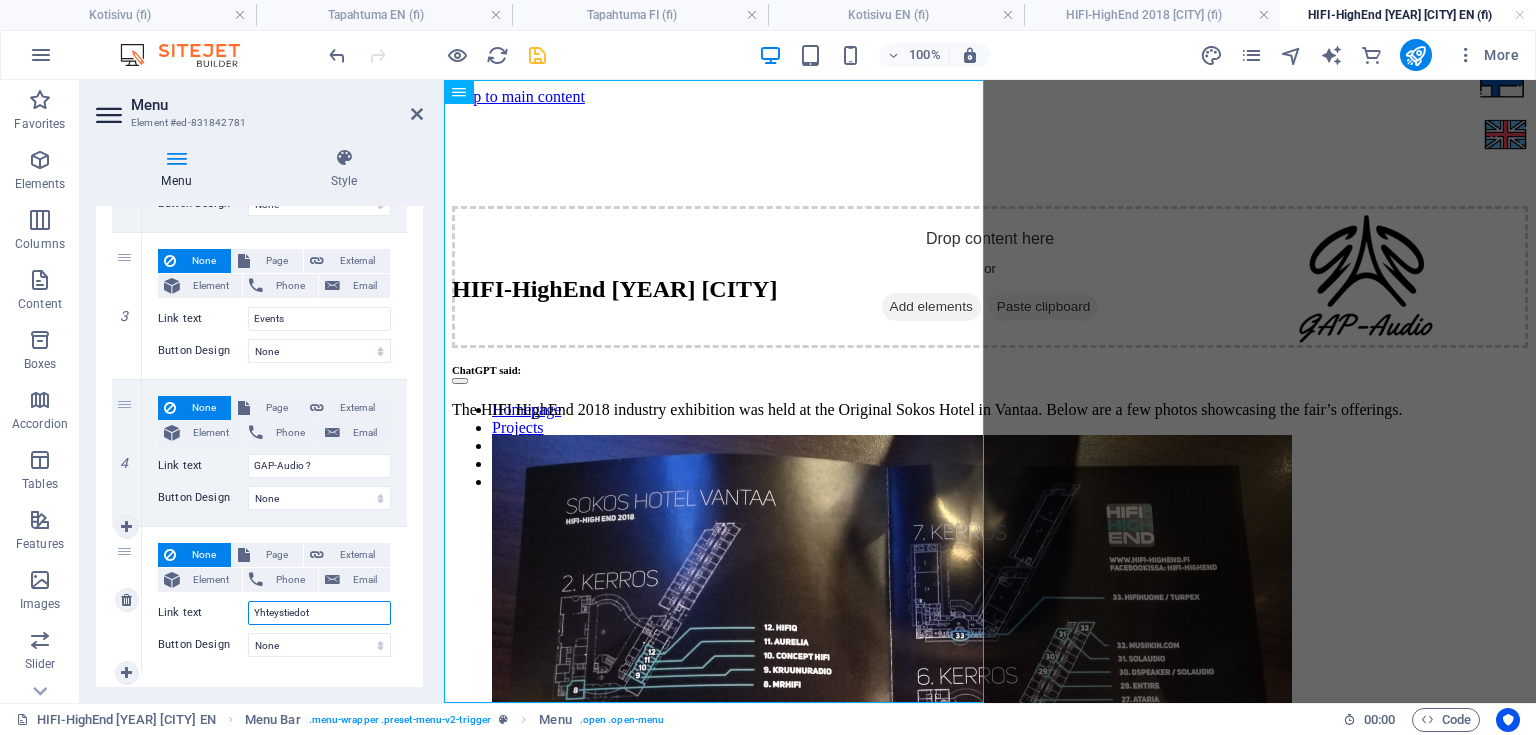click on "Link text Yhteystiedot" at bounding box center [274, 613] 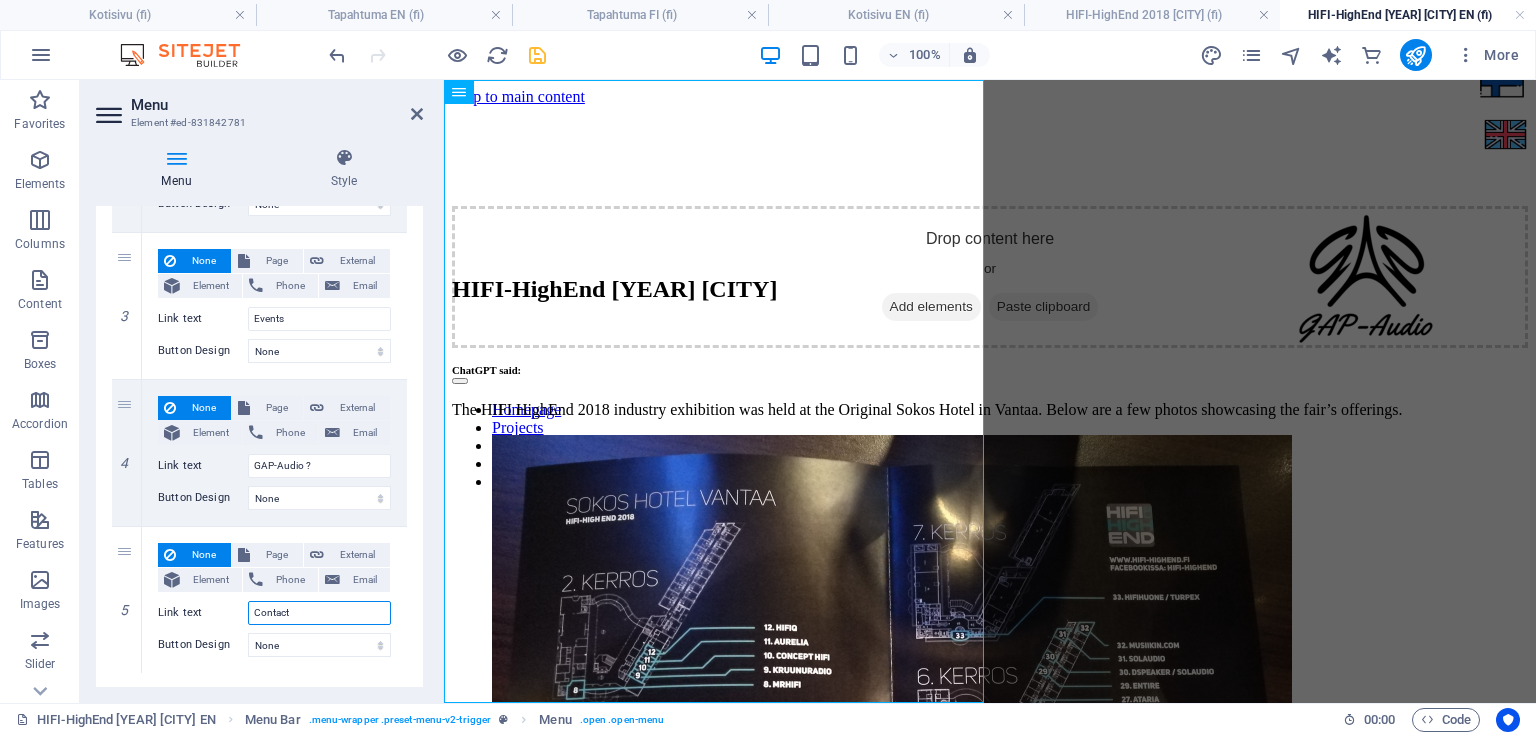 type on "Contact" 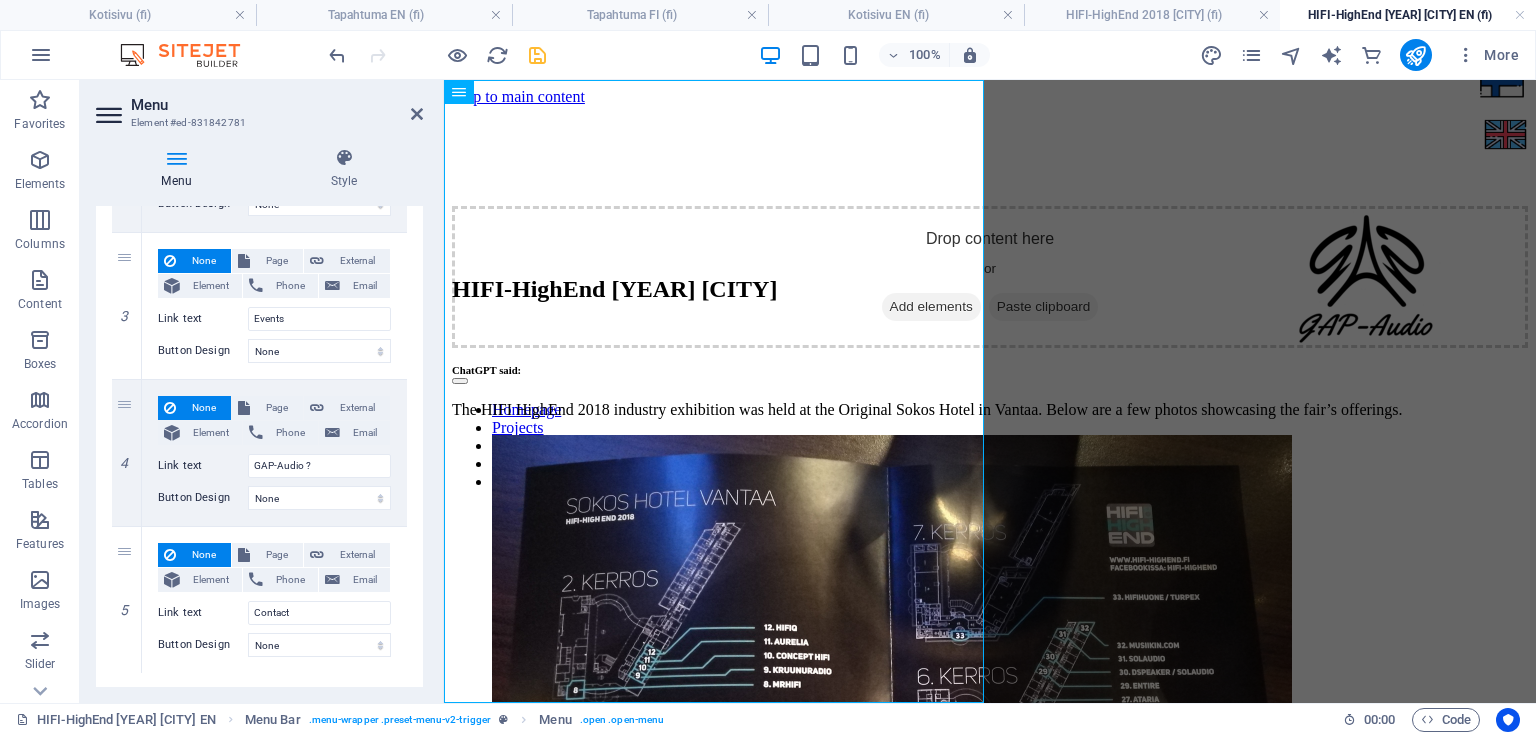 click on "Menu" at bounding box center (277, 105) 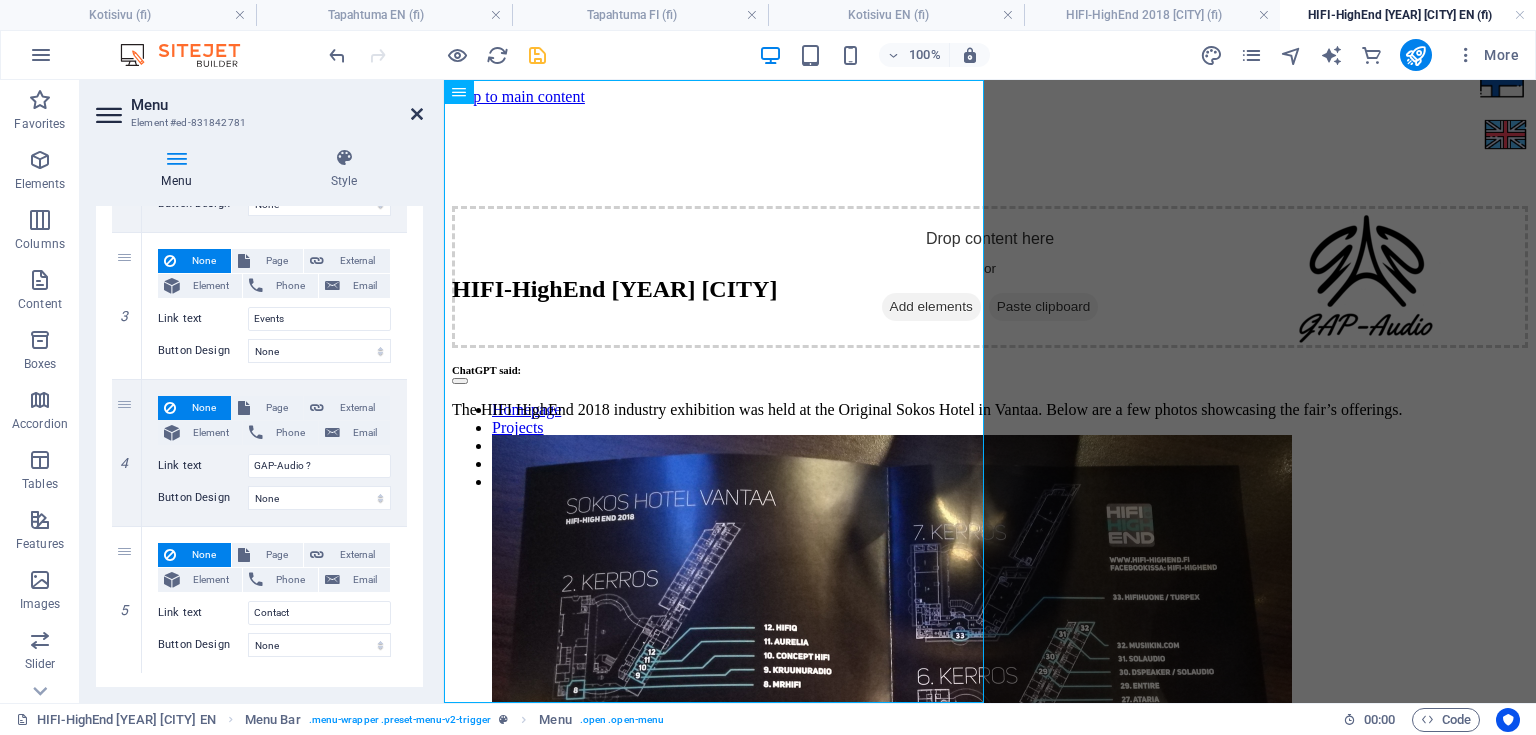 click at bounding box center [417, 114] 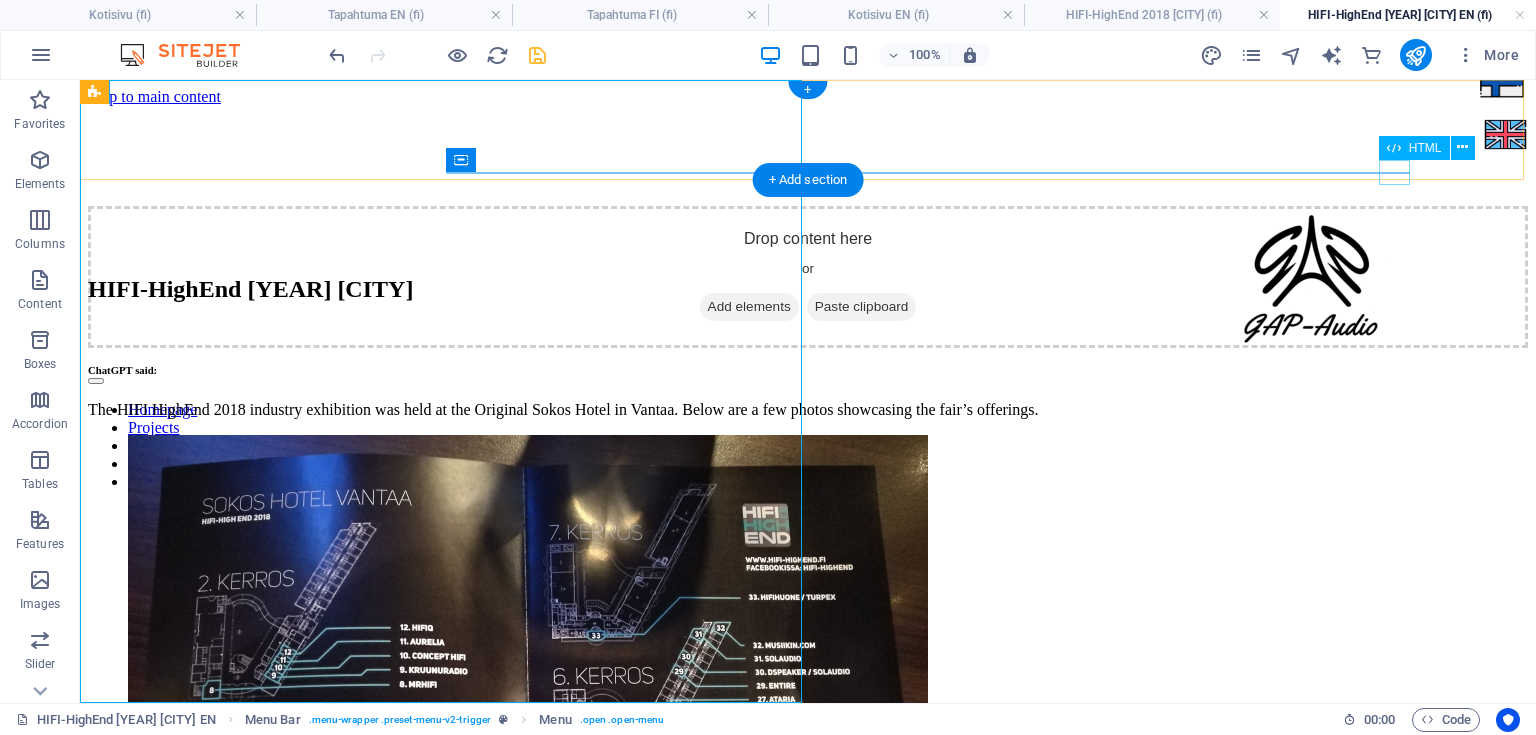 click at bounding box center [808, 376] 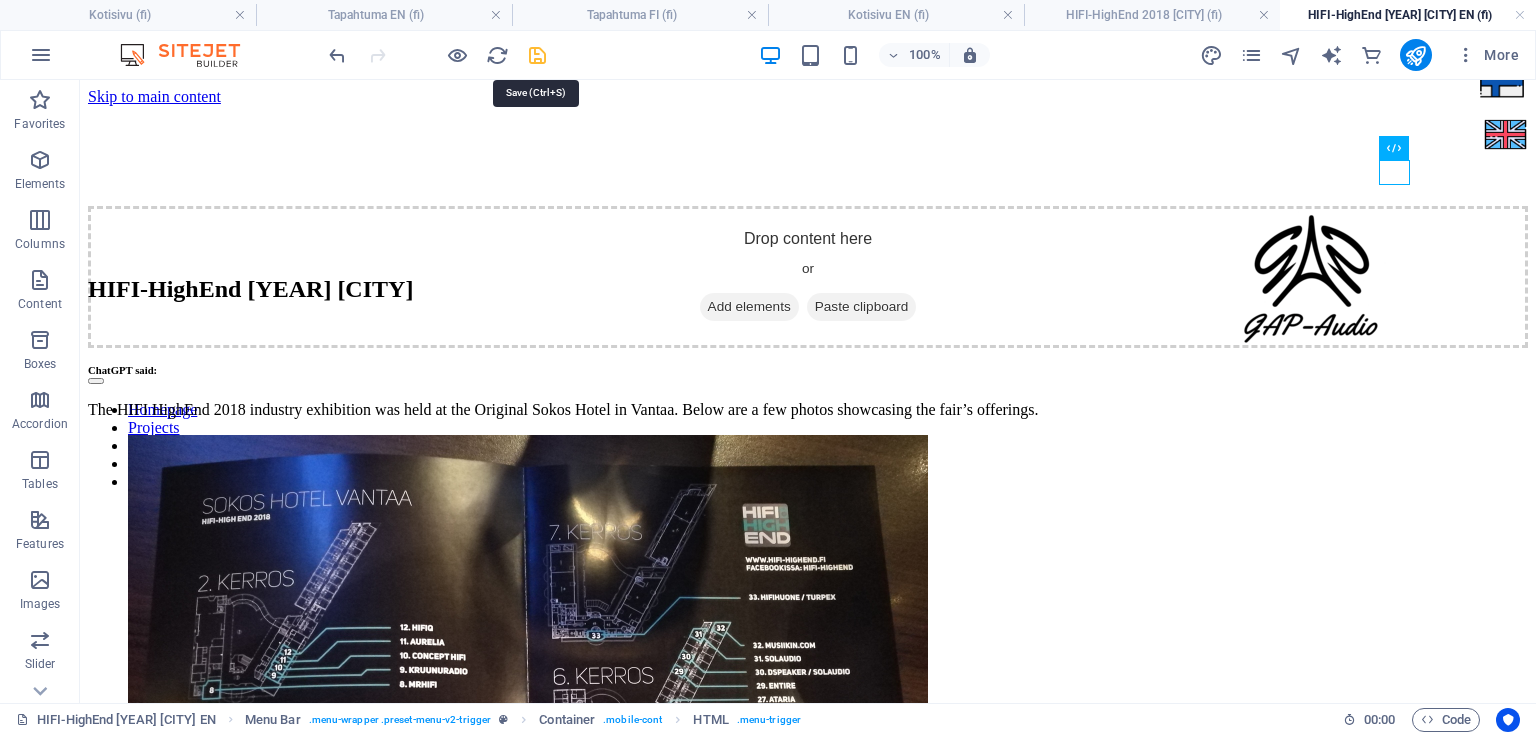 drag, startPoint x: 535, startPoint y: 44, endPoint x: 621, endPoint y: 116, distance: 112.1606 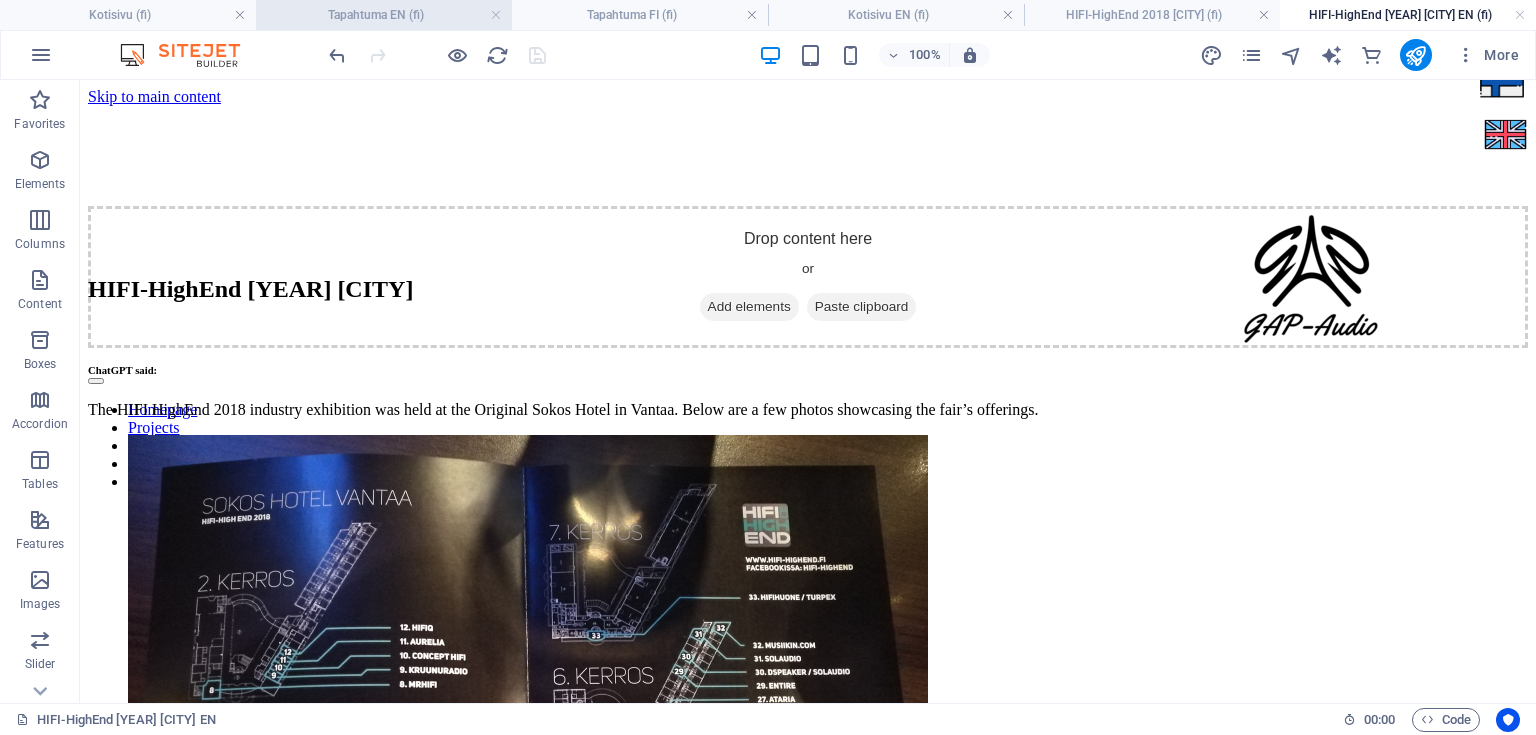 click on "Tapahtuma EN (fi)" at bounding box center [384, 15] 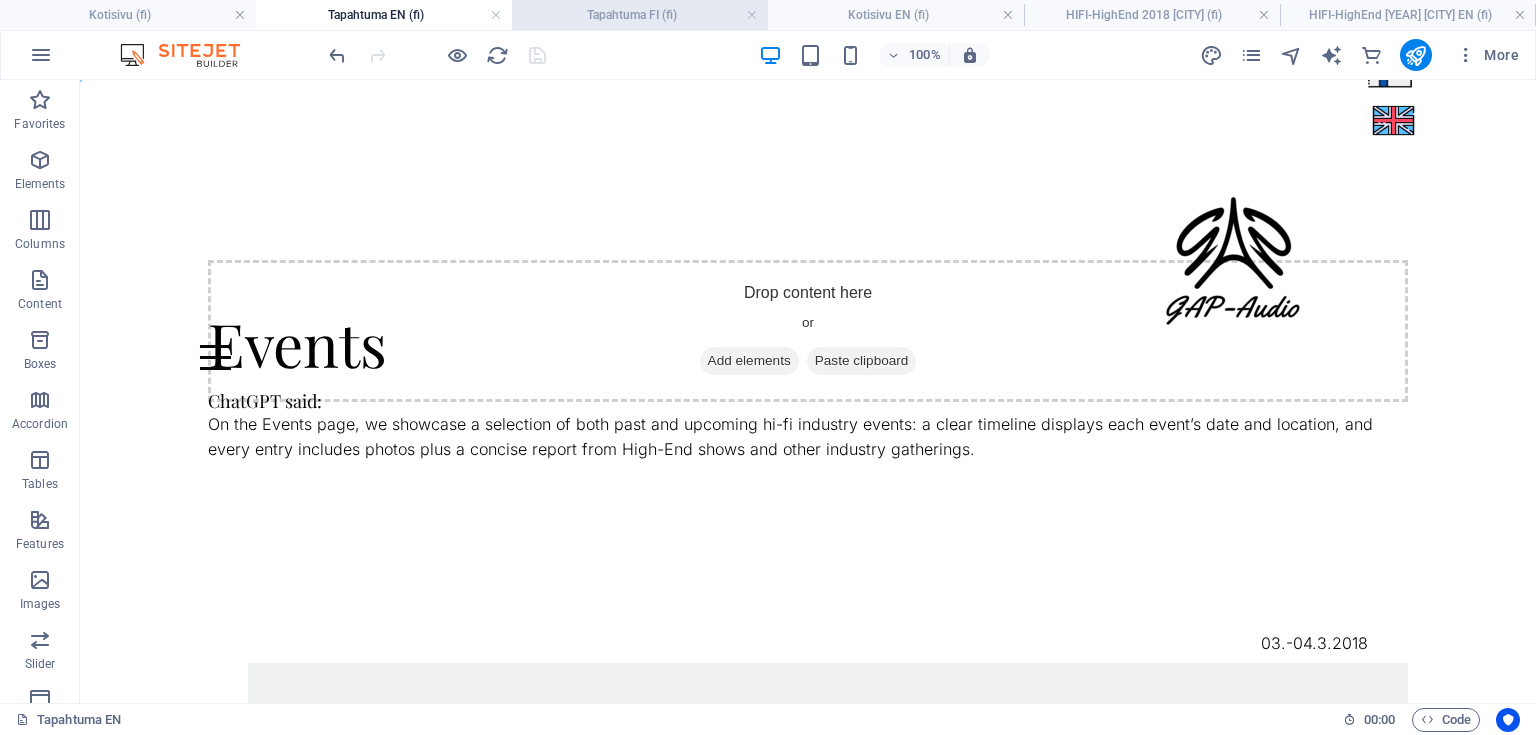 click on "Tapahtuma FI (fi)" at bounding box center [640, 15] 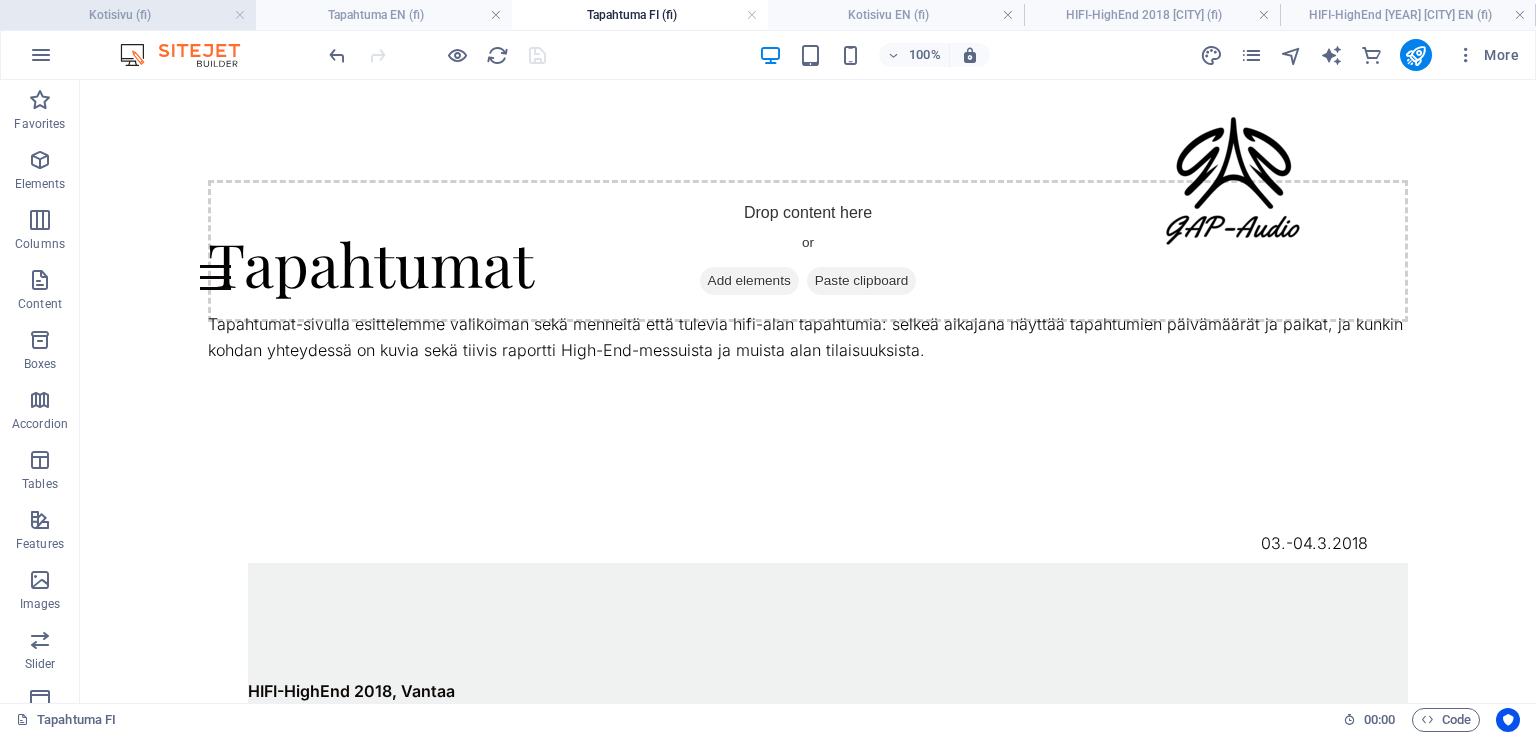 click on "Kotisivu (fi)" at bounding box center (128, 15) 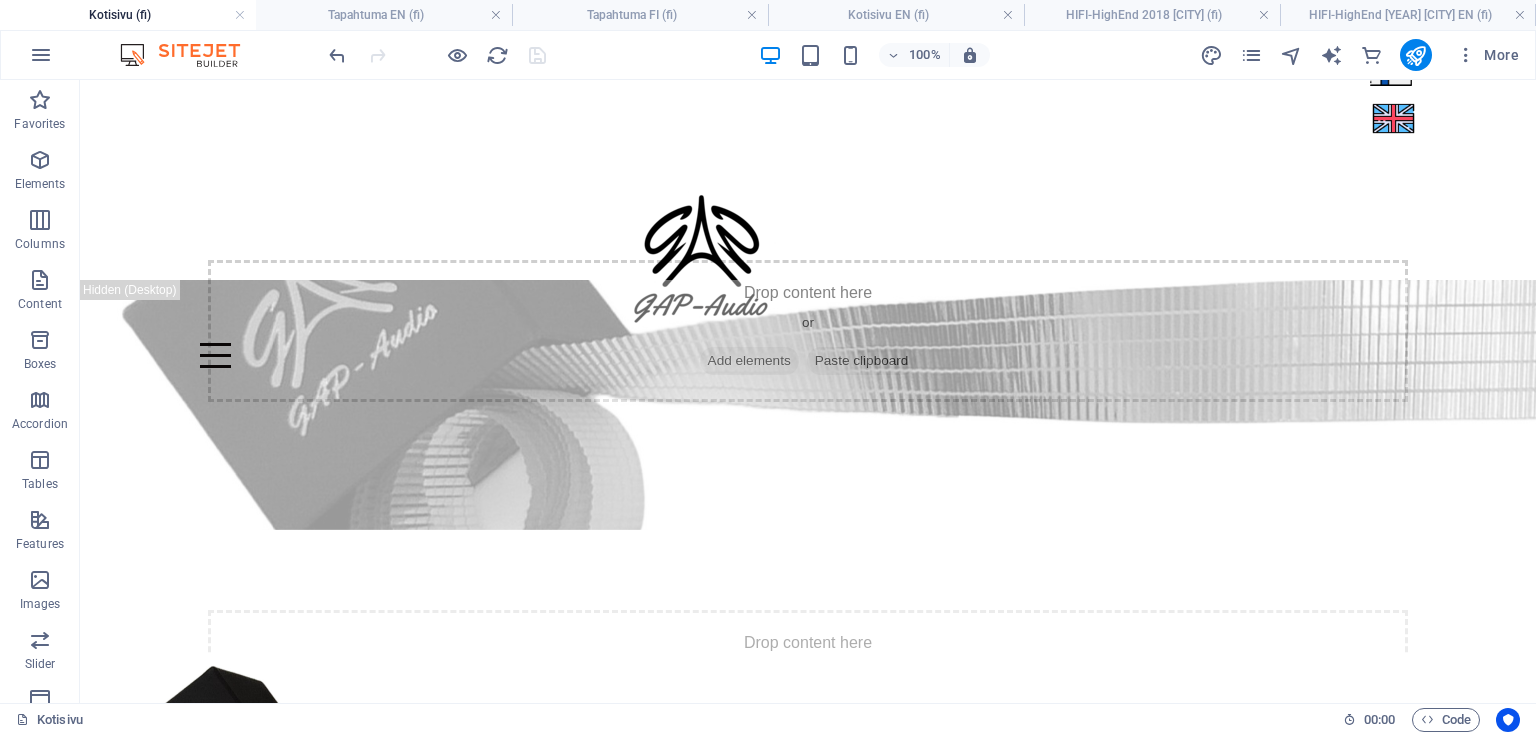 scroll, scrollTop: 0, scrollLeft: 0, axis: both 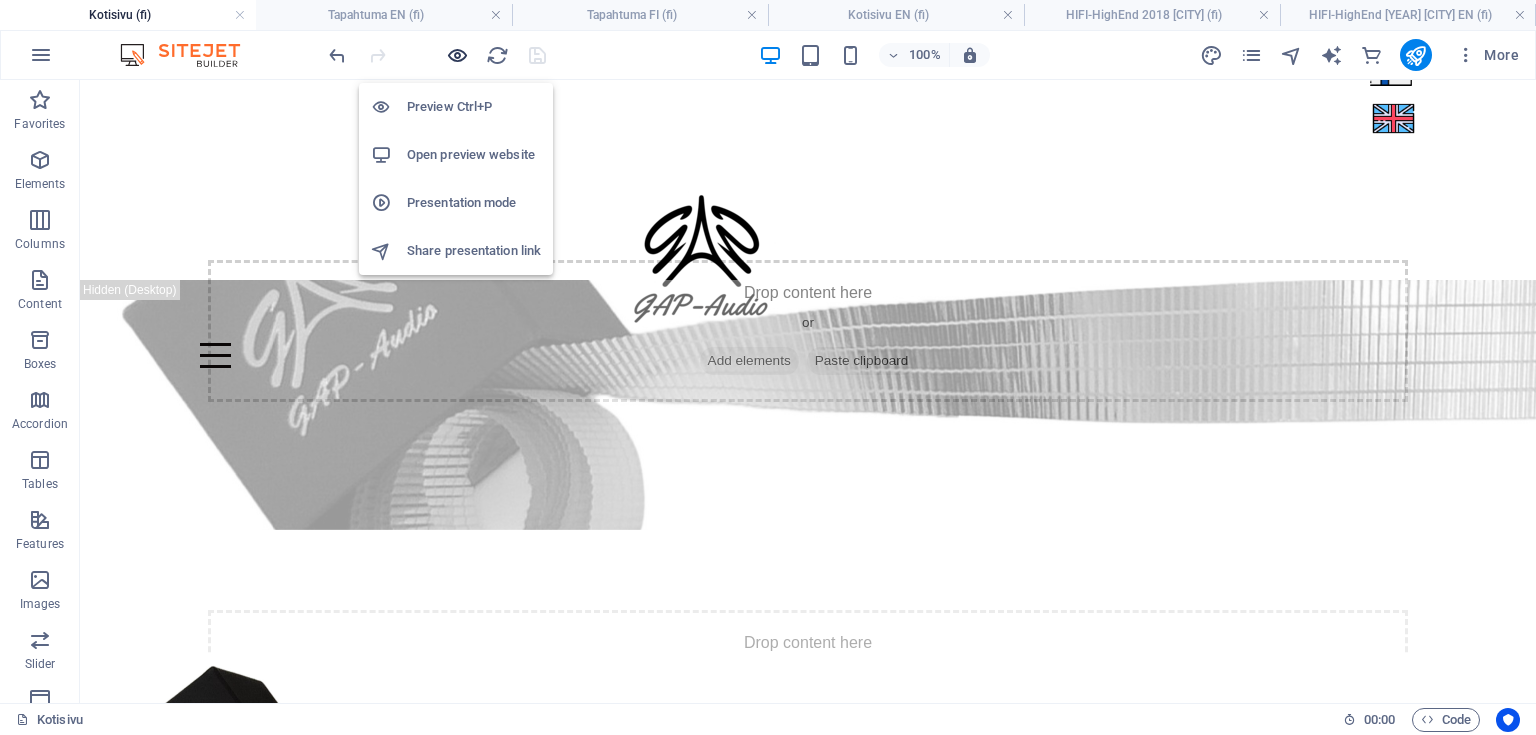 click at bounding box center (457, 55) 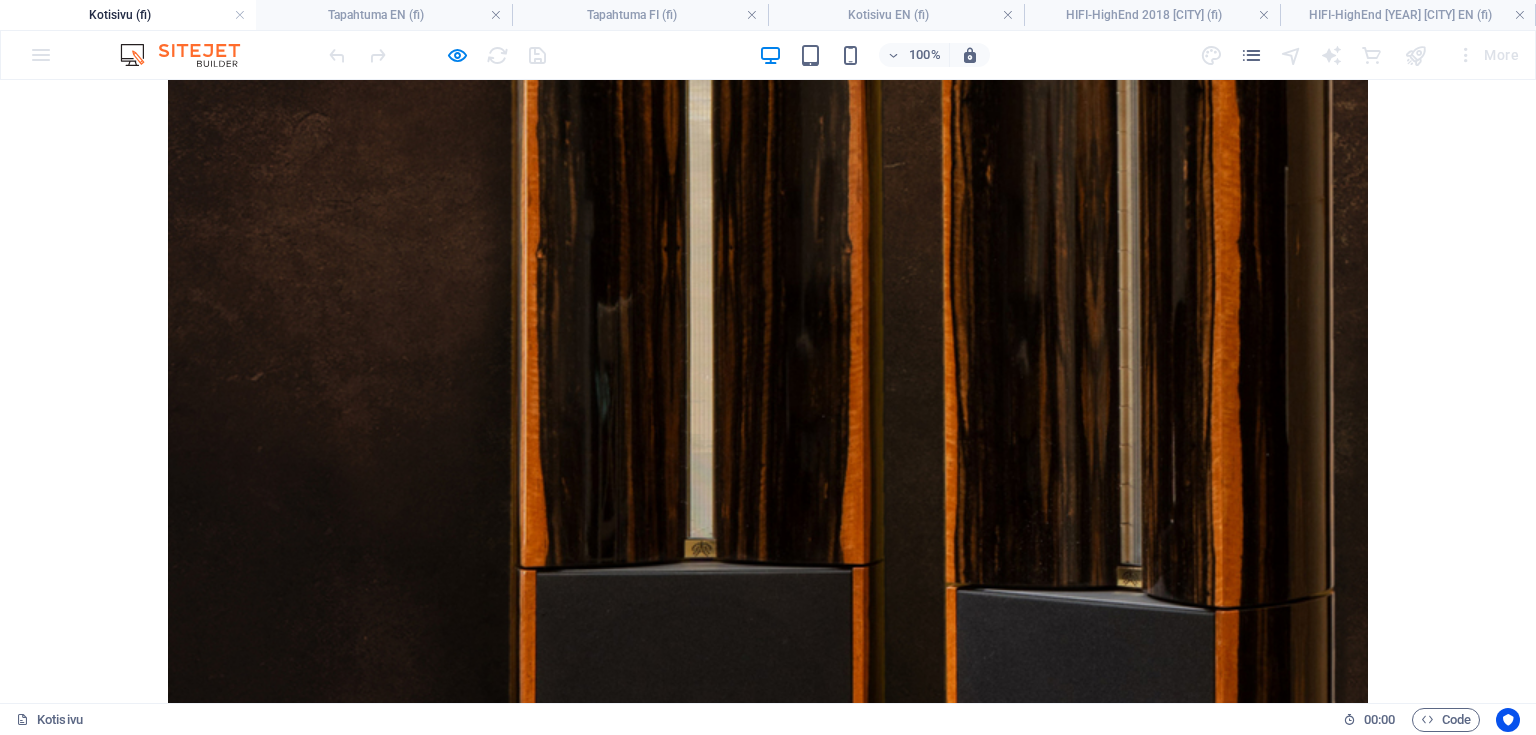 scroll, scrollTop: 1920, scrollLeft: 0, axis: vertical 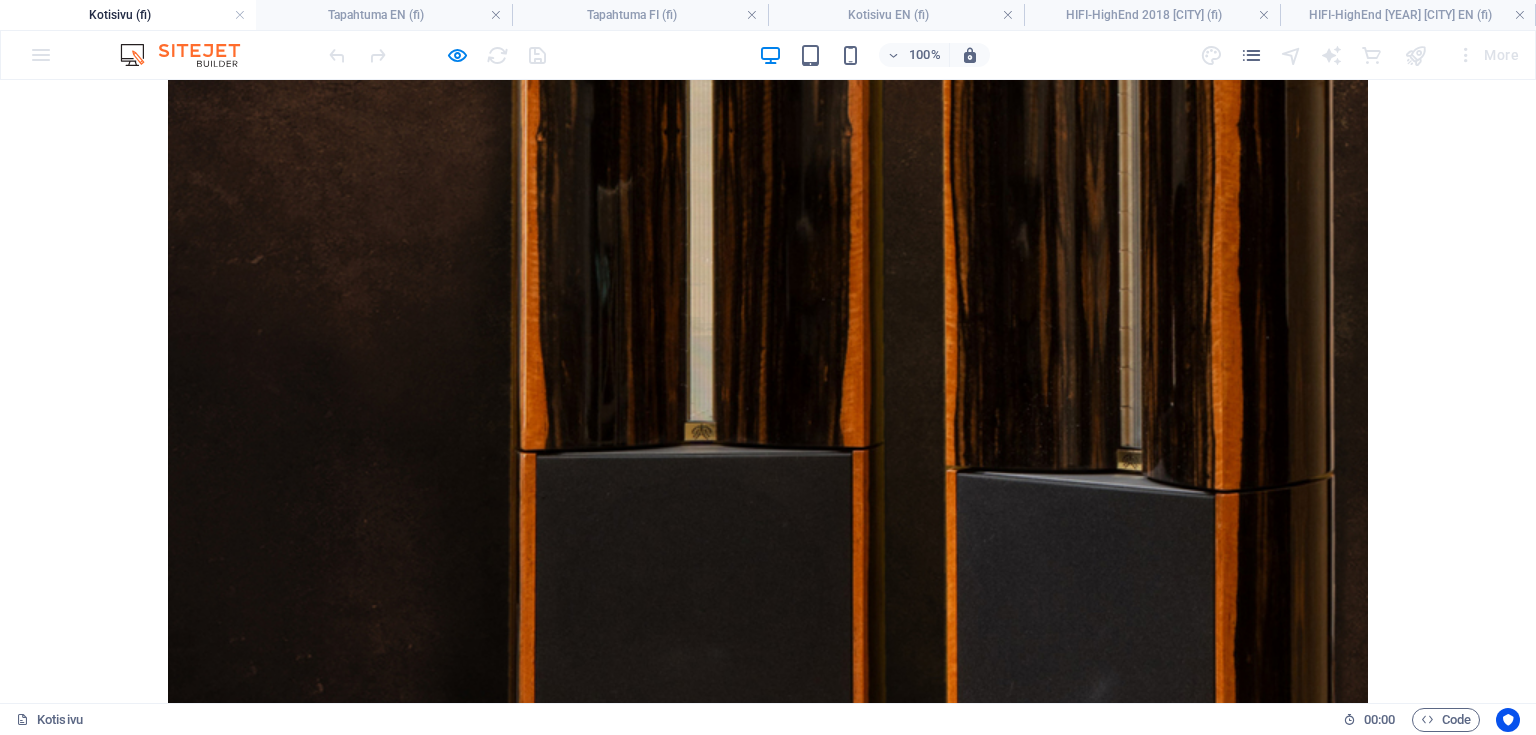 click on "Lue Lisää" at bounding box center (1168, 3713) 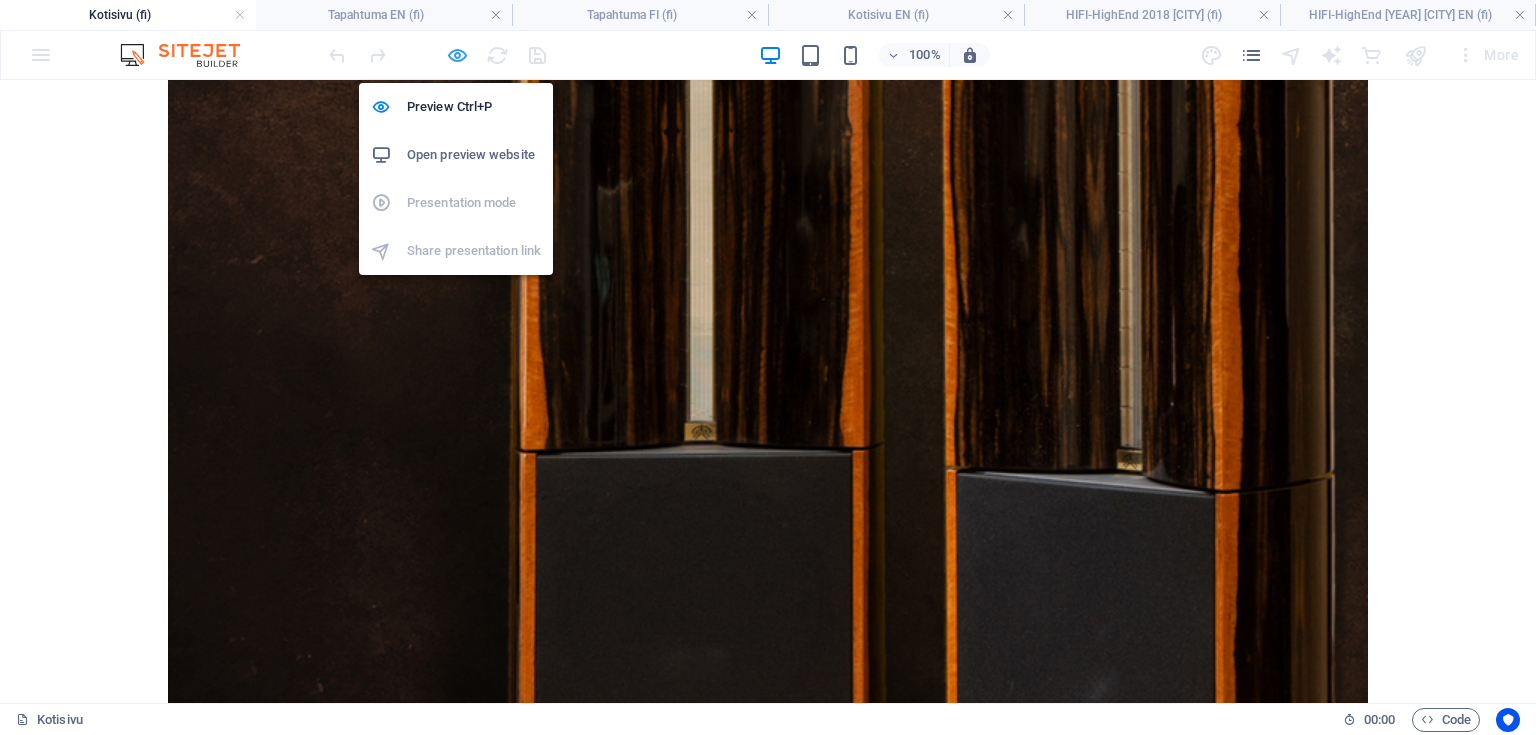 drag, startPoint x: 453, startPoint y: 47, endPoint x: 1139, endPoint y: 486, distance: 814.44275 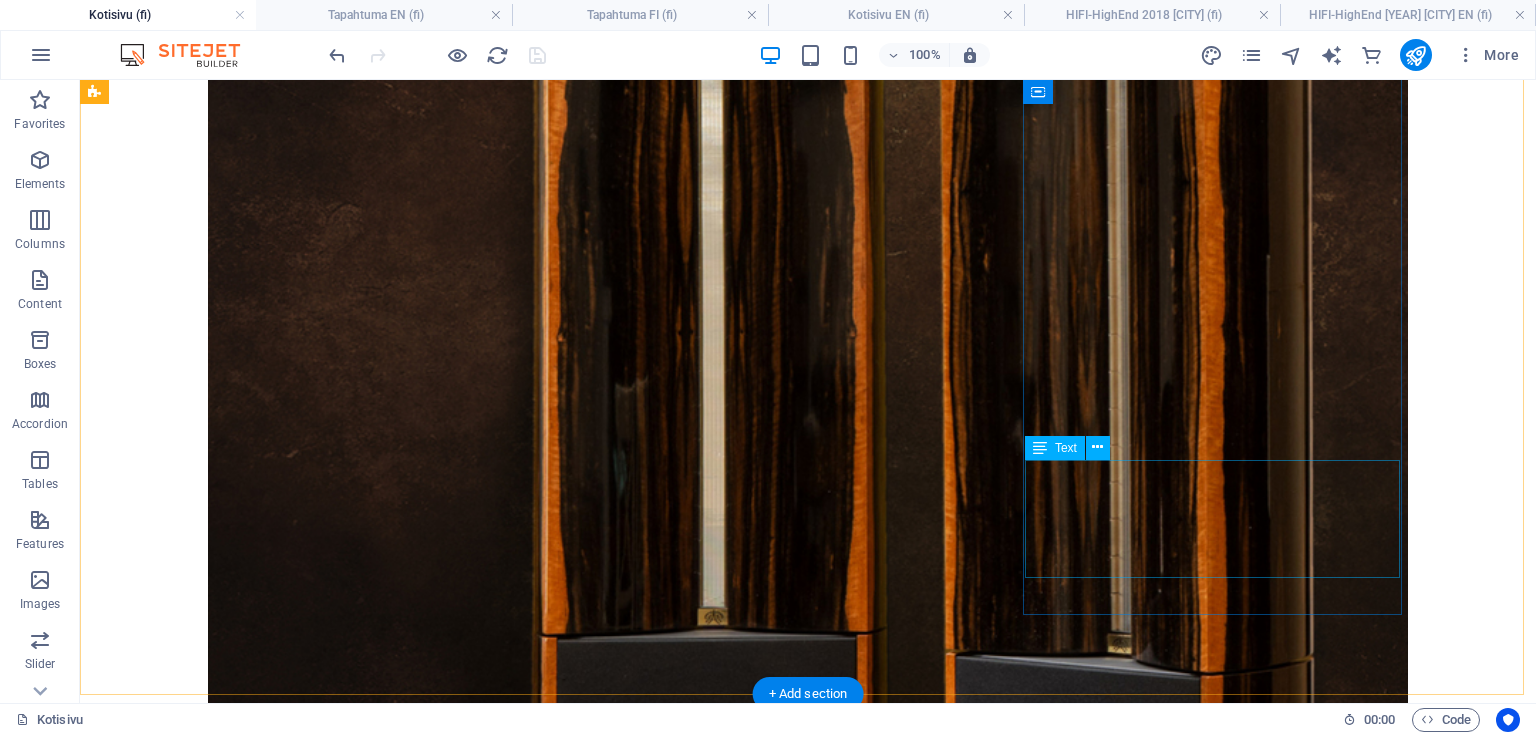 scroll, scrollTop: 2170, scrollLeft: 0, axis: vertical 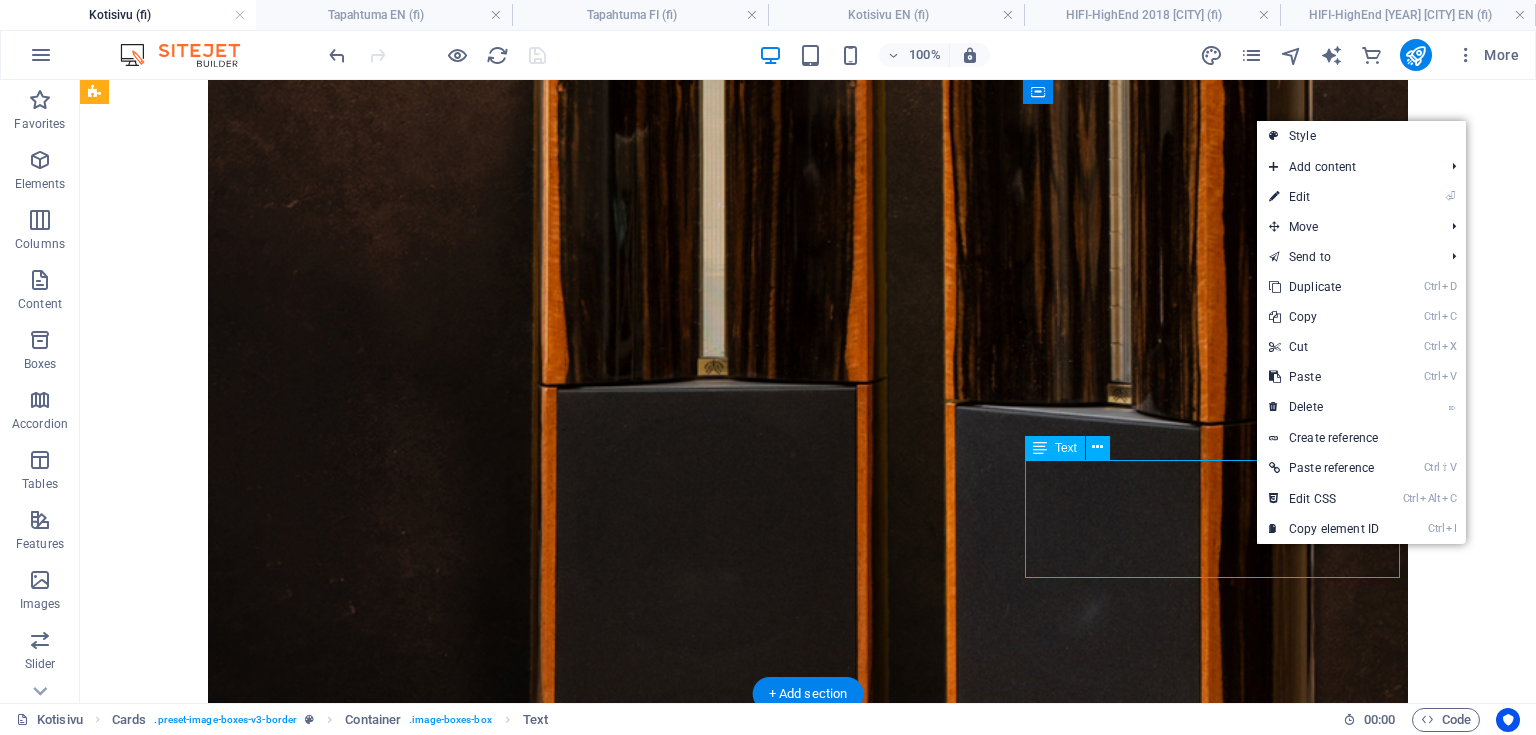 click on "Lue lisää DIY-Crevasse-kaiuttimet olivat esillä Hifiharrastajat ry:n DIY-osastolla Vuosaaressa järjestetyssä Helsinki High End [YEAR] -tapahtumassa.  Lue Lisää" at bounding box center [704, 3602] 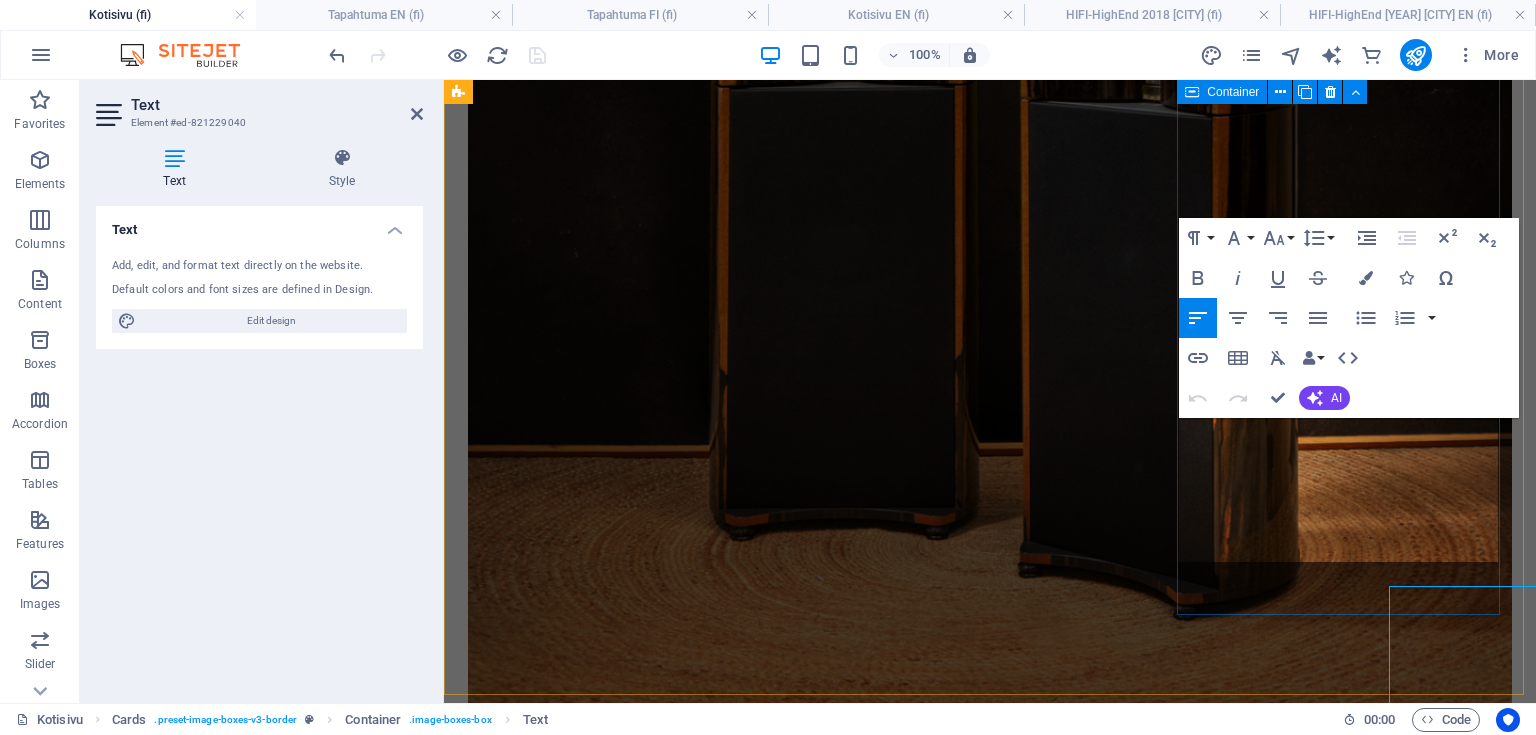 scroll, scrollTop: 2044, scrollLeft: 0, axis: vertical 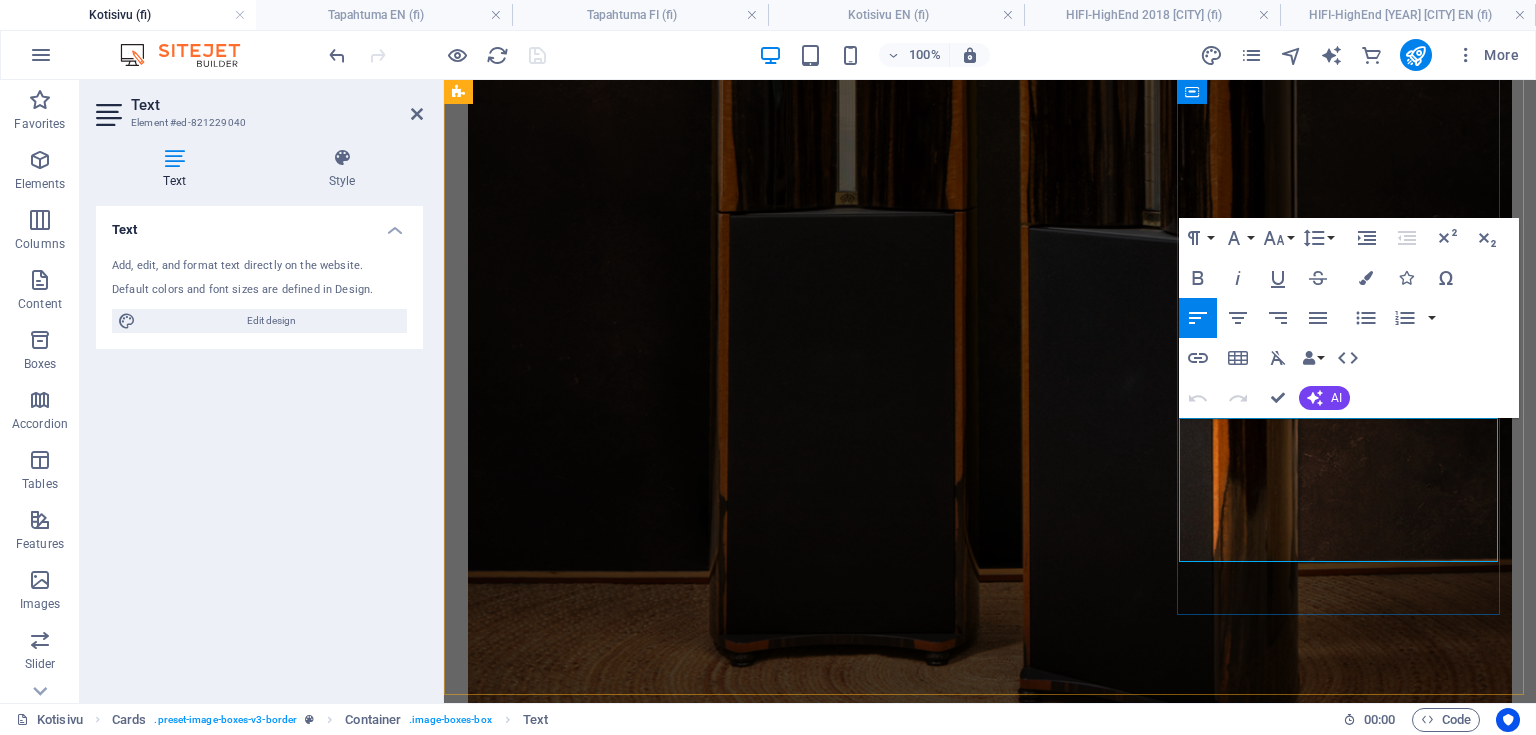 drag, startPoint x: 1408, startPoint y: 529, endPoint x: 1307, endPoint y: 538, distance: 101.4002 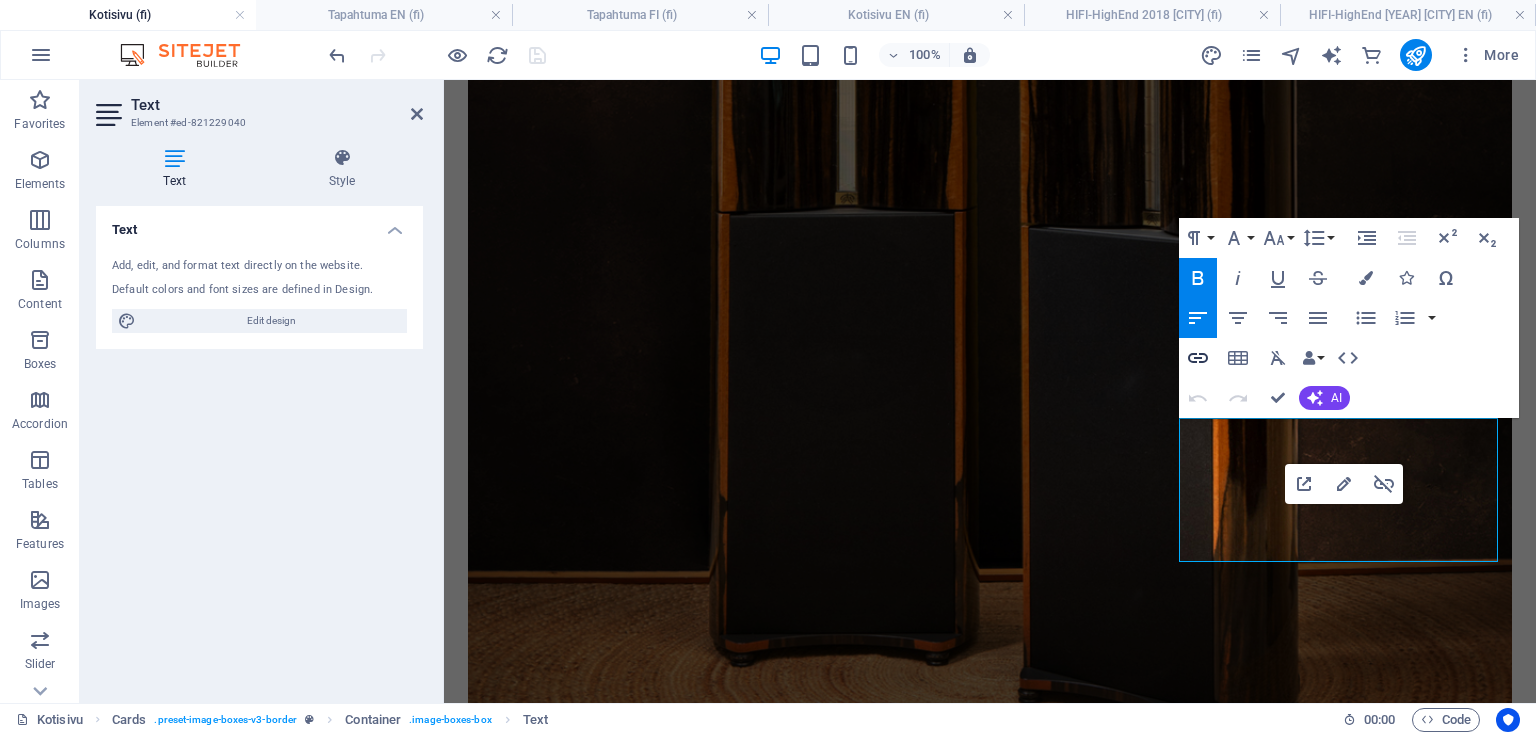 click 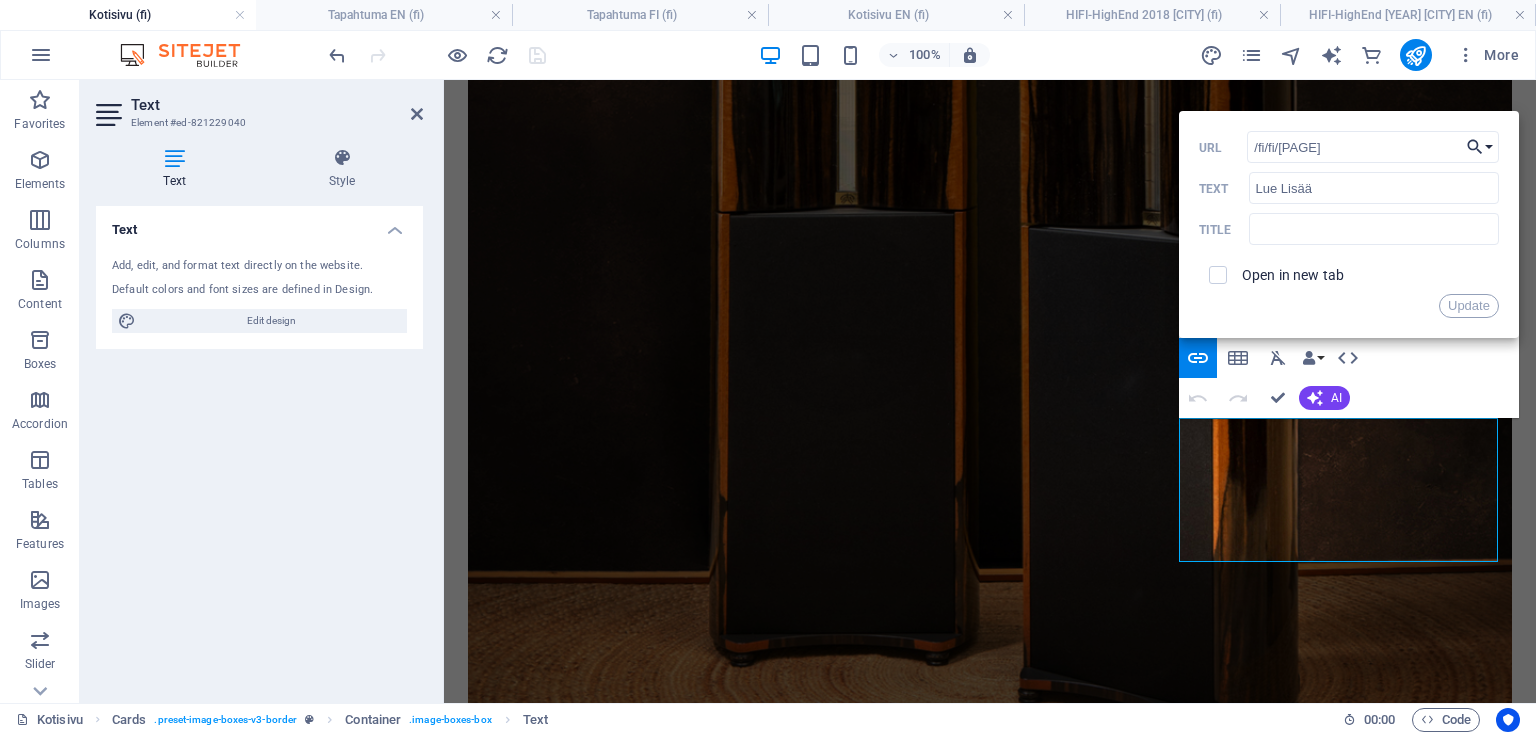 click on "Choose Link" at bounding box center [1480, 147] 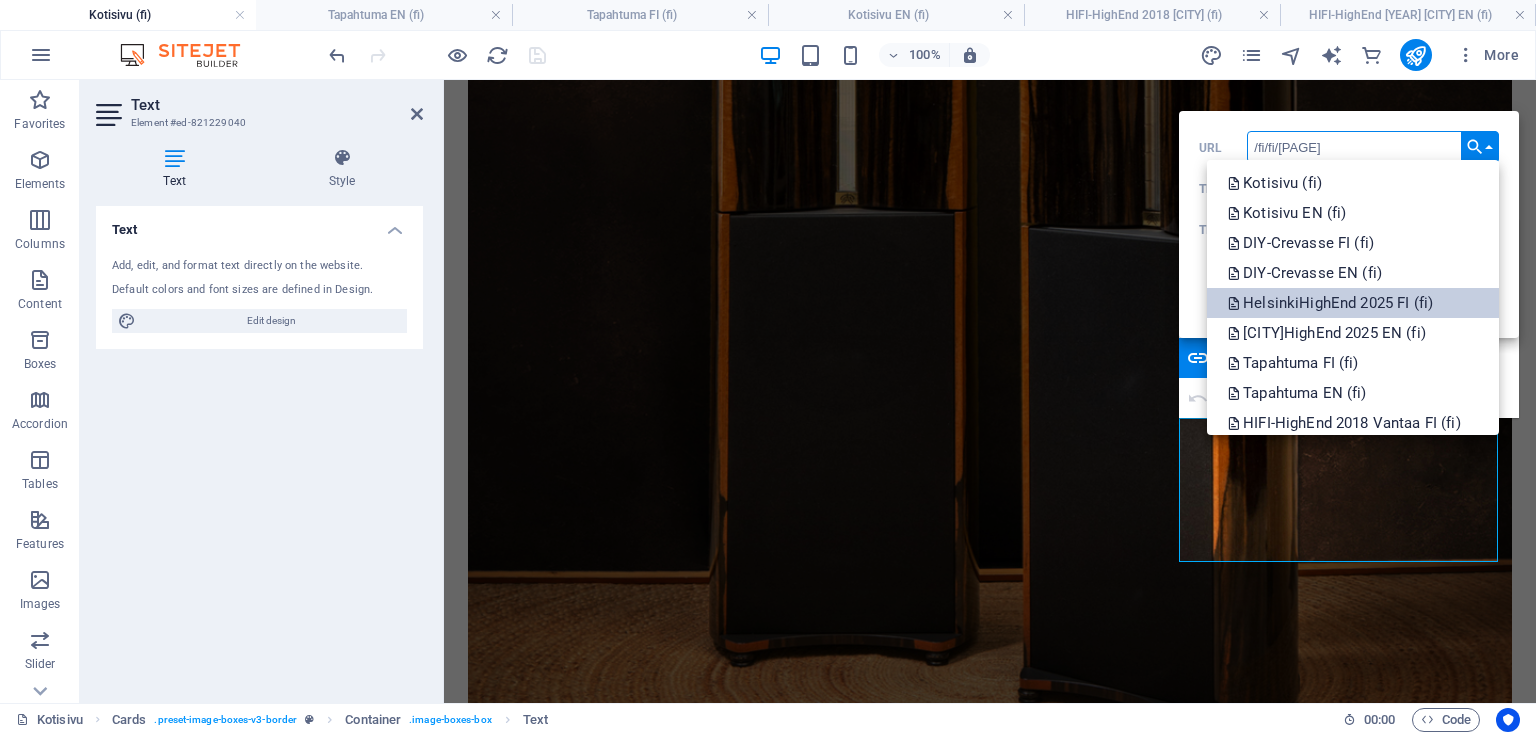click on "HelsinkiHighEnd 2025 FI (fi)" at bounding box center (1332, 303) 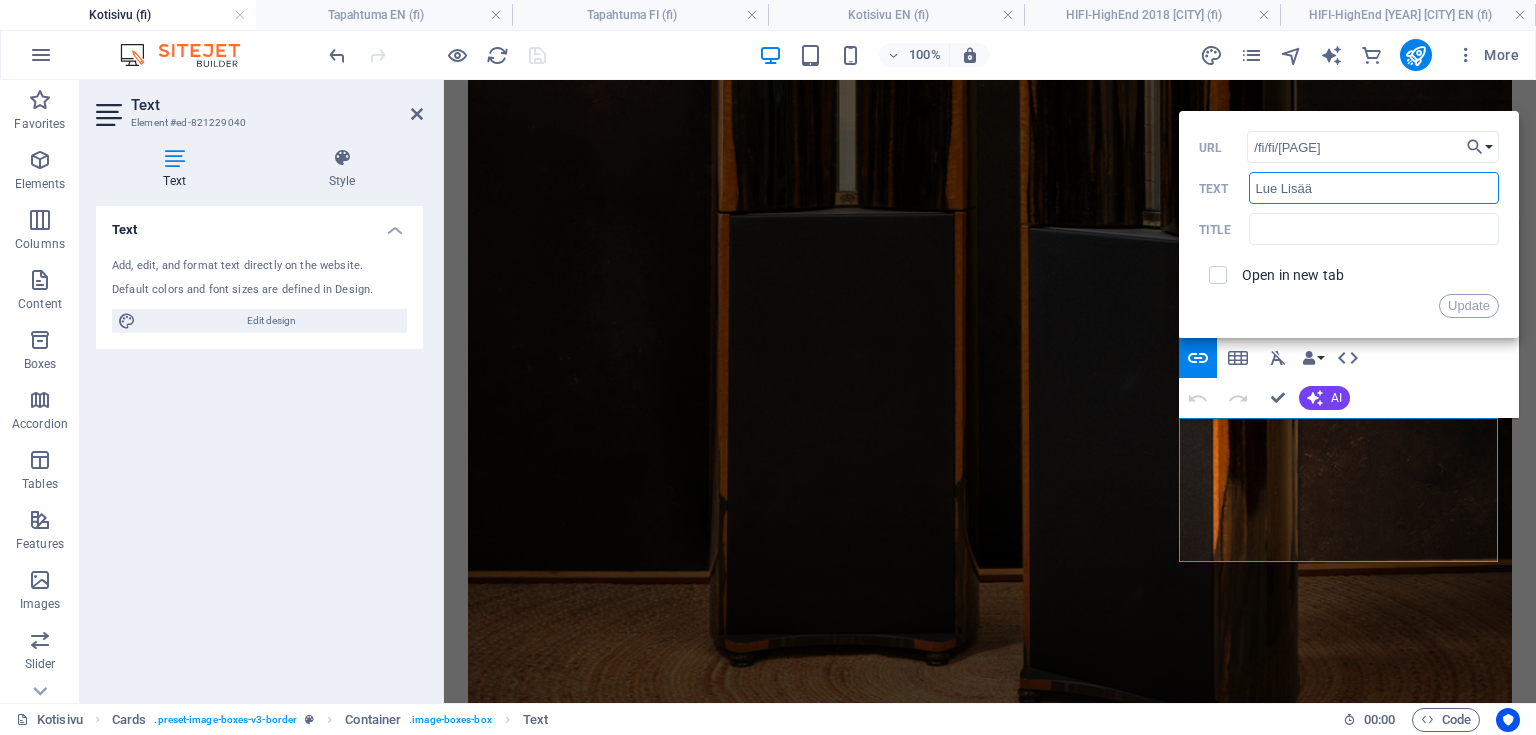 click on "Lue Lisää" at bounding box center (1374, 188) 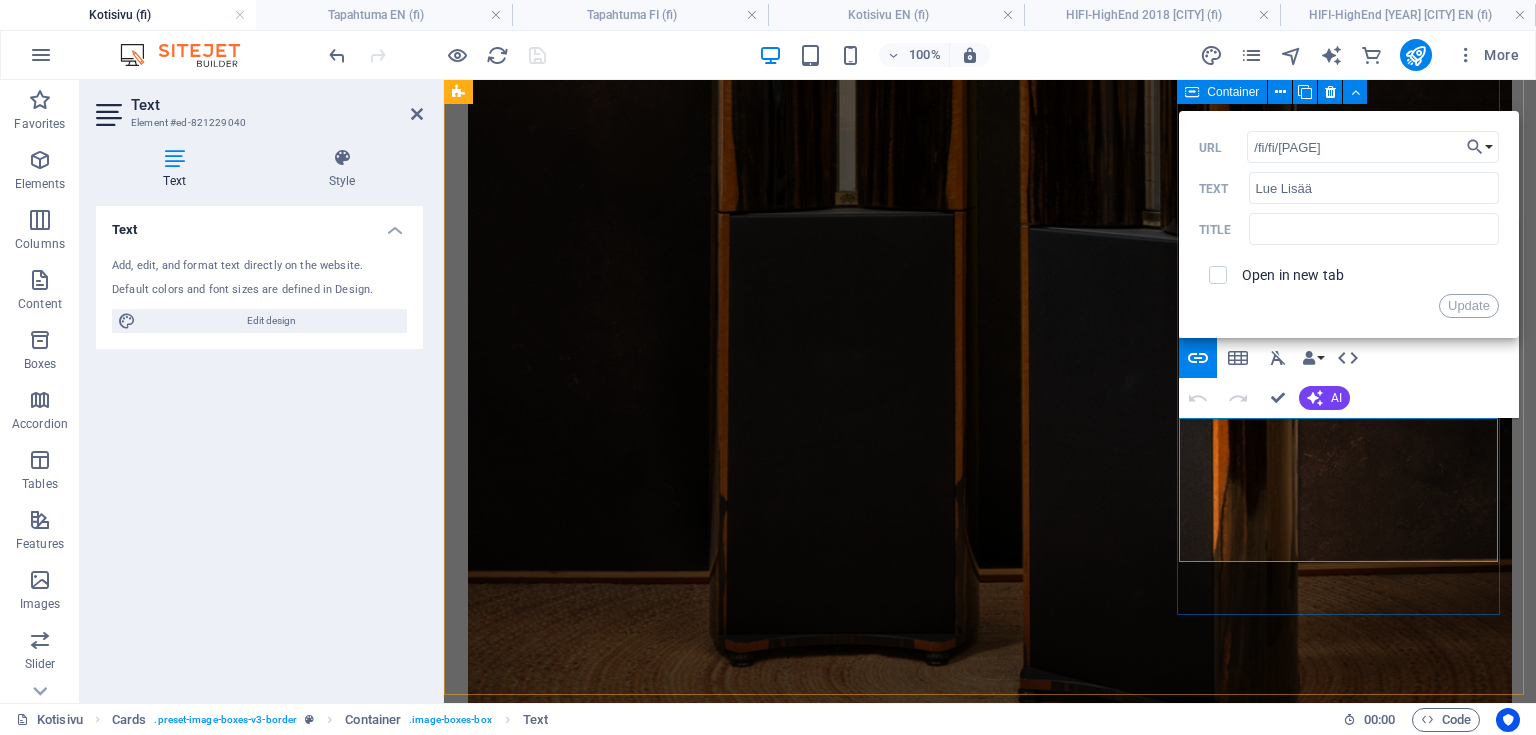 click on "Helsinki High End [YEAR] Lue lisää DIY-Crevasse-kaiuttimet olivat esillä Hifiharrastajat ry:n DIY-osastolla Vuosaaressa järjestetyssä Helsinki High End [YEAR] -tapahtumassa.  ​ Lue Lisää ​" at bounding box center (990, 2589) 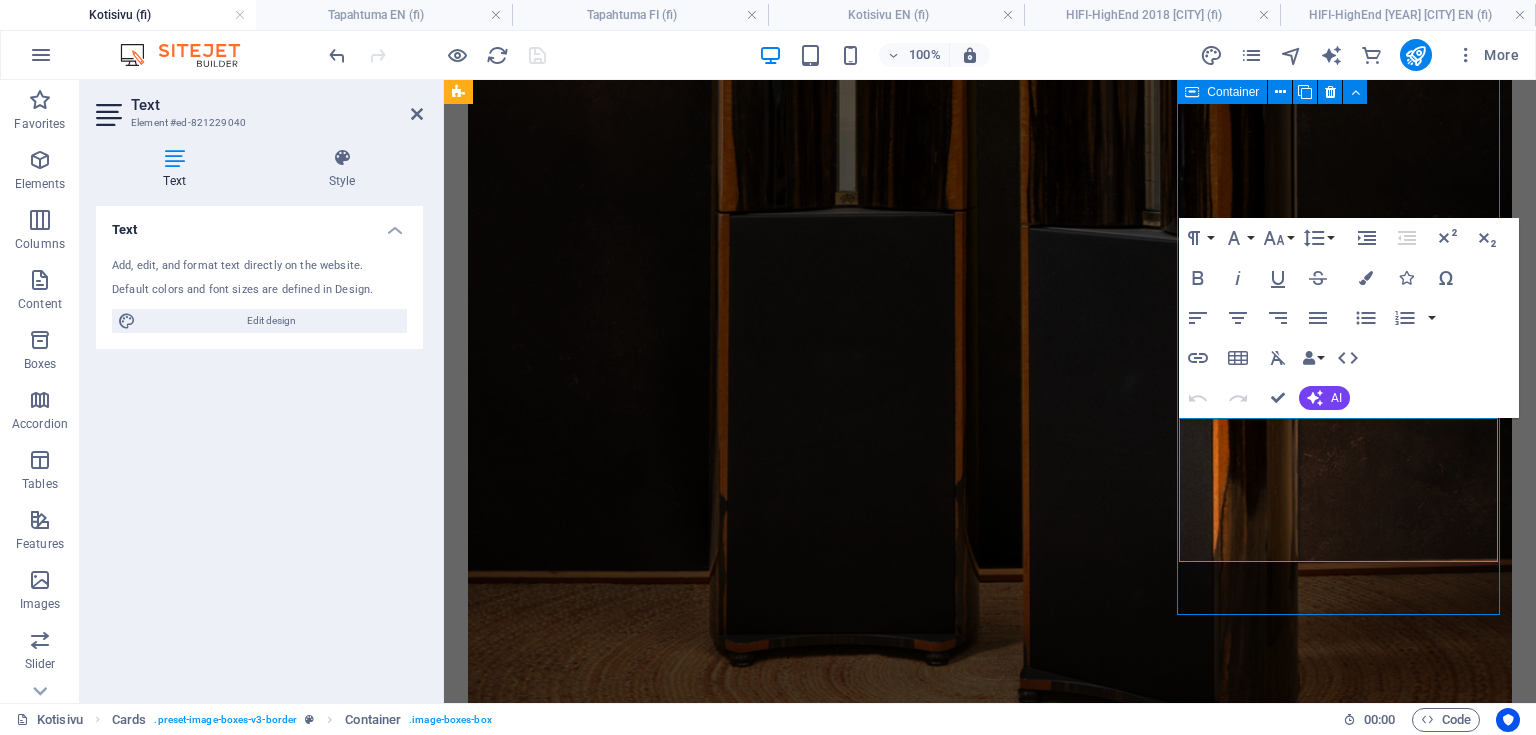 scroll, scrollTop: 2170, scrollLeft: 0, axis: vertical 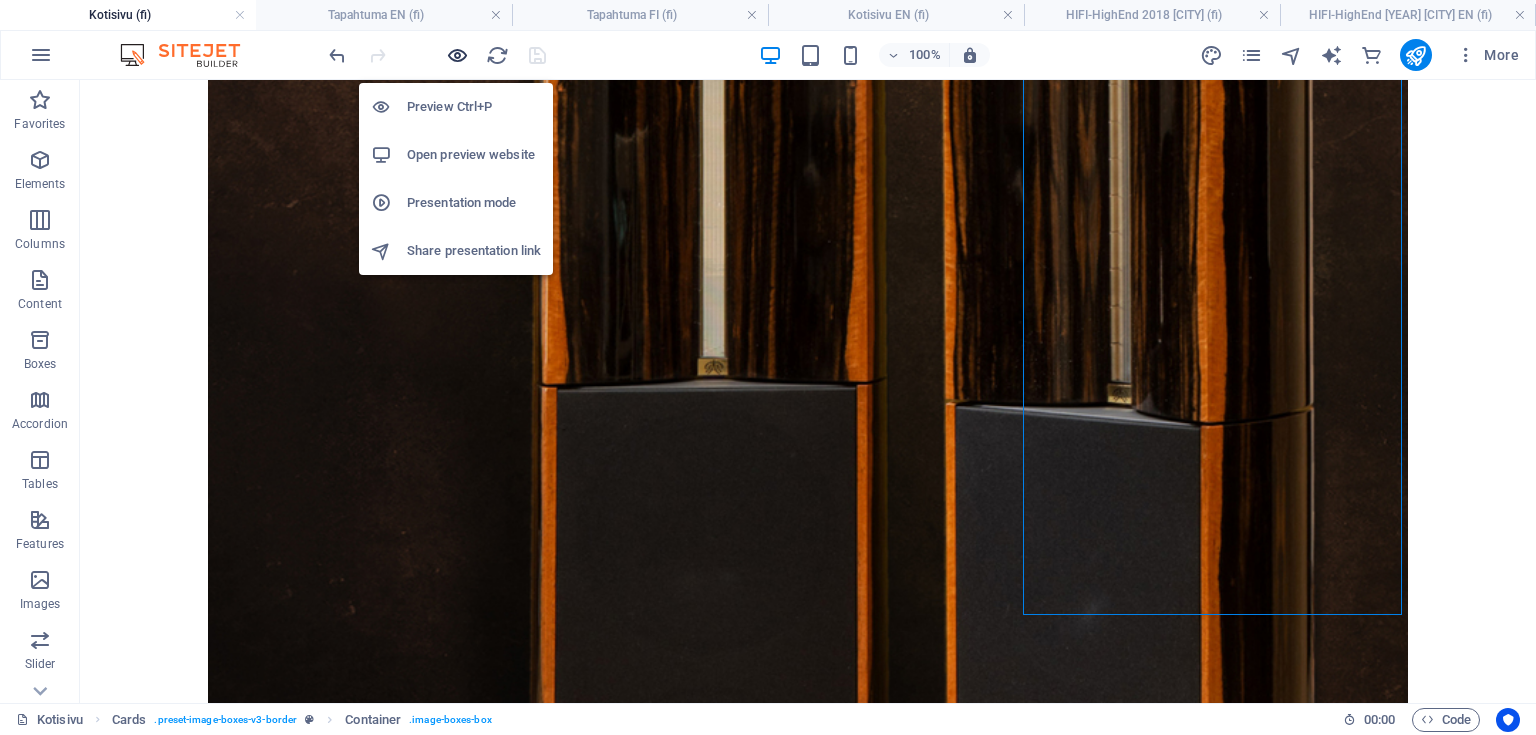 drag, startPoint x: 459, startPoint y: 52, endPoint x: 696, endPoint y: 126, distance: 248.28412 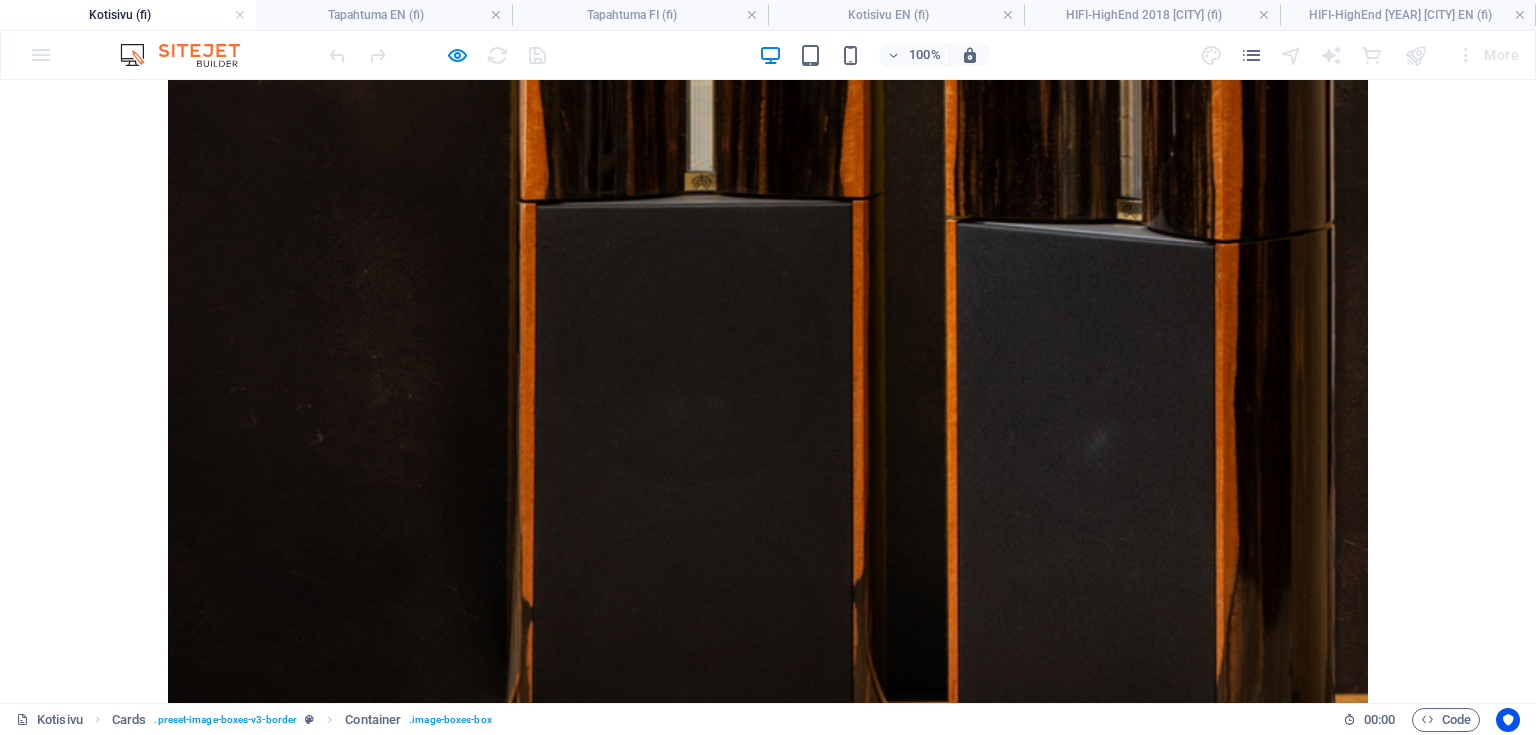 scroll, scrollTop: 1920, scrollLeft: 0, axis: vertical 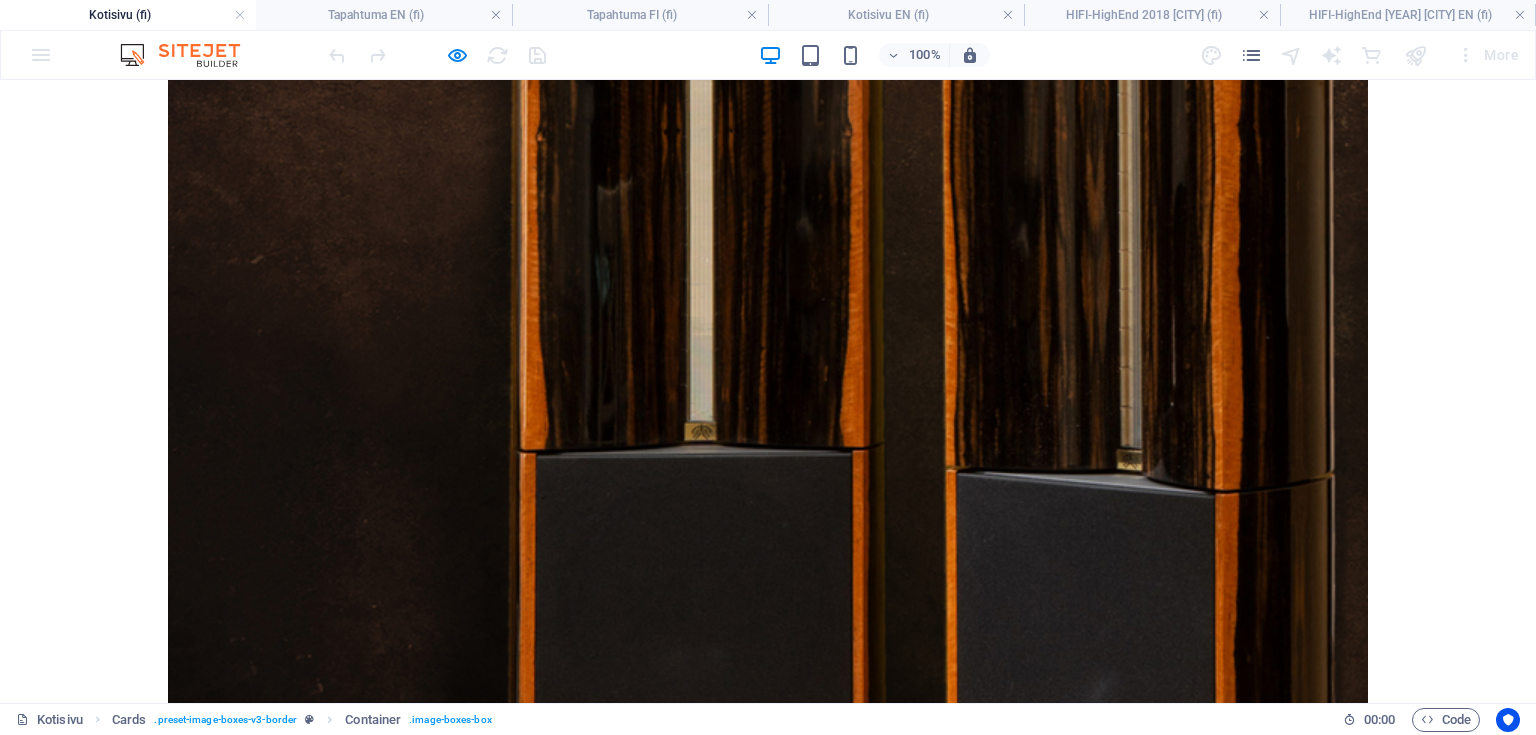 click on "Lue Lisää" at bounding box center (1168, 3713) 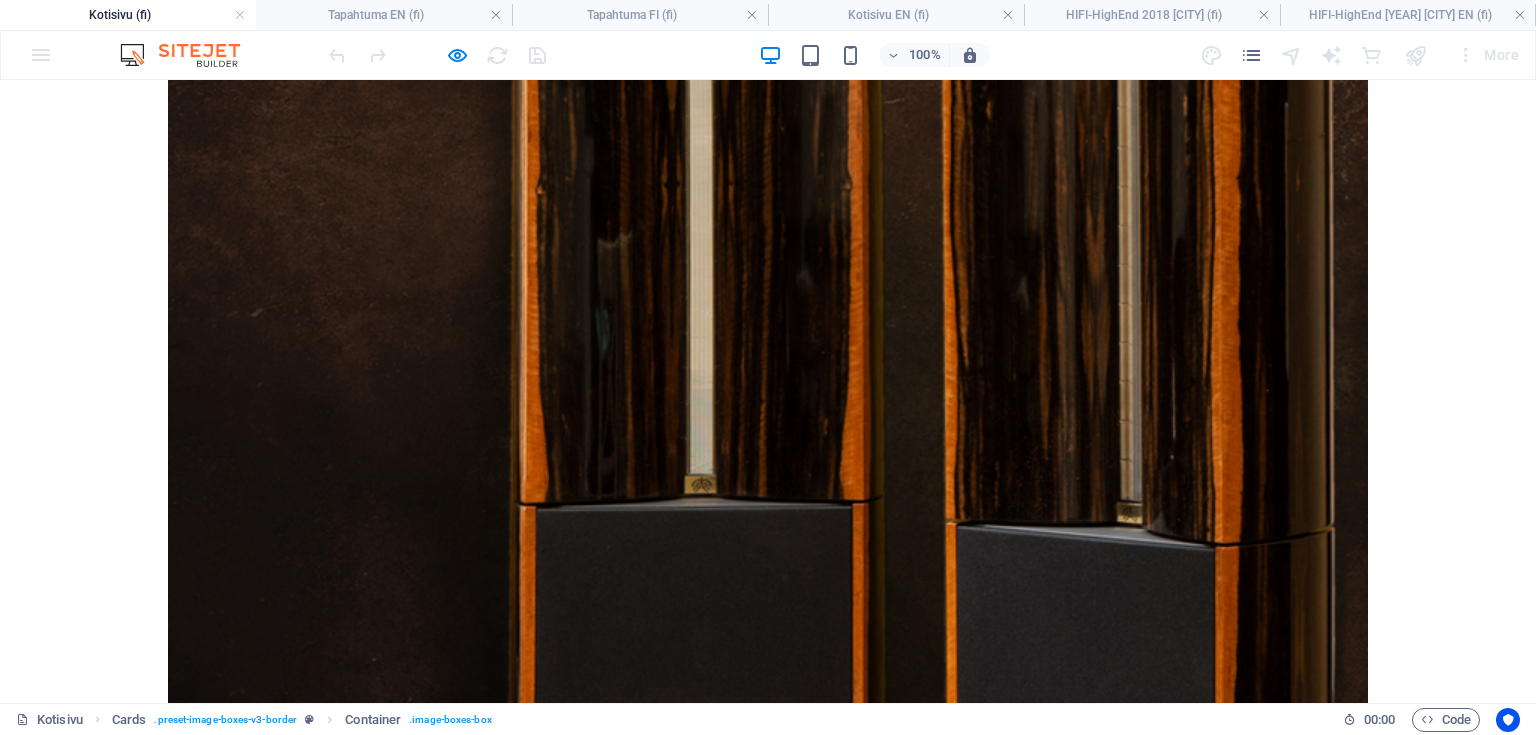 scroll, scrollTop: 1760, scrollLeft: 0, axis: vertical 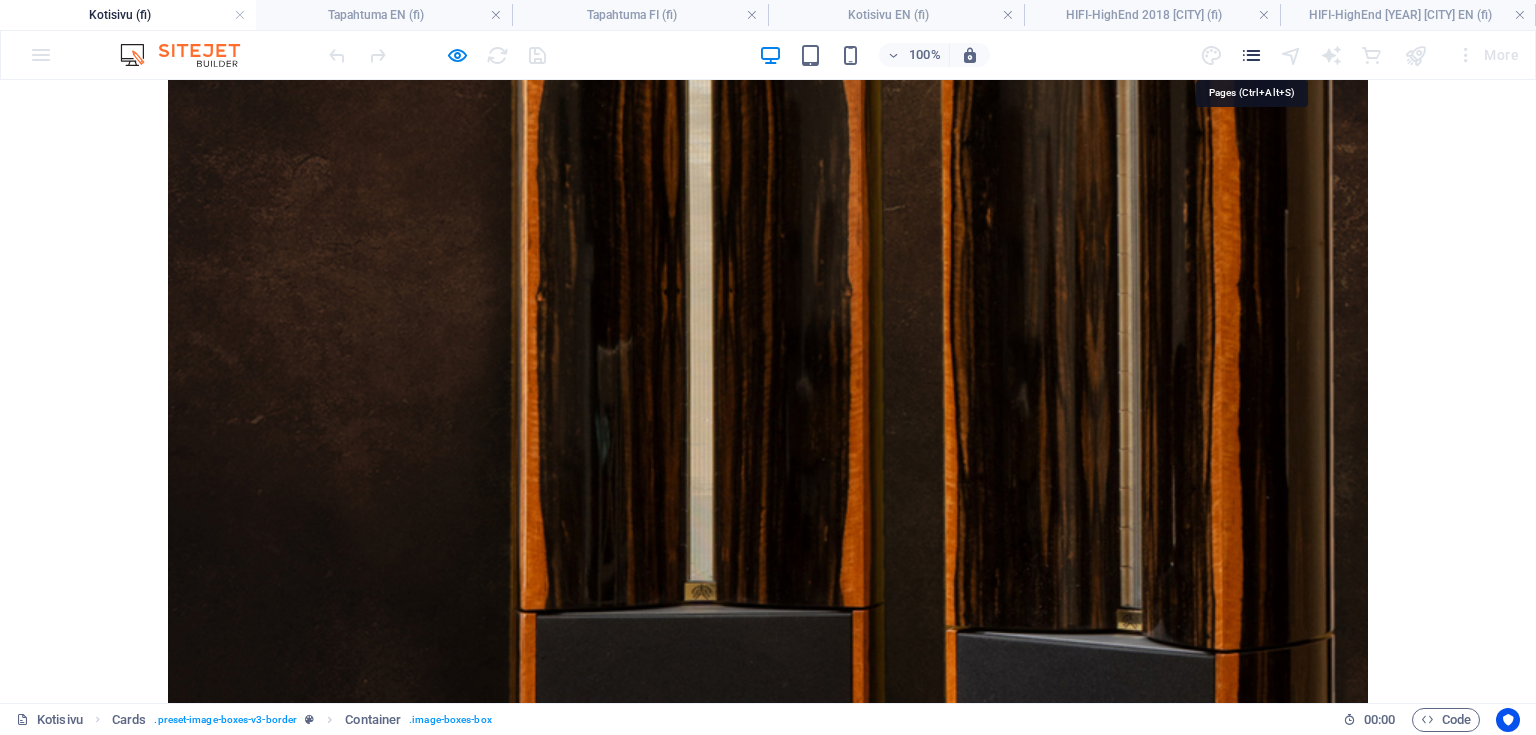 click at bounding box center (1251, 55) 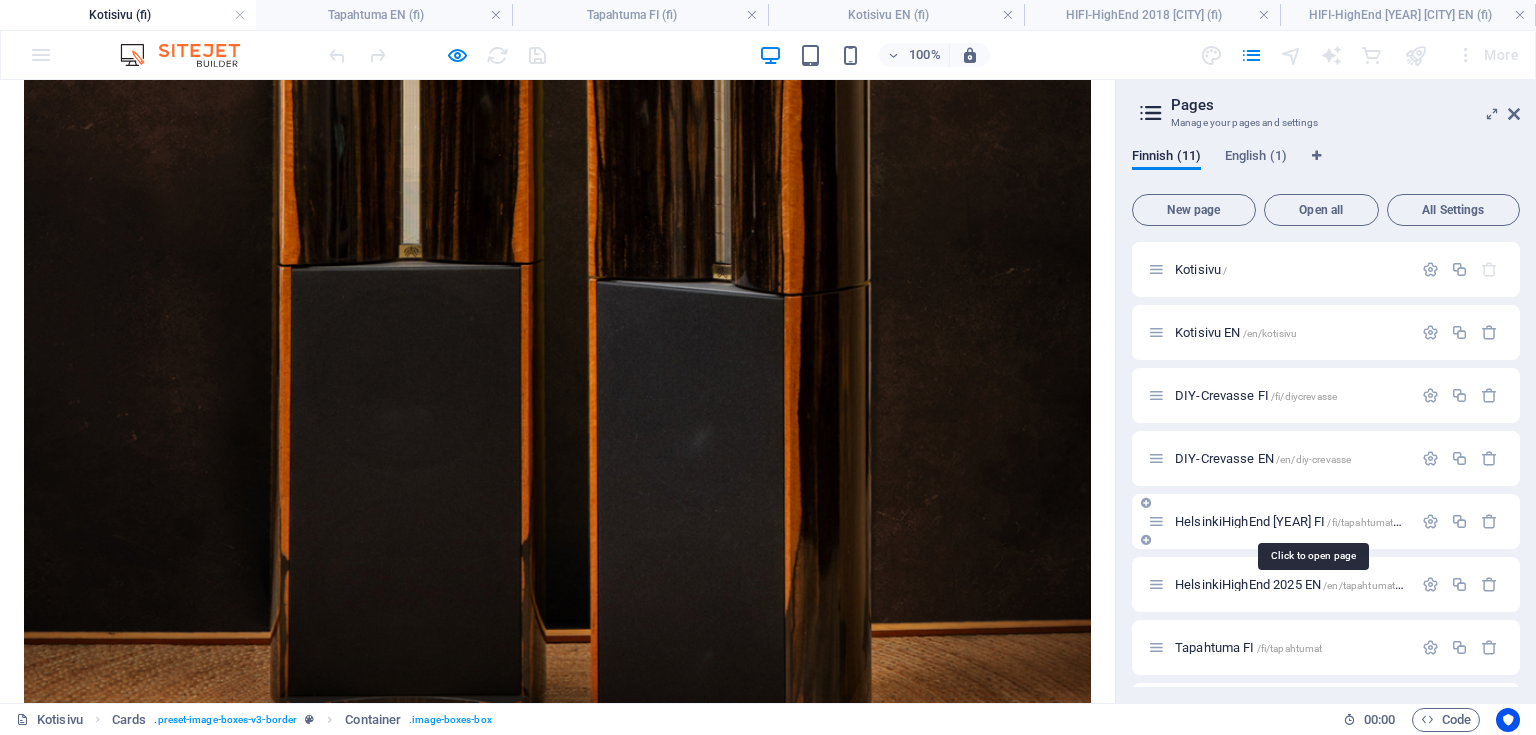 click on "[CITY]HighEnd 2025 FI /fi/tapahtumat/highend2025" at bounding box center [1317, 521] 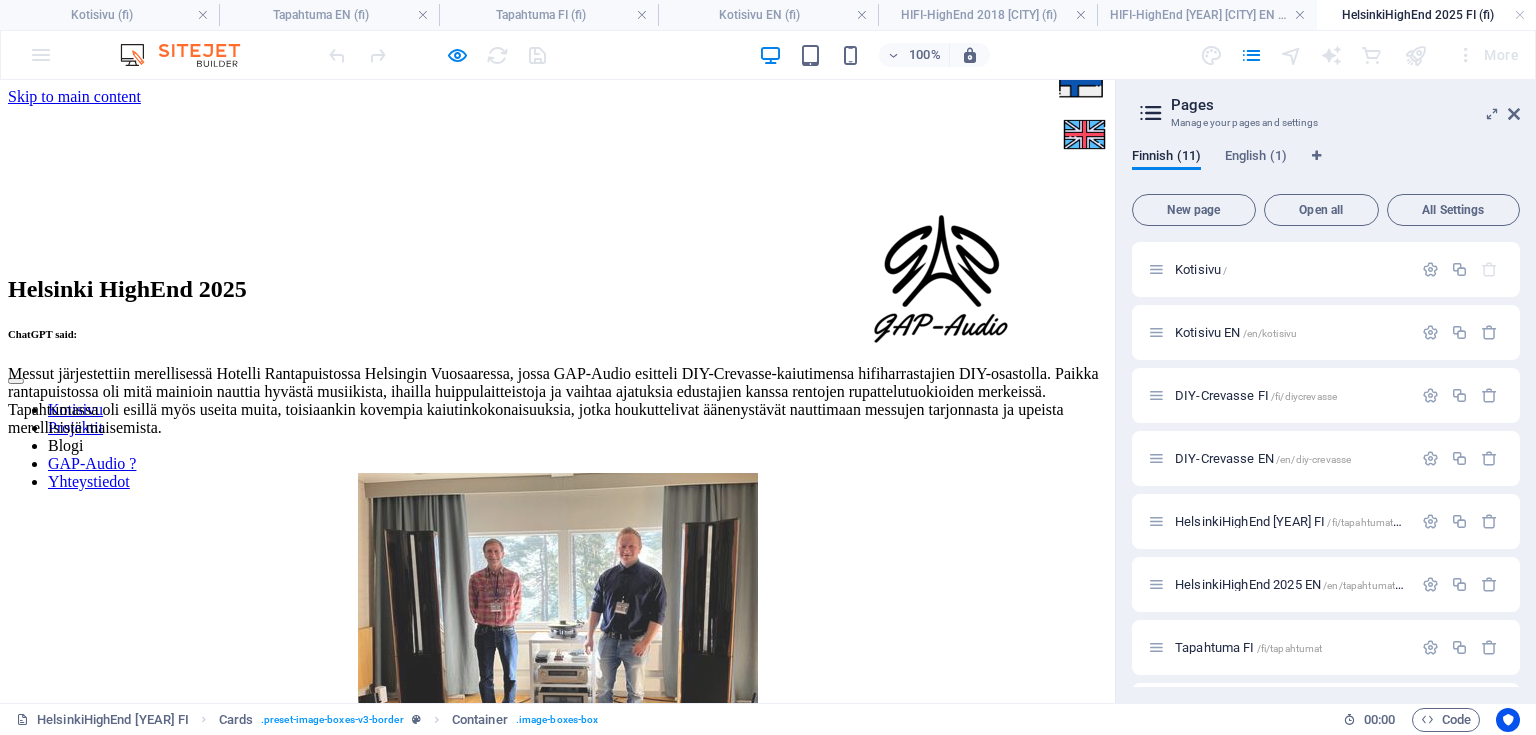 scroll, scrollTop: 0, scrollLeft: 0, axis: both 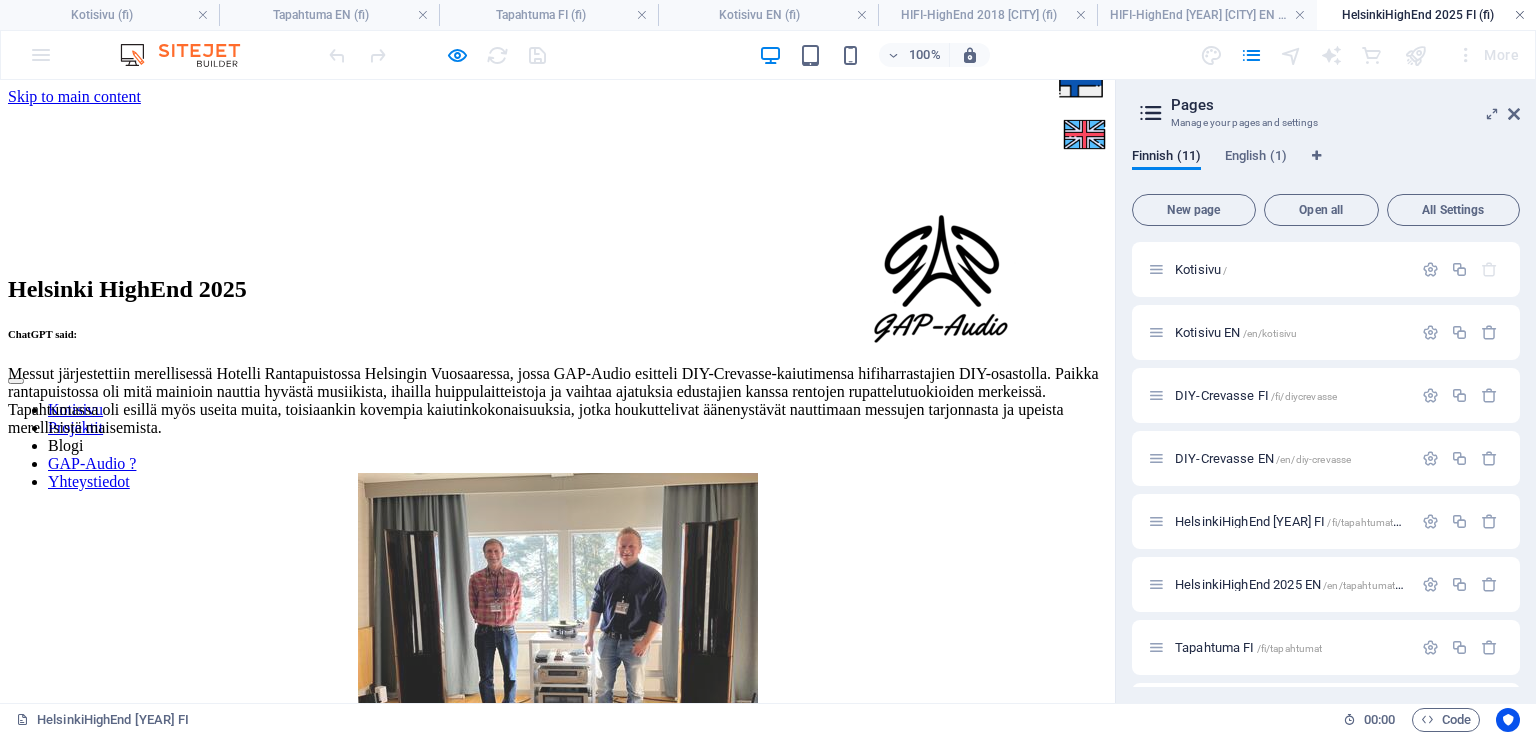 click at bounding box center (1520, 15) 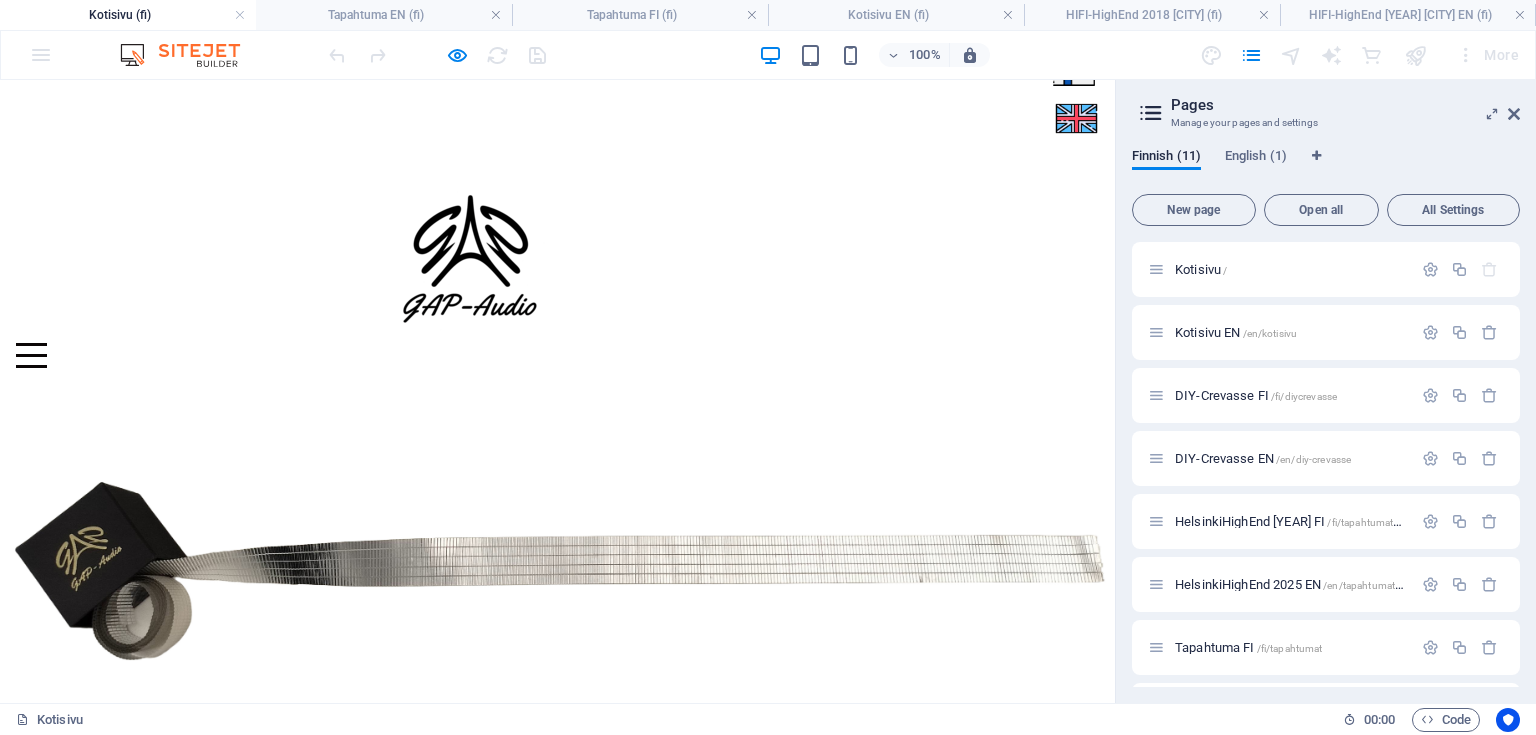 scroll, scrollTop: 1829, scrollLeft: 0, axis: vertical 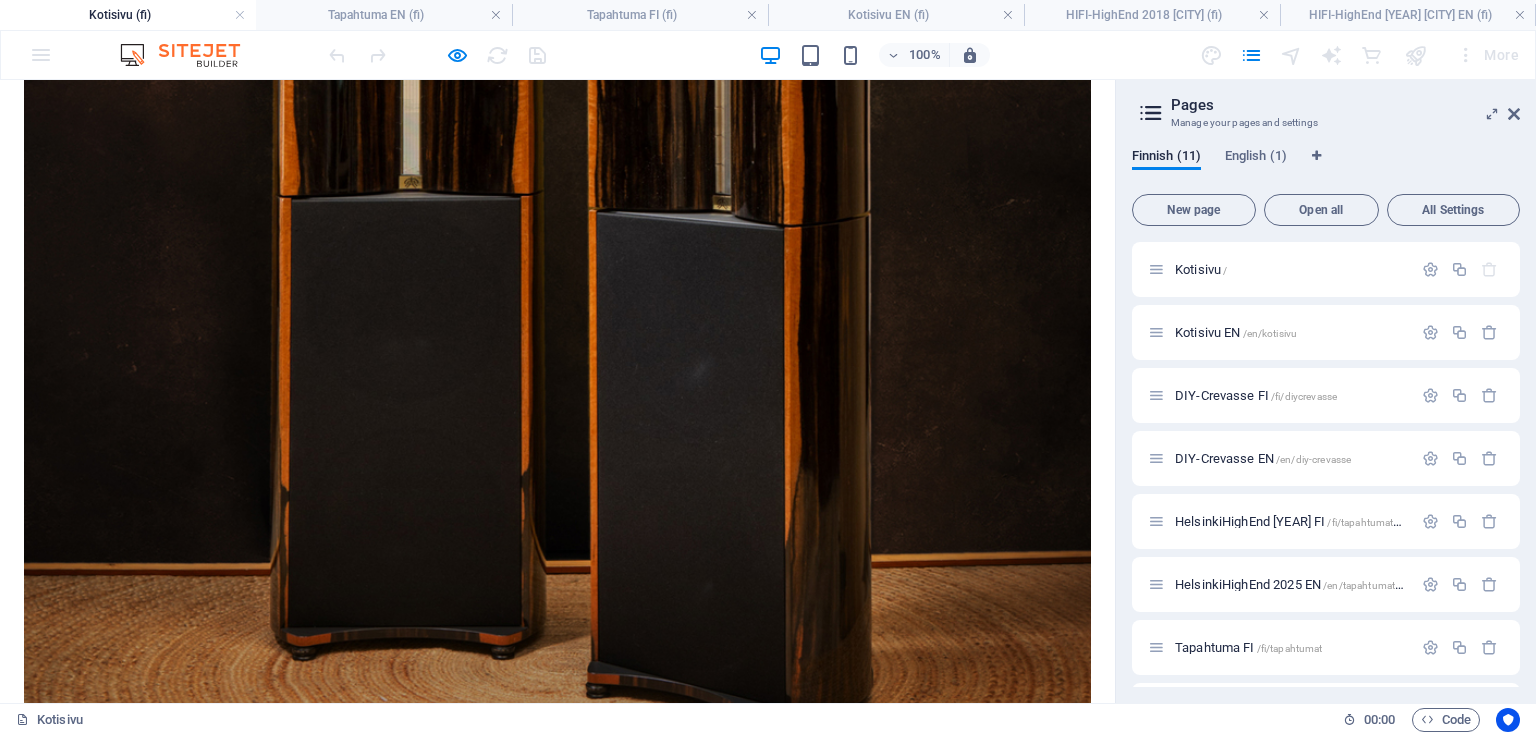 click on "Pages Manage your pages and settings Finnish (11) English (1) New page Open all All Settings Kotisivu / Kotisivu EN /en/kotisivu DIY-Crevasse FI /fi/diycrevasse DIY-Crevasse EN /en/diy-crevasse HelsinkiHighEnd 2025 FI /fi/tapahtumat/highend2025 HelsinkiHighEnd 2025 EN /en/tapahtumat/highend2025 Tapahtuma FI /fi/tapahtumat Tapahtuma EN /en/tapahtumat HIFI-HighEnd 2018 Vantaa FI /fi/tapahtumat/highend2018 HIFI-HighEnd 2018 Vantaa EN /en/tapahtumat/highend2018en Kuka /fi/Kuka" at bounding box center [1325, 391] 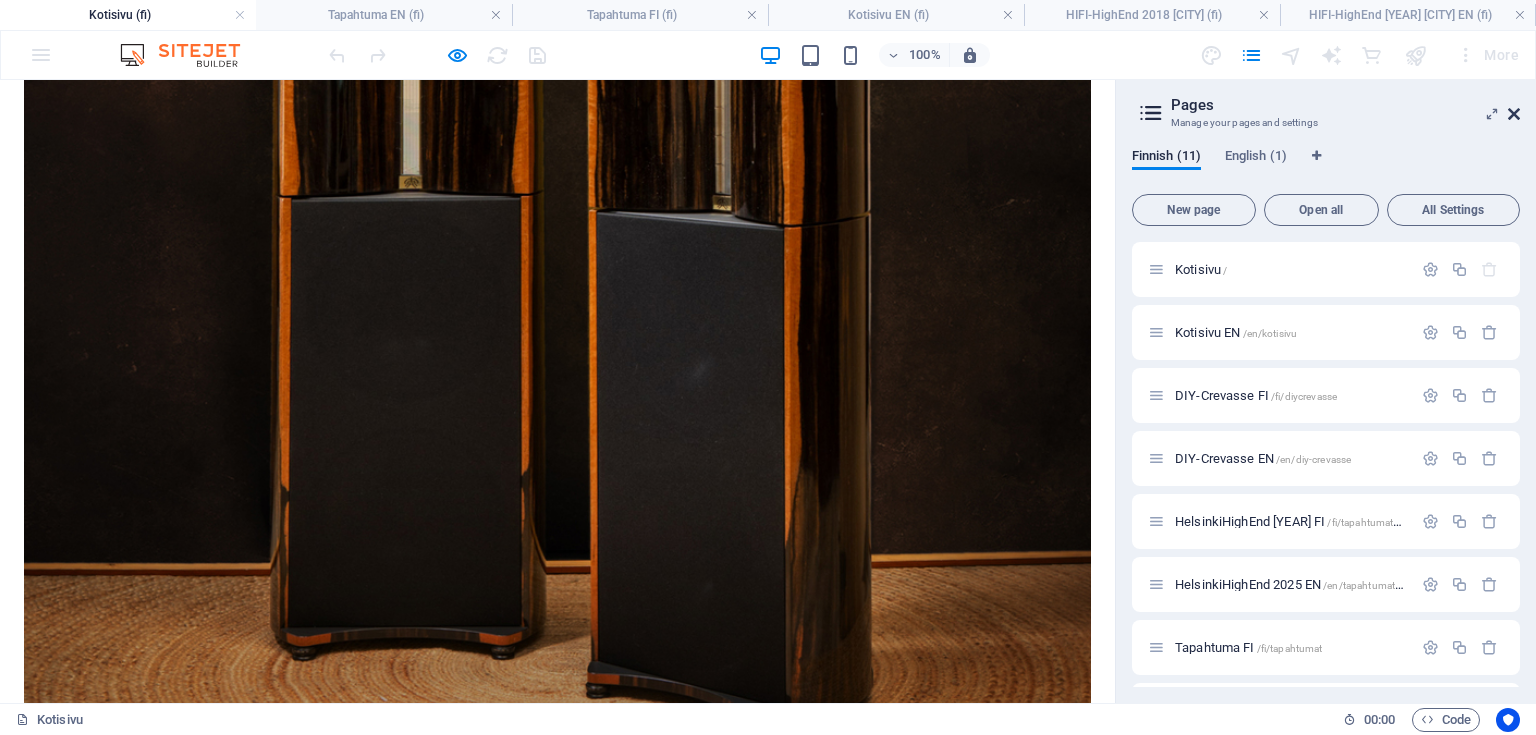 click at bounding box center [1514, 114] 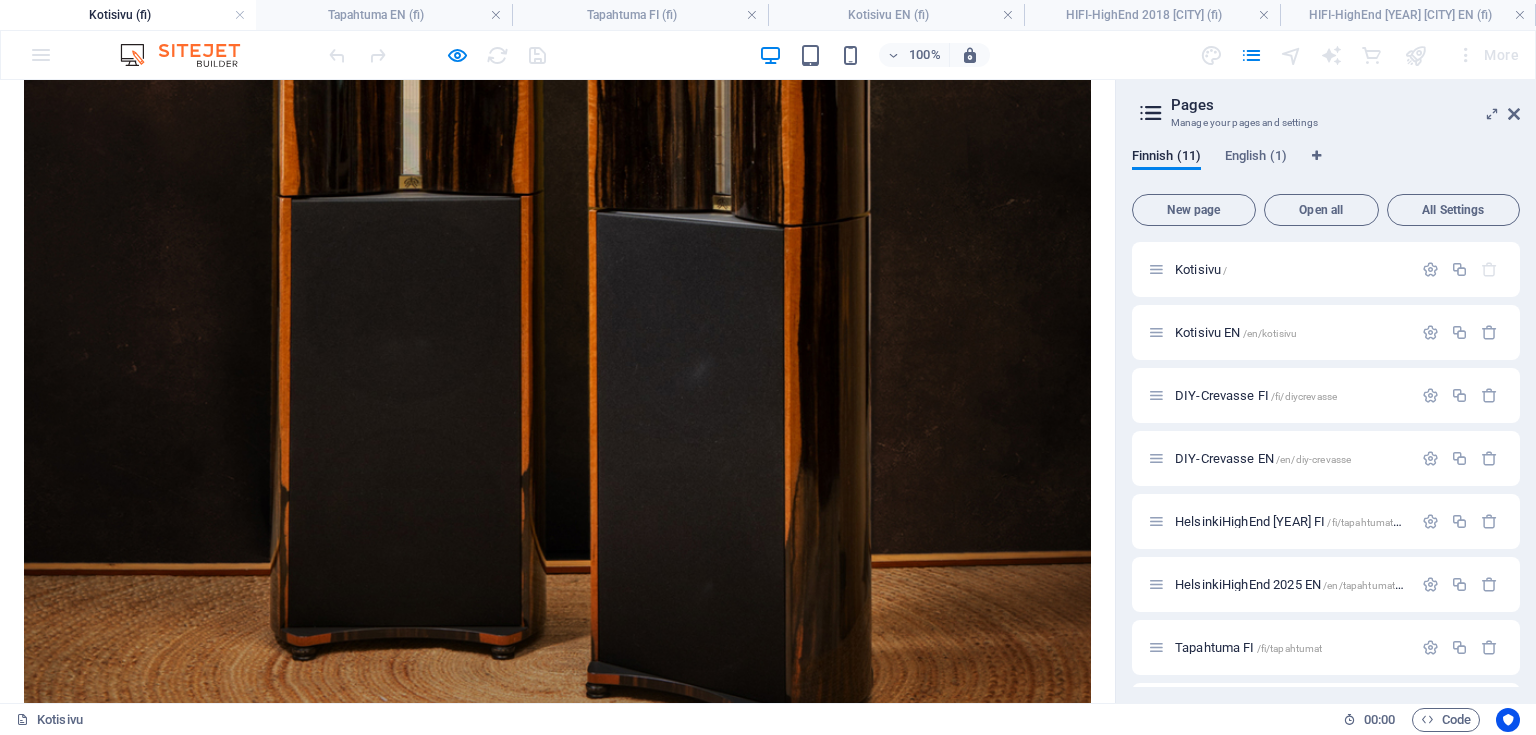 scroll, scrollTop: 1938, scrollLeft: 0, axis: vertical 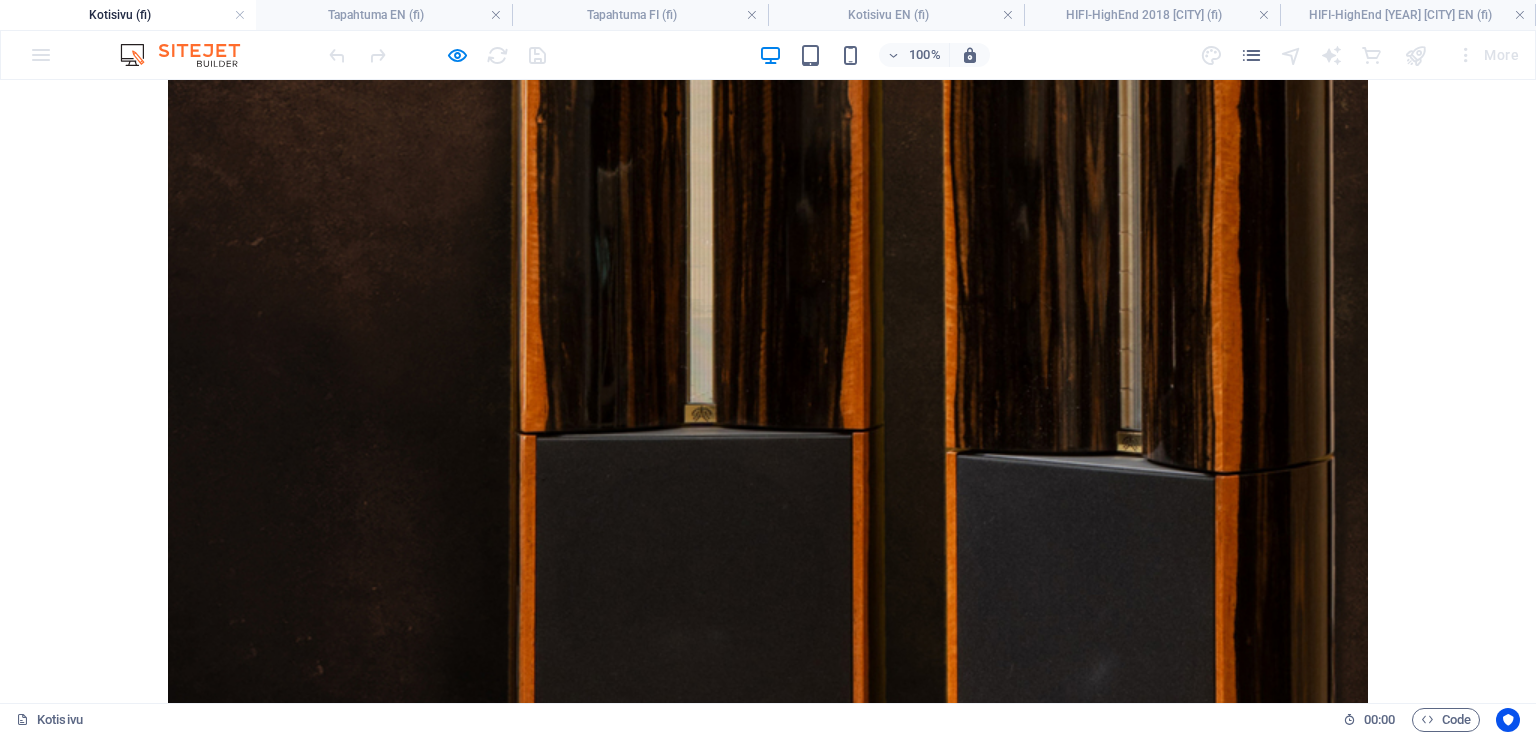 click on "Lue lisää DIY-Crevasse-kaiuttimet olivat esillä Hifiharrastajat ry:n DIY-osastolla Vuosaaressa järjestetyssä Helsinki High End [YEAR] -tapahtumassa.  Lue Lisää" at bounding box center (624, 3696) 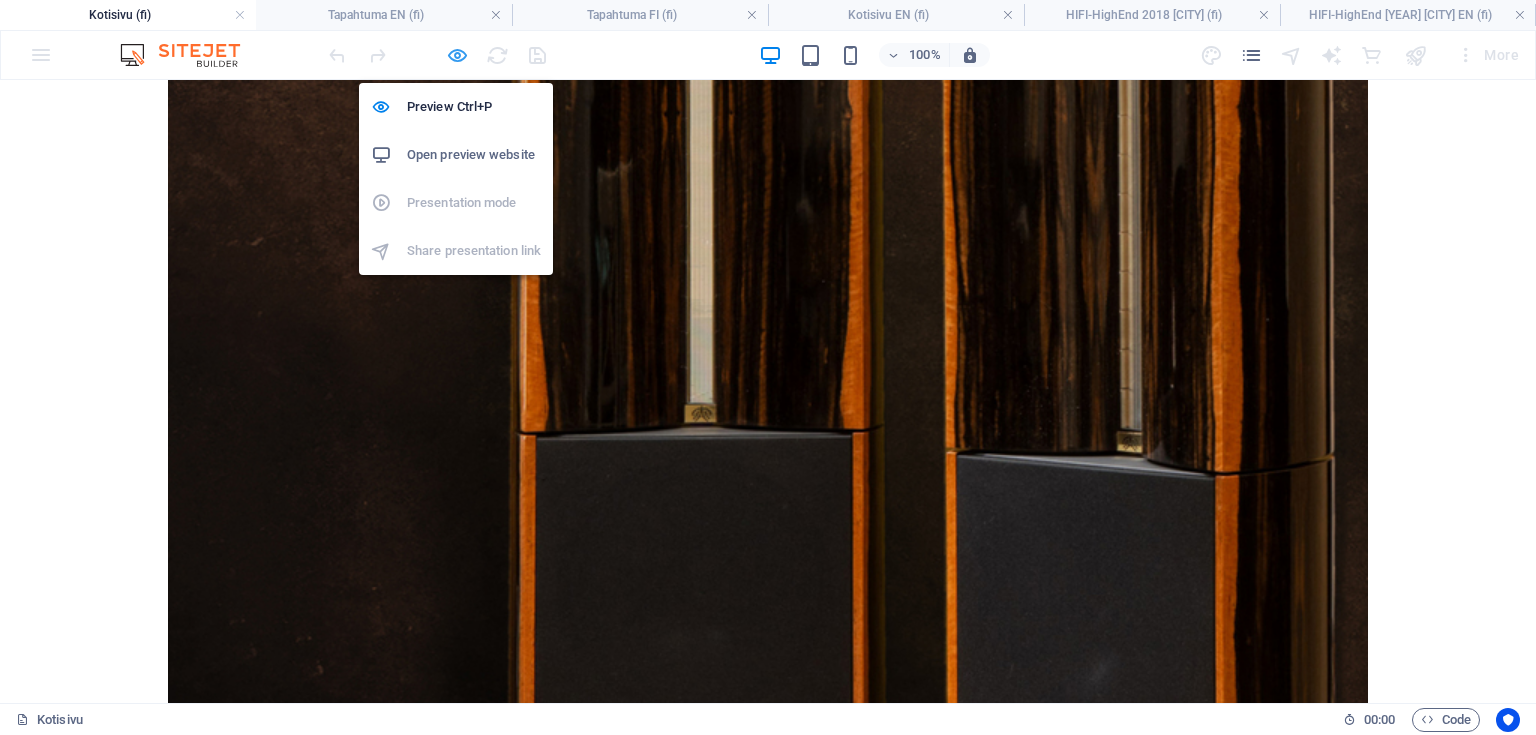 click at bounding box center (457, 55) 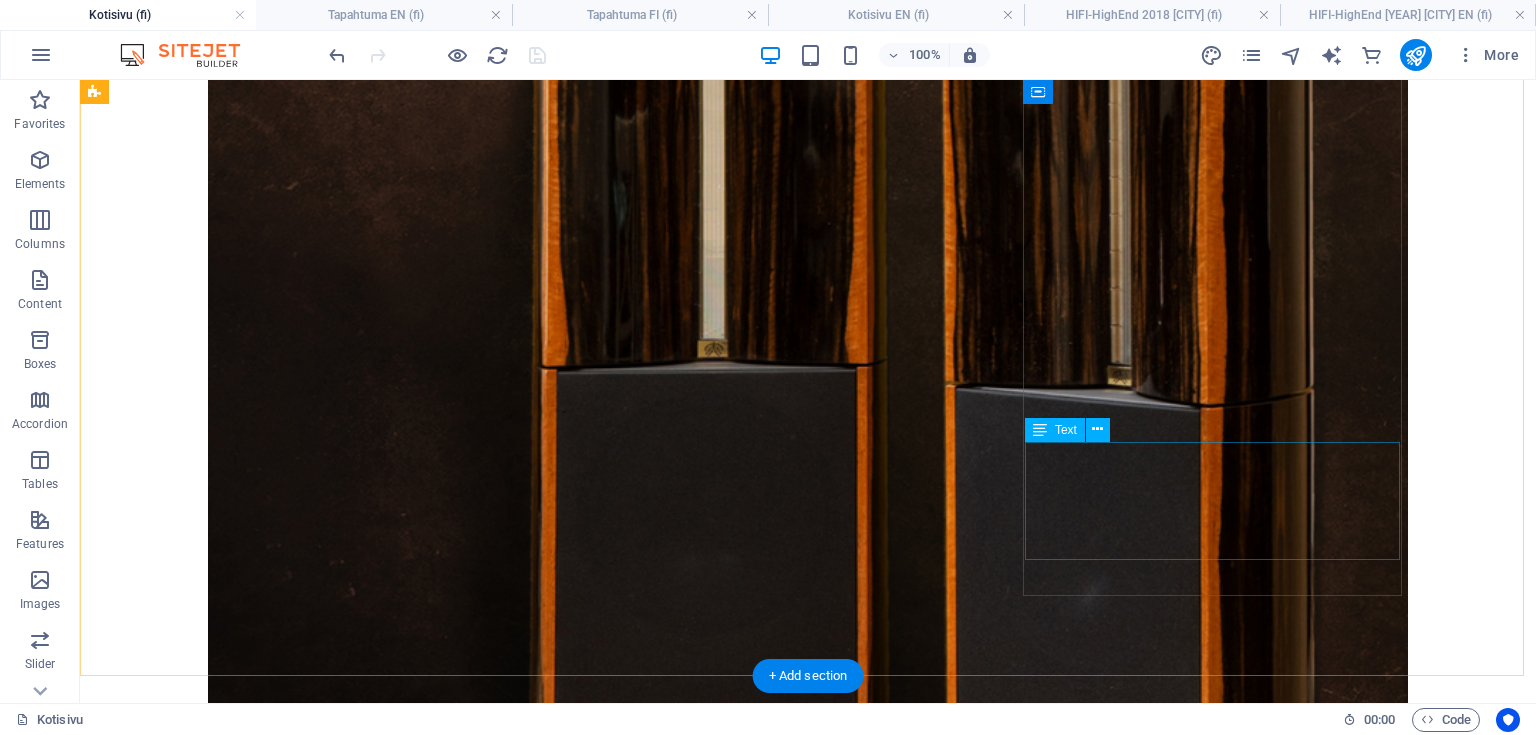 click on "Lue lisää DIY-Crevasse-kaiuttimet olivat esillä Hifiharrastajat ry:n DIY-osastolla Vuosaaressa järjestetyssä Helsinki High End [YEAR] -tapahtumassa.  Lue Lisää" at bounding box center (704, 3584) 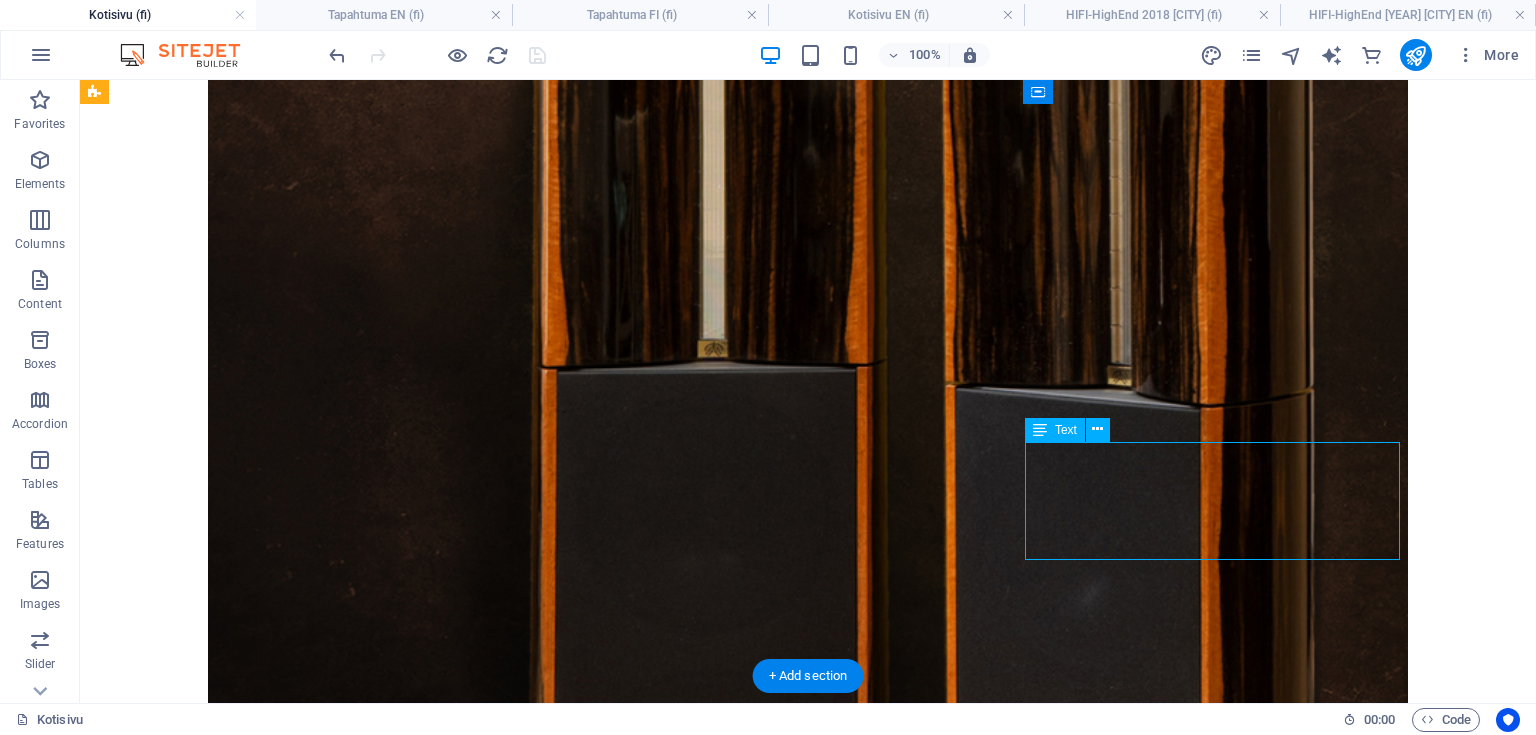 click on "Lue lisää DIY-Crevasse-kaiuttimet olivat esillä Hifiharrastajat ry:n DIY-osastolla Vuosaaressa järjestetyssä Helsinki High End [YEAR] -tapahtumassa.  Lue Lisää" at bounding box center (704, 3584) 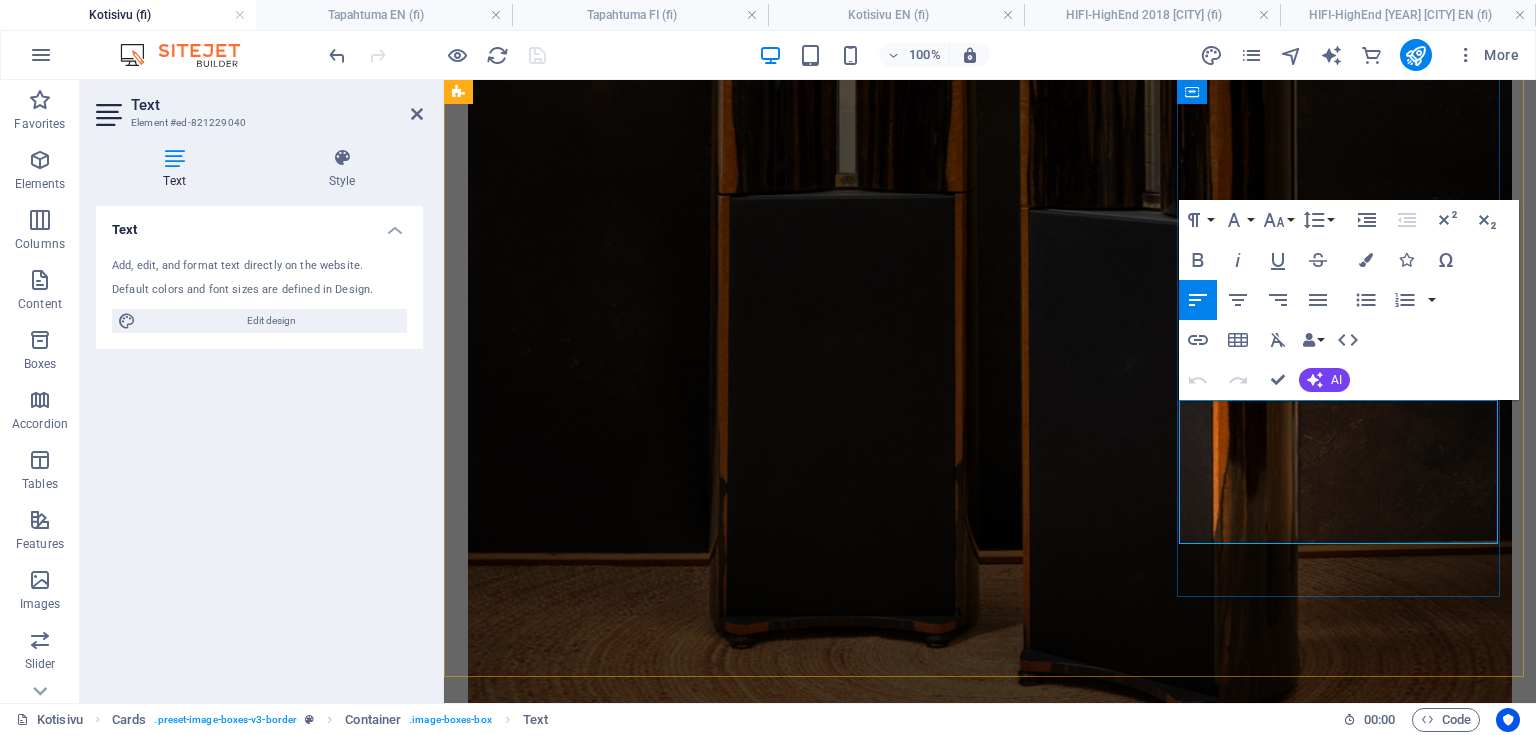 drag, startPoint x: 1382, startPoint y: 515, endPoint x: 1308, endPoint y: 513, distance: 74.02702 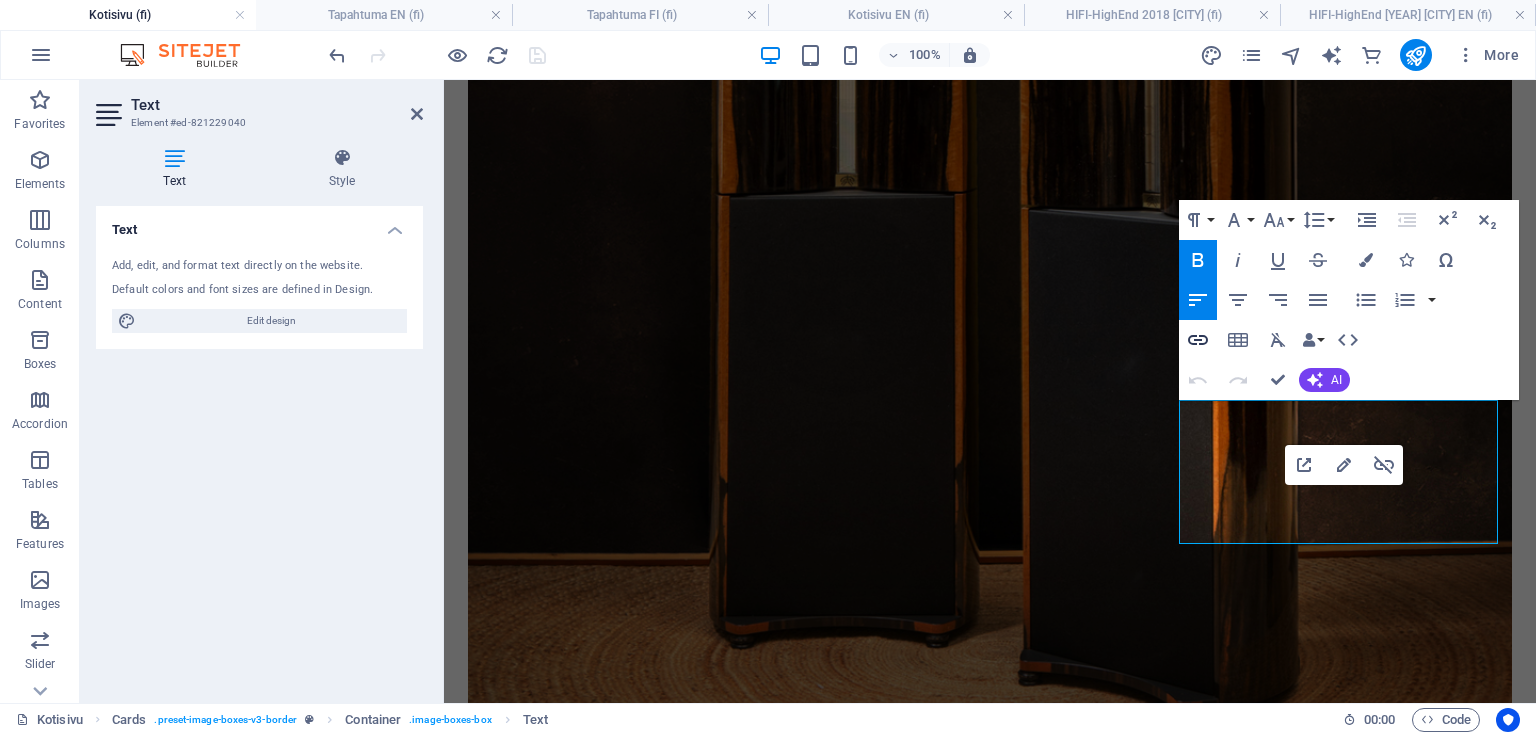 click 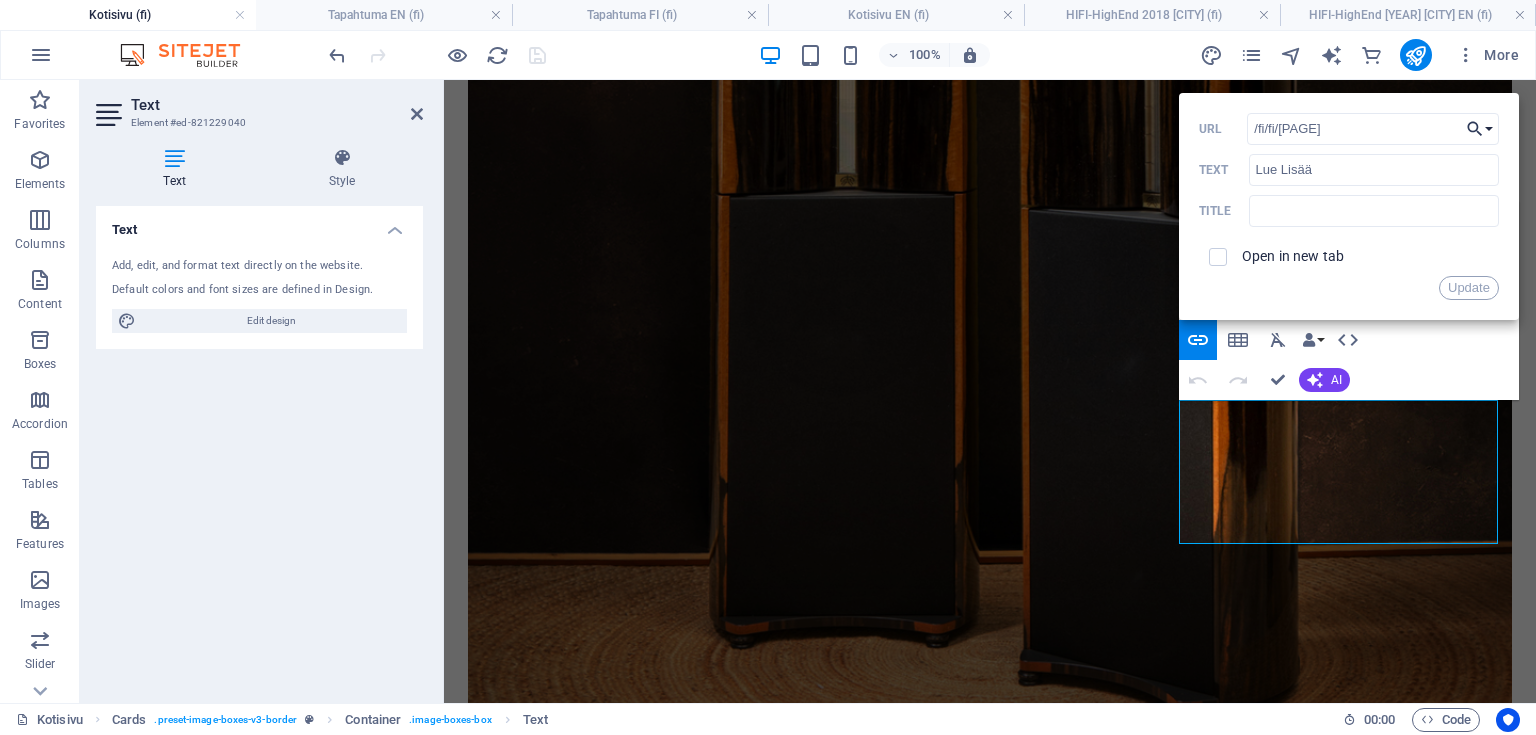 click on "Choose Link" at bounding box center (1480, 129) 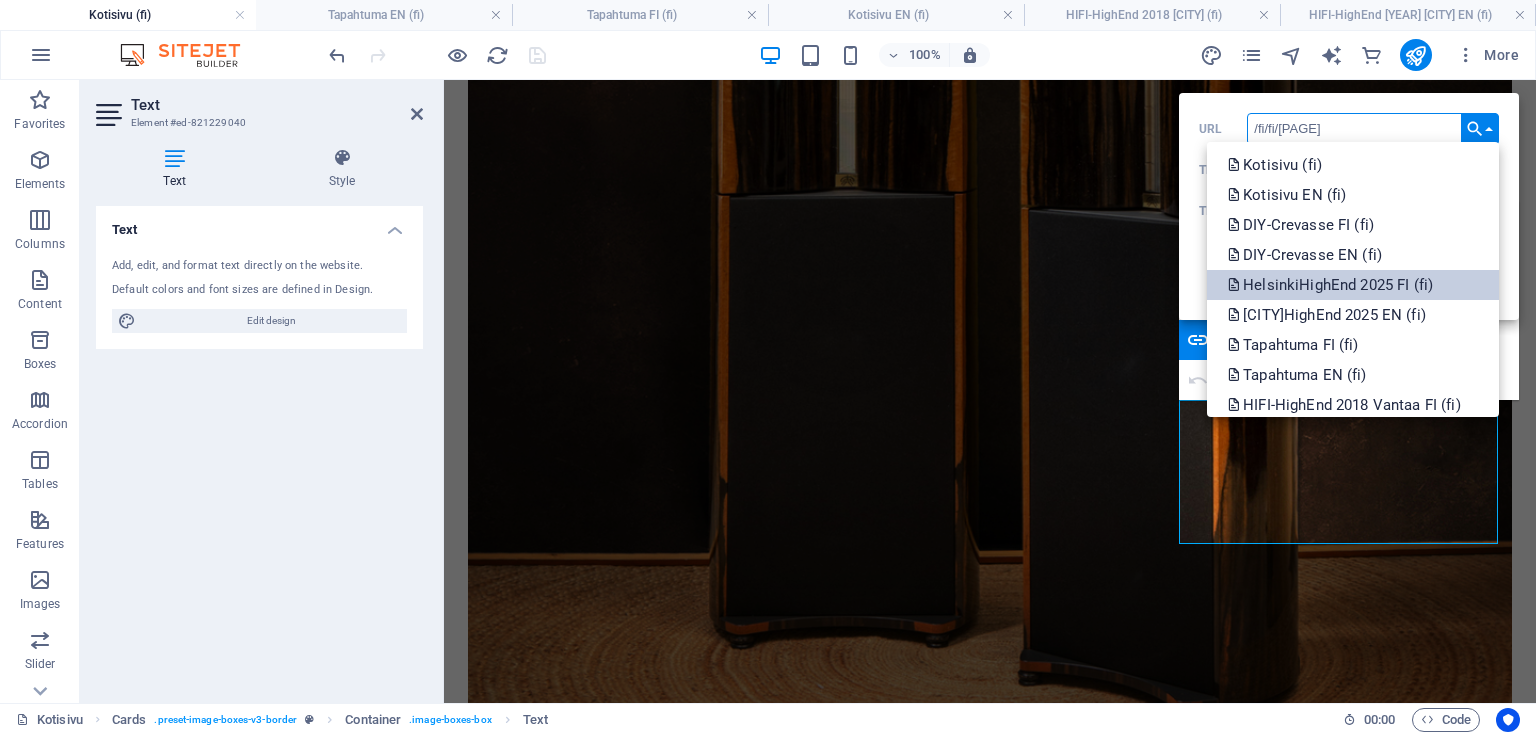 click on "HelsinkiHighEnd 2025 FI (fi)" at bounding box center [1332, 285] 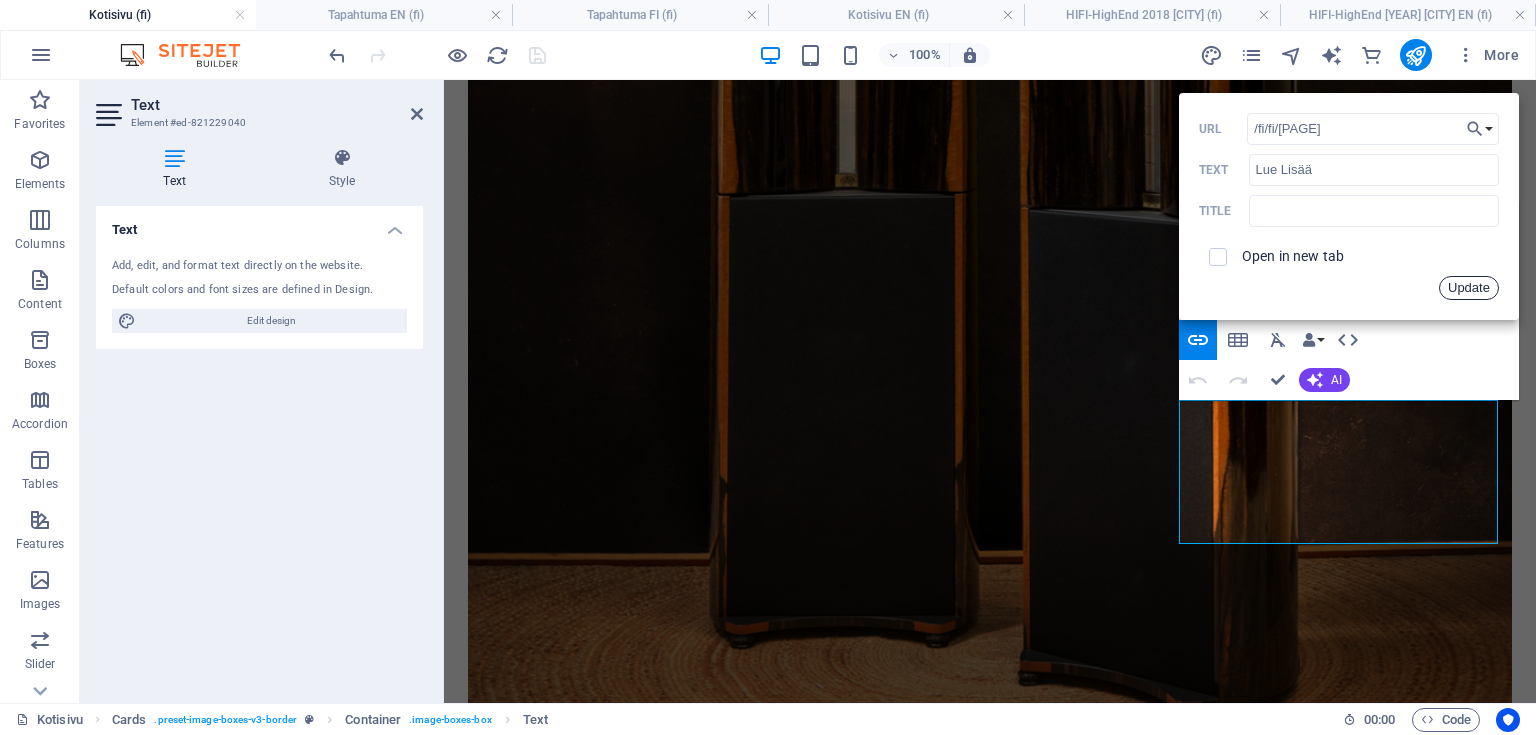 click on "Update" at bounding box center [1469, 288] 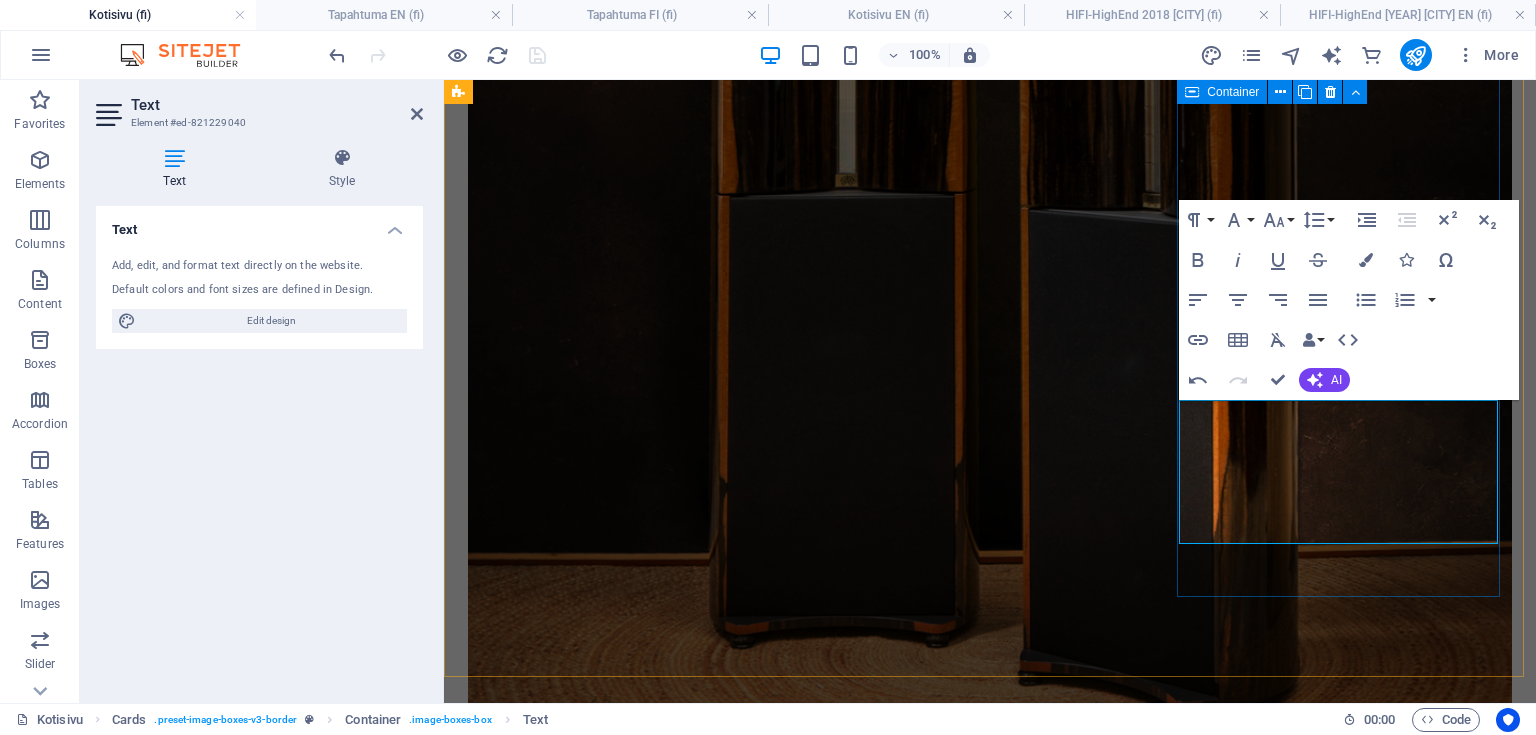click on "Helsinki High End [YEAR] Lue lisää DIY-Crevasse-kaiuttimet olivat esillä Hifiharrastajat ry:n DIY-osastolla Vuosaaressa järjestetyssä Helsinki High End [YEAR] -tapahtumassa.  Lue Lisää" at bounding box center (990, 2571) 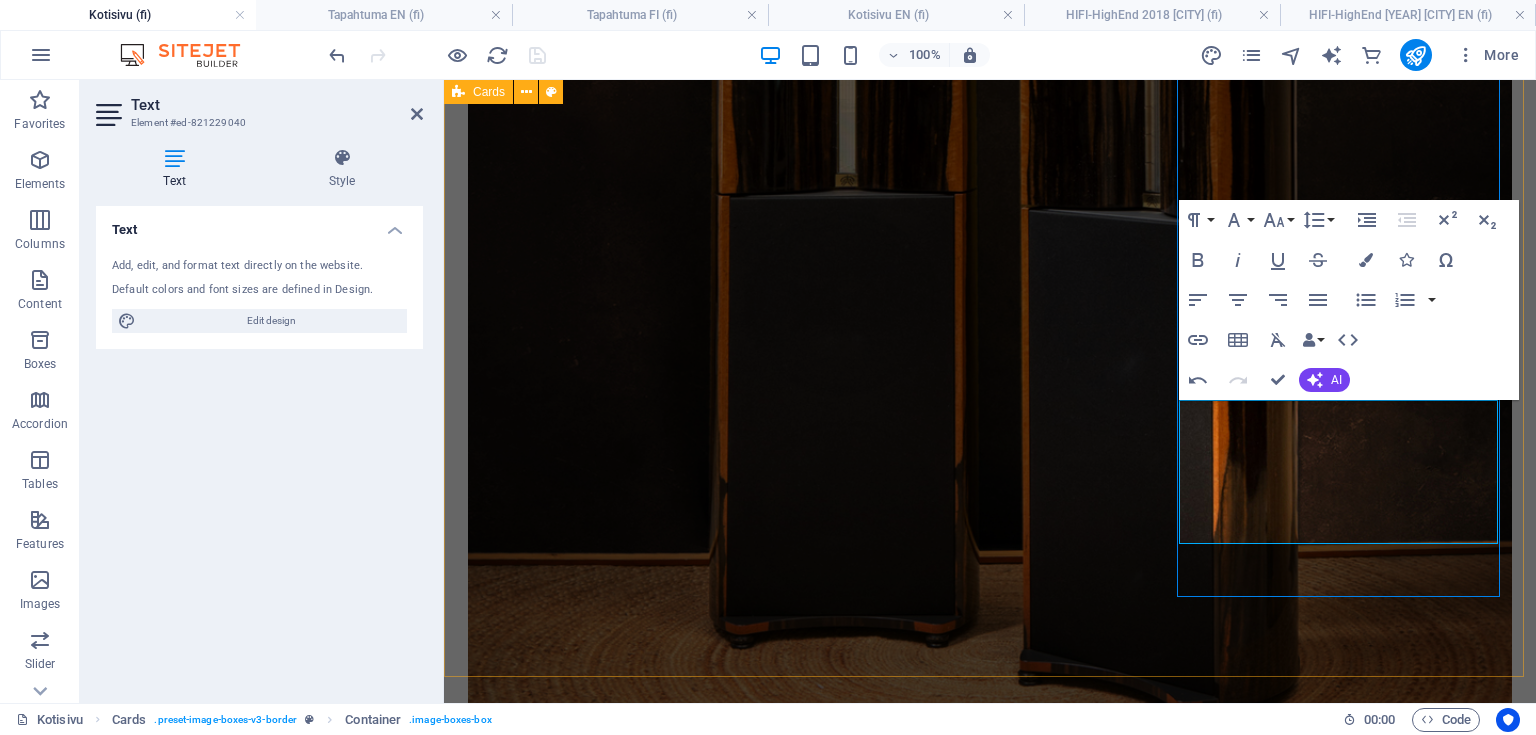 scroll, scrollTop: 2188, scrollLeft: 0, axis: vertical 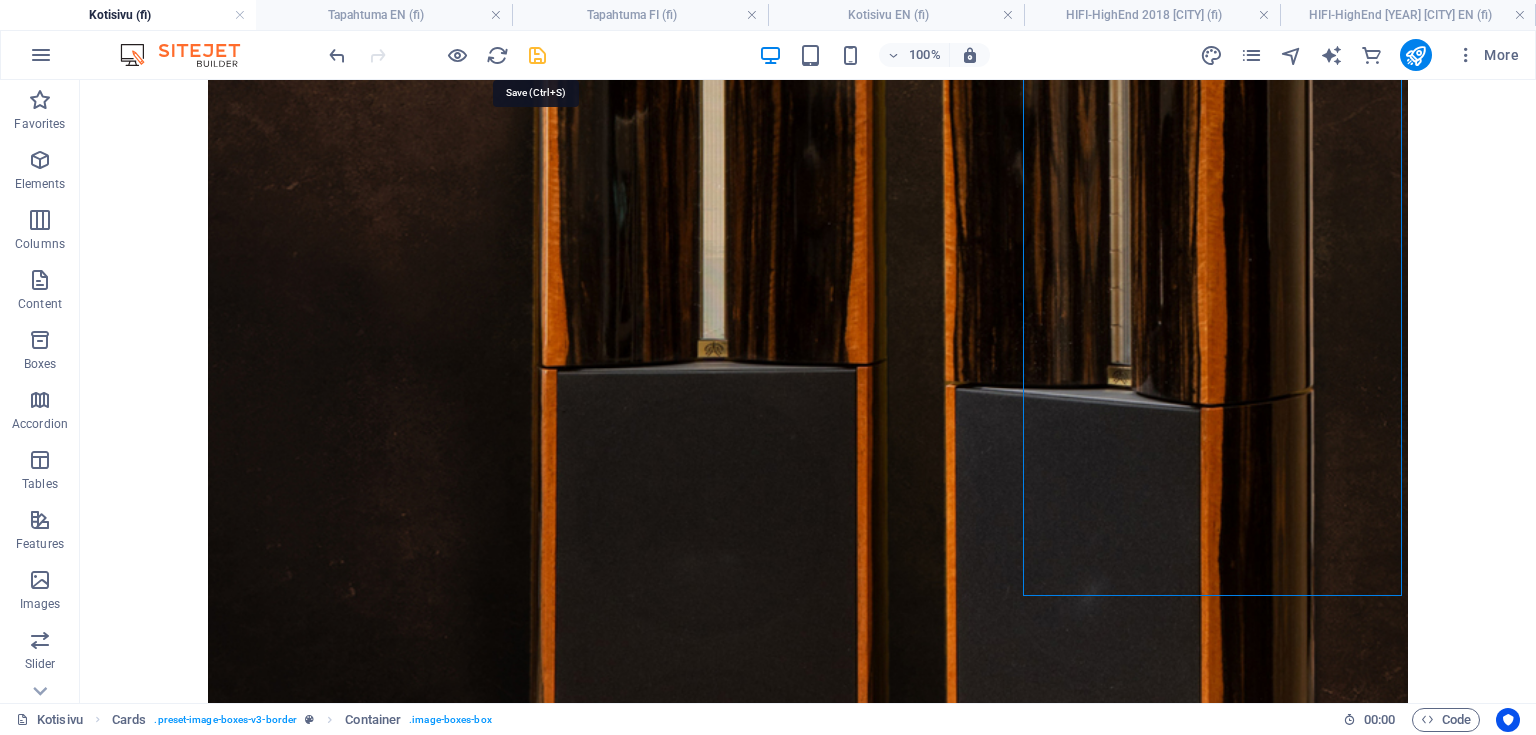 drag, startPoint x: 534, startPoint y: 52, endPoint x: 604, endPoint y: 256, distance: 215.67569 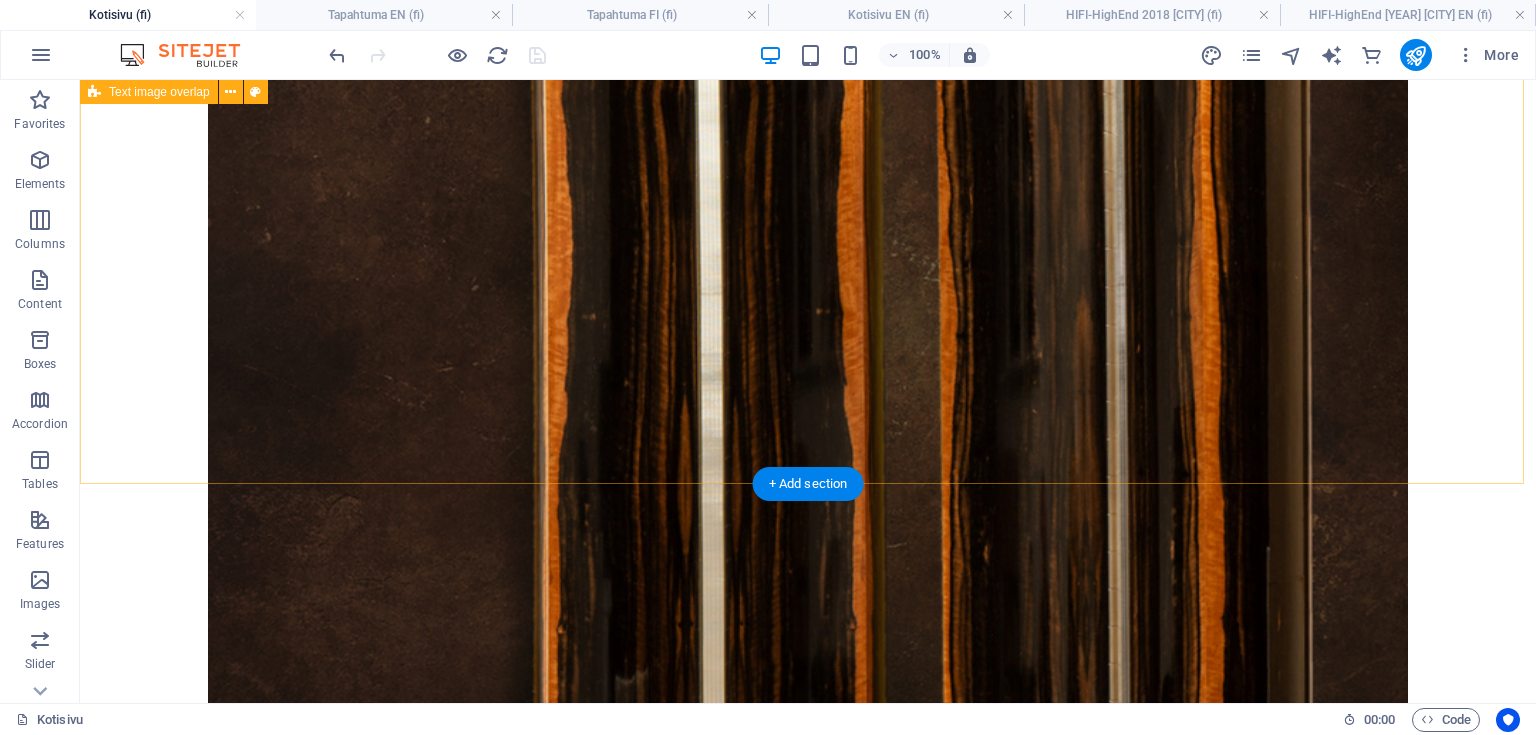 scroll, scrollTop: 1468, scrollLeft: 0, axis: vertical 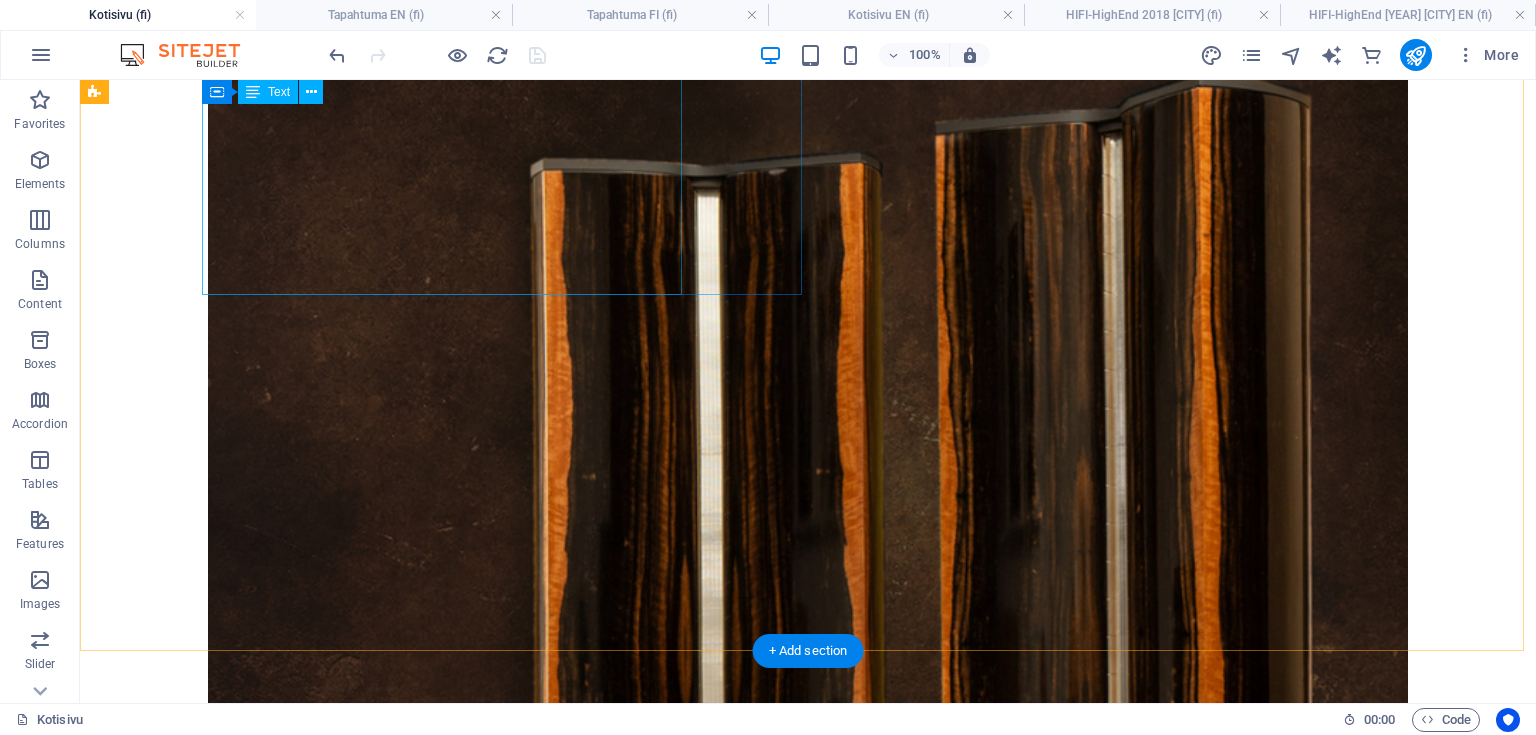 click on "Intohimo dipolikaiuttimiin syttyi jo 2000‑luvun alkupuoliskolla Radisson SAS‑hotellin hifi‑messuilla, kun metrin mittaisella nauhadiskantilla ja dipolibassoilla varustetut 1.7 metrin korkorkuiset kaiuttimet täyttivät huoneen musikaalisella loistolla ja ennenkuulumattomalla tarkkuudella. Koska alkuperäisiä kaiuttimia ei ole enää saatavilla uutena, loimme oman tulkintamme legendaarisista kaiuttimista käyttäen parhaita saatavilla olevia komponentteja ja materiaaleja, jotka hivelevät niin silmää kuin korvaakin. Kotelot viimeisteltiin afrikkalaisella eebenpuuviilulla ja kirkaslakalla. Valmis kaiutinpari esiteltiin High End 2025‑messuilla hifiharrastajien DIY‑osastolla.  Lue lisää" at bounding box center (688, -185) 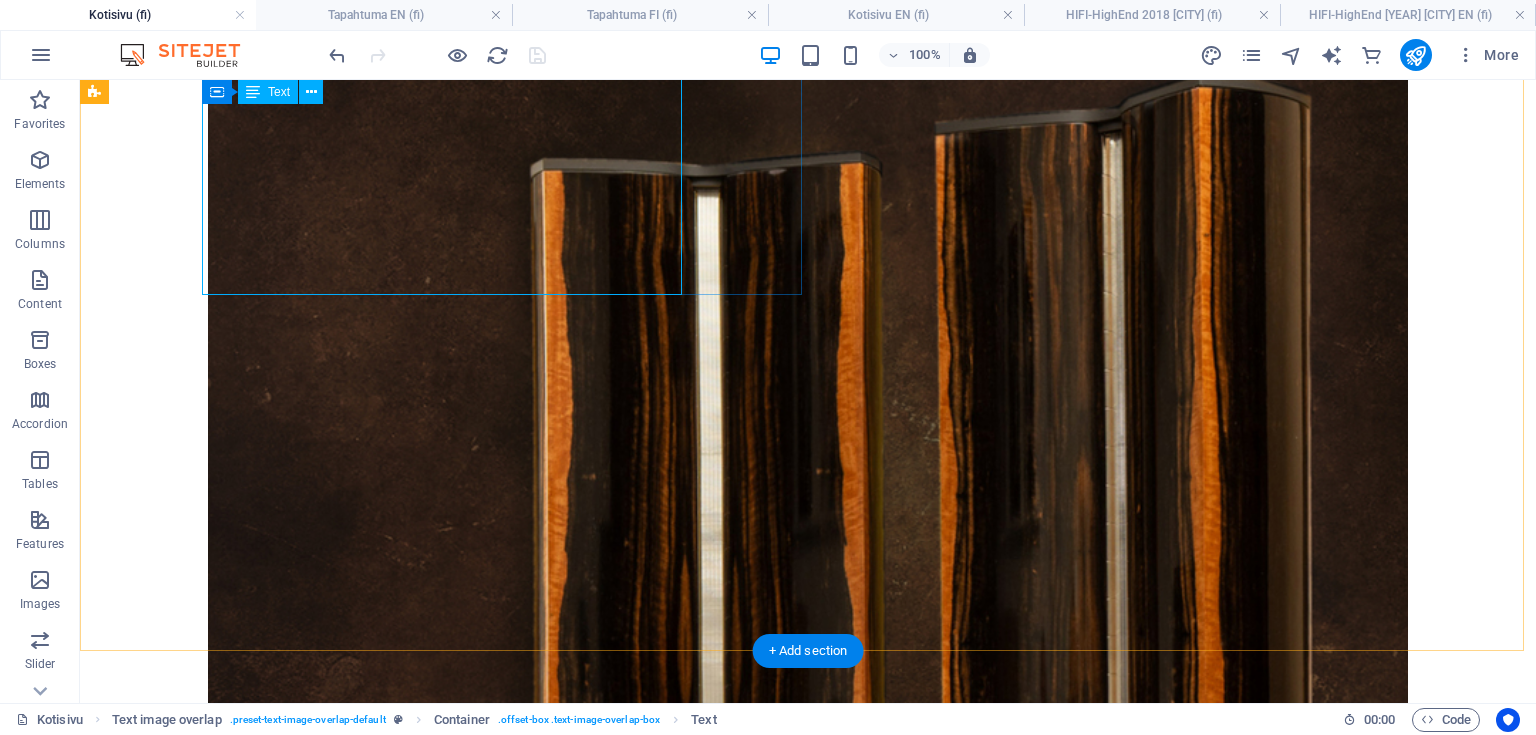 click on "Intohimo dipolikaiuttimiin syttyi jo 2000‑luvun alkupuoliskolla Radisson SAS‑hotellin hifi‑messuilla, kun metrin mittaisella nauhadiskantilla ja dipolibassoilla varustetut 1.7 metrin korkorkuiset kaiuttimet täyttivät huoneen musikaalisella loistolla ja ennenkuulumattomalla tarkkuudella. Koska alkuperäisiä kaiuttimia ei ole enää saatavilla uutena, loimme oman tulkintamme legendaarisista kaiuttimista käyttäen parhaita saatavilla olevia komponentteja ja materiaaleja, jotka hivelevät niin silmää kuin korvaakin. Kotelot viimeisteltiin afrikkalaisella eebenpuuviilulla ja kirkaslakalla. Valmis kaiutinpari esiteltiin High End 2025‑messuilla hifiharrastajien DIY‑osastolla.  Lue lisää" at bounding box center [688, -185] 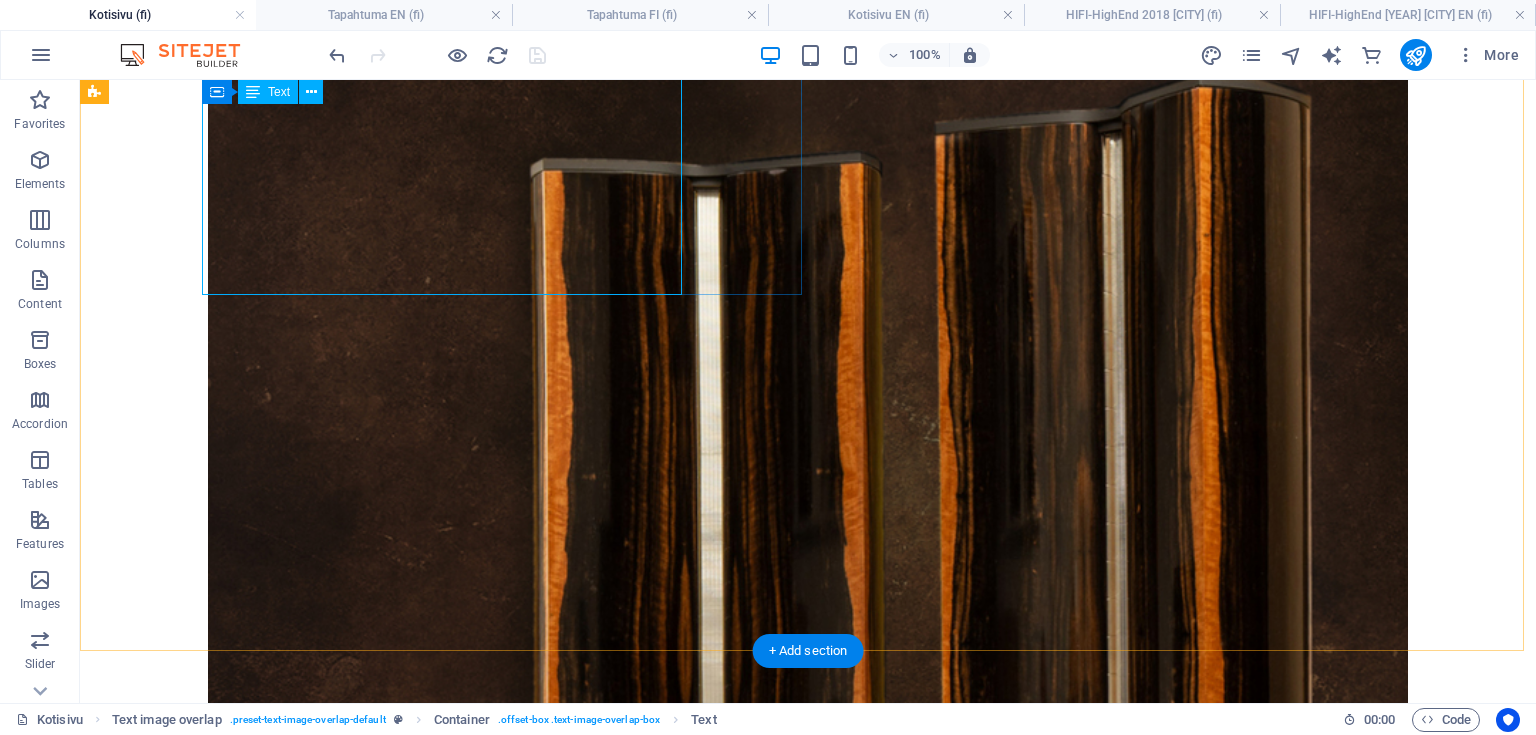 click on "Intohimo dipolikaiuttimiin syttyi jo 2000‑luvun alkupuoliskolla Radisson SAS‑hotellin hifi‑messuilla, kun metrin mittaisella nauhadiskantilla ja dipolibassoilla varustetut 1.7 metrin korkorkuiset kaiuttimet täyttivät huoneen musikaalisella loistolla ja ennenkuulumattomalla tarkkuudella. Koska alkuperäisiä kaiuttimia ei ole enää saatavilla uutena, loimme oman tulkintamme legendaarisista kaiuttimista käyttäen parhaita saatavilla olevia komponentteja ja materiaaleja, jotka hivelevät niin silmää kuin korvaakin. Kotelot viimeisteltiin afrikkalaisella eebenpuuviilulla ja kirkaslakalla. Valmis kaiutinpari esiteltiin High End 2025‑messuilla hifiharrastajien DIY‑osastolla.  Lue lisää" at bounding box center (688, -185) 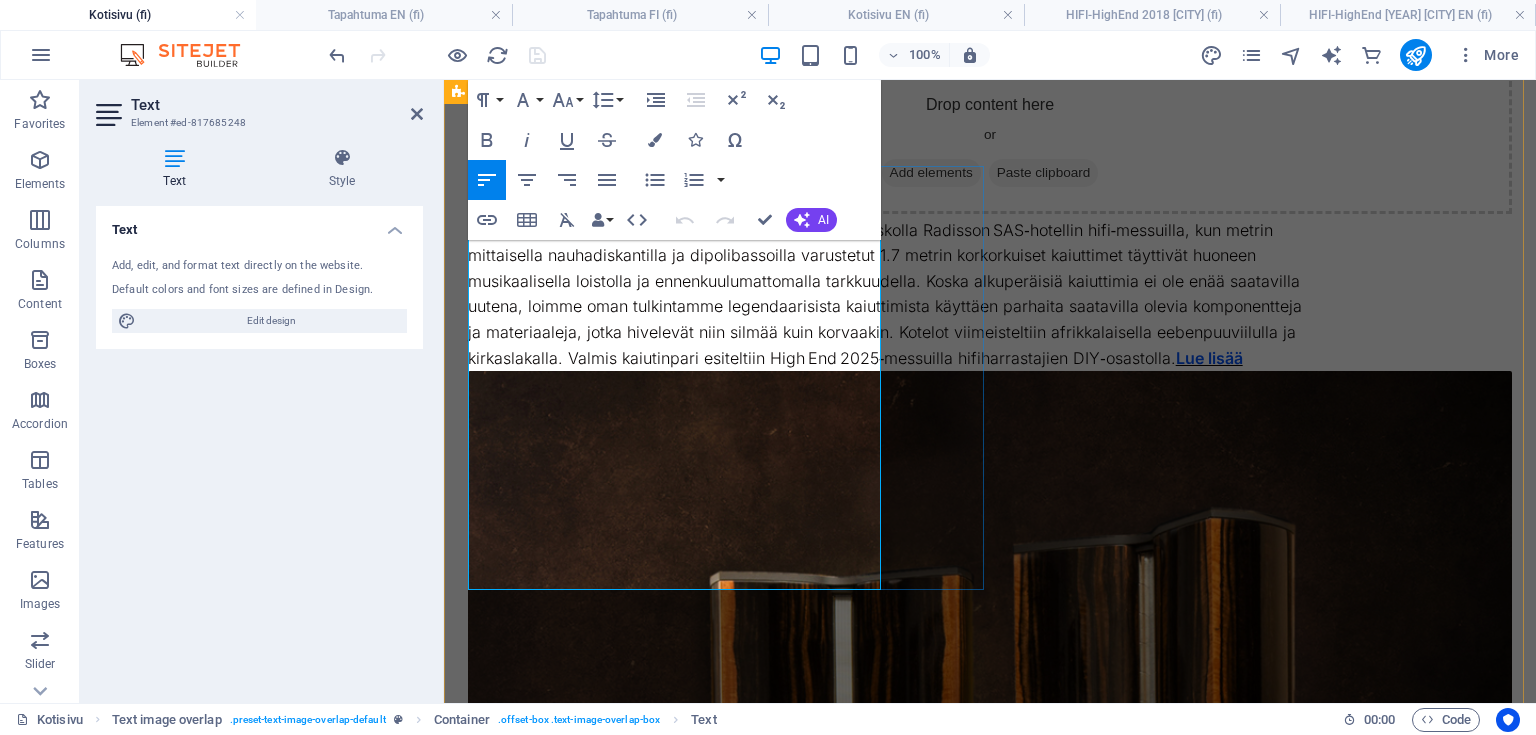 scroll, scrollTop: 1148, scrollLeft: 0, axis: vertical 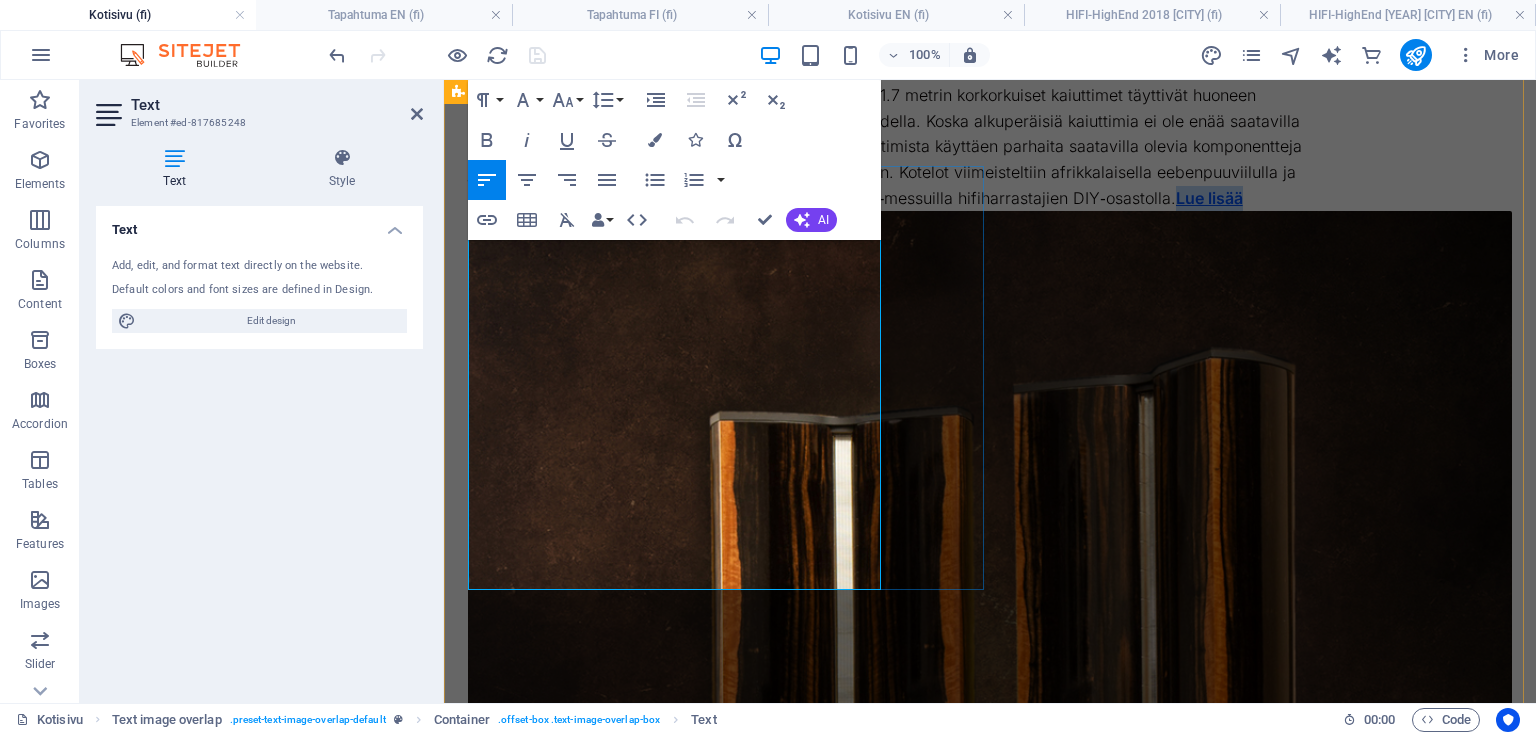 drag, startPoint x: 564, startPoint y: 578, endPoint x: 469, endPoint y: 589, distance: 95.63472 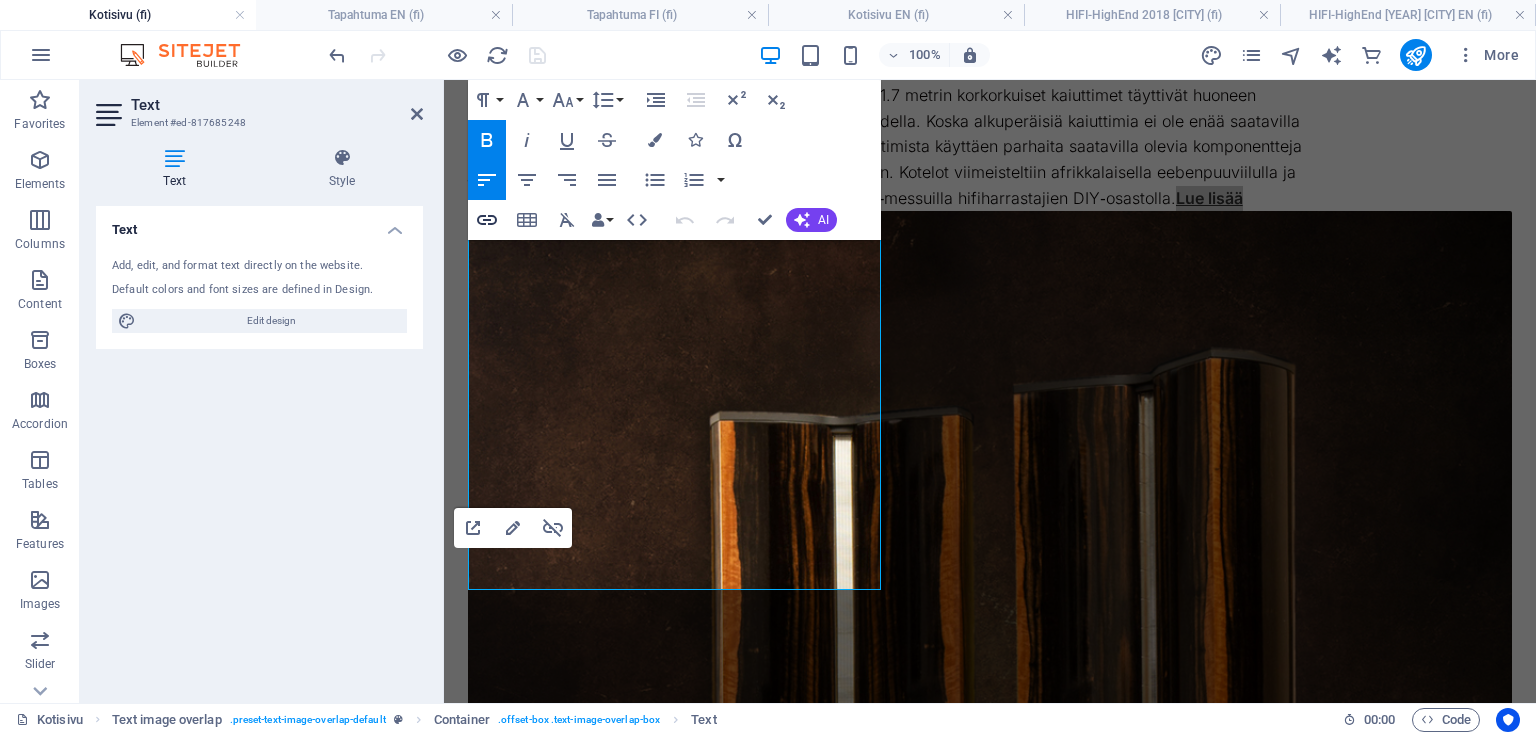 click 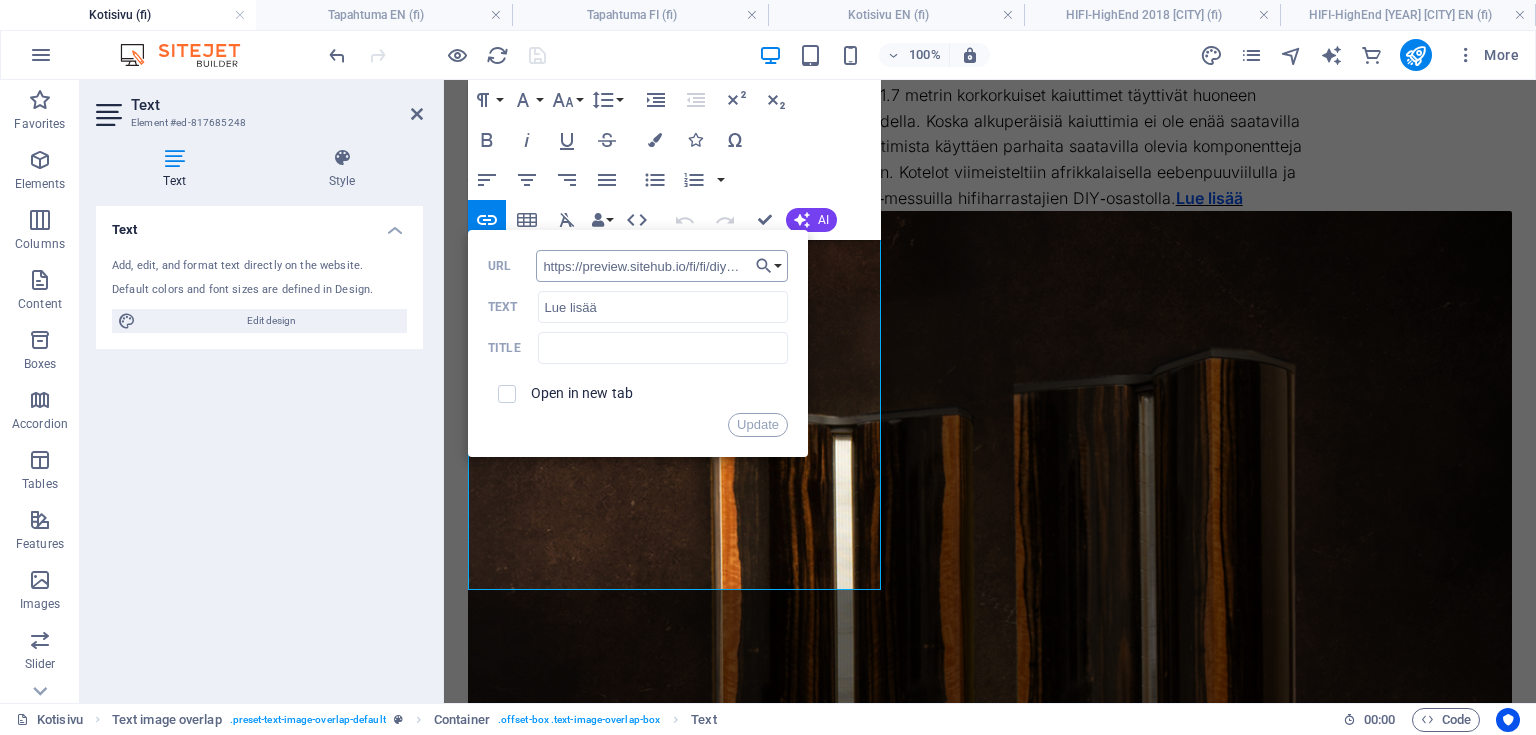 scroll, scrollTop: 0, scrollLeft: 32, axis: horizontal 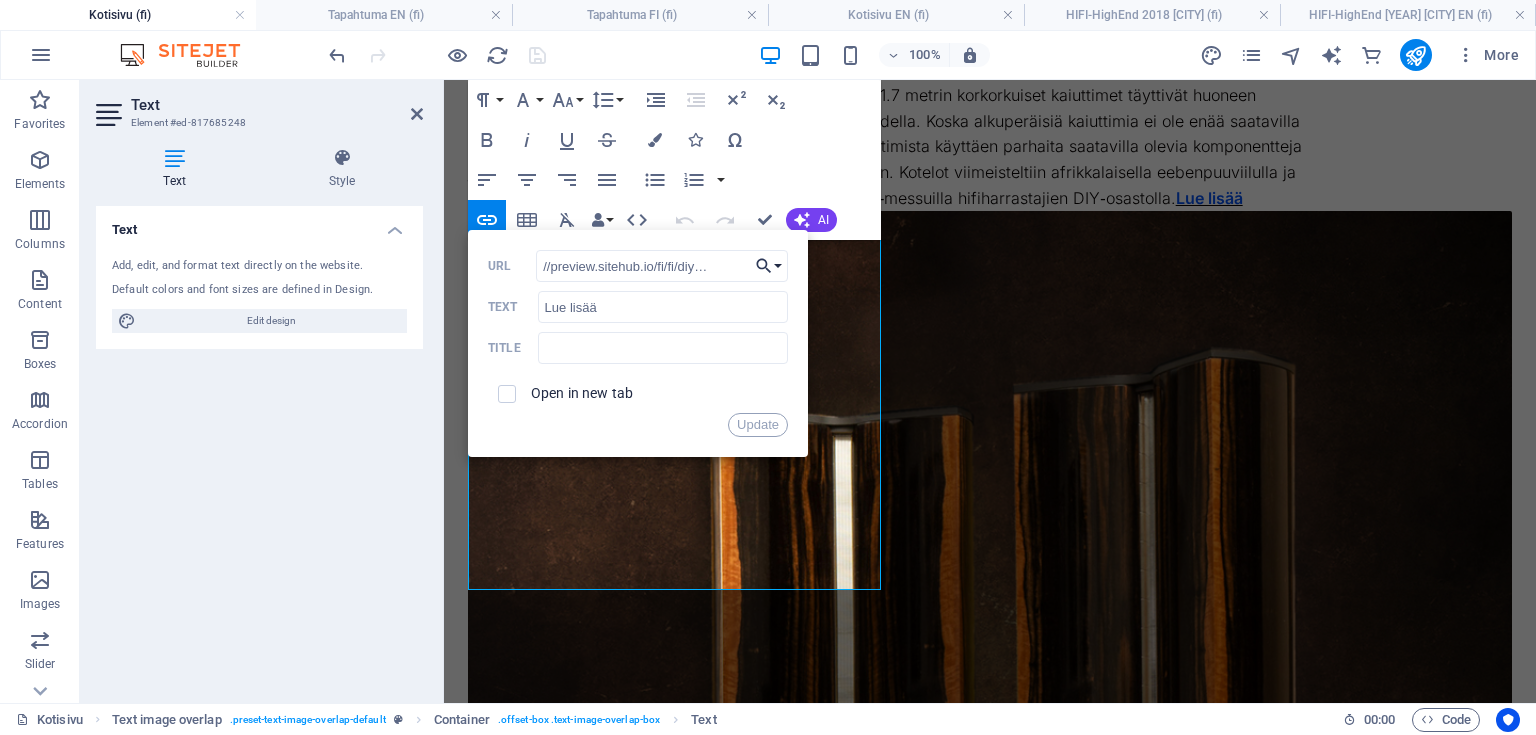 click on "Choose Link" at bounding box center [769, 266] 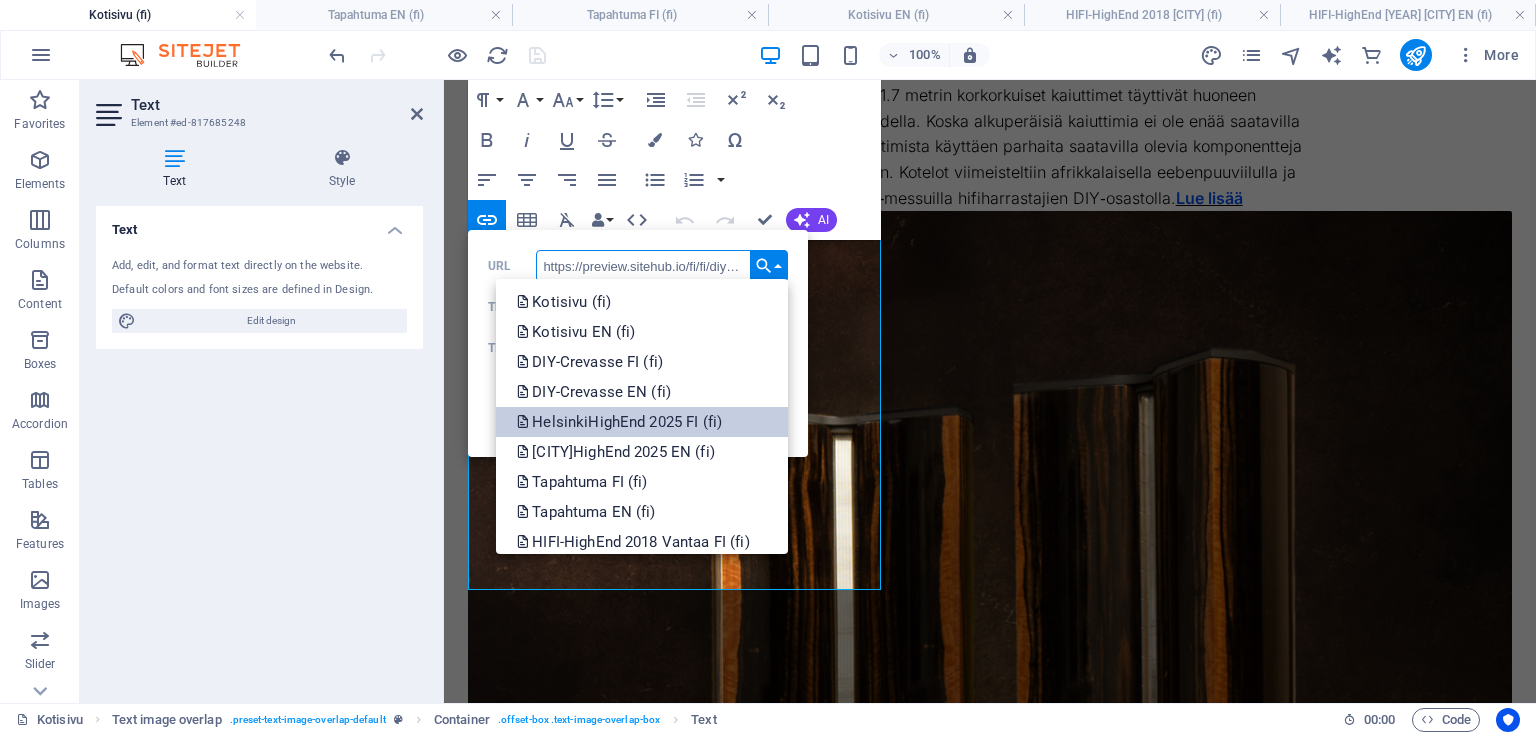 click on "HelsinkiHighEnd 2025 FI (fi)" at bounding box center [621, 422] 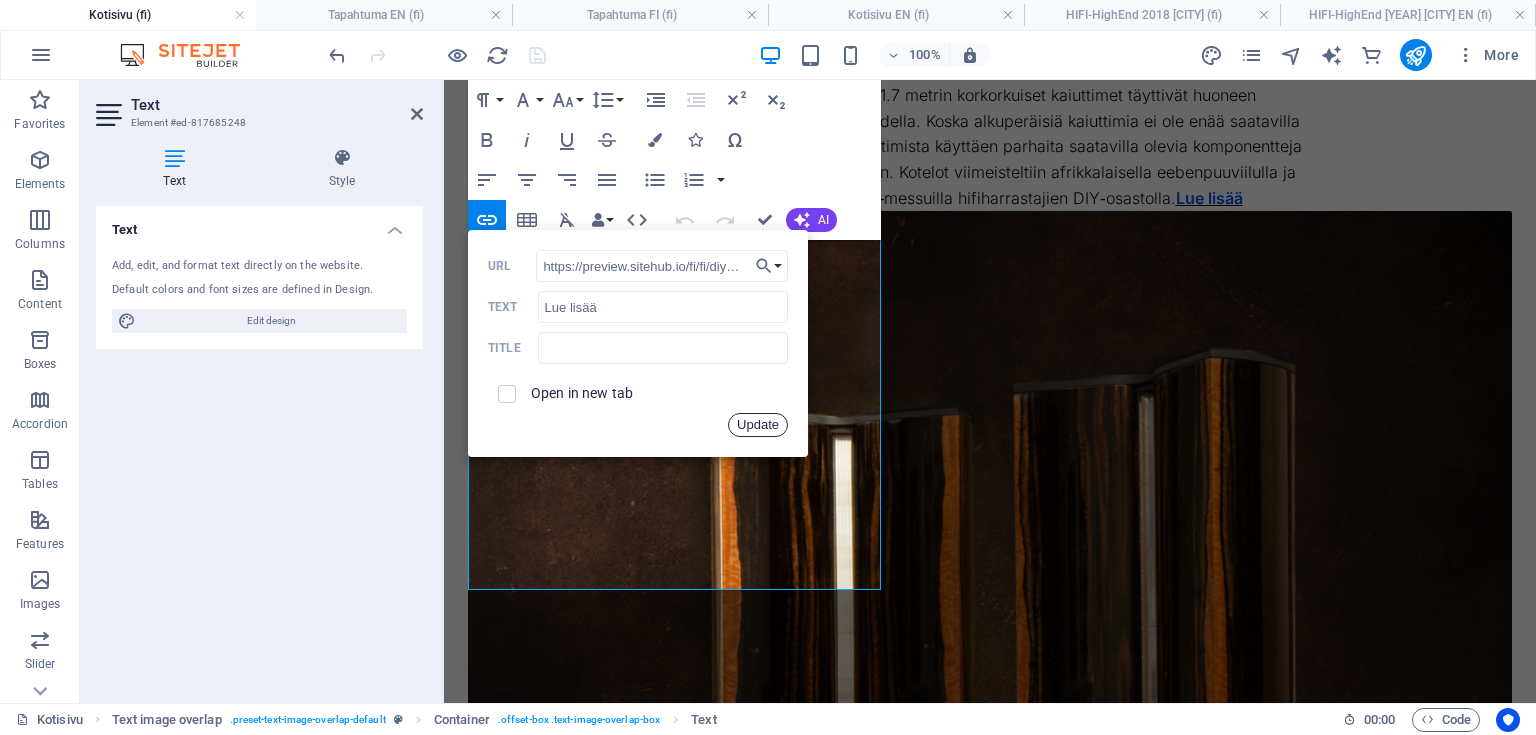 click on "Update" at bounding box center (758, 425) 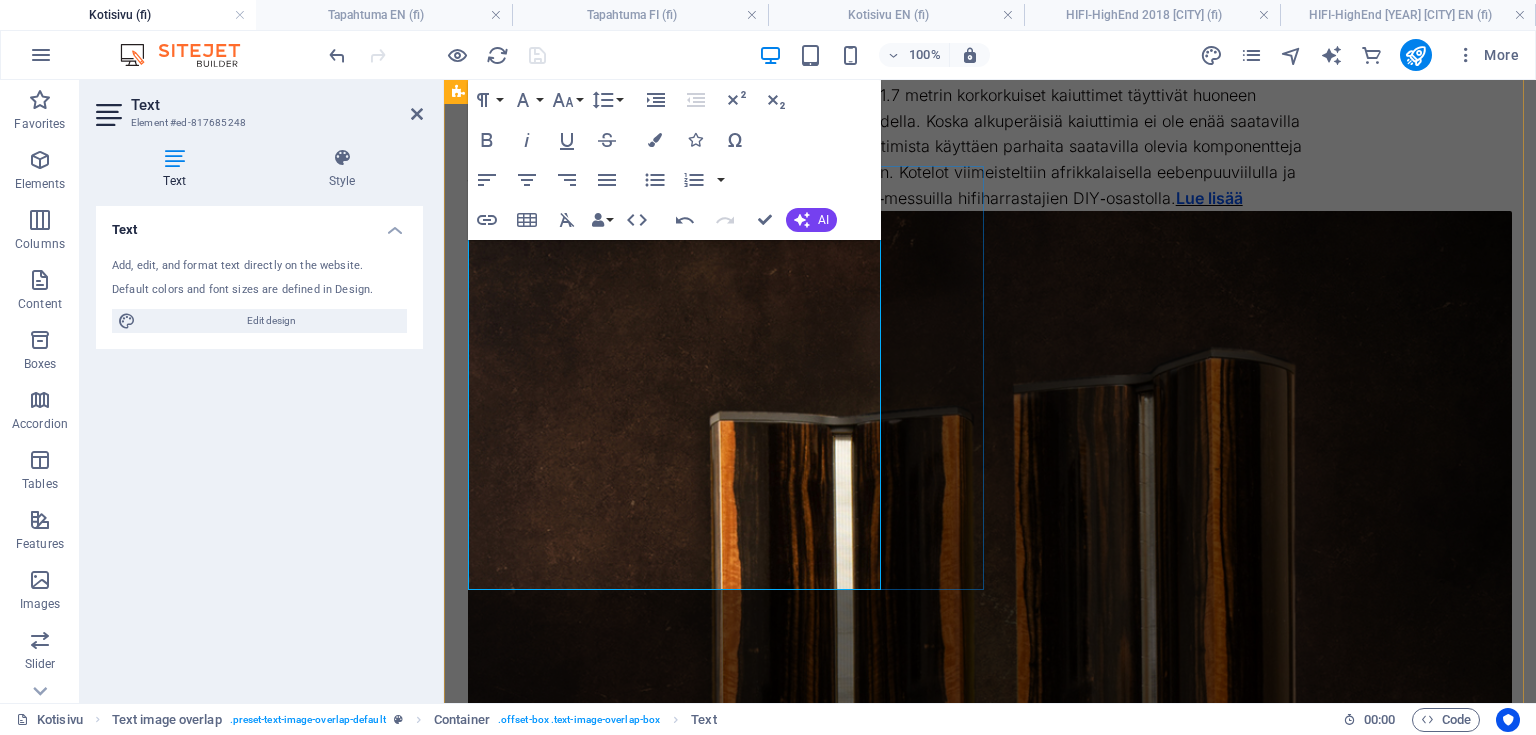 click on "DIY-Crevasse  Intohimo dipolikaiuttimiin syttyi jo 2000‑luvun alkupuoliskolla Radisson SAS‑hotellin hifi‑messuilla, kun metrin mittaisella nauhadiskantilla ja dipolibassoilla varustetut 1.7 metrin korkorkuiset kaiuttimet täyttivät huoneen musikaalisella loistolla ja ennenkuulumattomalla tarkkuudella. Koska alkuperäisiä kaiuttimia ei ole enää saatavilla uutena, loimme oman tulkintamme legendaarisista kaiuttimista käyttäen parhaita saatavilla olevia komponentteja ja materiaaleja, jotka hivelevät niin silmää kuin korvaakin. Kotelot viimeisteltiin afrikkalaisella eebenpuuviilulla ja kirkaslakalla. Valmis kaiutinpari esiteltiin High End 2025‑messuilla hifiharrastajien DIY‑osastolla.  Lue lisää" at bounding box center [990, 102] 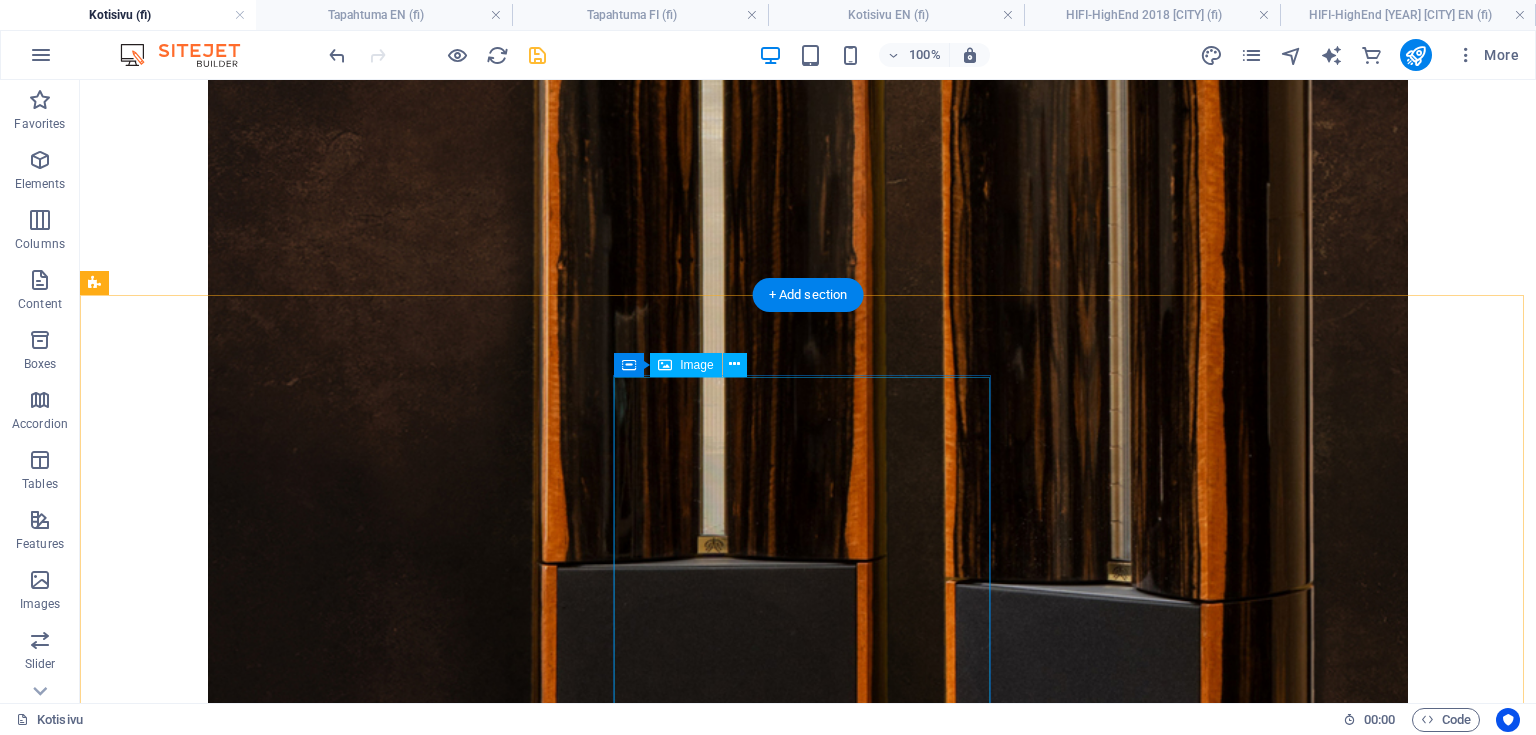 scroll, scrollTop: 2000, scrollLeft: 0, axis: vertical 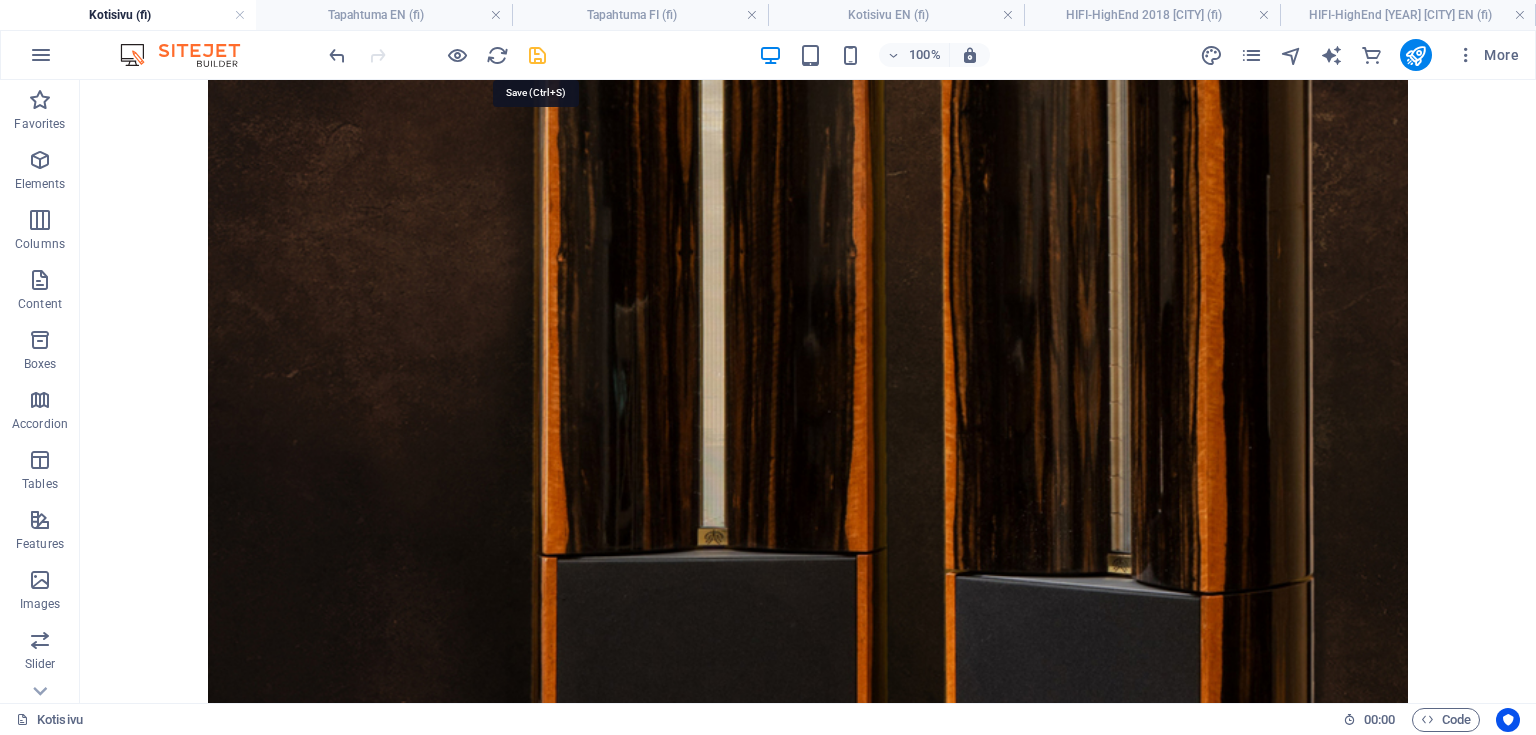 click at bounding box center [537, 55] 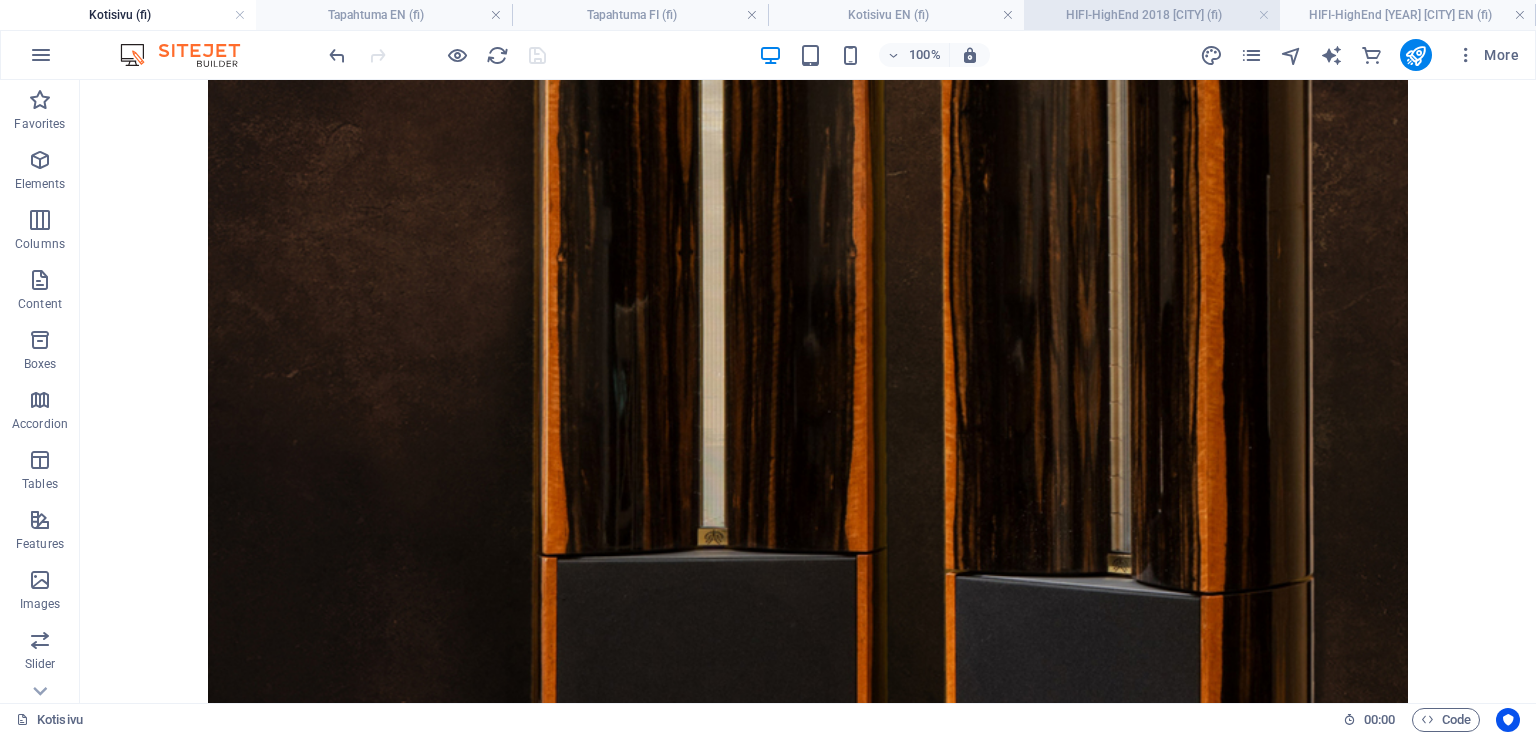 click on "HIFI-HighEnd 2018 [CITY] (fi)" at bounding box center [1152, 15] 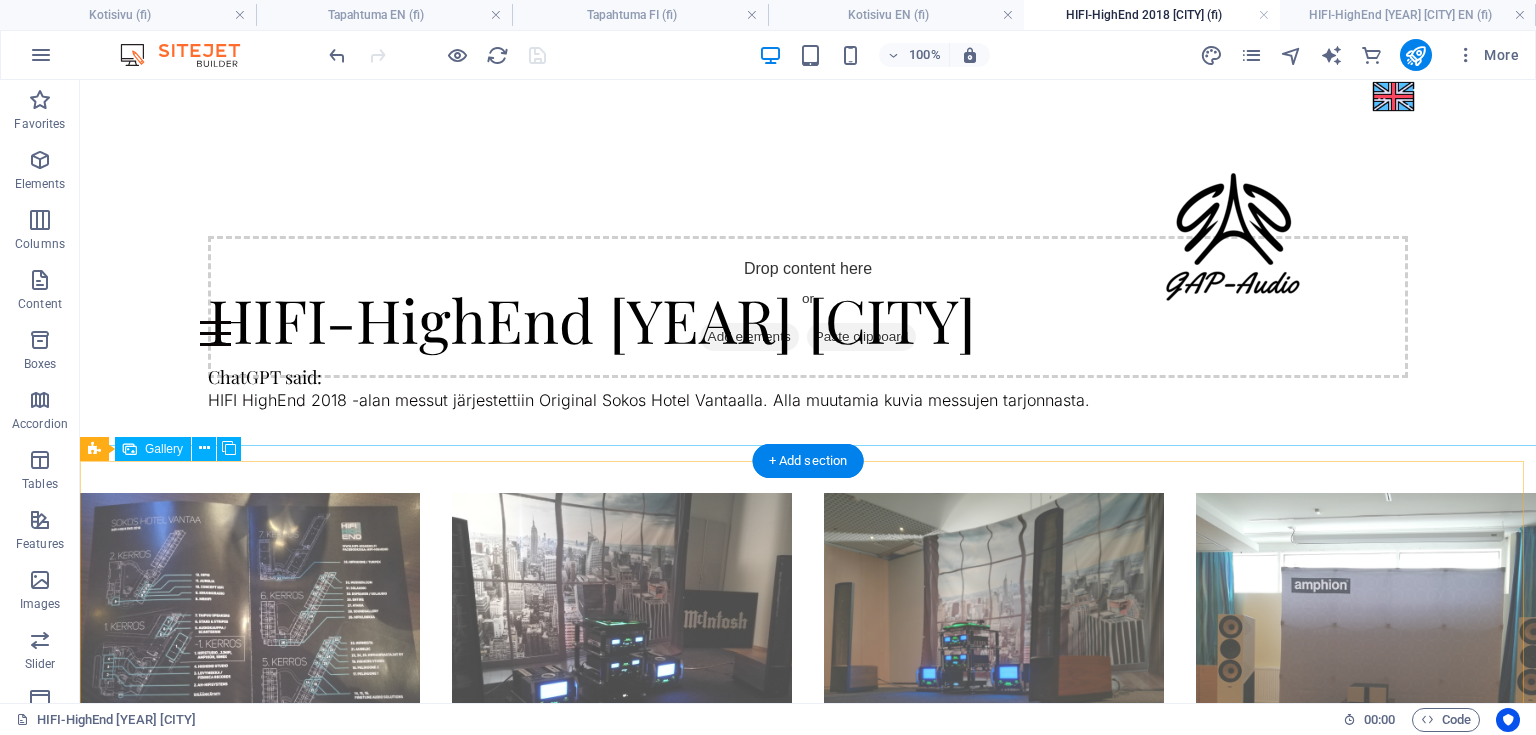 scroll, scrollTop: 0, scrollLeft: 0, axis: both 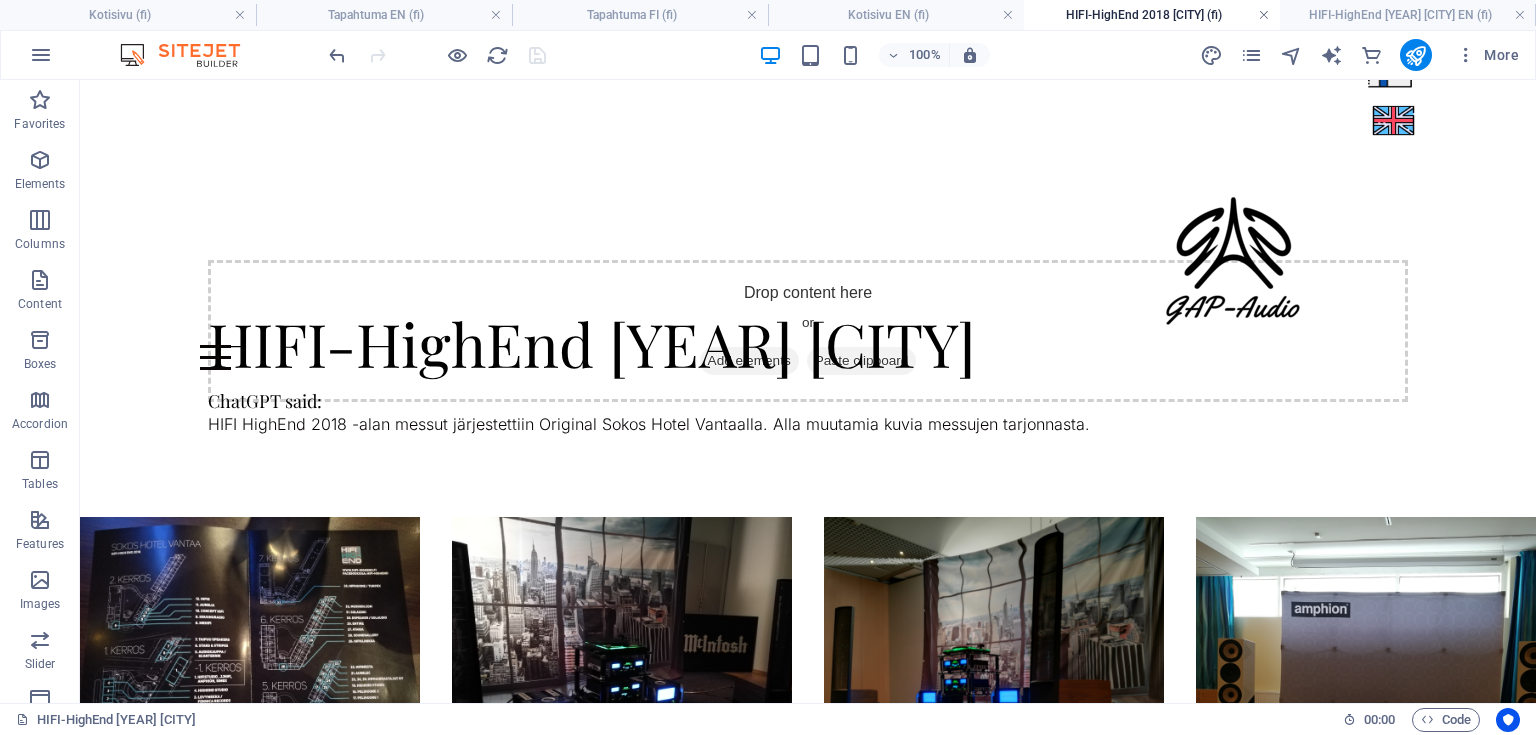 click at bounding box center (1264, 15) 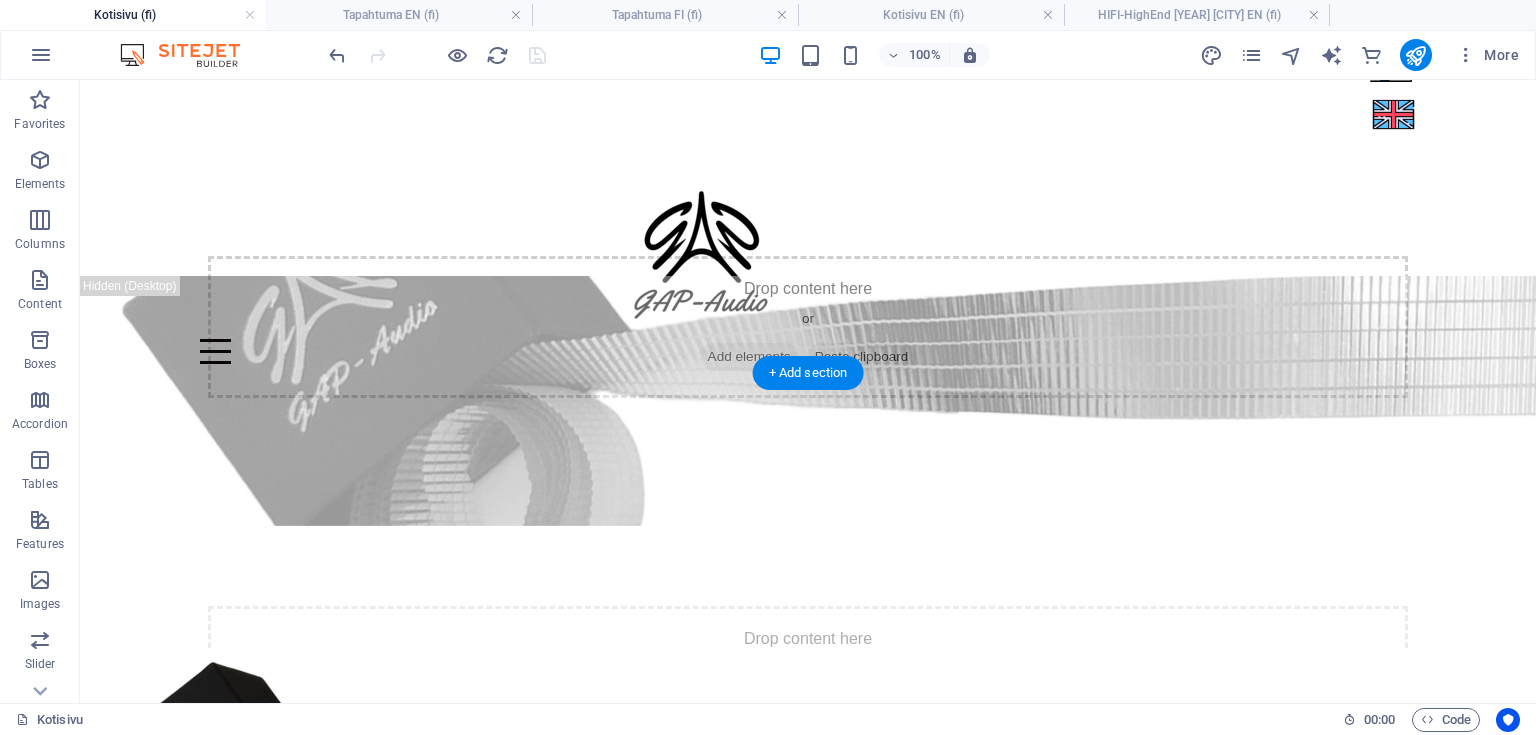 scroll, scrollTop: 0, scrollLeft: 0, axis: both 